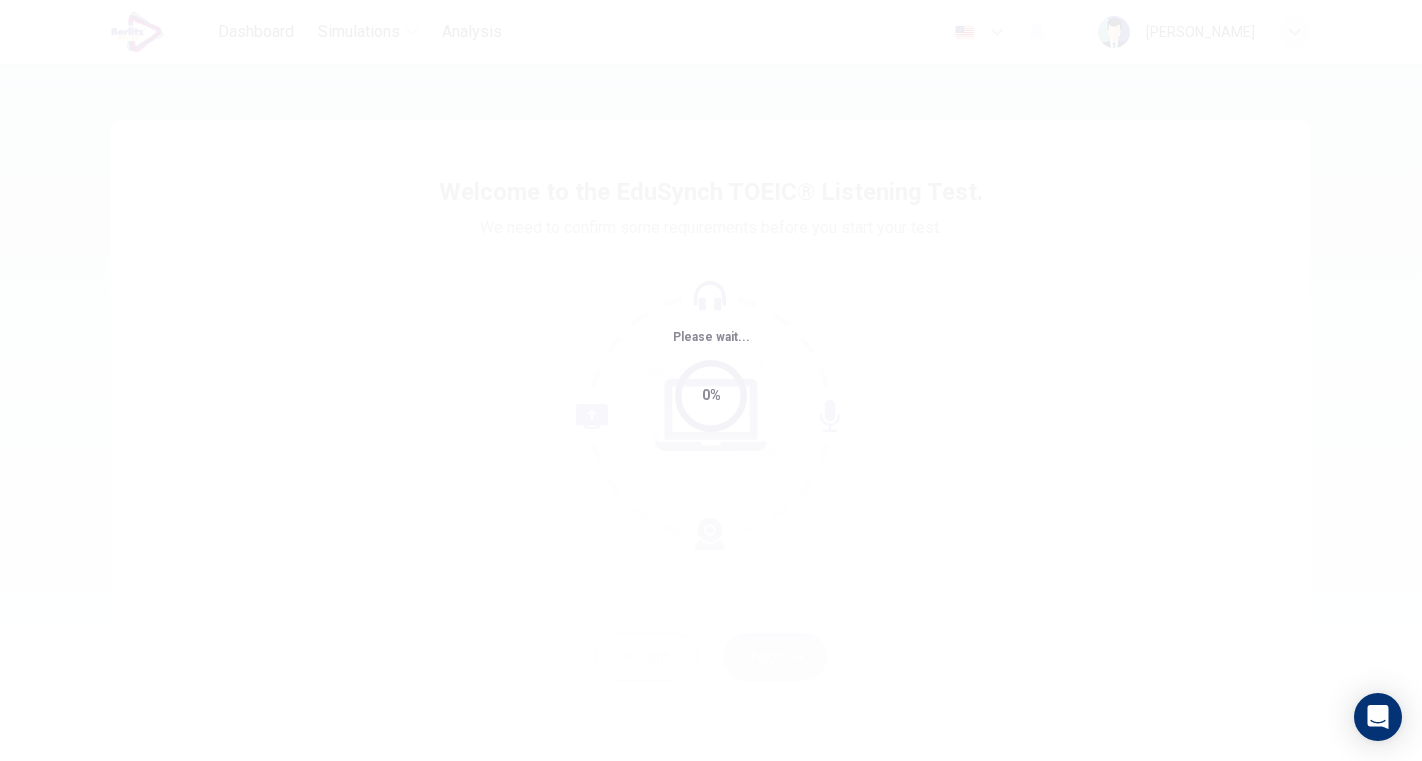 scroll, scrollTop: 0, scrollLeft: 0, axis: both 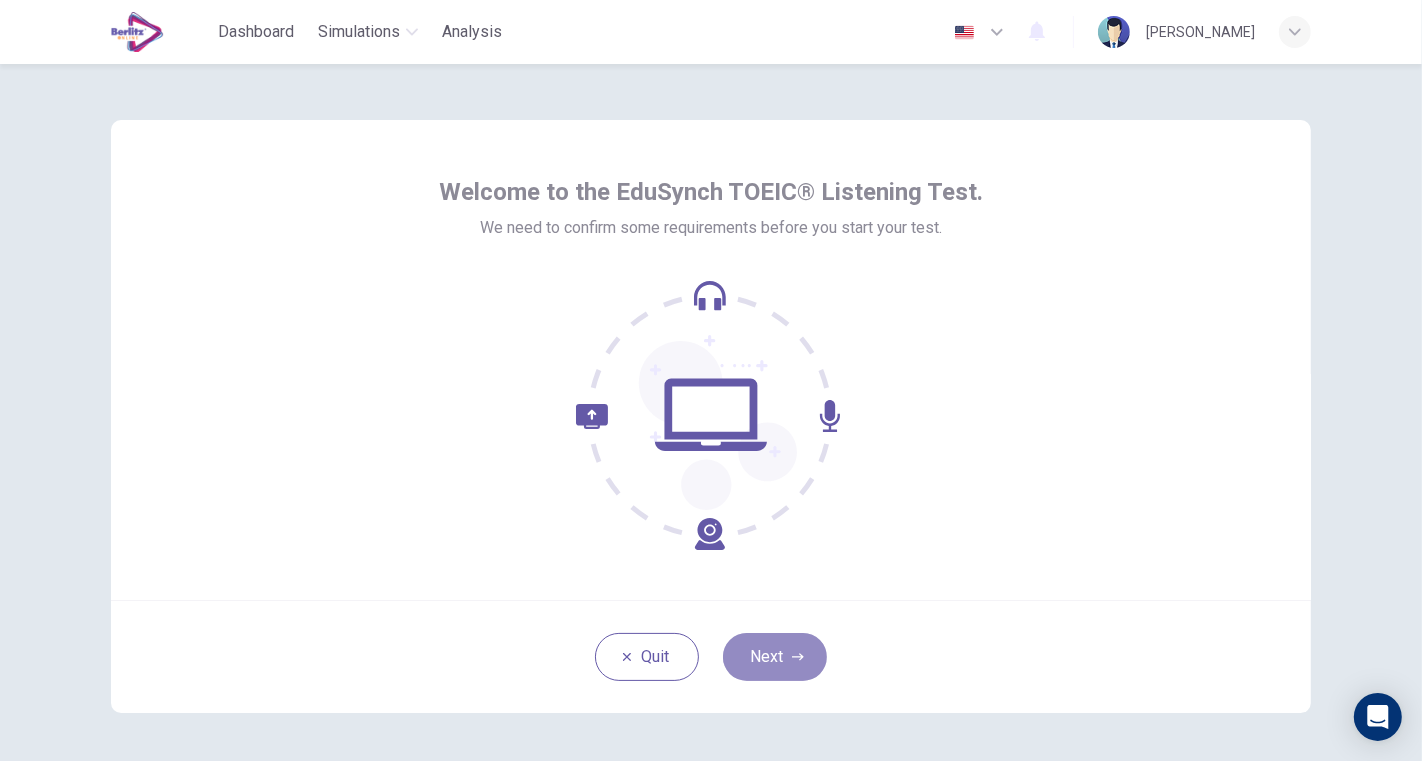 click on "Next" at bounding box center (775, 657) 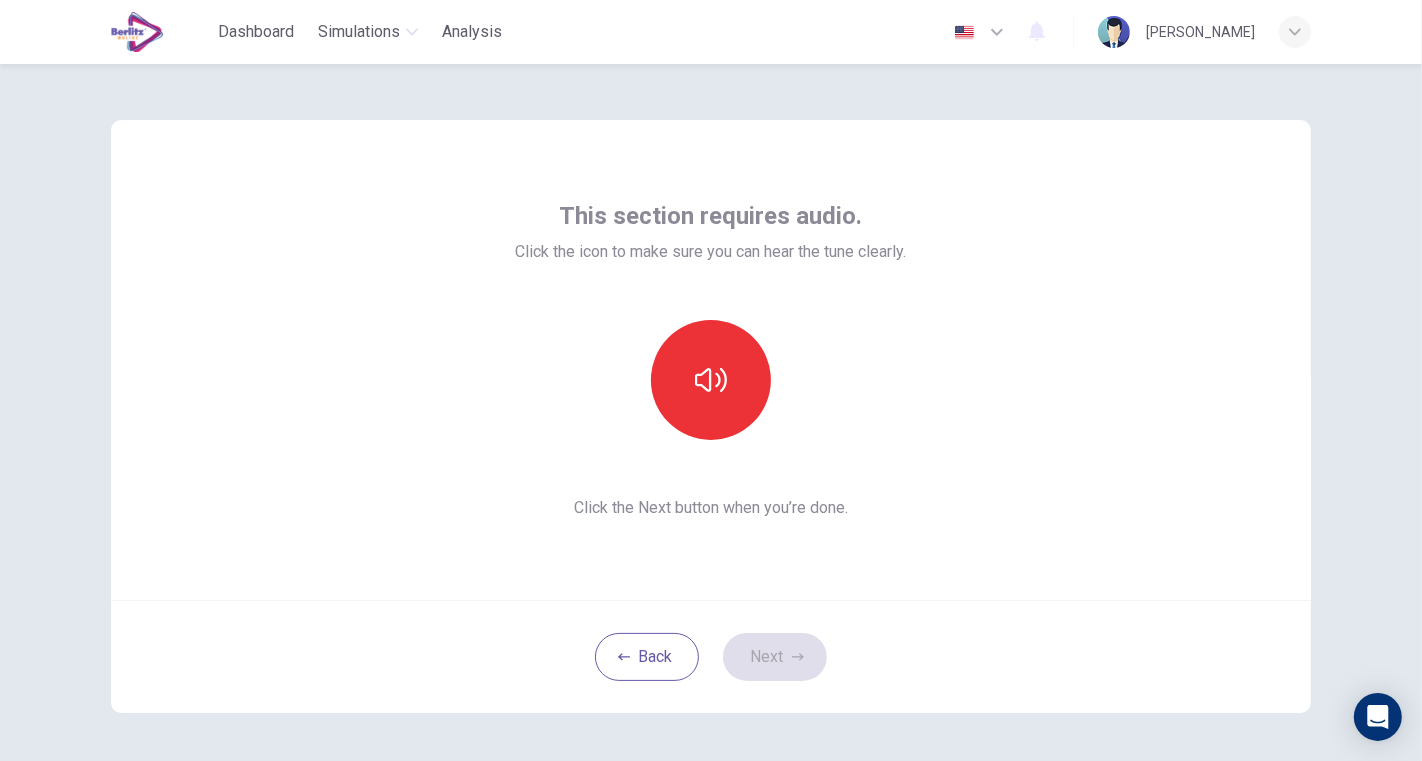 click 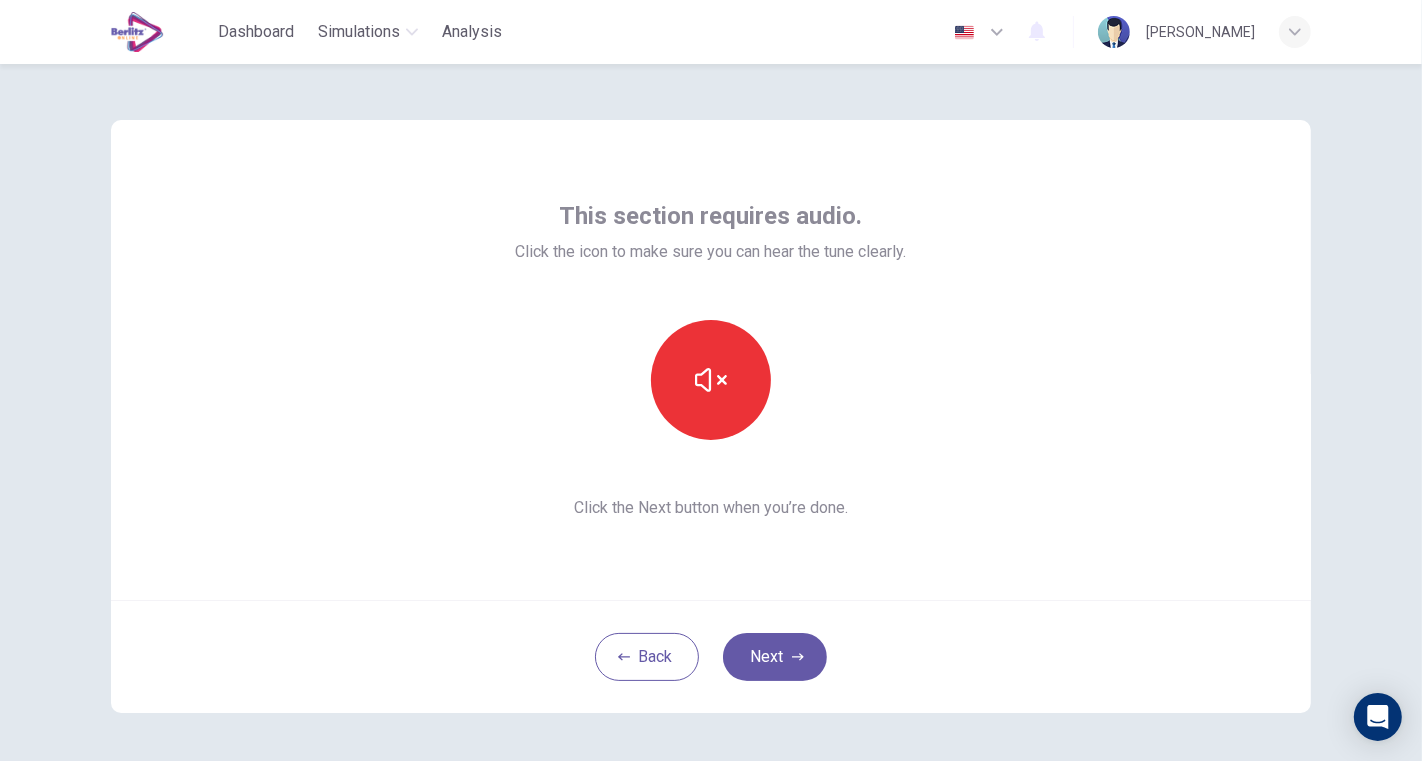 click on "Next" at bounding box center (775, 657) 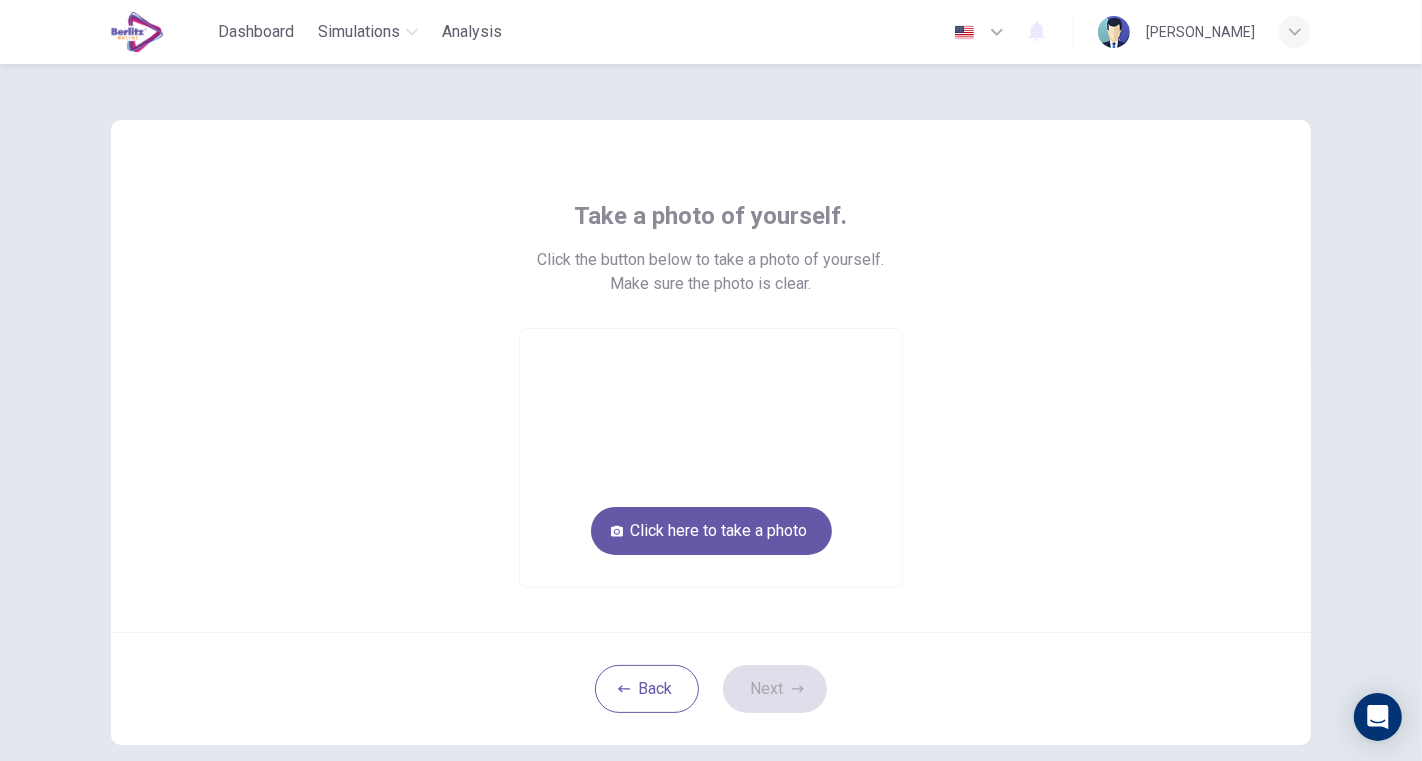 click on "Click here to take a photo" at bounding box center [711, 531] 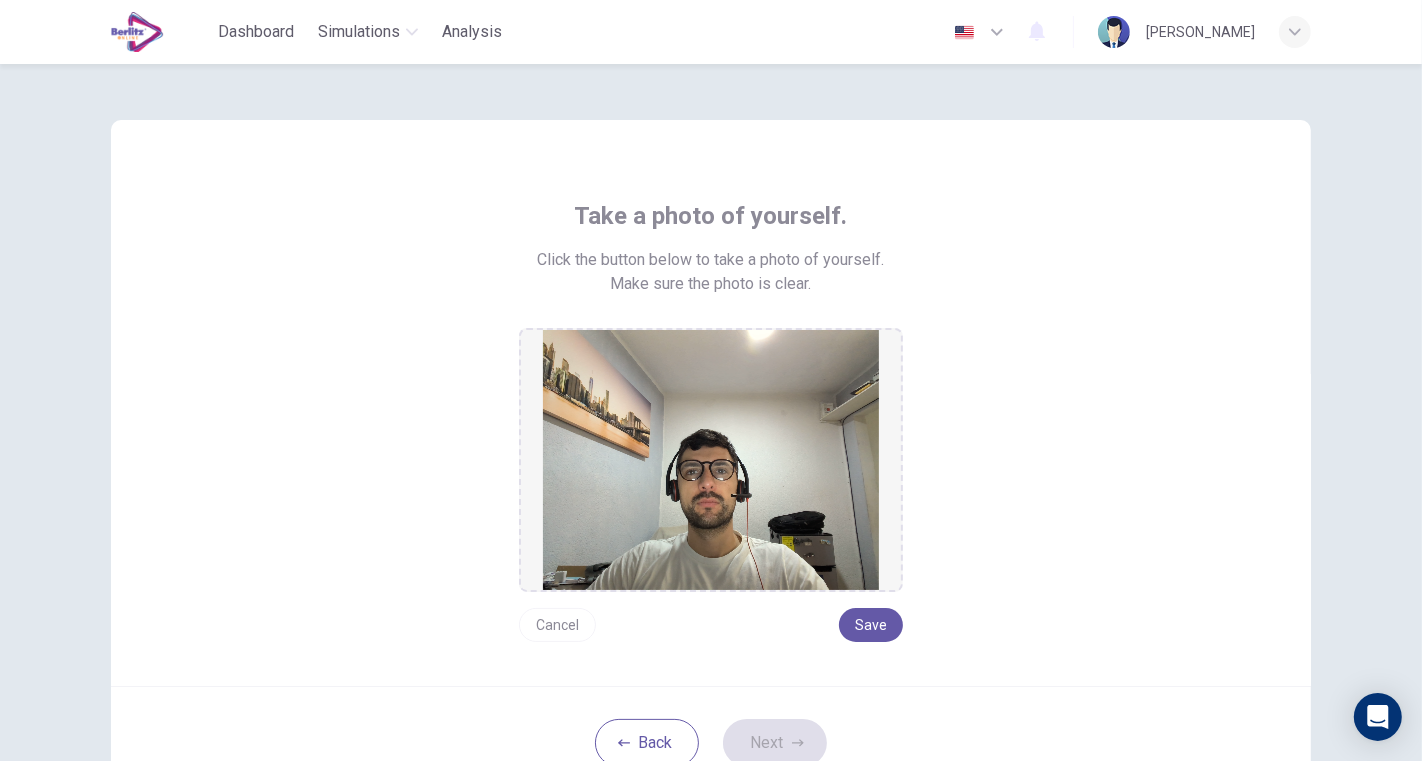 click on "Save" at bounding box center [871, 625] 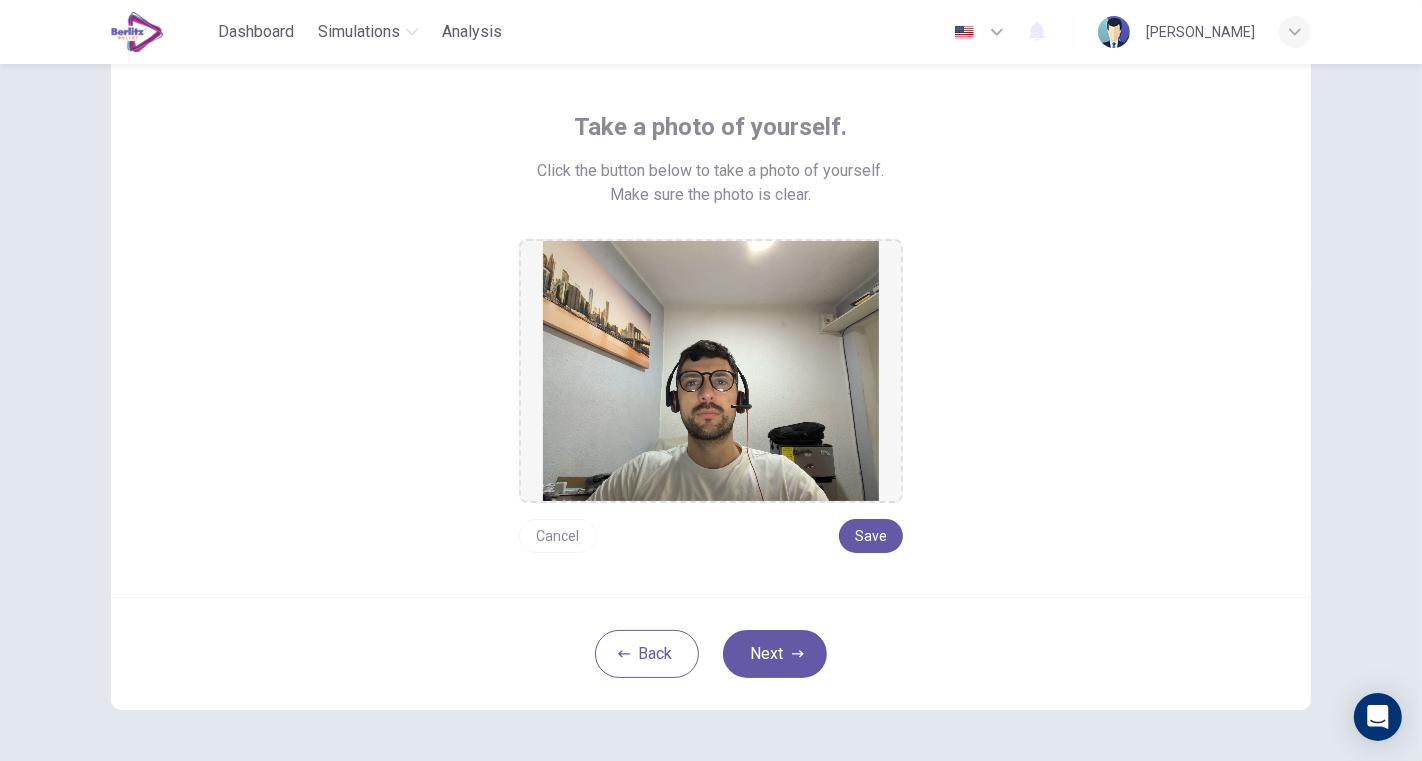 scroll, scrollTop: 44, scrollLeft: 0, axis: vertical 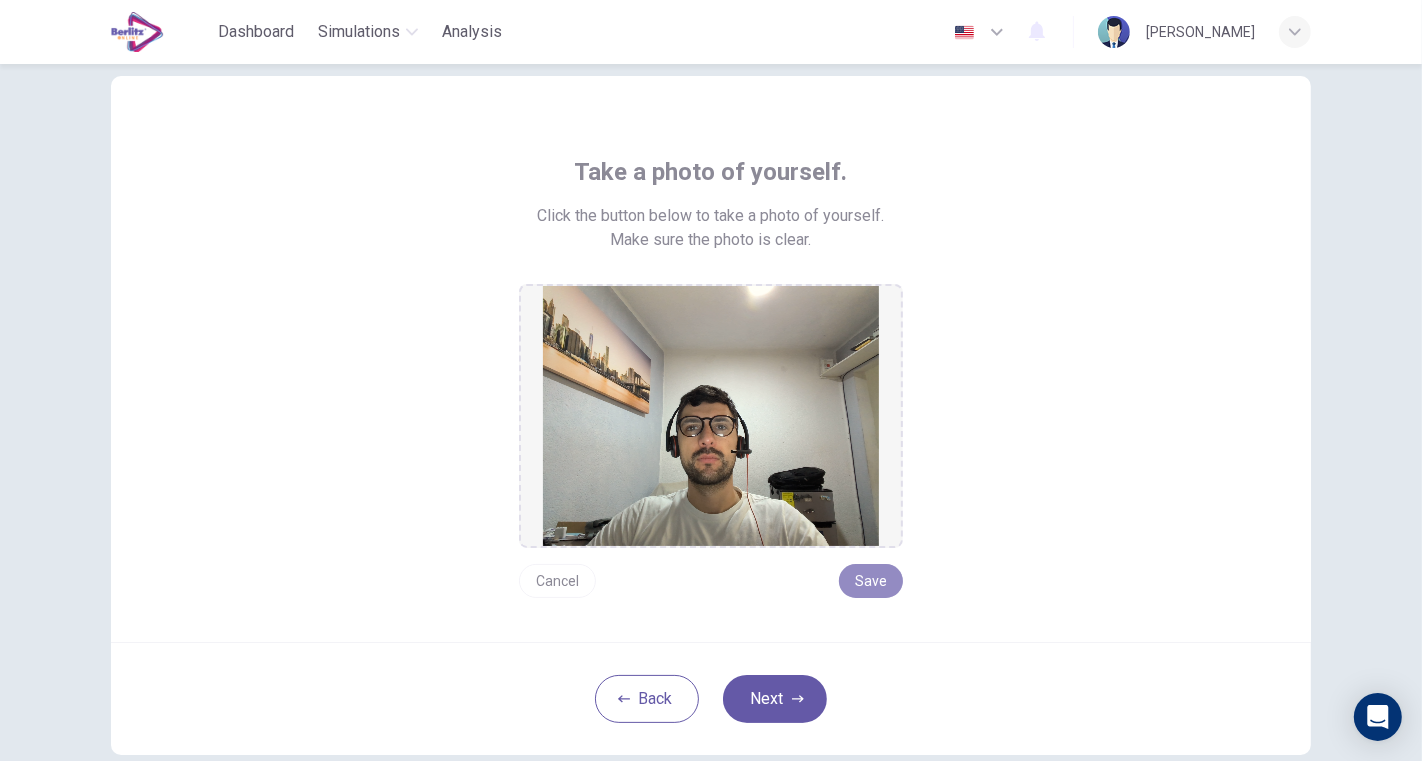 click on "Save" at bounding box center (871, 581) 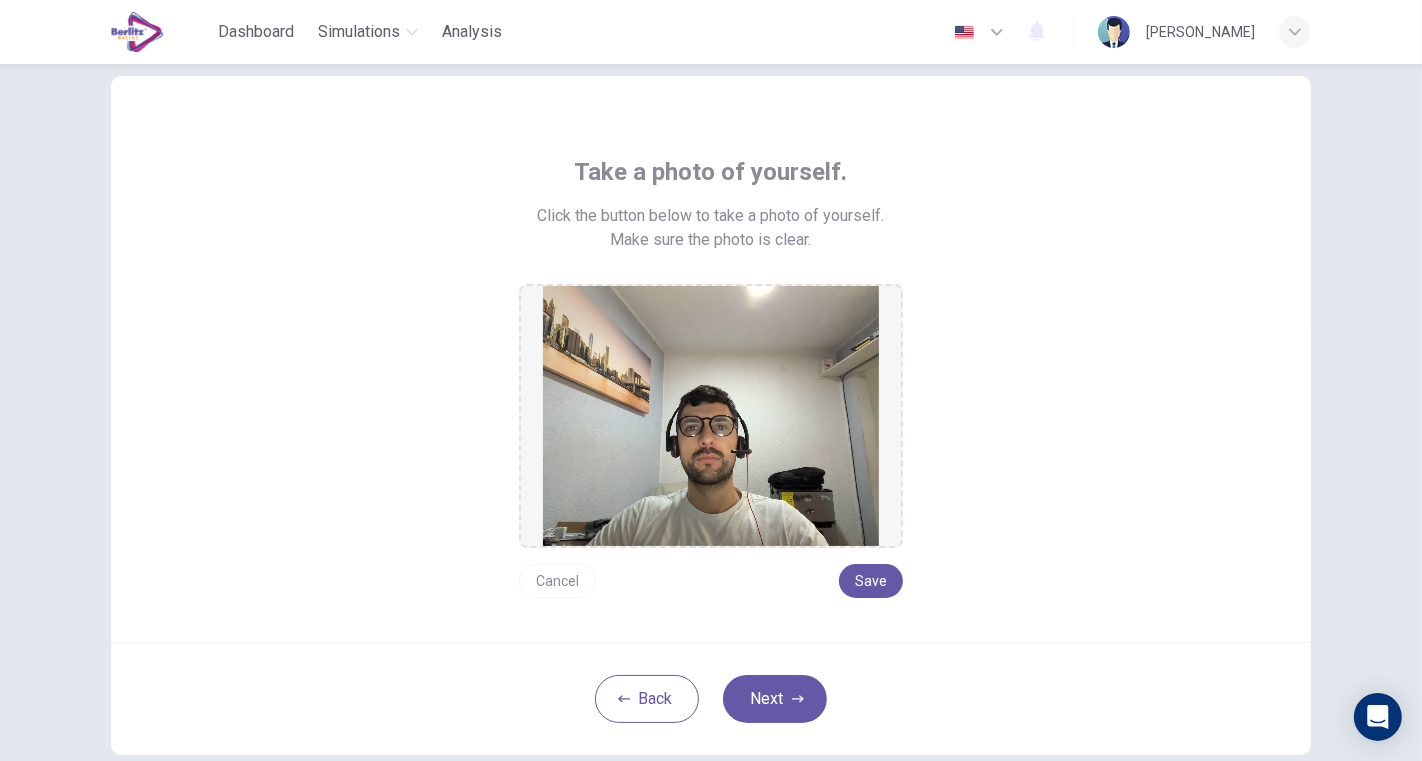 click on "Next" at bounding box center (775, 699) 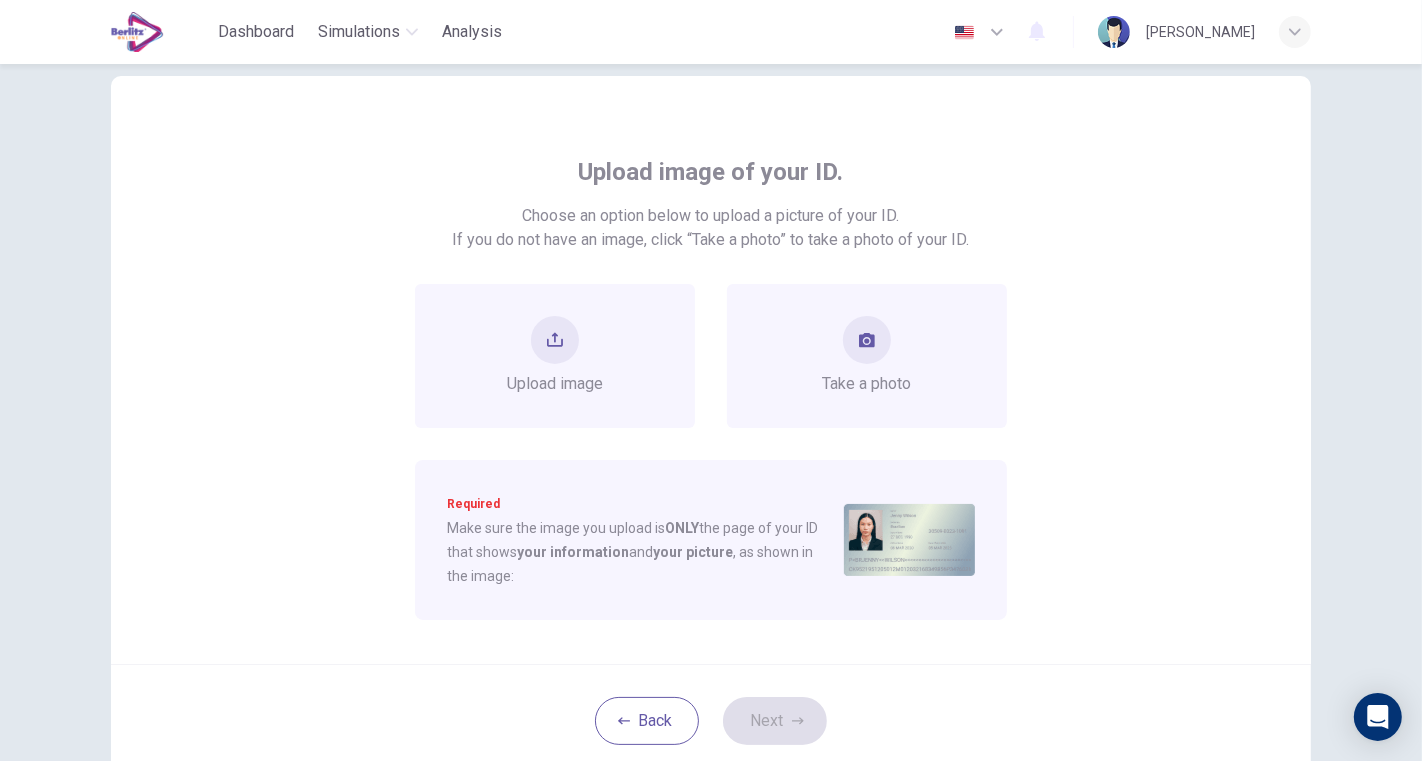 click 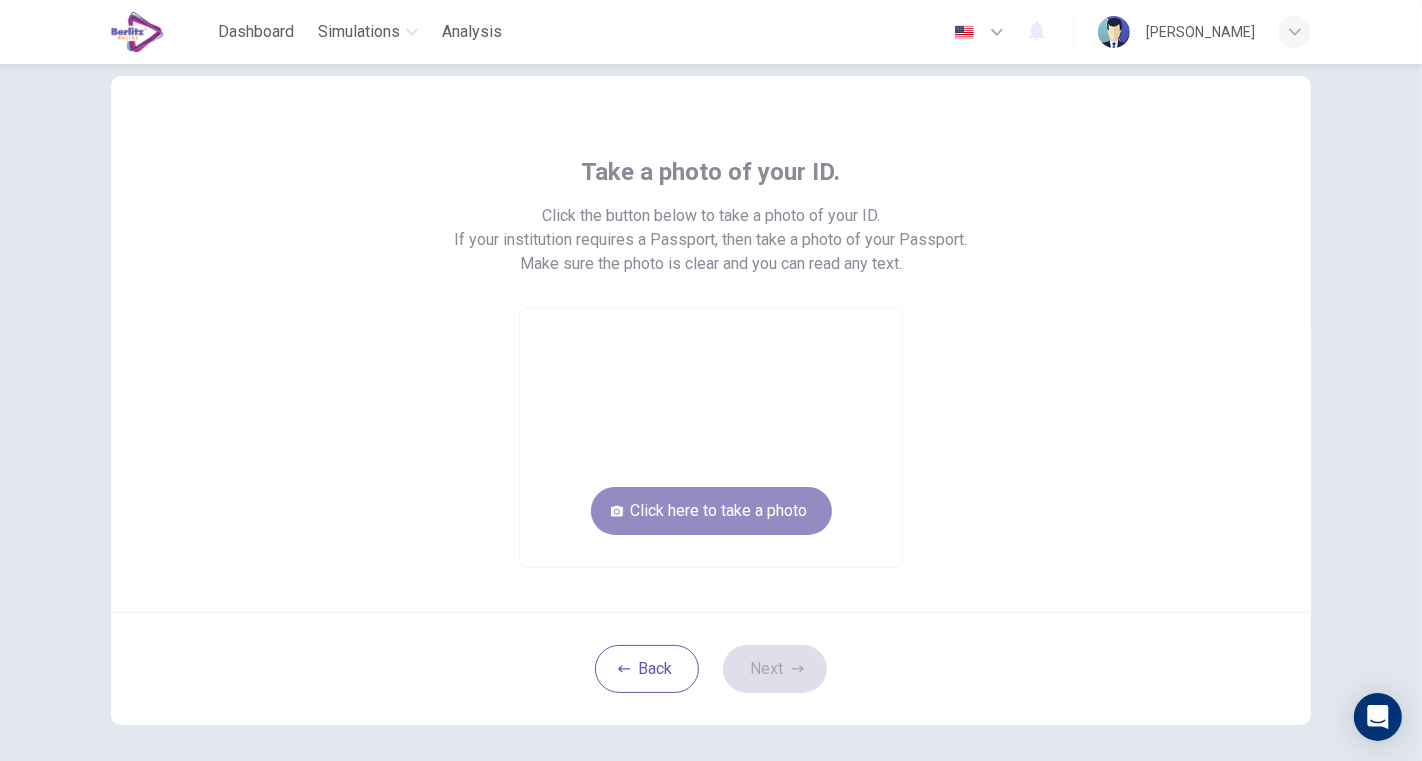 click on "Click here to take a photo" at bounding box center (711, 511) 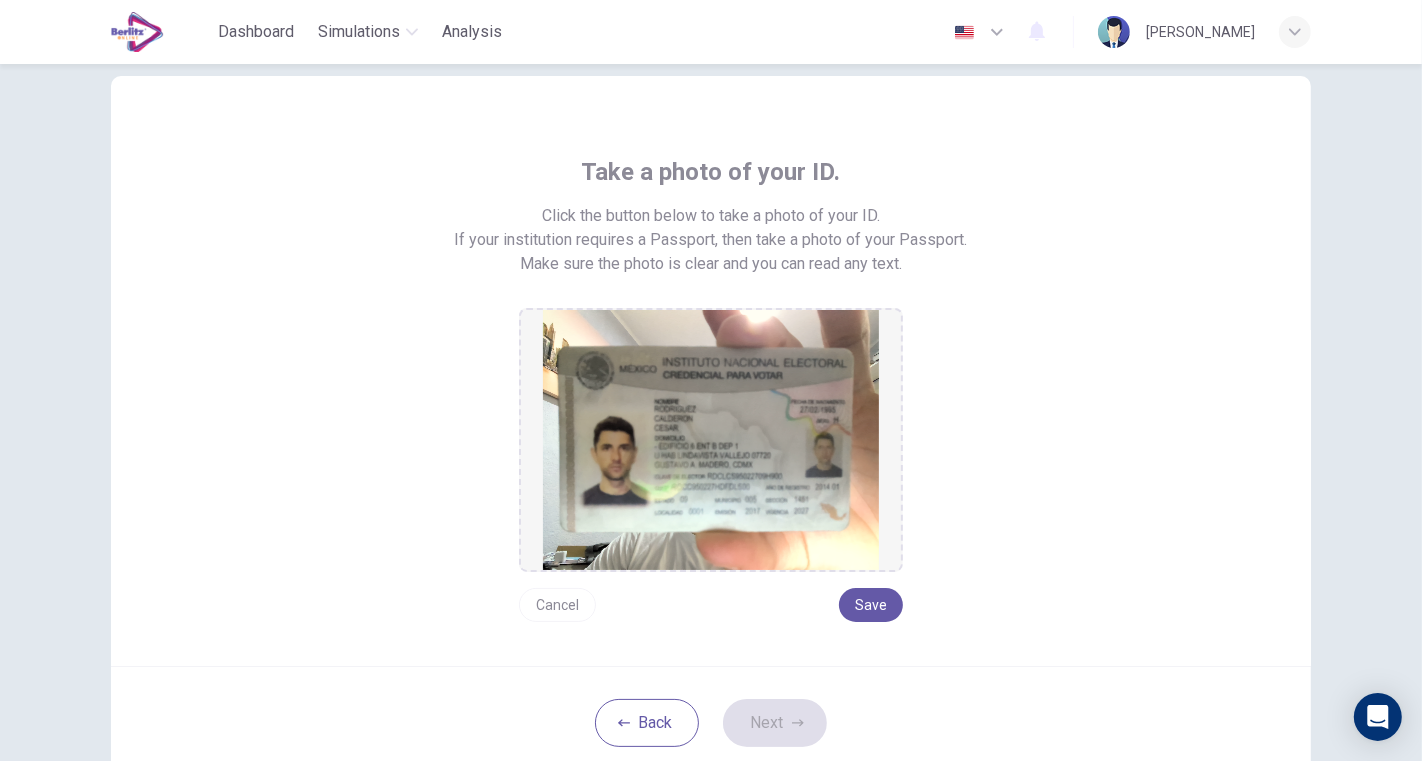 click on "Cancel" at bounding box center (557, 605) 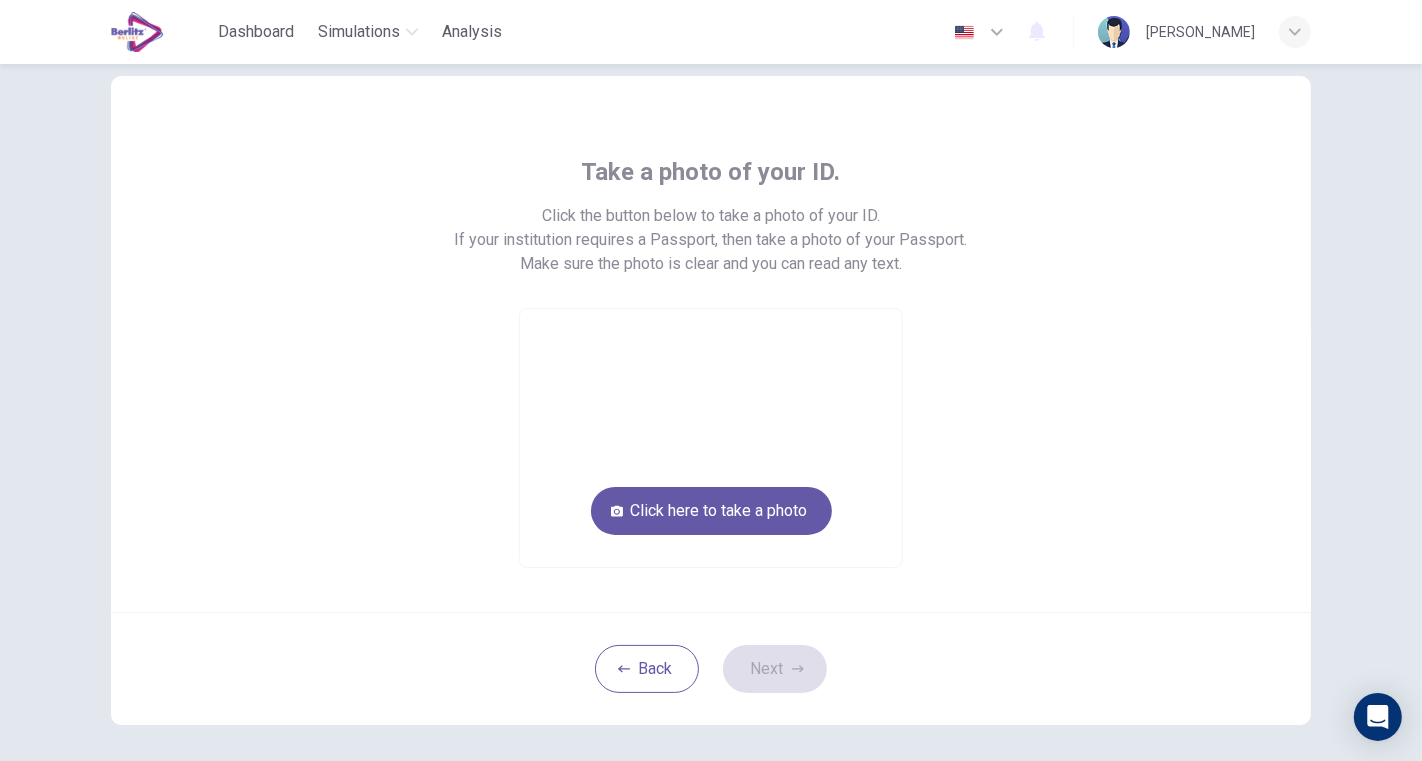 click on "Click here to take a photo" at bounding box center [711, 511] 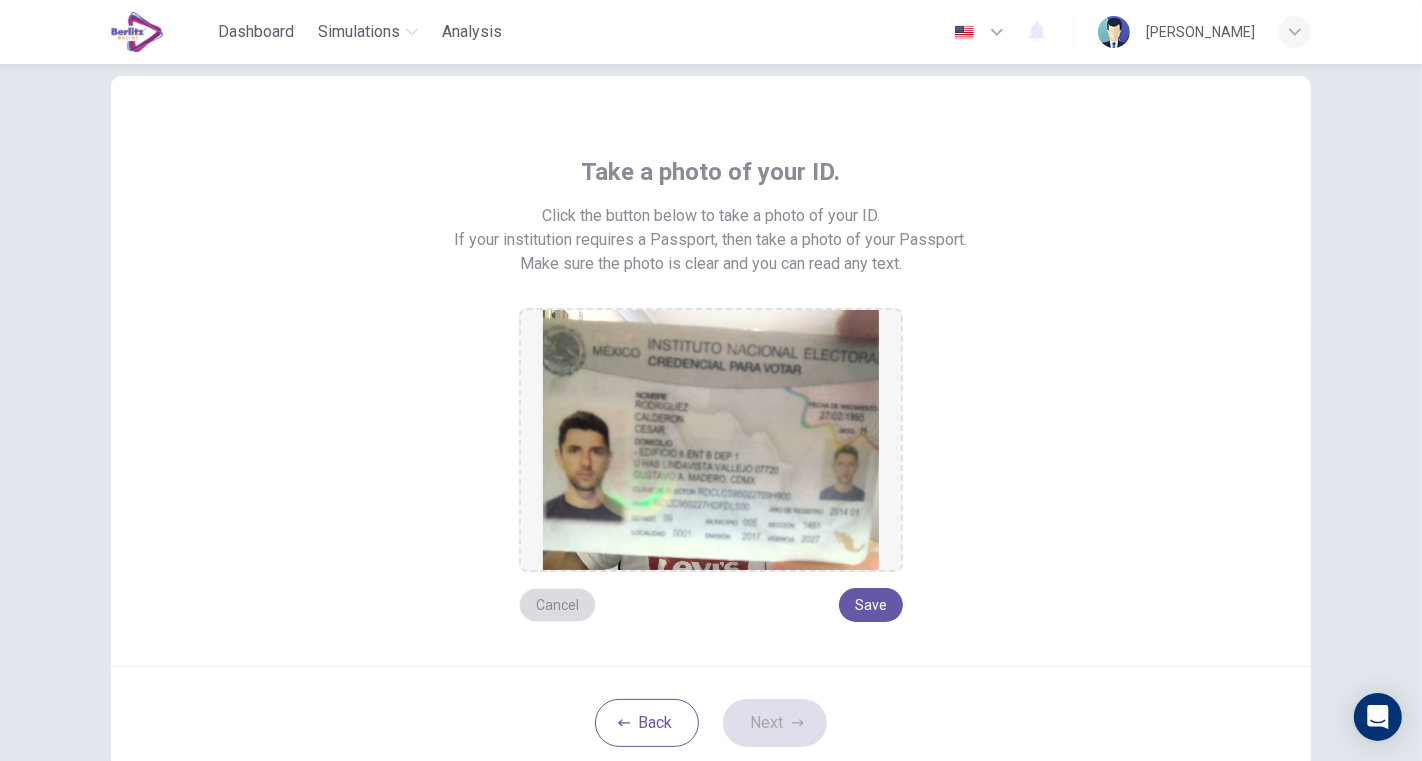 click on "Cancel" at bounding box center (557, 605) 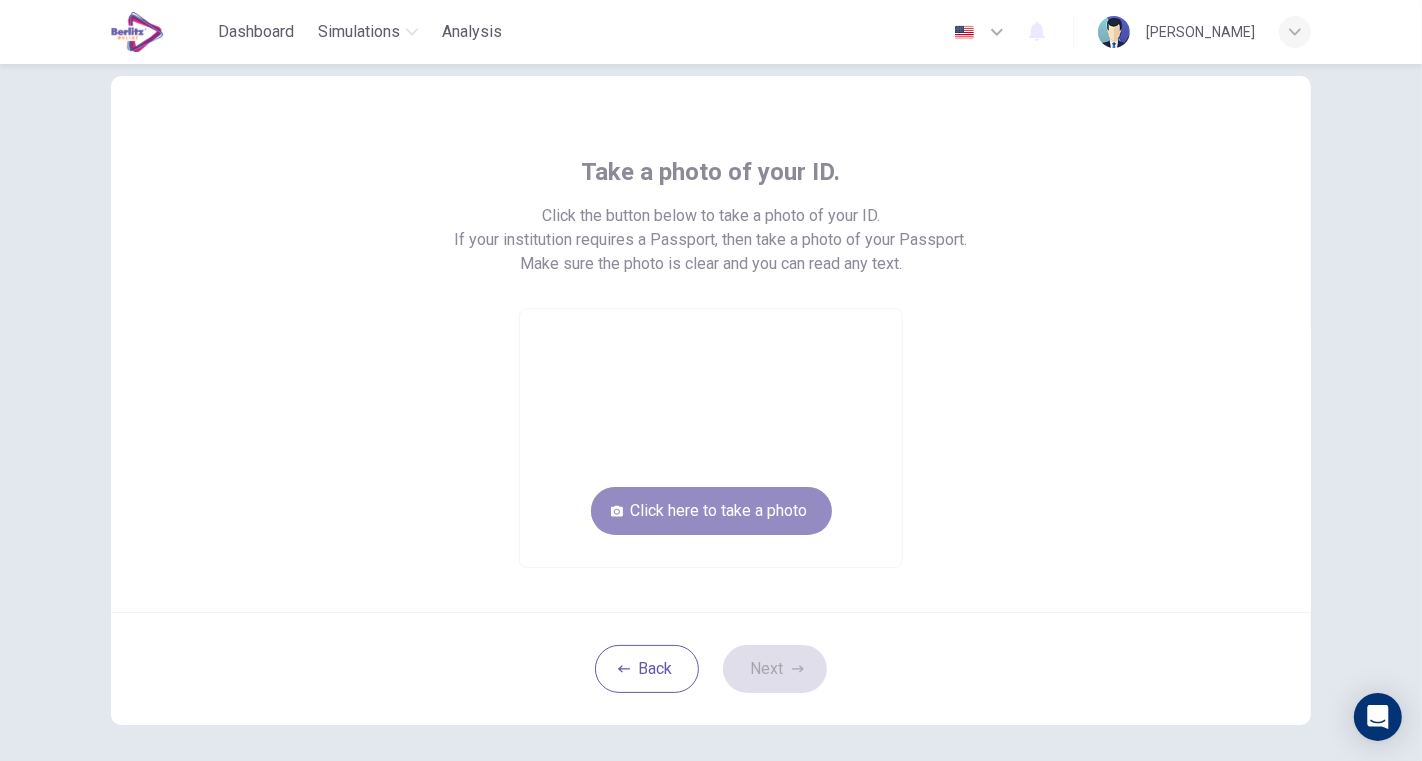 click on "Click here to take a photo" at bounding box center [711, 511] 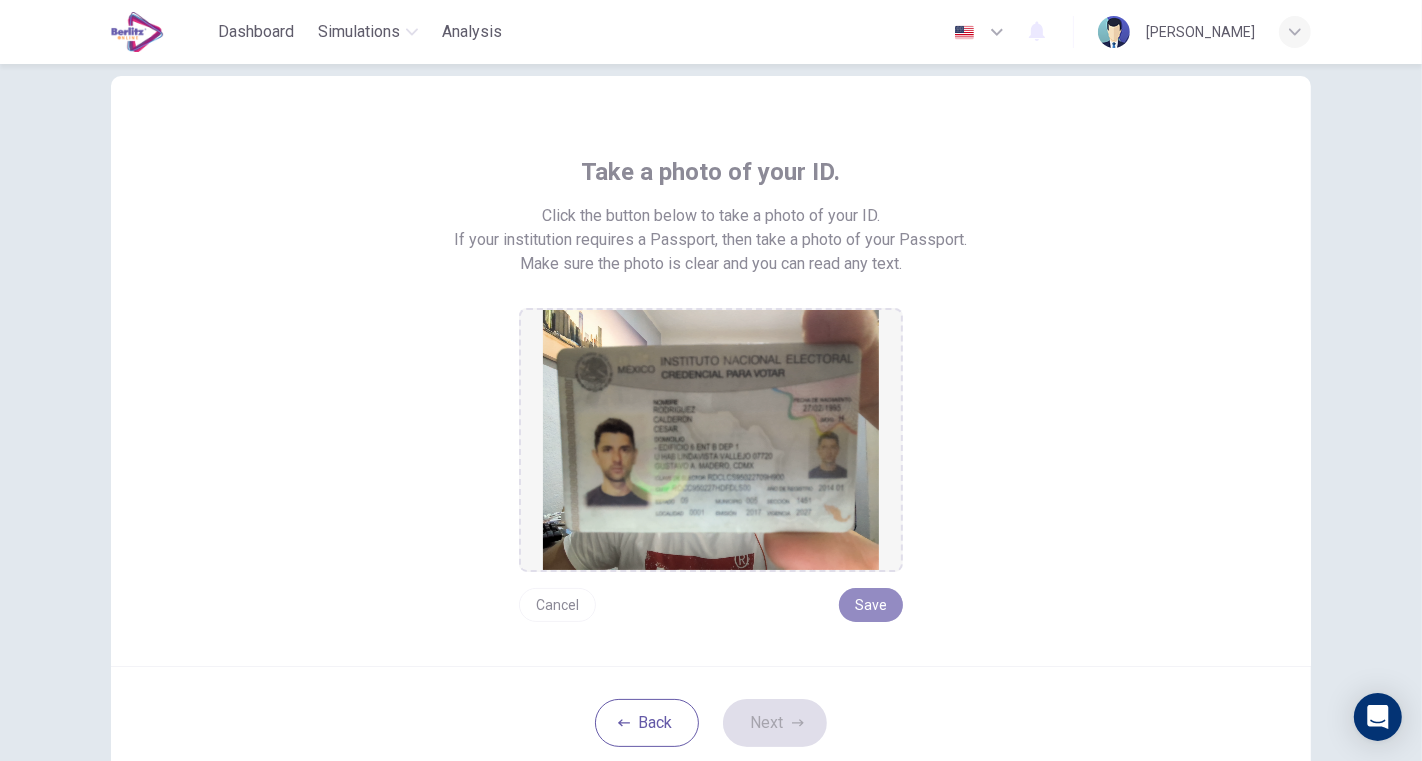 click on "Save" at bounding box center [871, 605] 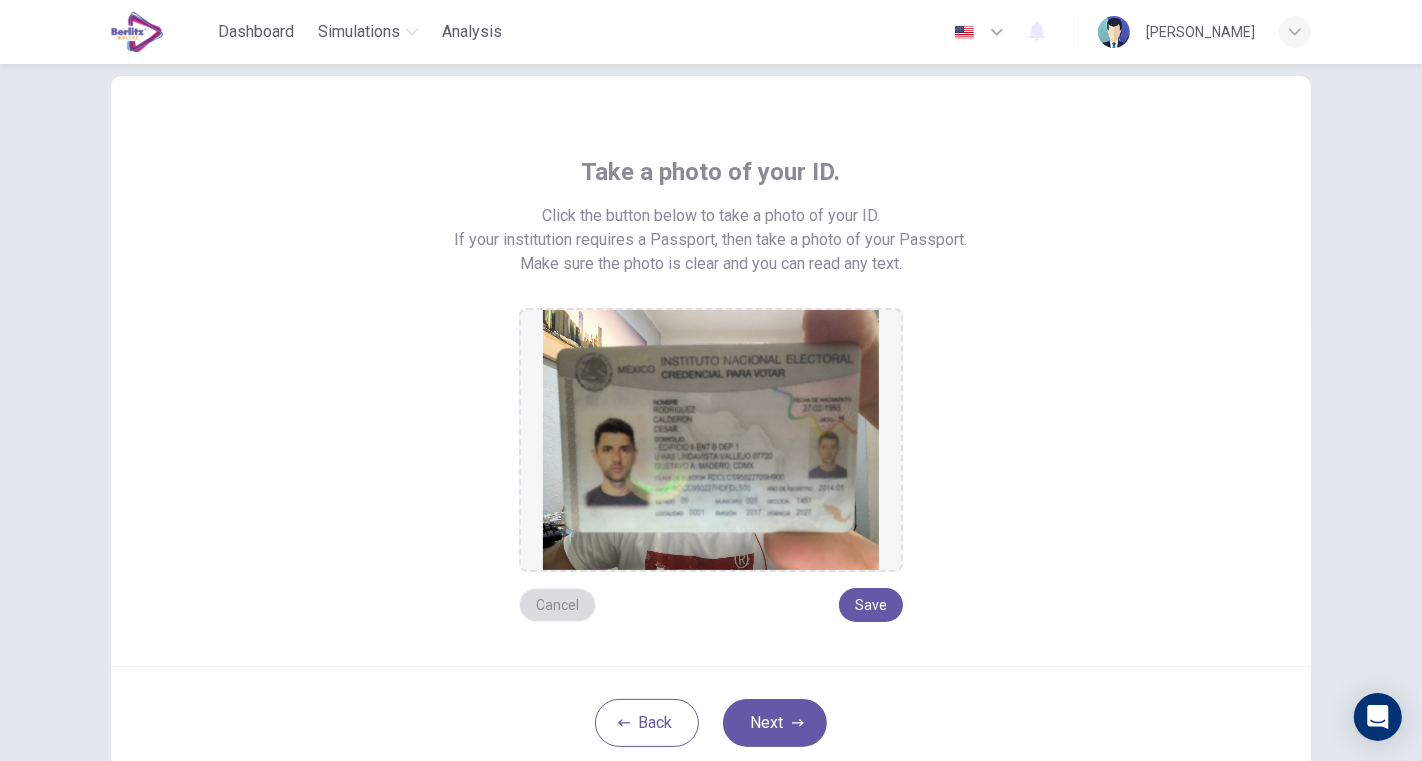 click on "Cancel" at bounding box center [557, 605] 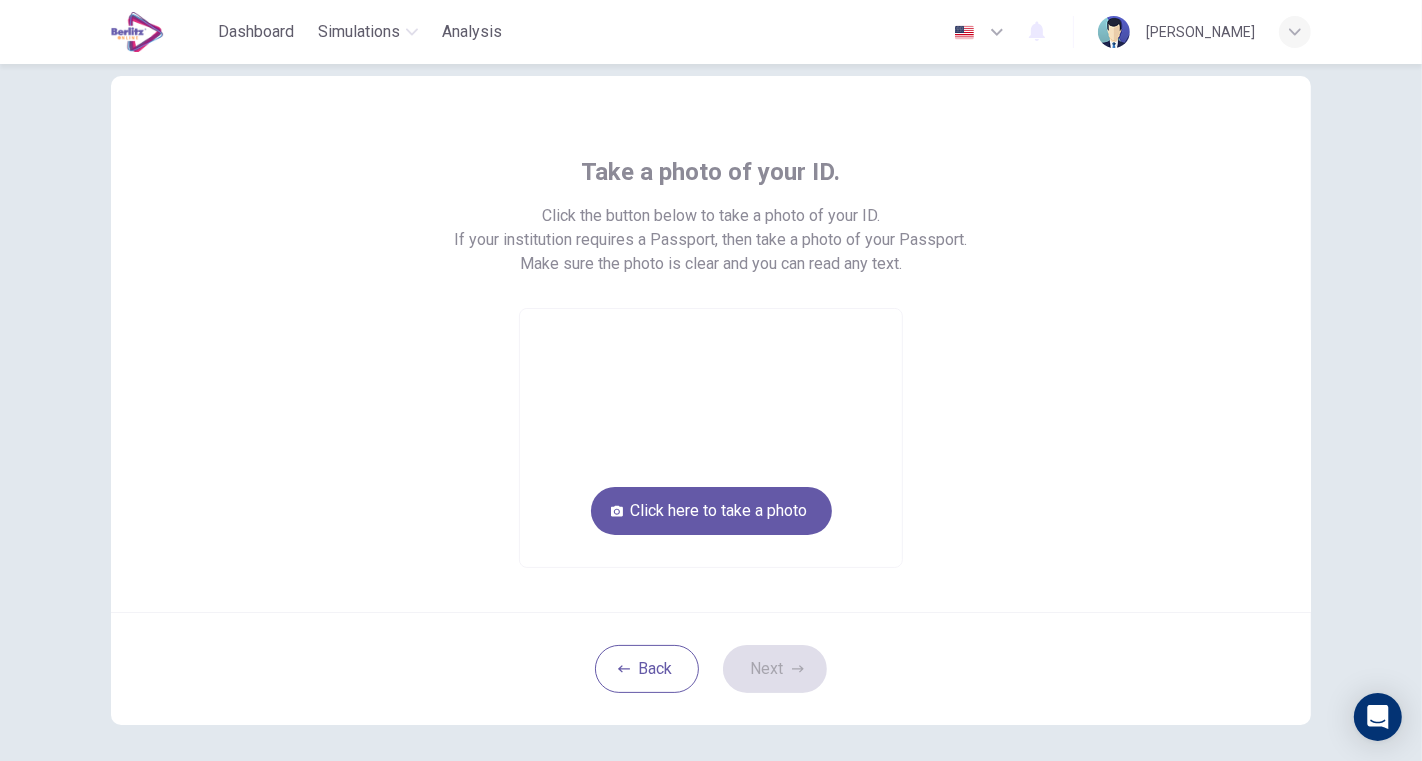 click on "Click here to take a photo" at bounding box center [711, 511] 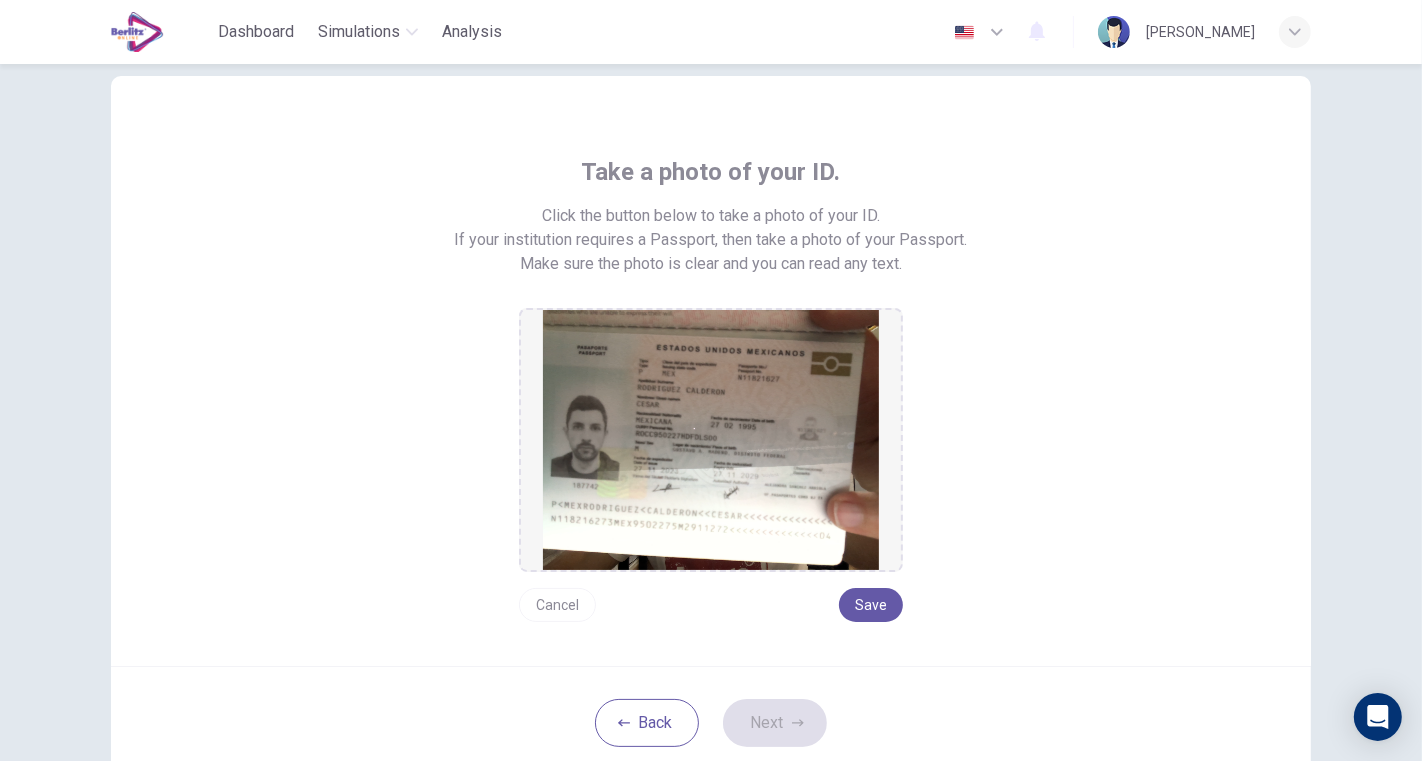 click on "Cancel" at bounding box center [557, 605] 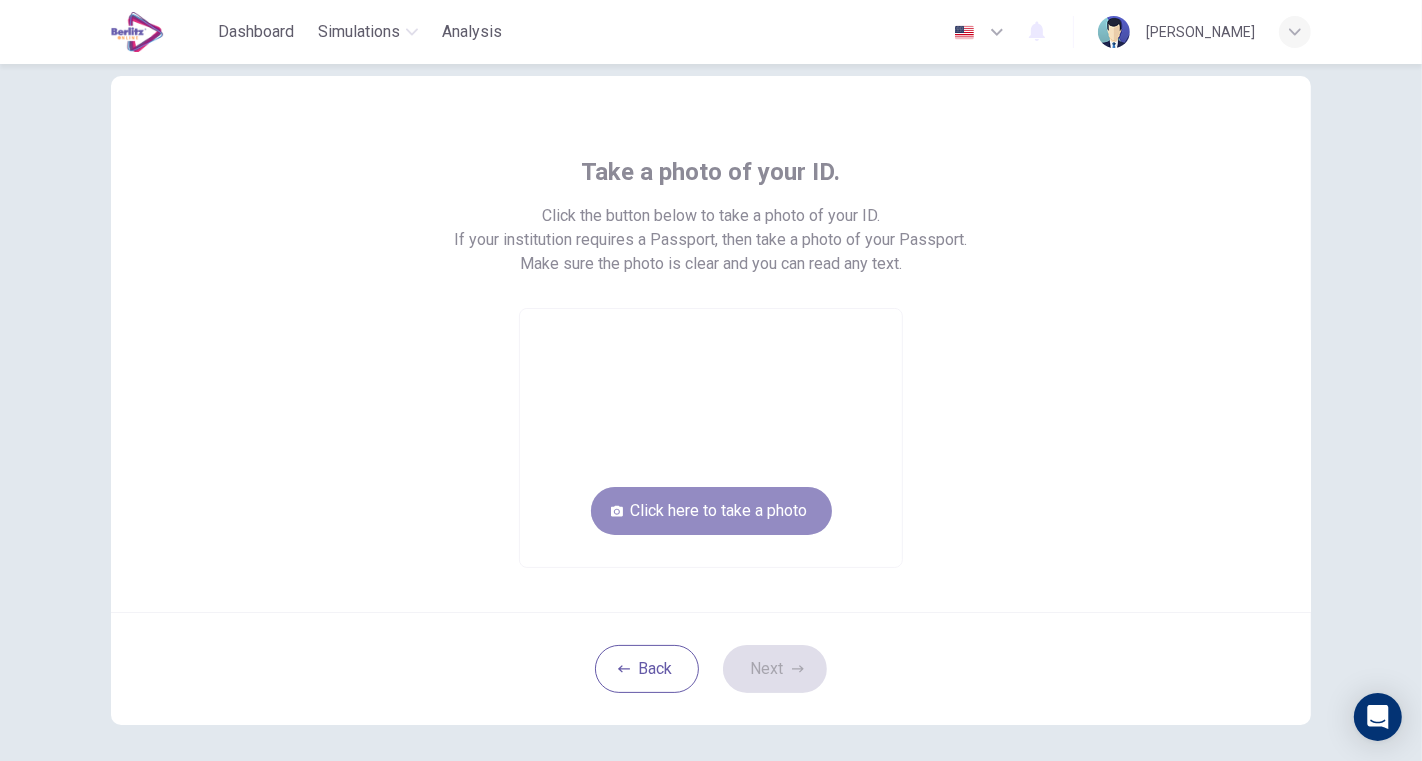 click on "Click here to take a photo" at bounding box center [711, 511] 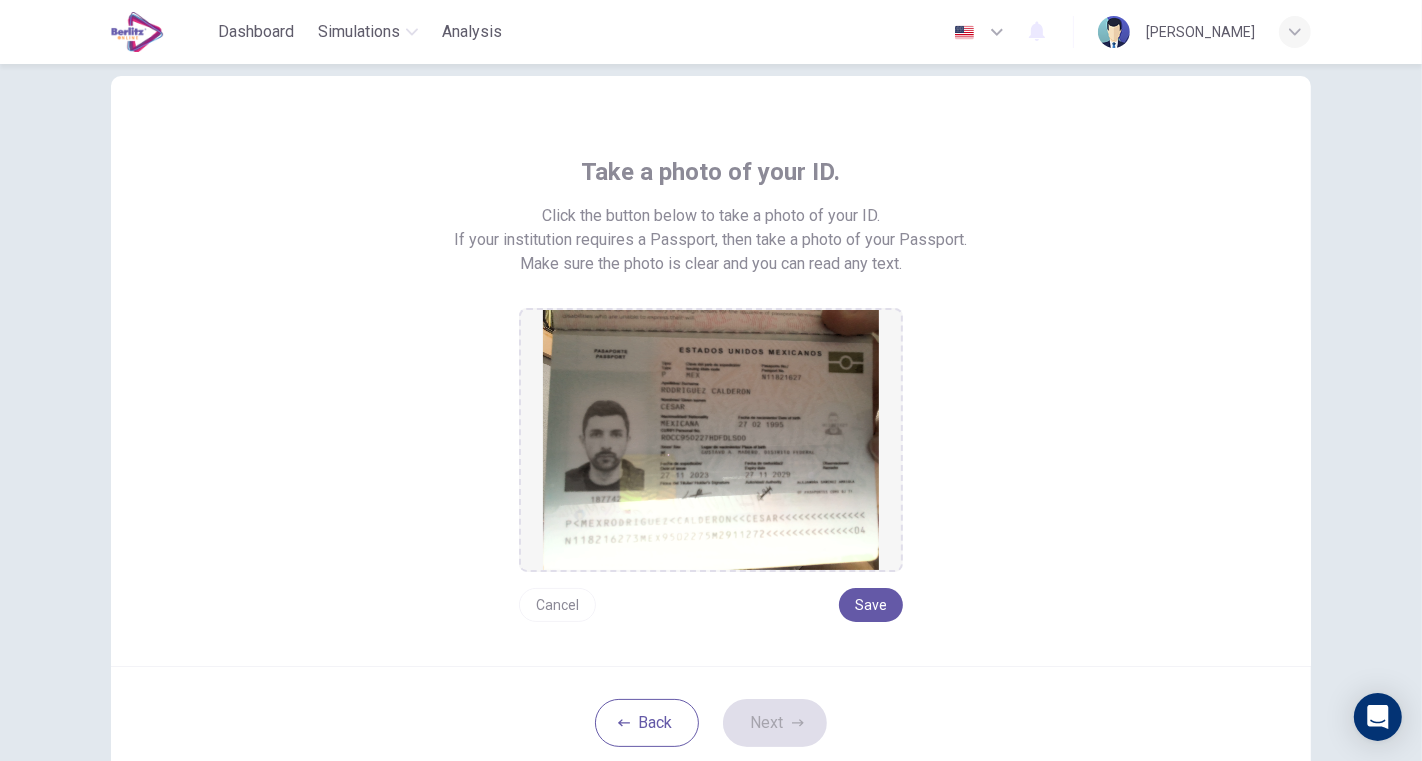 click on "Save" at bounding box center [871, 605] 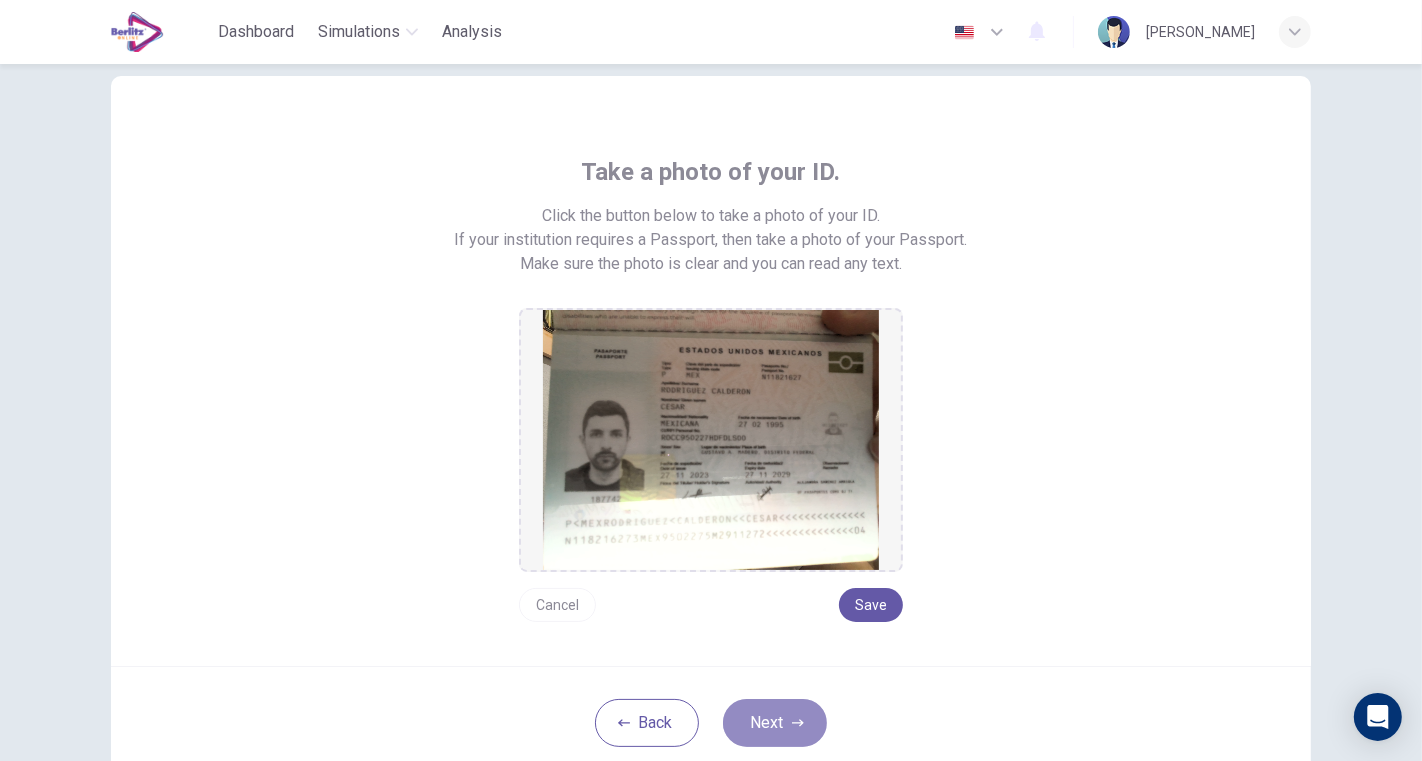 click on "Next" at bounding box center [775, 723] 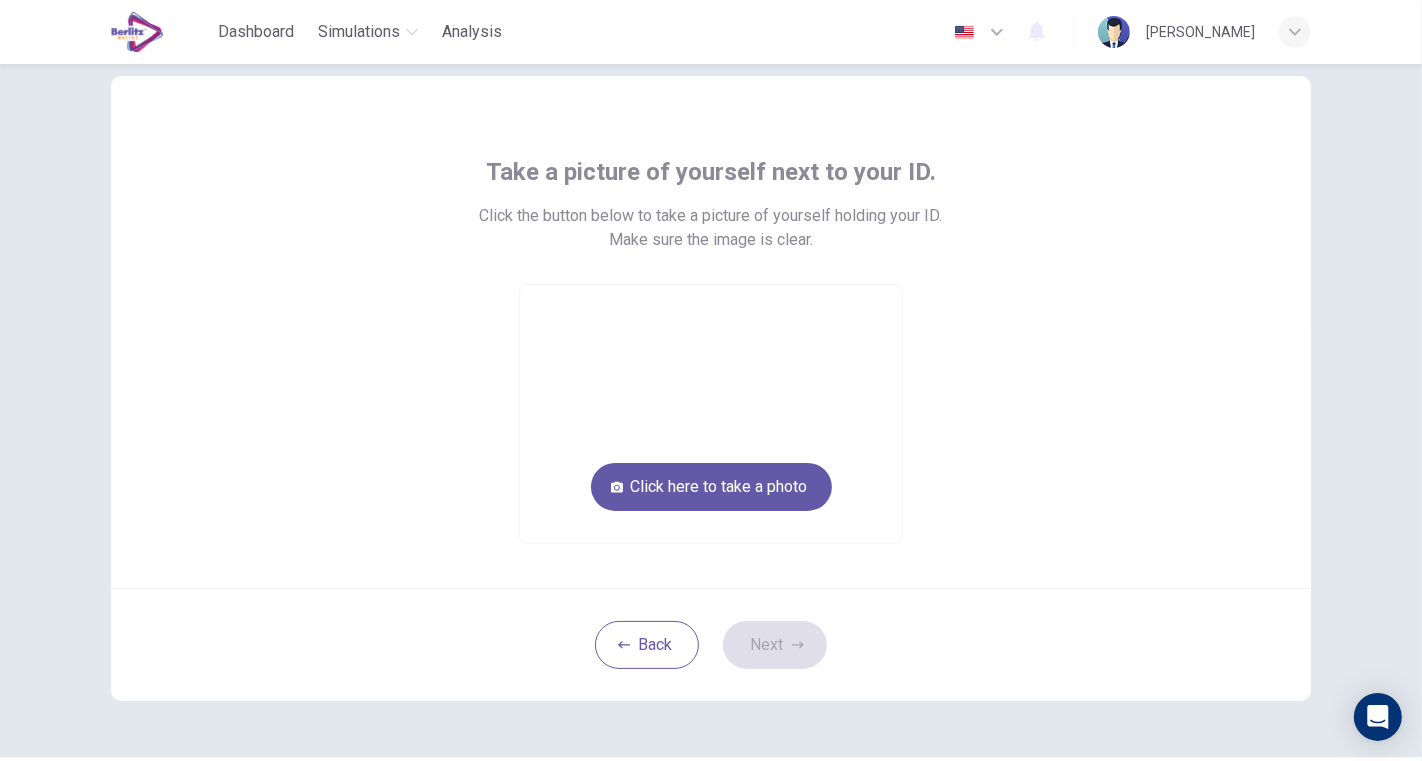 click on "Click here to take a photo" at bounding box center [711, 487] 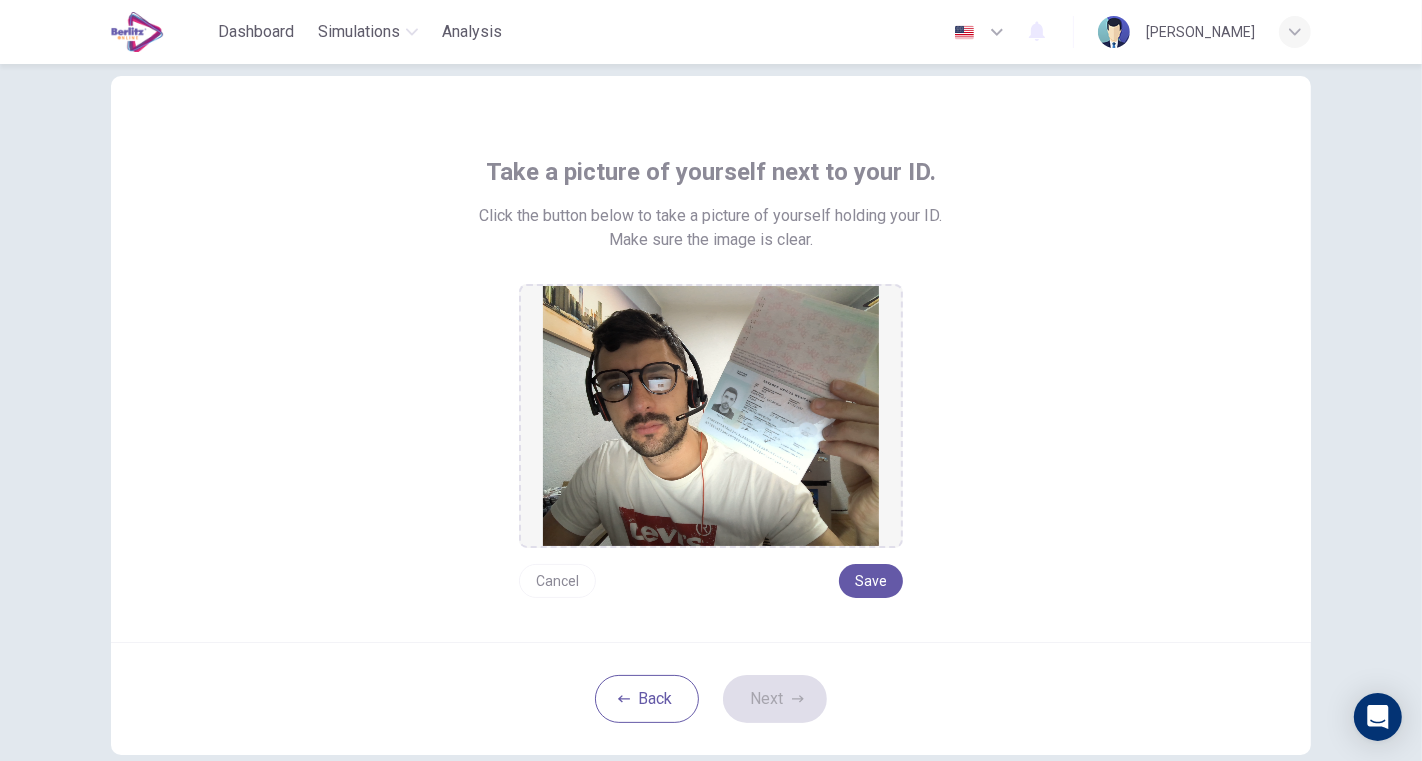 click on "Cancel" at bounding box center [557, 581] 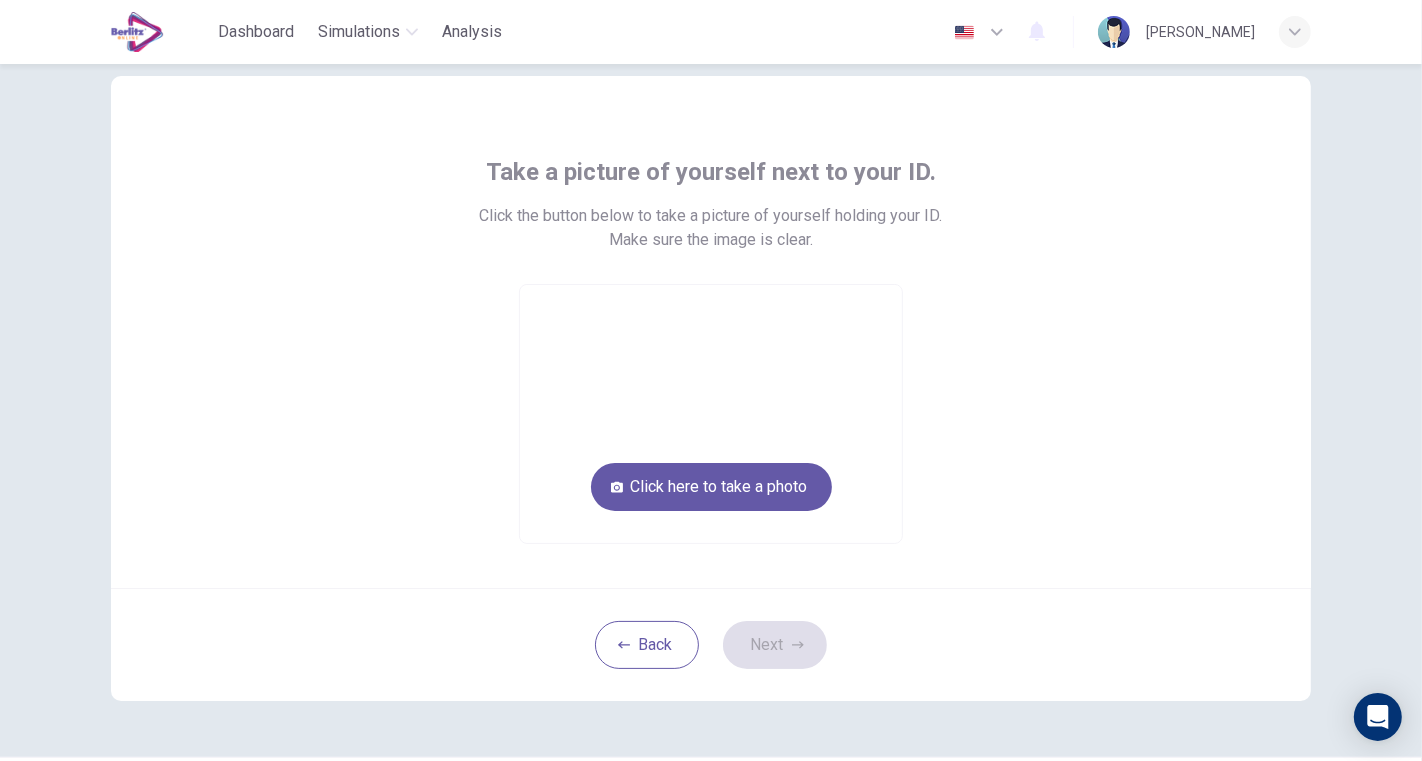 click on "Click here to take a photo" at bounding box center (711, 487) 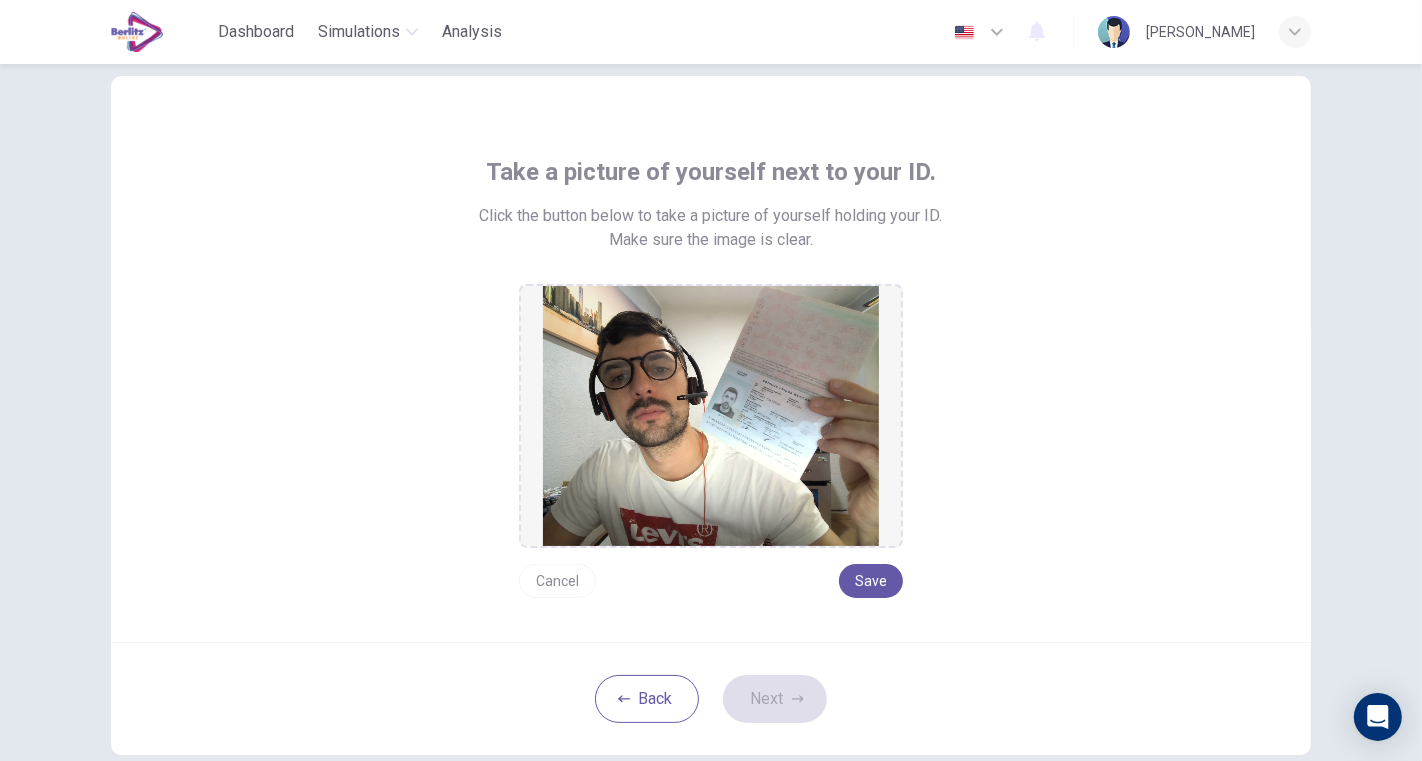 click on "Save" at bounding box center (871, 581) 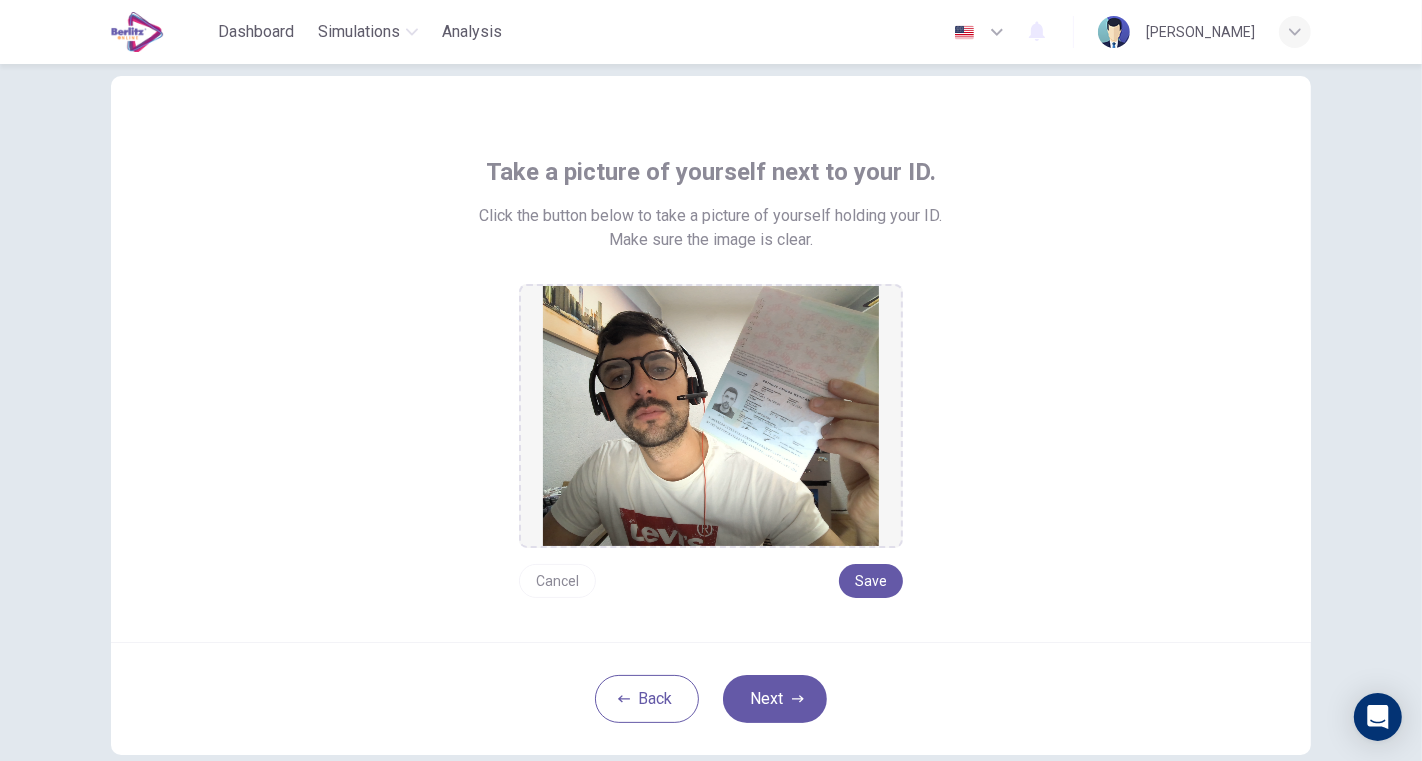 click on "Save" at bounding box center (871, 581) 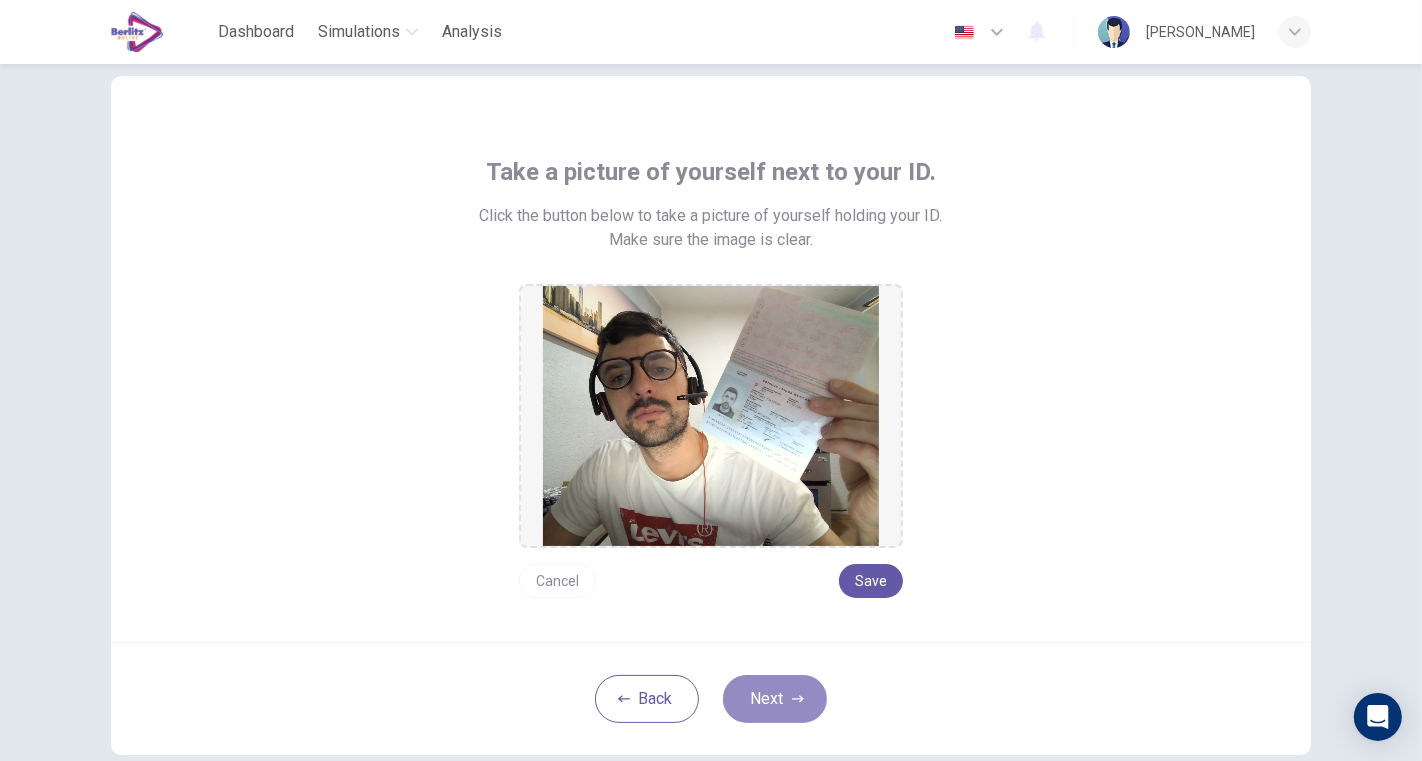 click on "Next" at bounding box center (775, 699) 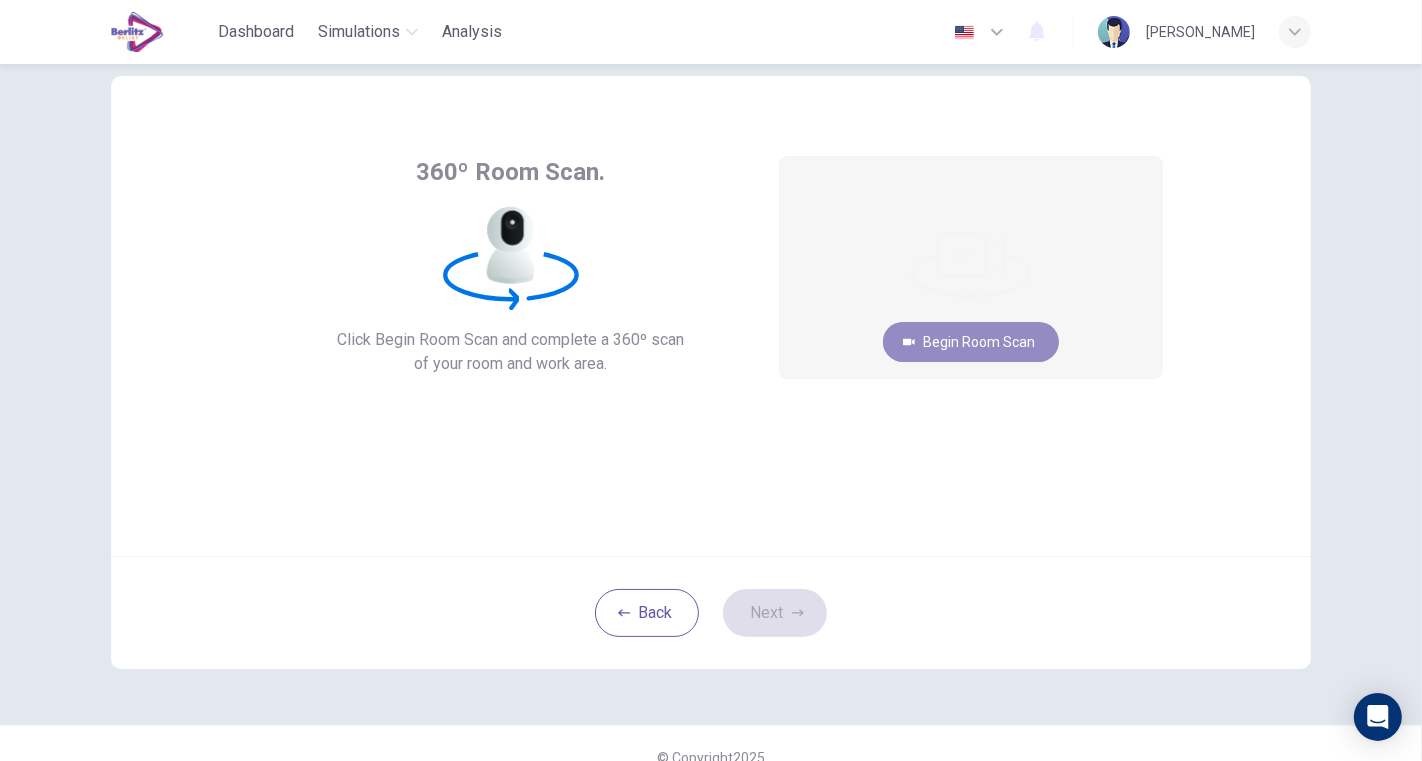 click on "Begin Room Scan" at bounding box center [971, 342] 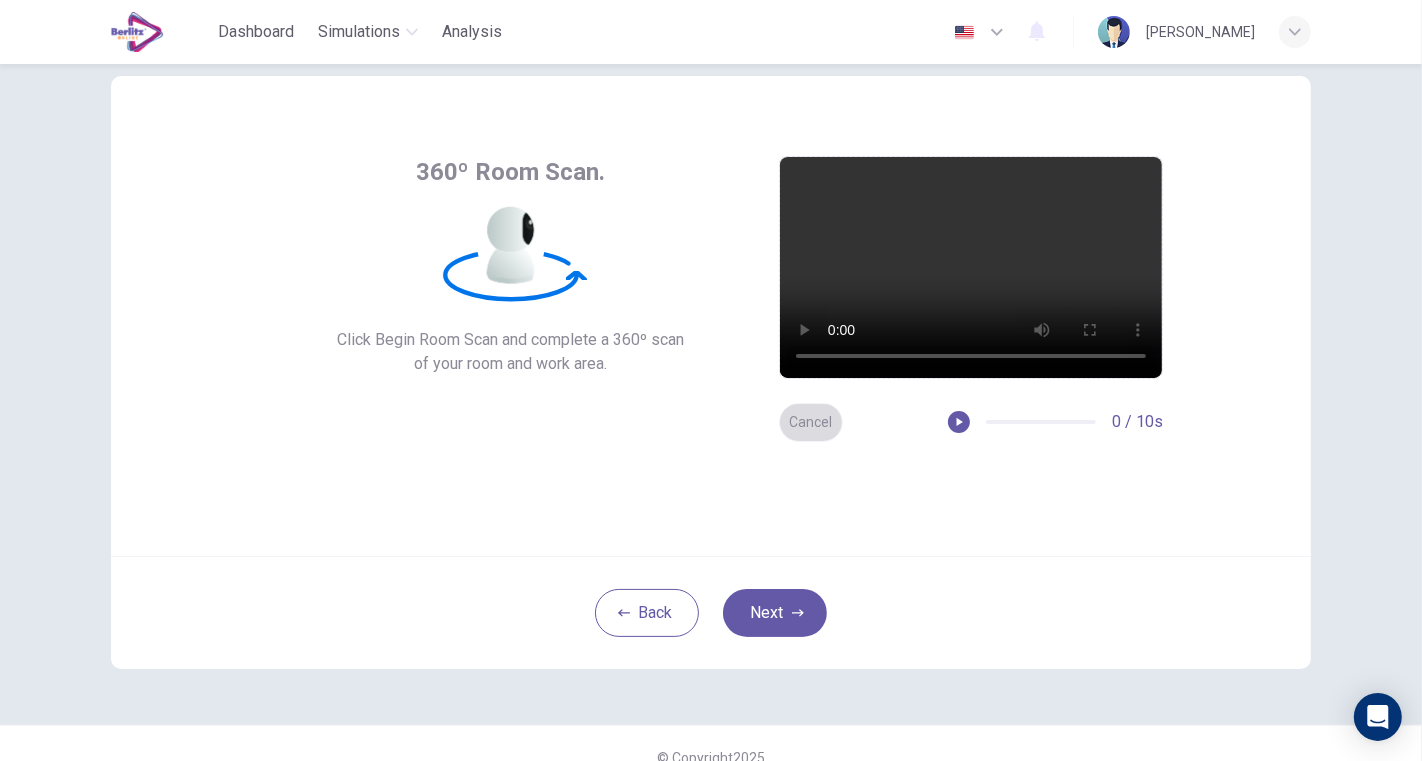 click on "Cancel" at bounding box center [811, 422] 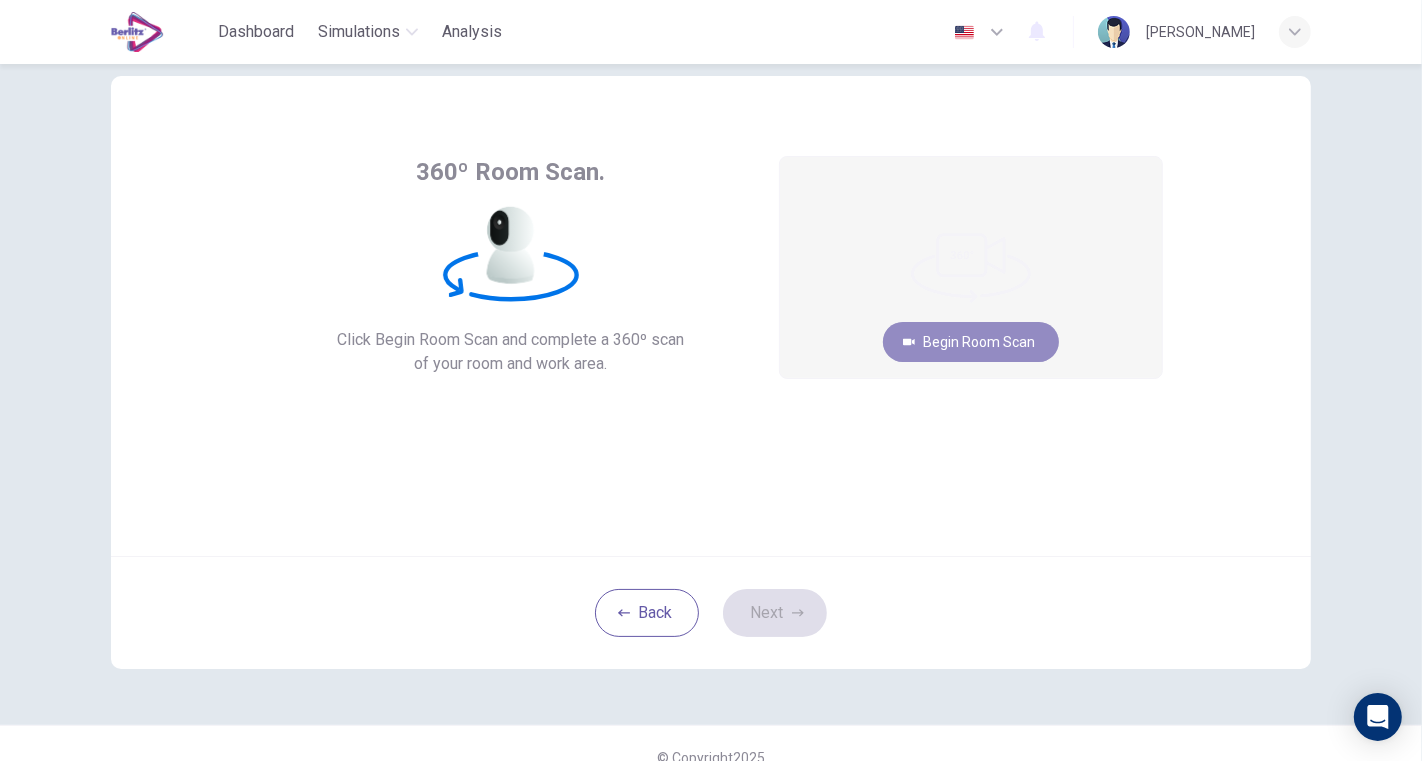 click on "Begin Room Scan" at bounding box center (971, 342) 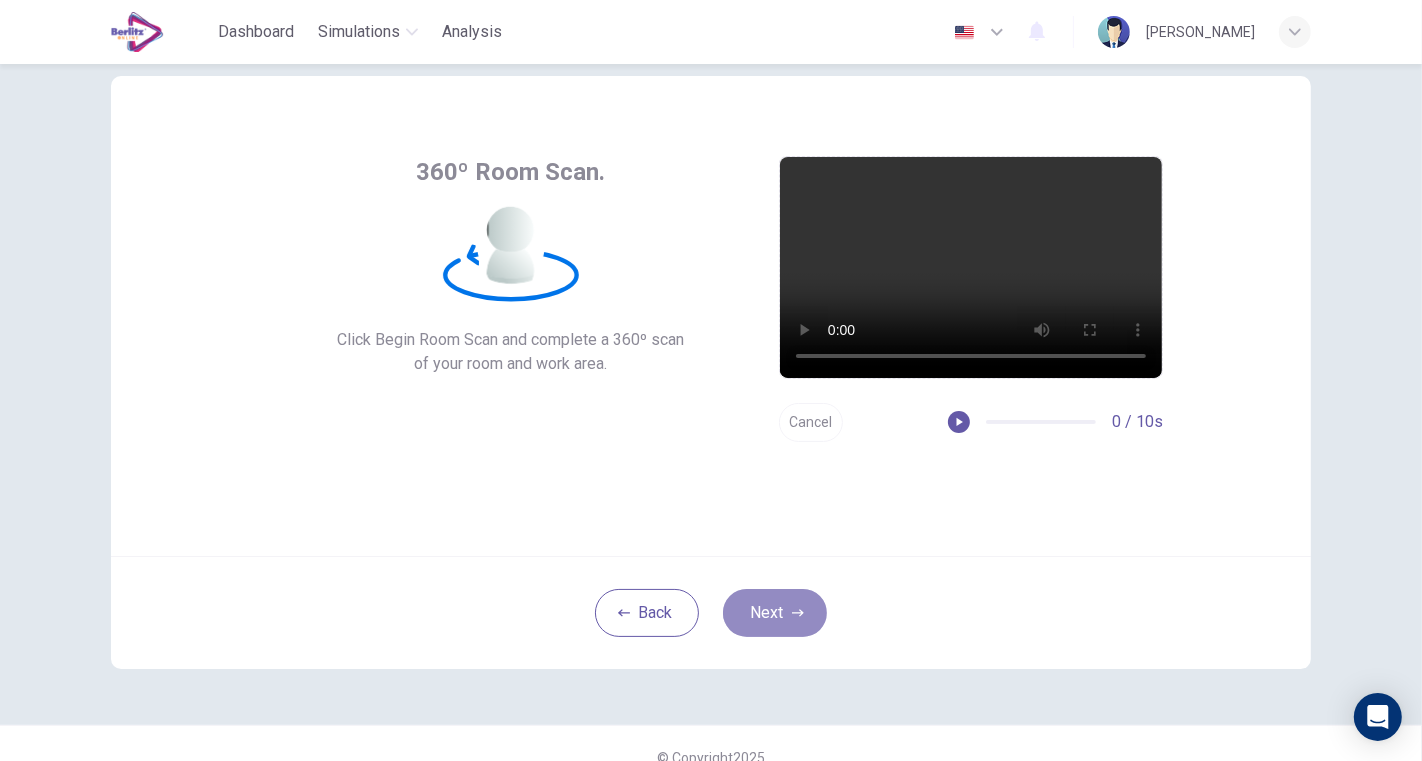 click 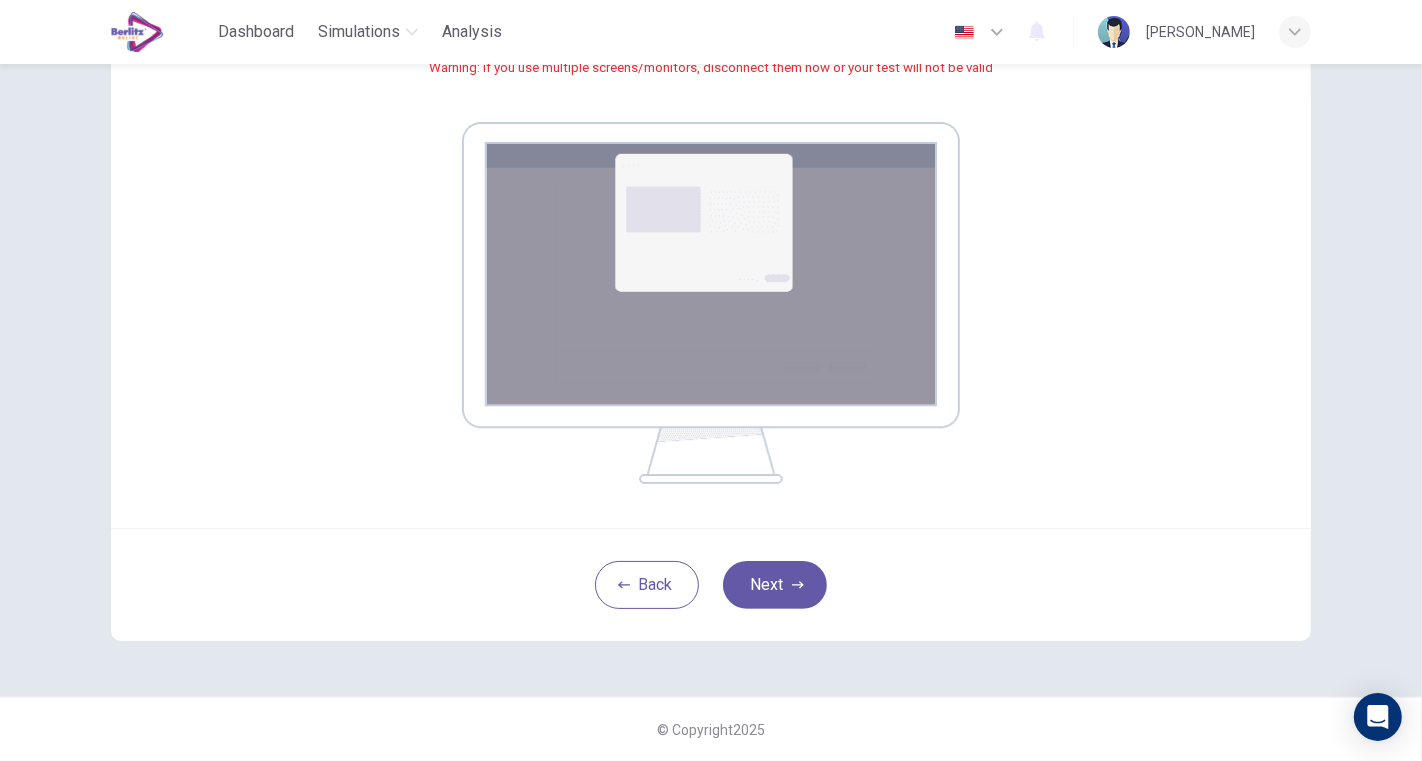 scroll, scrollTop: 165, scrollLeft: 0, axis: vertical 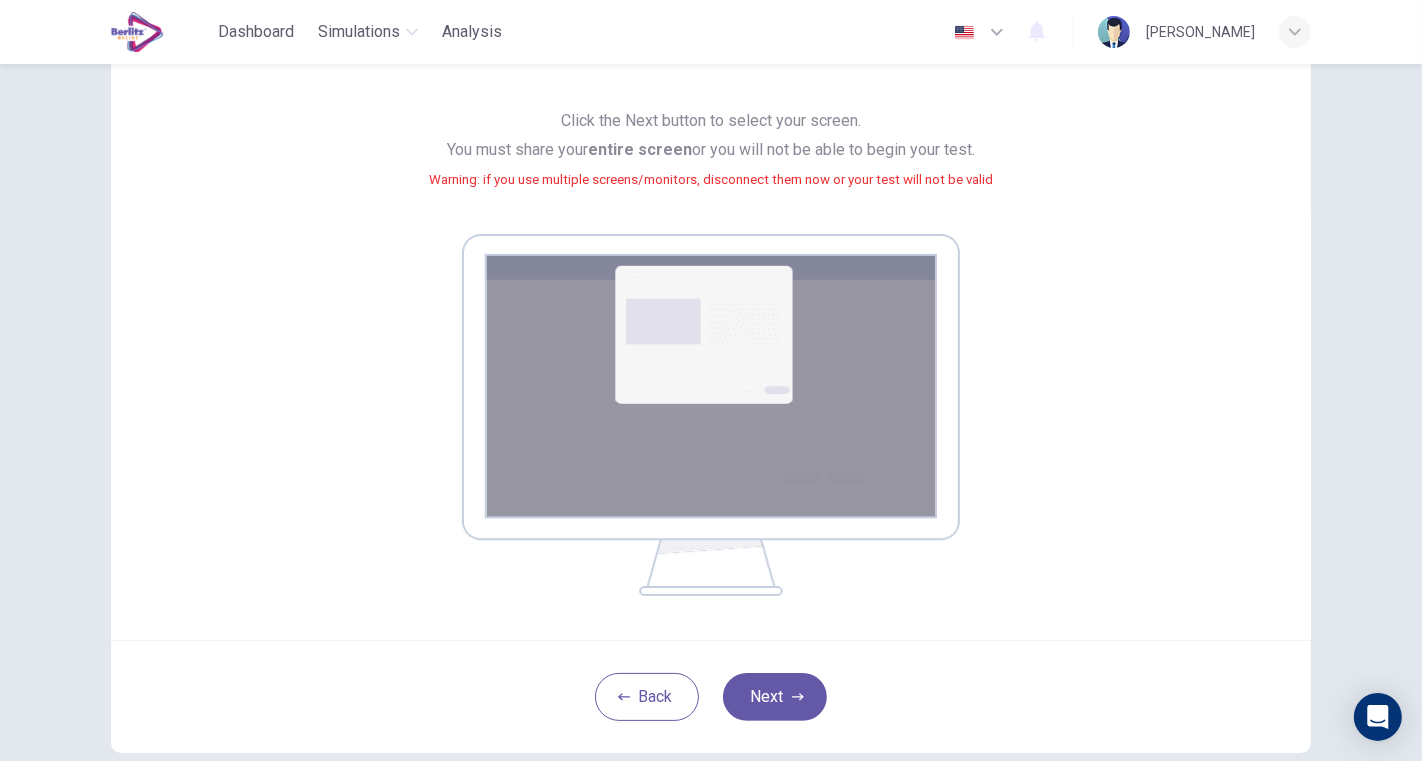 click on "Next" at bounding box center [775, 697] 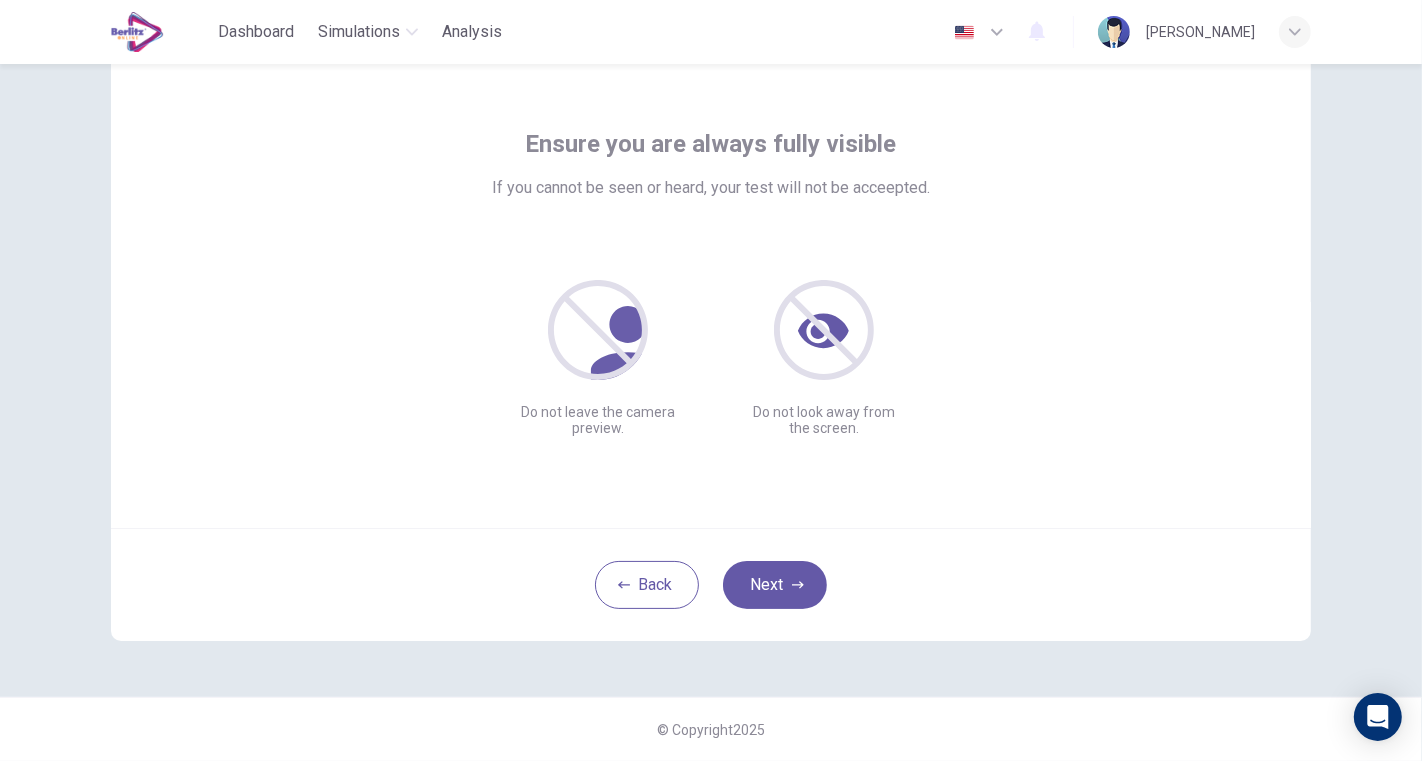 scroll, scrollTop: 71, scrollLeft: 0, axis: vertical 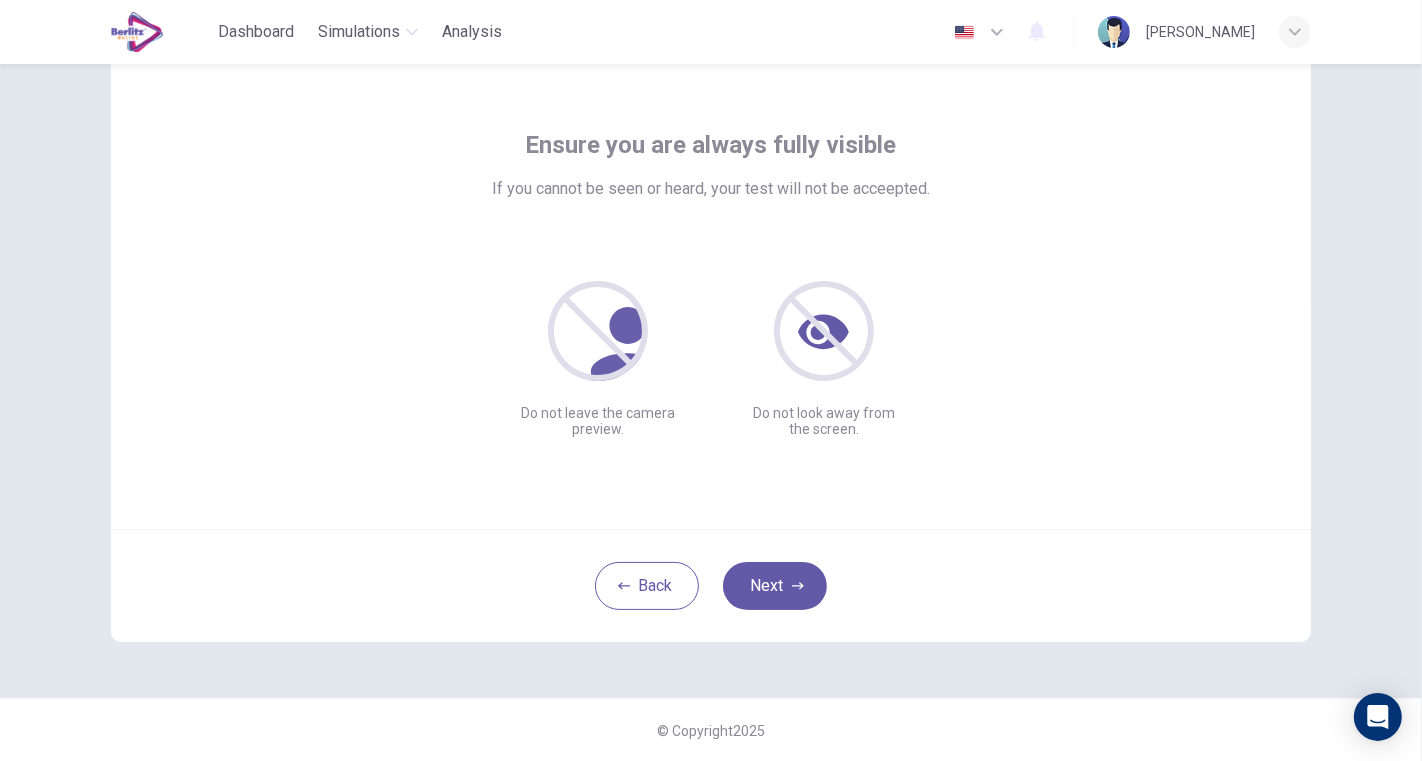 click on "Next" at bounding box center [775, 586] 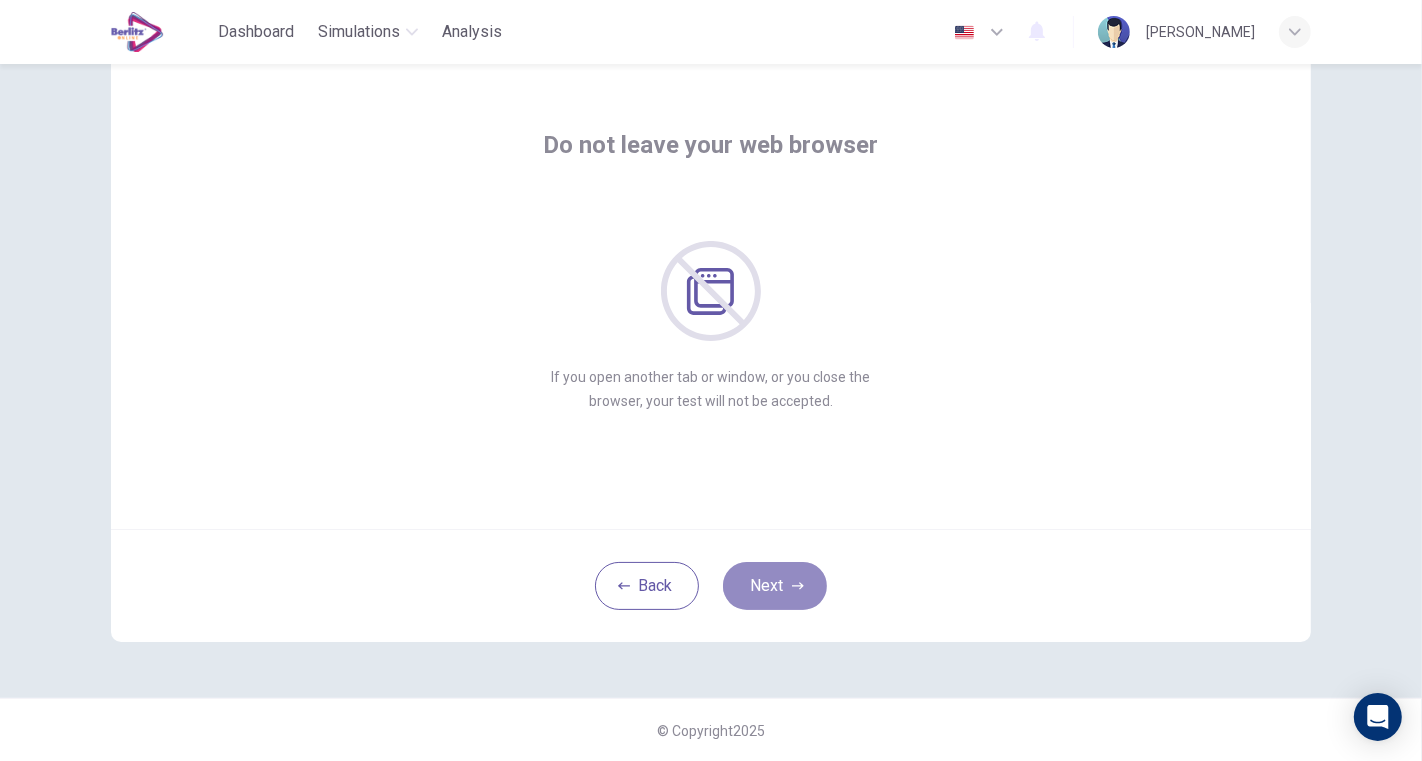 click 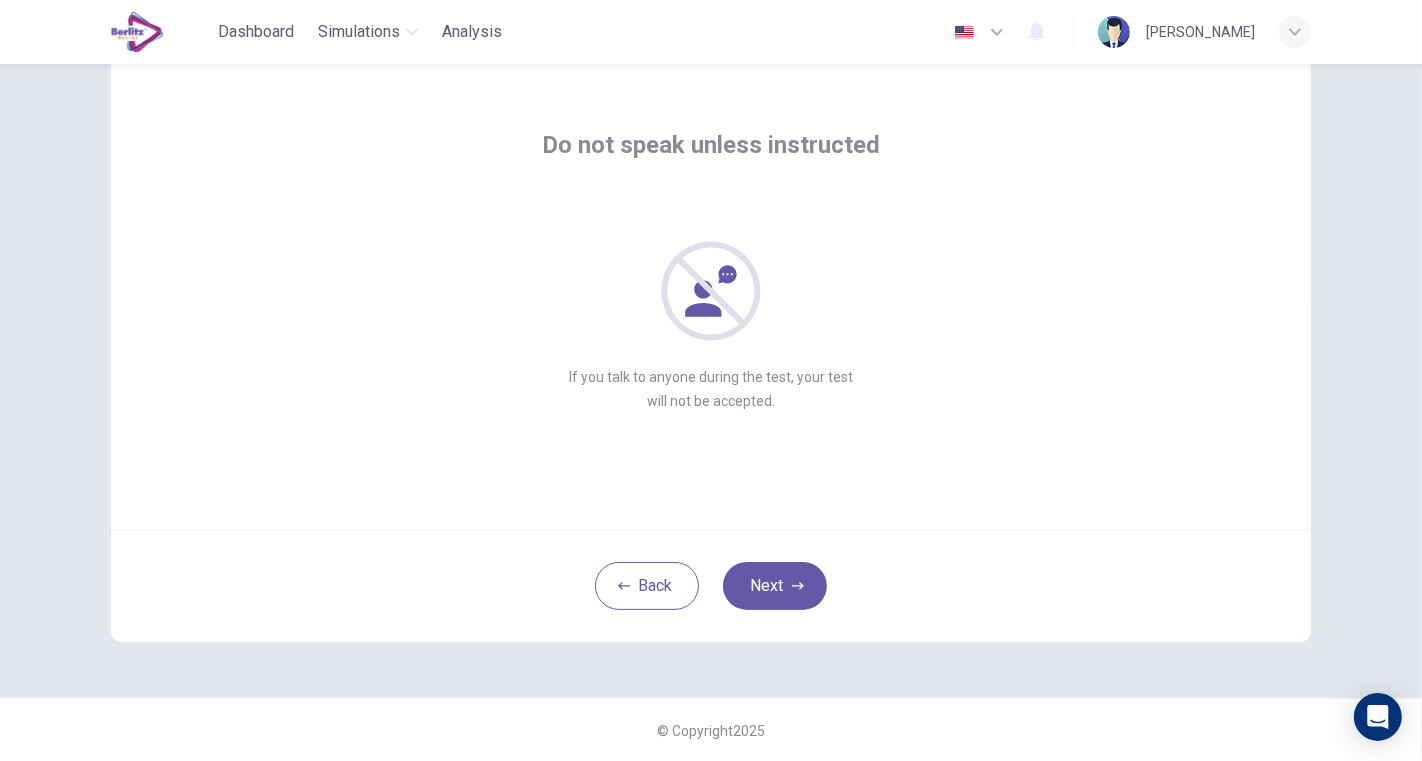 click 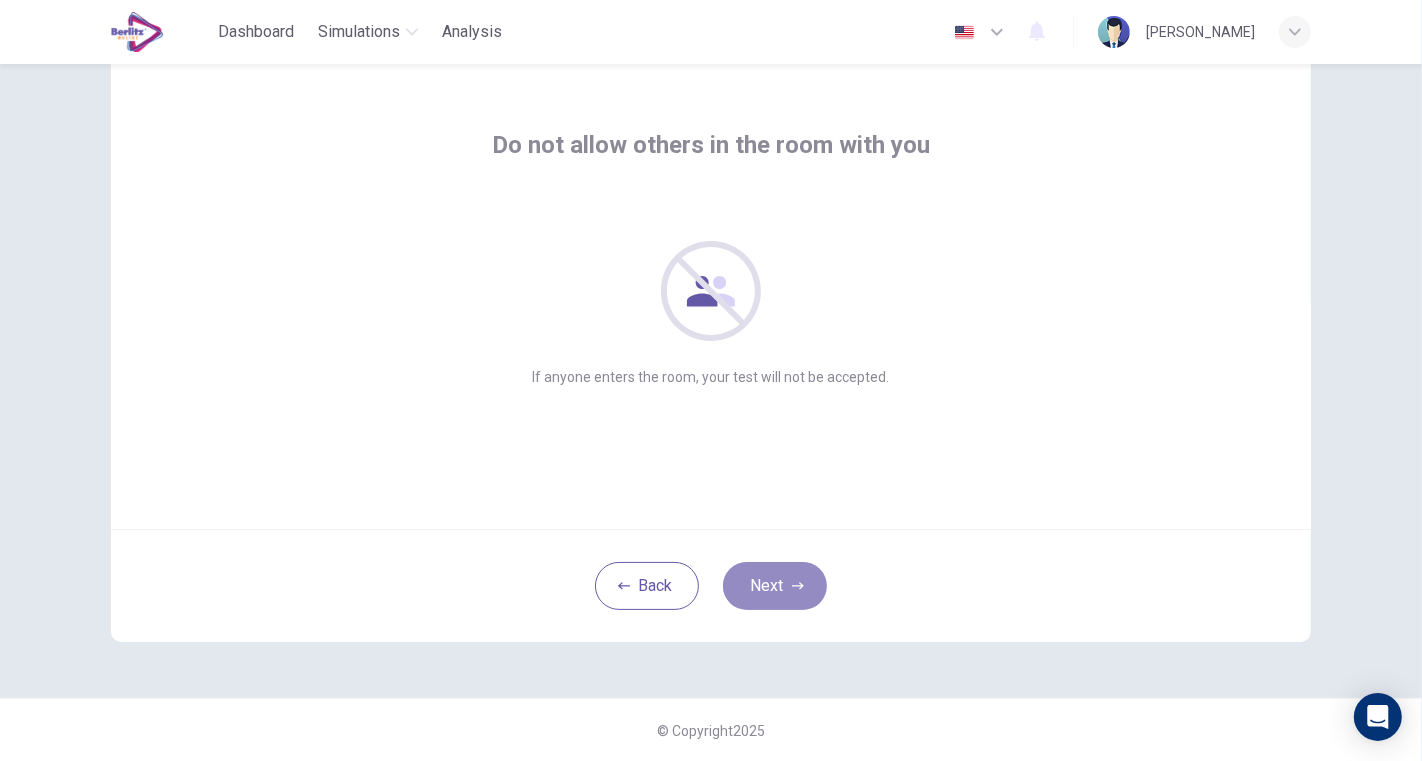 click on "Next" at bounding box center [775, 586] 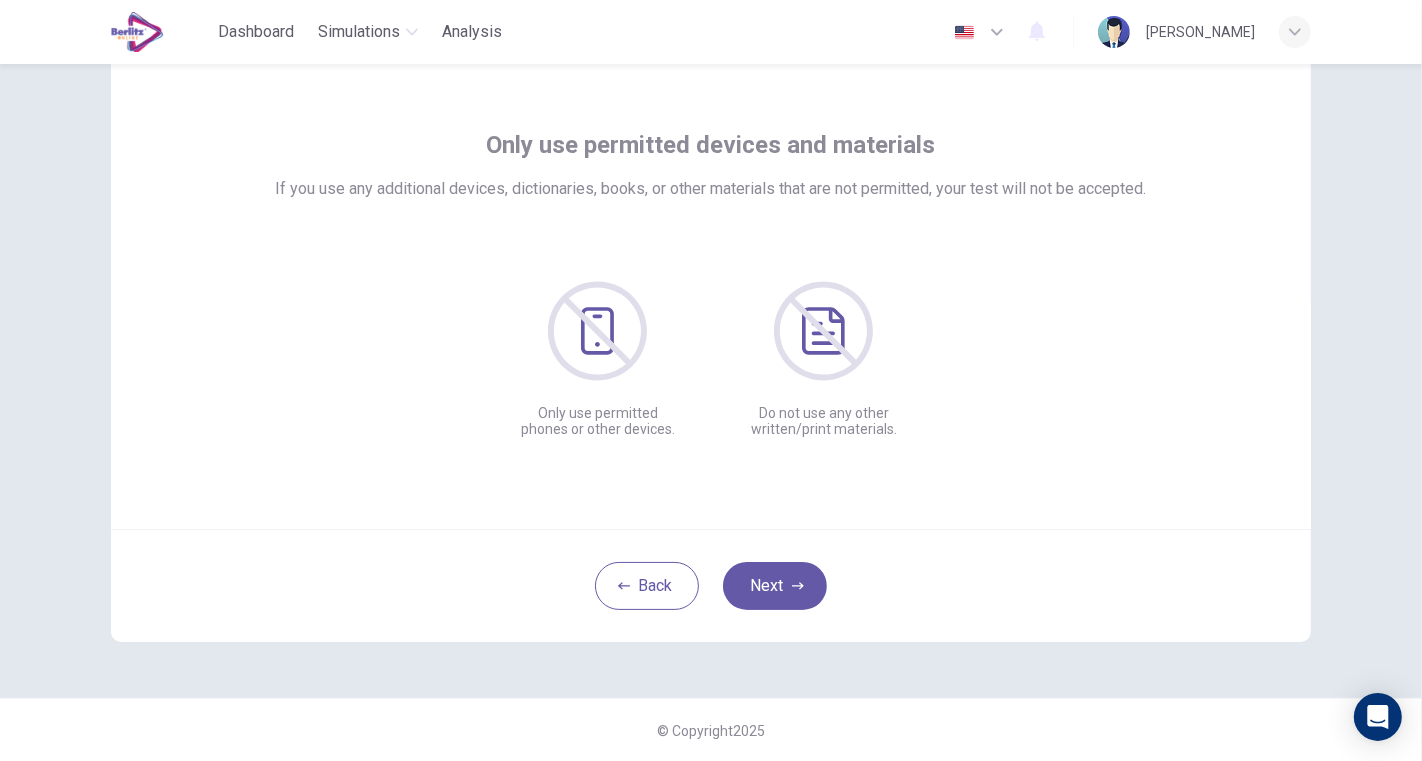 click on "Next" at bounding box center (775, 586) 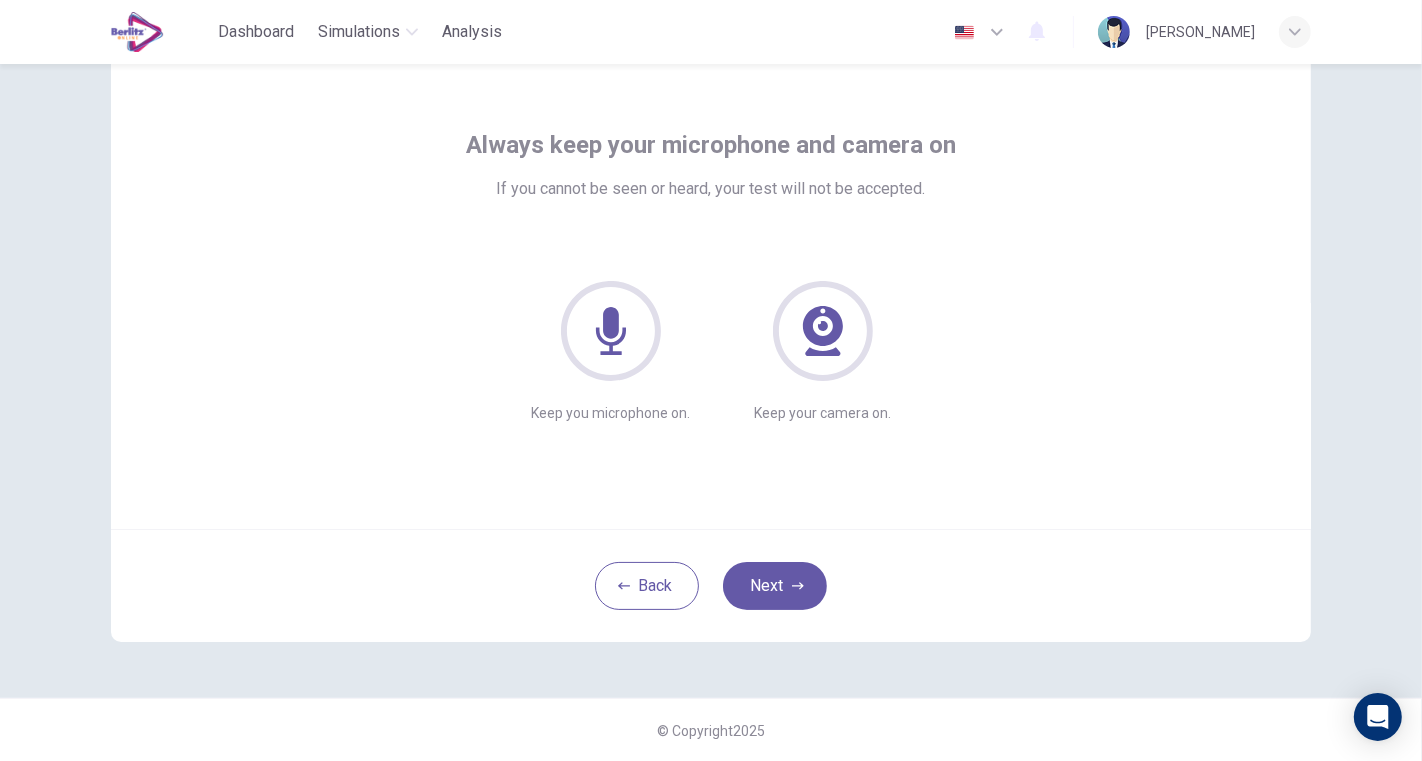 click on "Next" at bounding box center [775, 586] 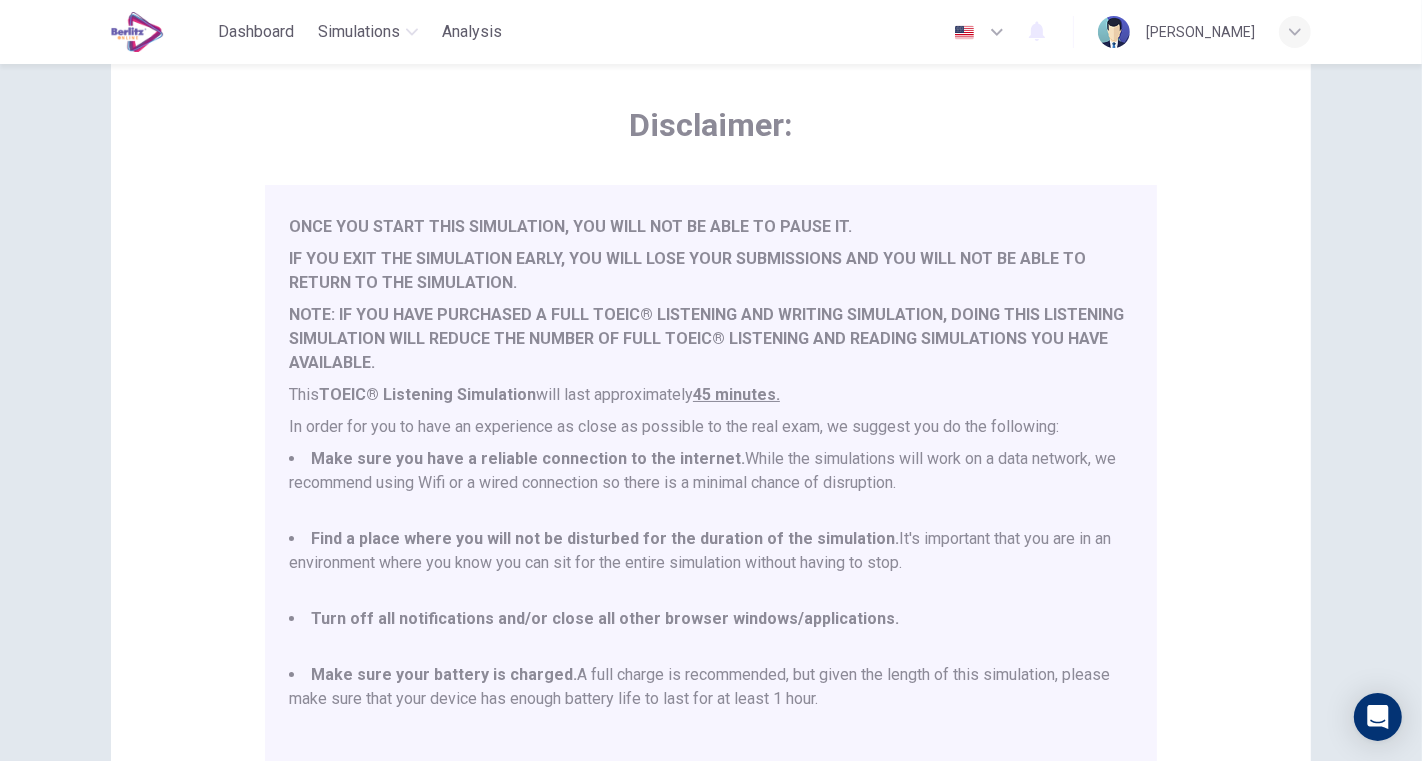 scroll, scrollTop: 52, scrollLeft: 0, axis: vertical 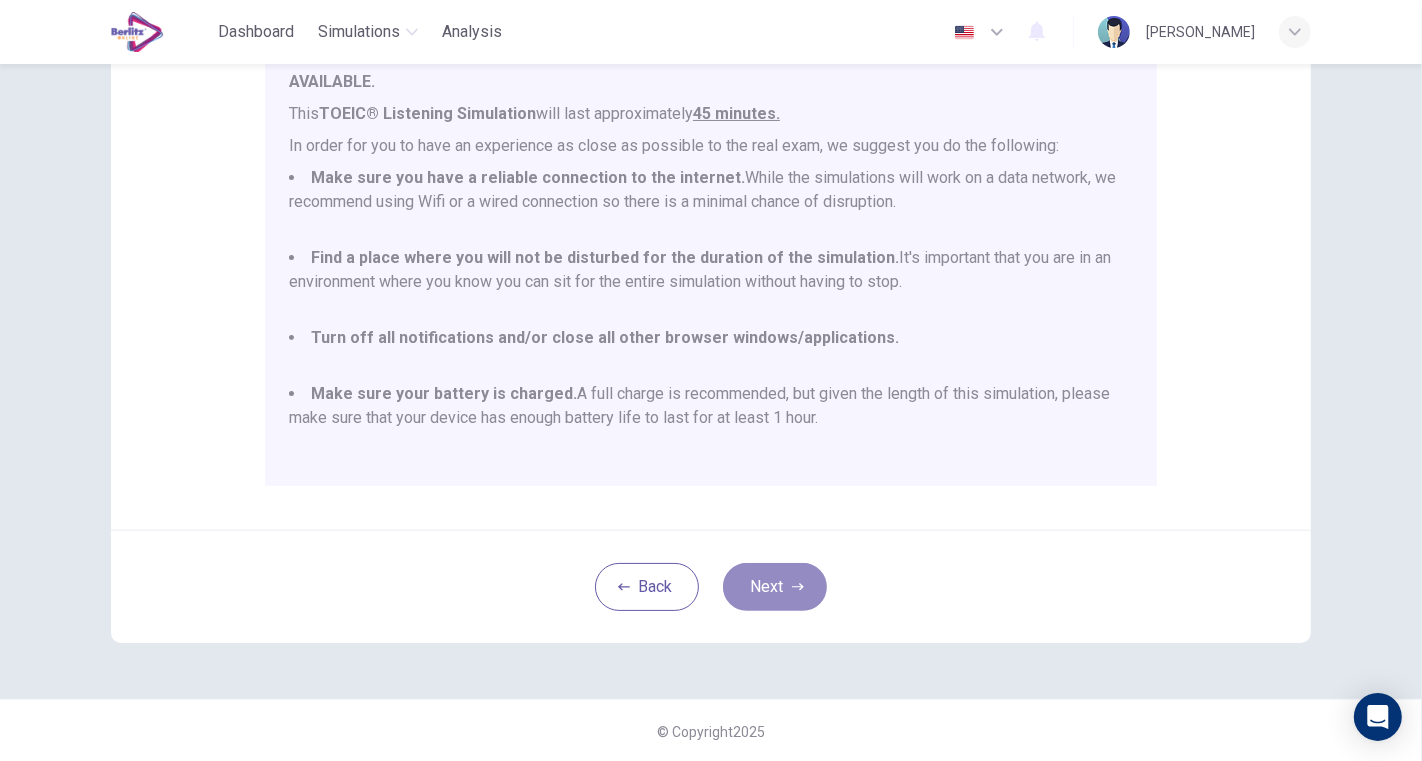 click on "Next" at bounding box center (775, 587) 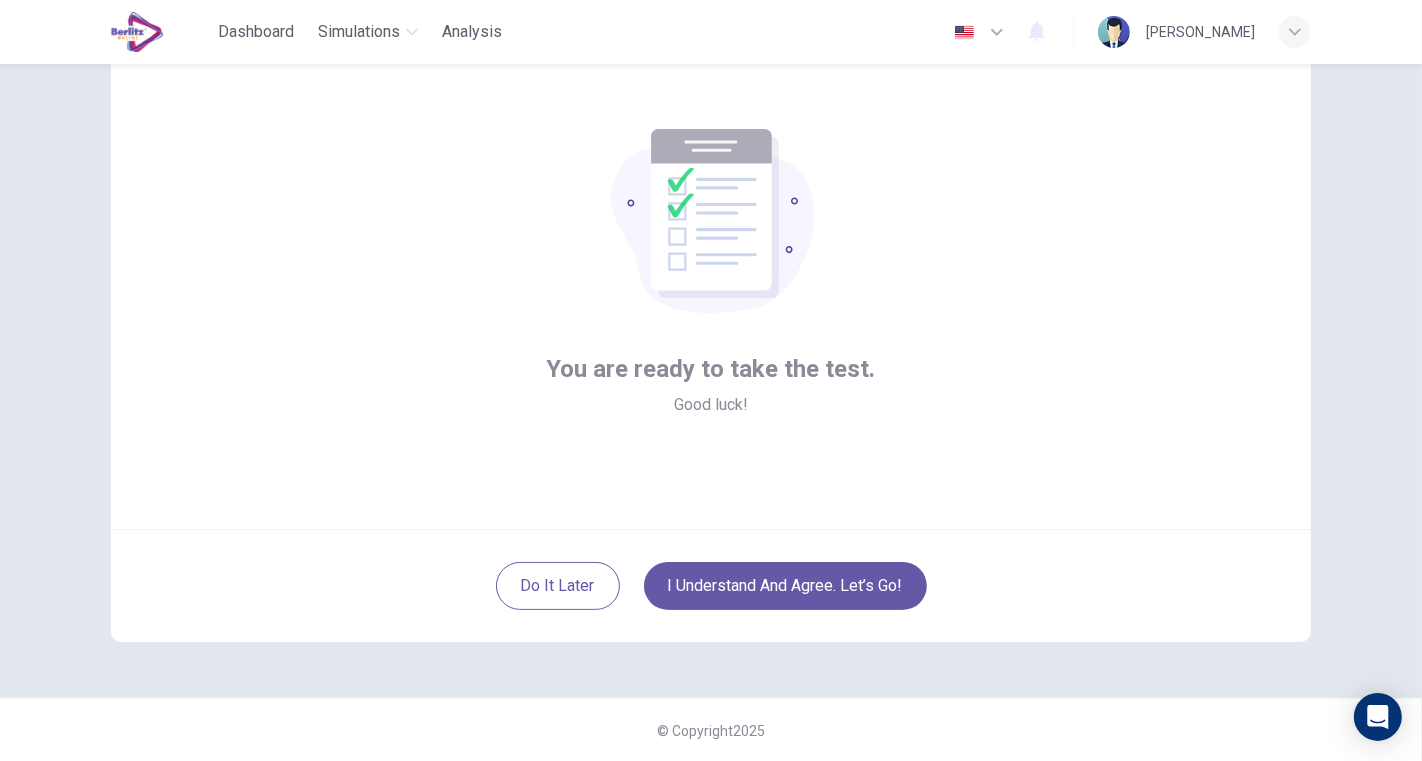 scroll, scrollTop: 0, scrollLeft: 0, axis: both 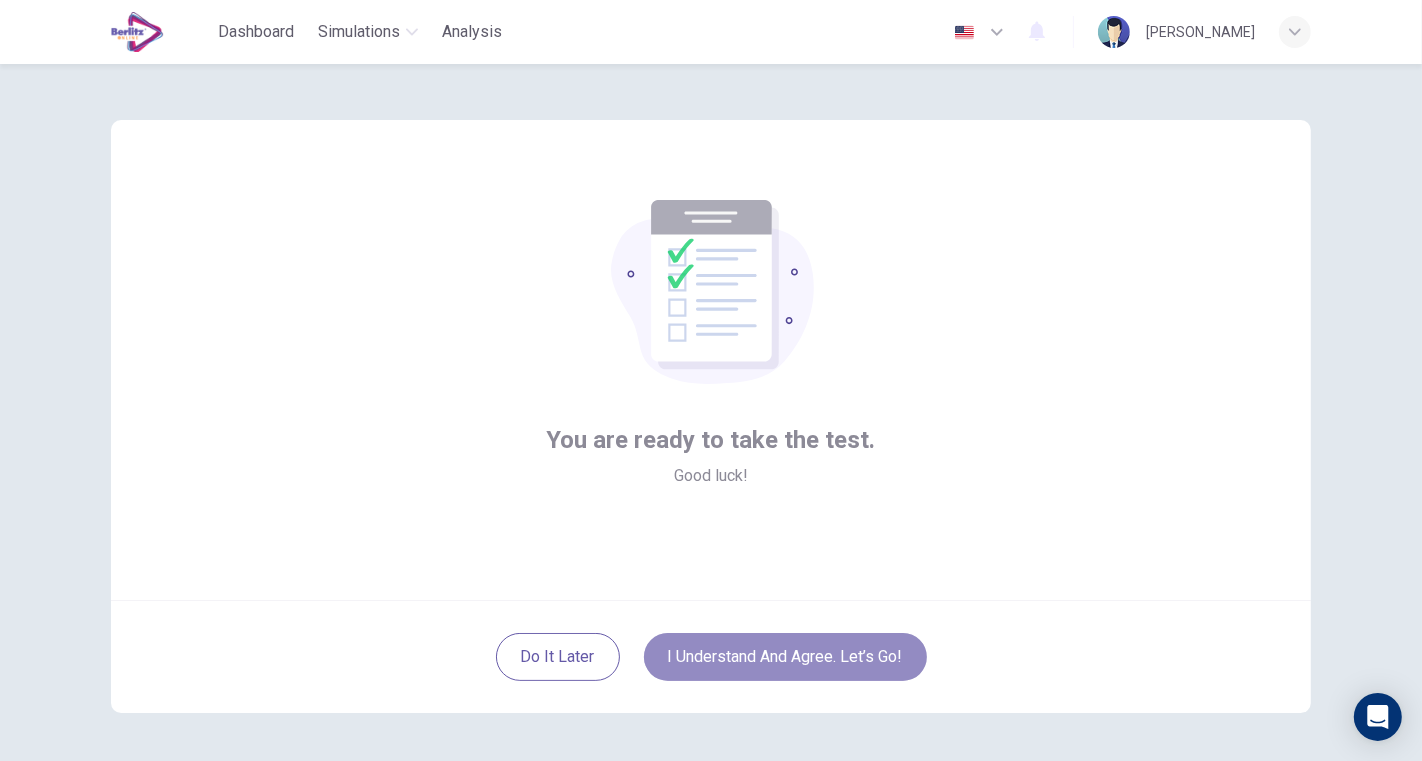 click on "I understand and agree. Let’s go!" at bounding box center [785, 657] 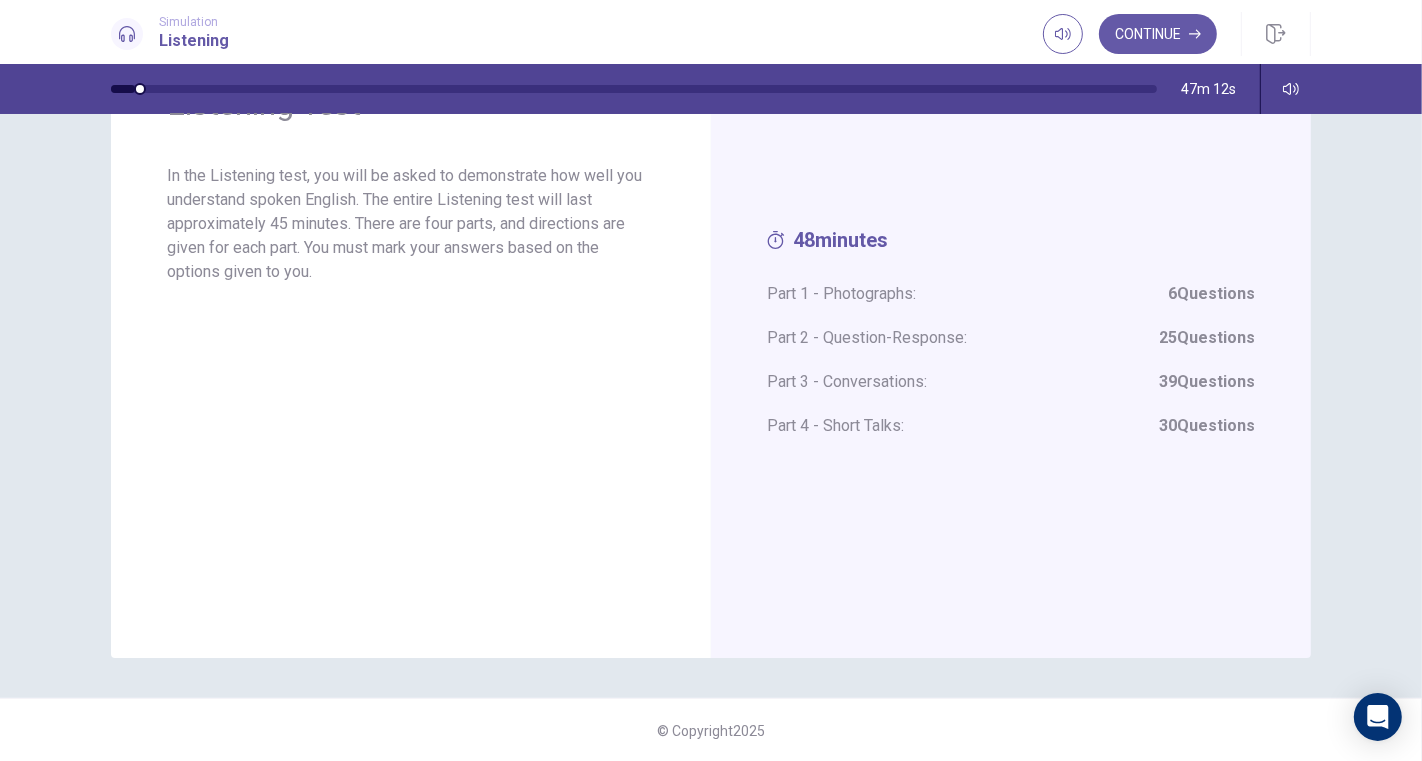 scroll, scrollTop: 0, scrollLeft: 0, axis: both 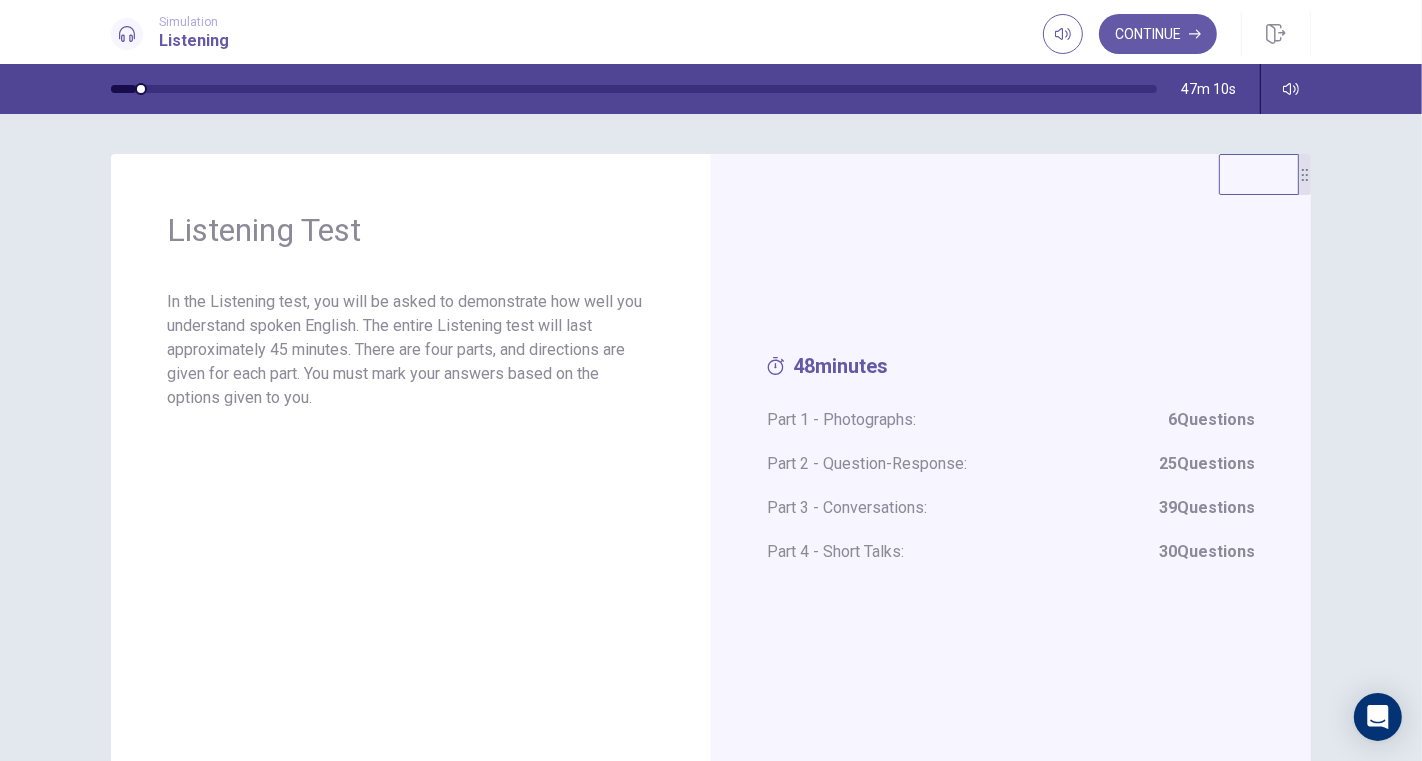 click on "Continue" at bounding box center [1158, 34] 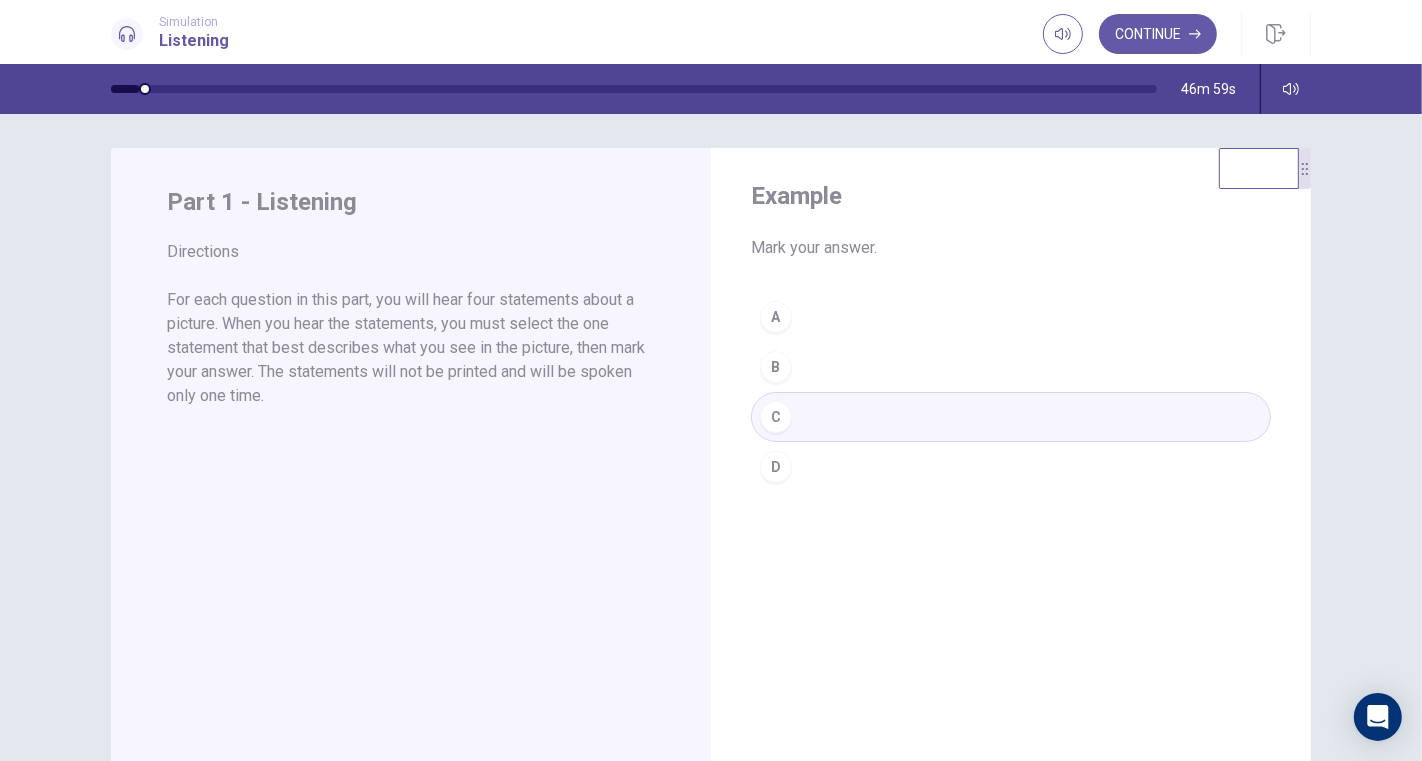 scroll, scrollTop: 0, scrollLeft: 0, axis: both 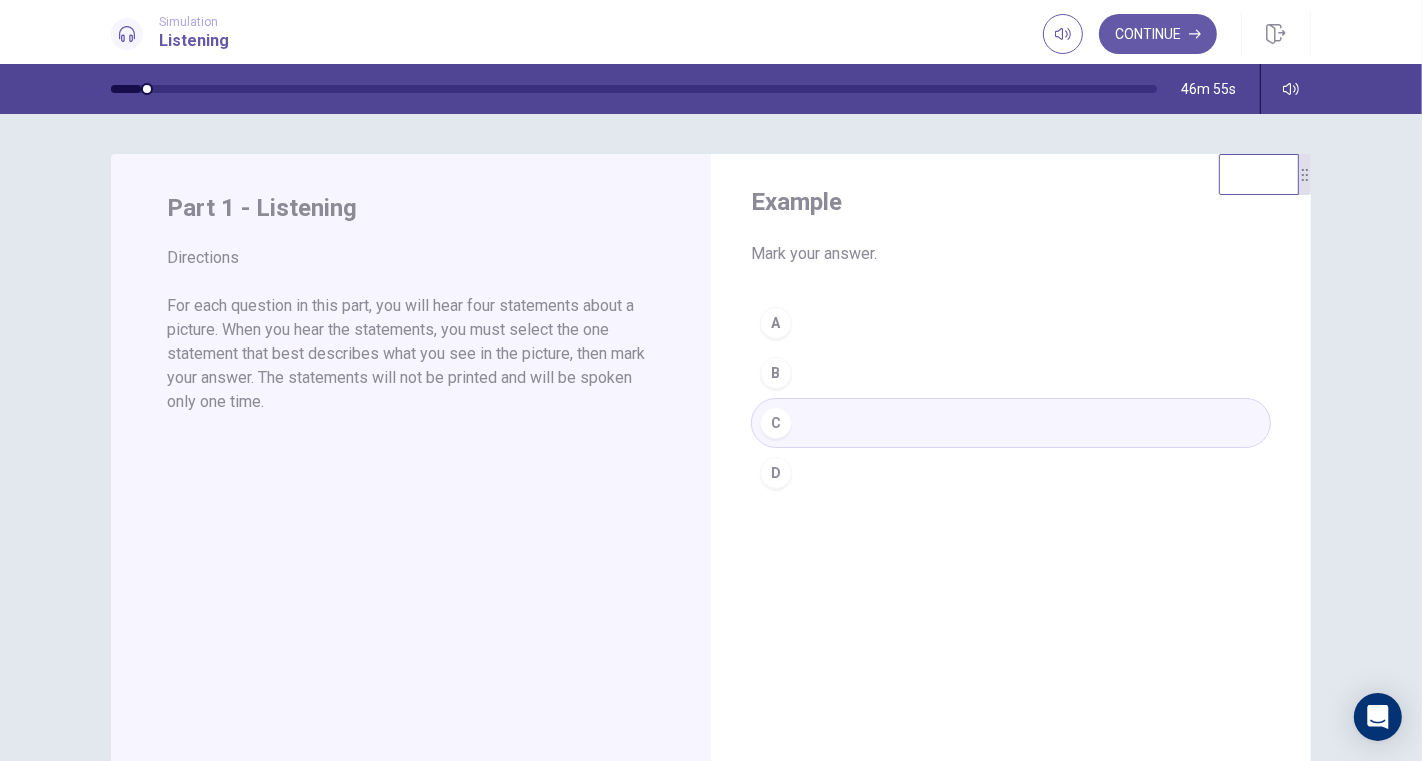 click on "Continue" at bounding box center [1158, 34] 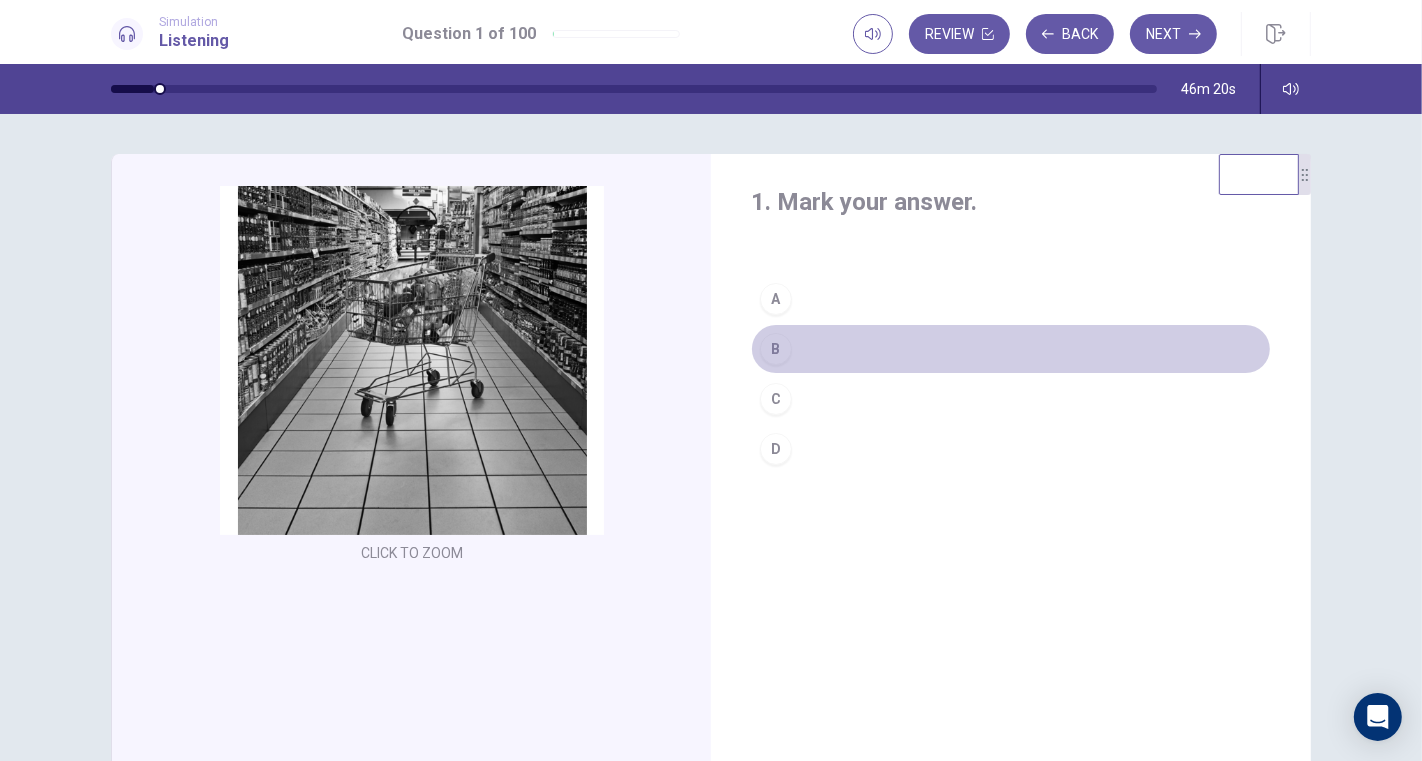 click on "B" at bounding box center [776, 349] 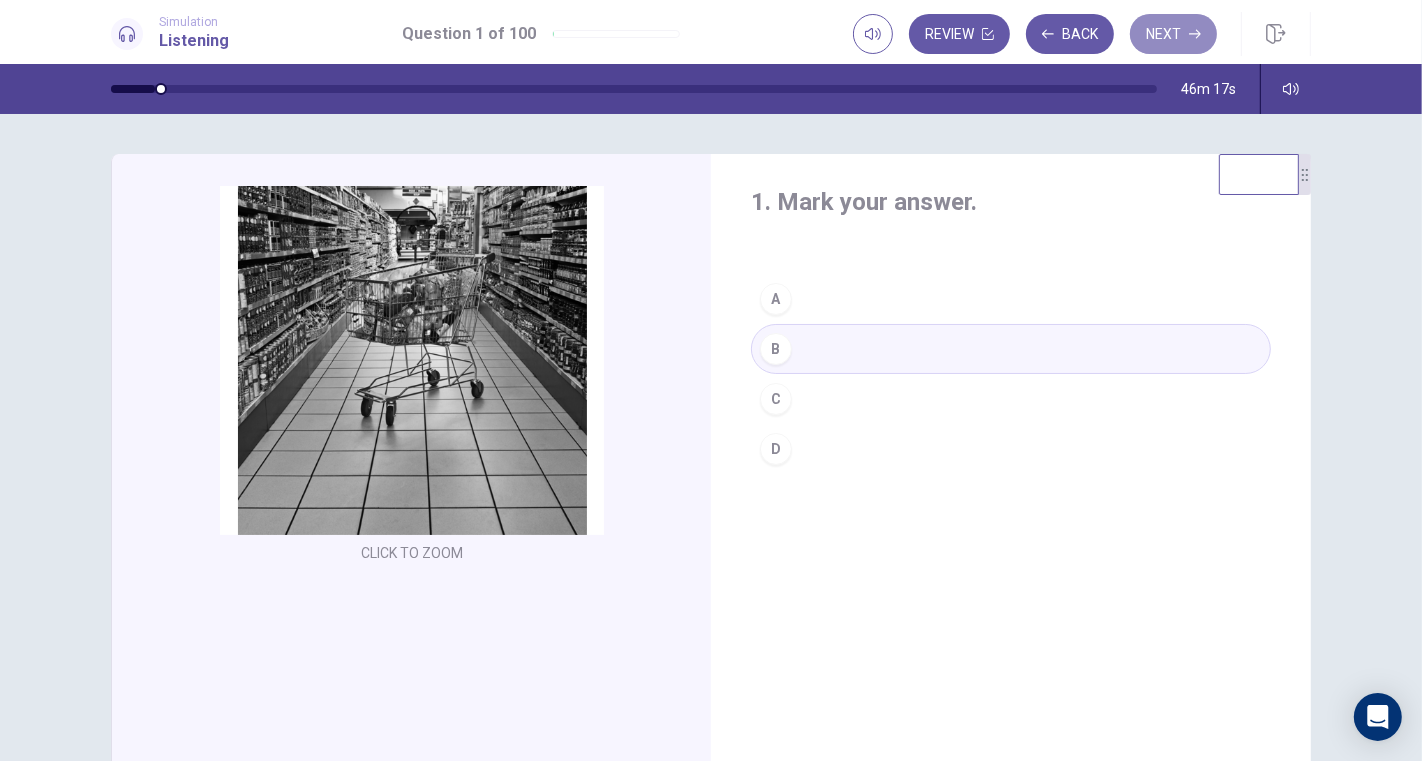 click on "Next" at bounding box center [1173, 34] 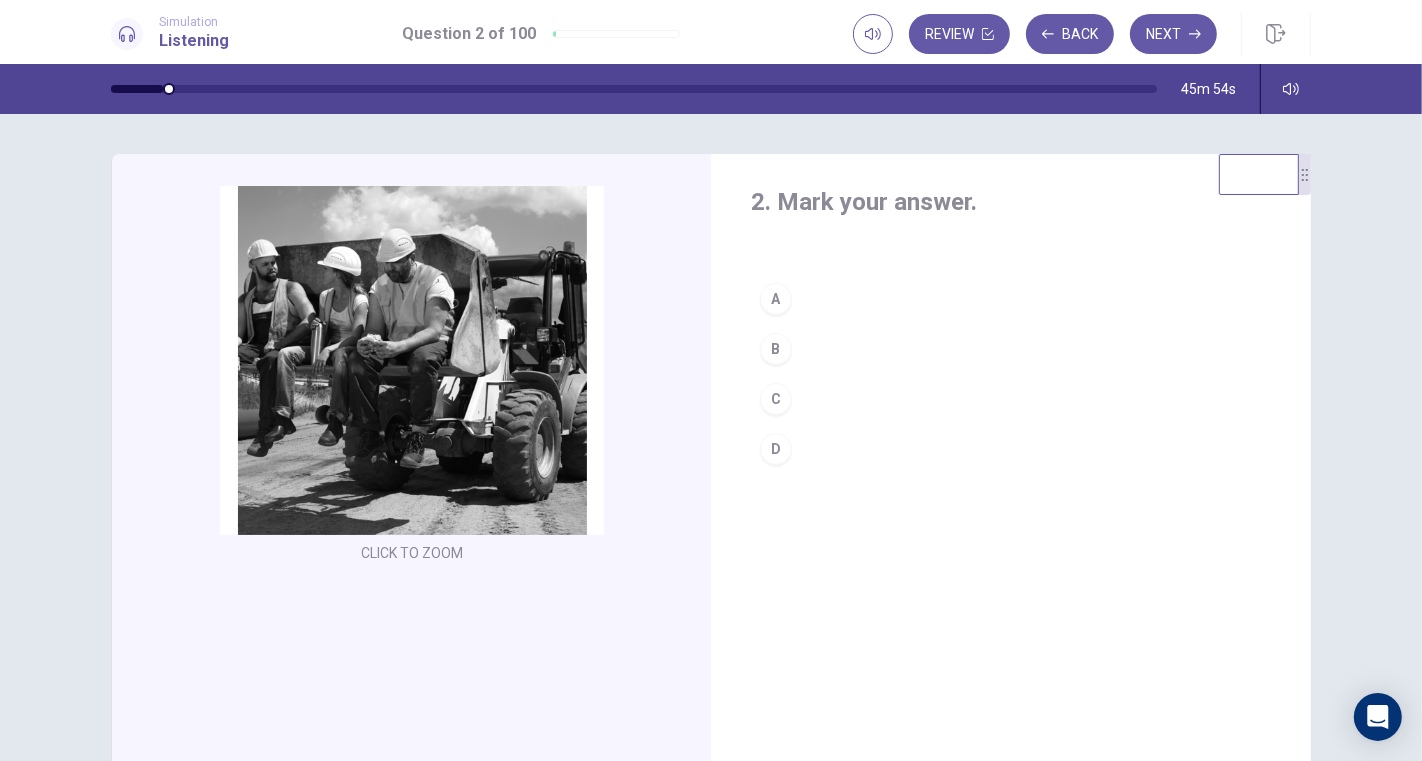 click on "D" at bounding box center (776, 449) 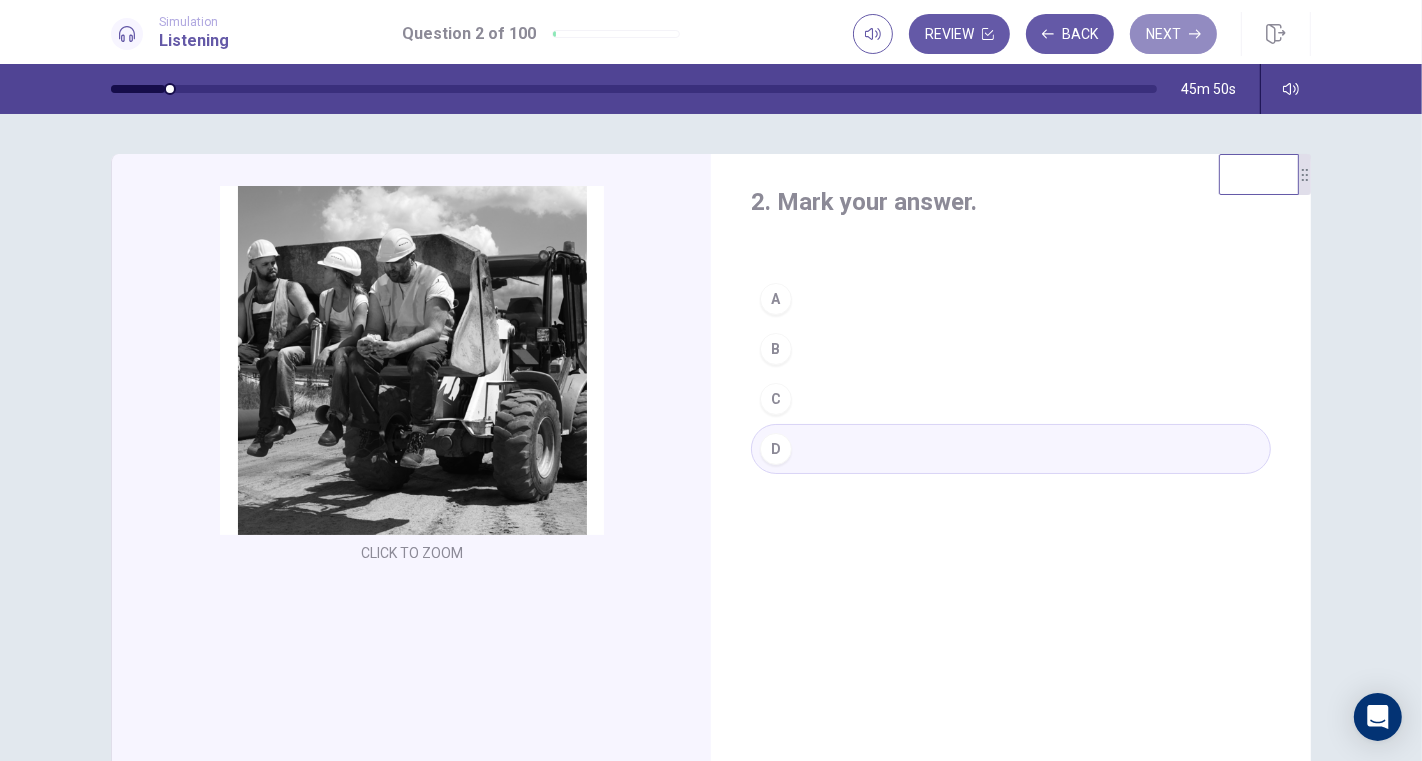 click on "Next" at bounding box center [1173, 34] 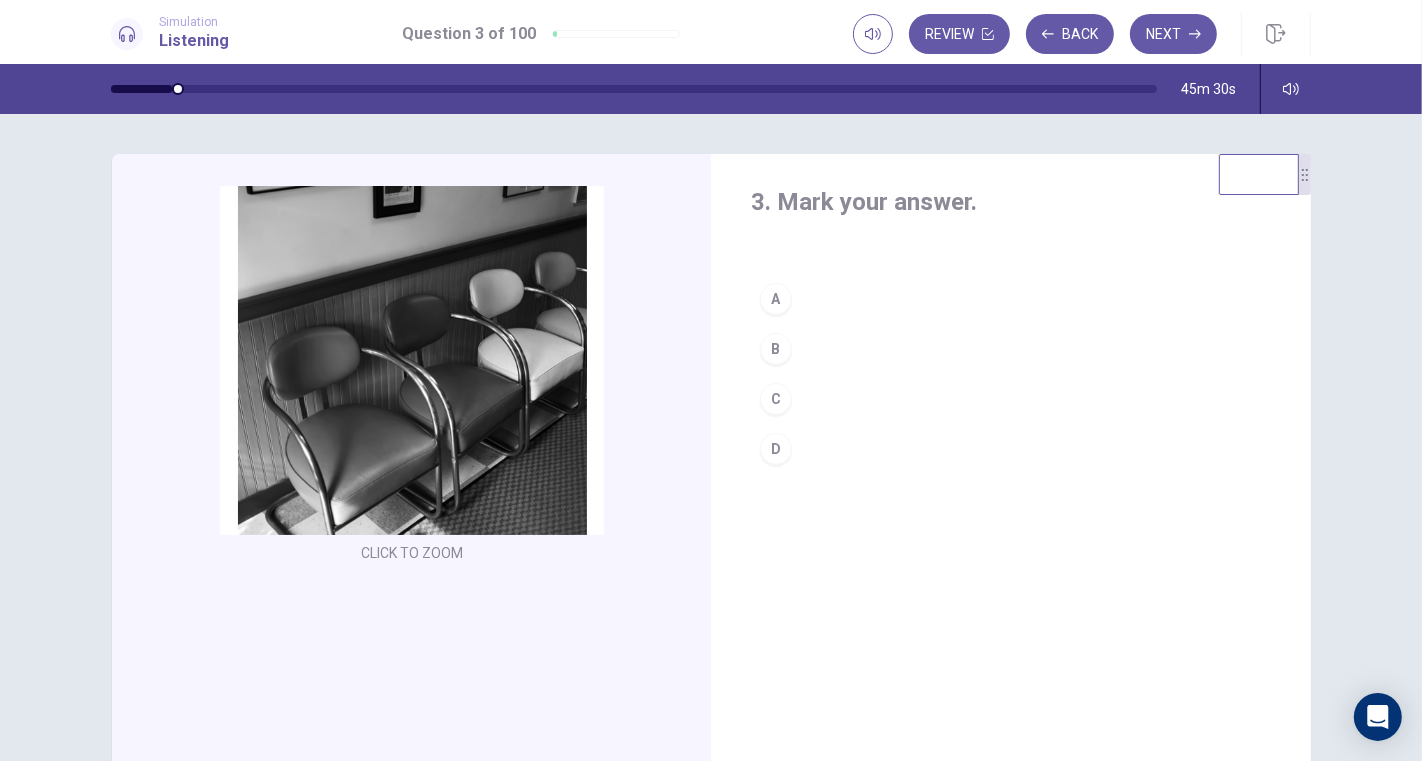 click on "C" at bounding box center [776, 399] 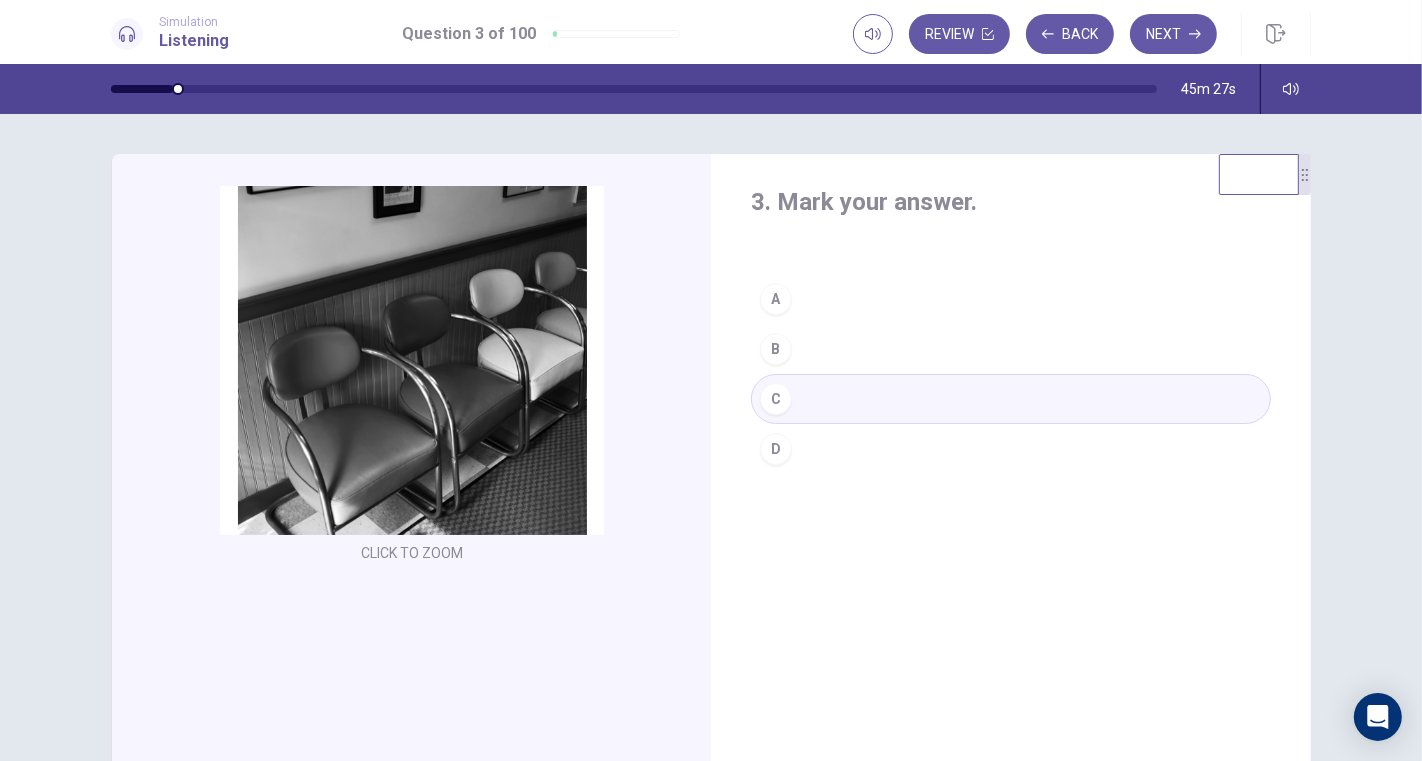 click on "Next" at bounding box center (1173, 34) 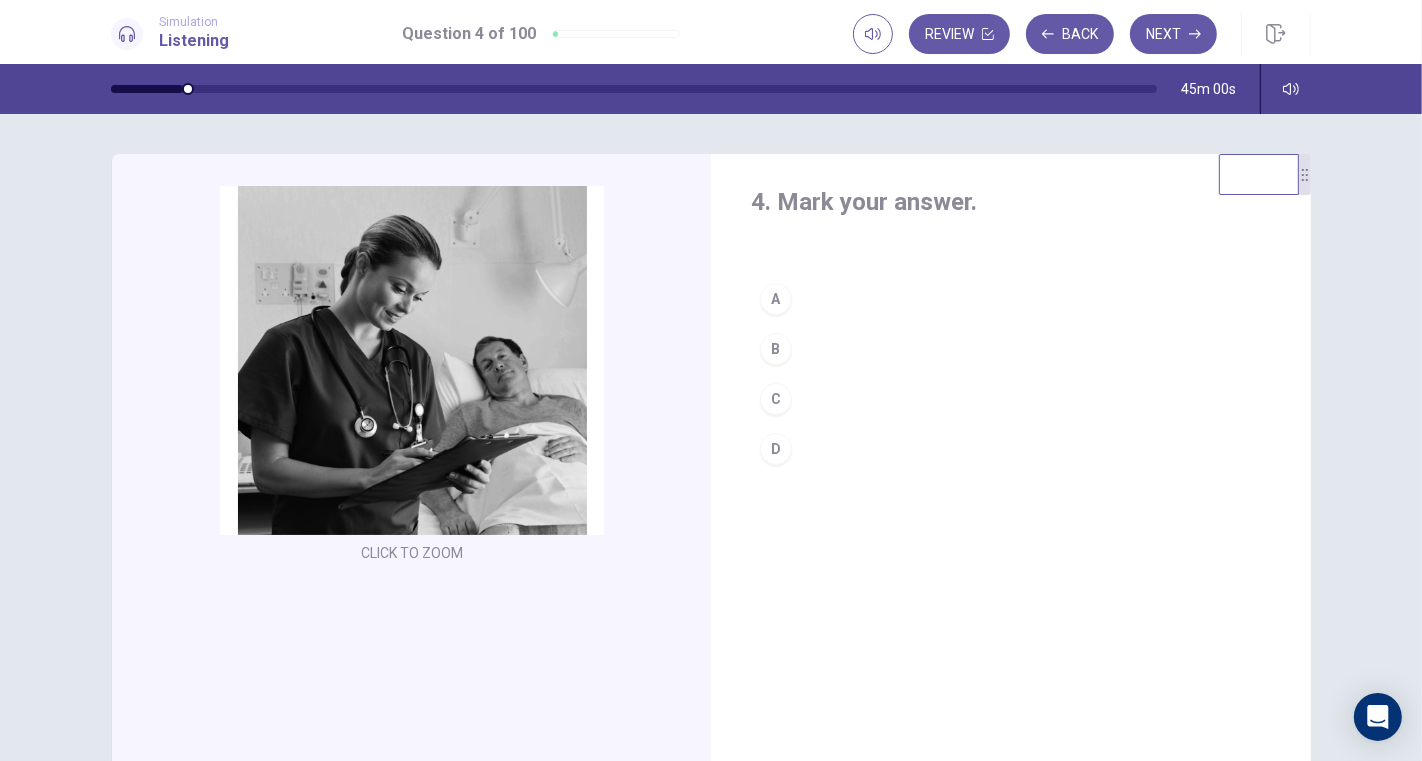 click on "C" at bounding box center (776, 399) 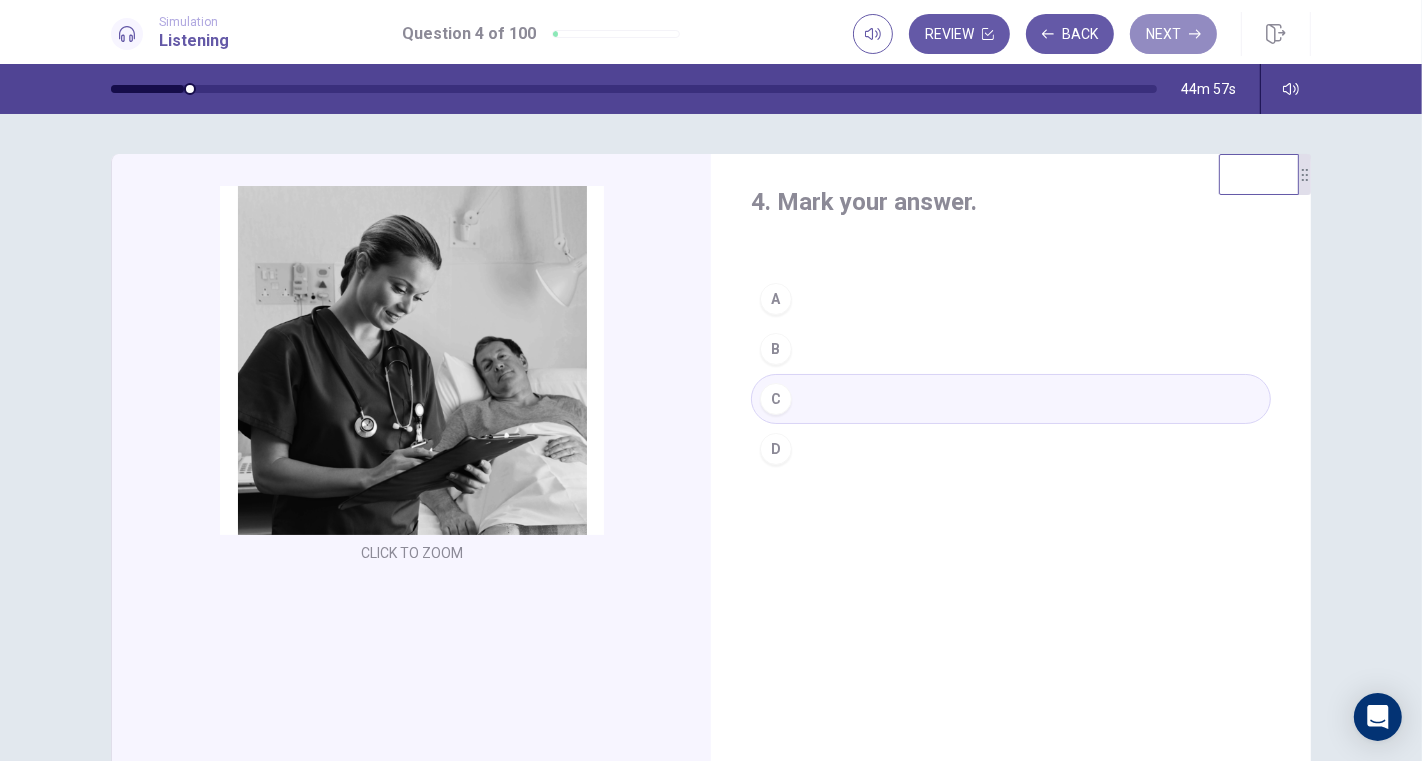 click on "Next" at bounding box center (1173, 34) 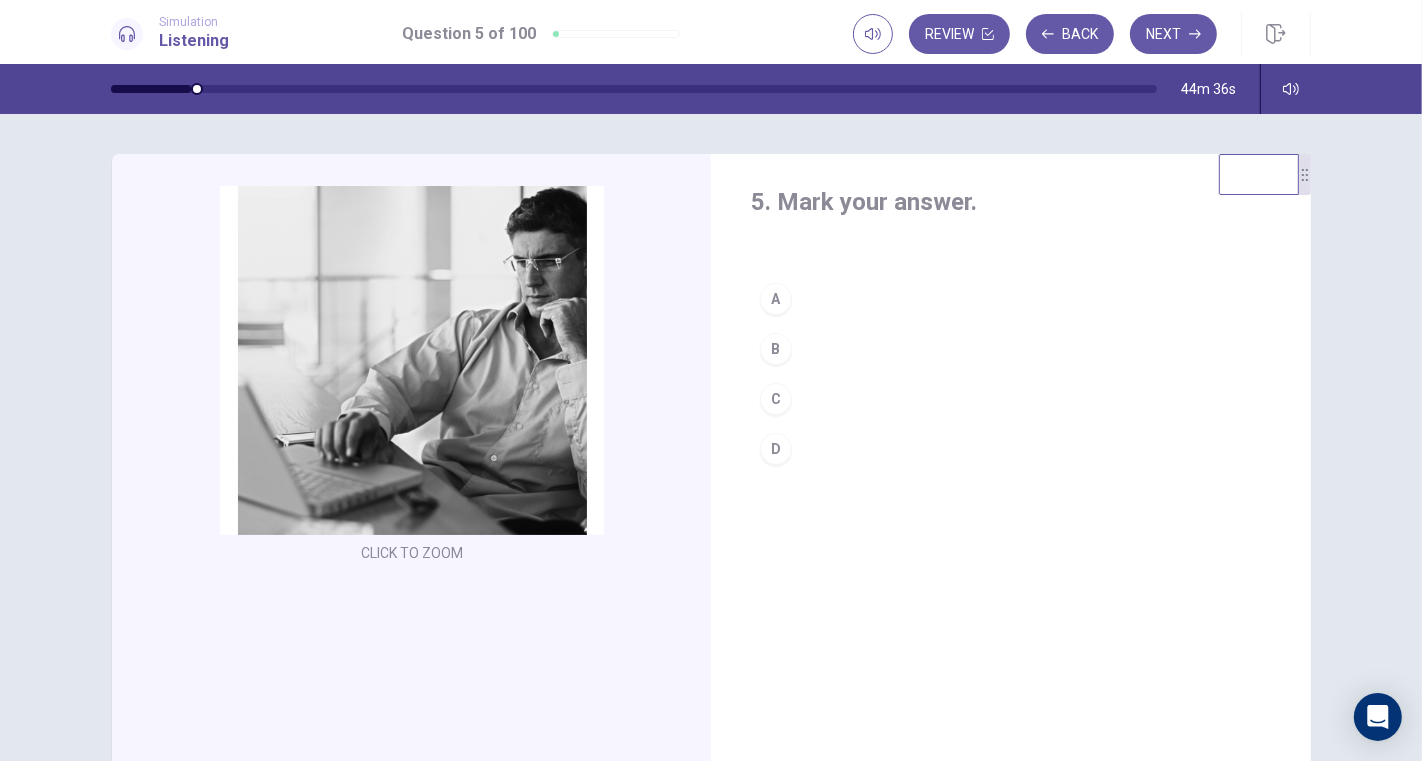 click on "B" at bounding box center [776, 349] 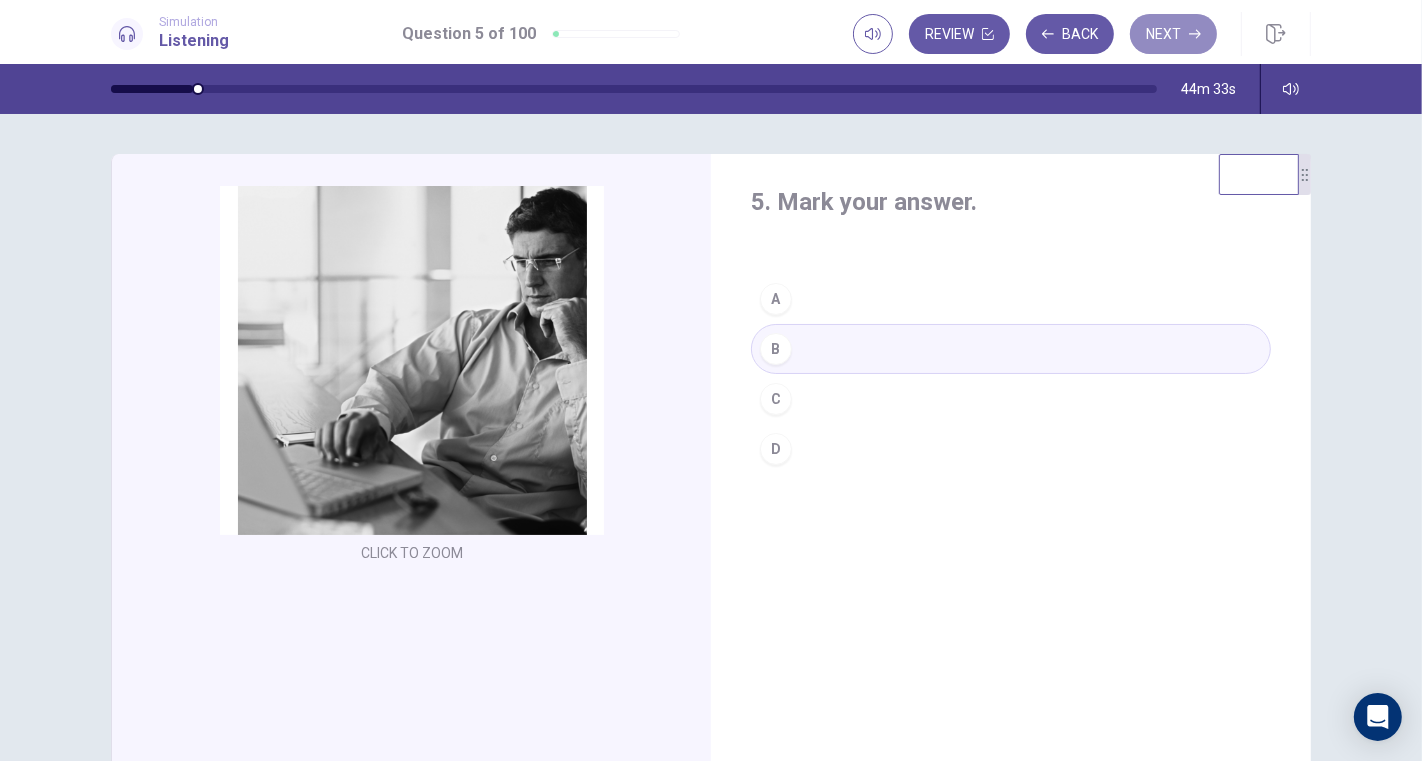 click on "Next" at bounding box center [1173, 34] 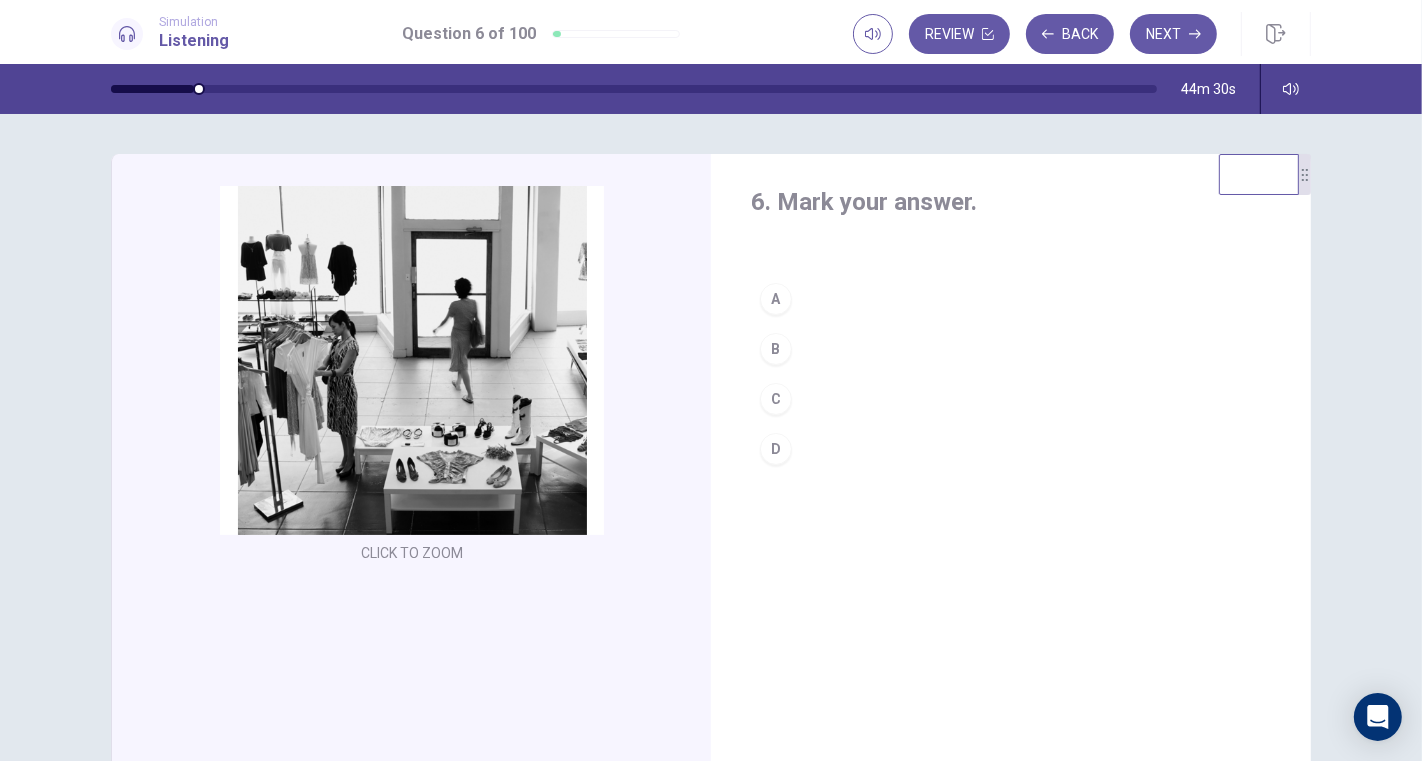 click on "Click to Zoom" at bounding box center (412, 377) 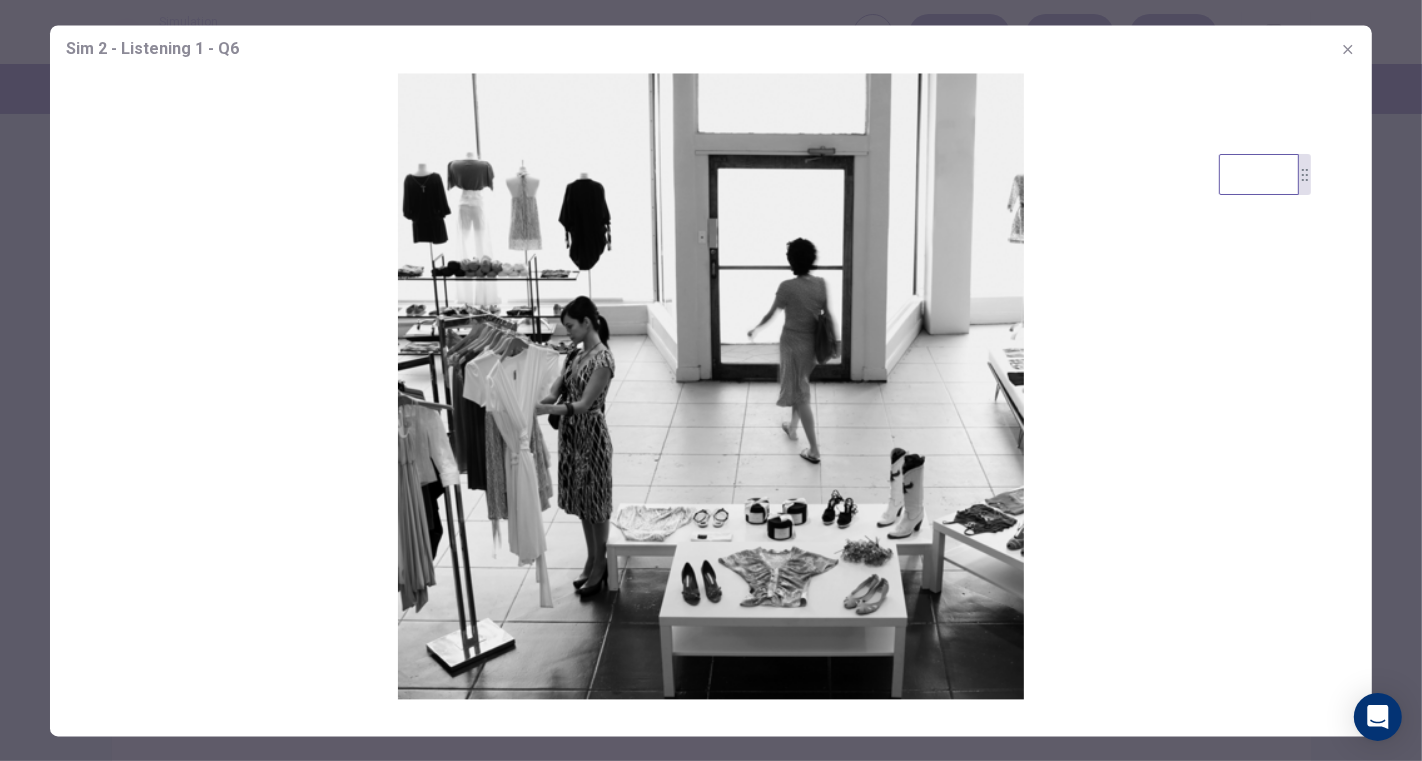 click 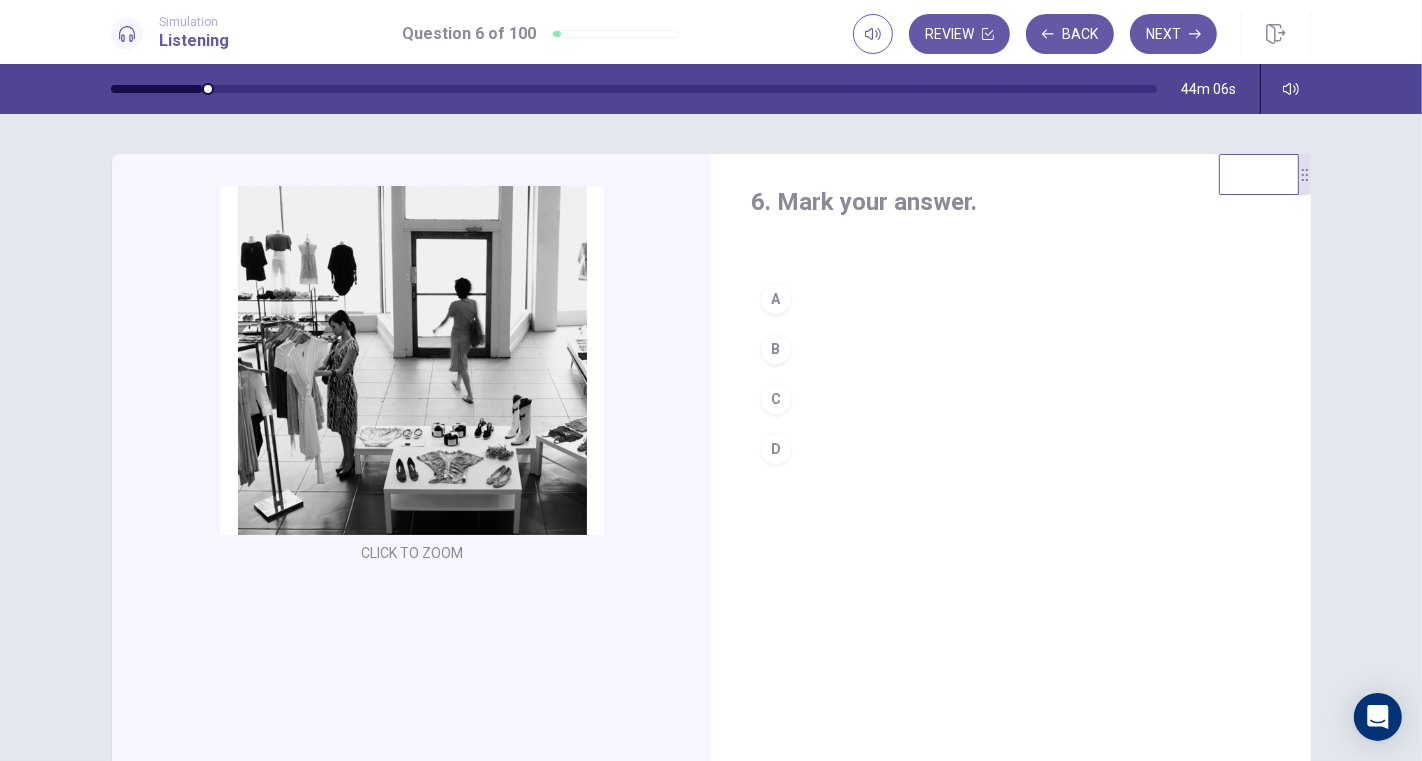 click on "C" at bounding box center (776, 399) 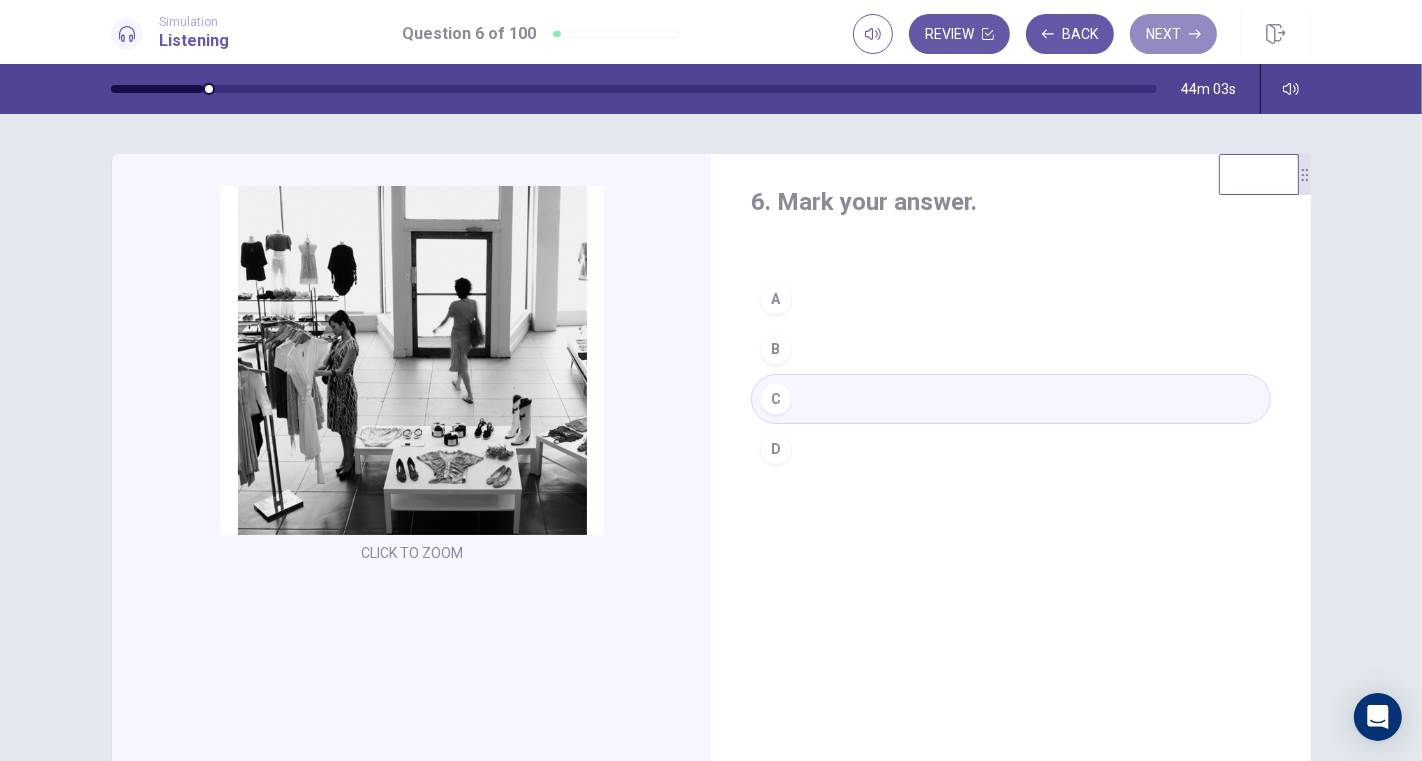 click on "Next" at bounding box center (1173, 34) 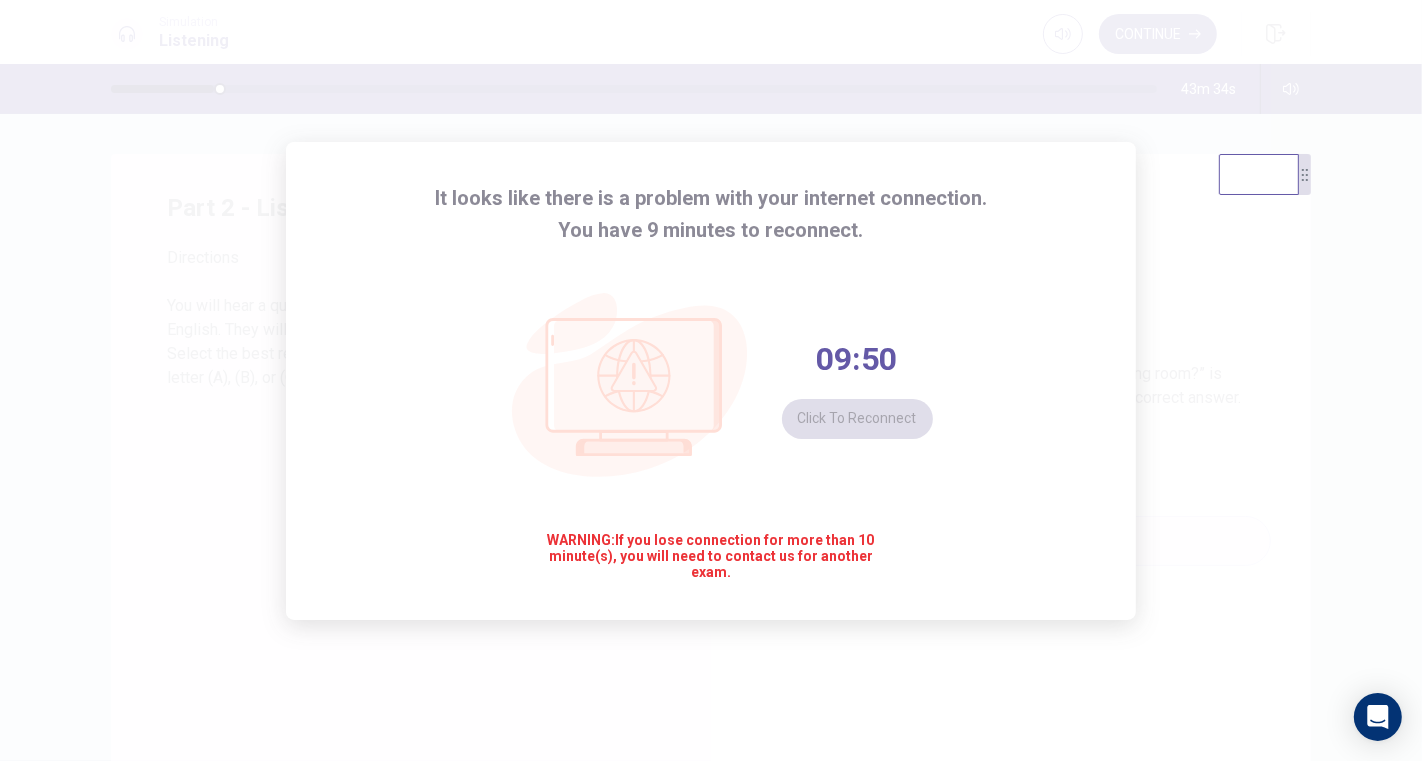 click on "It looks like there is a problem with your internet connection. You have 9 minutes to reconnect. 09:50 Click to reconnect WARNING:  If you lose connection for more than 10 minute(s), you will need to contact us for another exam." at bounding box center [711, 380] 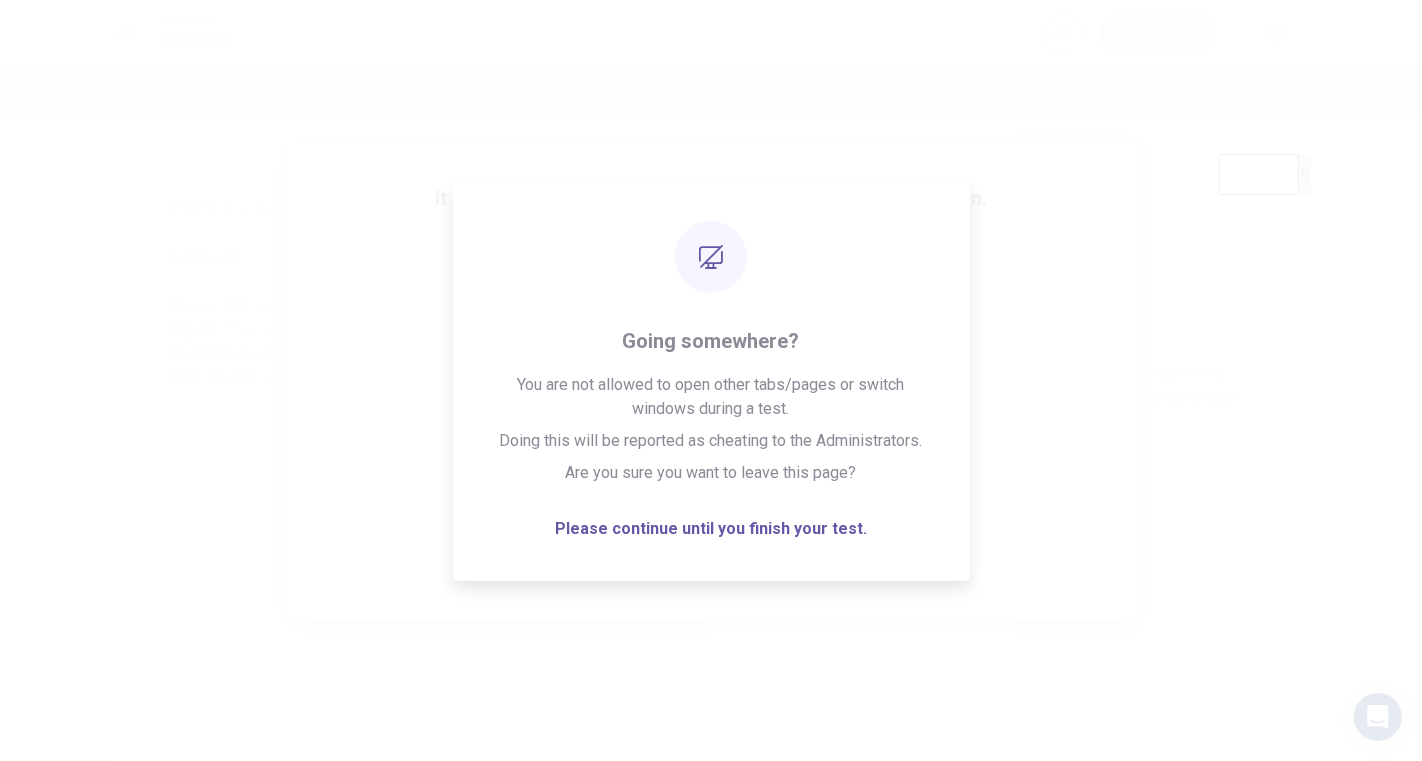 click on "It looks like there is a problem with your internet connection. You have 9 minutes to reconnect. 09:42 Click to reconnect WARNING:  If you lose connection for more than 10 minute(s), you will need to contact us for another exam." at bounding box center (711, 380) 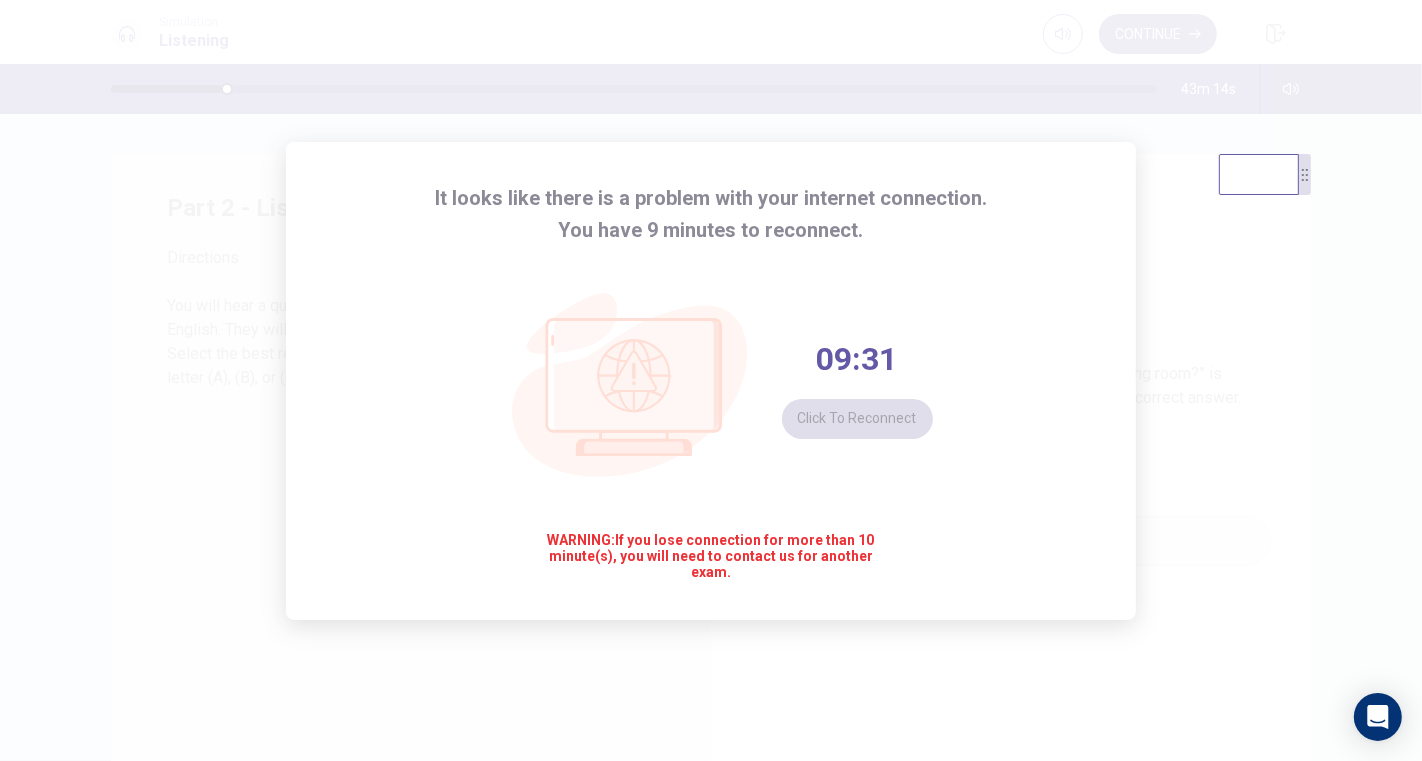 click on "It looks like there is a problem with your internet connection. You have 9 minutes to reconnect. 09:31 Click to reconnect WARNING:  If you lose connection for more than 10 minute(s), you will need to contact us for another exam." at bounding box center (711, 380) 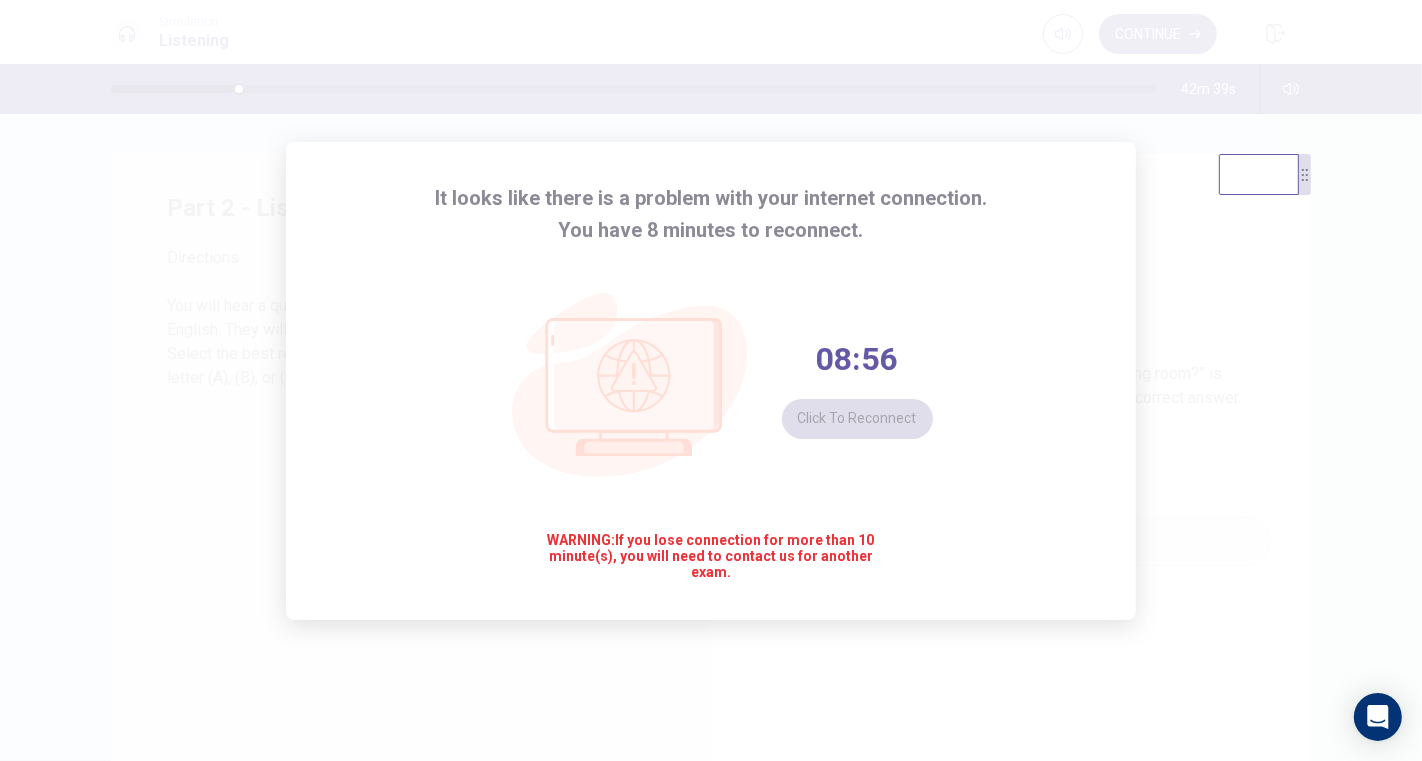 click on "It looks like there is a problem with your internet connection. You have 8 minutes to reconnect. 08:56 Click to reconnect WARNING:  If you lose connection for more than 10 minute(s), you will need to contact us for another exam." at bounding box center (711, 380) 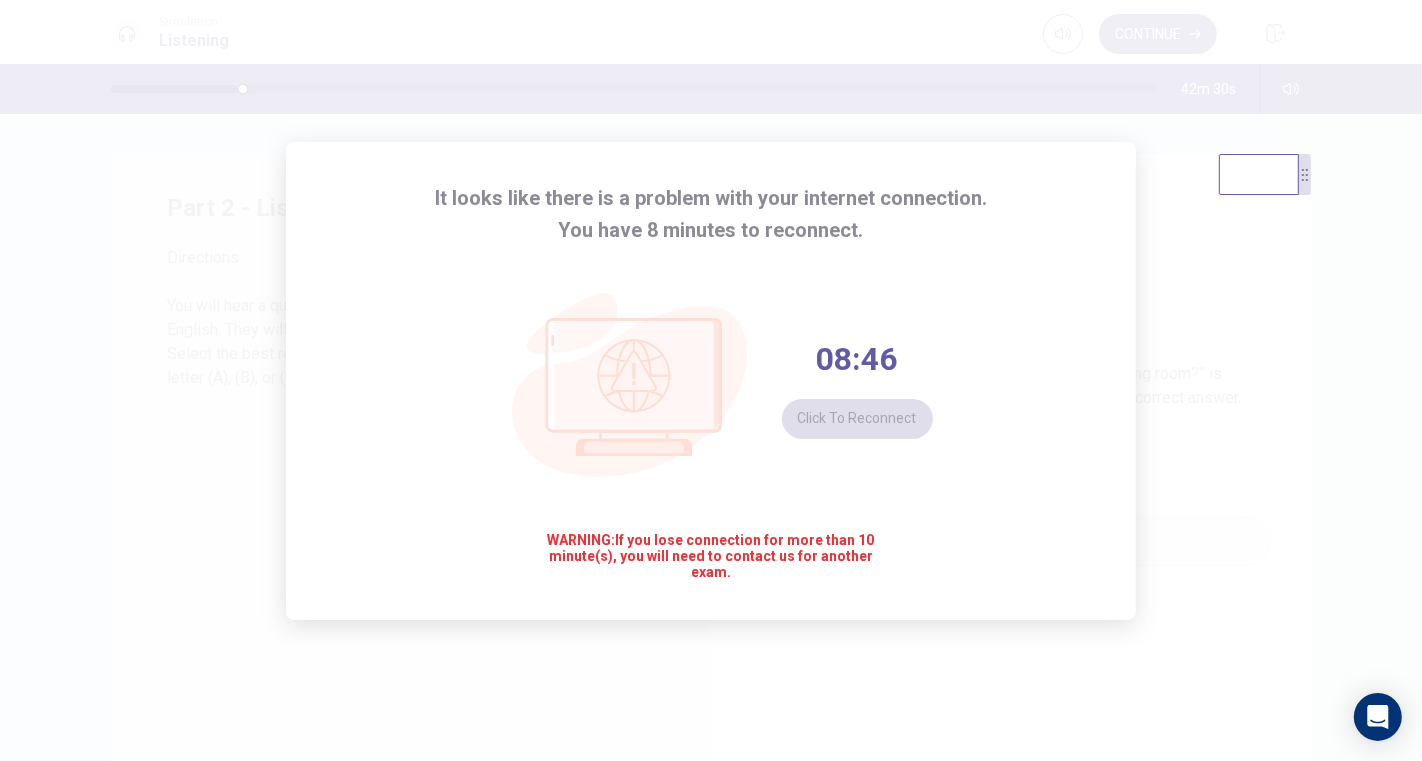 click on "It looks like there is a problem with your internet connection. You have 8 minutes to reconnect. 08:46 Click to reconnect WARNING:  If you lose connection for more than 10 minute(s), you will need to contact us for another exam." at bounding box center (711, 380) 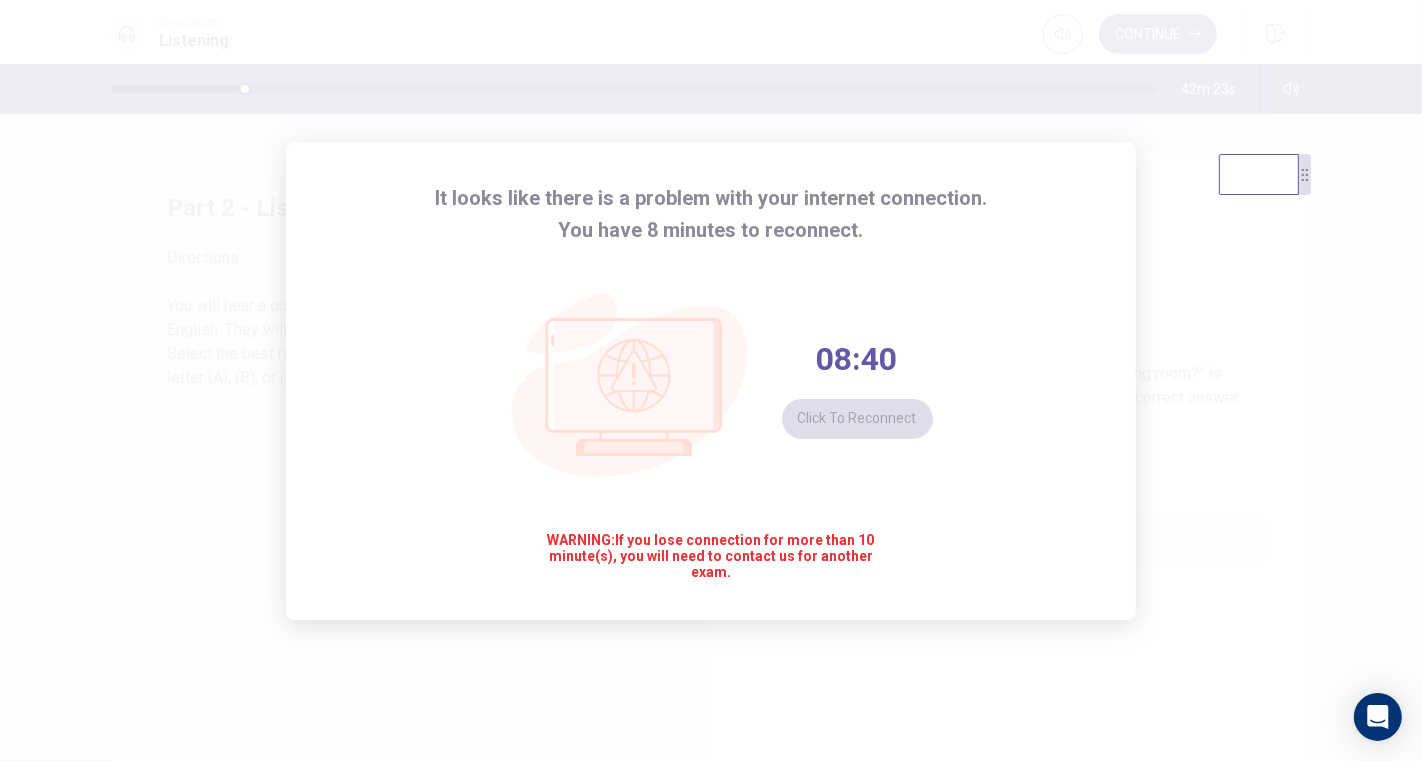 click on "It looks like there is a problem with your internet connection. You have 8 minutes to reconnect. 08:40 Click to reconnect WARNING:  If you lose connection for more than 10 minute(s), you will need to contact us for another exam." at bounding box center (711, 381) 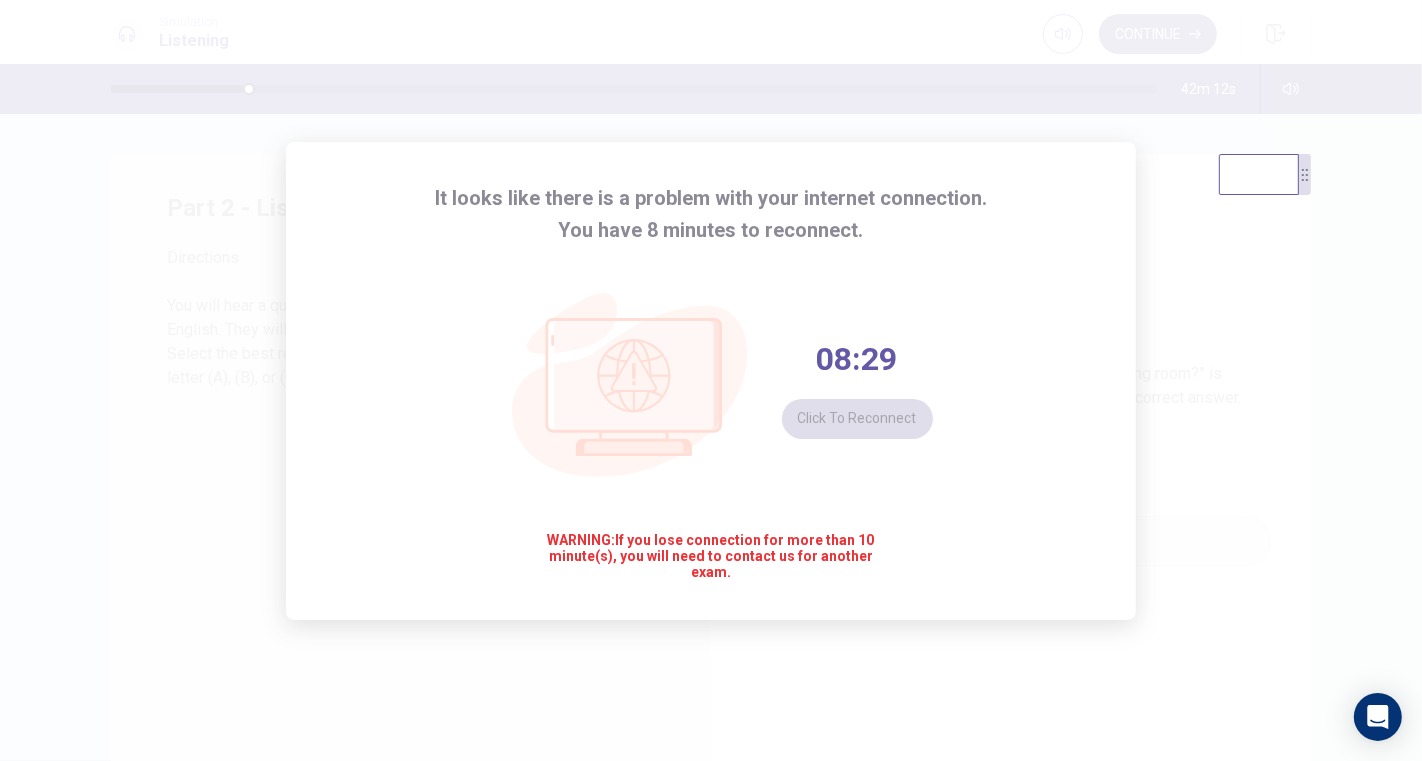 click on "08:29 Click to reconnect" at bounding box center (857, 389) 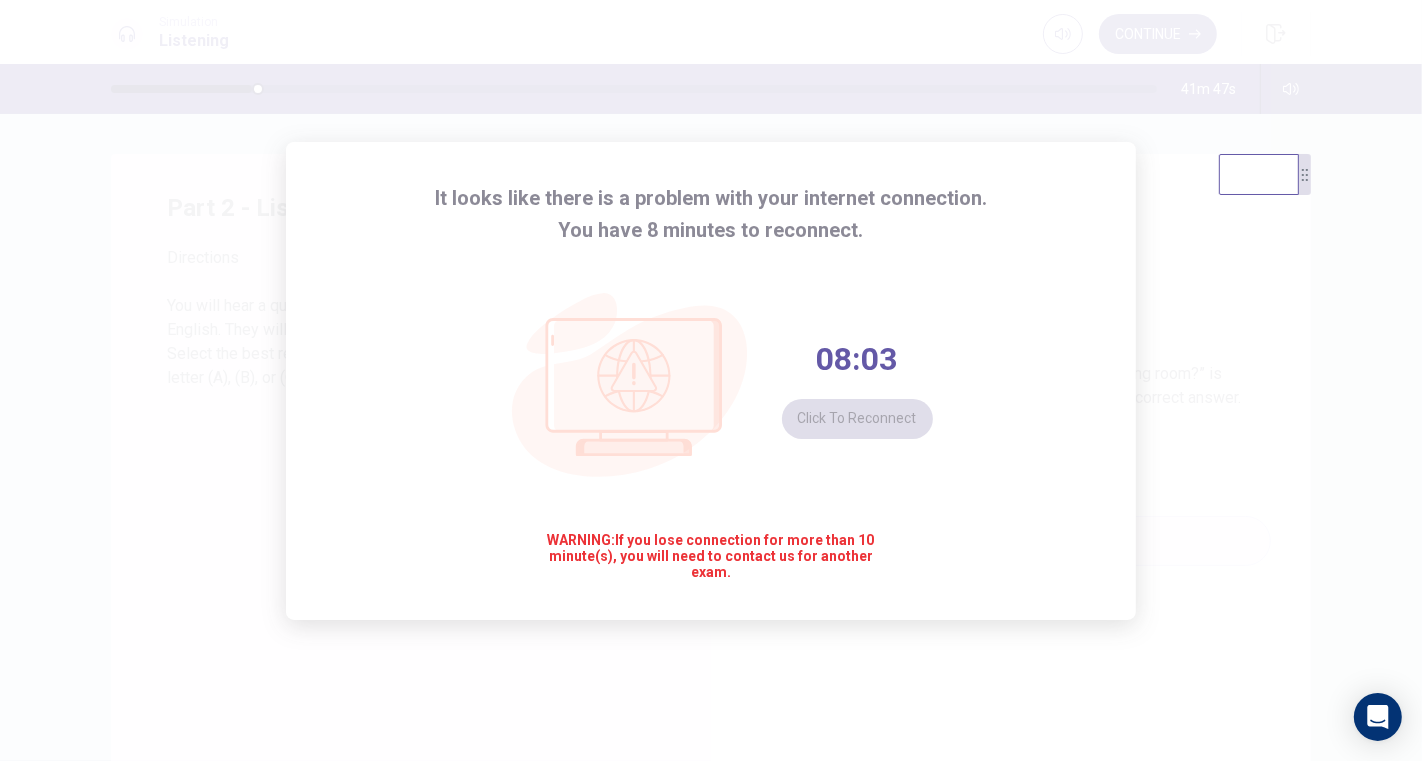 click on "It looks like there is a problem with your internet connection. You have 8 minutes to reconnect. 08:03 Click to reconnect WARNING:  If you lose connection for more than 10 minute(s), you will need to contact us for another exam." at bounding box center (711, 381) 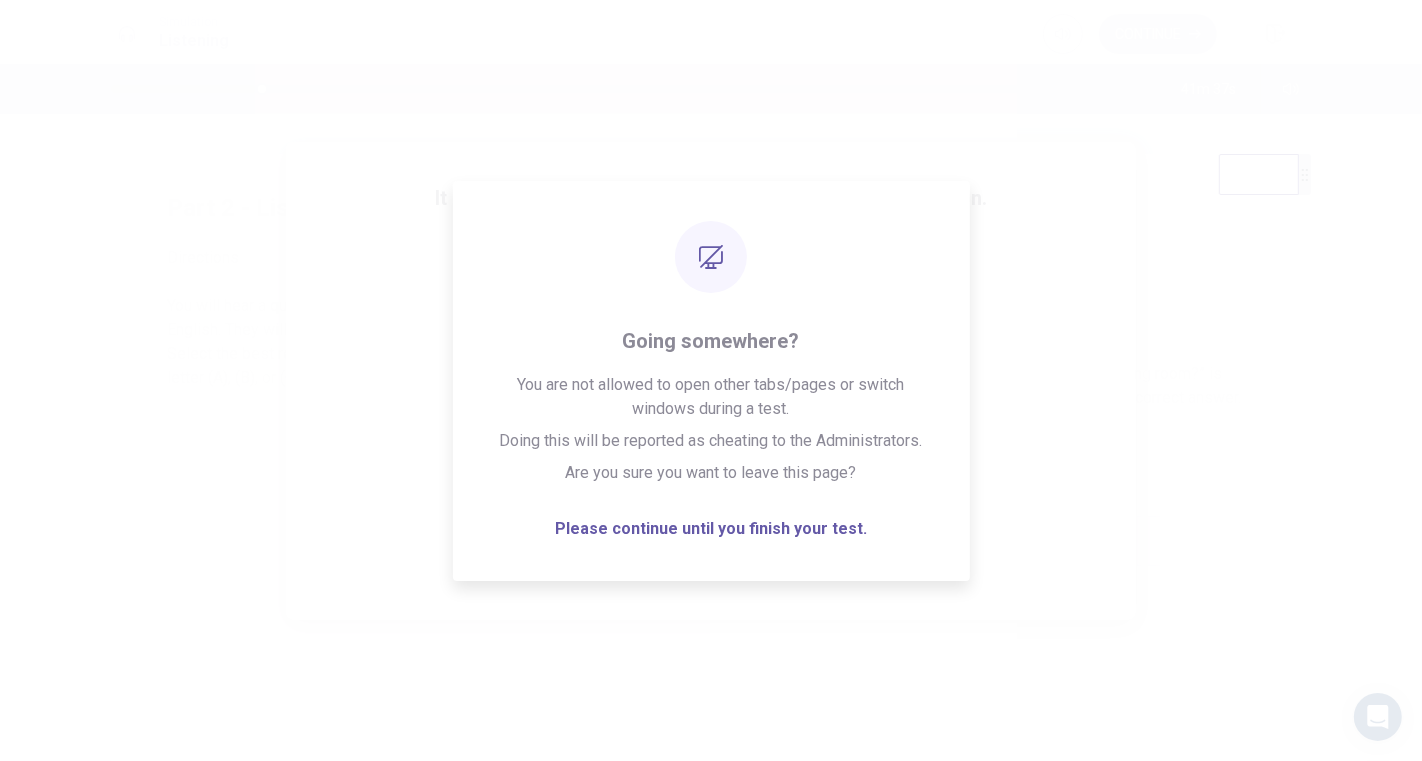 click on "It looks like there is a problem with your internet connection. You have 7 minutes to reconnect. 07:53 Click to reconnect WARNING:  If you lose connection for more than 10 minute(s), you will need to contact us for another exam." at bounding box center [711, 381] 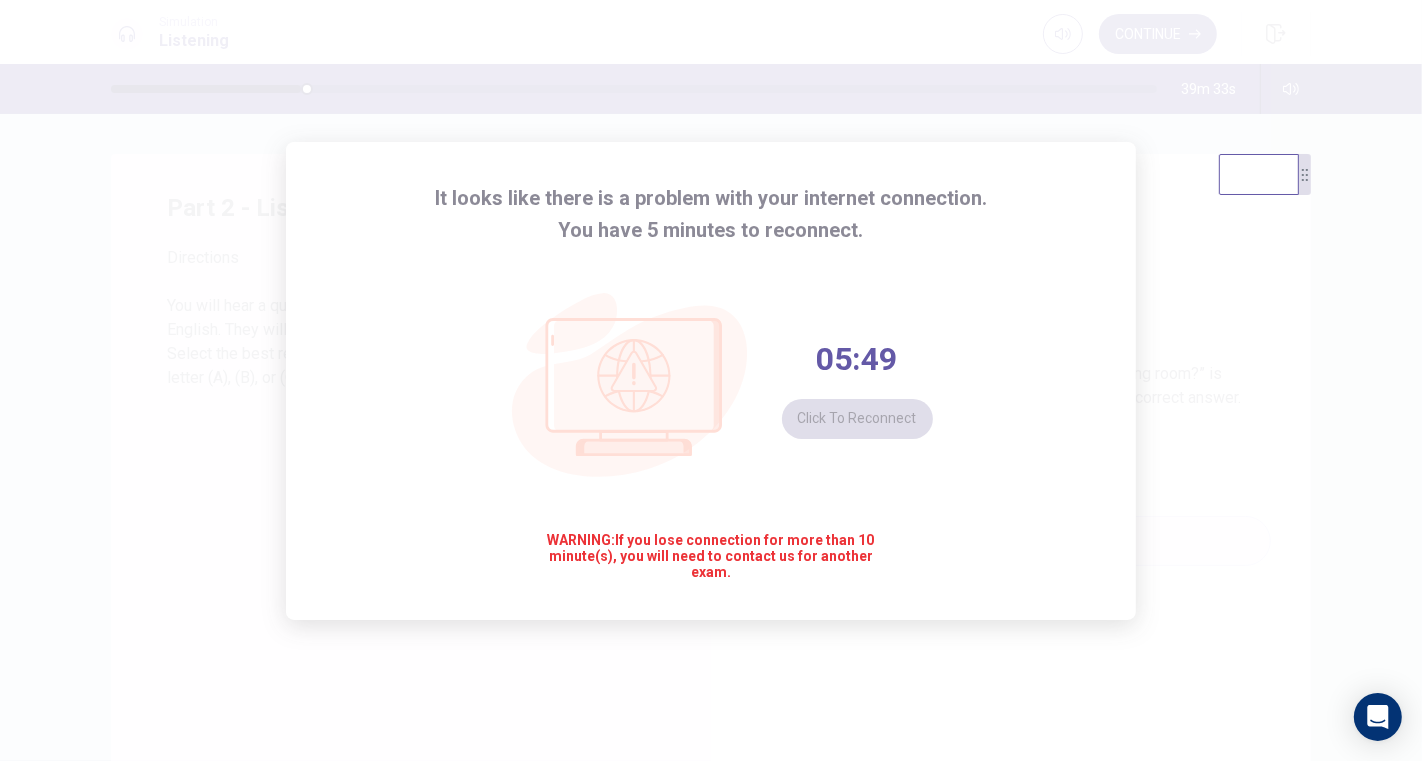click on "It looks like there is a problem with your internet connection. You have 5 minutes to reconnect. 05:49 Click to reconnect WARNING:  If you lose connection for more than 10 minute(s), you will need to contact us for another exam." at bounding box center [711, 380] 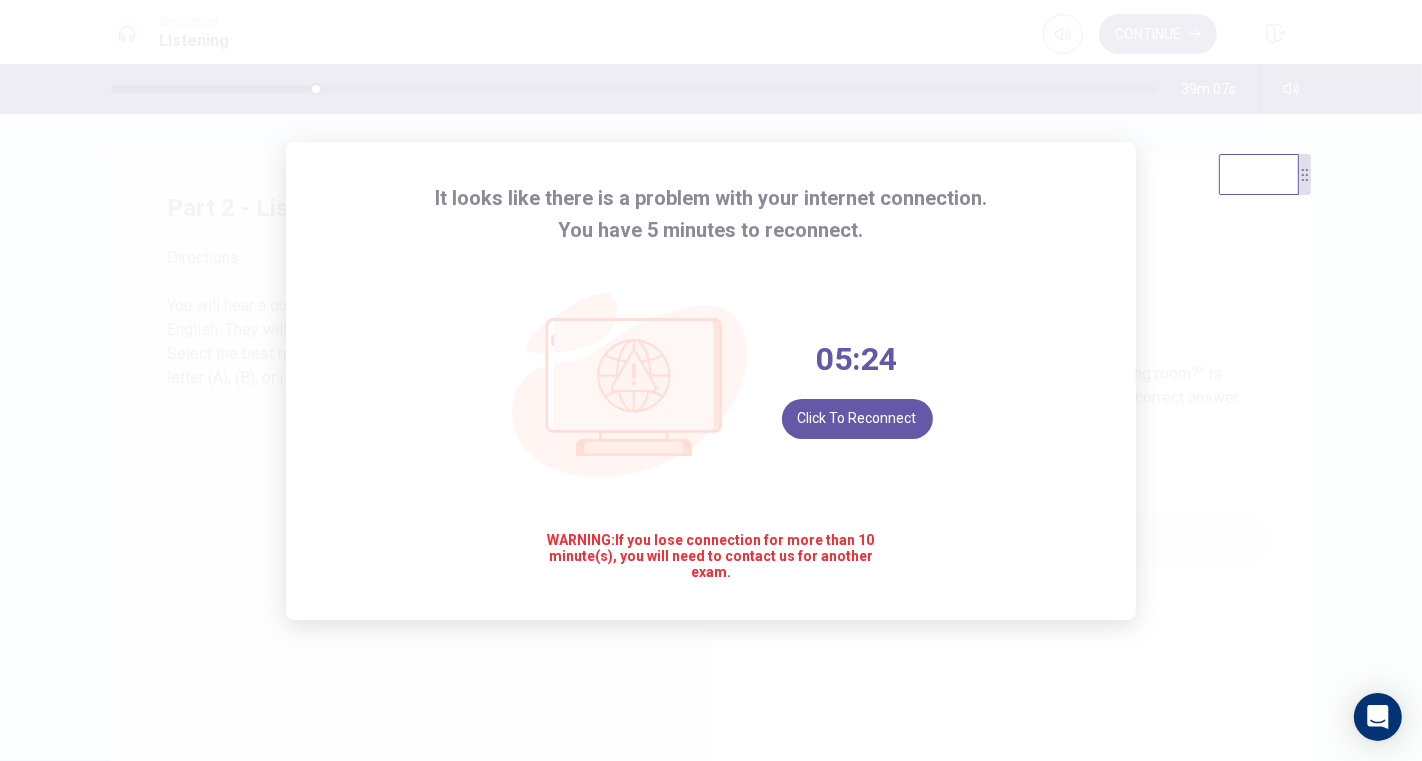 click on "It looks like there is a problem with your internet connection. You have 5 minutes to reconnect. 05:24 Click to reconnect WARNING:  If you lose connection for more than 10 minute(s), you will need to contact us for another exam." at bounding box center (711, 380) 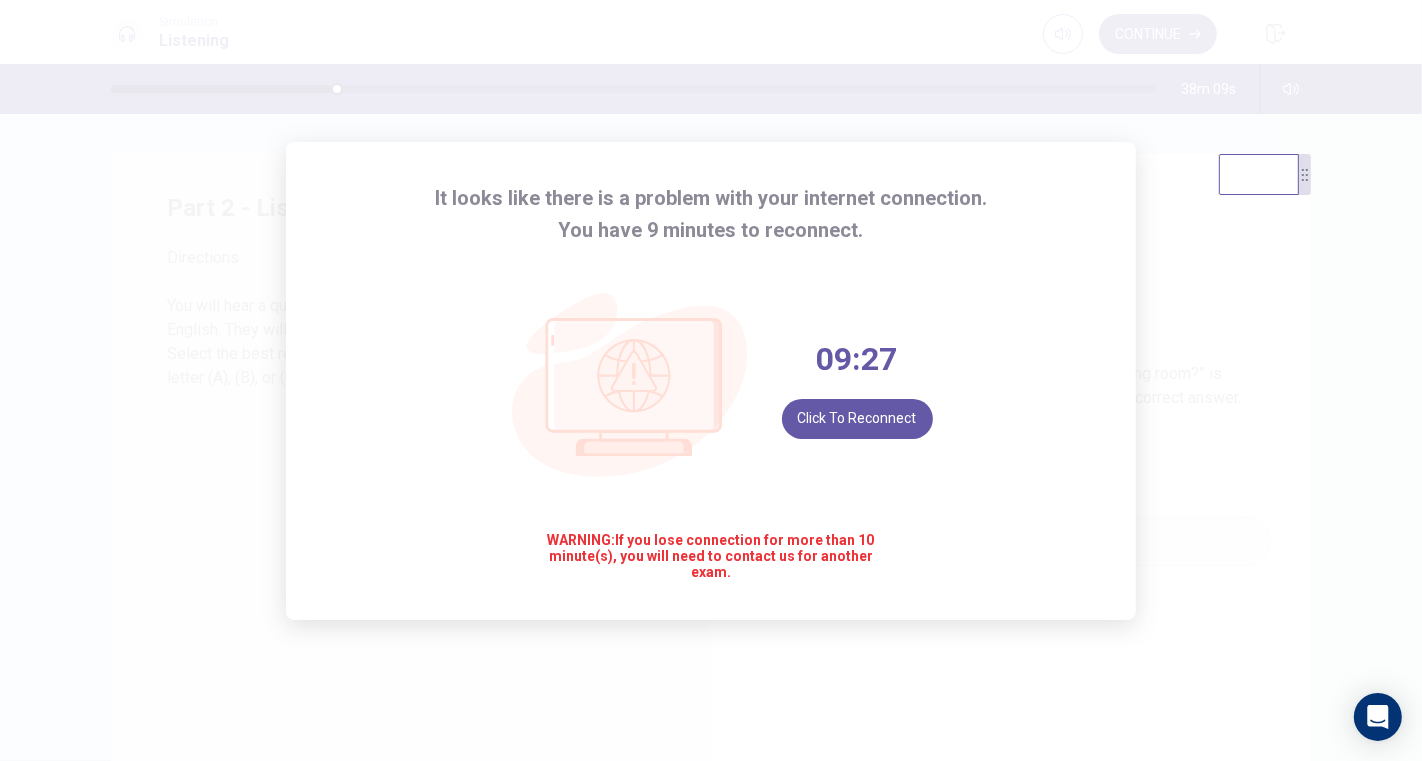 click on "It looks like there is a problem with your internet connection. You have 9 minutes to reconnect. 09:27 Click to reconnect WARNING:  If you lose connection for more than 10 minute(s), you will need to contact us for another exam." at bounding box center (711, 380) 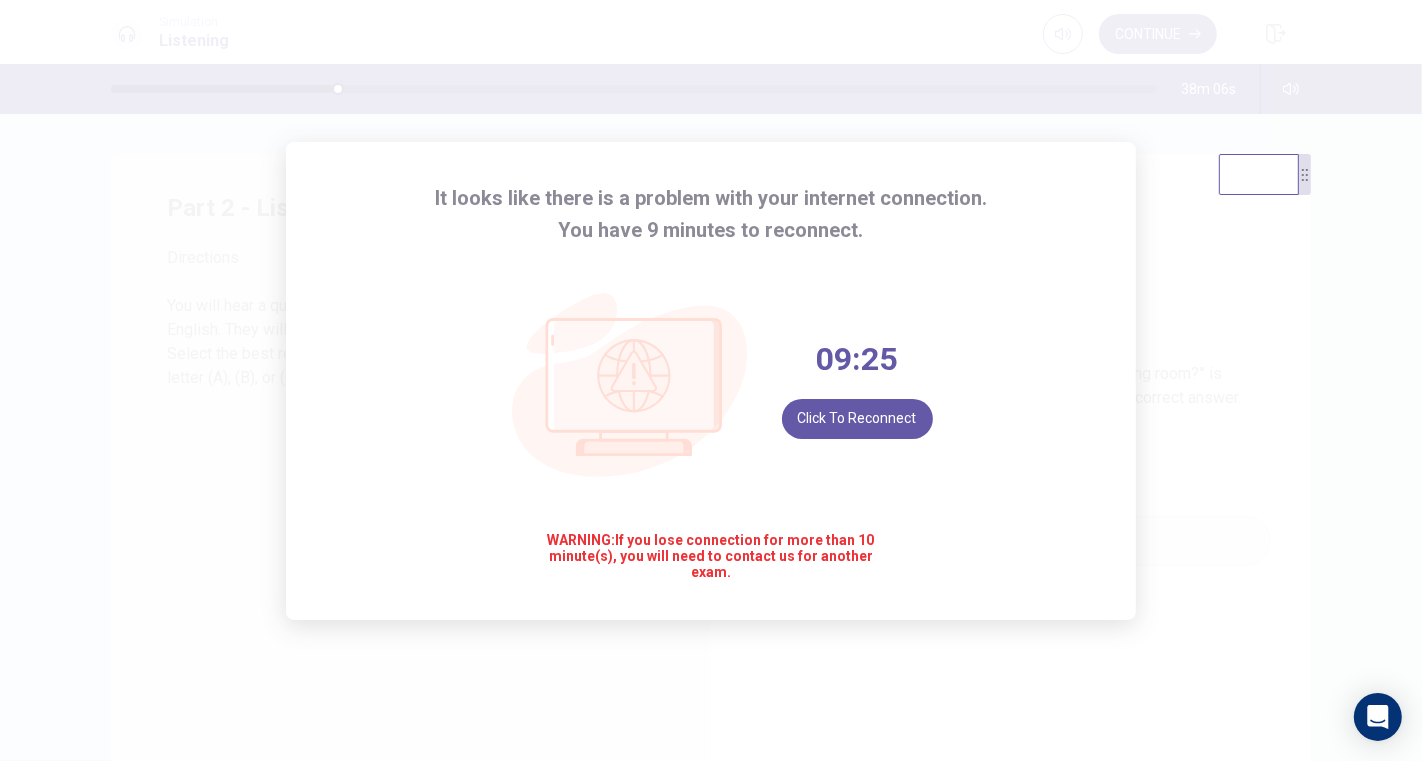 click on "Click to reconnect" at bounding box center [857, 419] 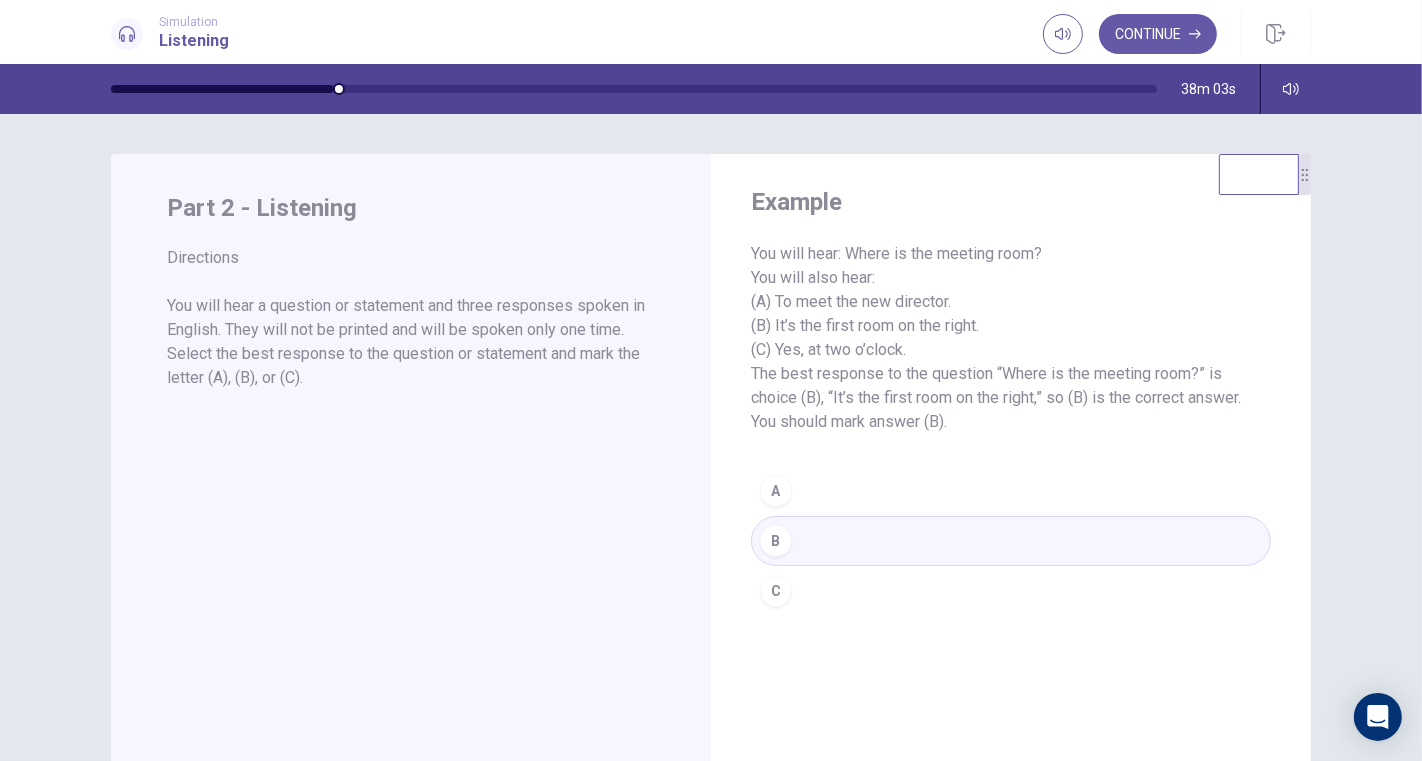 click on "A B C" at bounding box center [1011, 541] 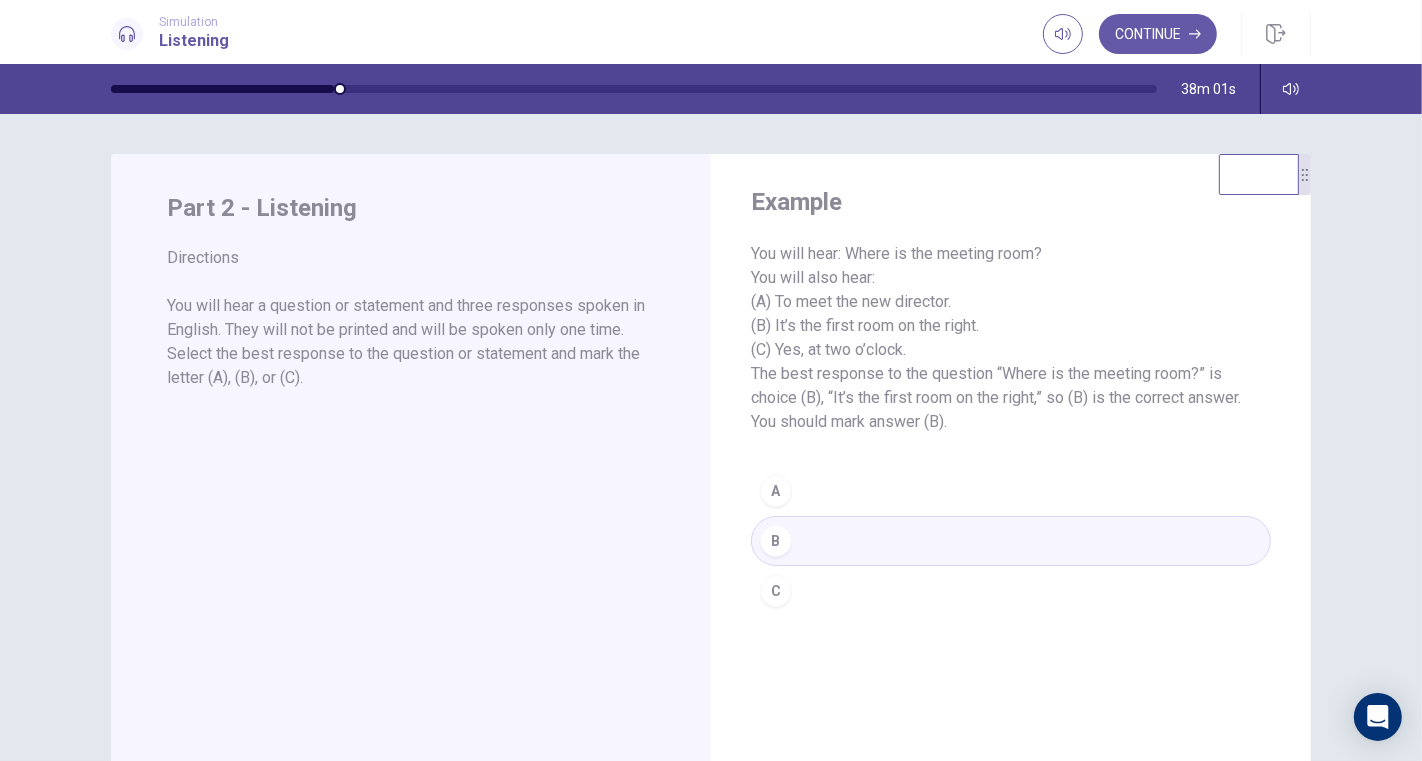 click on "Continue" at bounding box center (1158, 34) 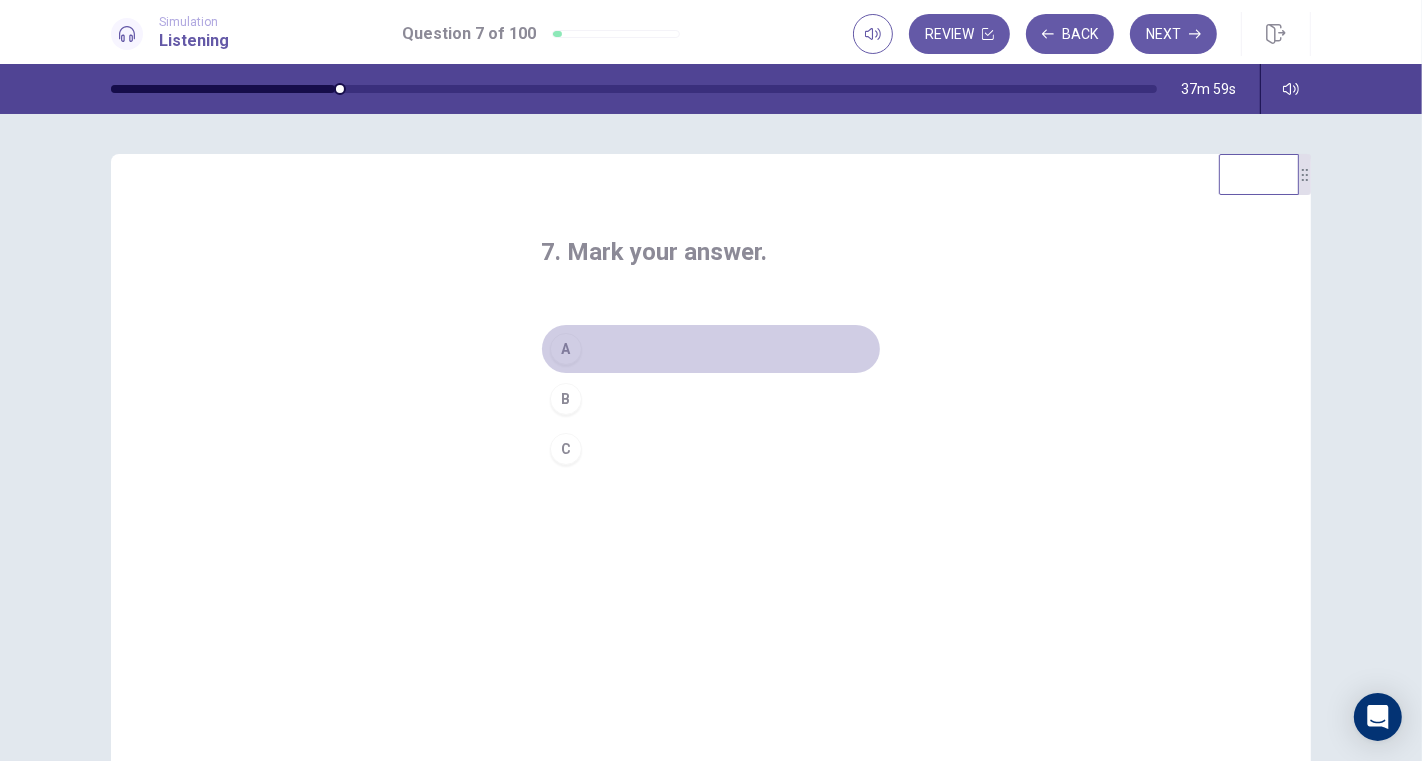 click on "A" at bounding box center [566, 349] 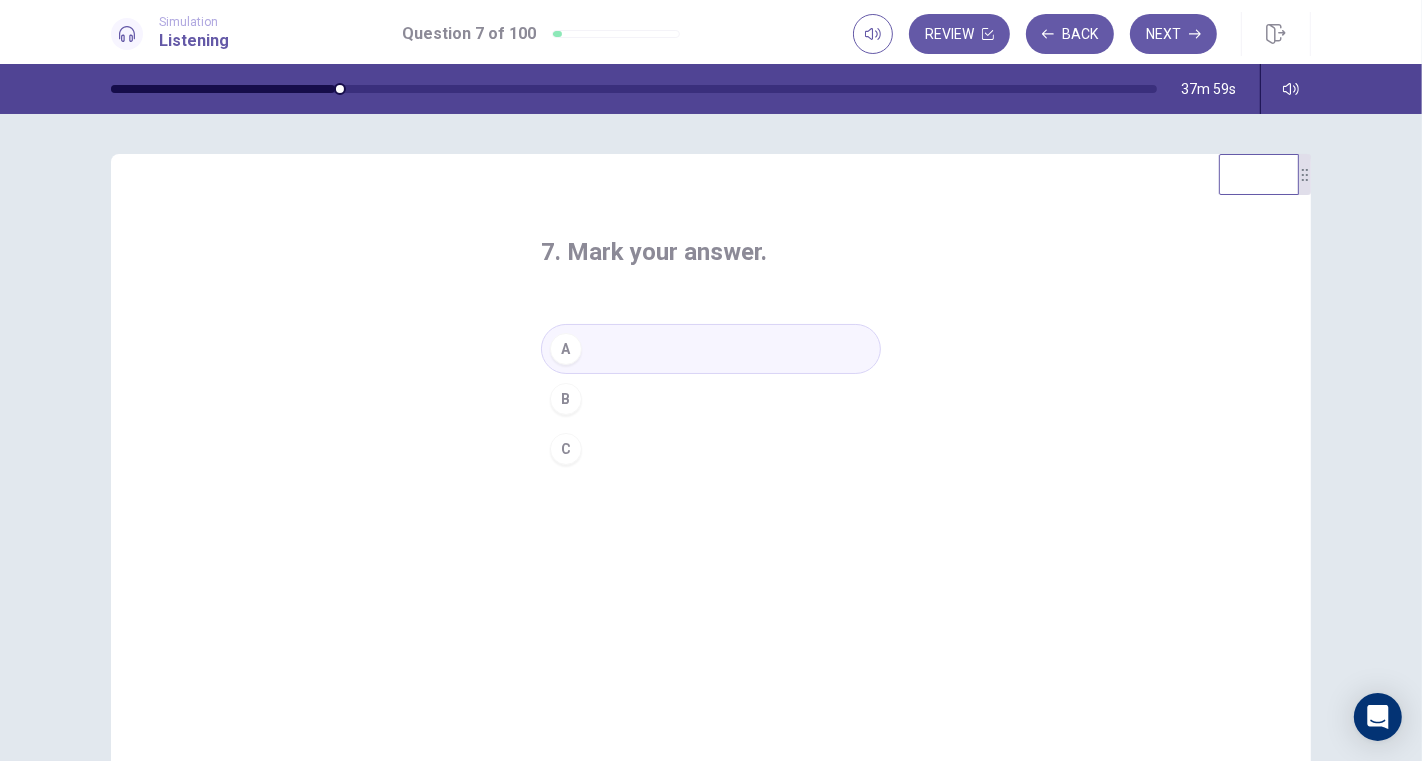 click on "Next" at bounding box center (1173, 34) 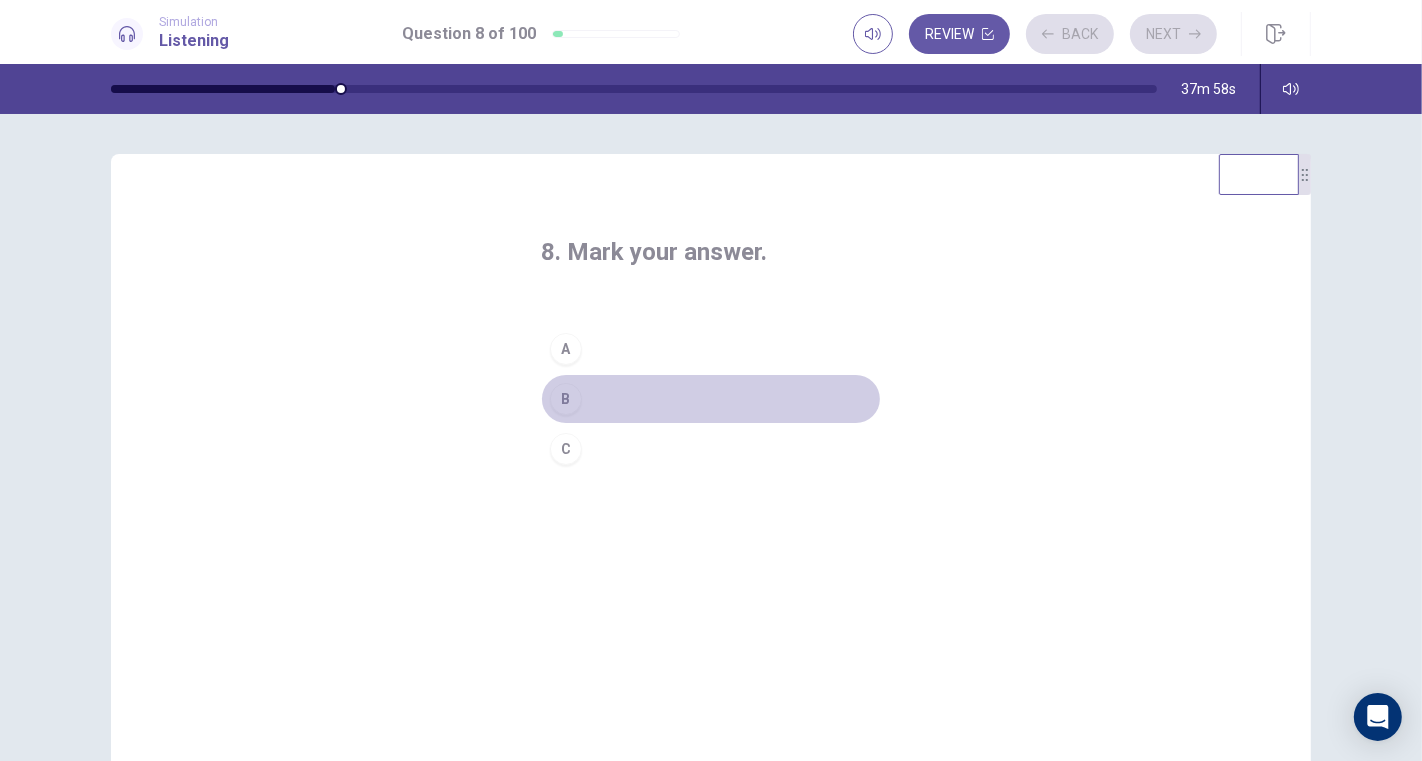 click on "B" at bounding box center (566, 399) 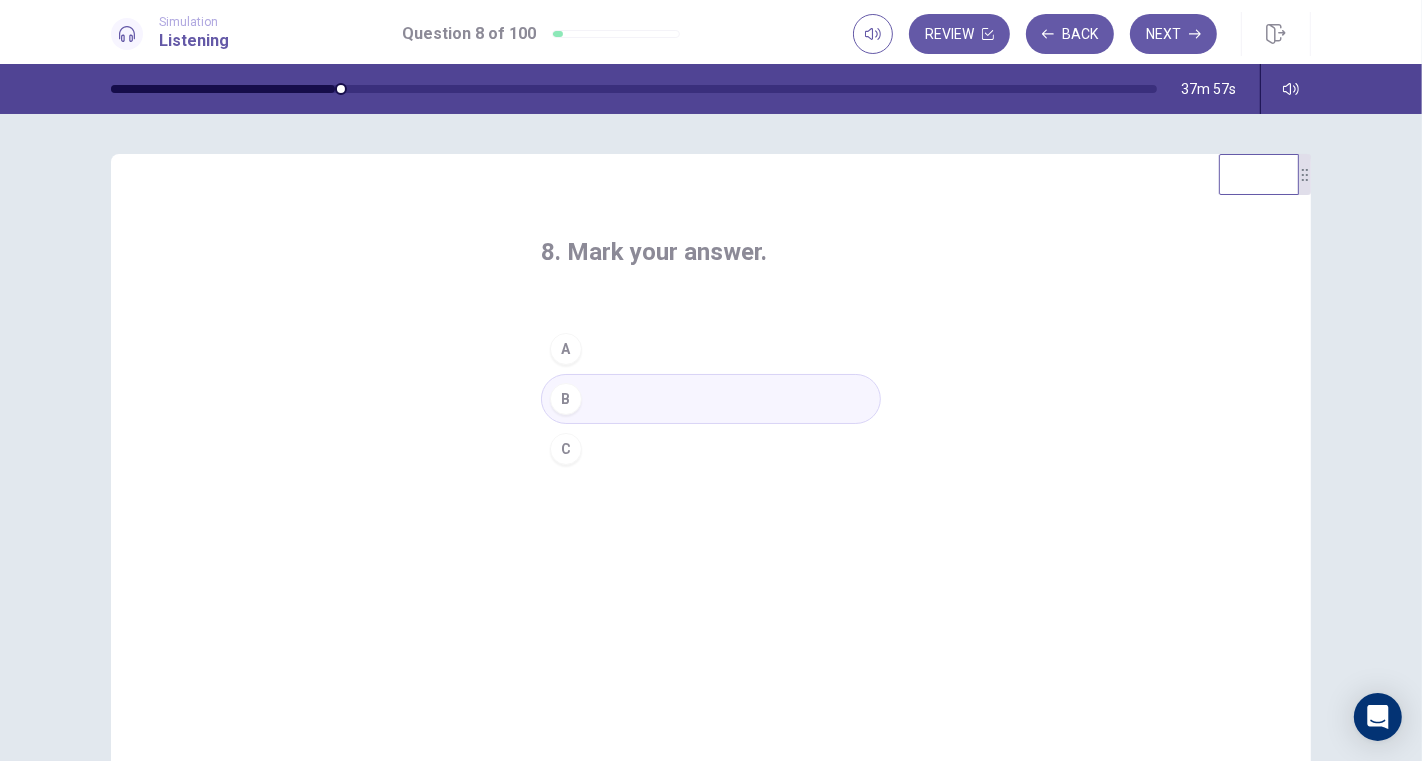 click on "Next" at bounding box center [1173, 34] 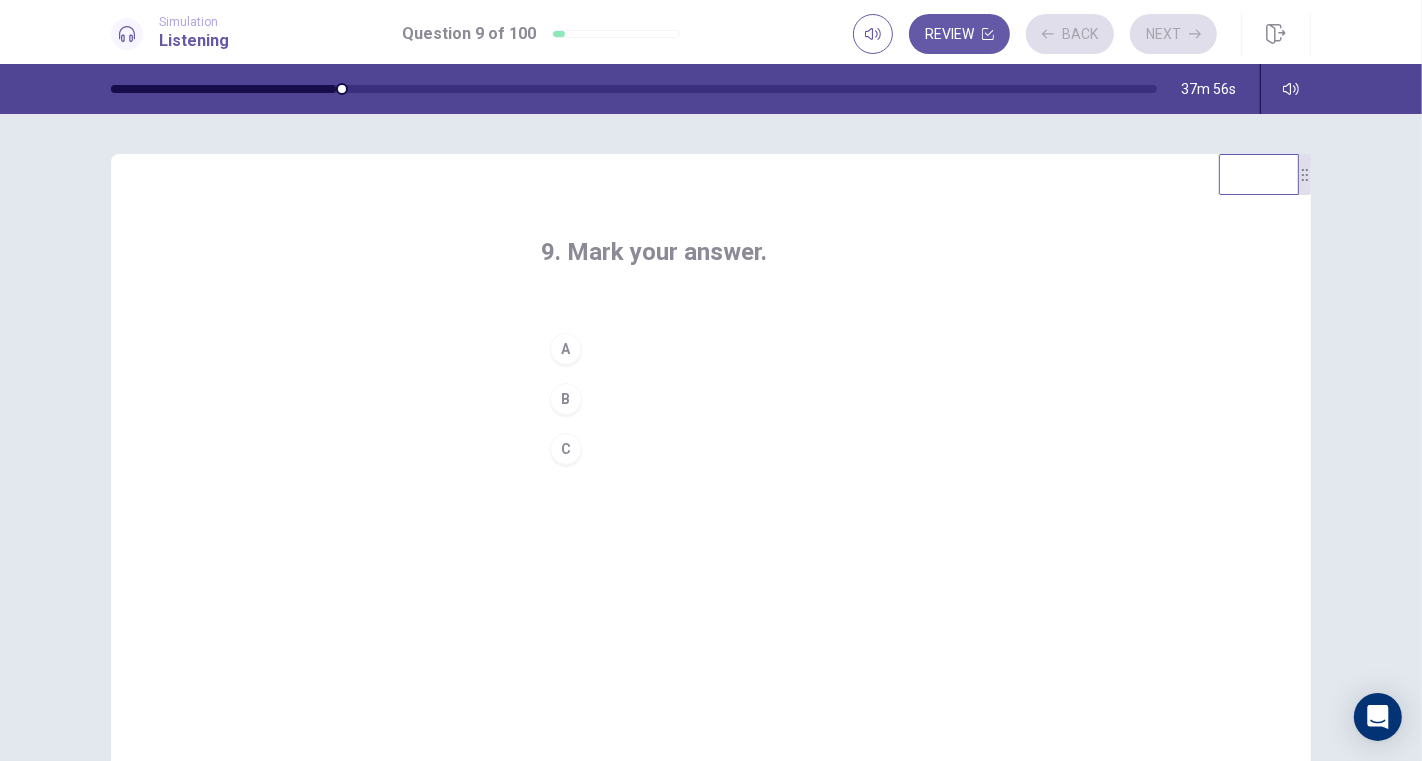 click on "B" at bounding box center (566, 399) 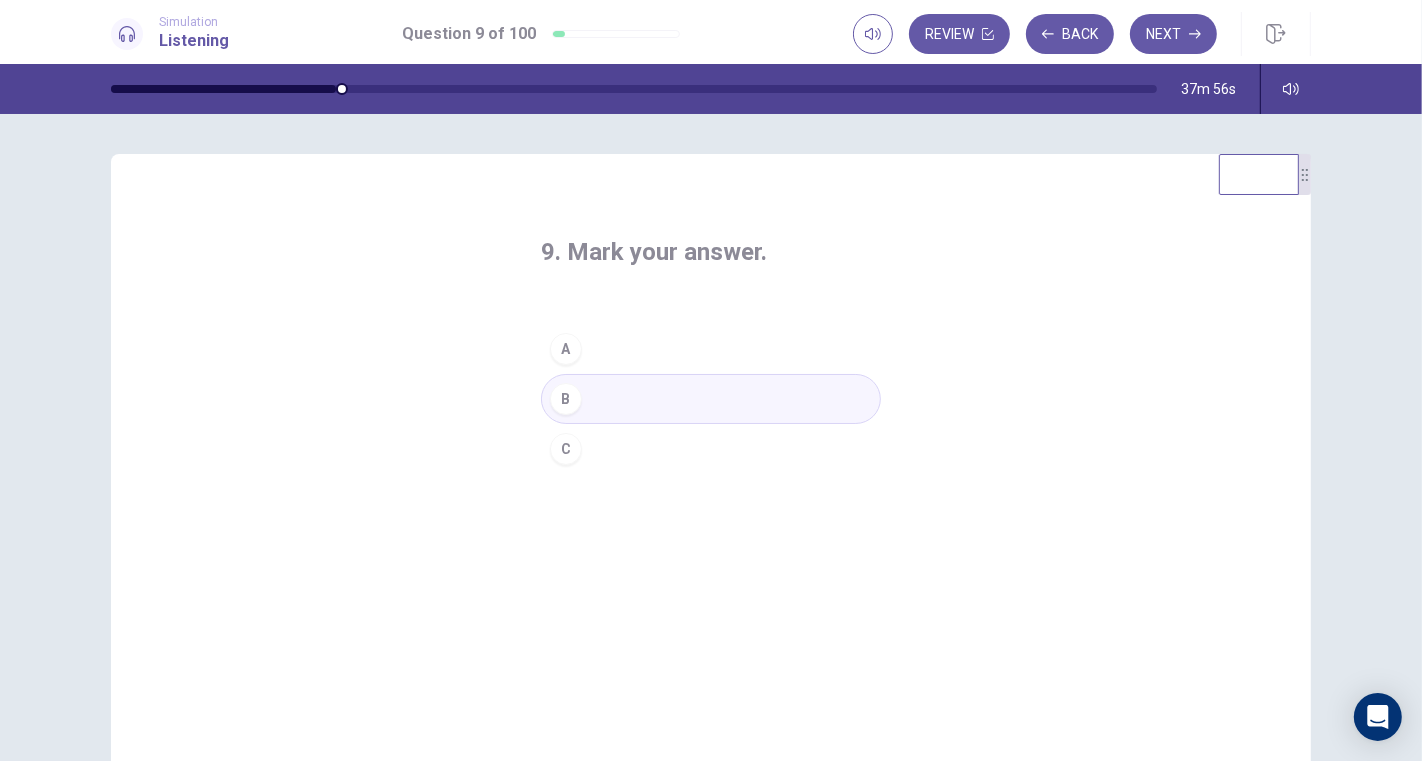 click on "Next" at bounding box center (1173, 34) 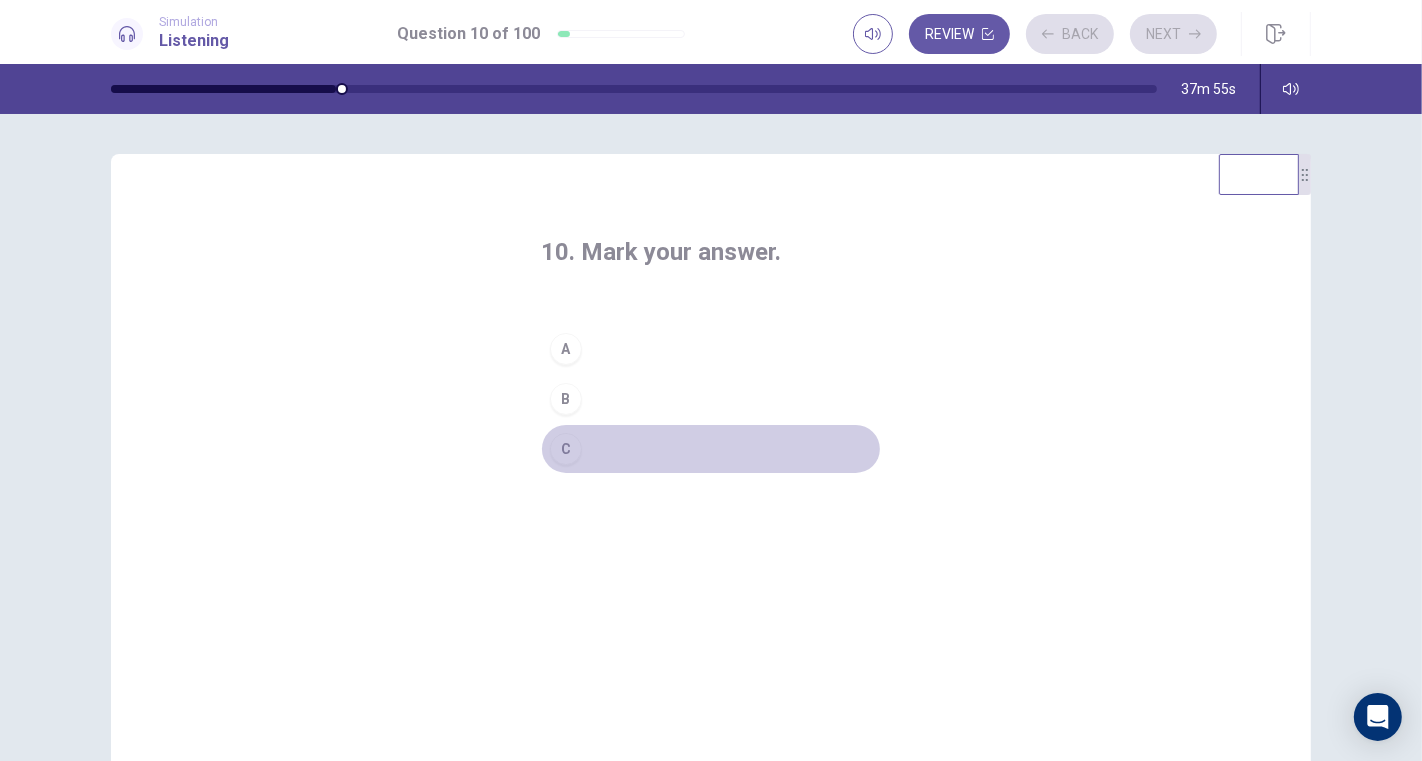 click on "C" at bounding box center [711, 449] 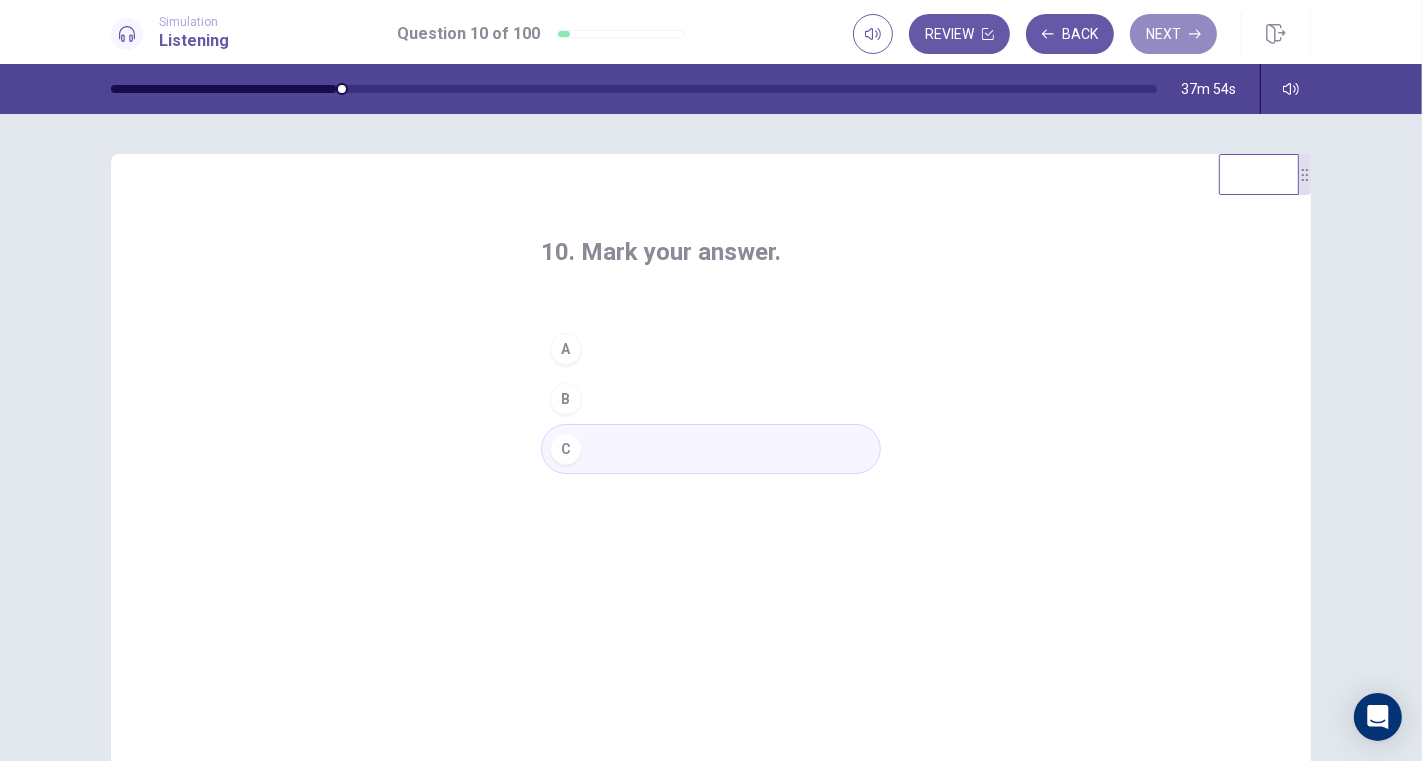 click on "Next" at bounding box center (1173, 34) 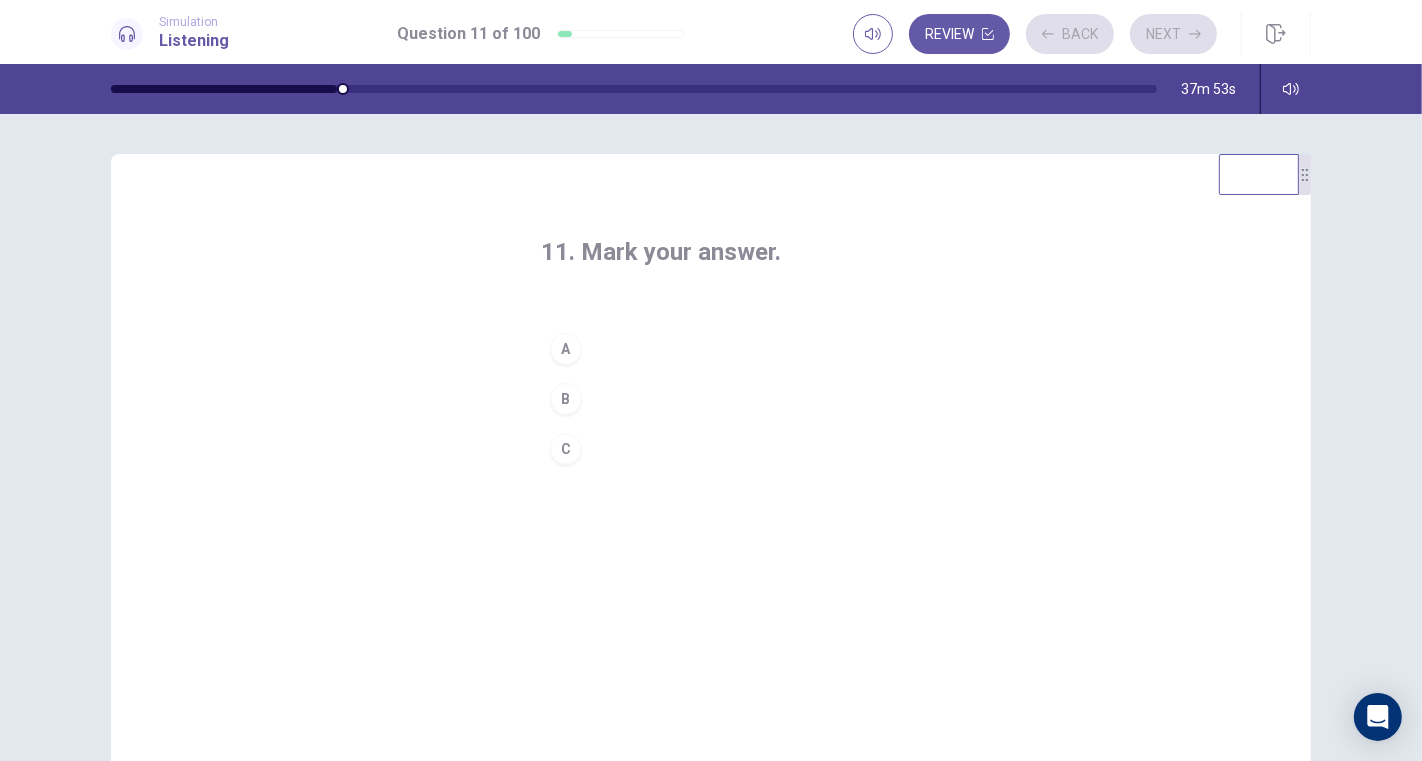 click on "B" at bounding box center (566, 399) 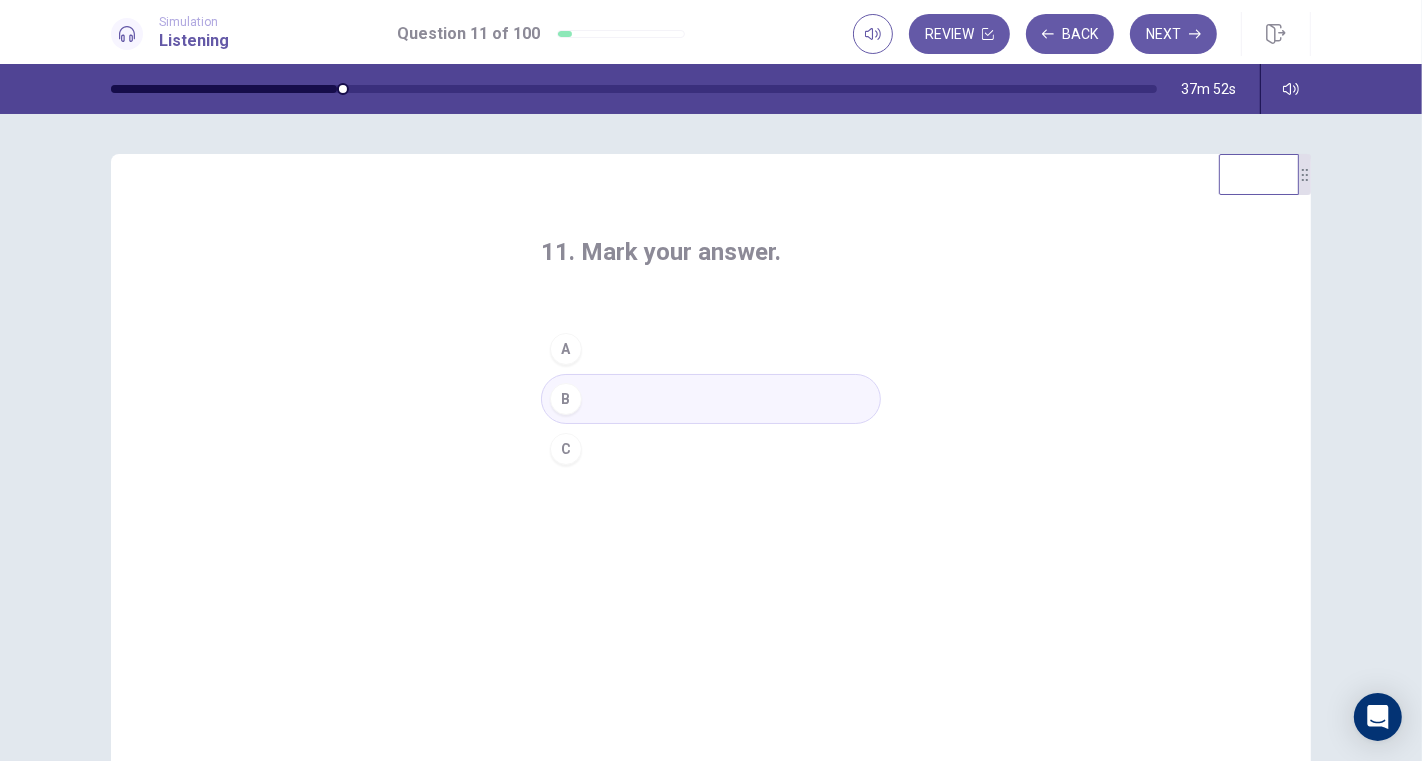 click on "Next" at bounding box center (1173, 34) 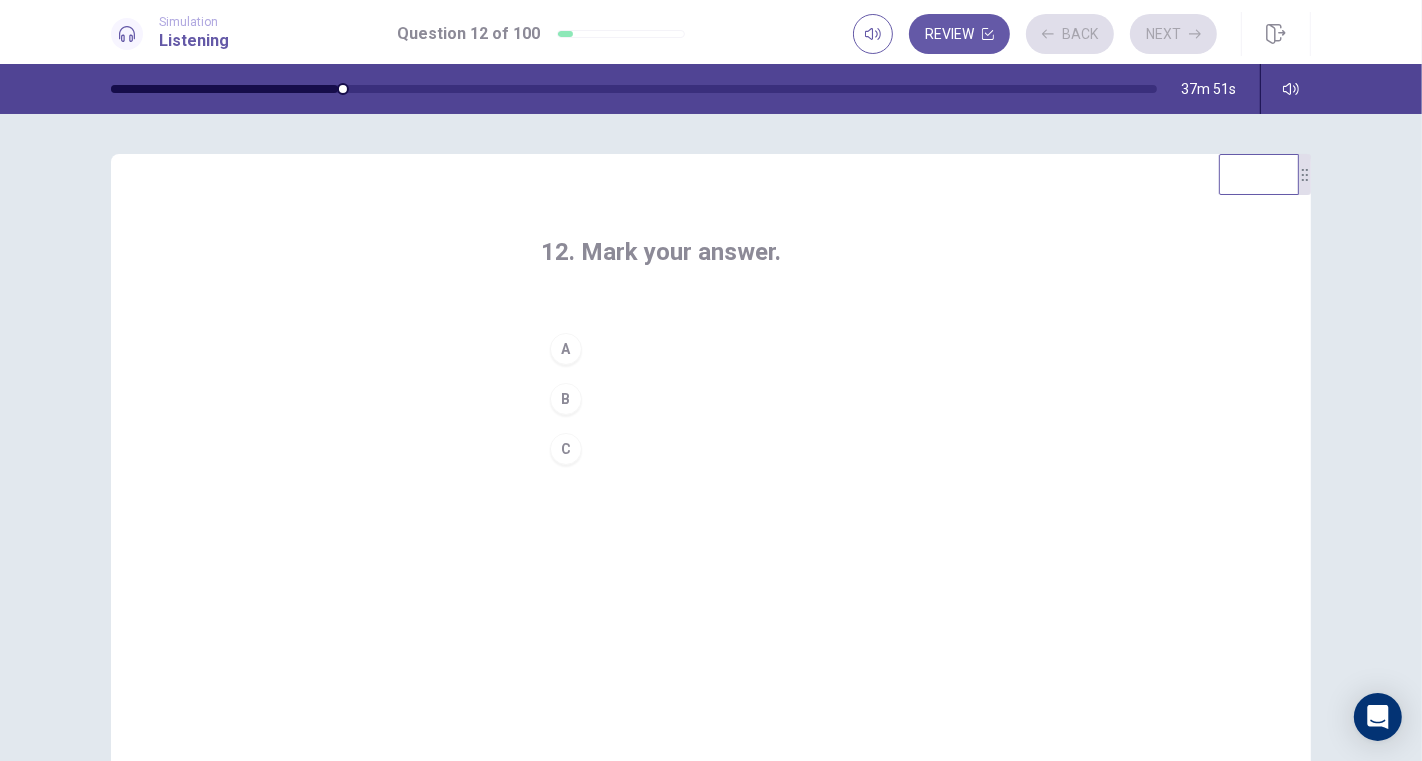 click on "A" at bounding box center [566, 349] 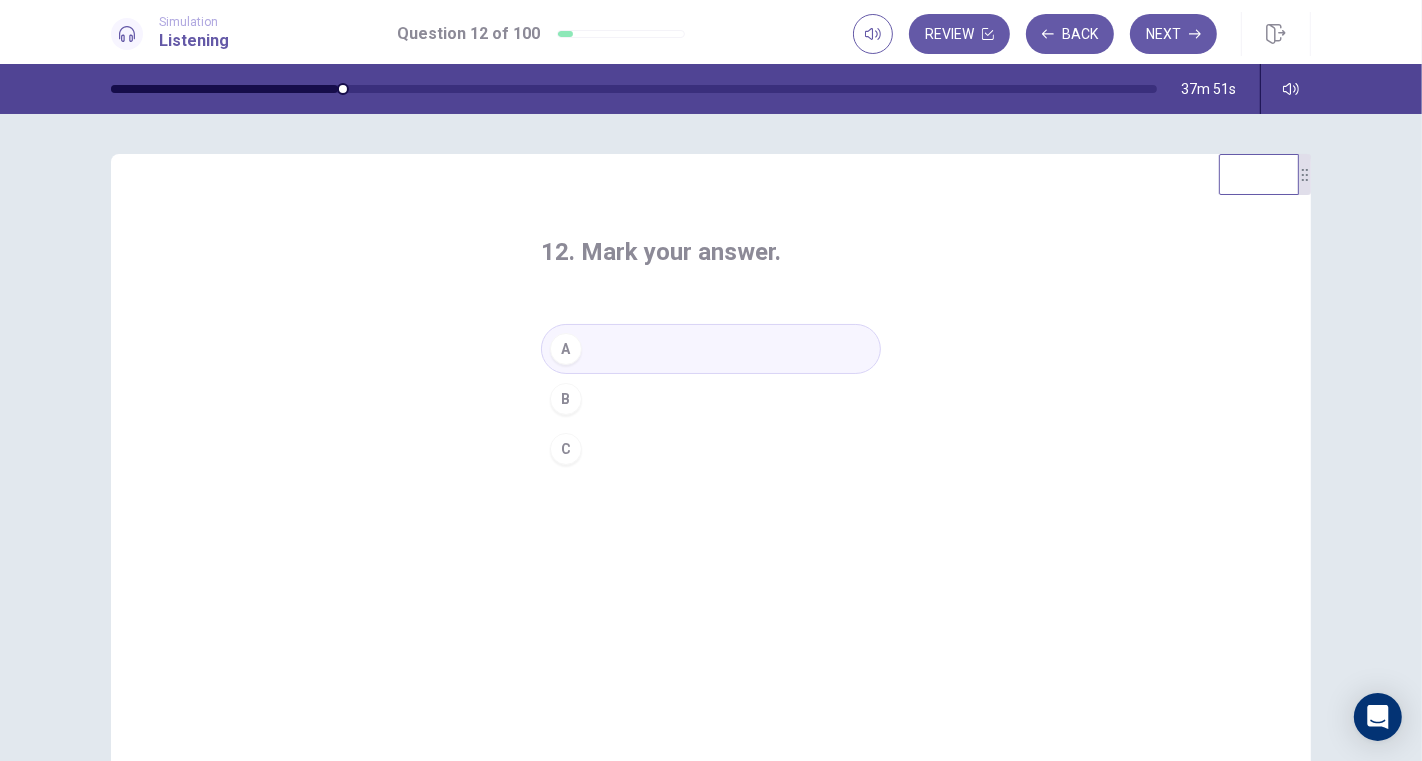 click on "Next" at bounding box center (1173, 34) 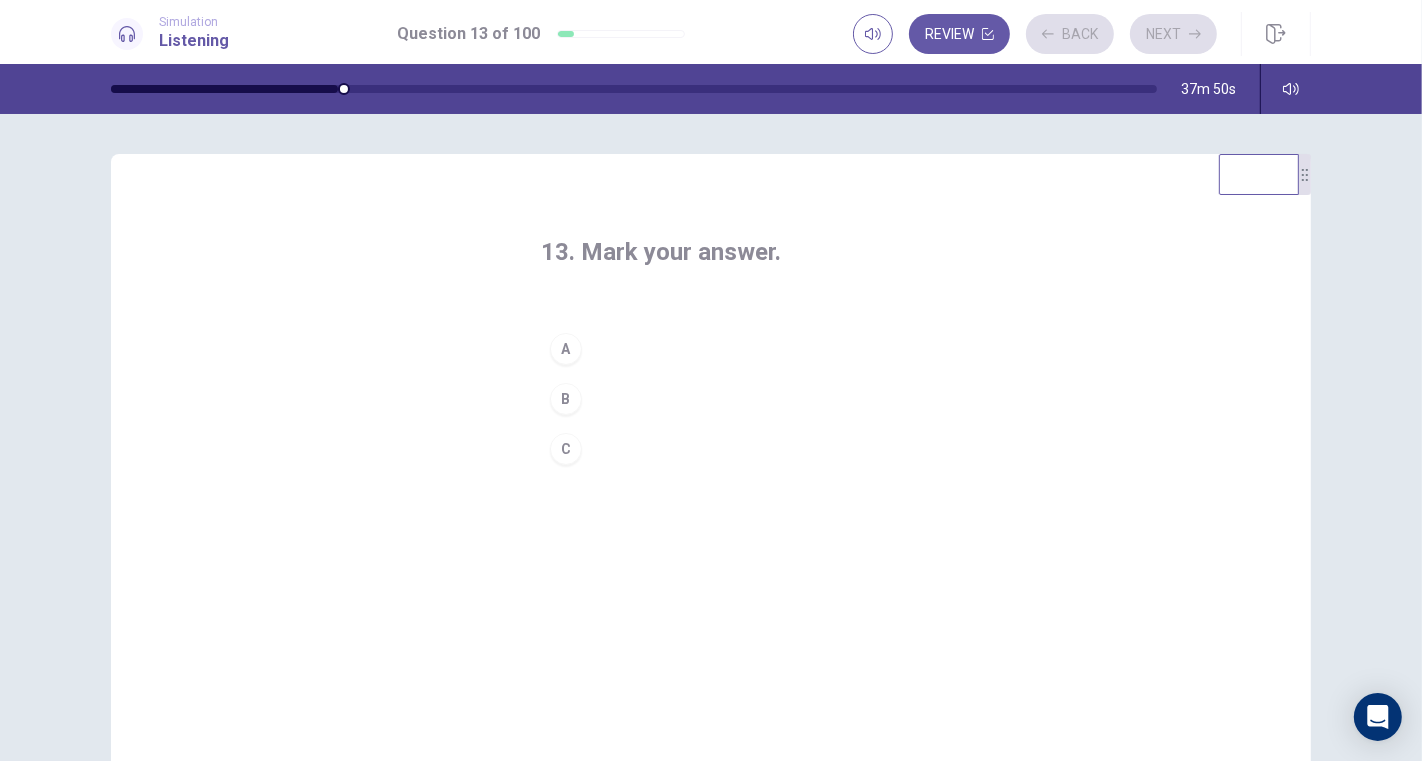 click on "A" at bounding box center [566, 349] 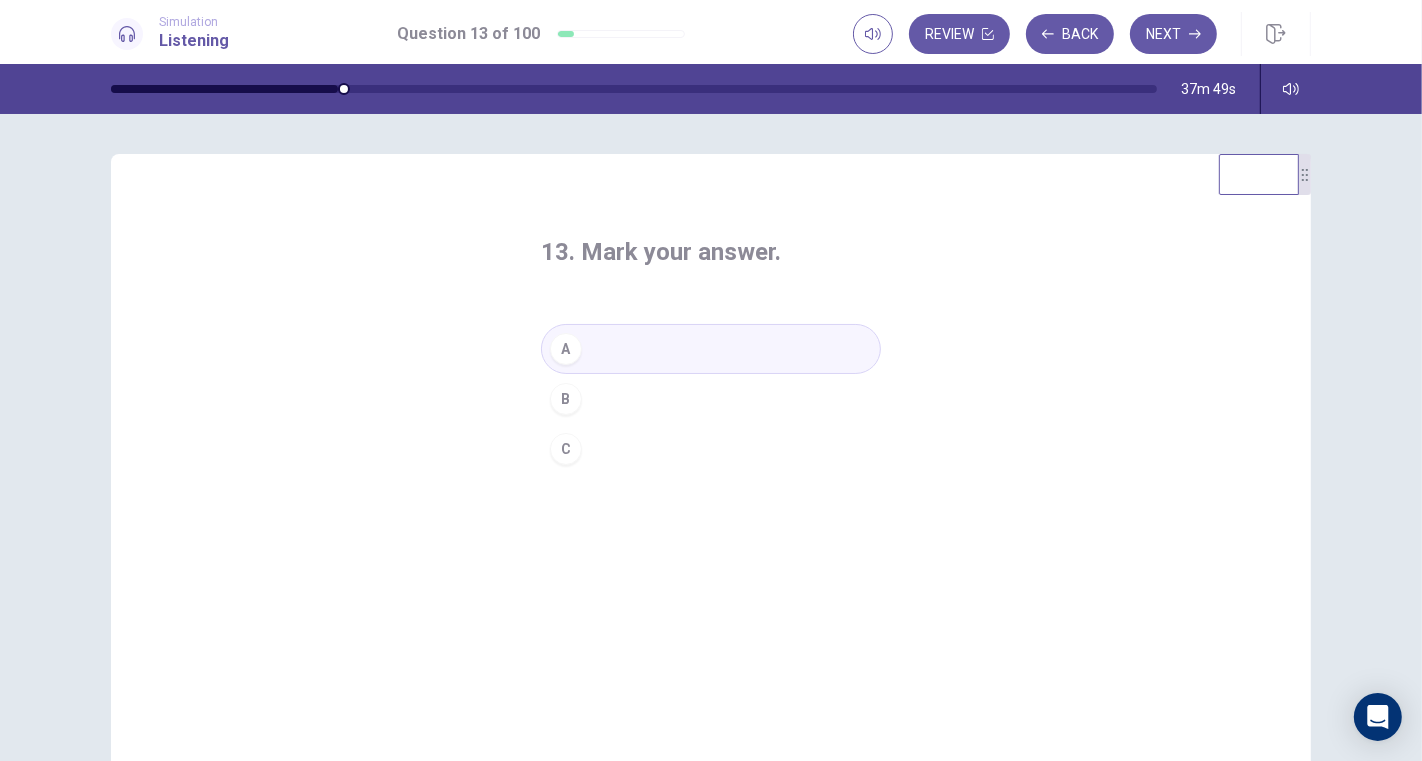 drag, startPoint x: 1180, startPoint y: 23, endPoint x: 1075, endPoint y: 95, distance: 127.31457 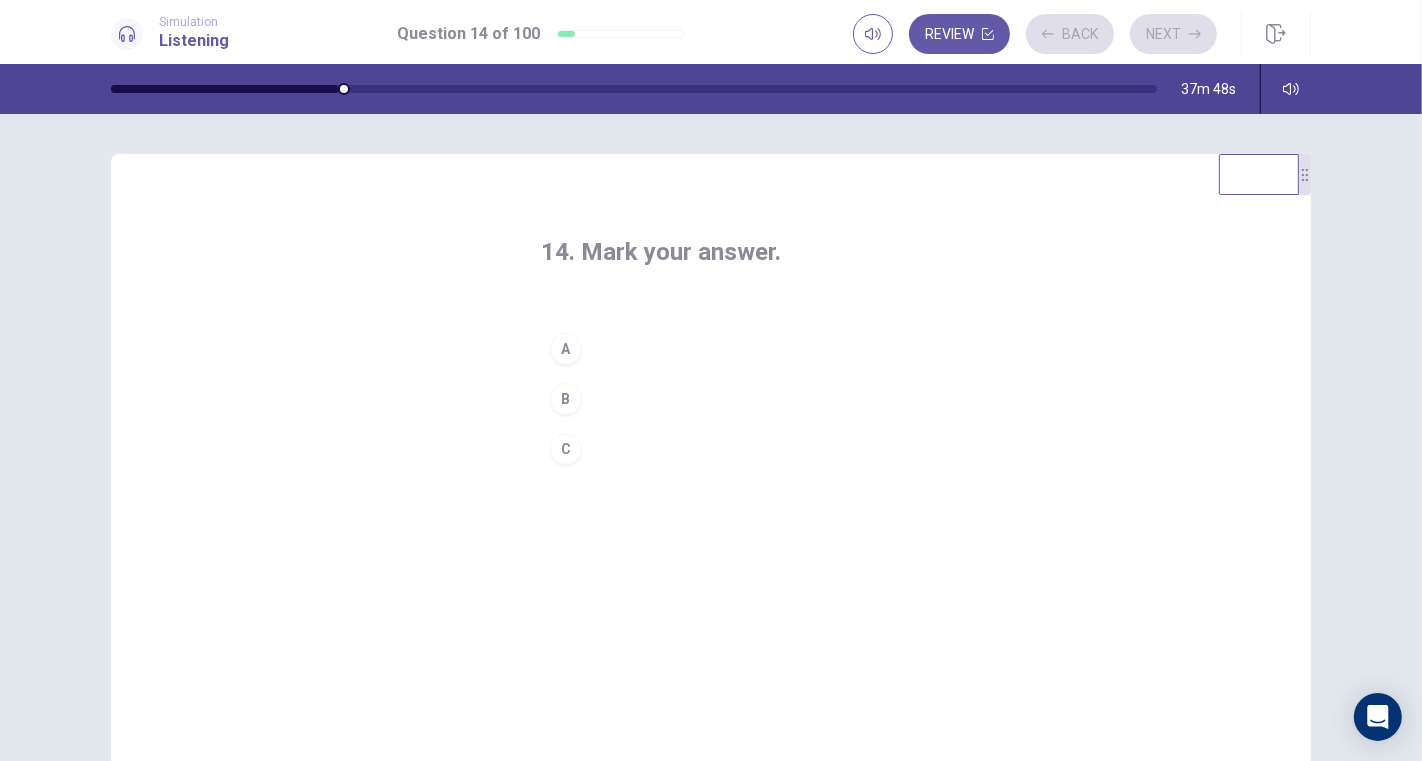 click on "A" at bounding box center [566, 349] 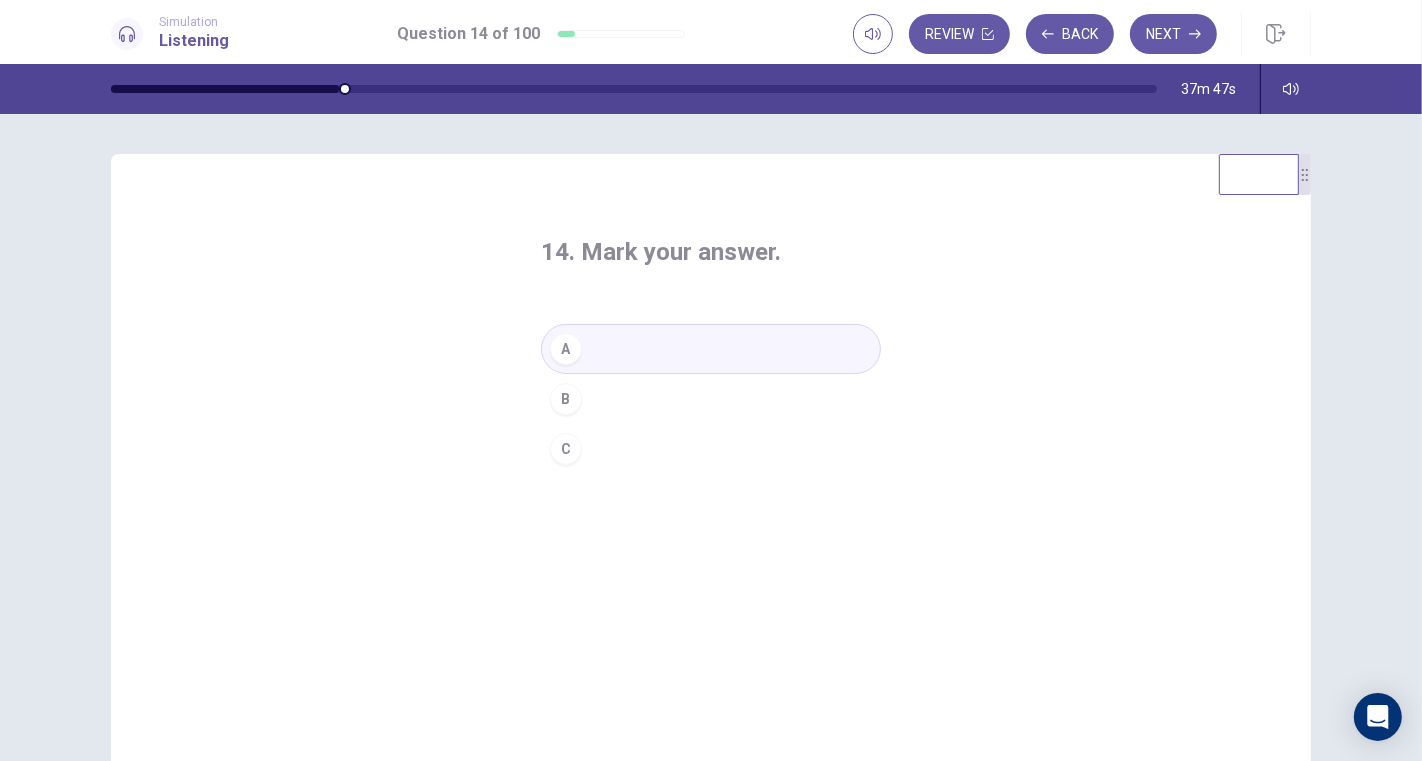 click on "Next" at bounding box center (1173, 34) 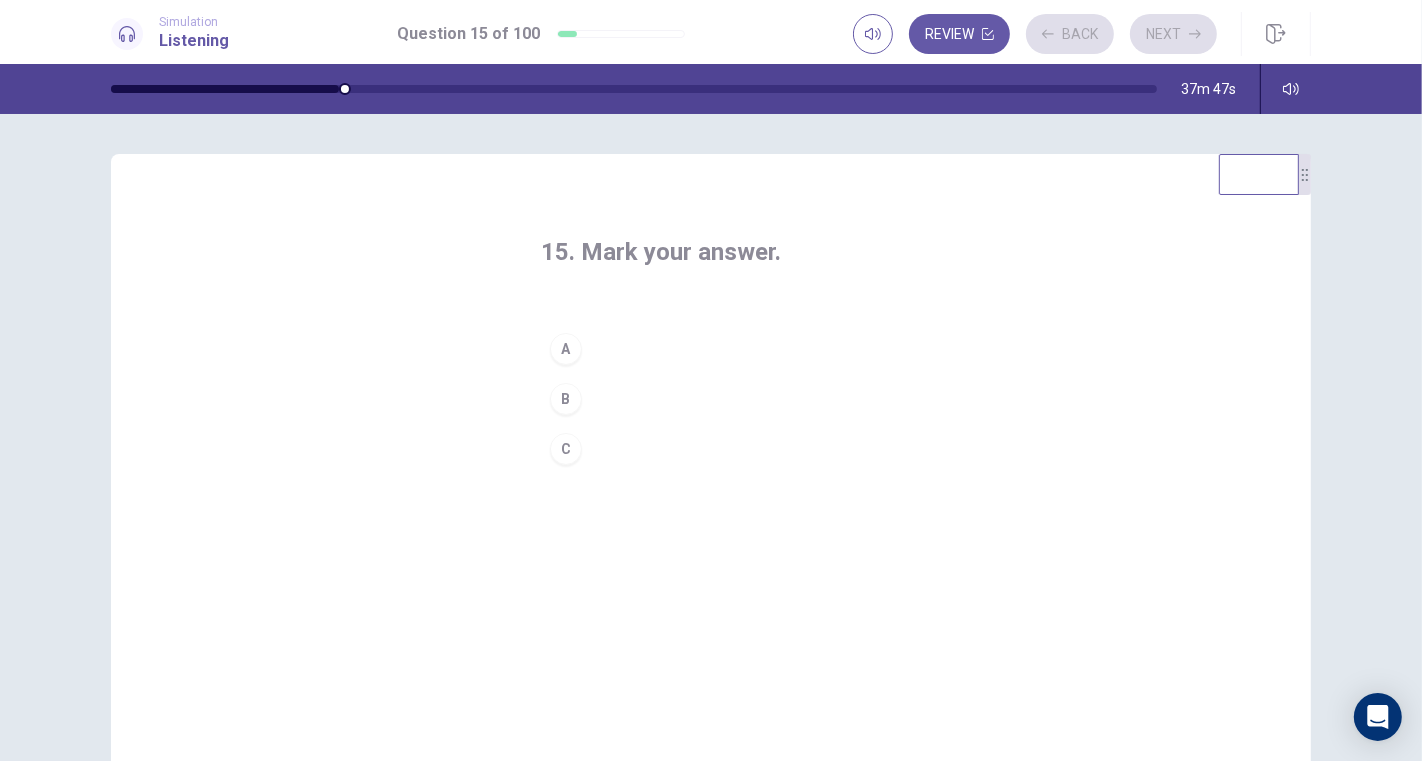 click on "A" at bounding box center [566, 349] 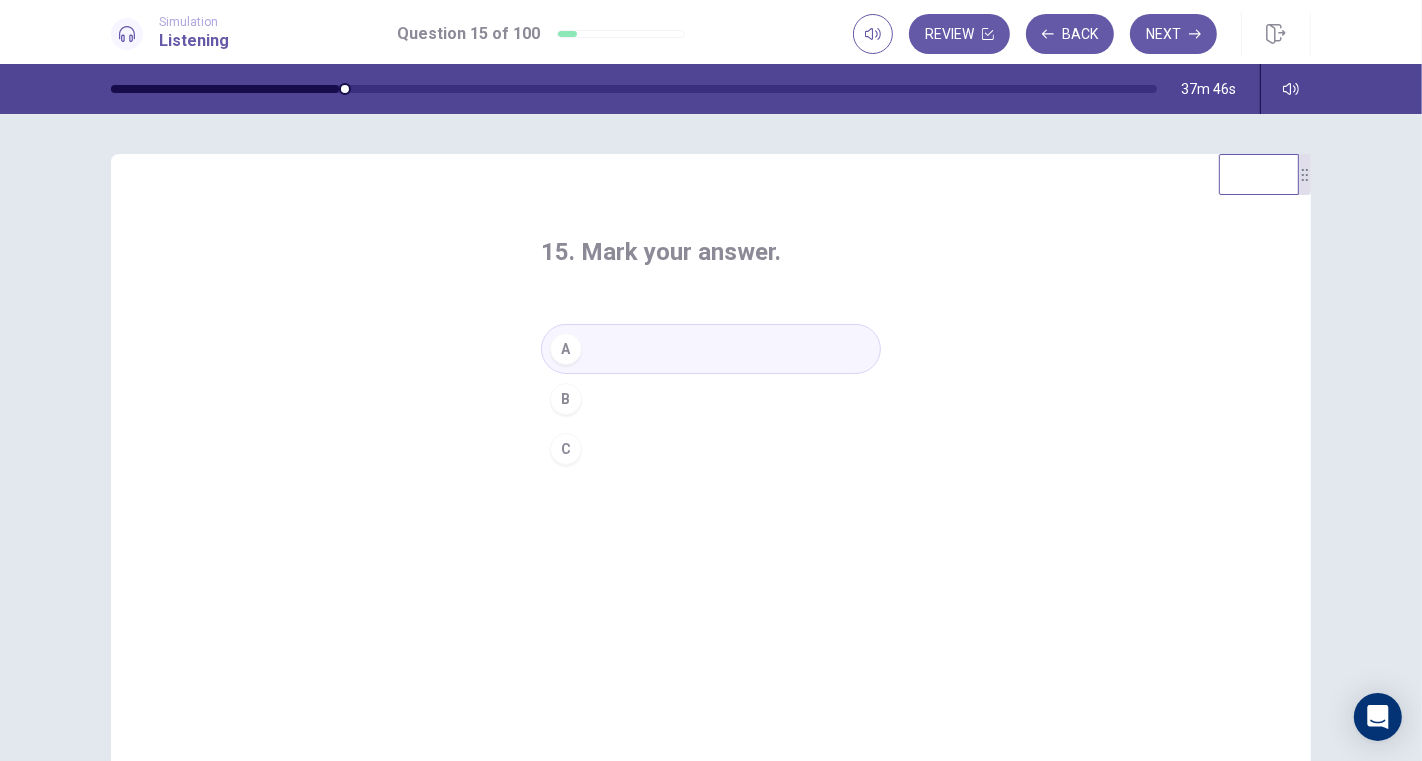 click on "Next" at bounding box center (1173, 34) 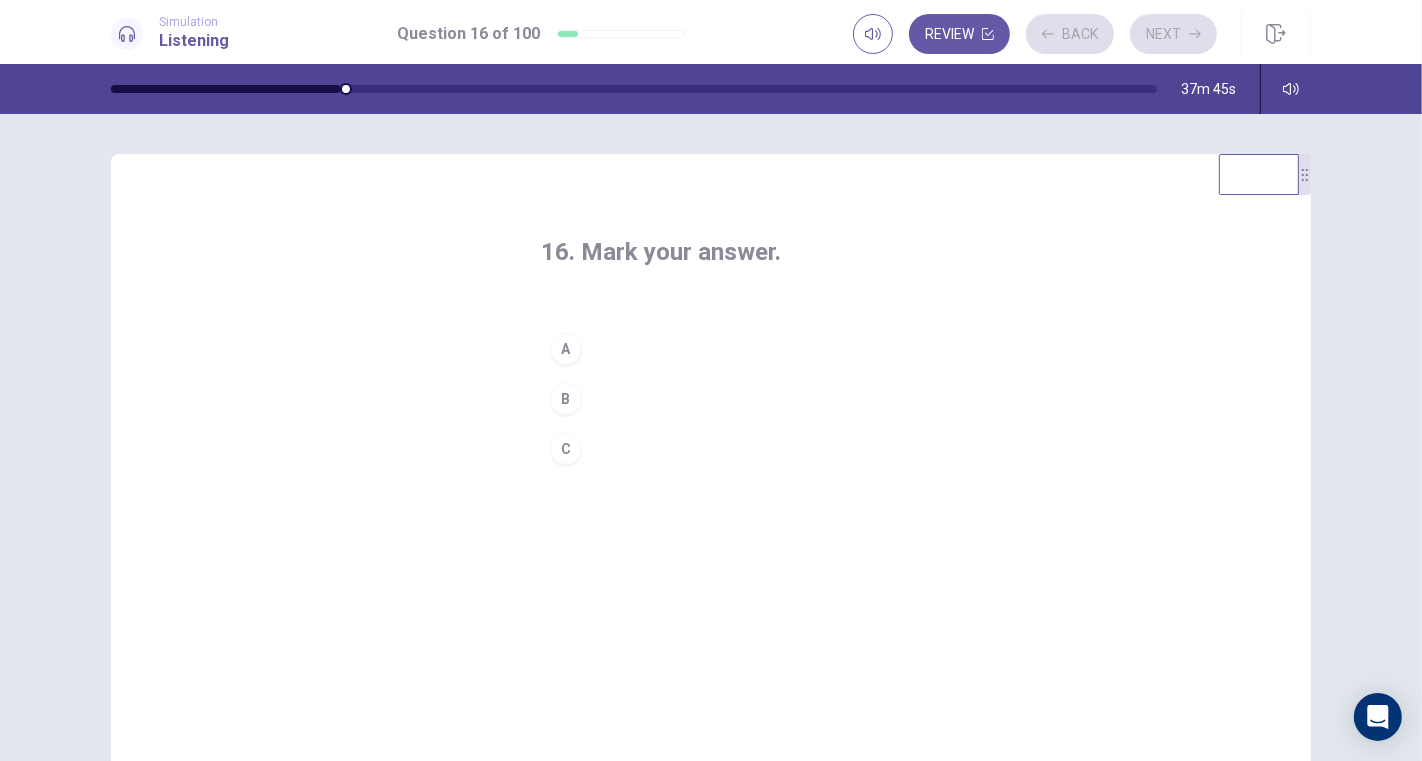 click on "A" at bounding box center [566, 349] 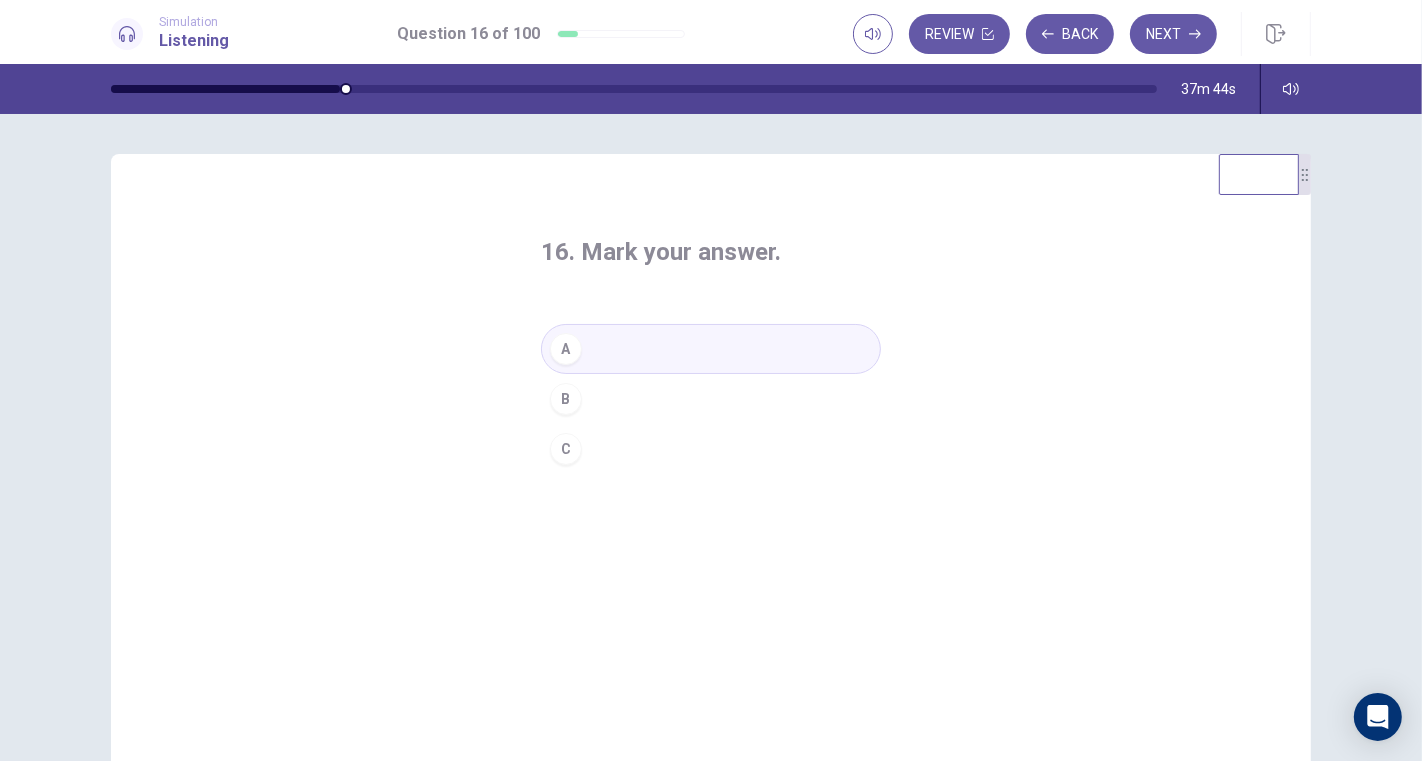 click on "Next" at bounding box center [1173, 34] 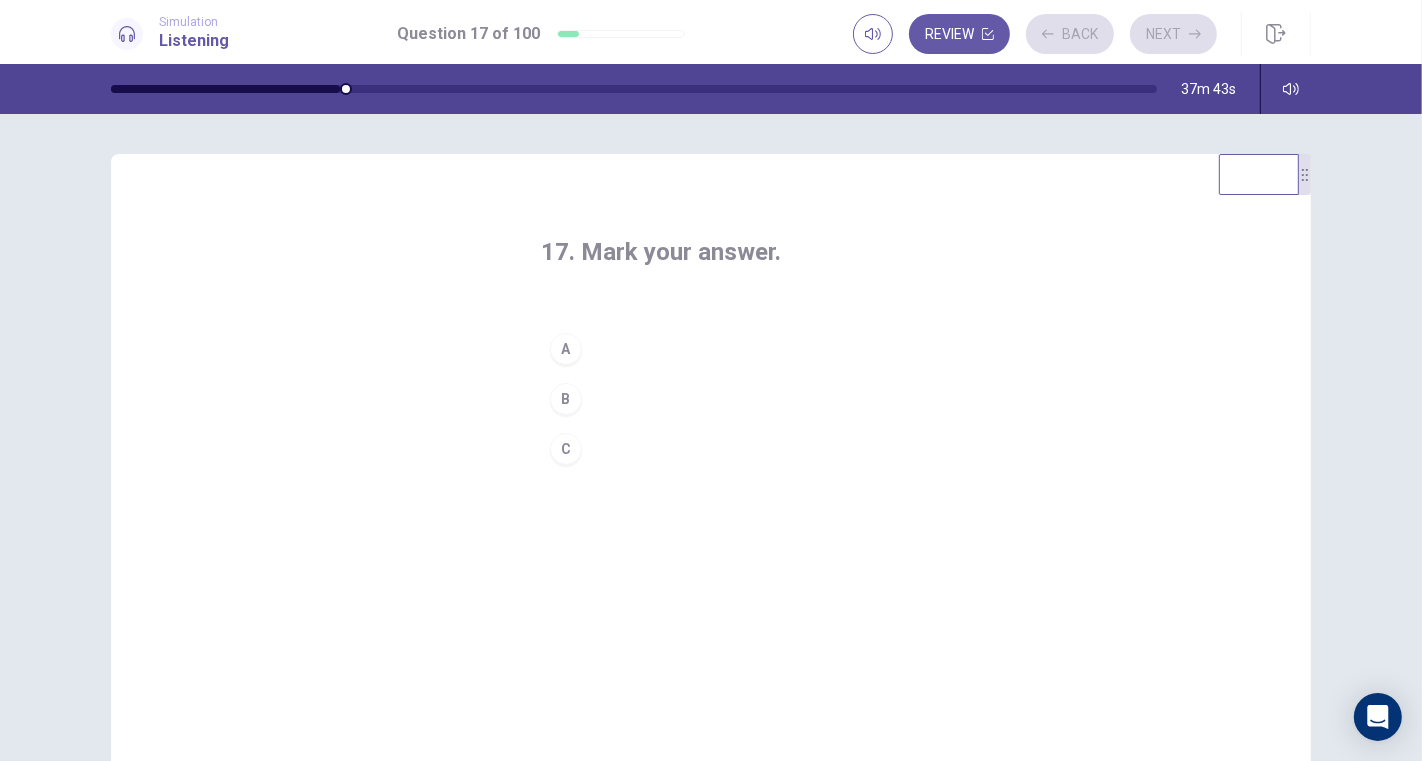 click on "A" at bounding box center [566, 349] 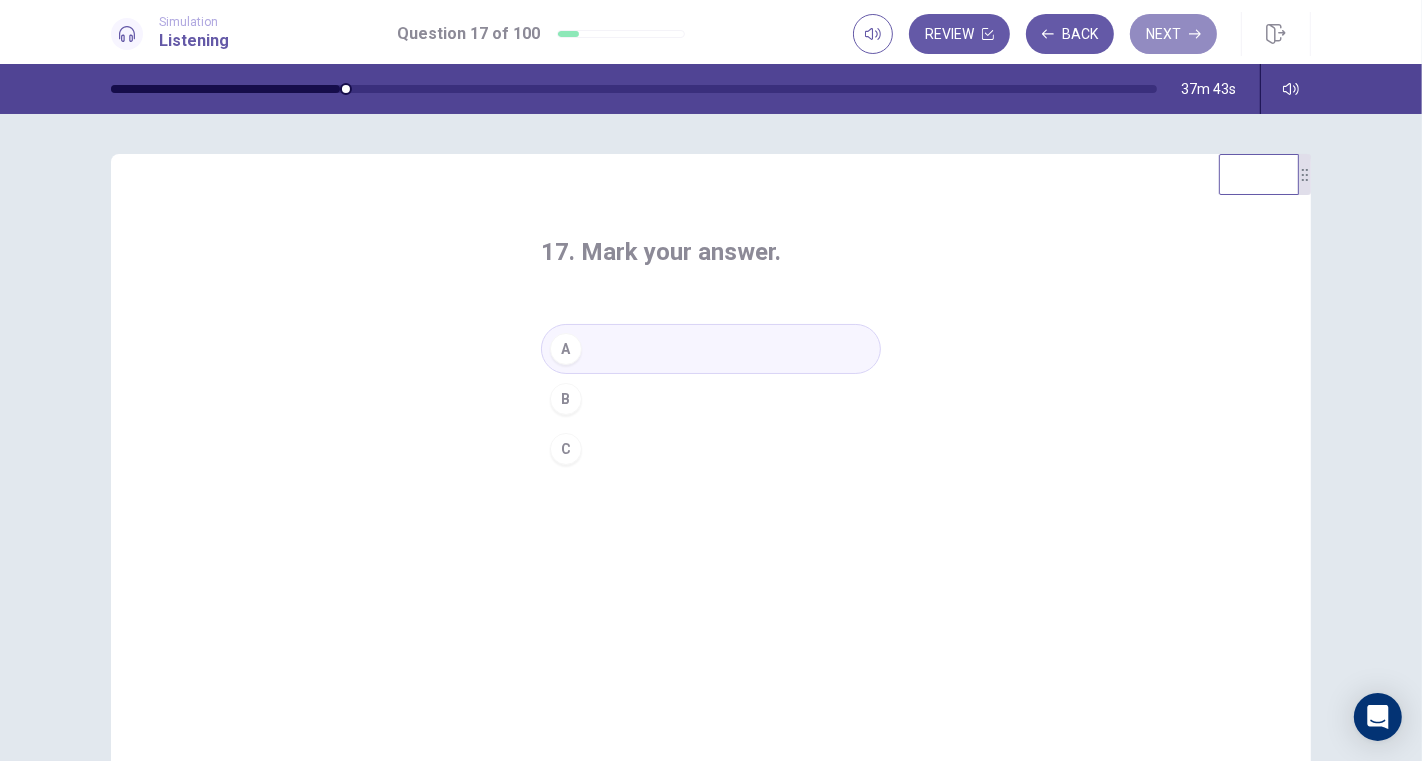 click on "Next" at bounding box center [1173, 34] 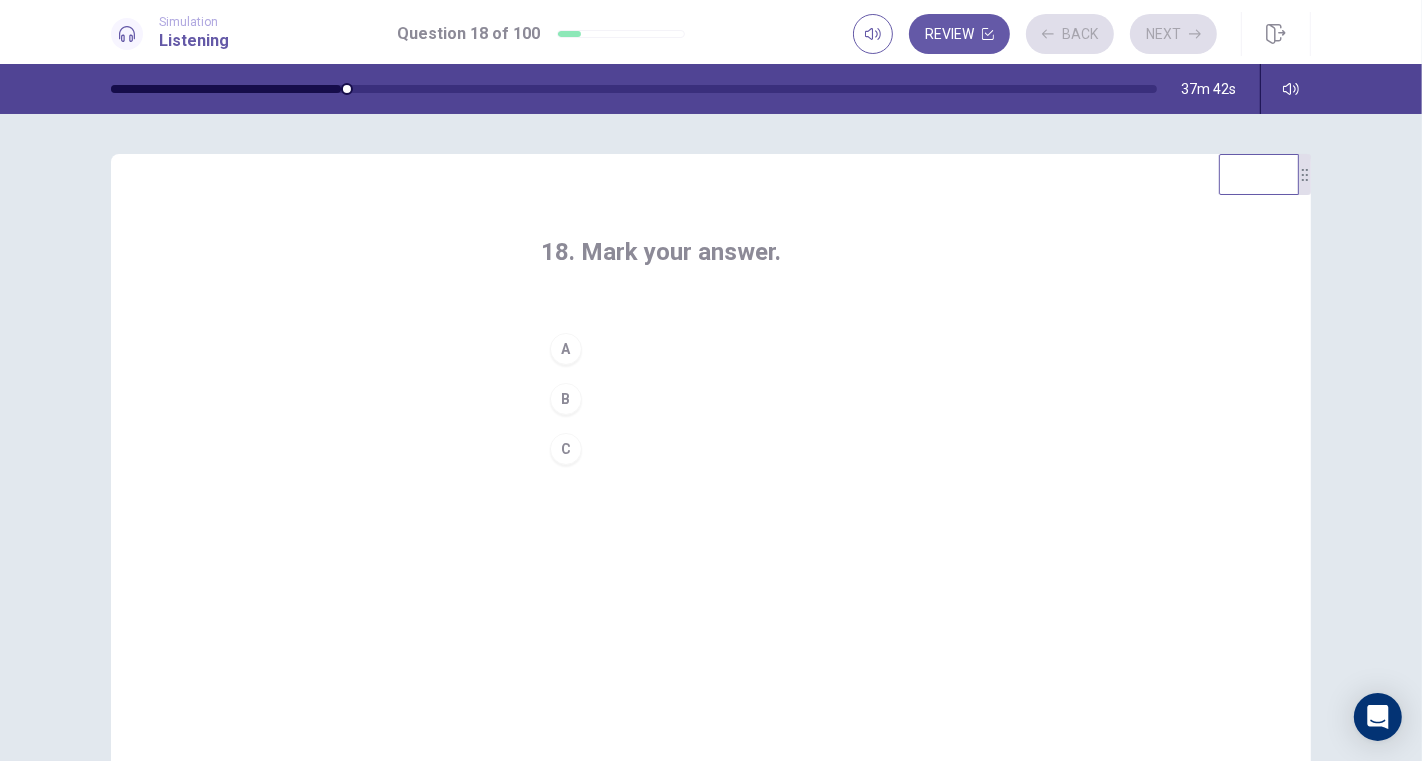 click on "B" at bounding box center [566, 399] 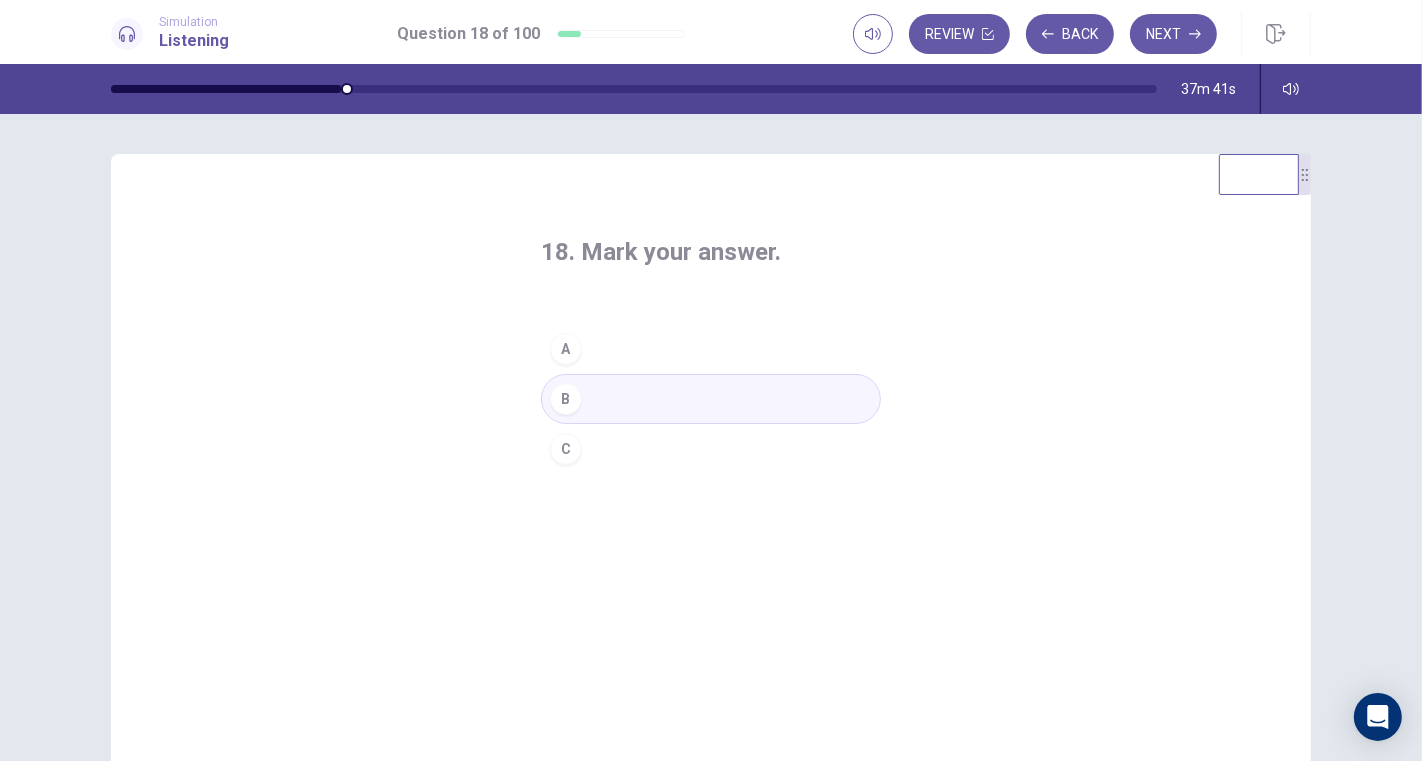 click on "Next" at bounding box center [1173, 34] 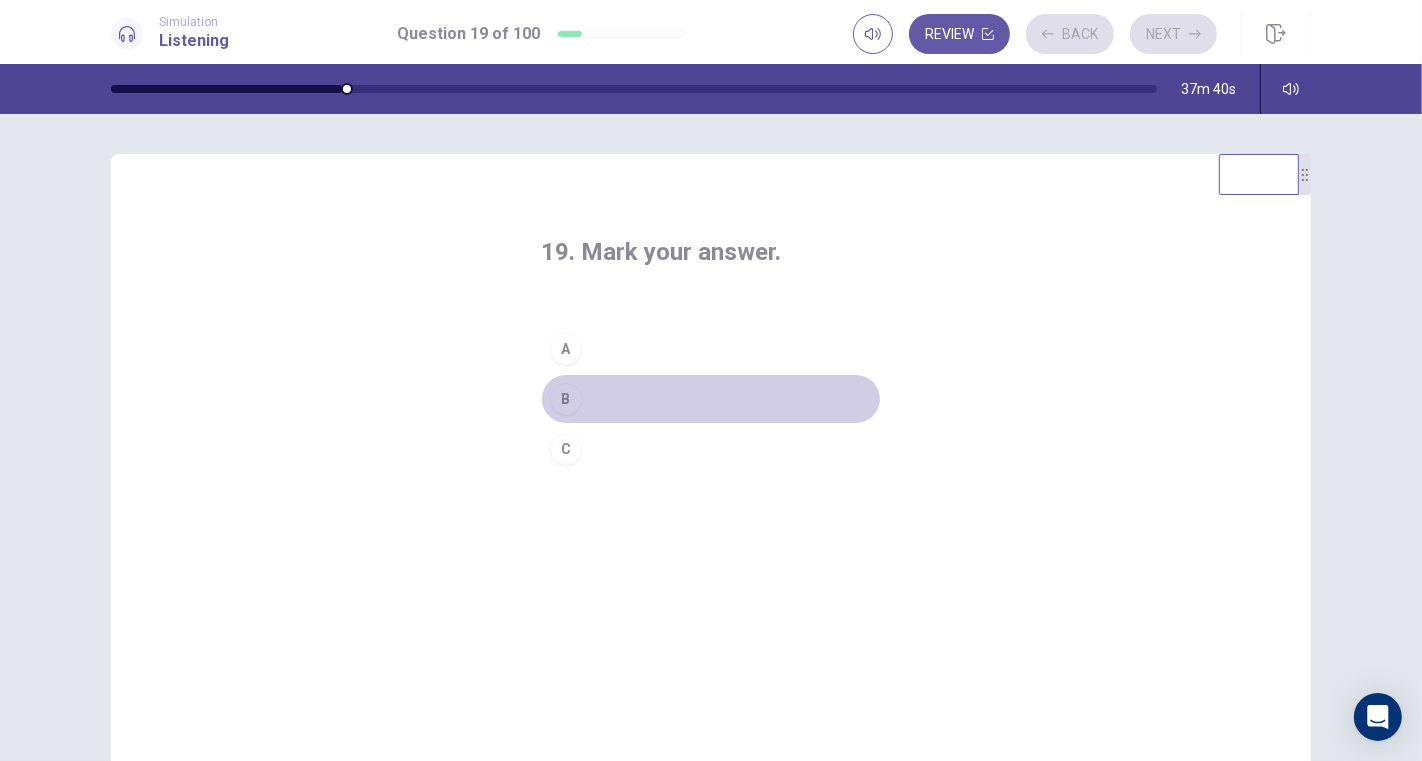 click on "B" at bounding box center [566, 399] 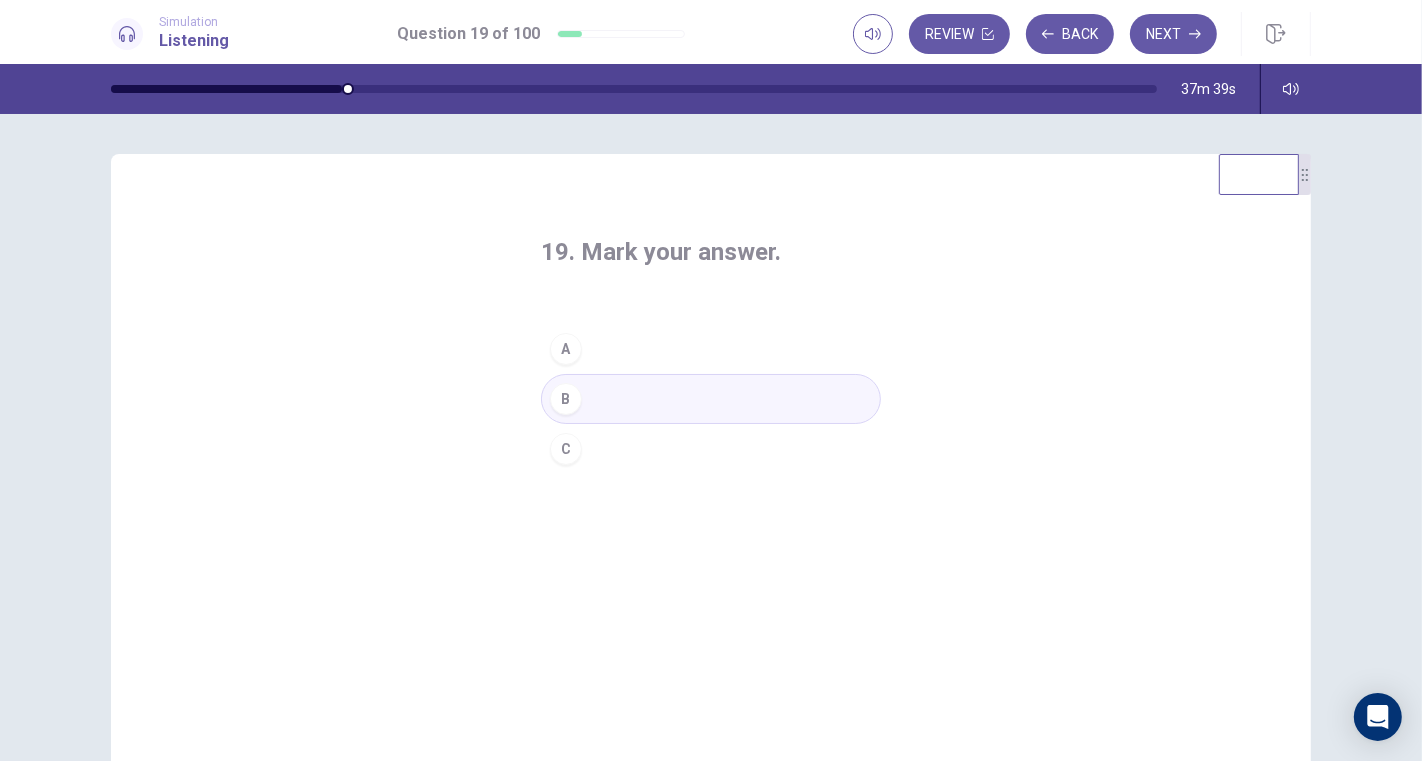 click on "Next" at bounding box center [1173, 34] 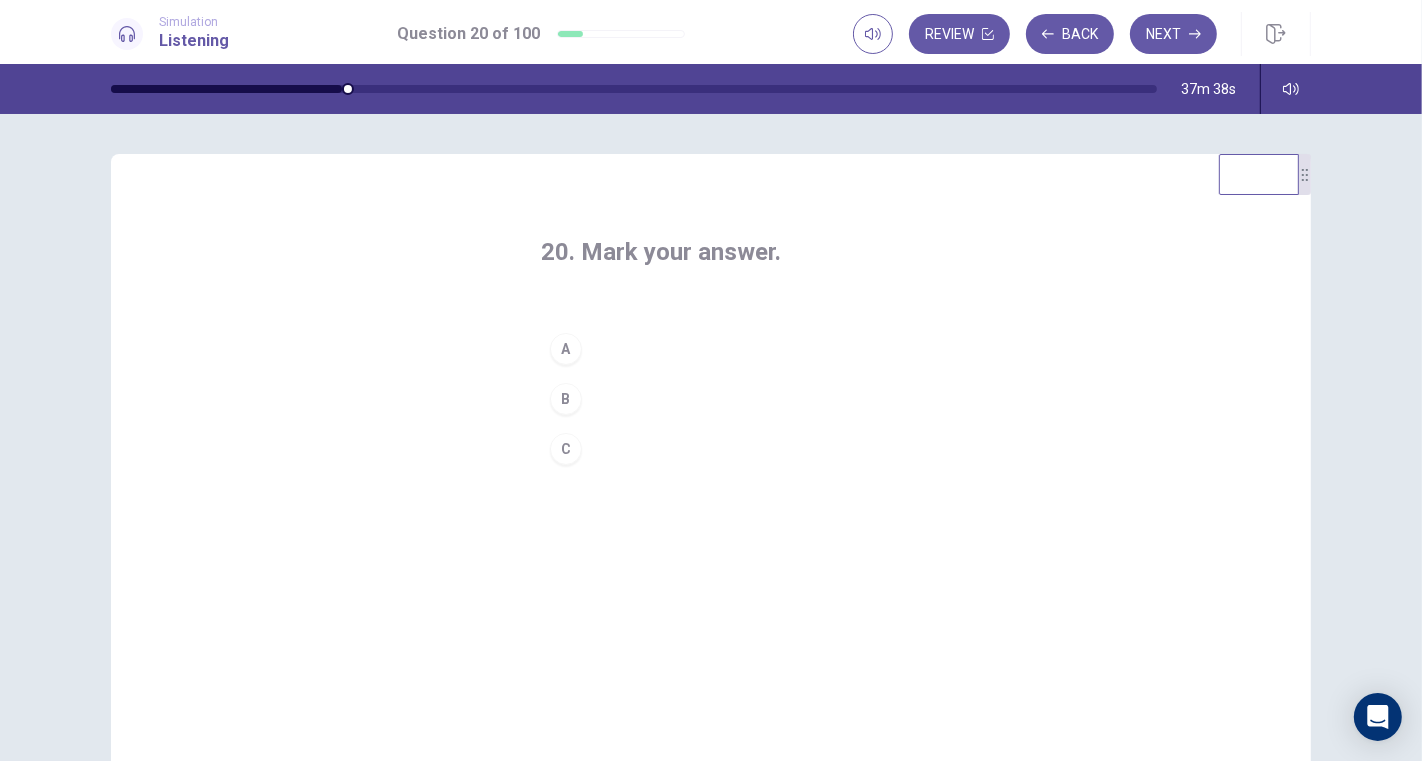 click on "B" at bounding box center [566, 399] 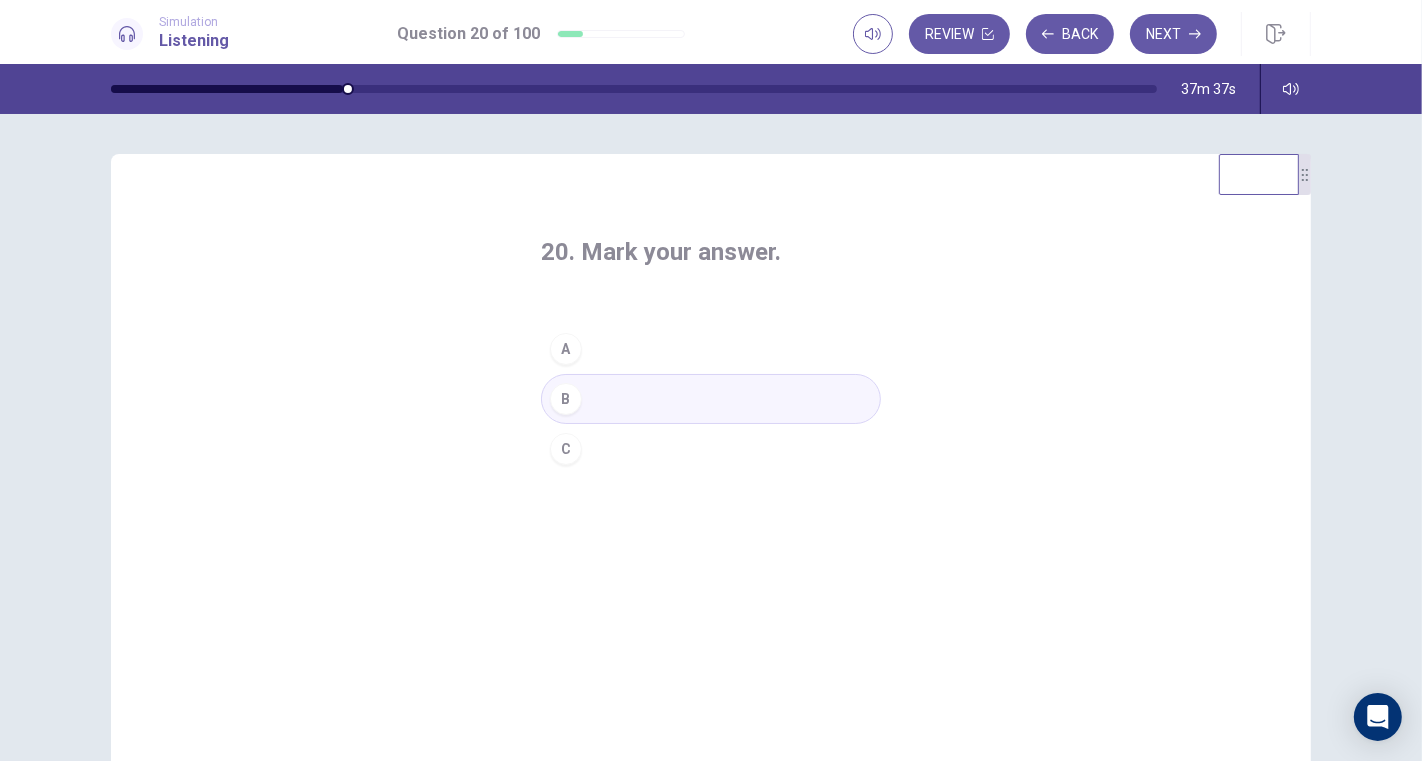 click on "Next" at bounding box center (1173, 34) 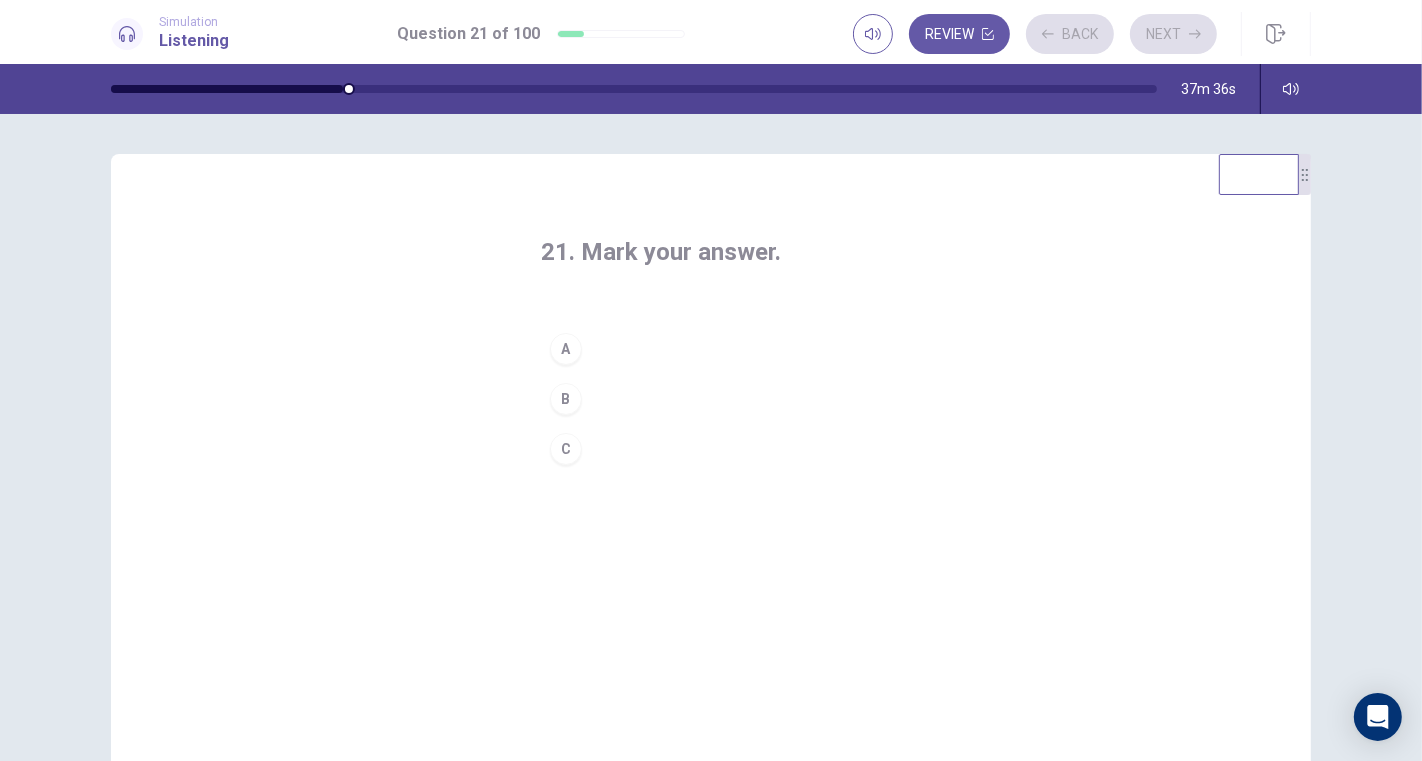 click on "B" at bounding box center (566, 399) 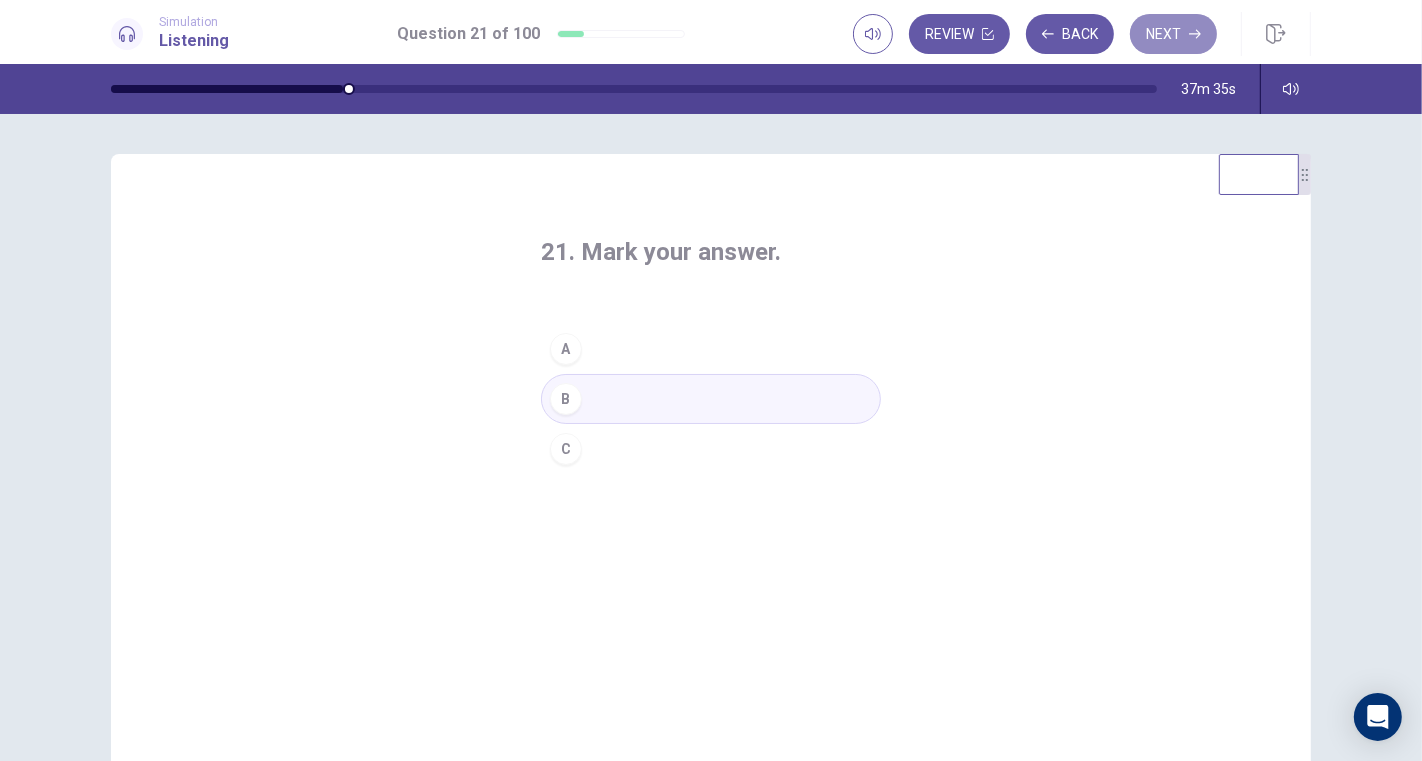 click on "Next" at bounding box center (1173, 34) 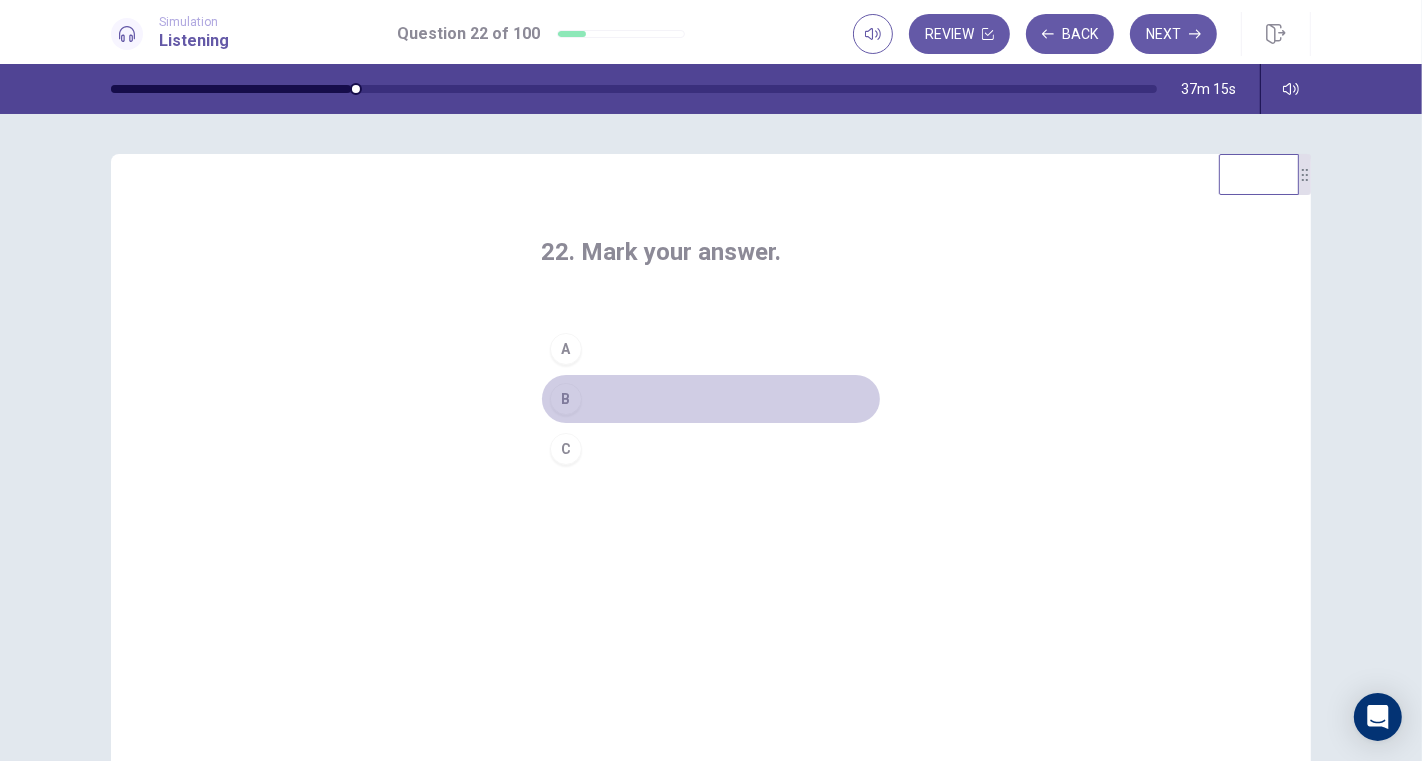 click on "B" at bounding box center (566, 399) 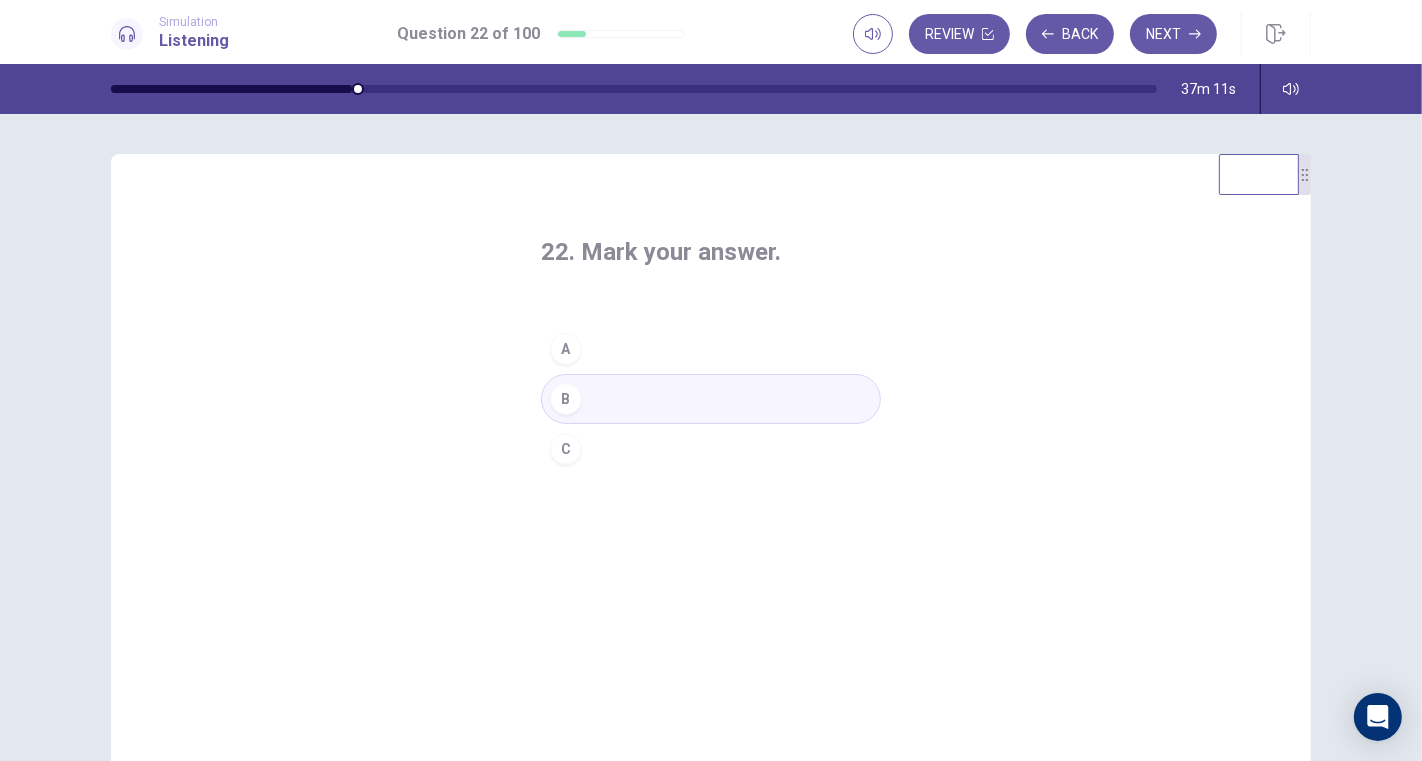 click on "Next" at bounding box center (1173, 34) 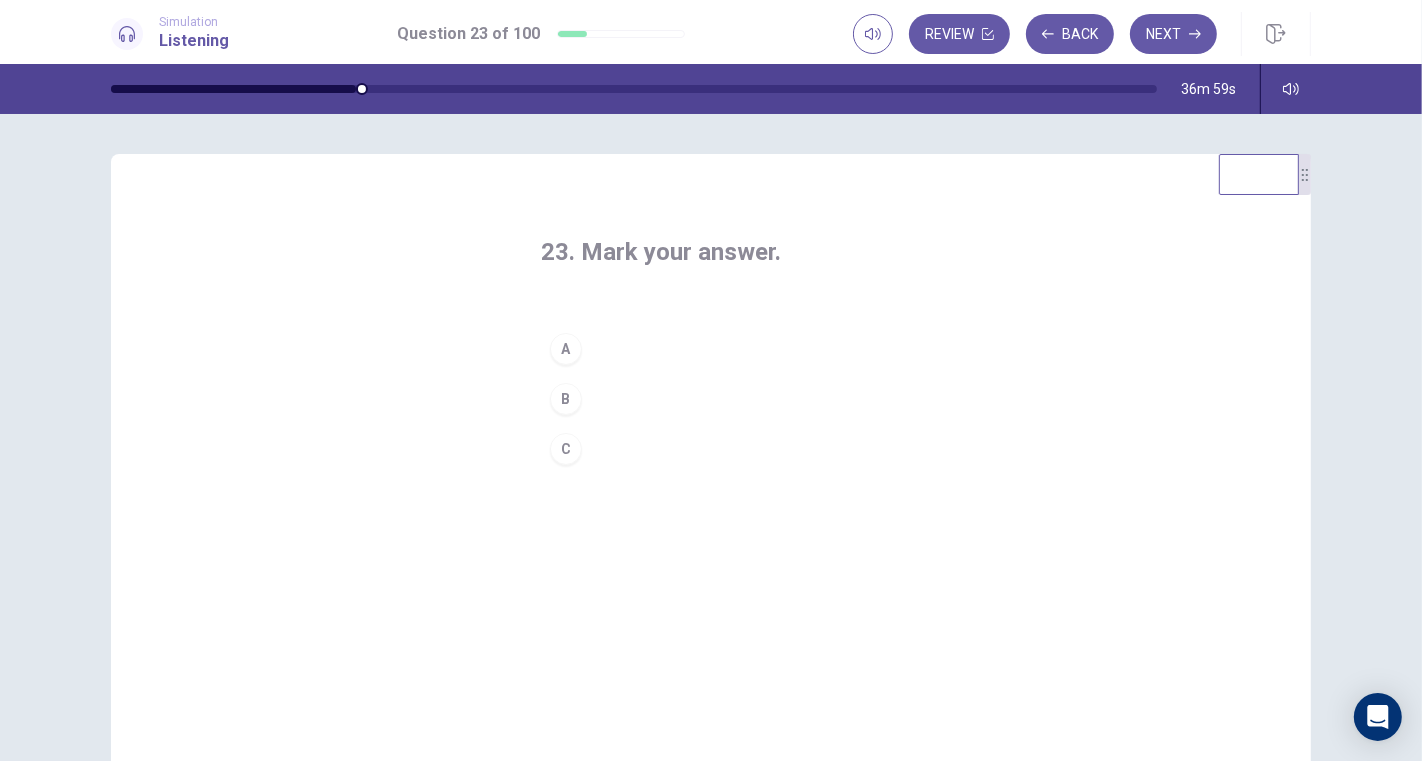 click on "A" at bounding box center (566, 349) 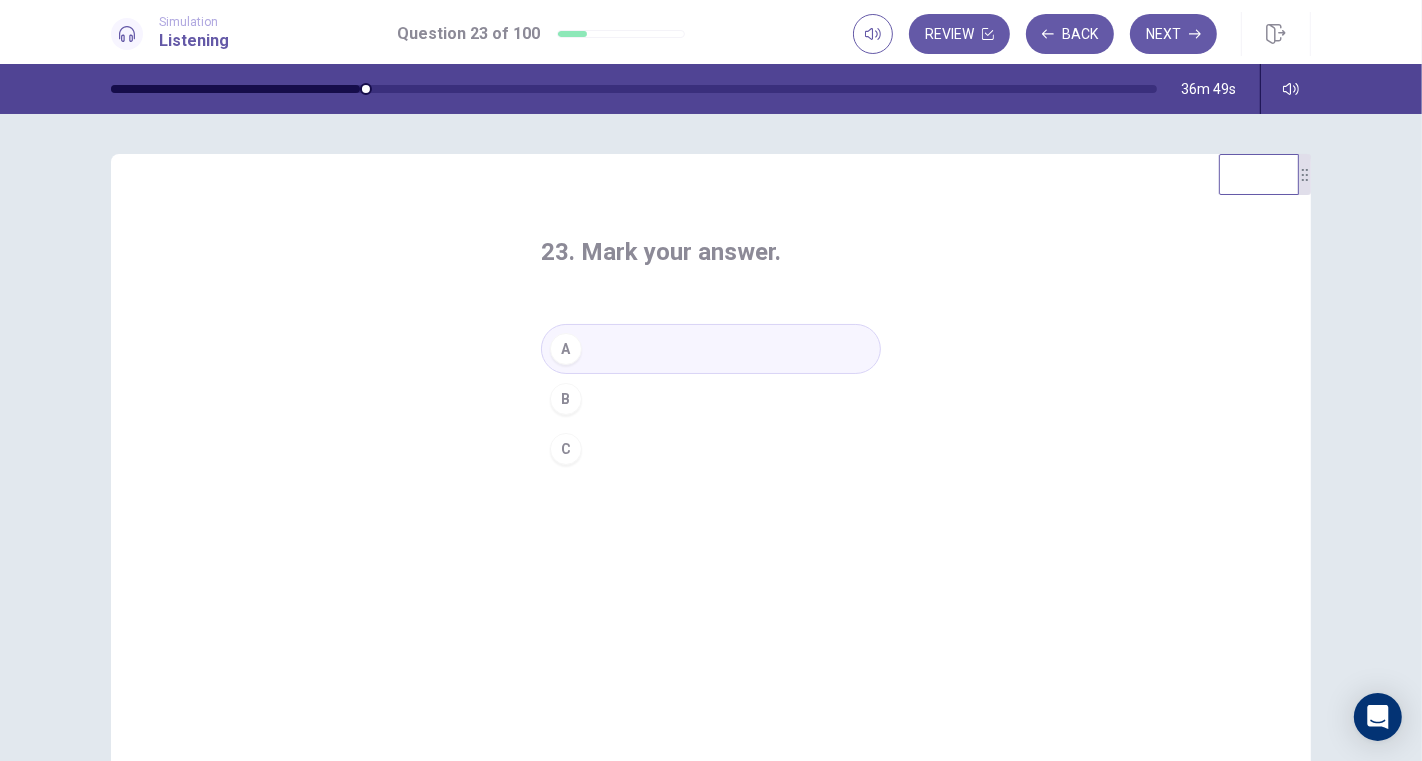 click on "Next" at bounding box center [1173, 34] 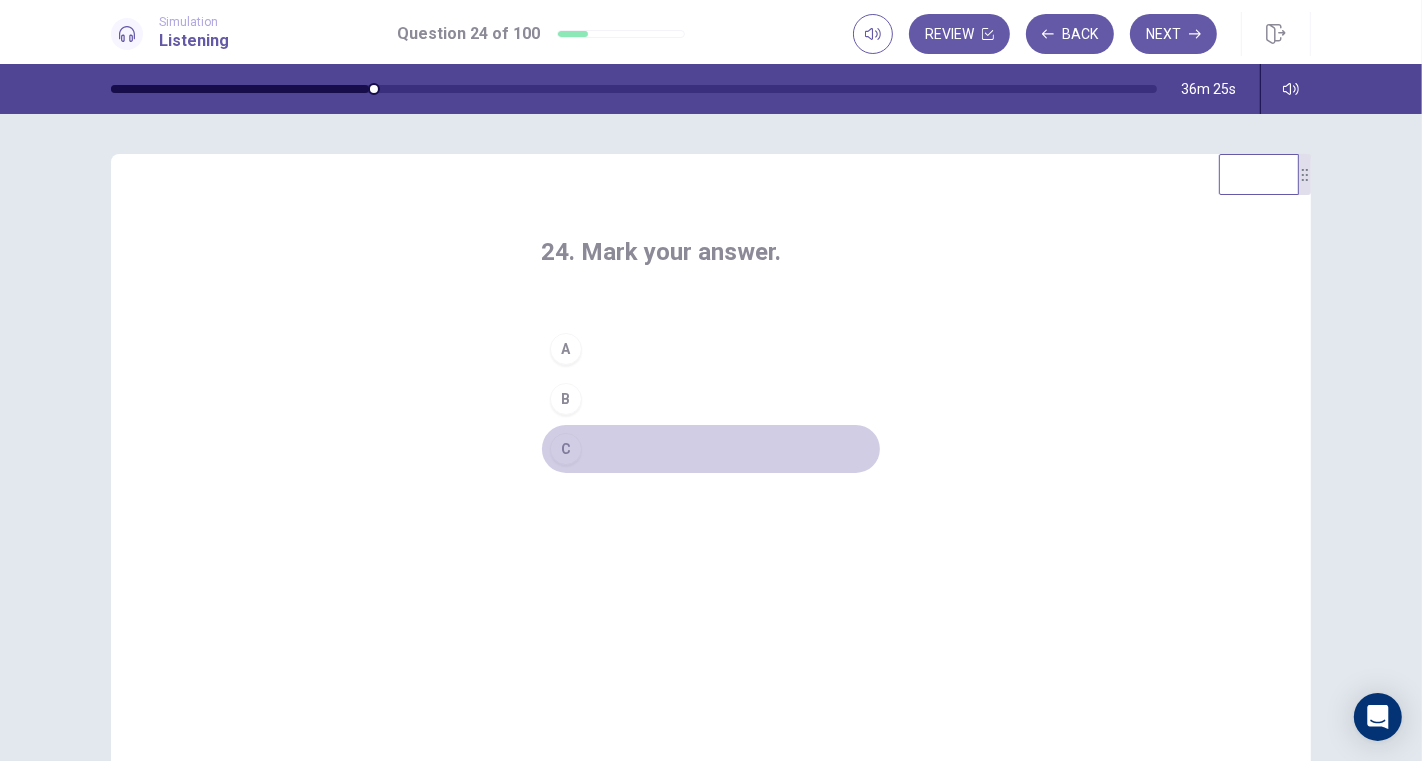 click on "C" at bounding box center [566, 449] 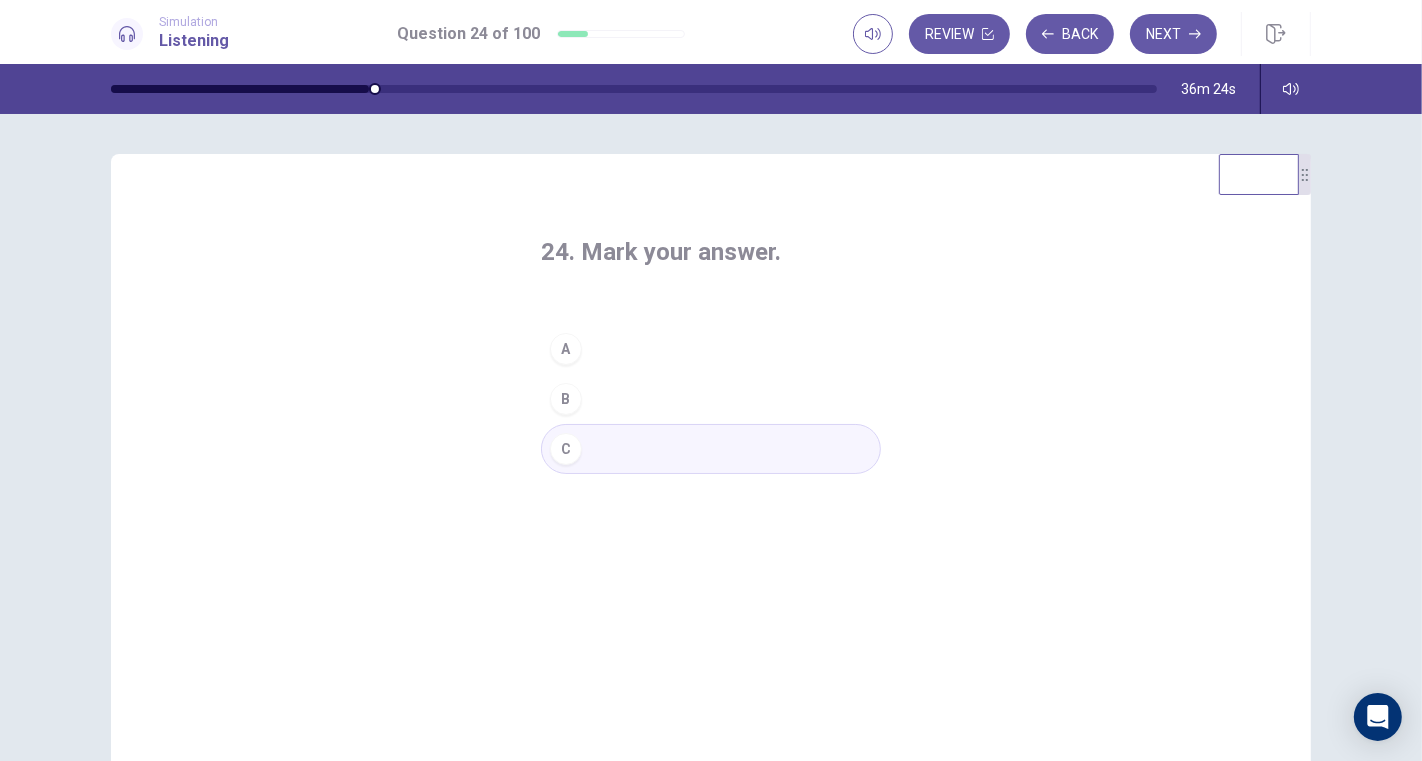 click on "Next" at bounding box center (1173, 34) 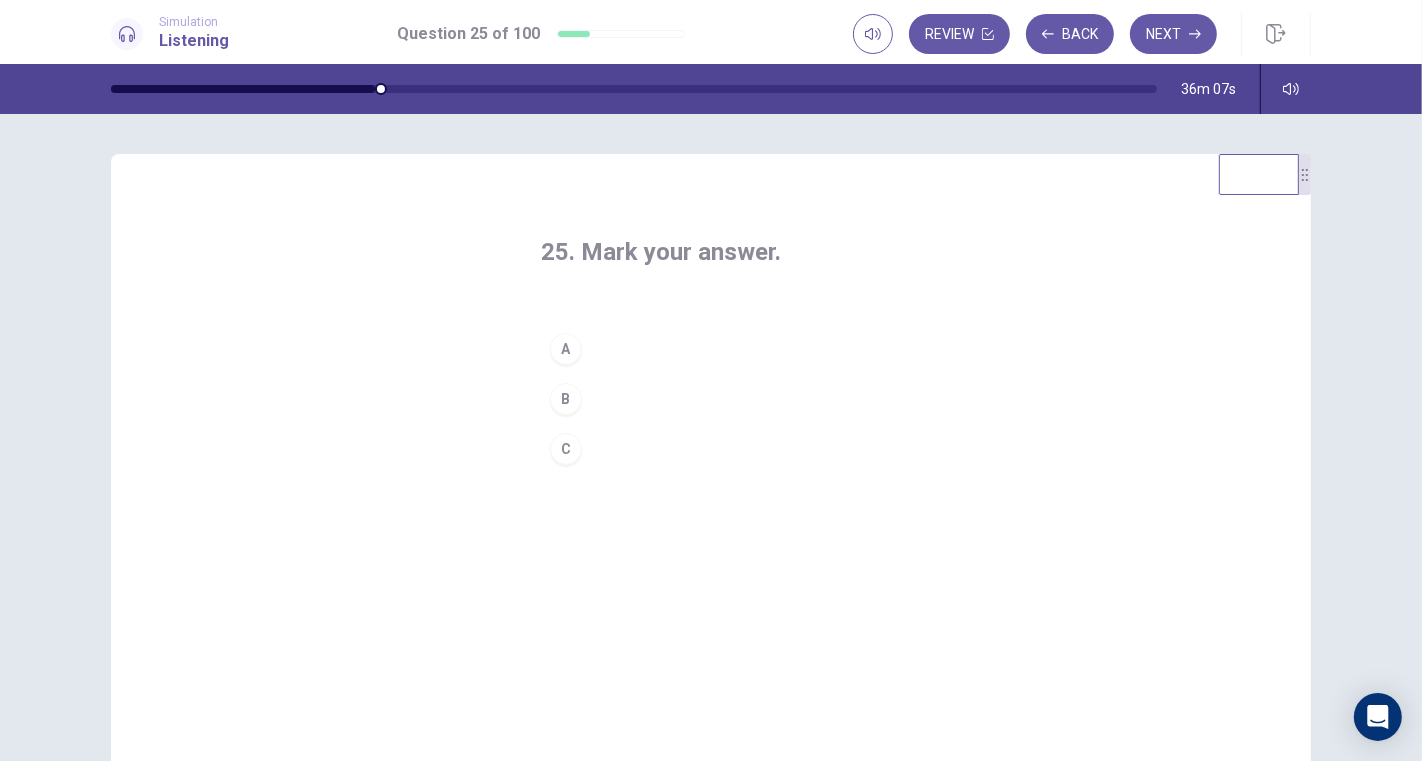 click on "A" at bounding box center (566, 349) 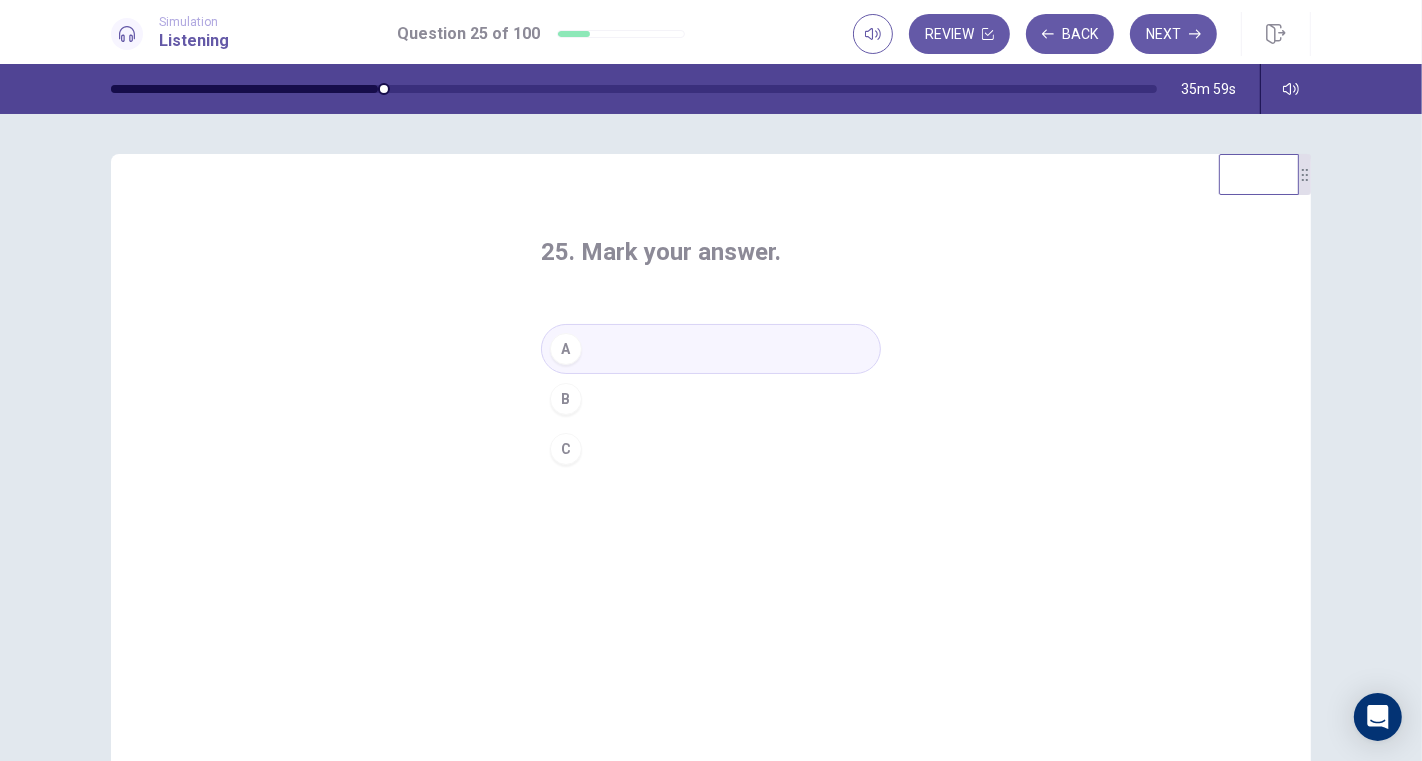 click on "Next" at bounding box center (1173, 34) 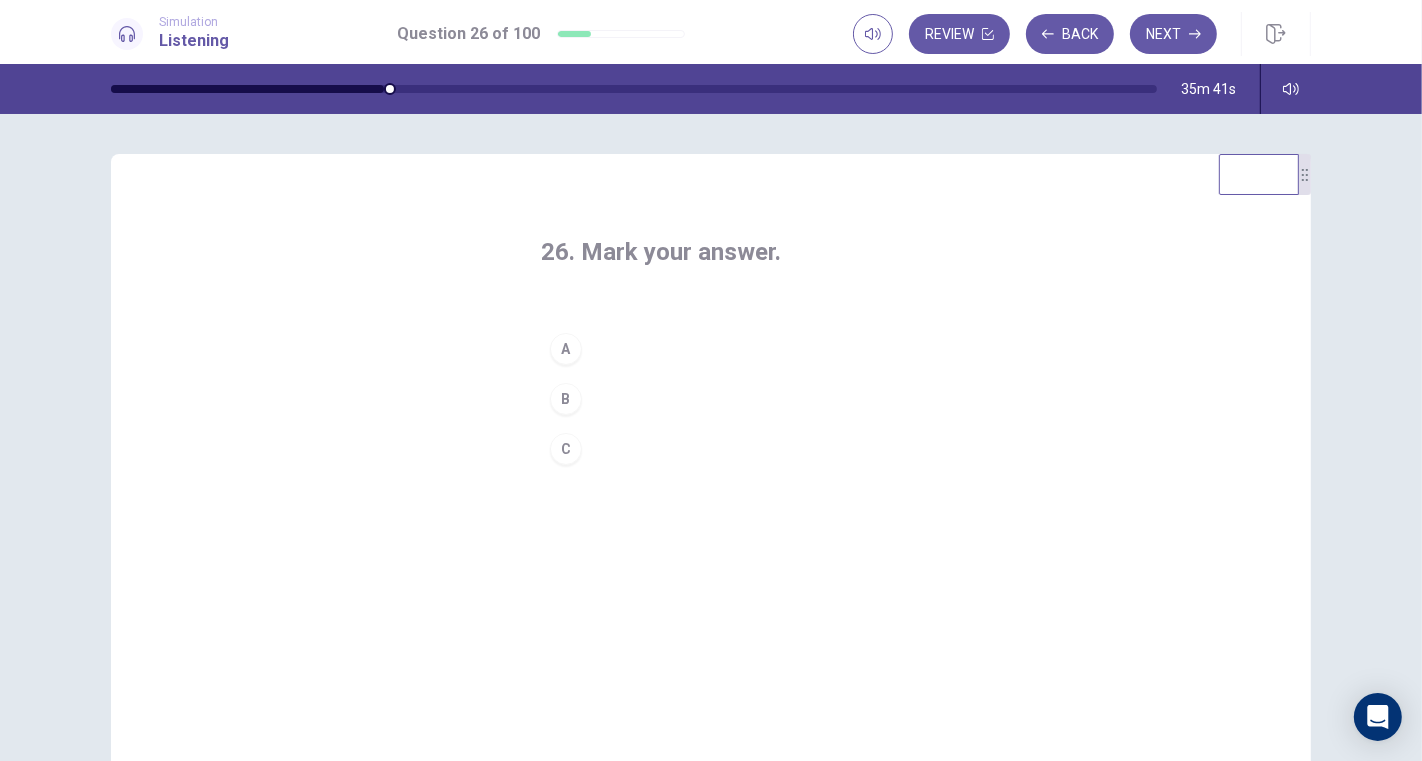 click on "B" at bounding box center [566, 399] 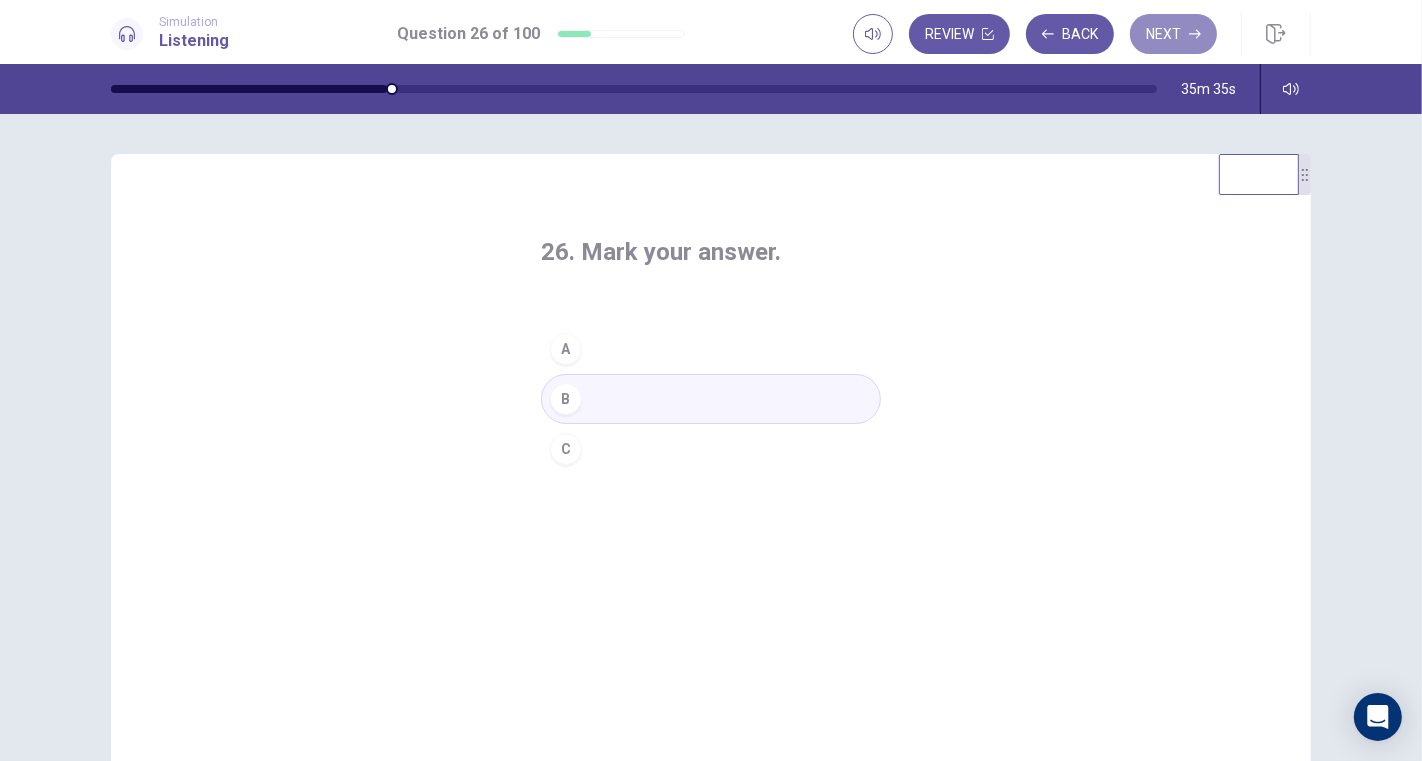 click on "Next" at bounding box center (1173, 34) 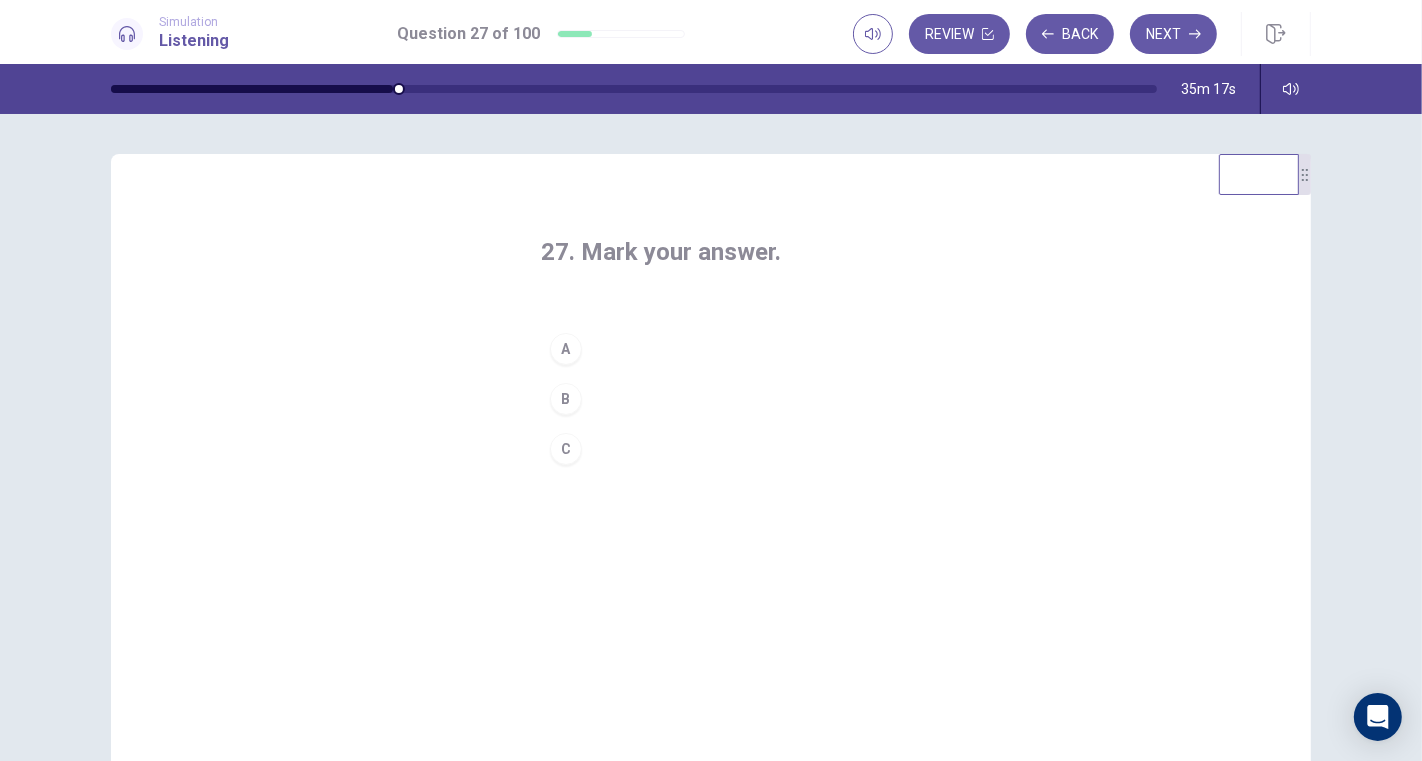 click on "B" at bounding box center (566, 399) 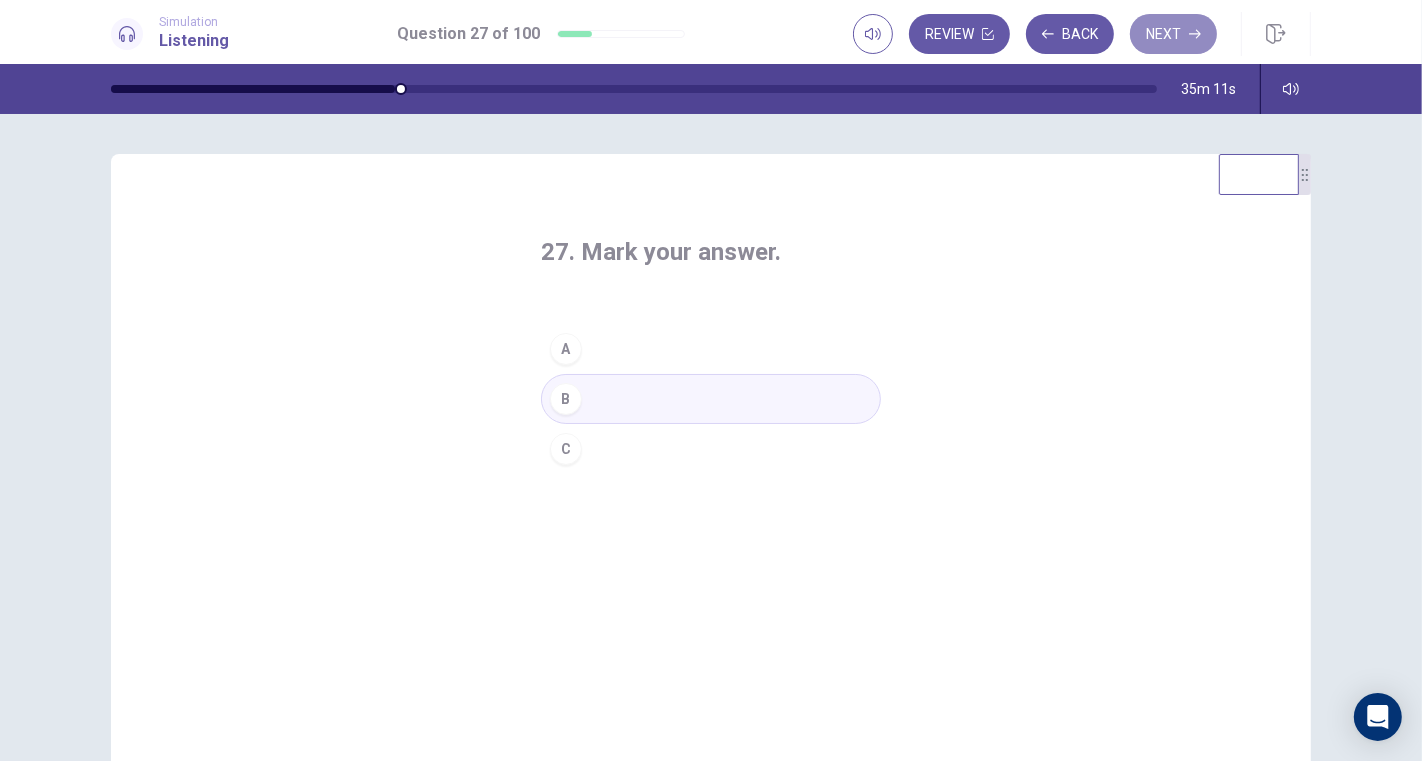 click 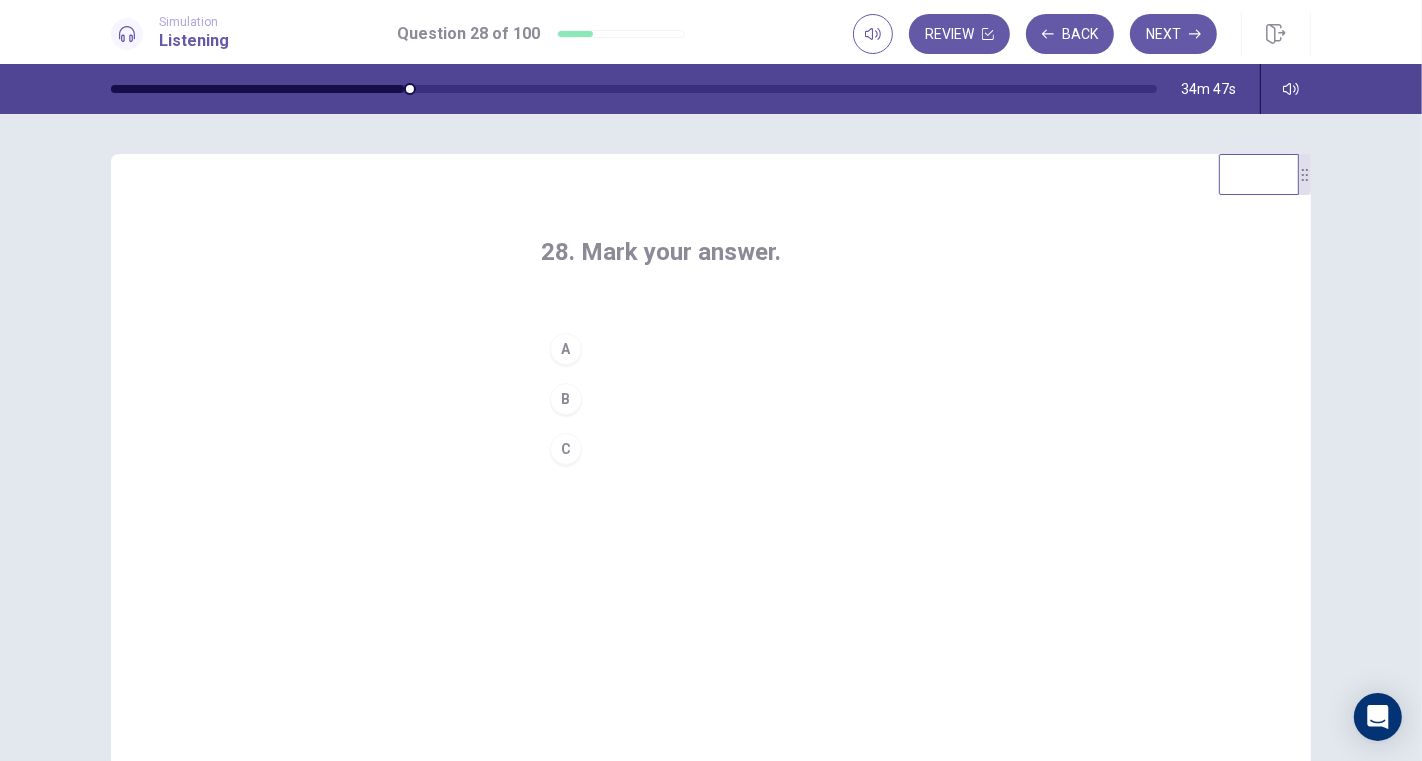 click on "B" at bounding box center (566, 399) 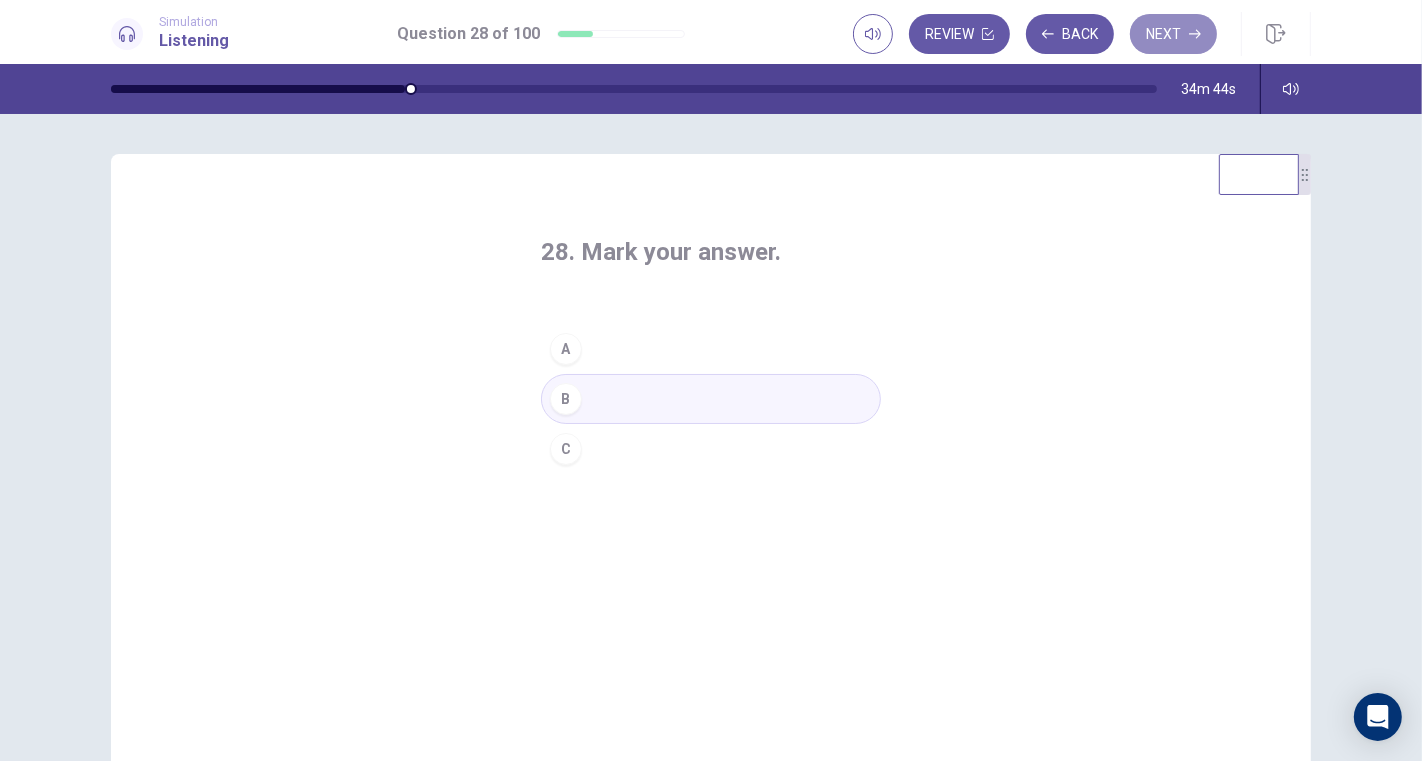 click on "Next" at bounding box center (1173, 34) 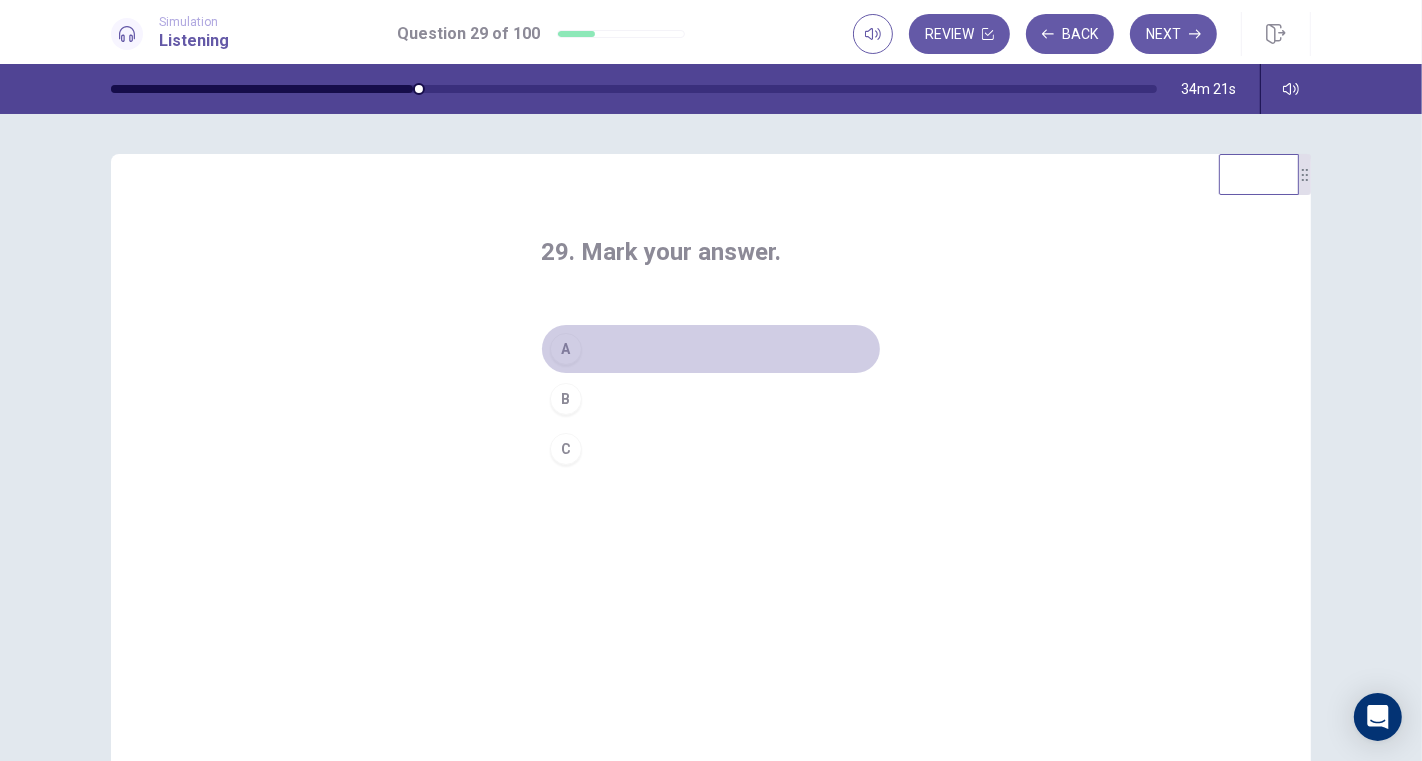 click on "A" at bounding box center [566, 349] 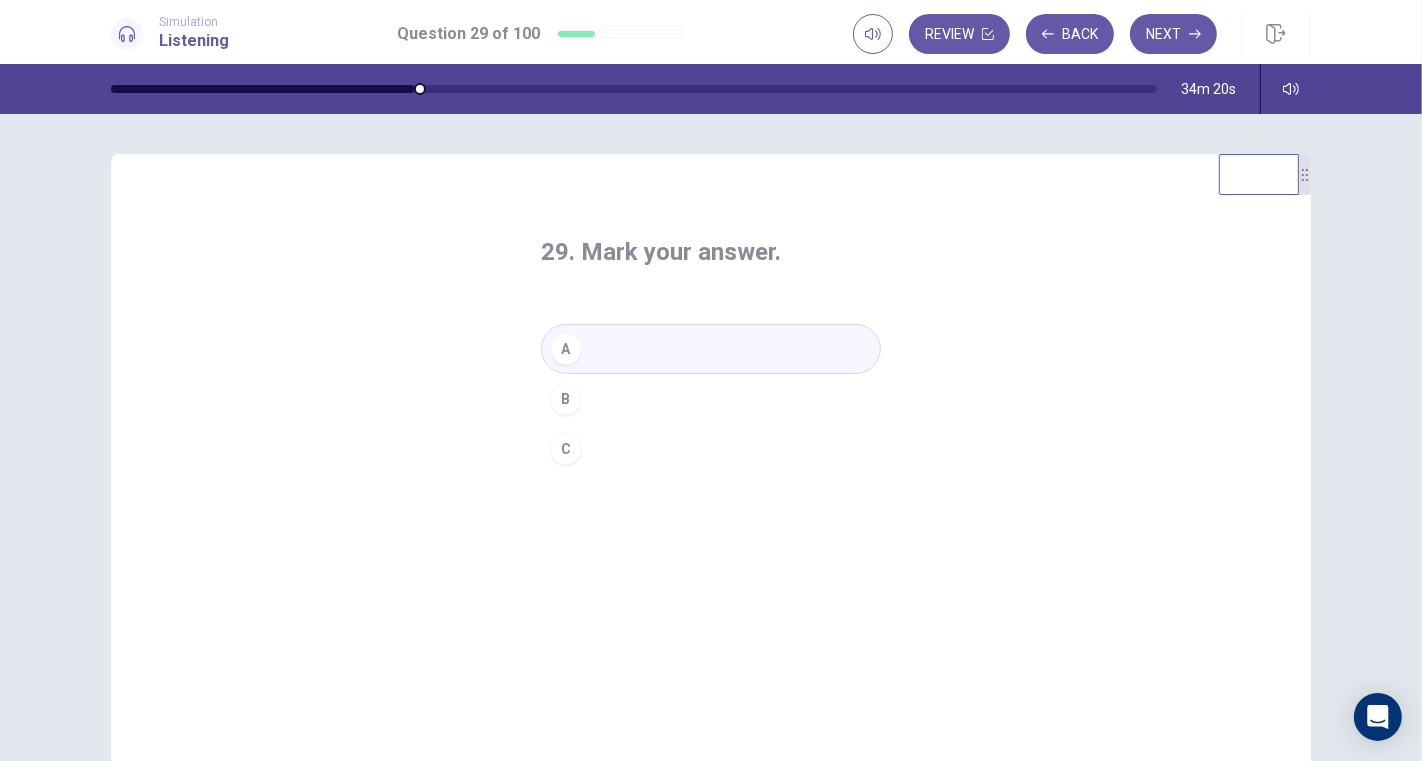 click 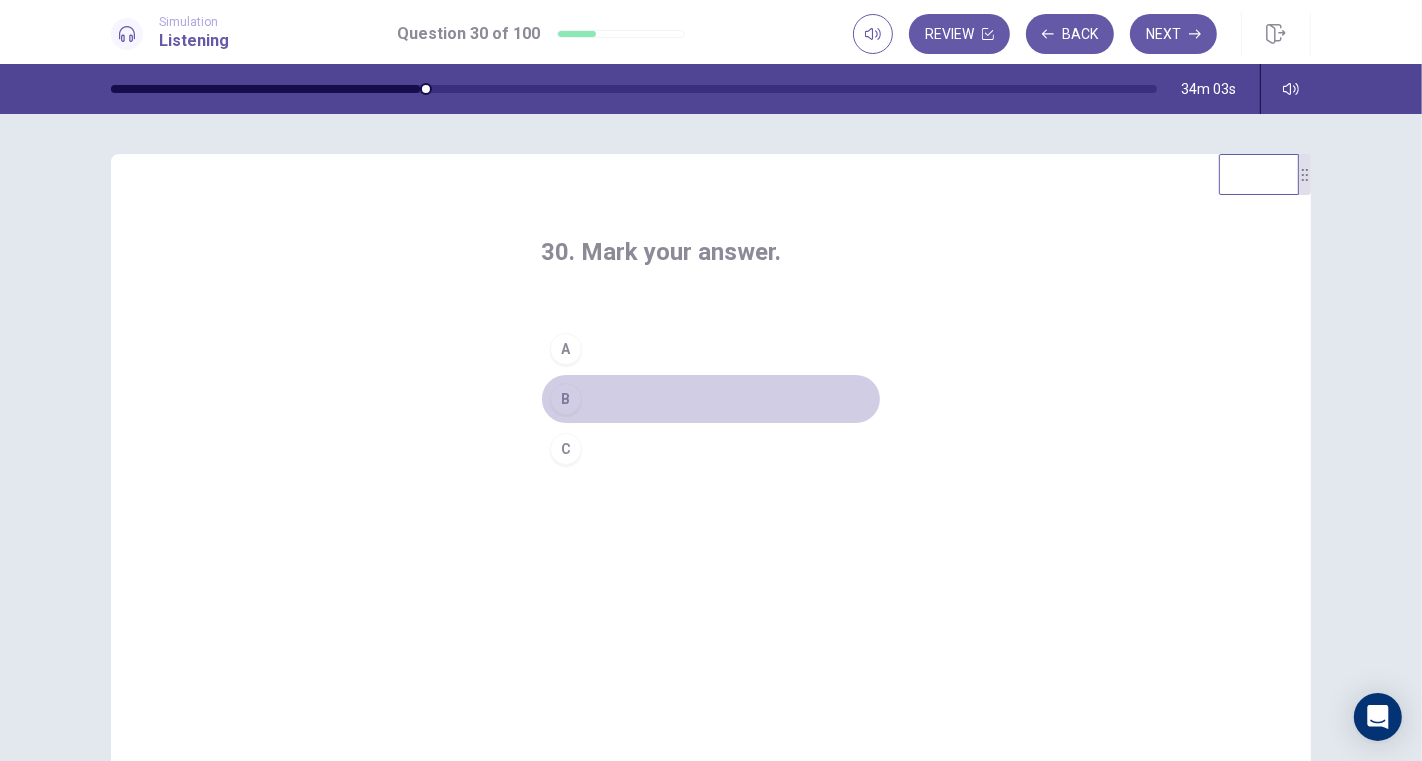 click on "B" at bounding box center (566, 399) 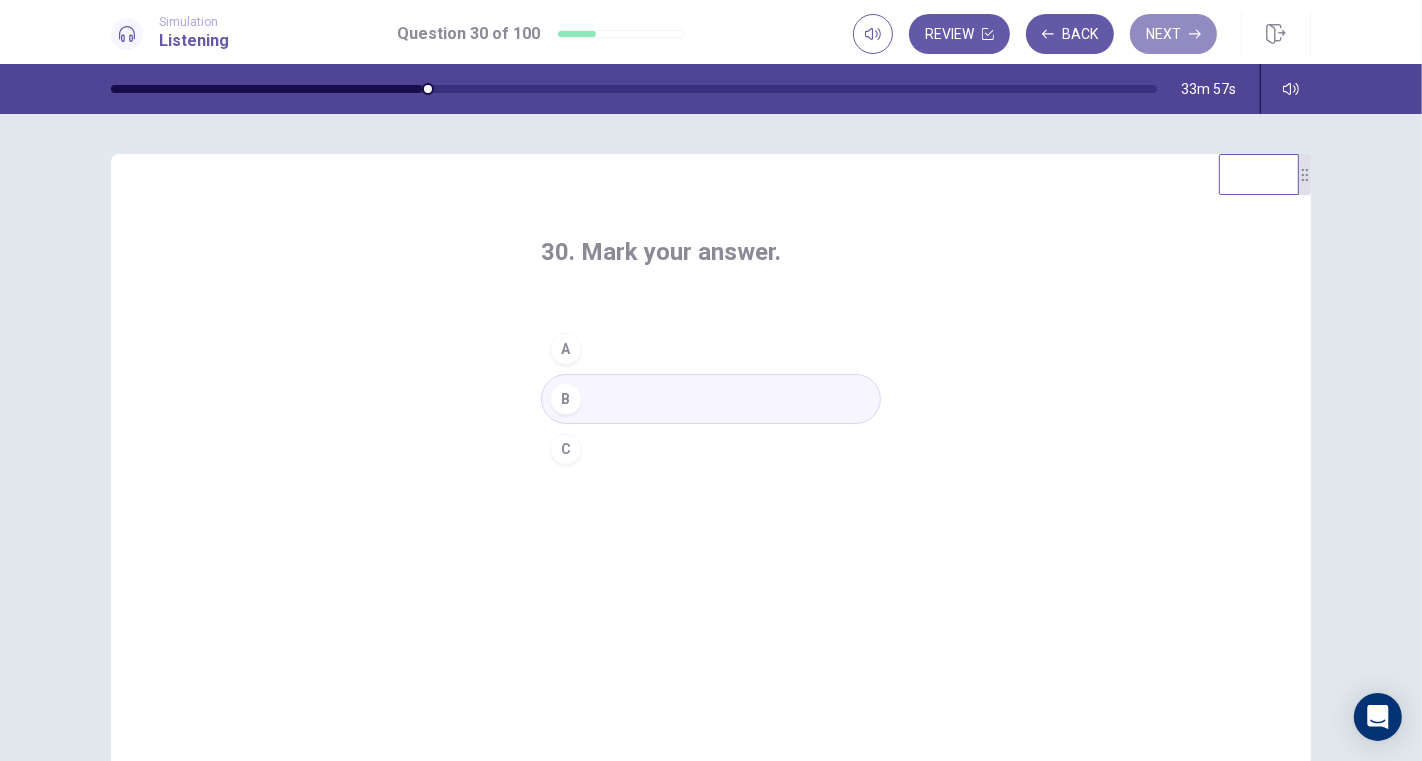 click on "Next" at bounding box center [1173, 34] 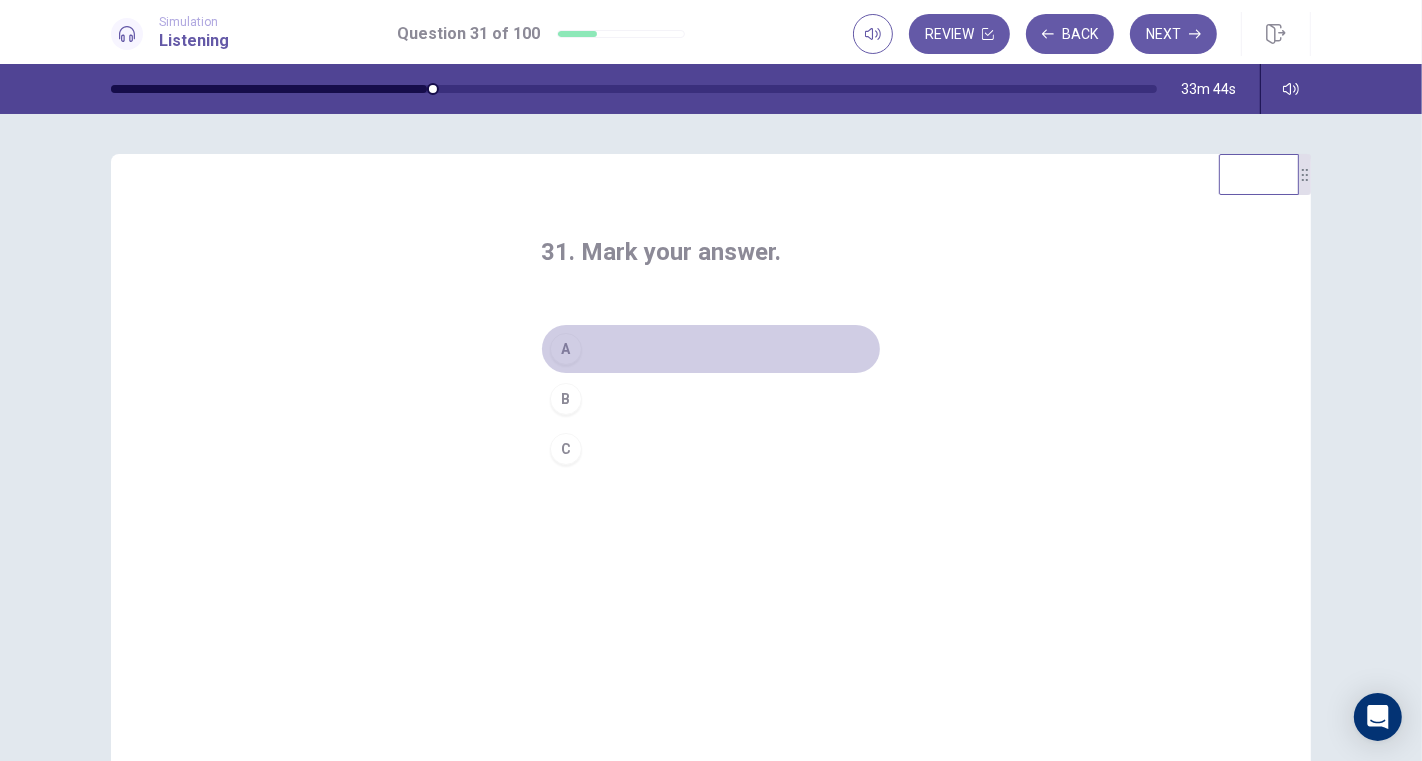 click on "A" at bounding box center (566, 349) 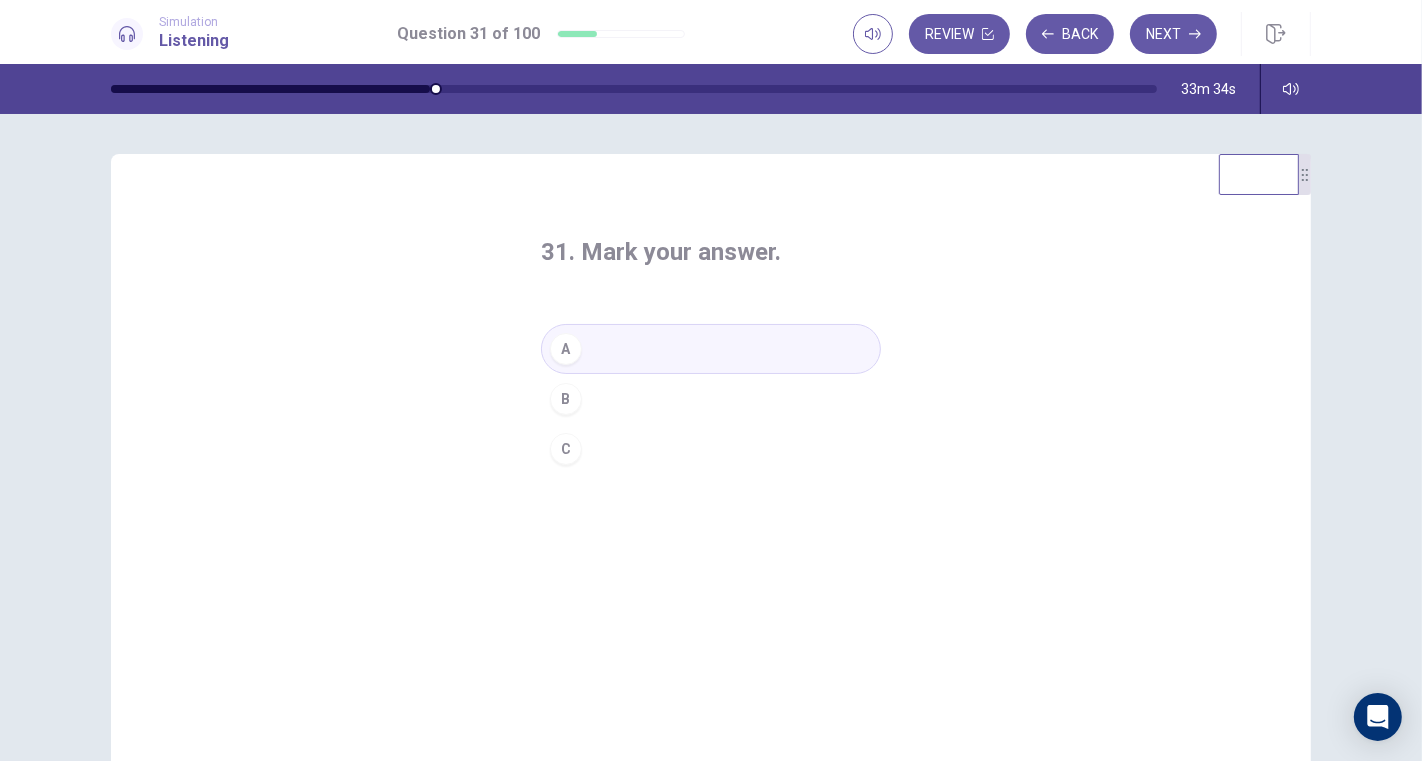 click 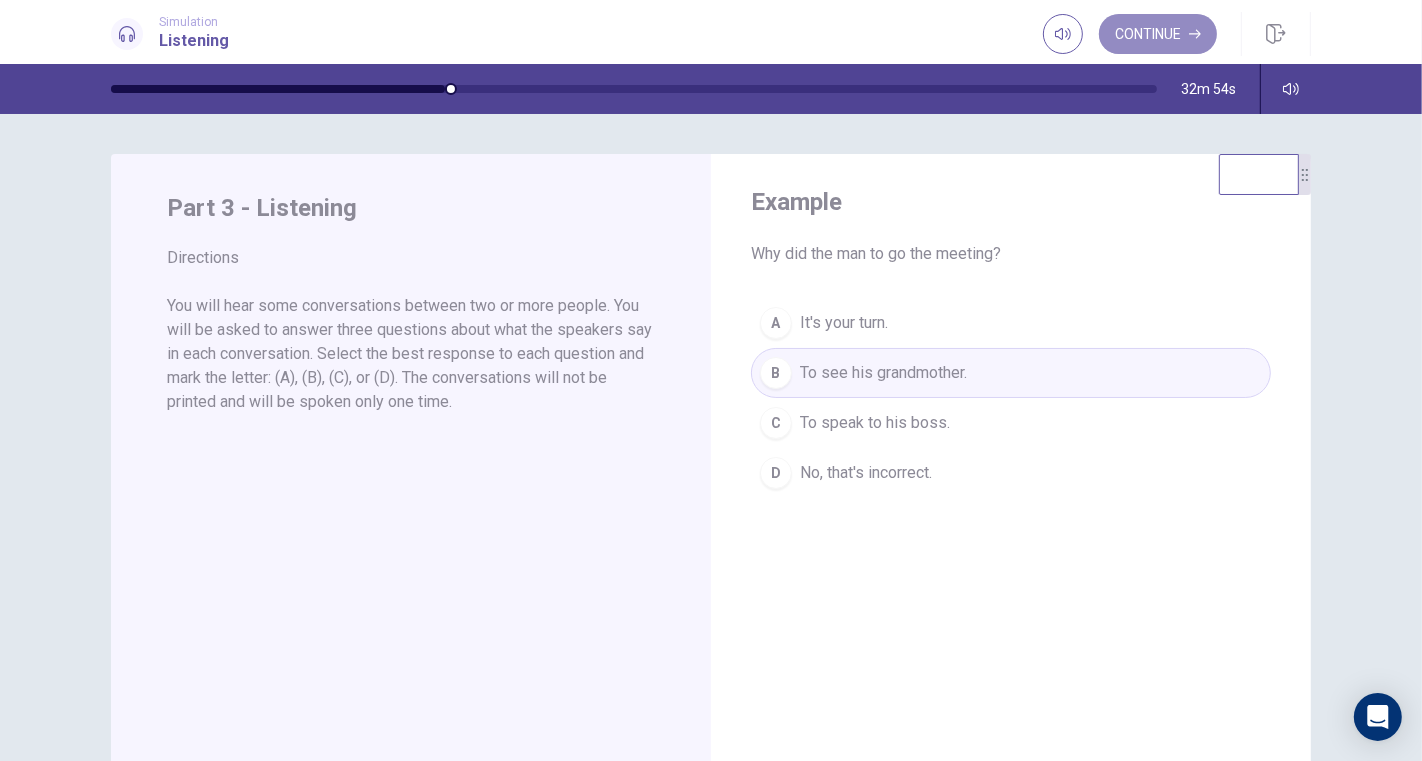 click on "Continue" at bounding box center (1158, 34) 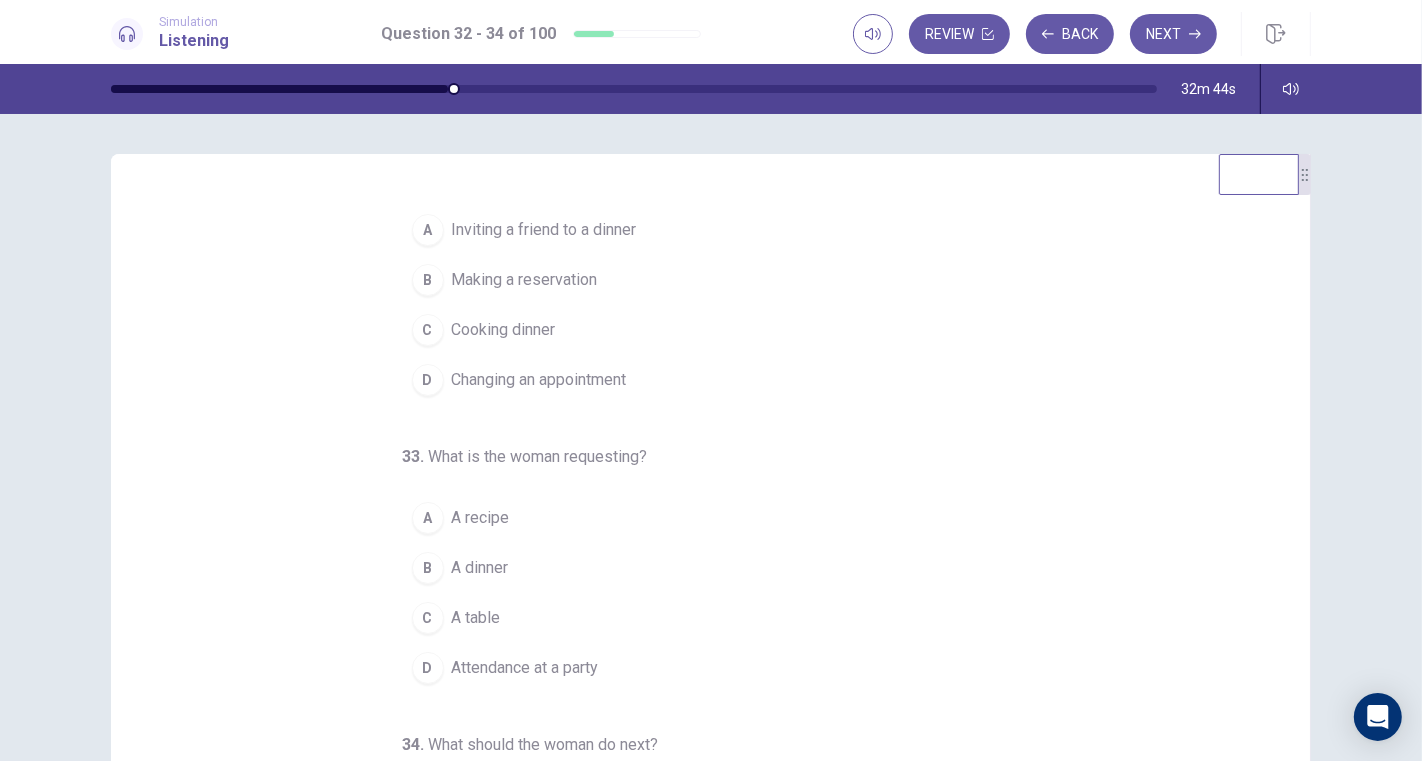 scroll, scrollTop: 0, scrollLeft: 0, axis: both 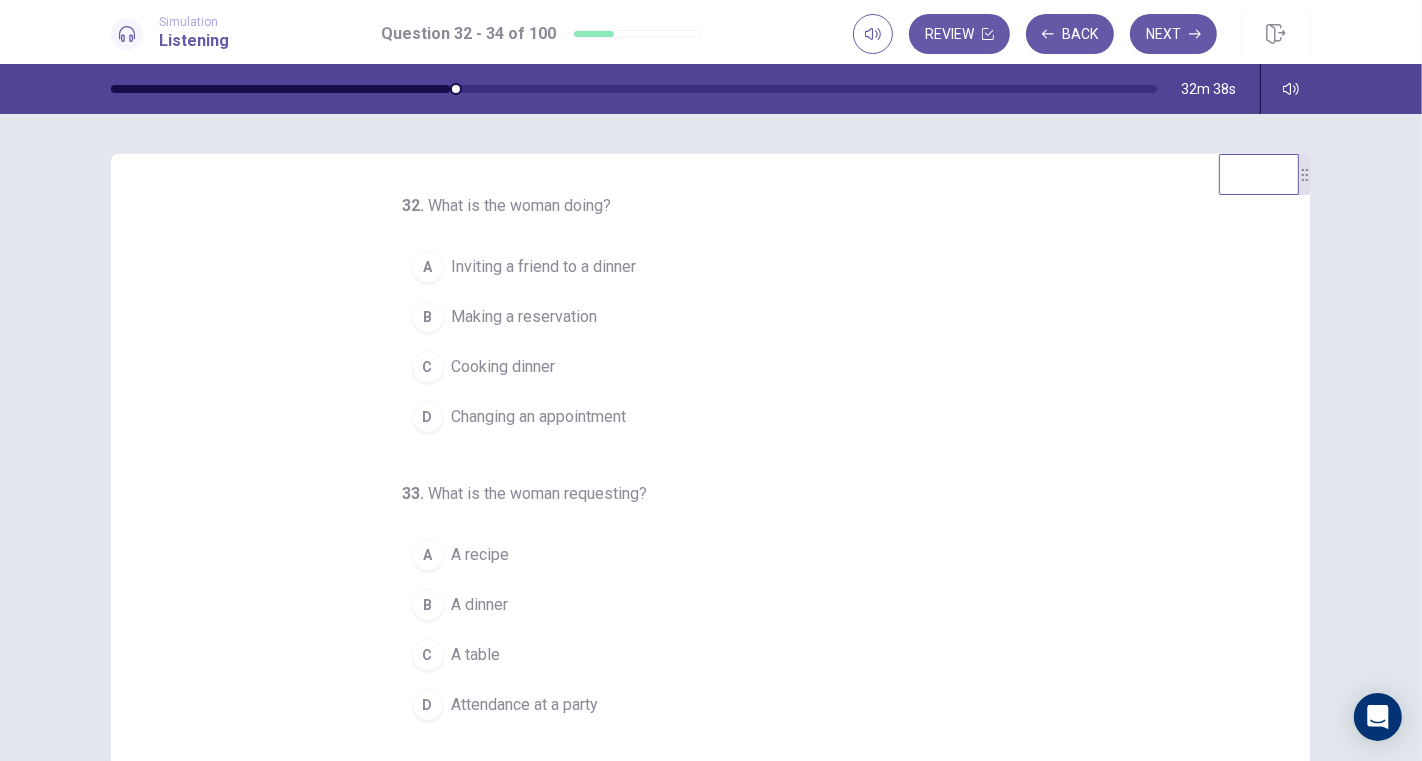 click on "Making a reservation" at bounding box center (525, 317) 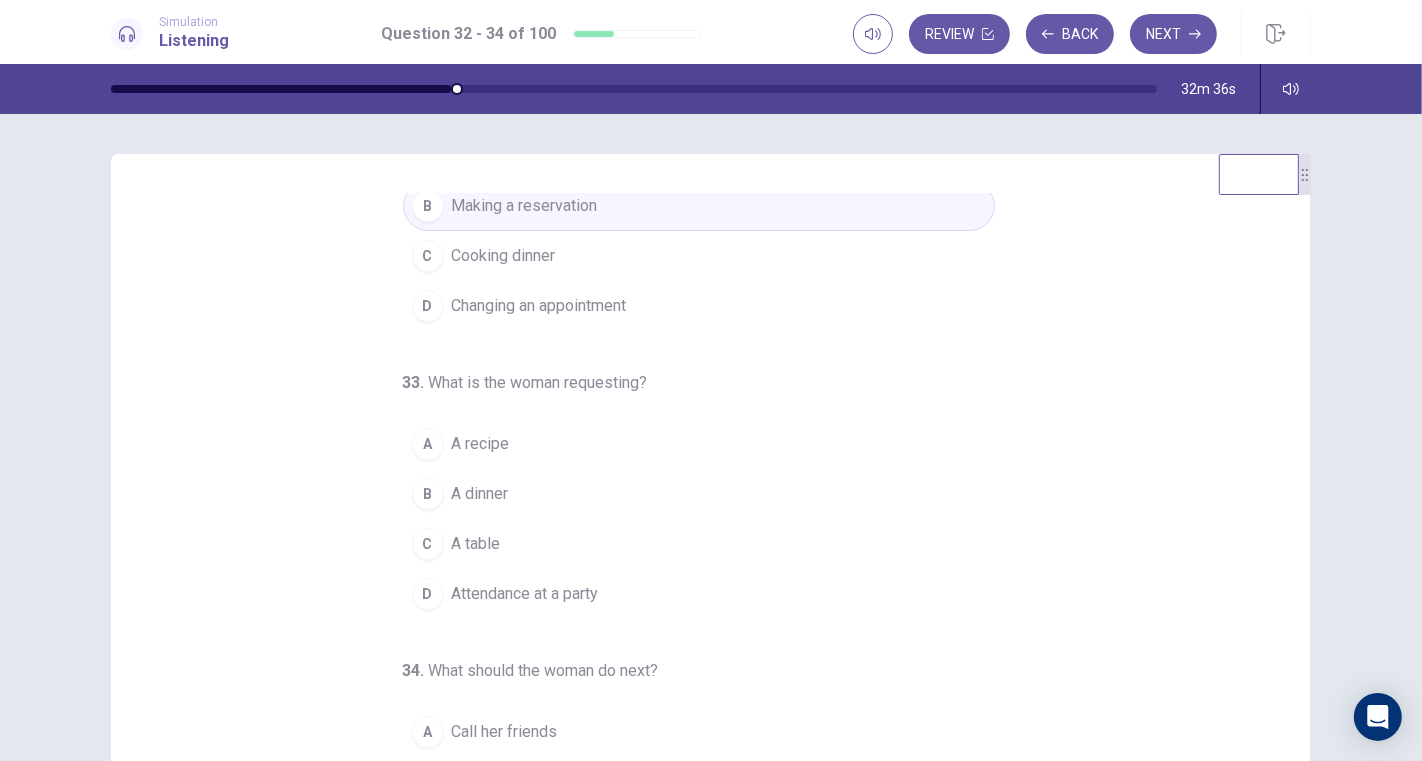scroll, scrollTop: 202, scrollLeft: 0, axis: vertical 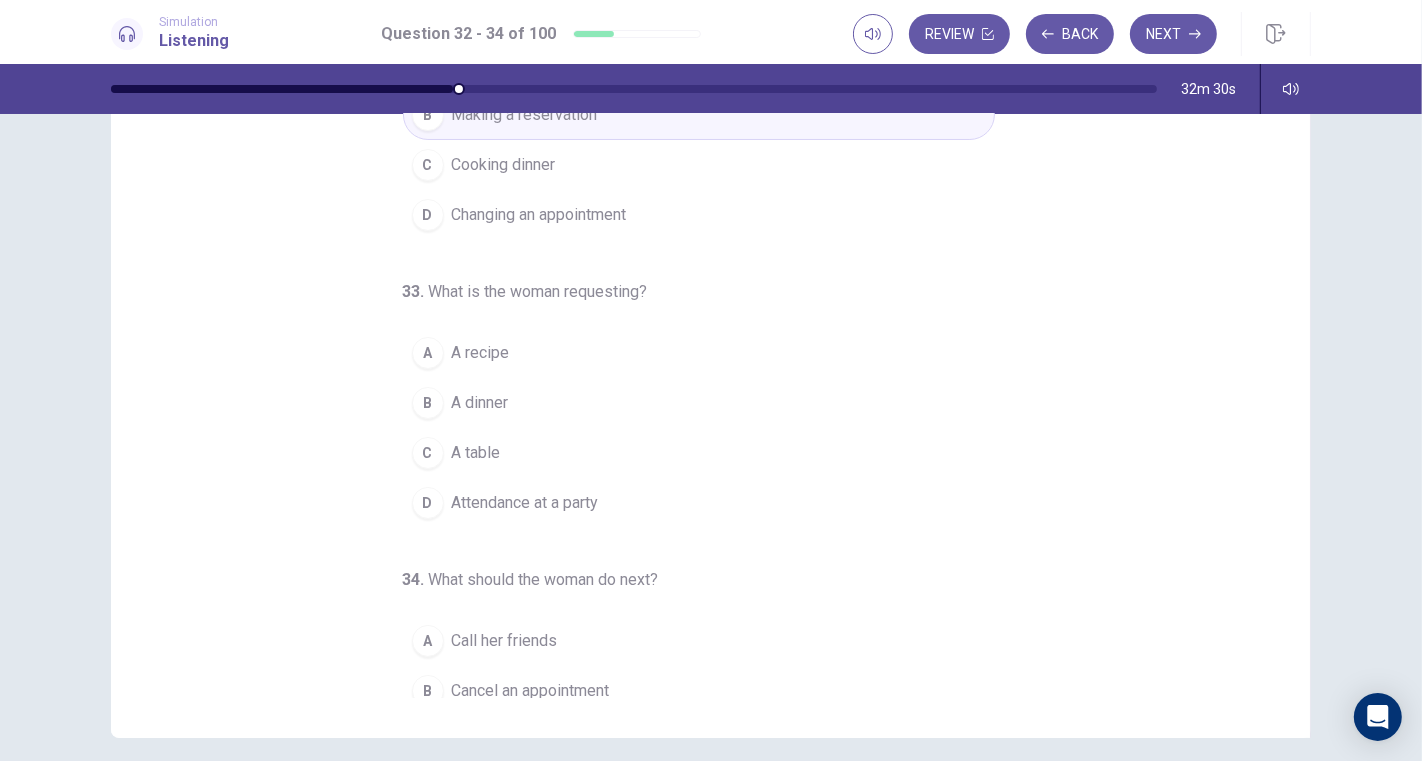 click on "A table" at bounding box center (476, 453) 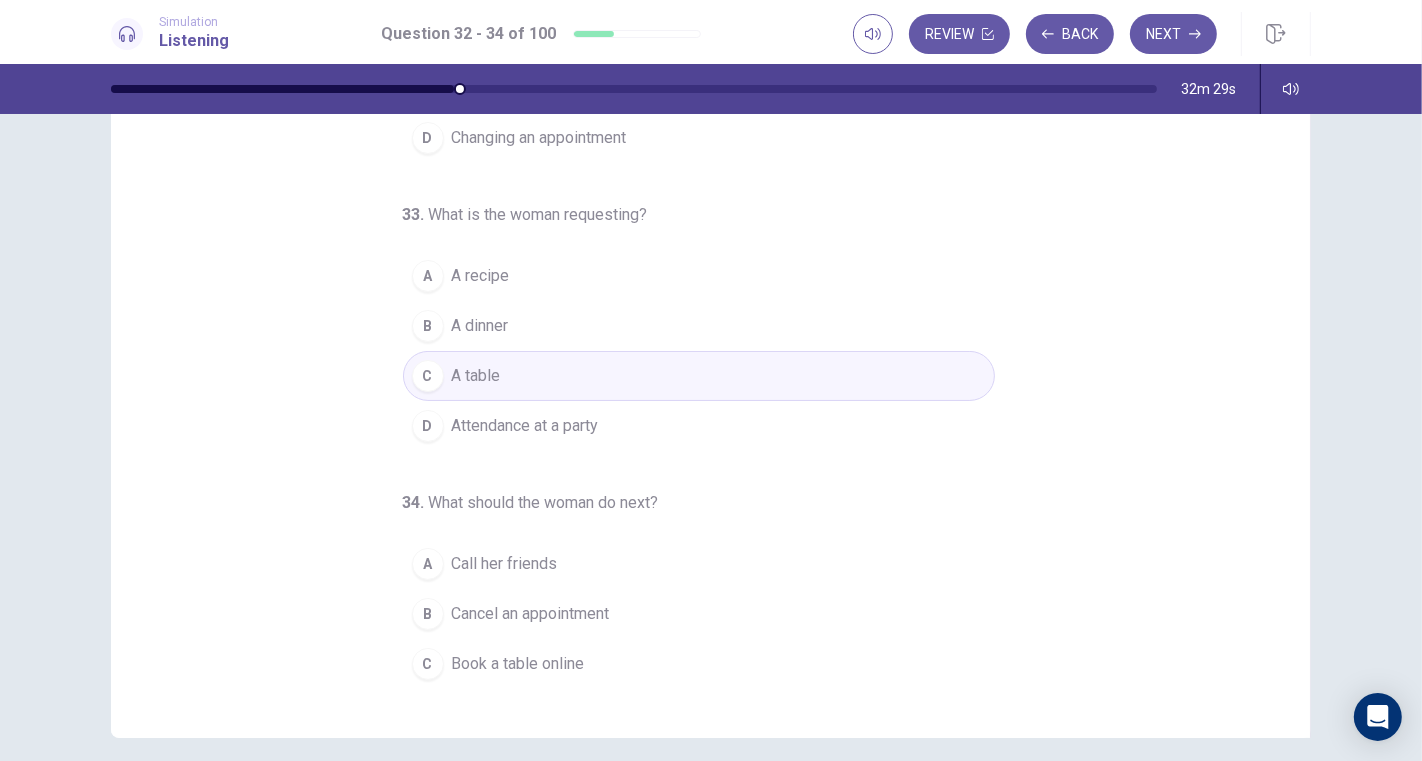 scroll, scrollTop: 202, scrollLeft: 0, axis: vertical 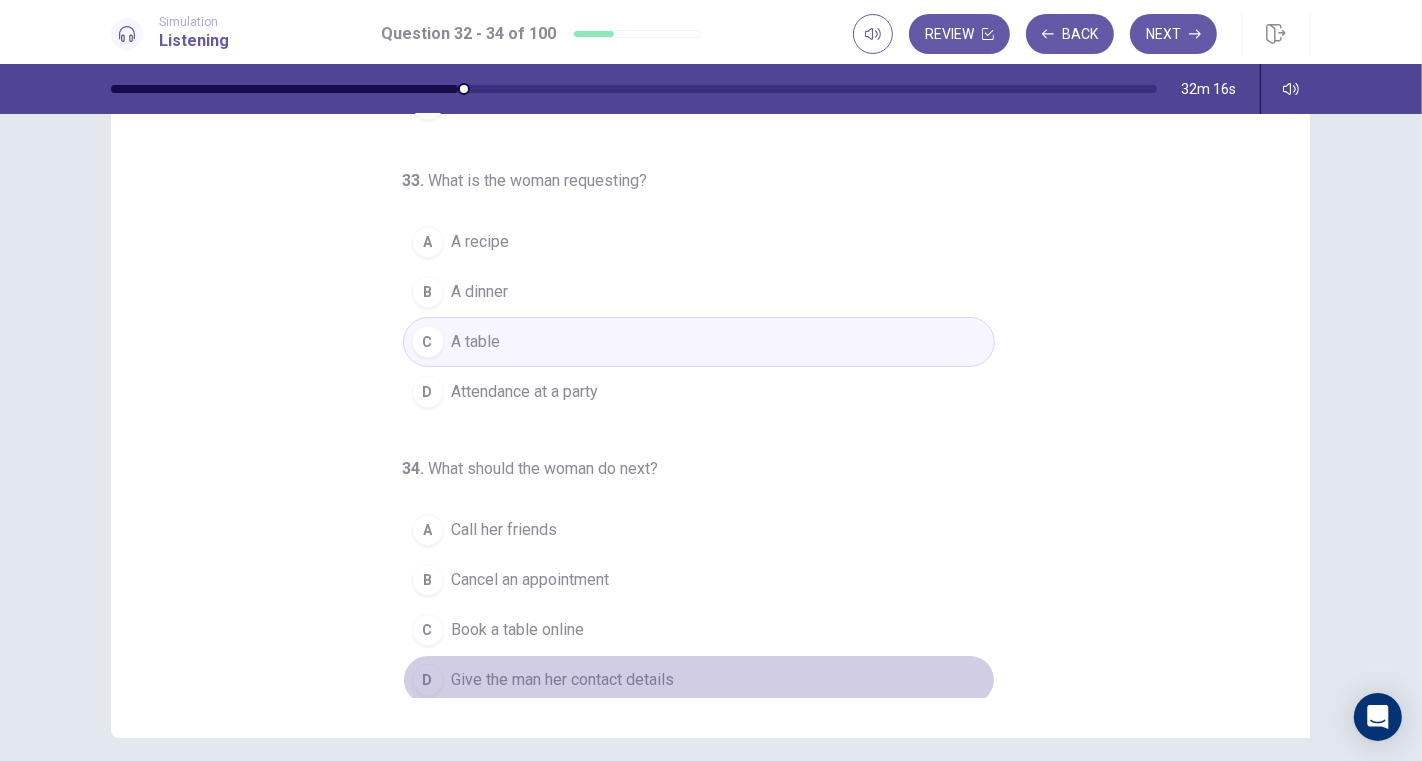 click on "Give the man her contact details" at bounding box center (563, 680) 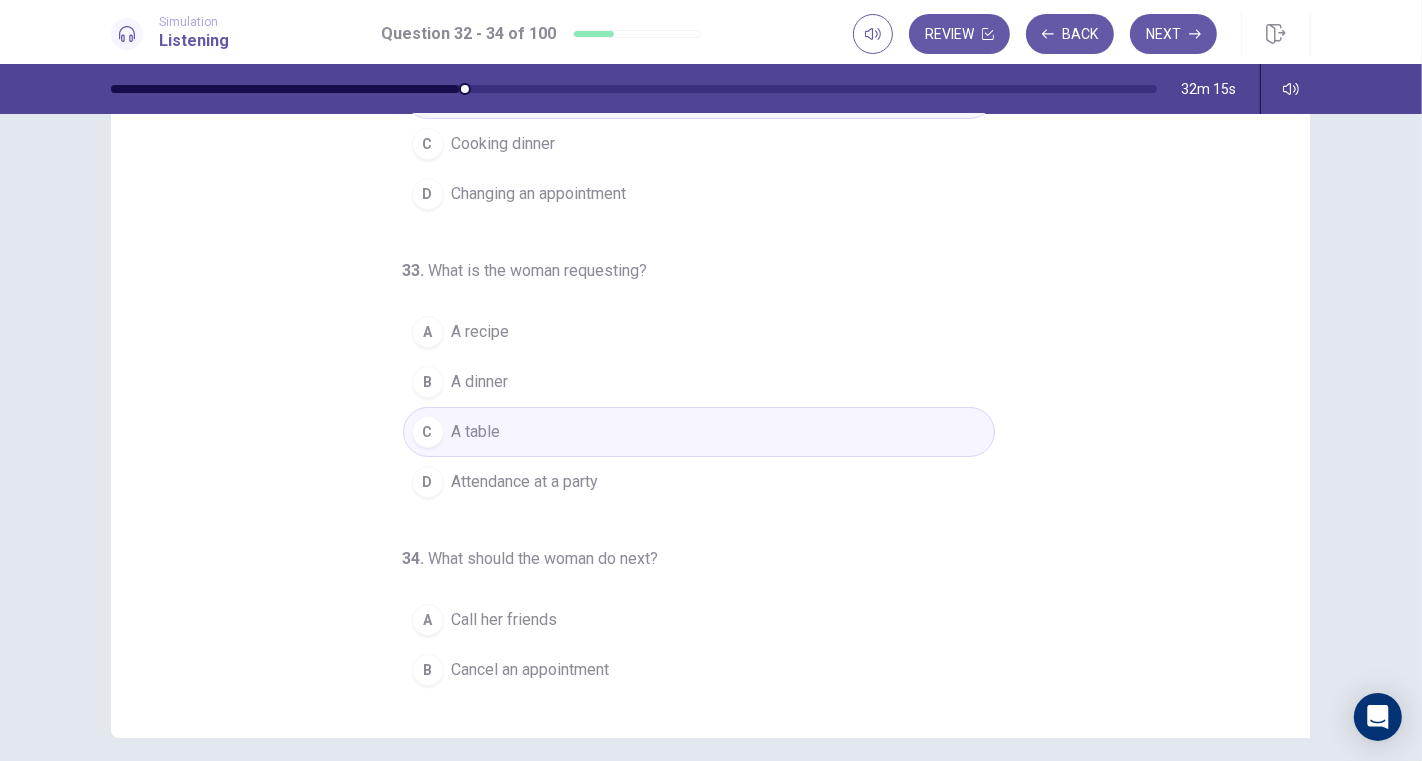 scroll, scrollTop: 0, scrollLeft: 0, axis: both 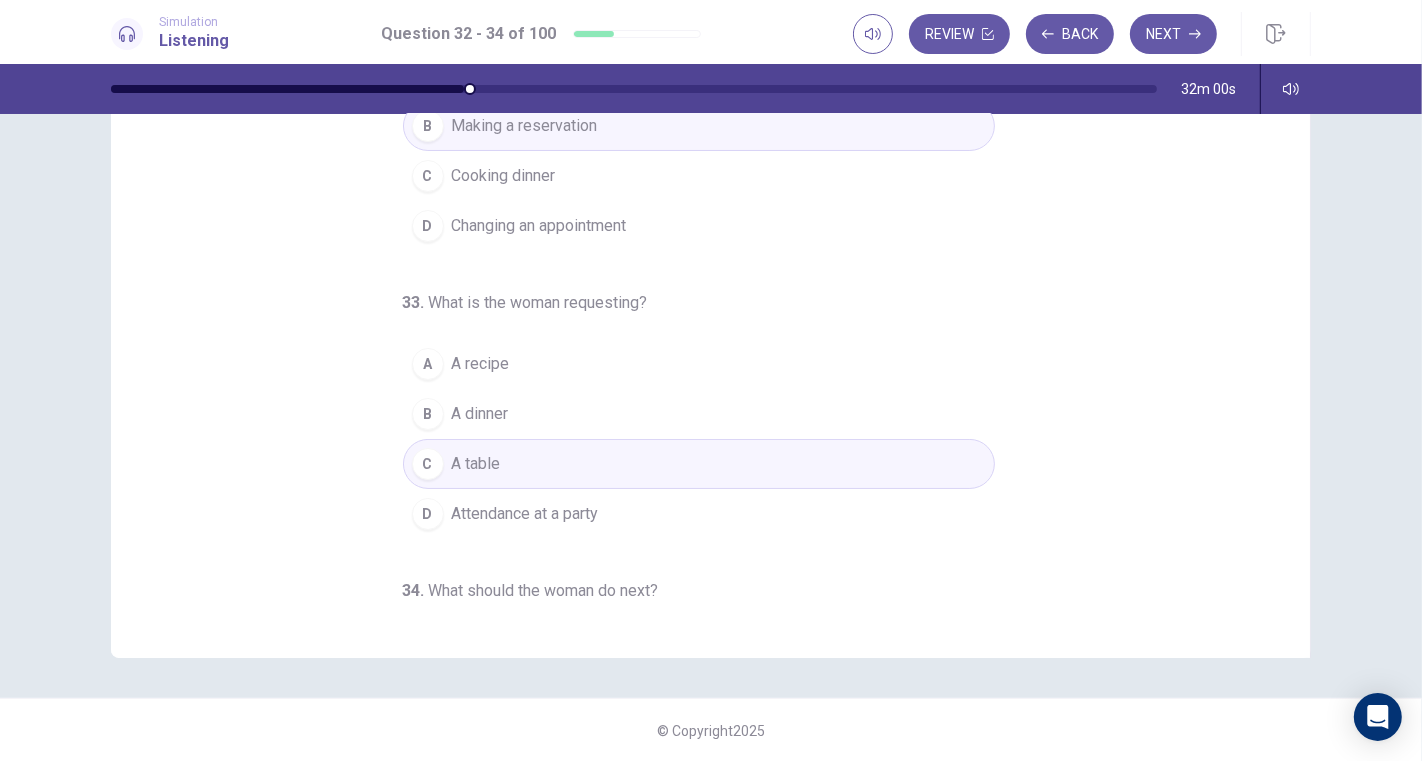 click on "Next" at bounding box center (1173, 34) 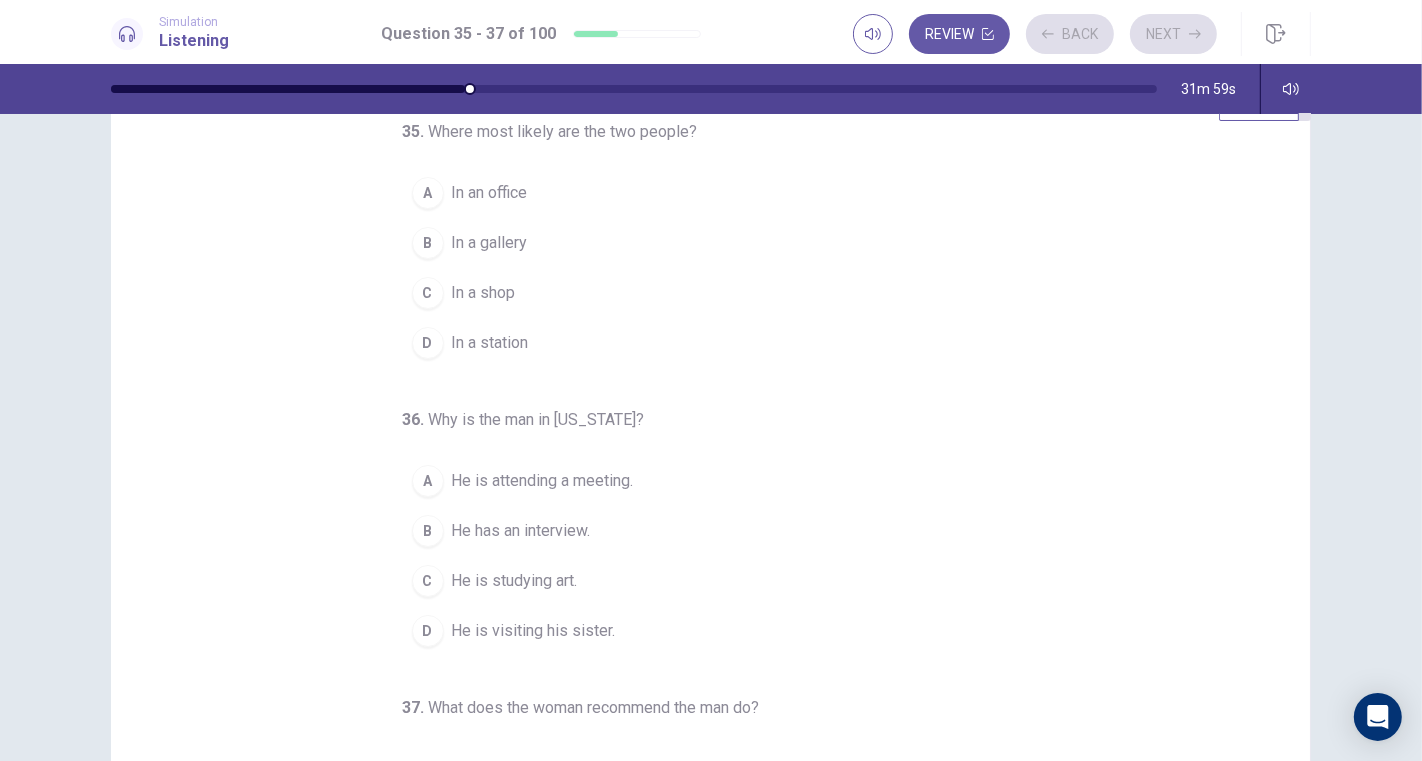 scroll, scrollTop: 0, scrollLeft: 0, axis: both 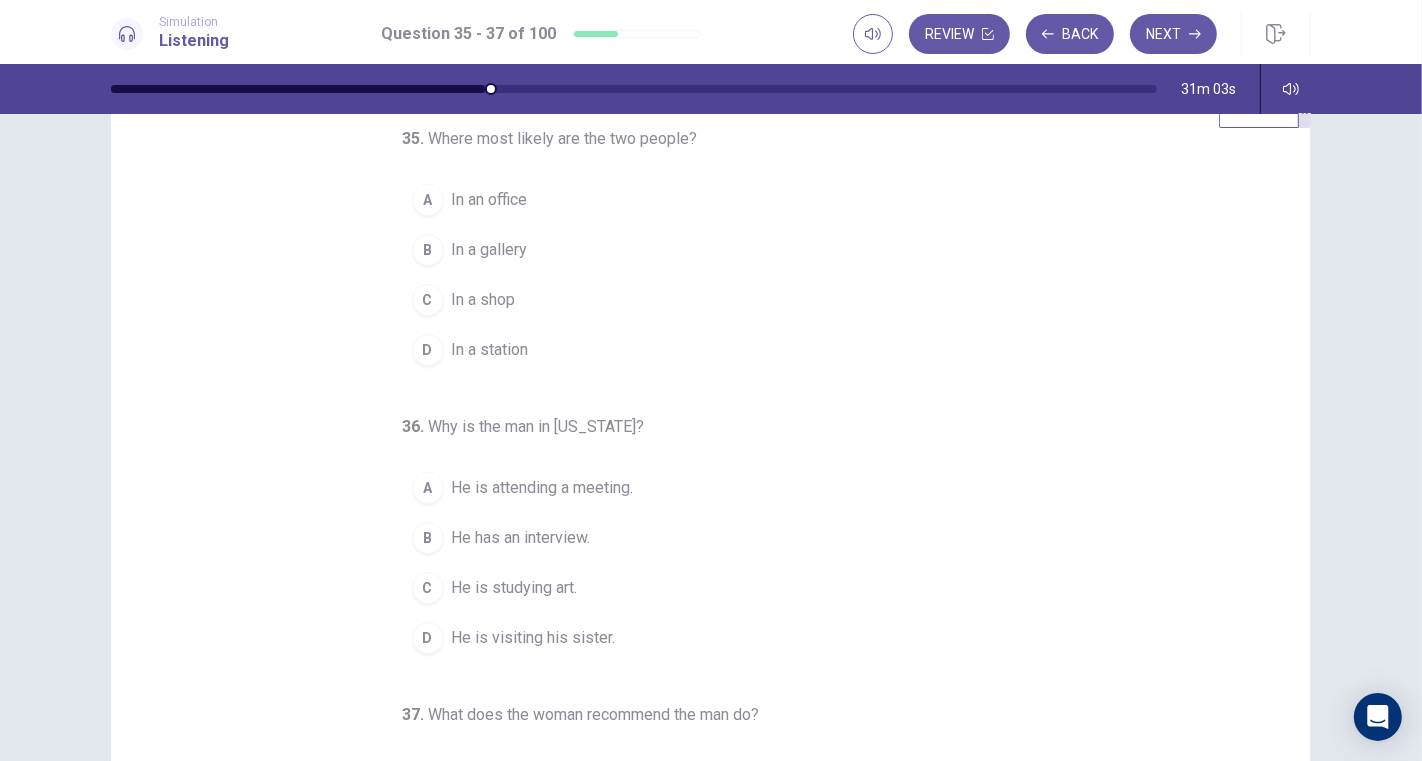 click on "In a gallery" at bounding box center [490, 250] 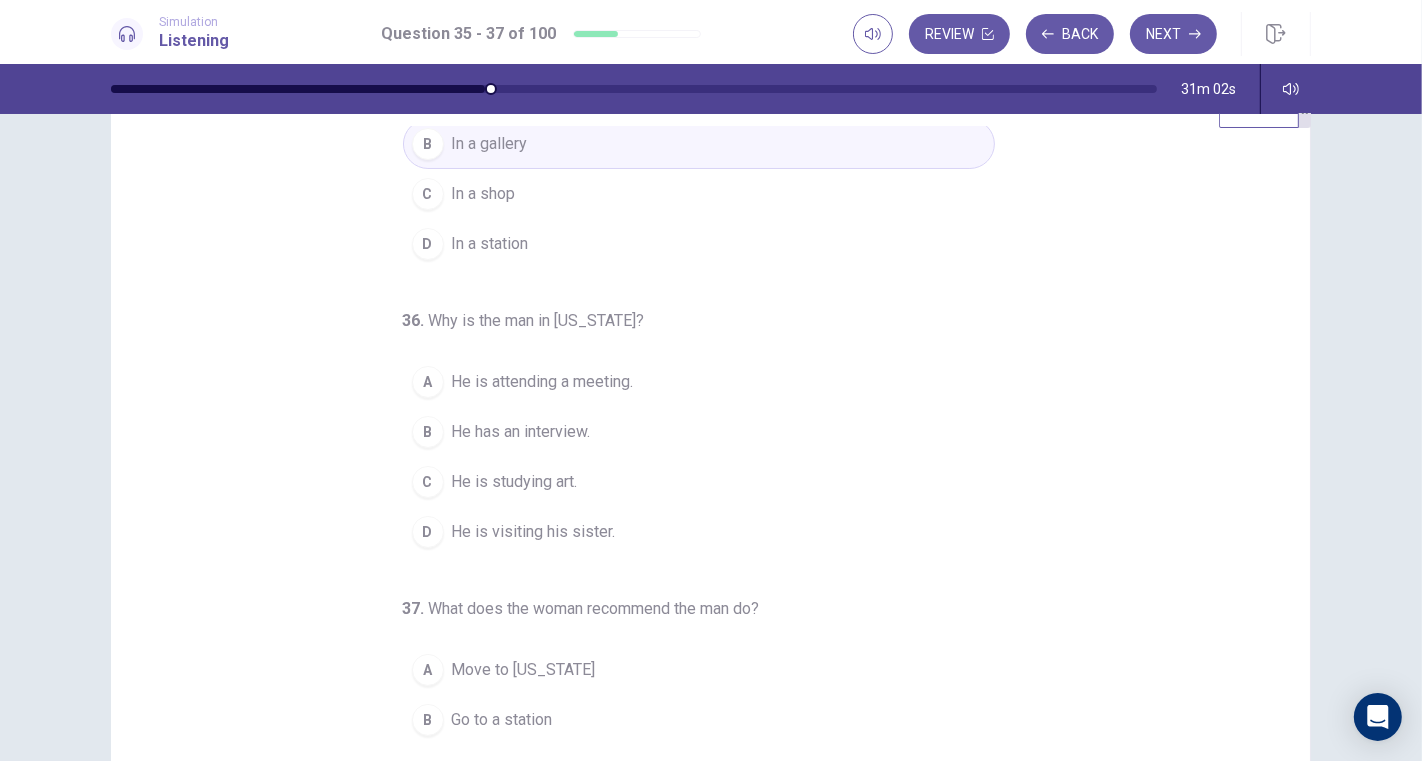scroll, scrollTop: 202, scrollLeft: 0, axis: vertical 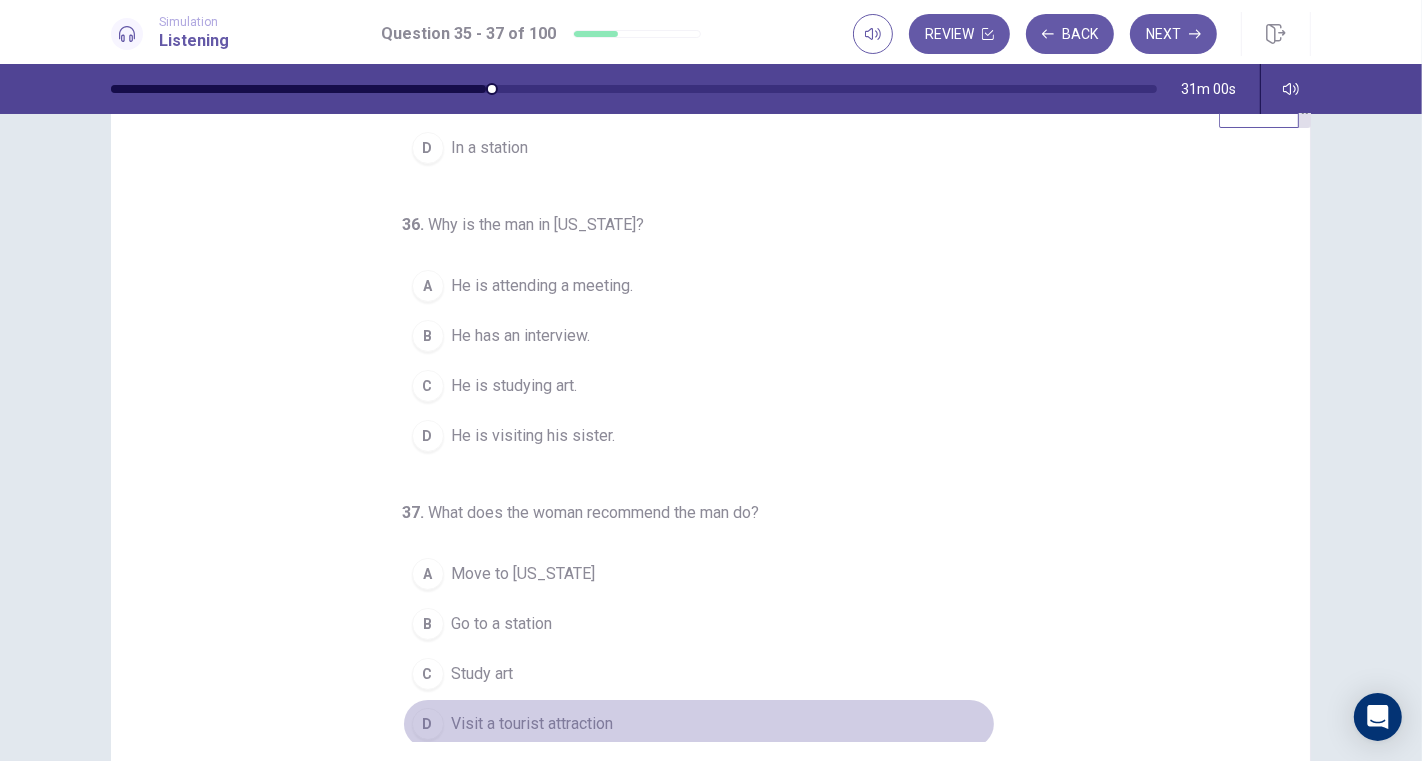 click on "Visit a tourist attraction" at bounding box center [533, 724] 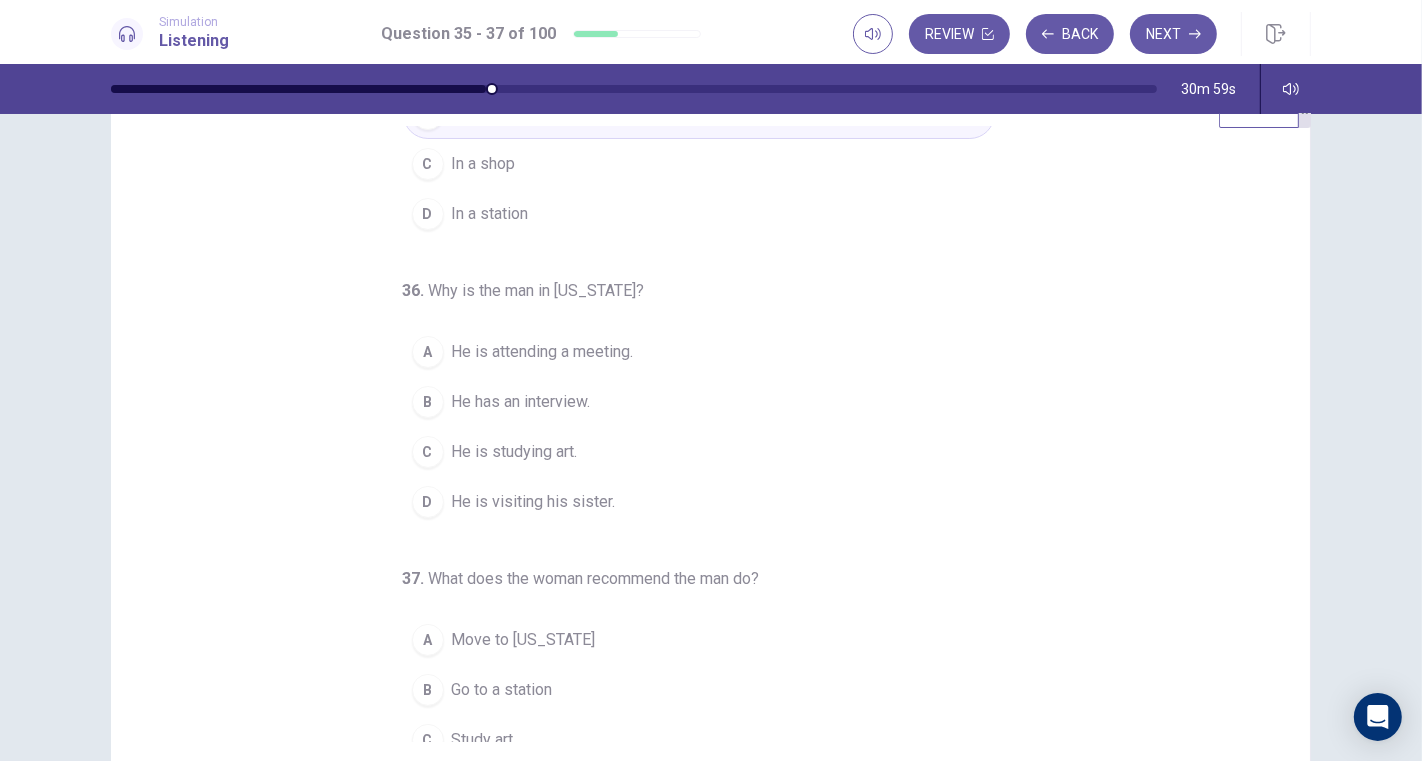 scroll, scrollTop: 91, scrollLeft: 0, axis: vertical 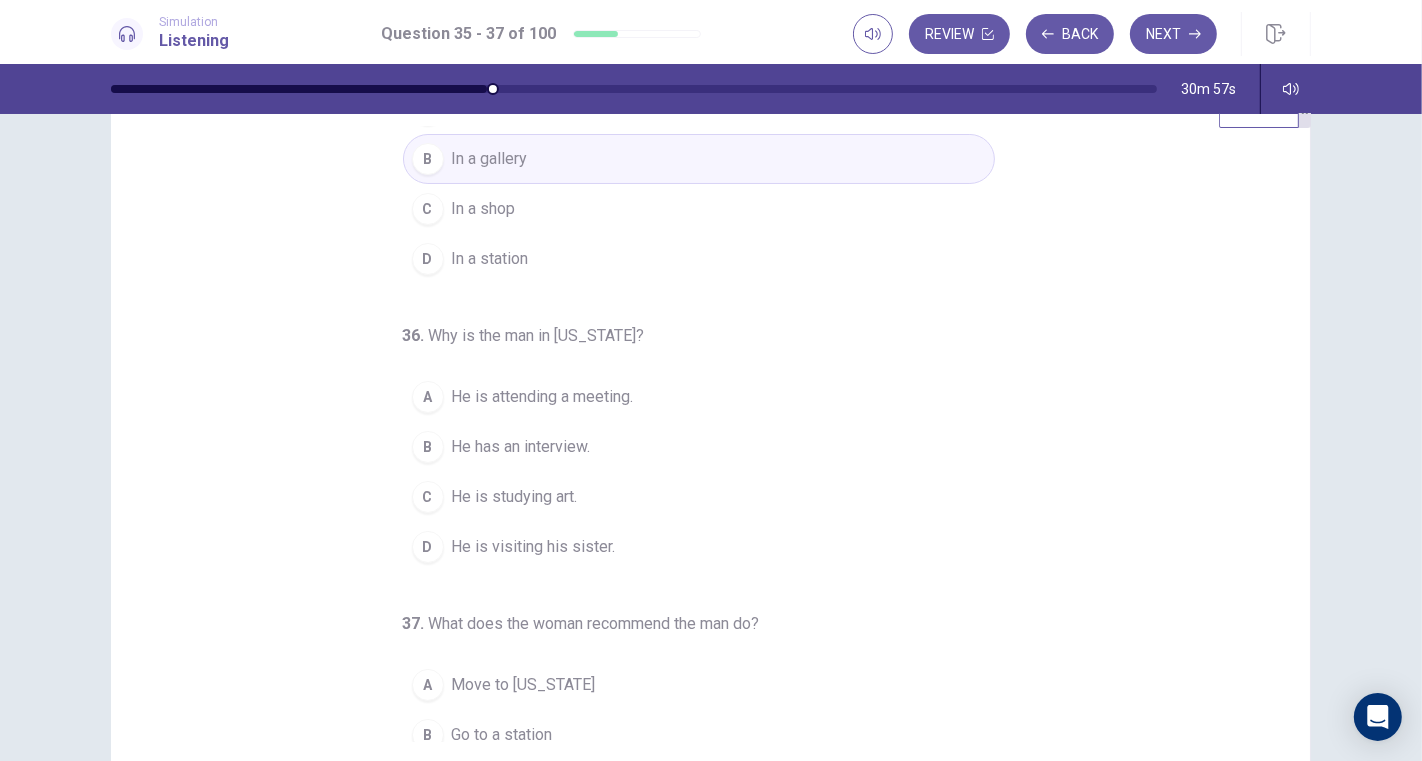 click on "He is visiting his sister." at bounding box center [534, 547] 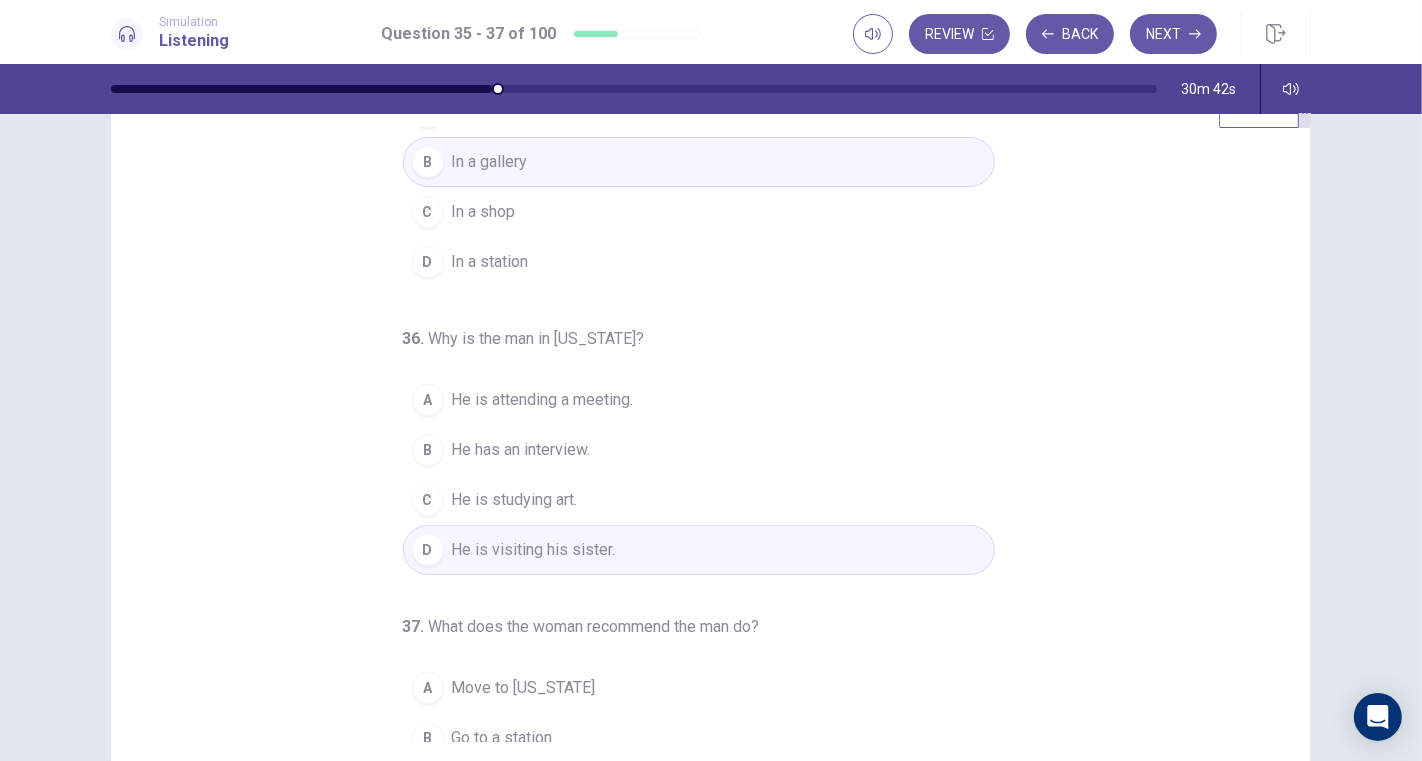 scroll, scrollTop: 0, scrollLeft: 0, axis: both 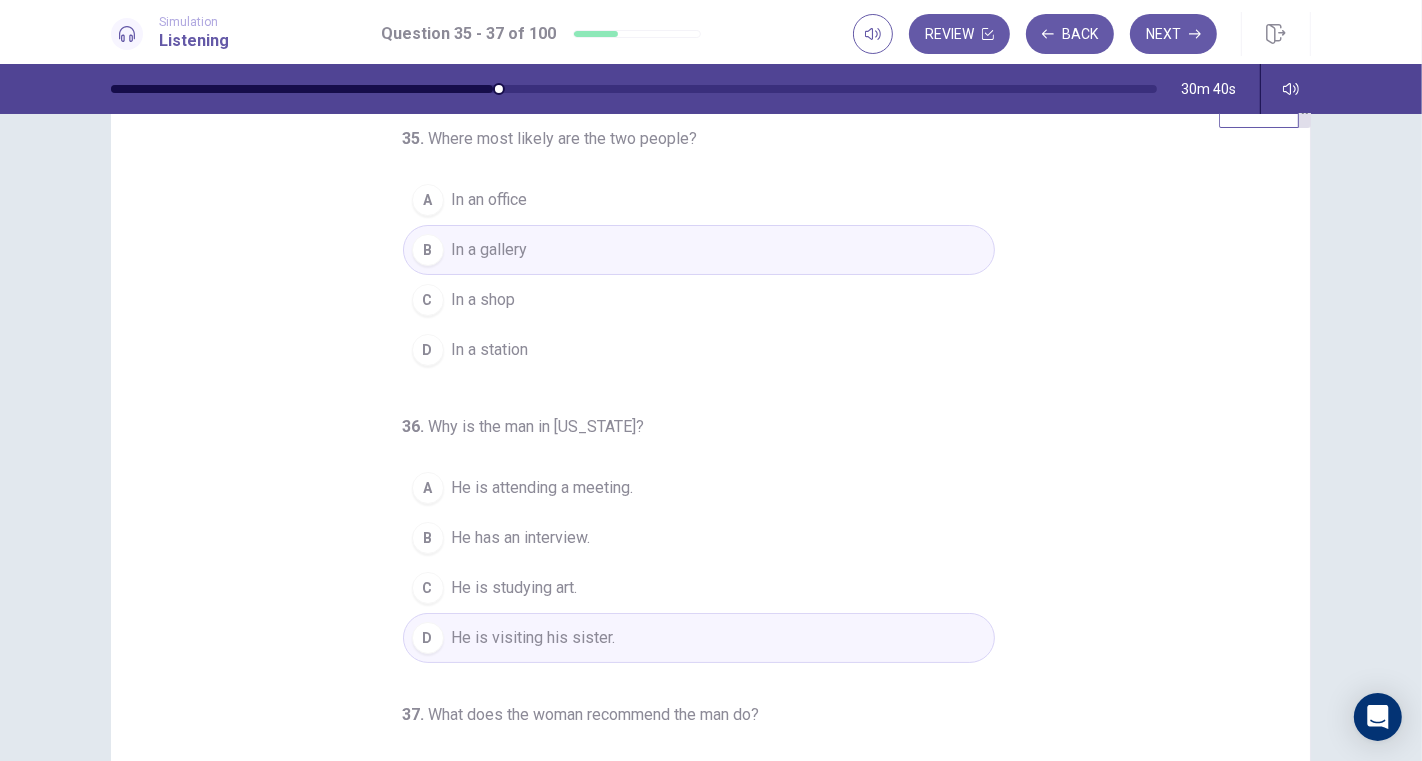 click on "Next" at bounding box center [1173, 34] 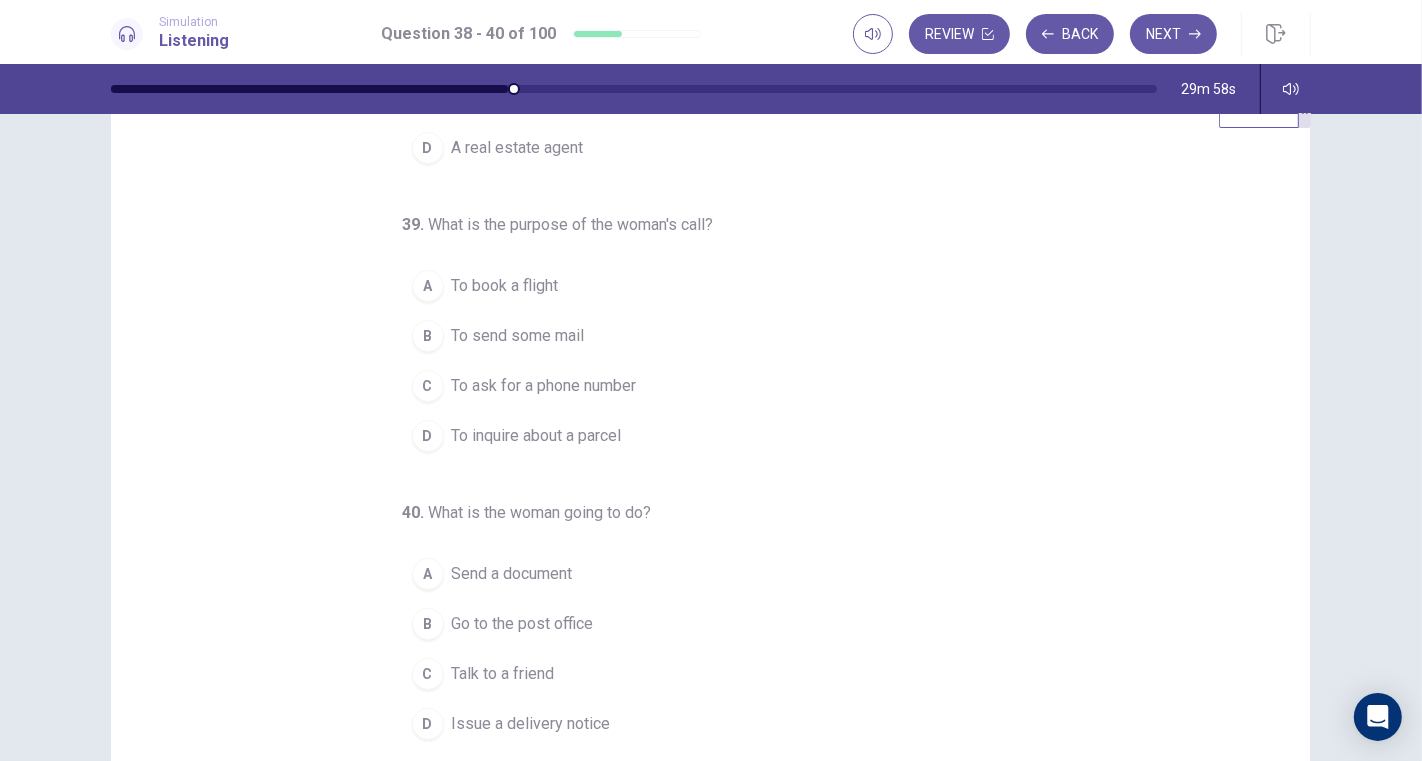 scroll, scrollTop: 0, scrollLeft: 0, axis: both 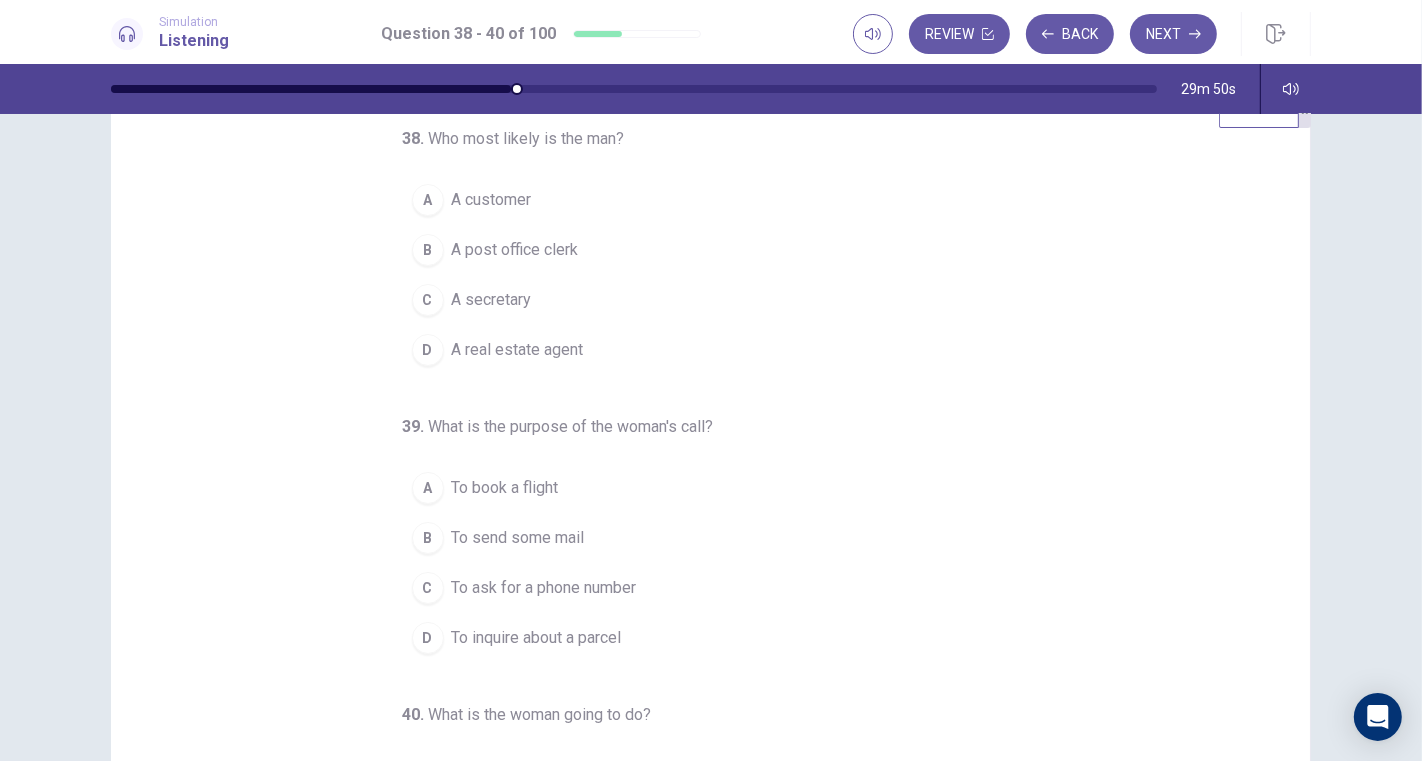 click on "A post office clerk" at bounding box center (515, 250) 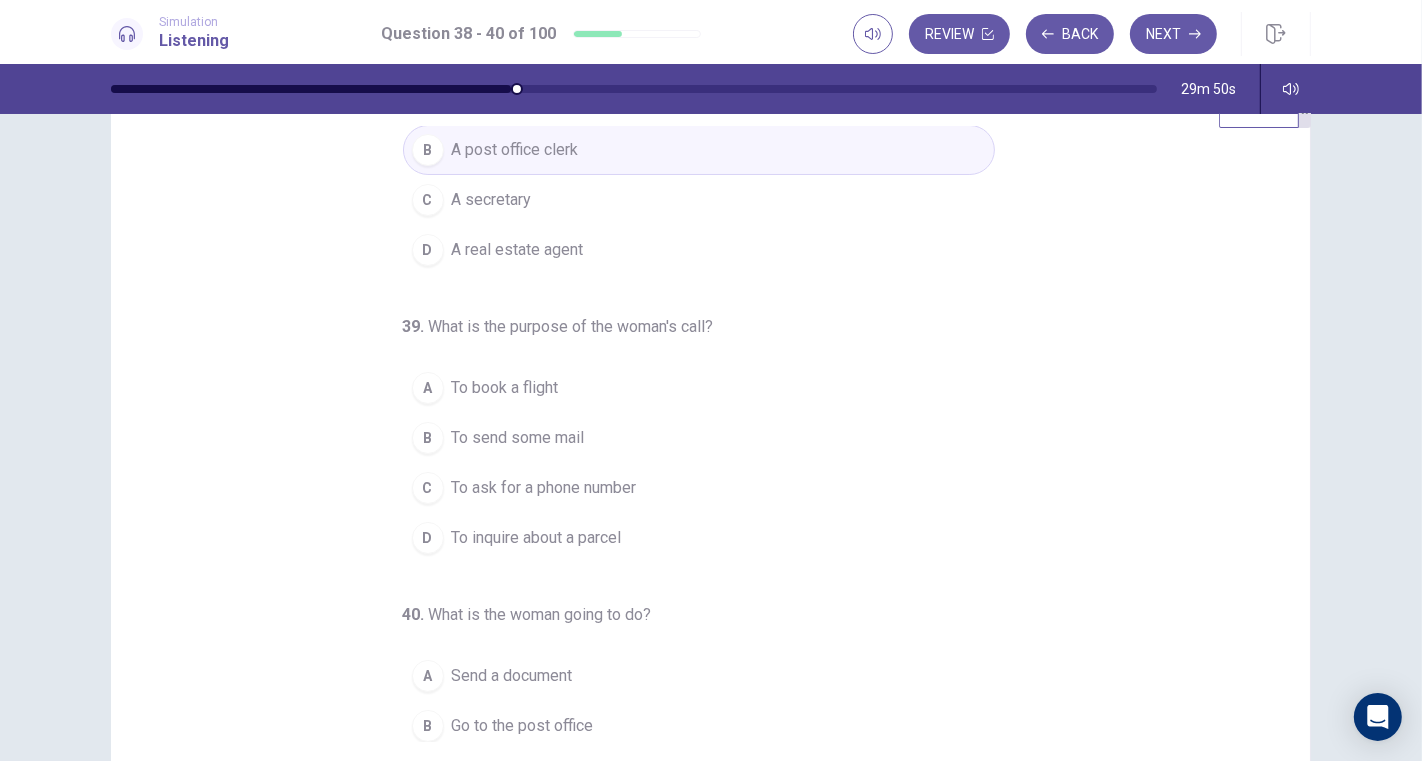 scroll, scrollTop: 202, scrollLeft: 0, axis: vertical 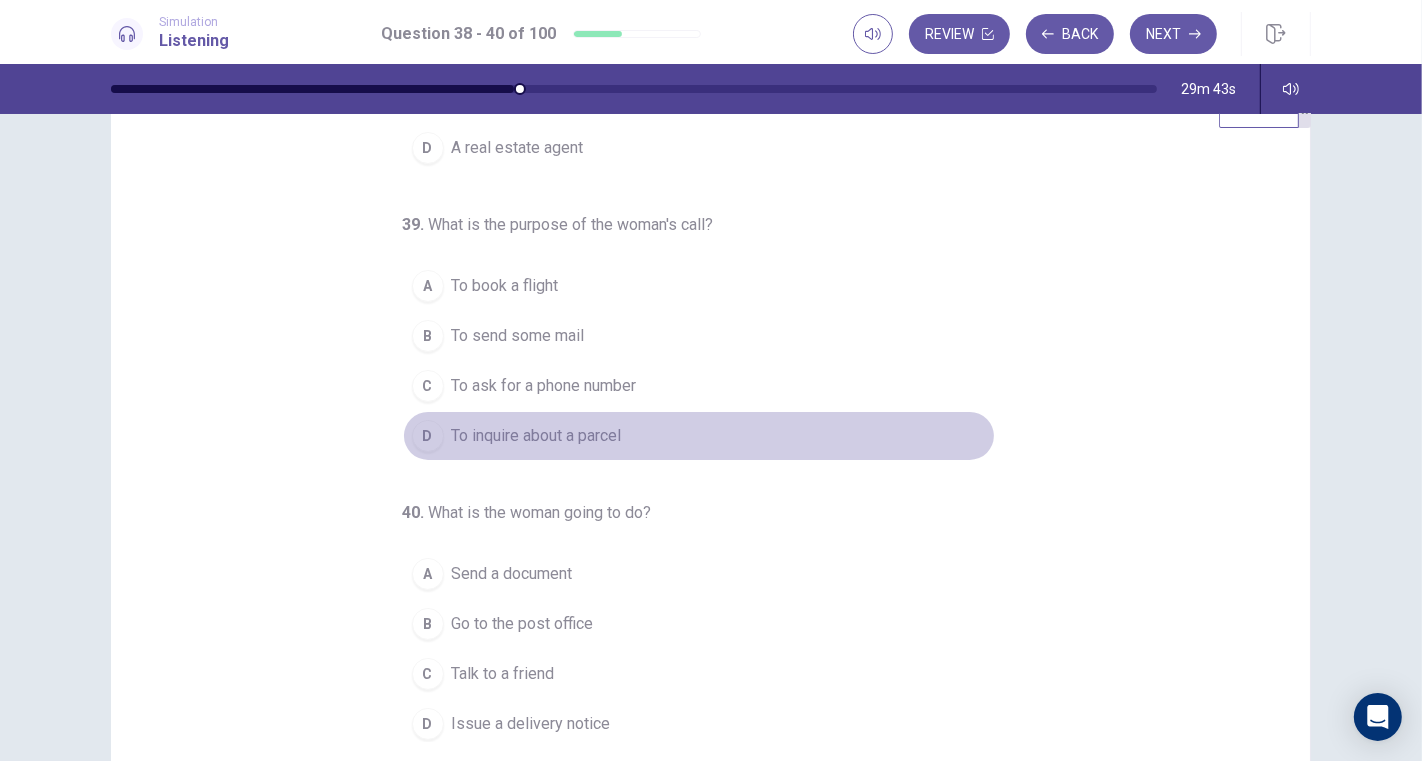 click on "D To inquire about a parcel" at bounding box center (699, 436) 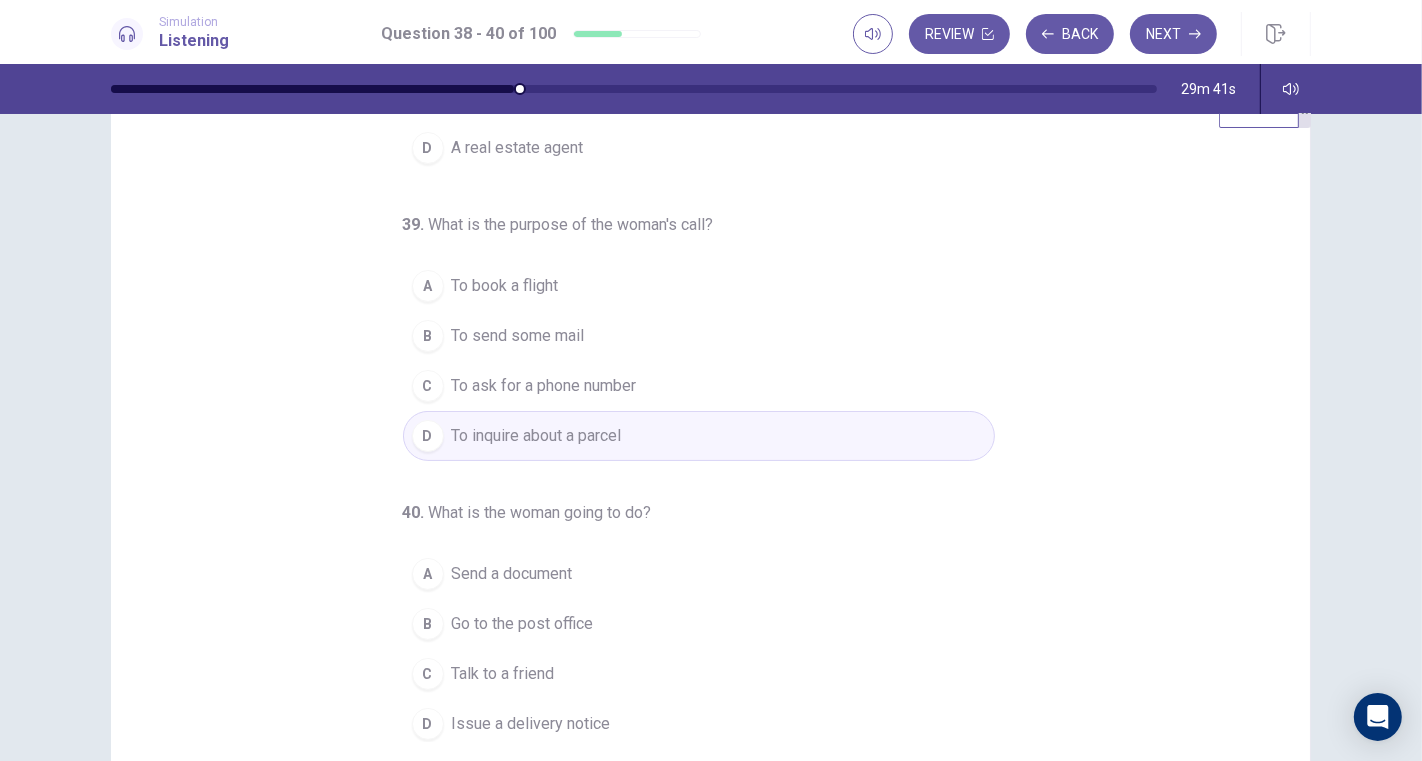 scroll, scrollTop: 191, scrollLeft: 0, axis: vertical 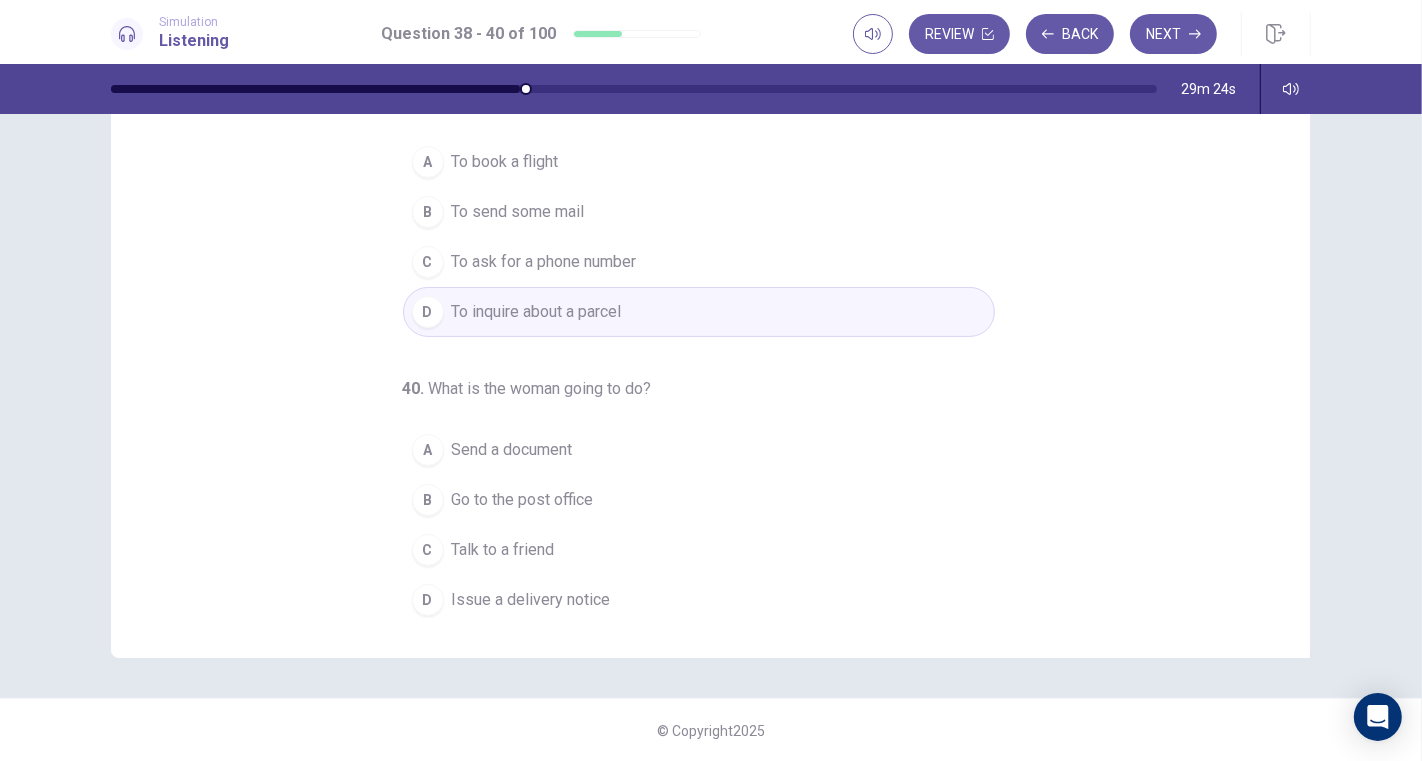 click on "Talk to a friend" at bounding box center [503, 550] 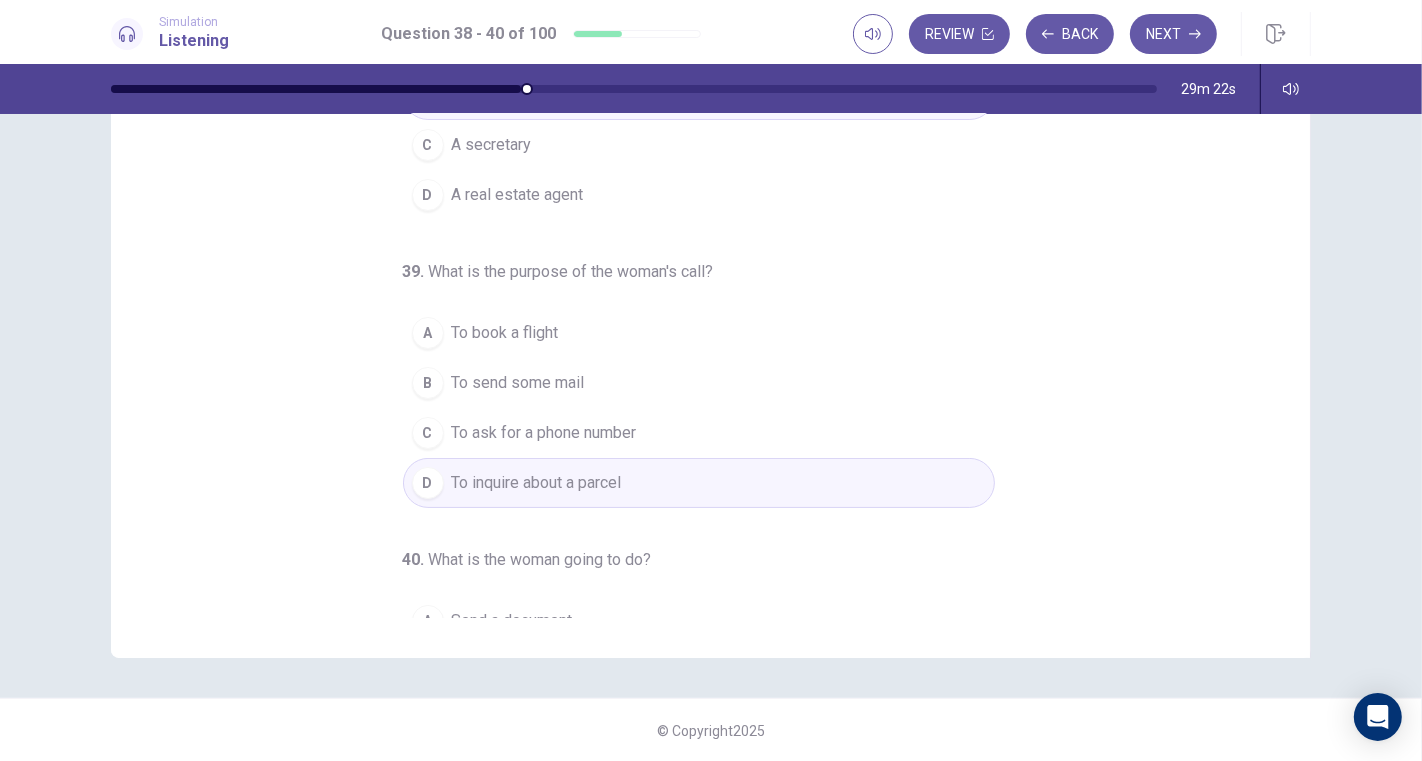 scroll, scrollTop: 0, scrollLeft: 0, axis: both 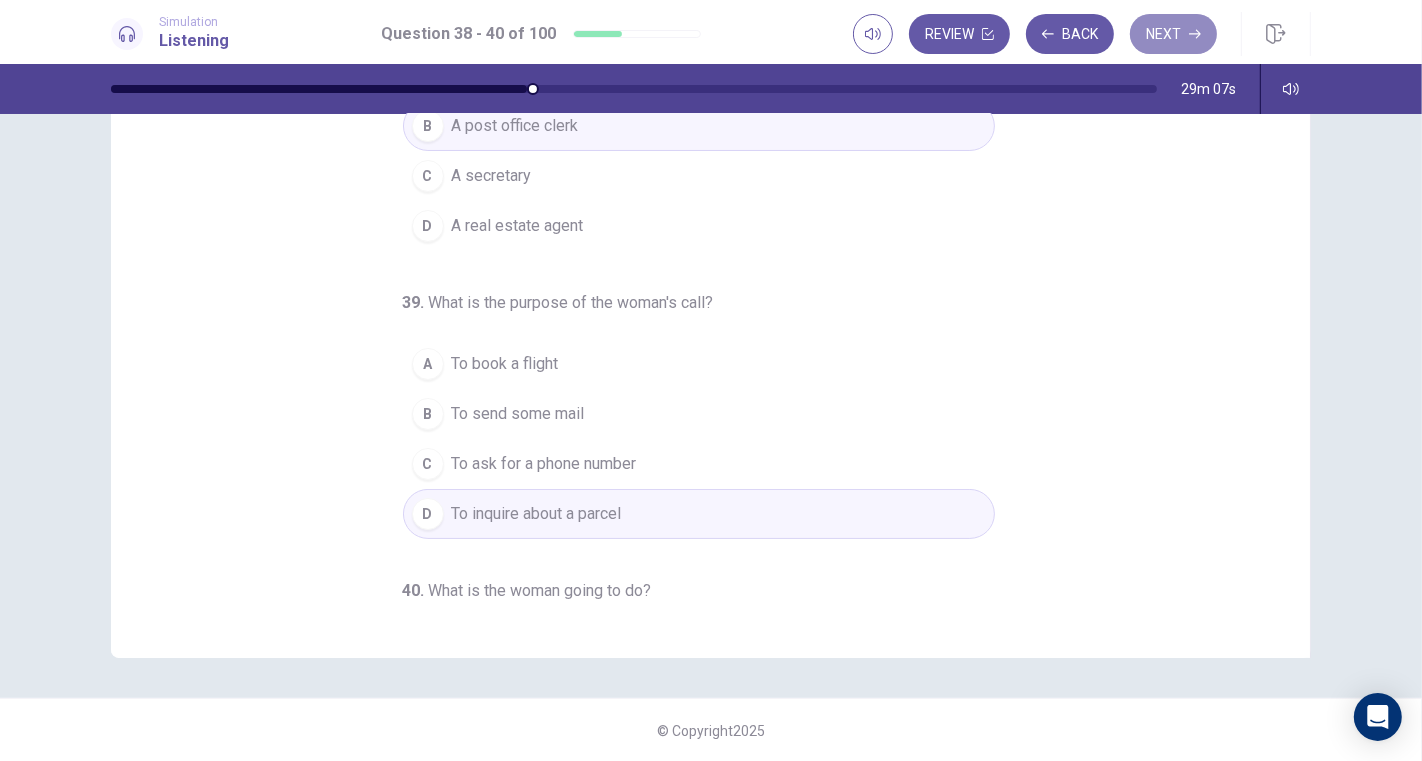 click on "Next" at bounding box center [1173, 34] 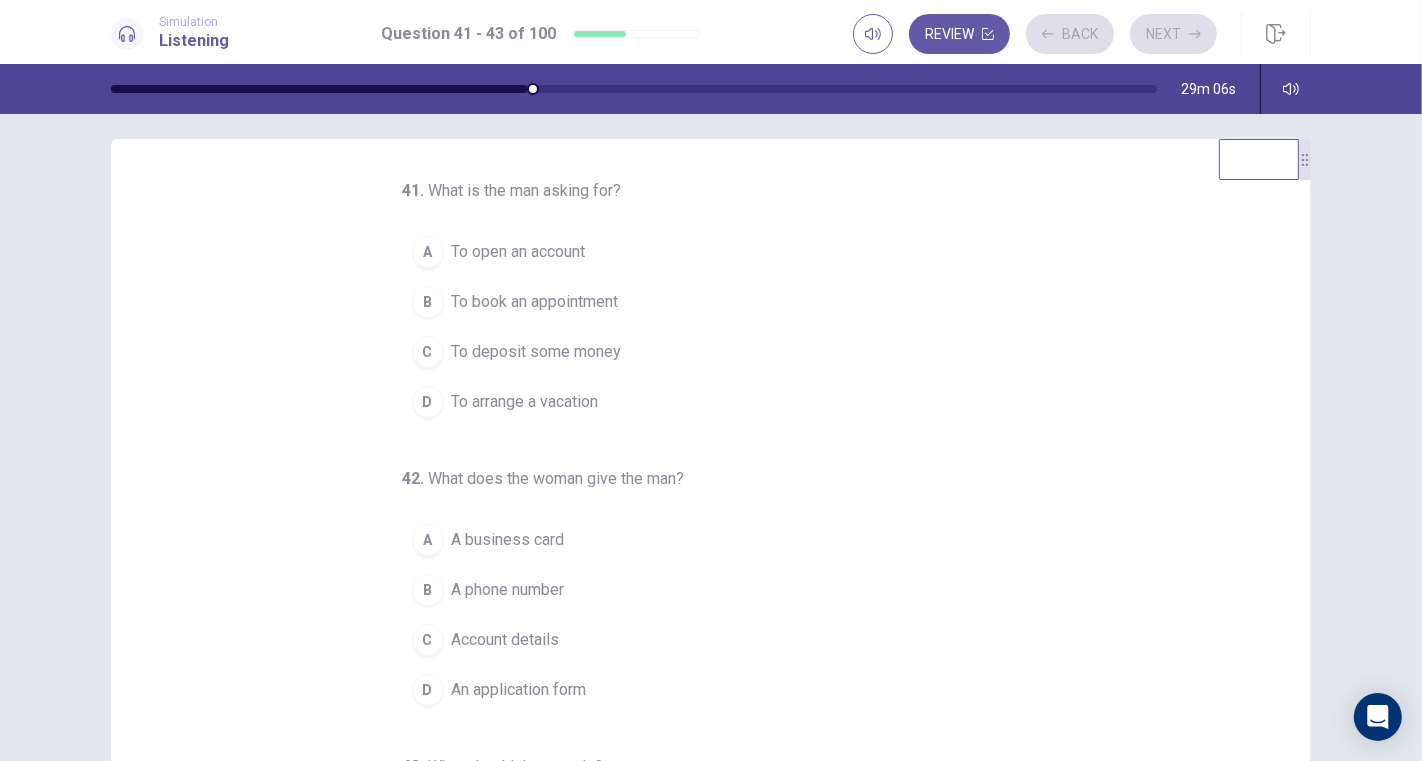 scroll, scrollTop: 0, scrollLeft: 0, axis: both 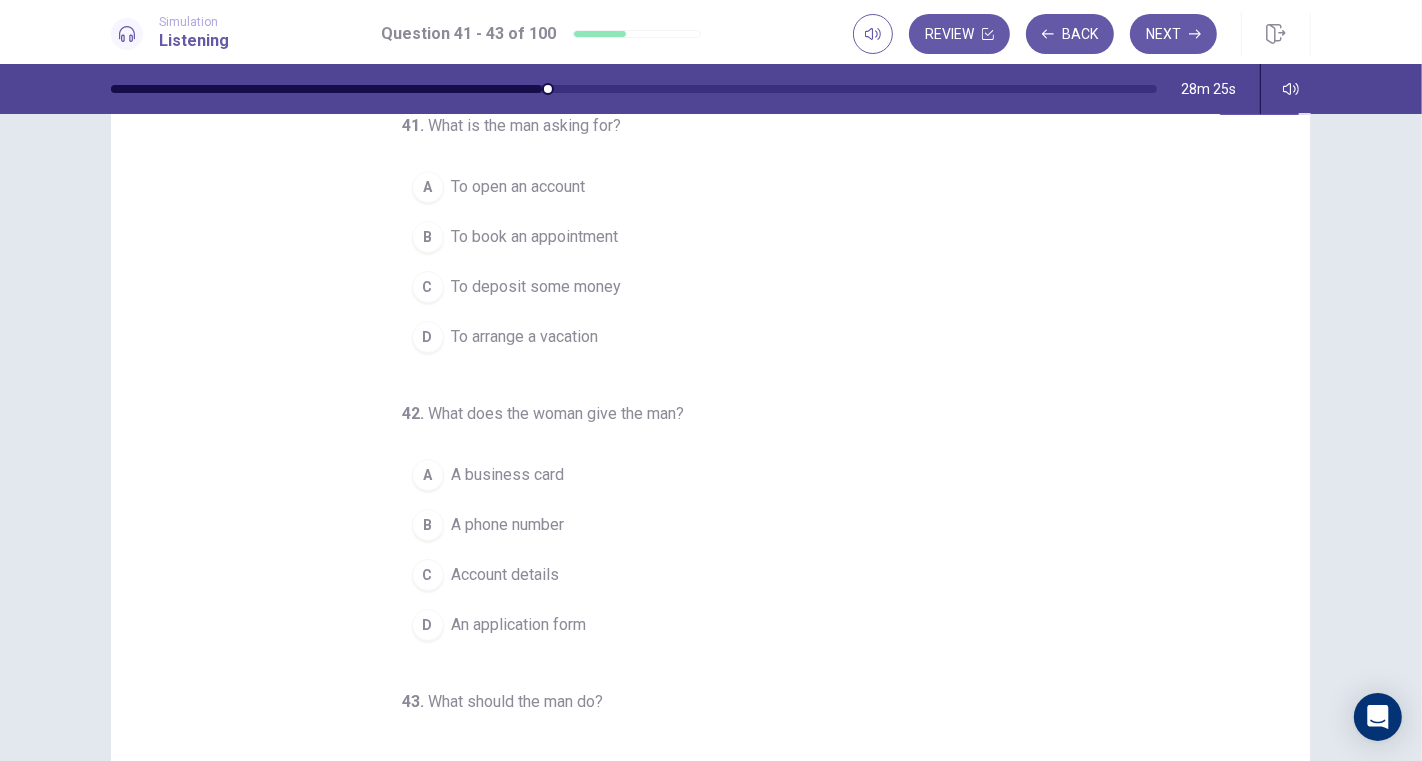 click on "To open an account" at bounding box center (519, 187) 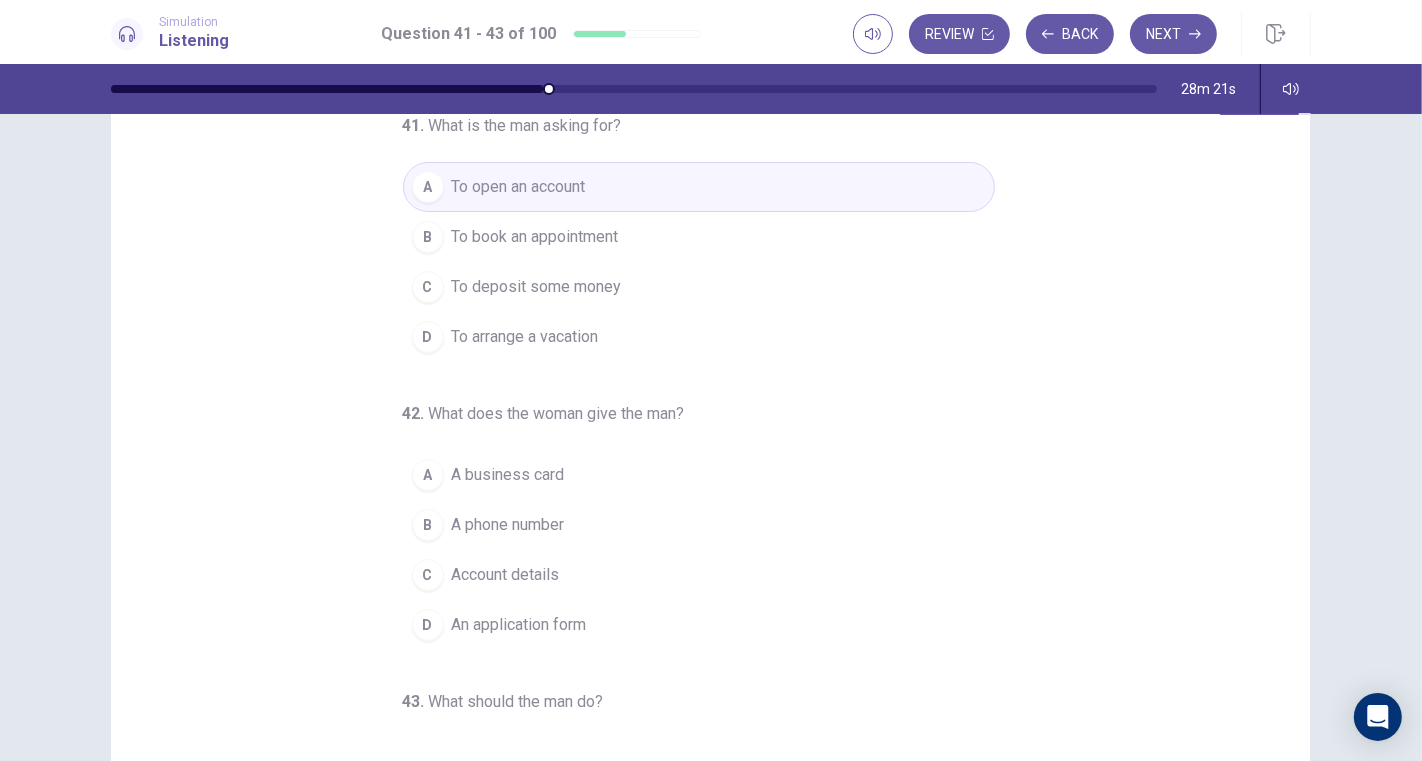 click on "An application form" at bounding box center [519, 625] 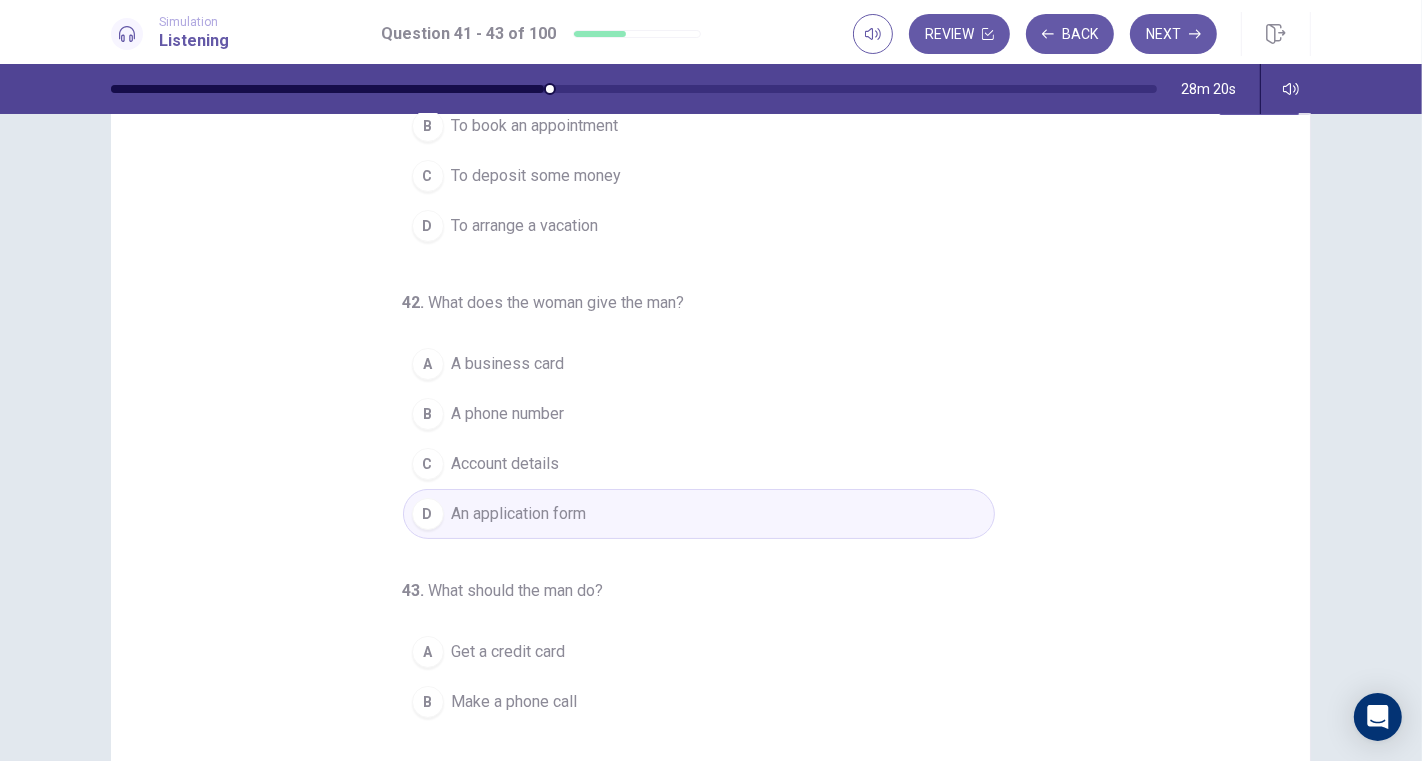 scroll, scrollTop: 202, scrollLeft: 0, axis: vertical 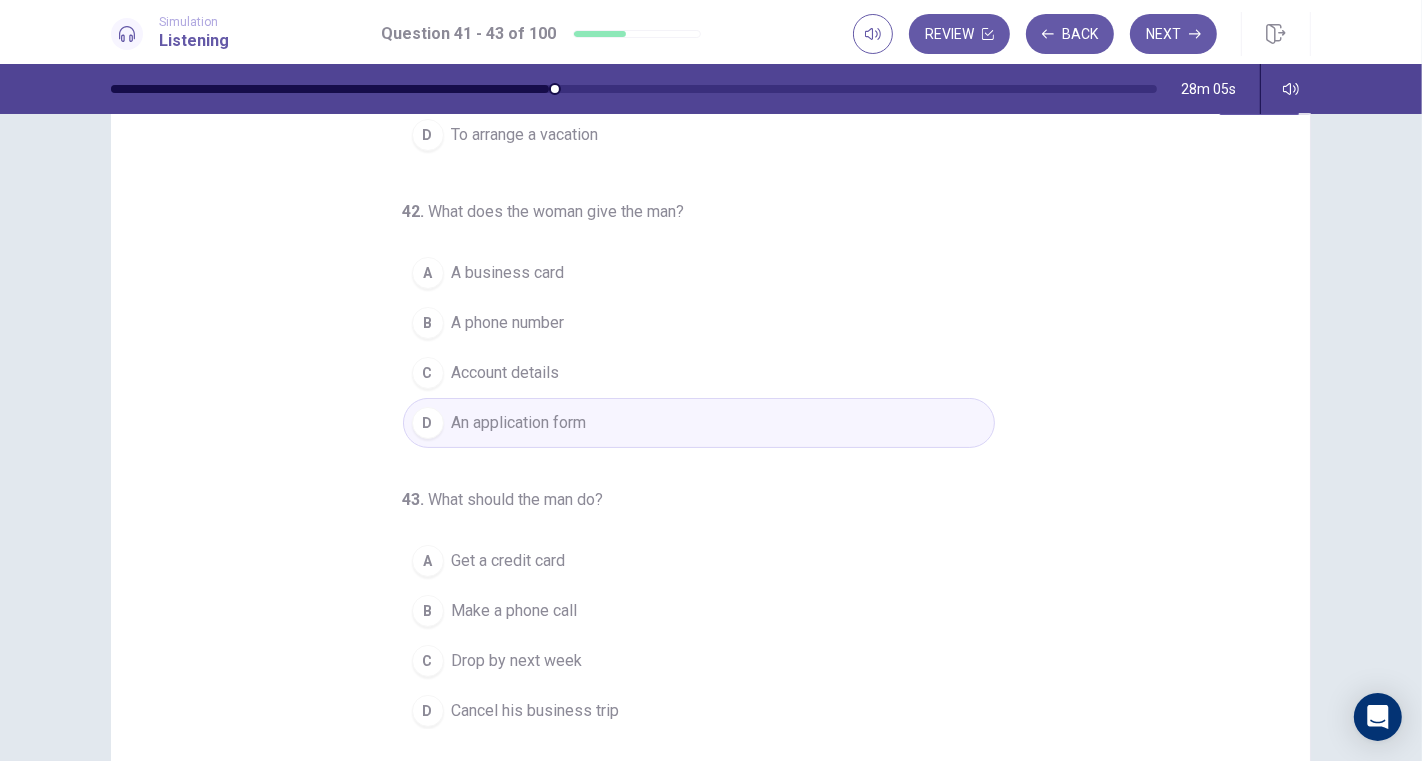 click on "Drop by next week" at bounding box center [517, 661] 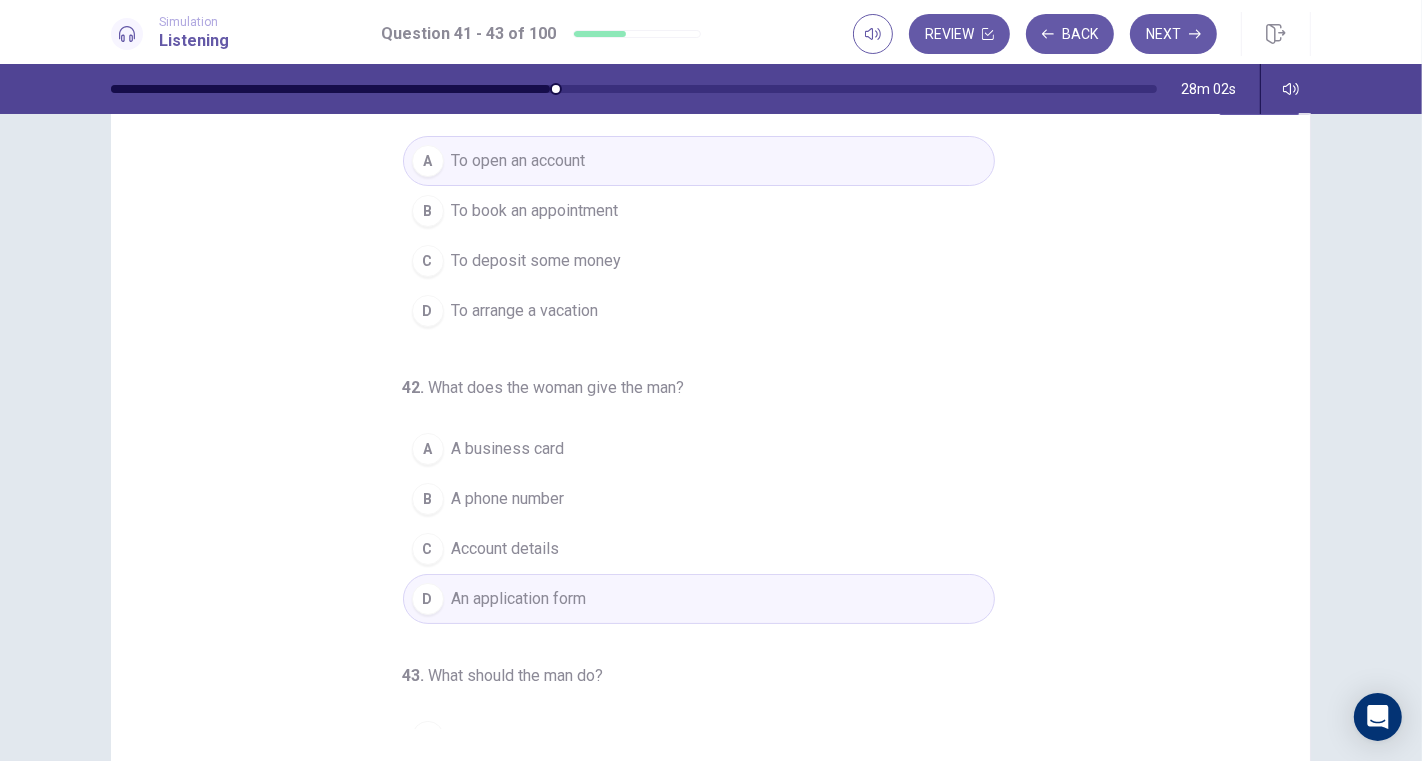 scroll, scrollTop: 0, scrollLeft: 0, axis: both 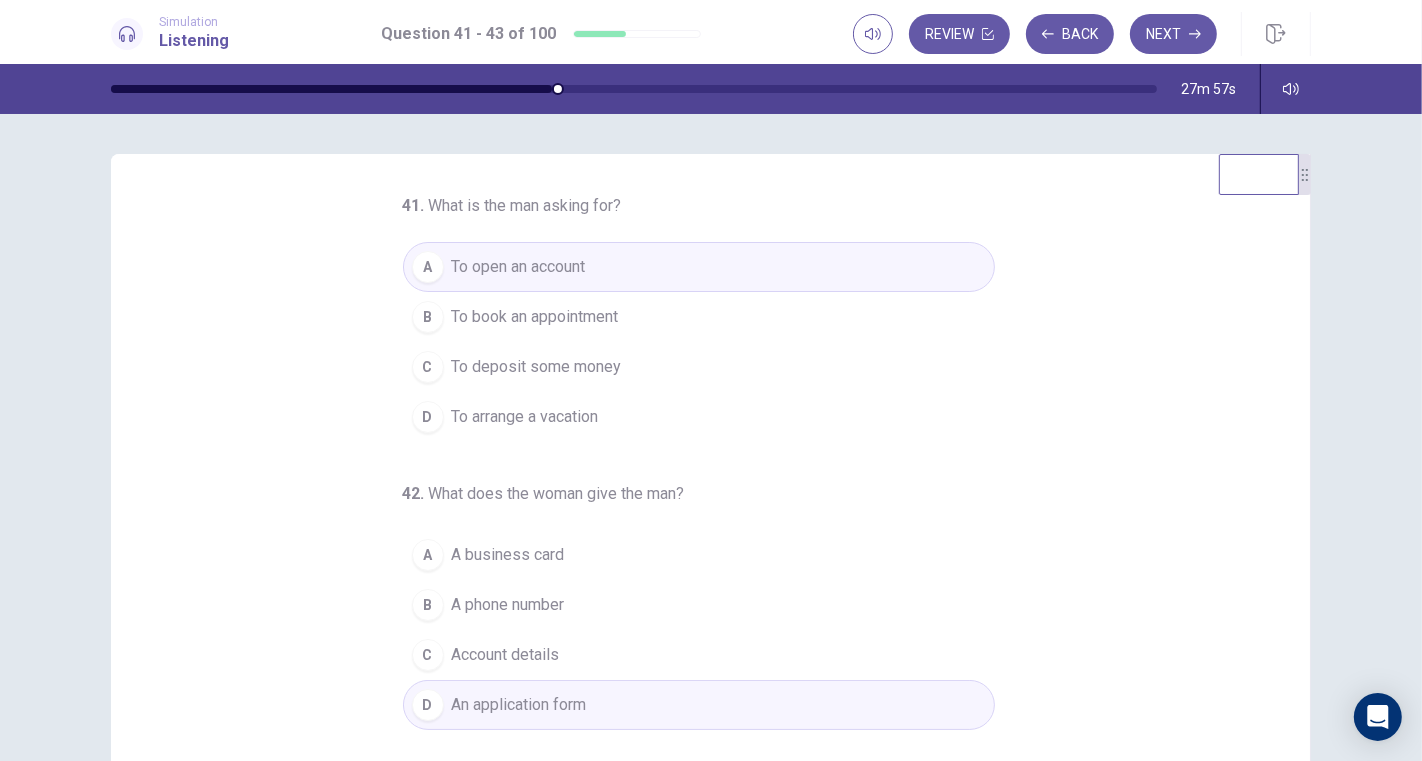 click on "Next" at bounding box center (1173, 34) 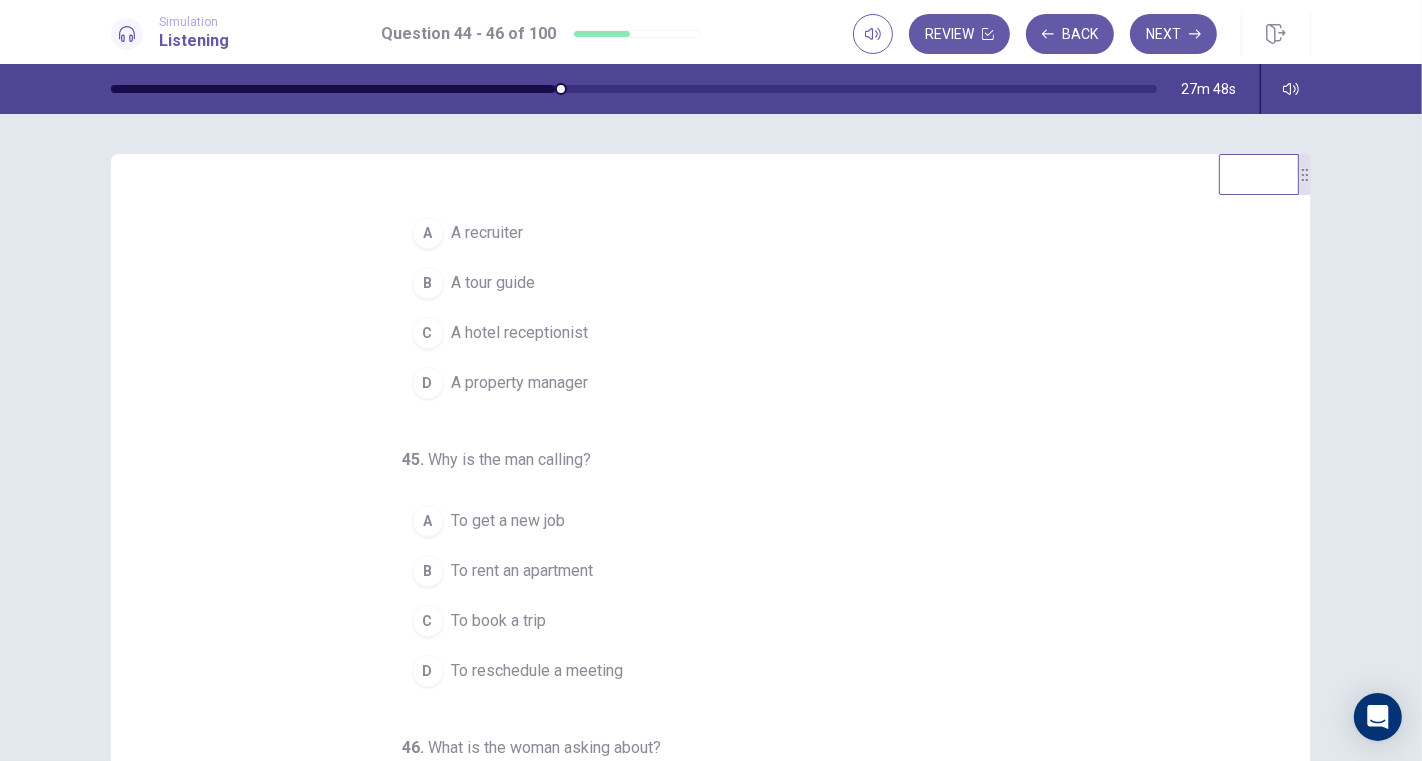 scroll, scrollTop: 0, scrollLeft: 0, axis: both 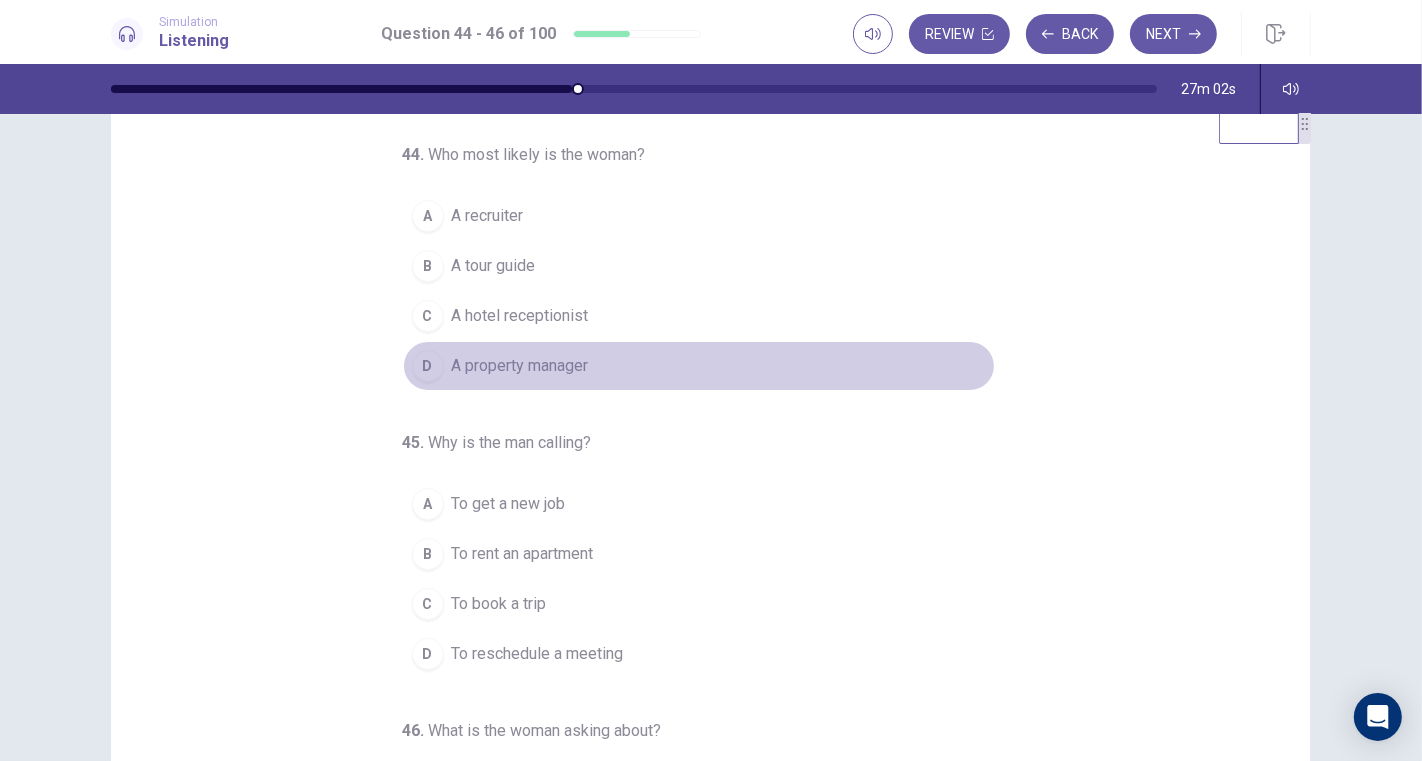 click on "A property manager" at bounding box center [520, 366] 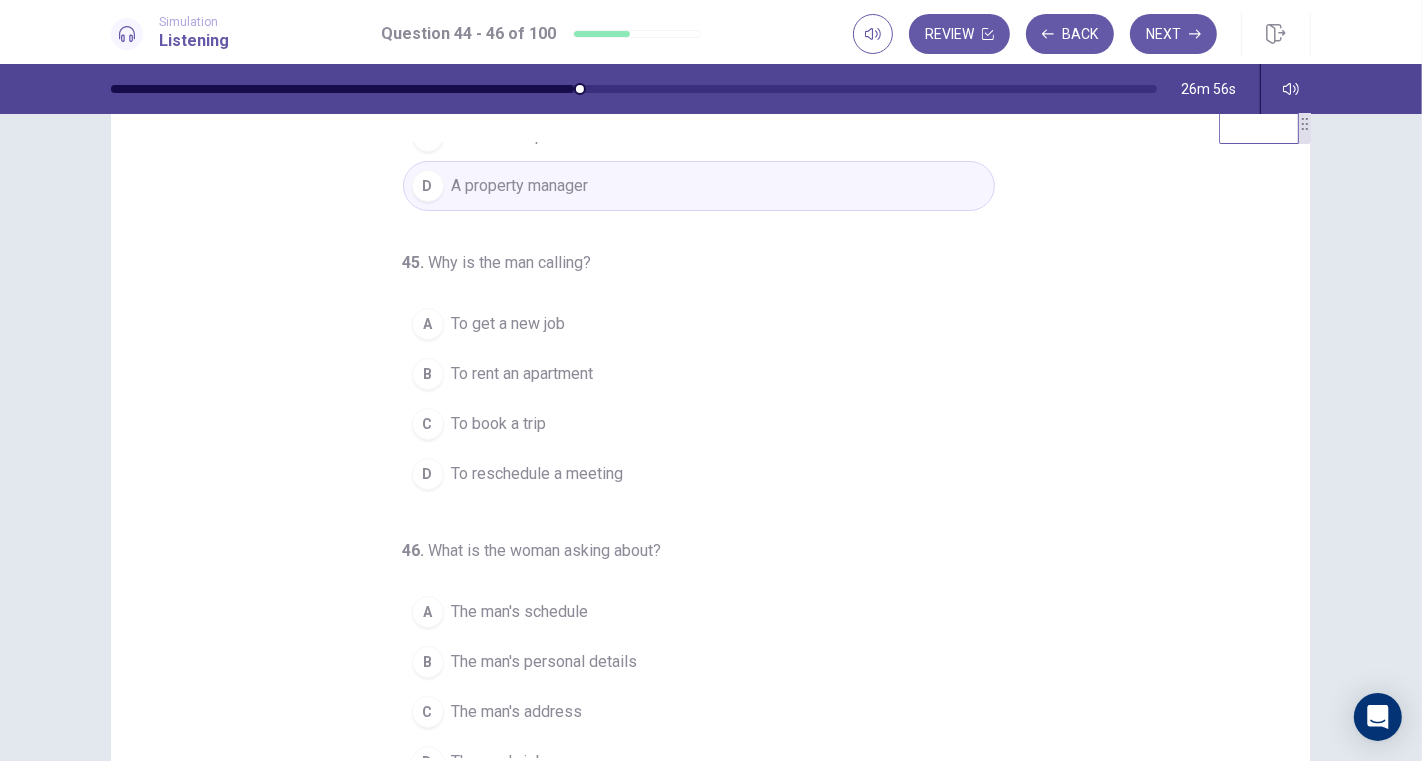 scroll, scrollTop: 181, scrollLeft: 0, axis: vertical 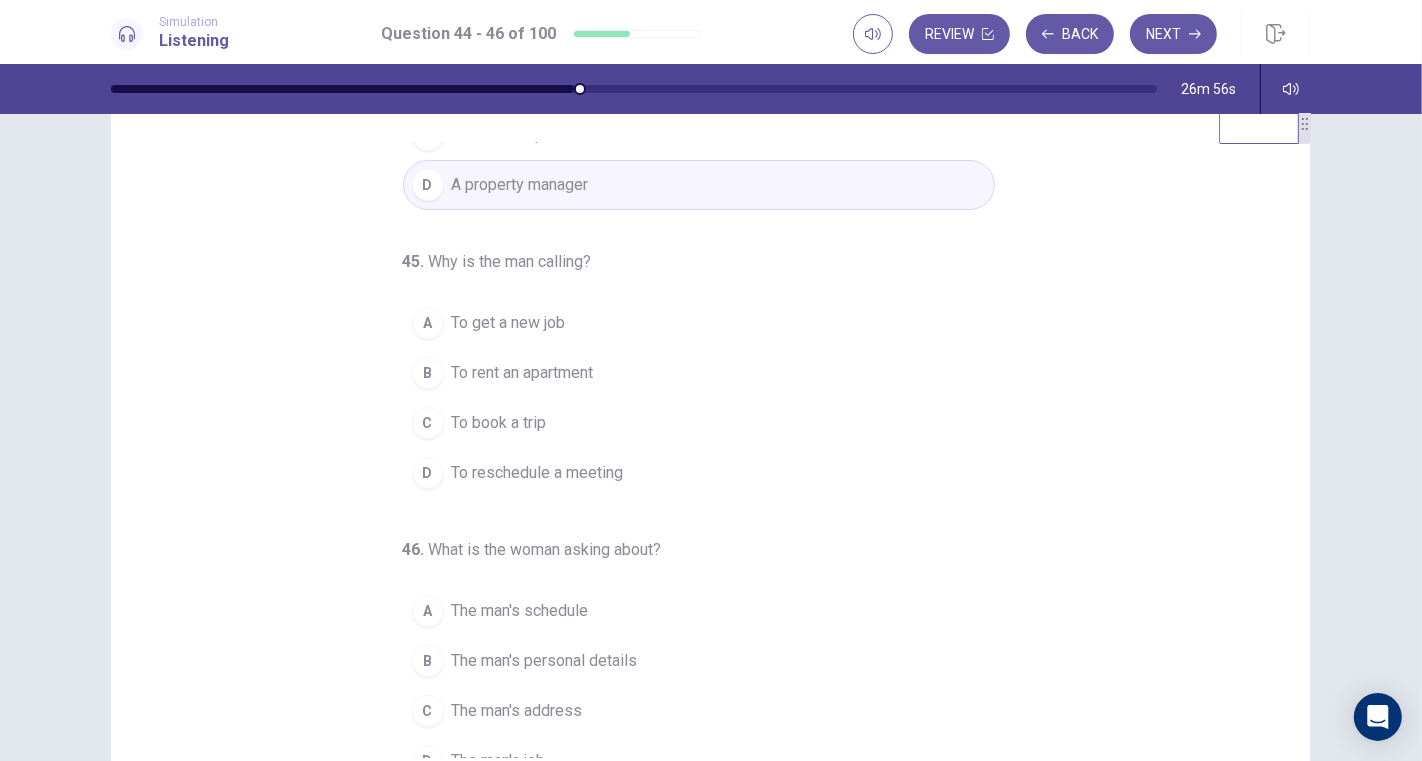 click on "To rent an apartment" at bounding box center [523, 373] 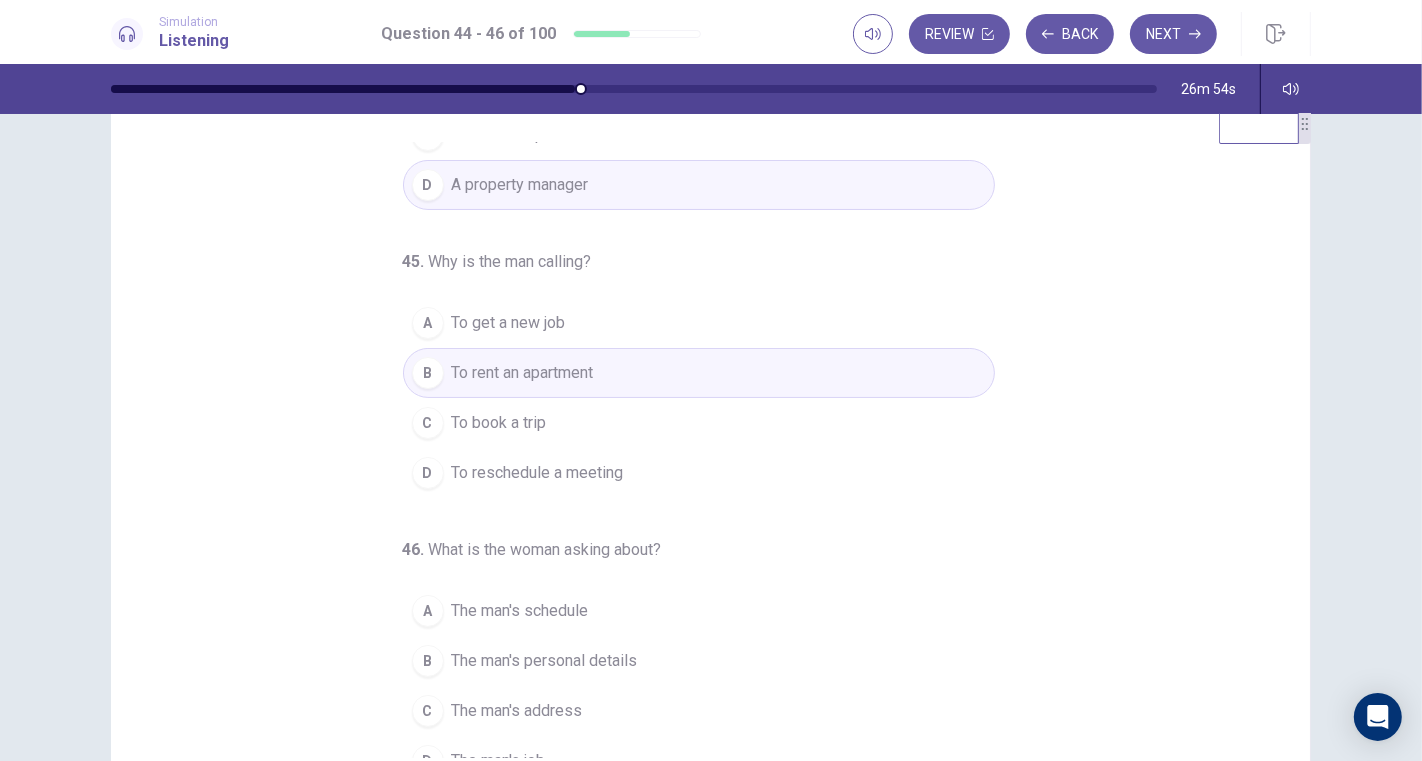 scroll, scrollTop: 202, scrollLeft: 0, axis: vertical 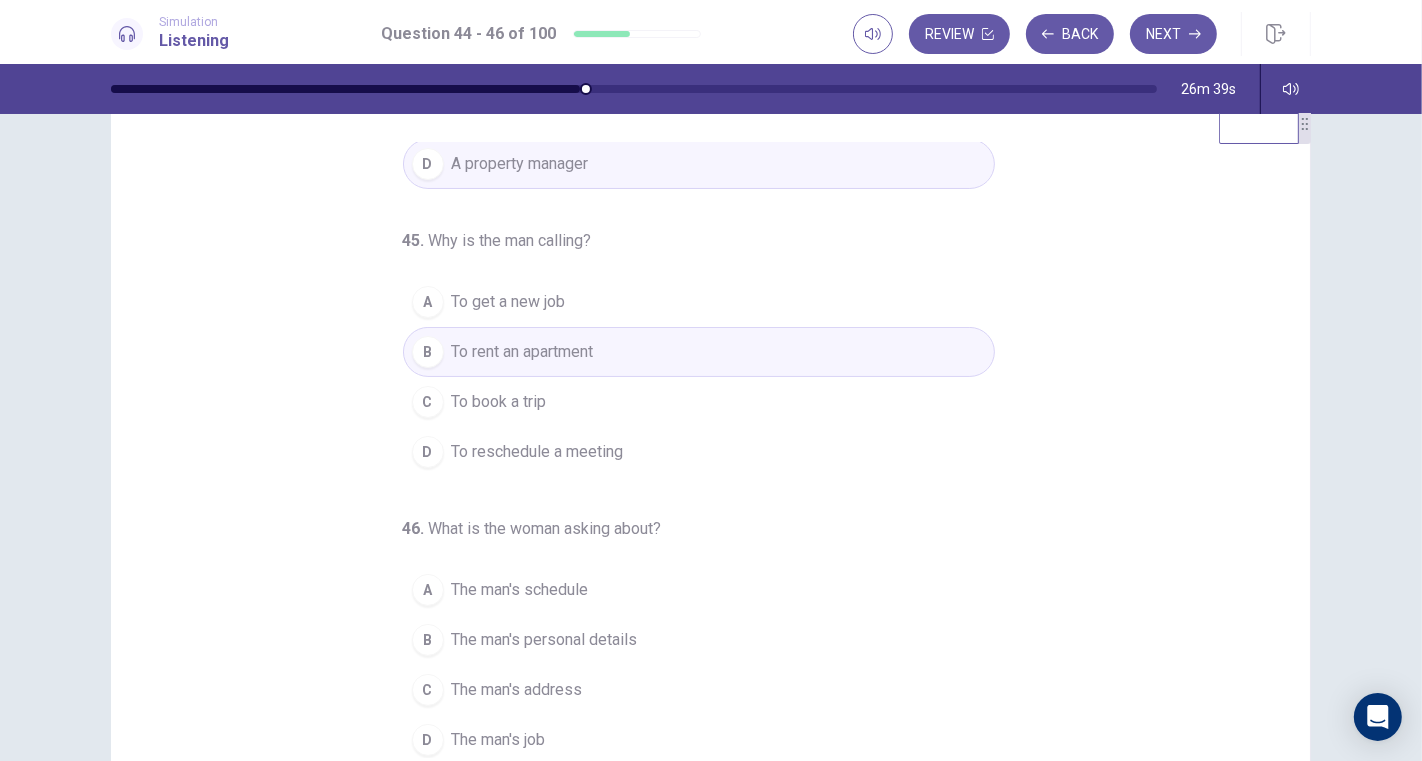 click on "The man's schedule" at bounding box center [520, 590] 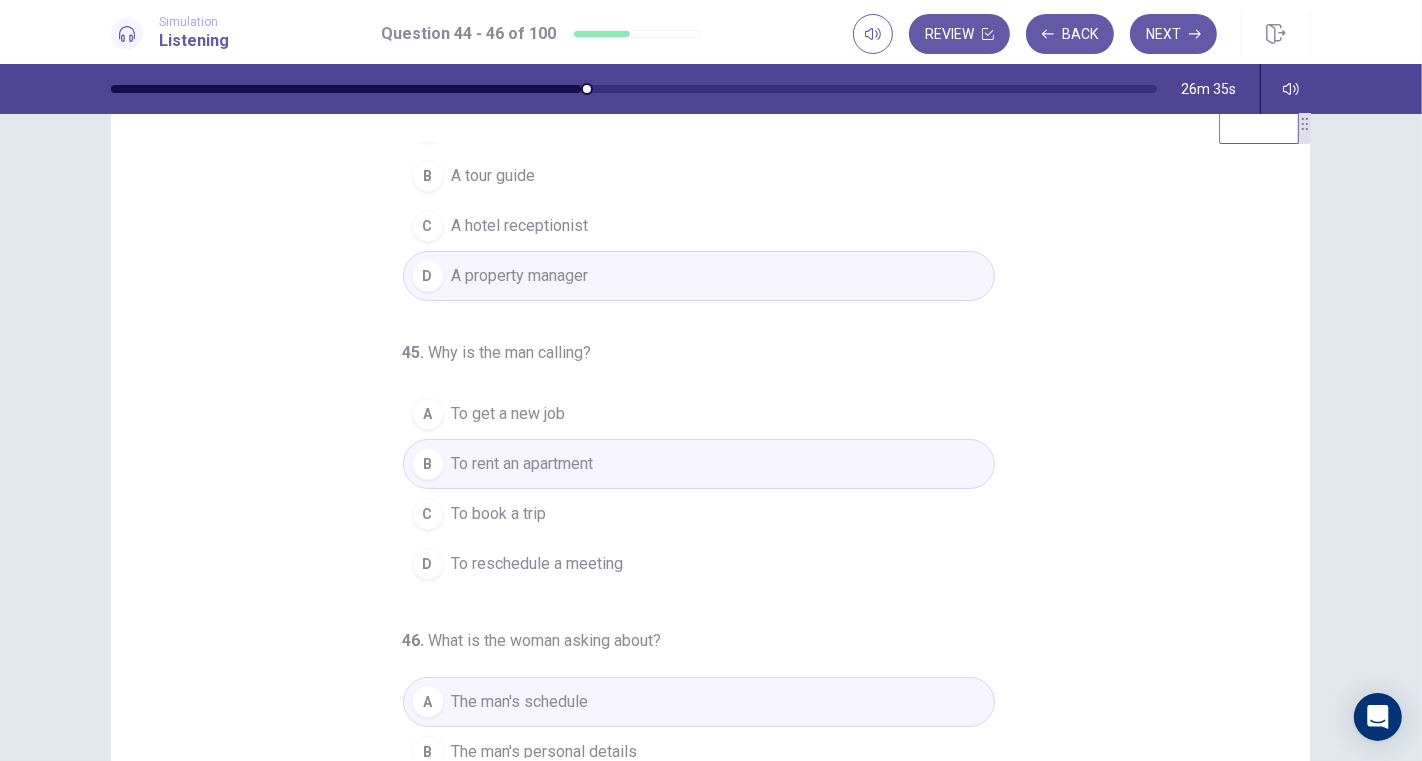 scroll, scrollTop: 0, scrollLeft: 0, axis: both 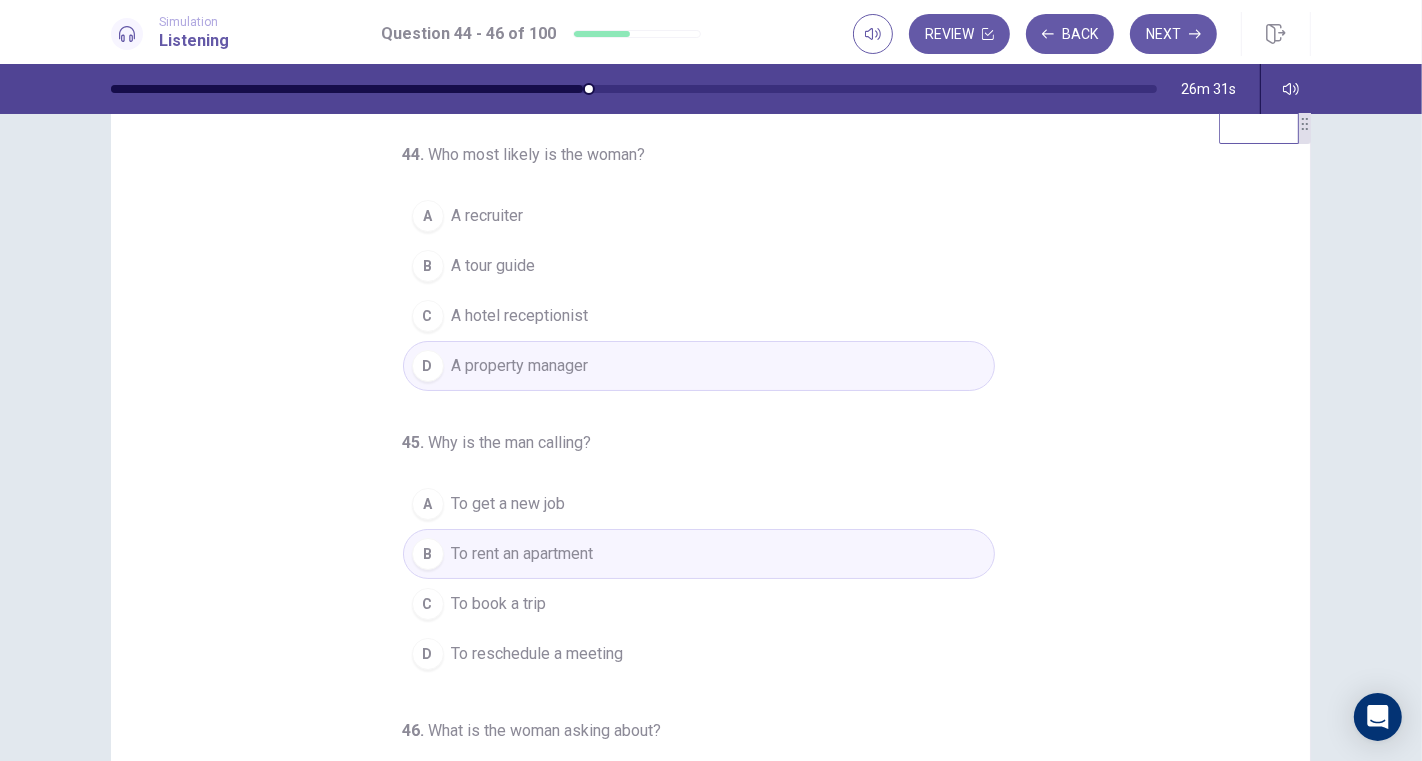 click on "Next" at bounding box center [1173, 34] 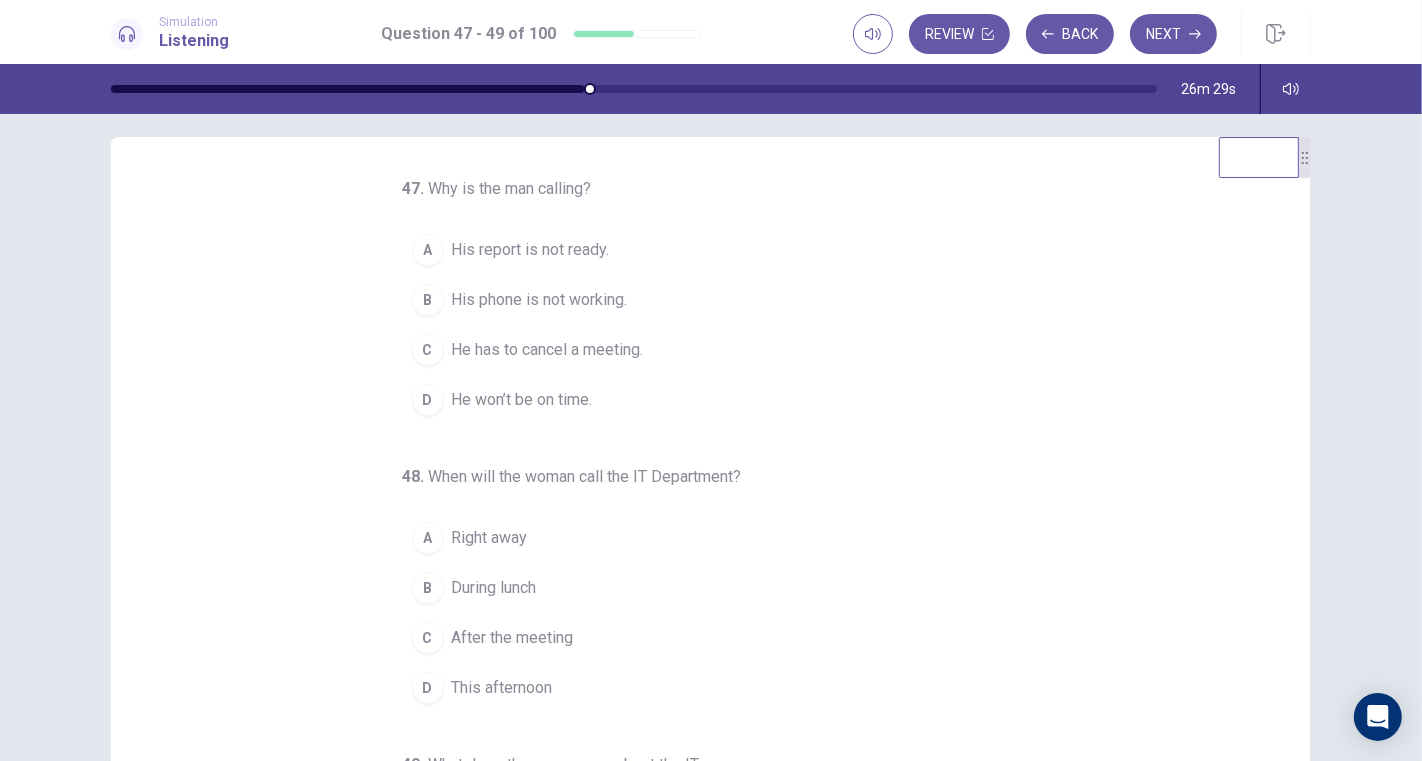 scroll, scrollTop: 0, scrollLeft: 0, axis: both 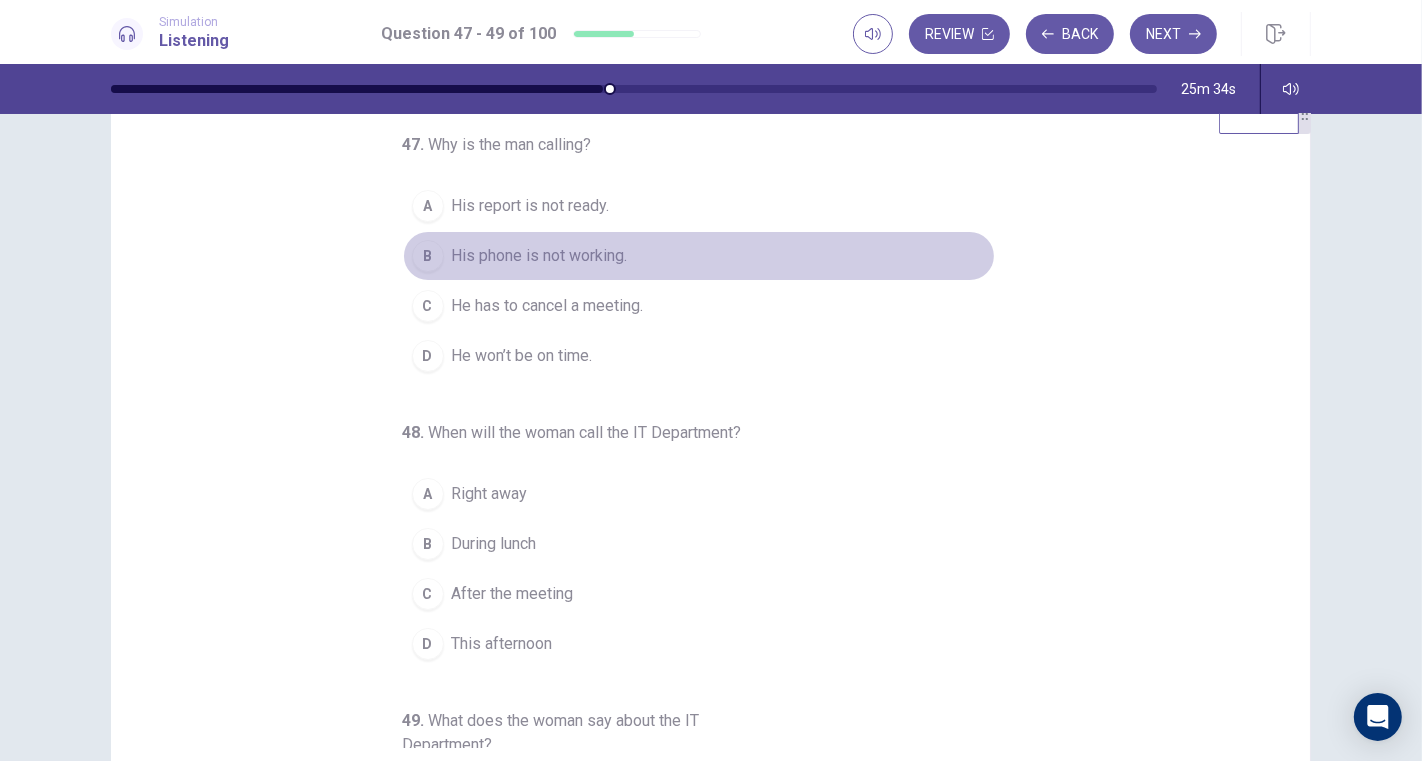 click on "His phone is not working." at bounding box center (540, 256) 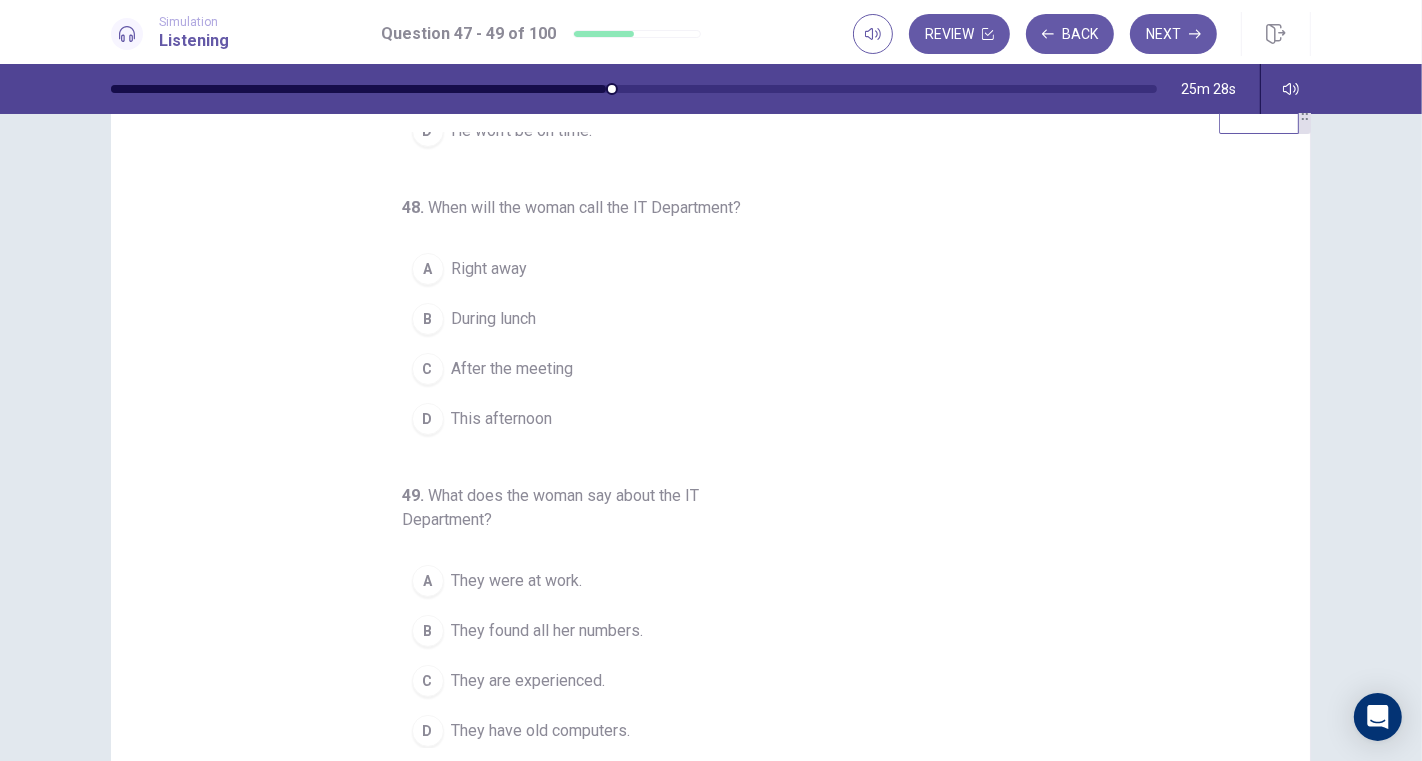 scroll, scrollTop: 226, scrollLeft: 0, axis: vertical 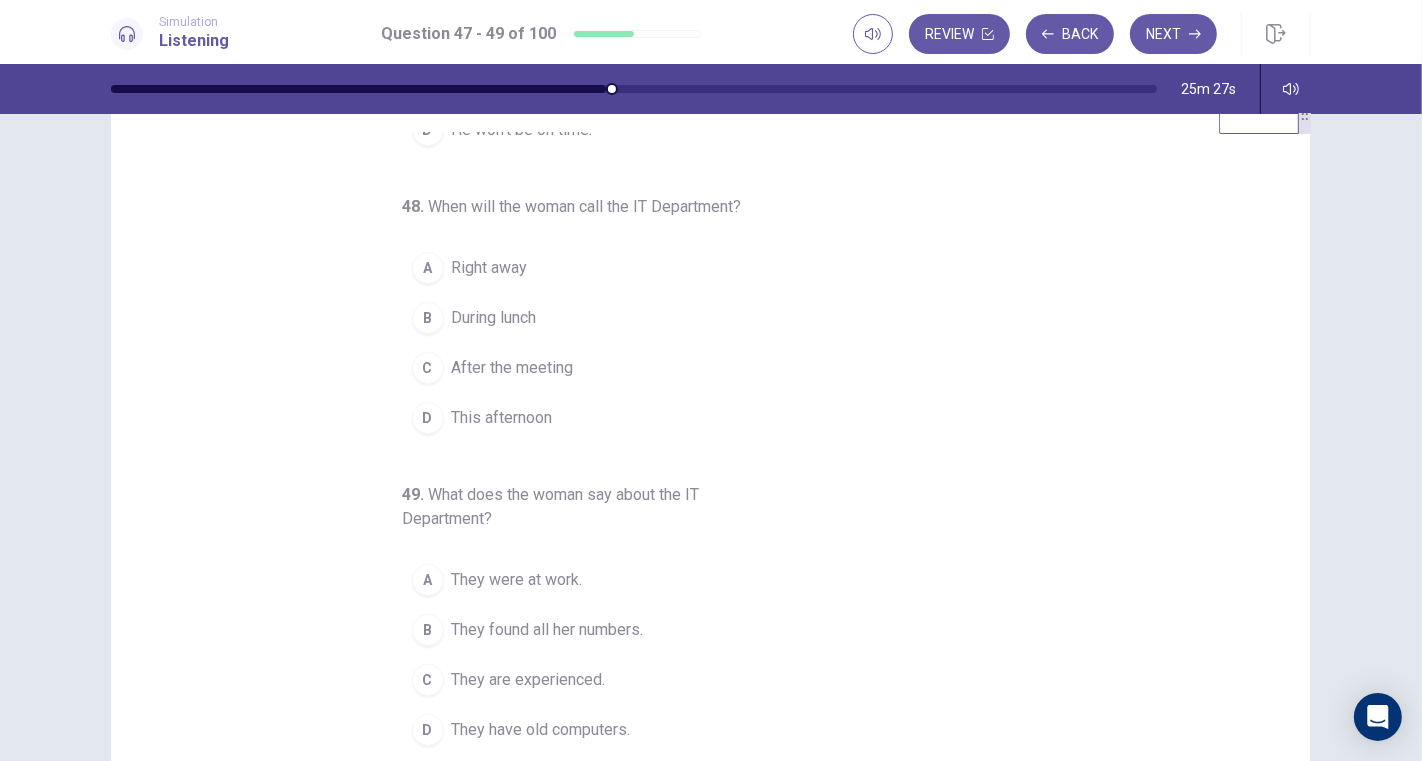 click on "Right away" at bounding box center [490, 268] 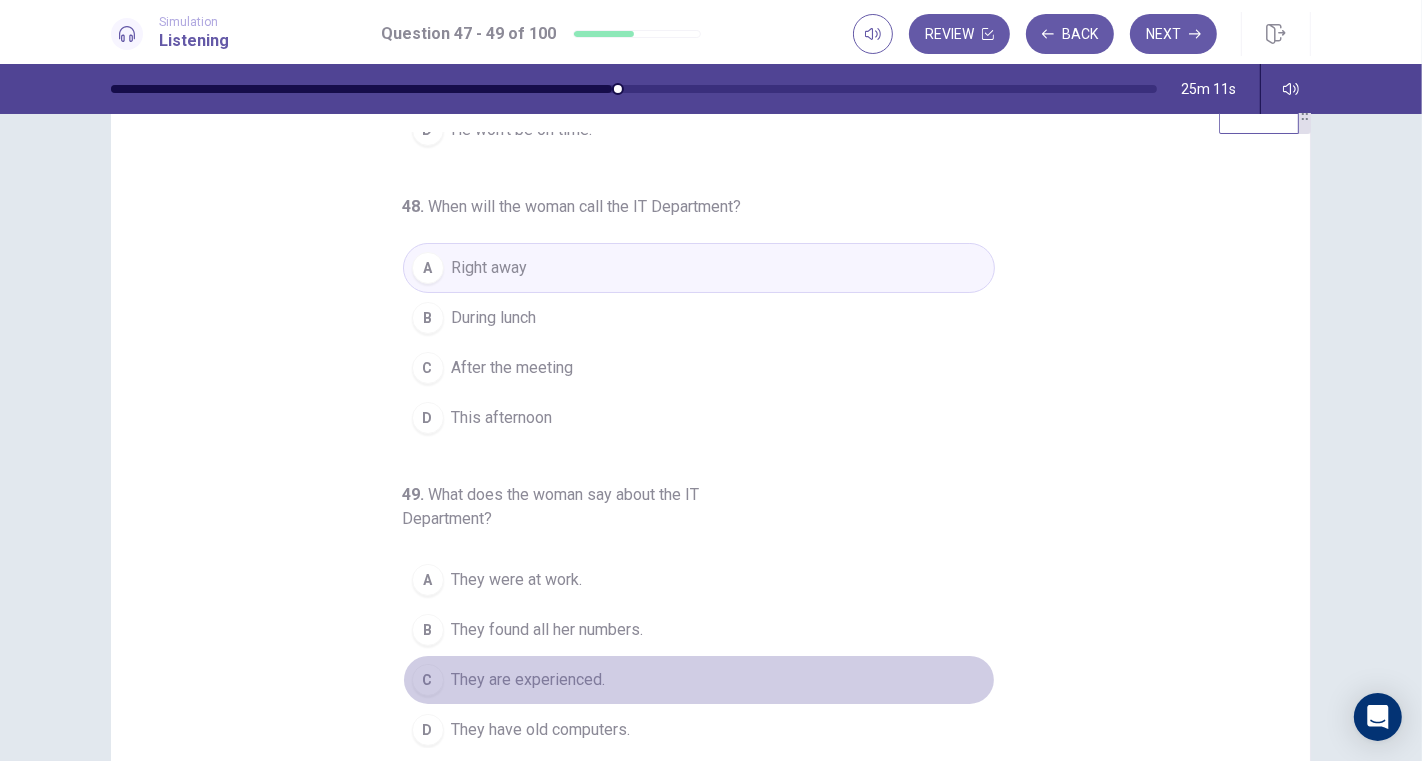 click on "They are experienced." at bounding box center (529, 680) 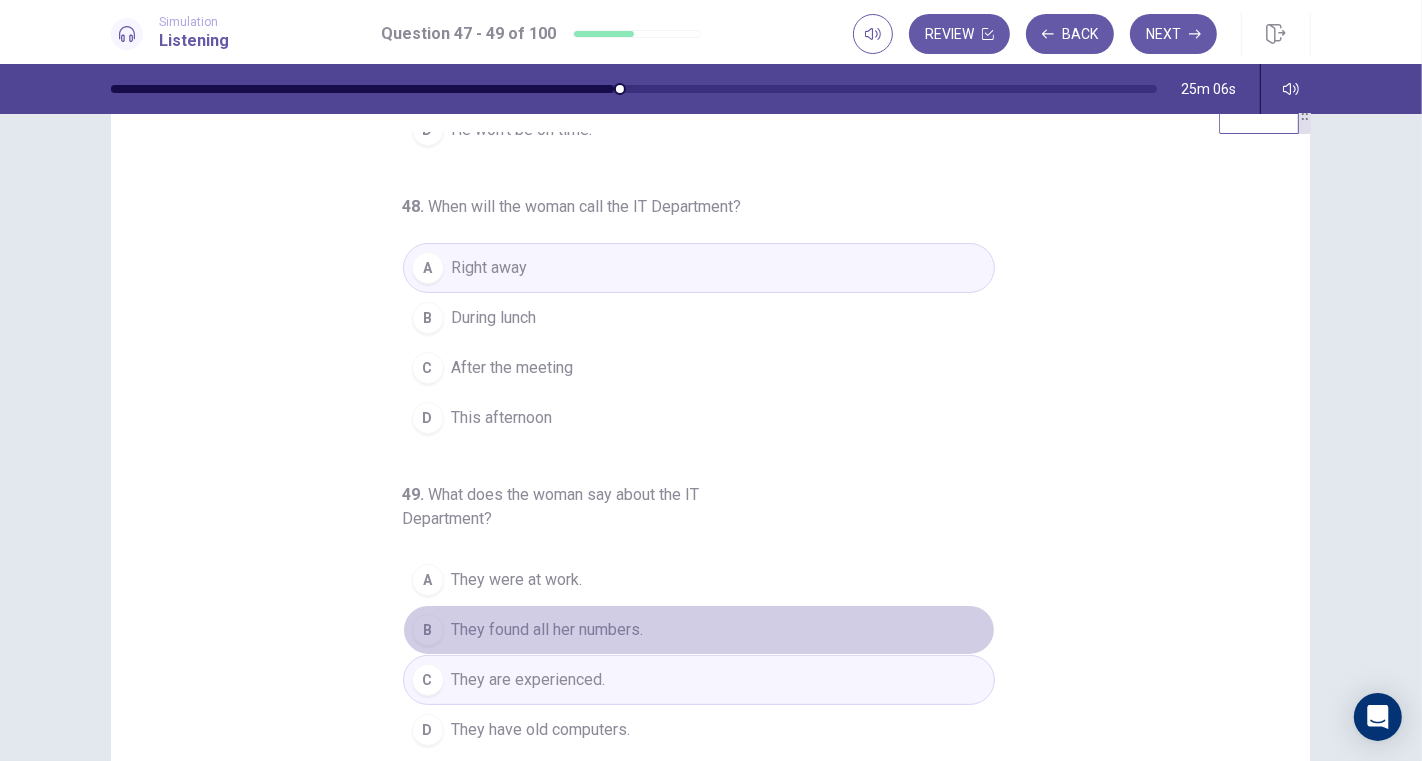 click on "B They found all her numbers." at bounding box center (699, 630) 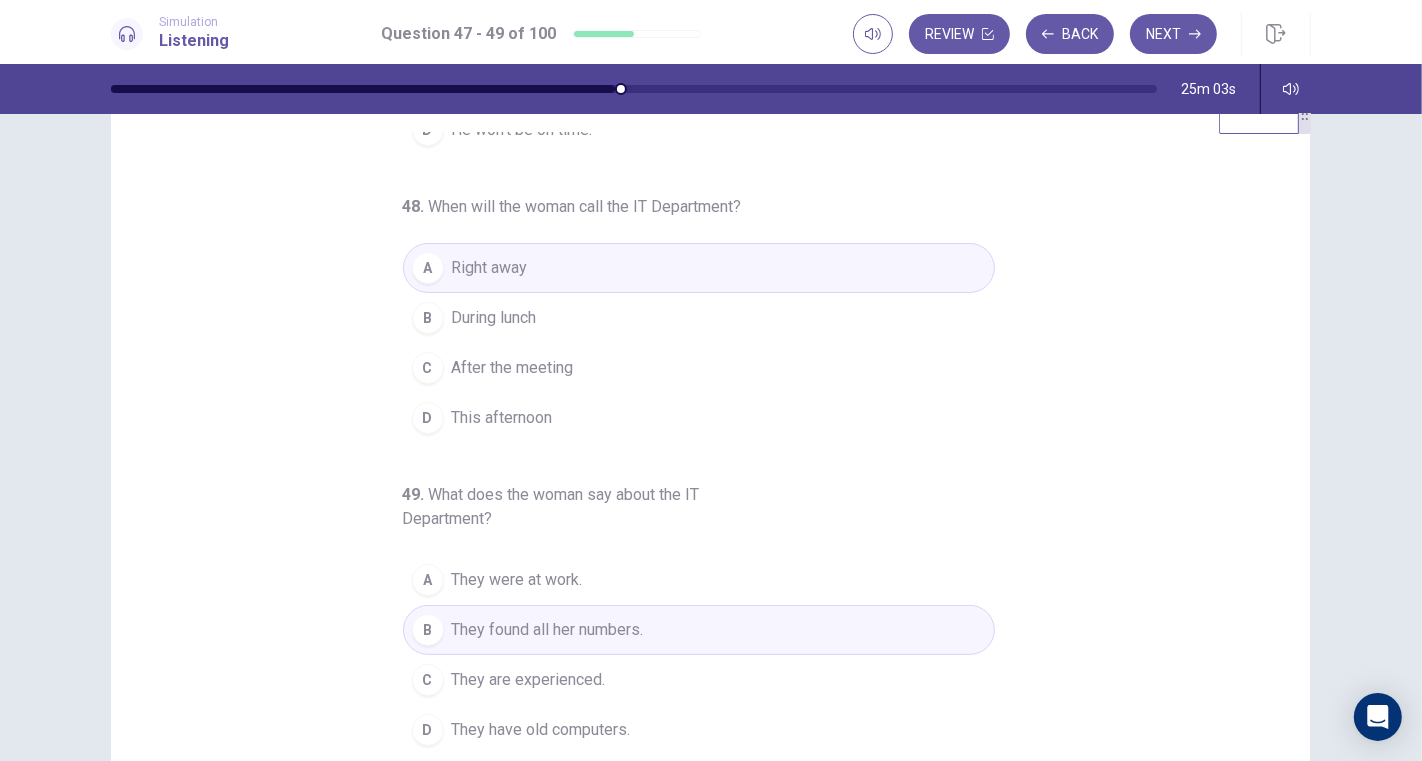 scroll, scrollTop: 0, scrollLeft: 0, axis: both 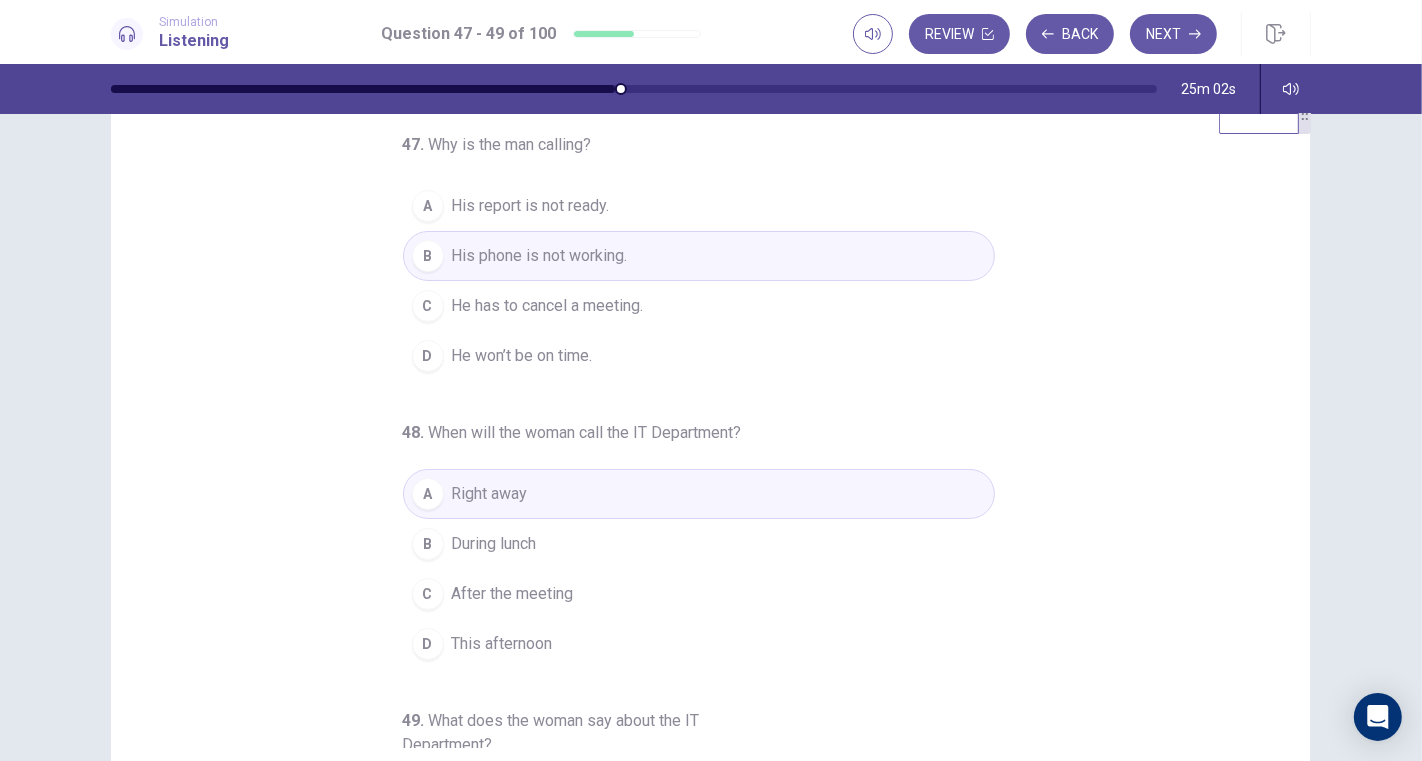 click on "Next" at bounding box center [1173, 34] 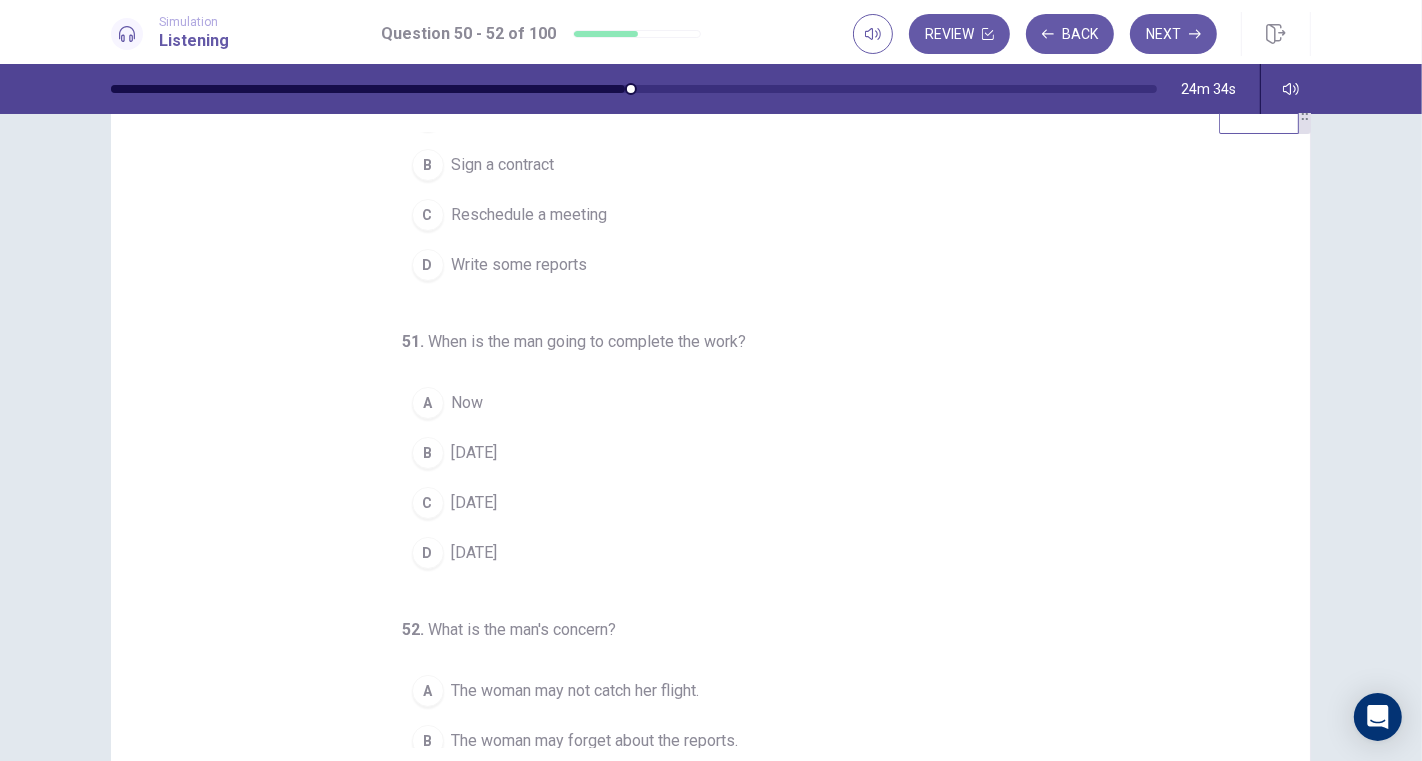 scroll, scrollTop: 0, scrollLeft: 0, axis: both 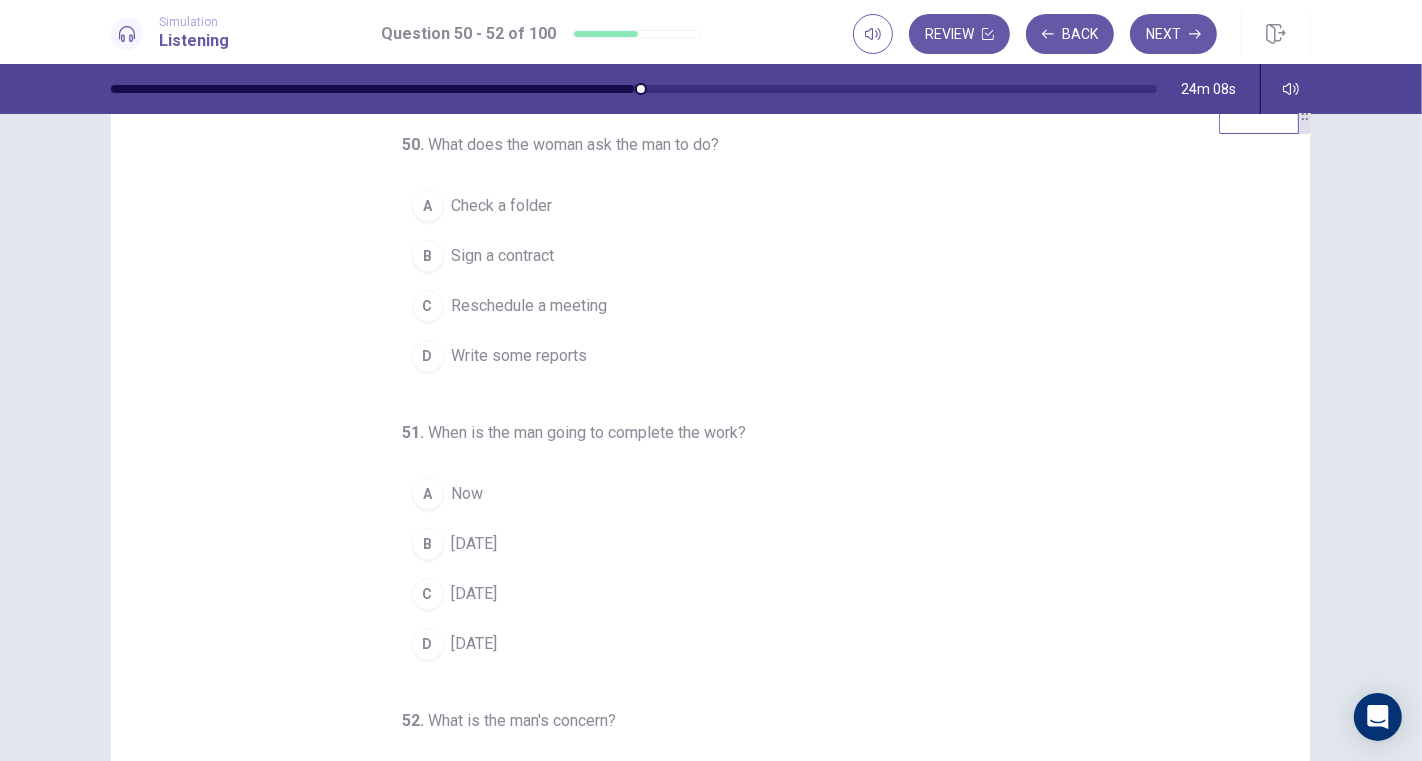 click on "Write some reports" at bounding box center (520, 356) 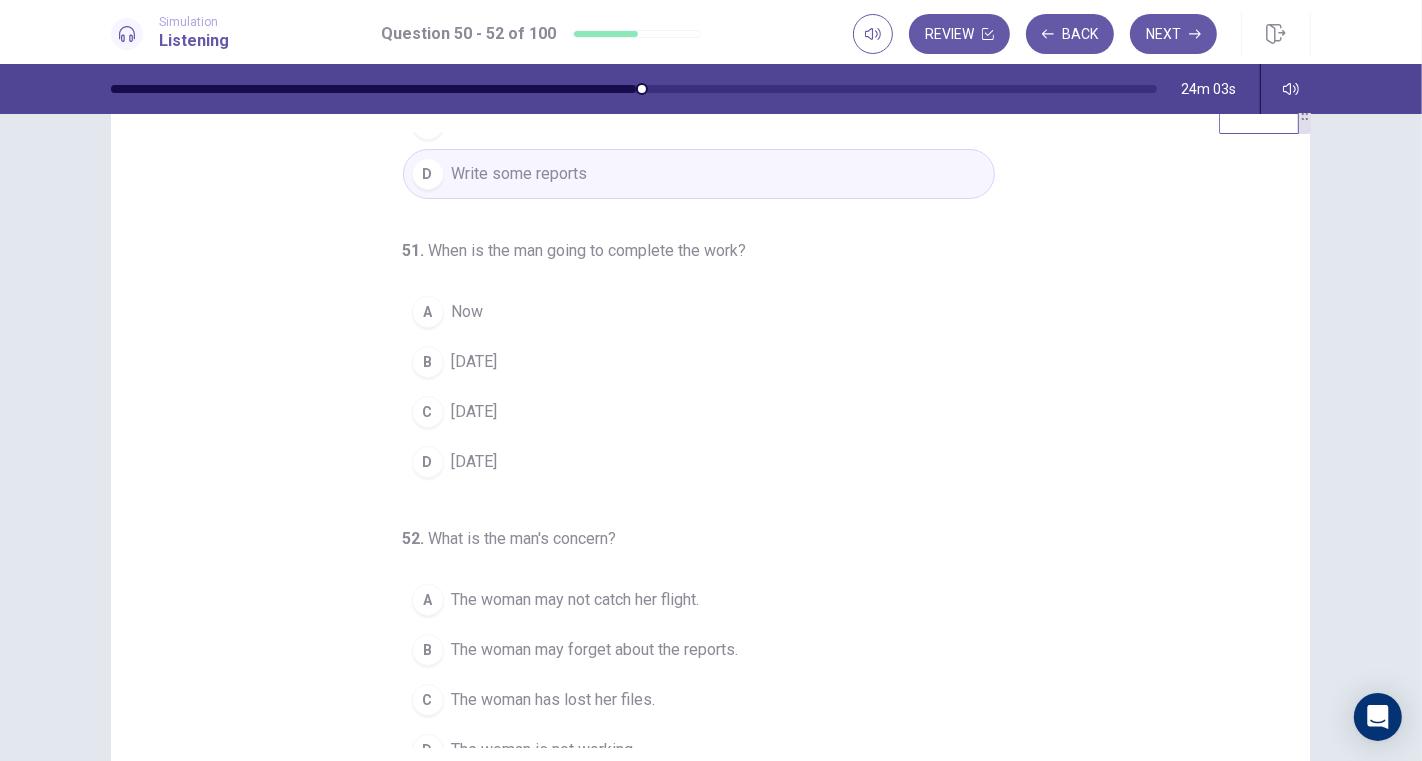 scroll, scrollTop: 202, scrollLeft: 0, axis: vertical 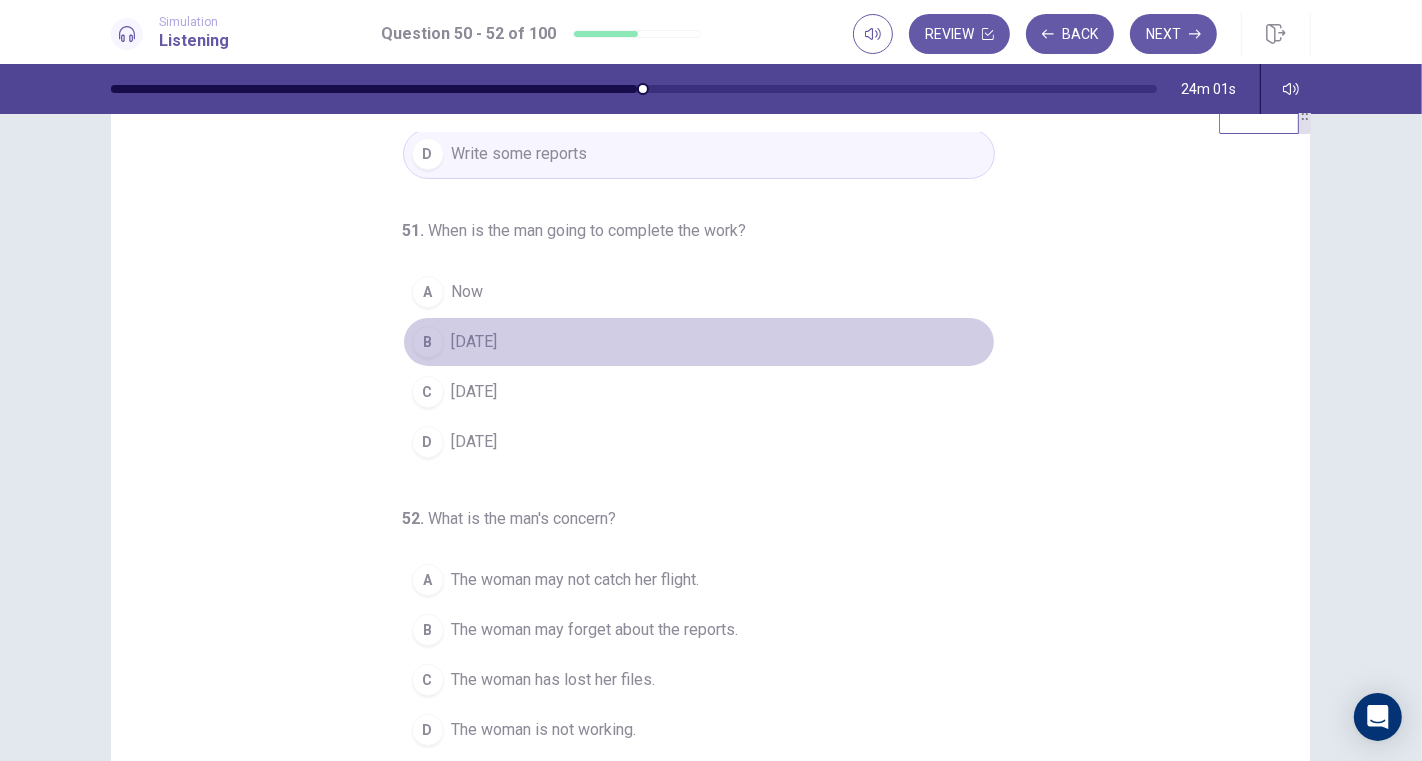 click on "[DATE]" at bounding box center (475, 342) 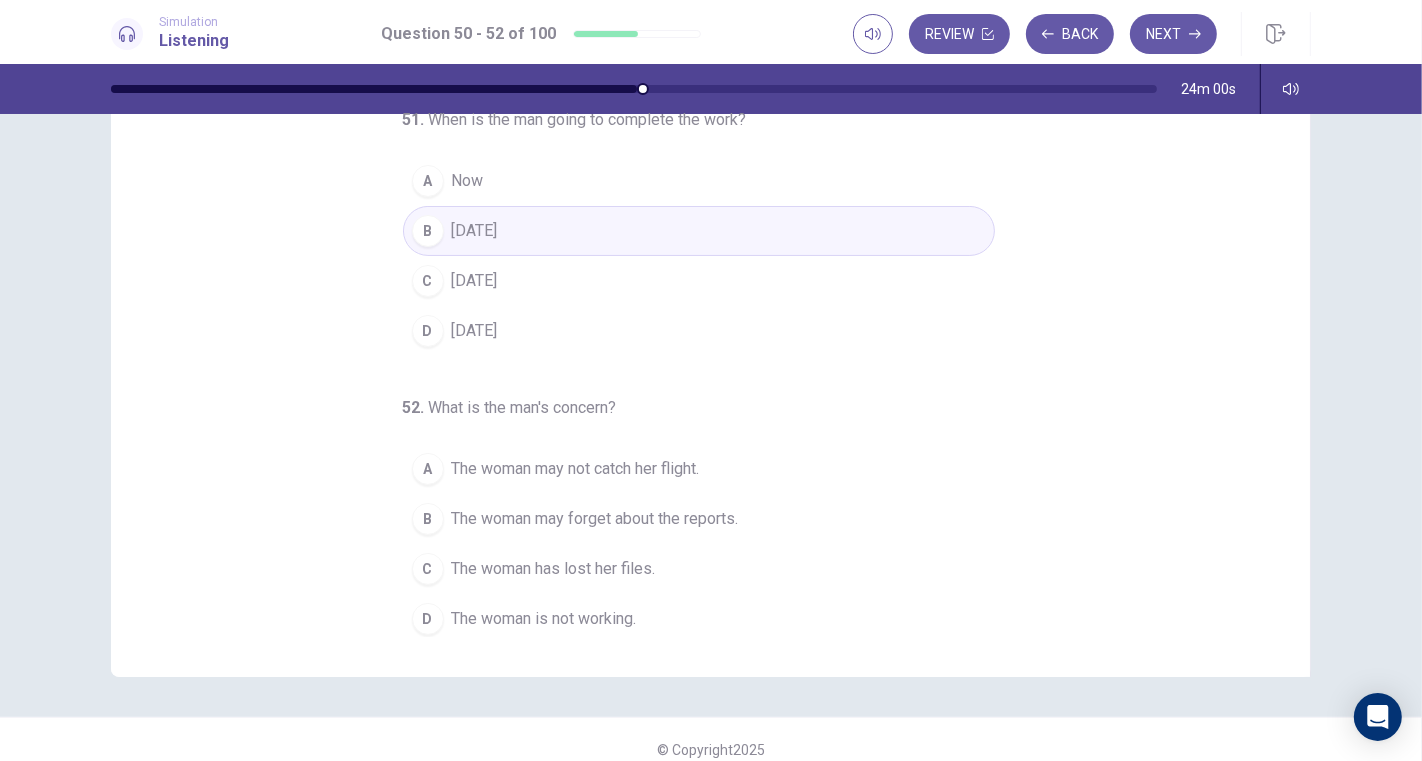 scroll, scrollTop: 191, scrollLeft: 0, axis: vertical 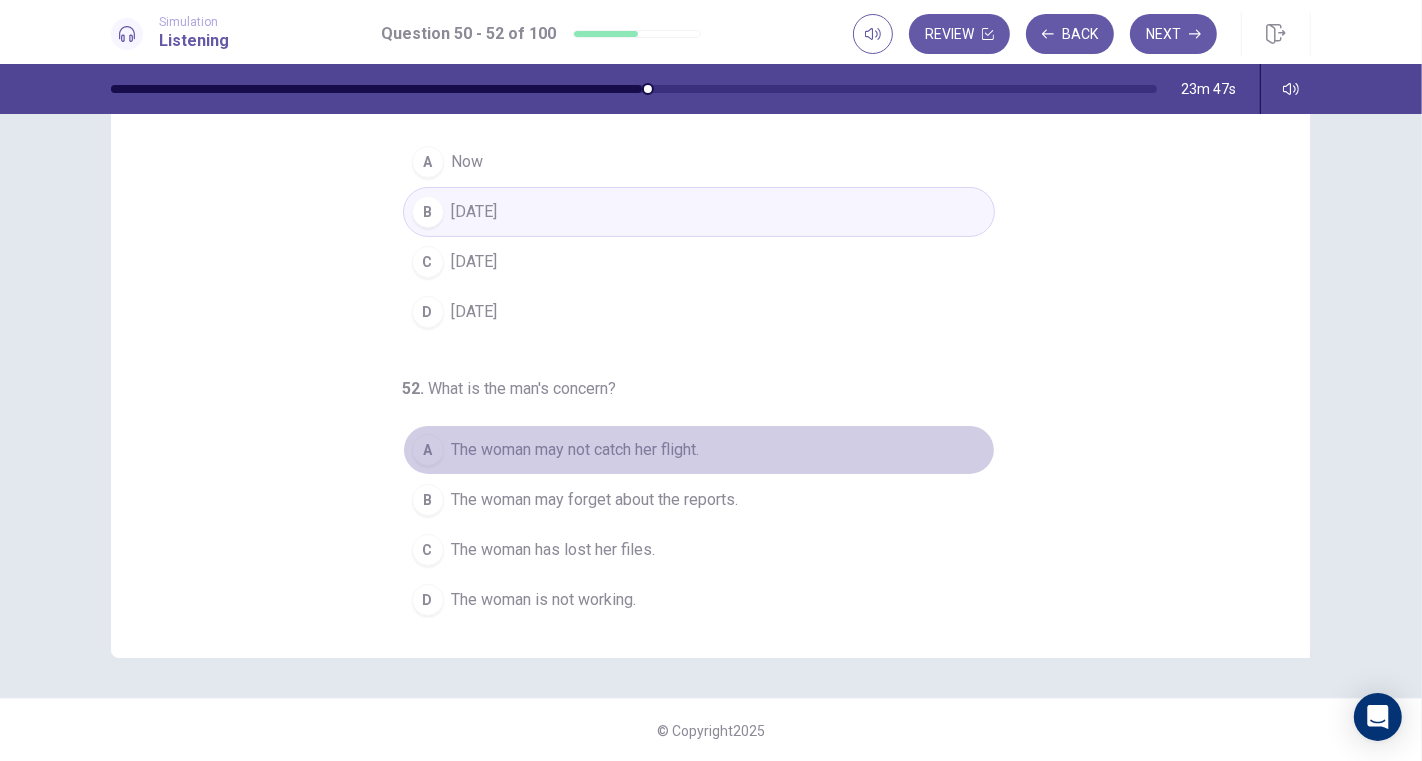 click on "The woman may not catch her flight." at bounding box center (576, 450) 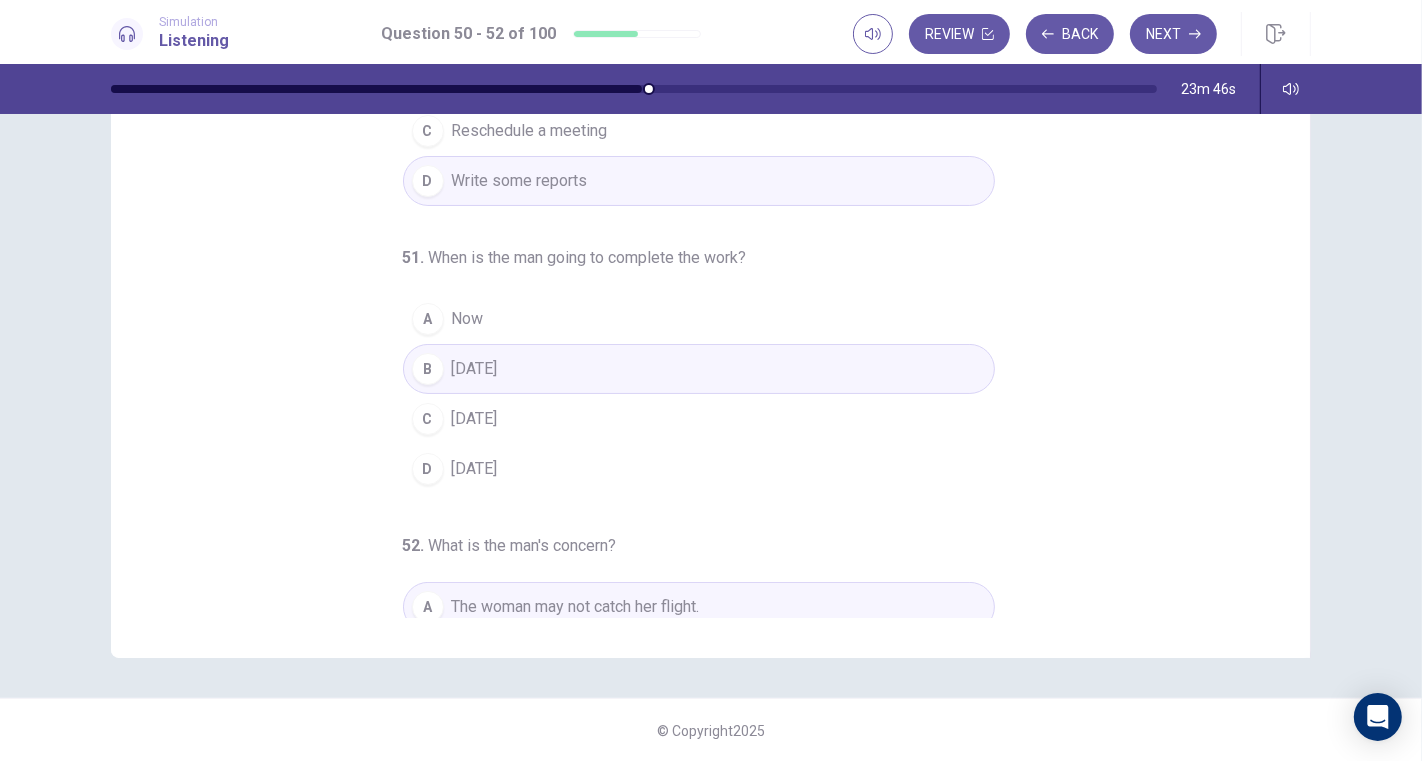 scroll, scrollTop: 0, scrollLeft: 0, axis: both 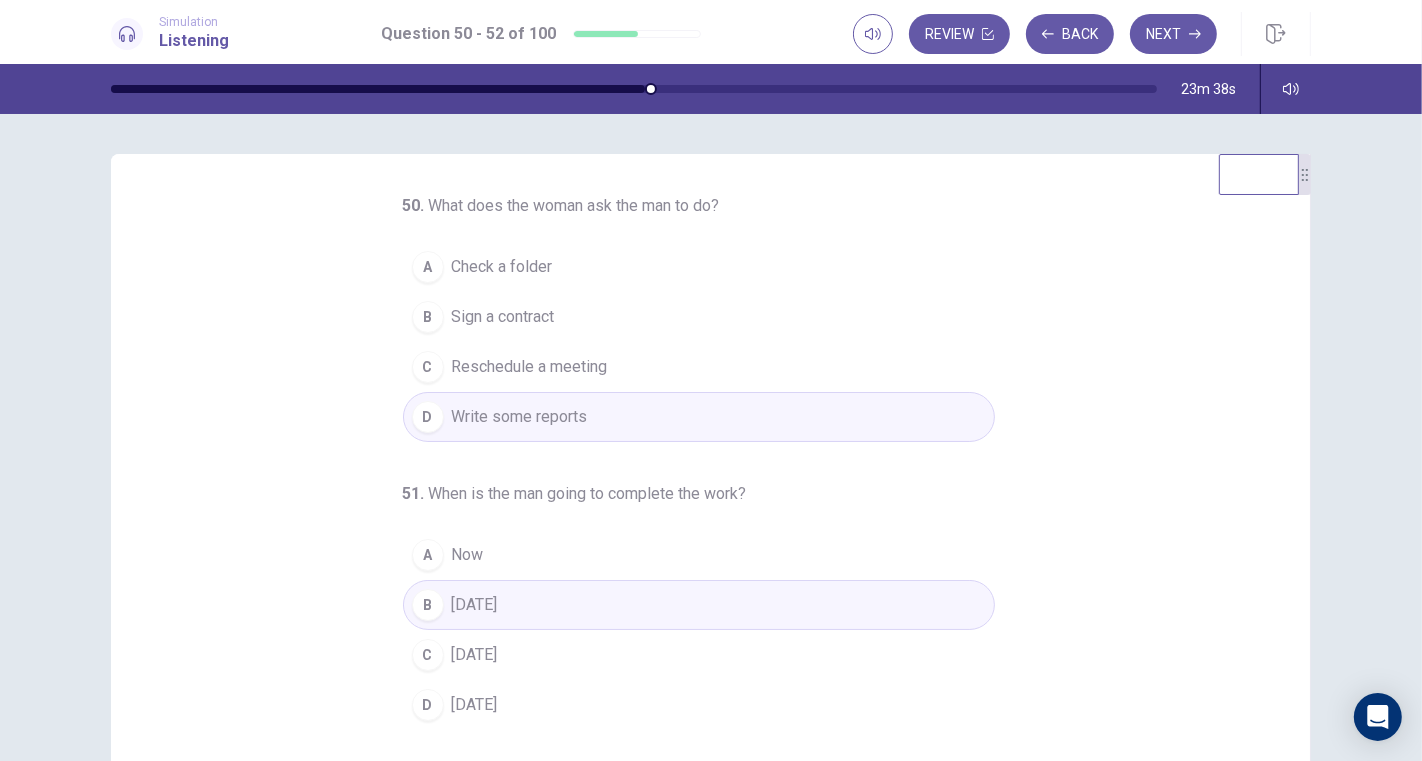 click on "Next" at bounding box center [1173, 34] 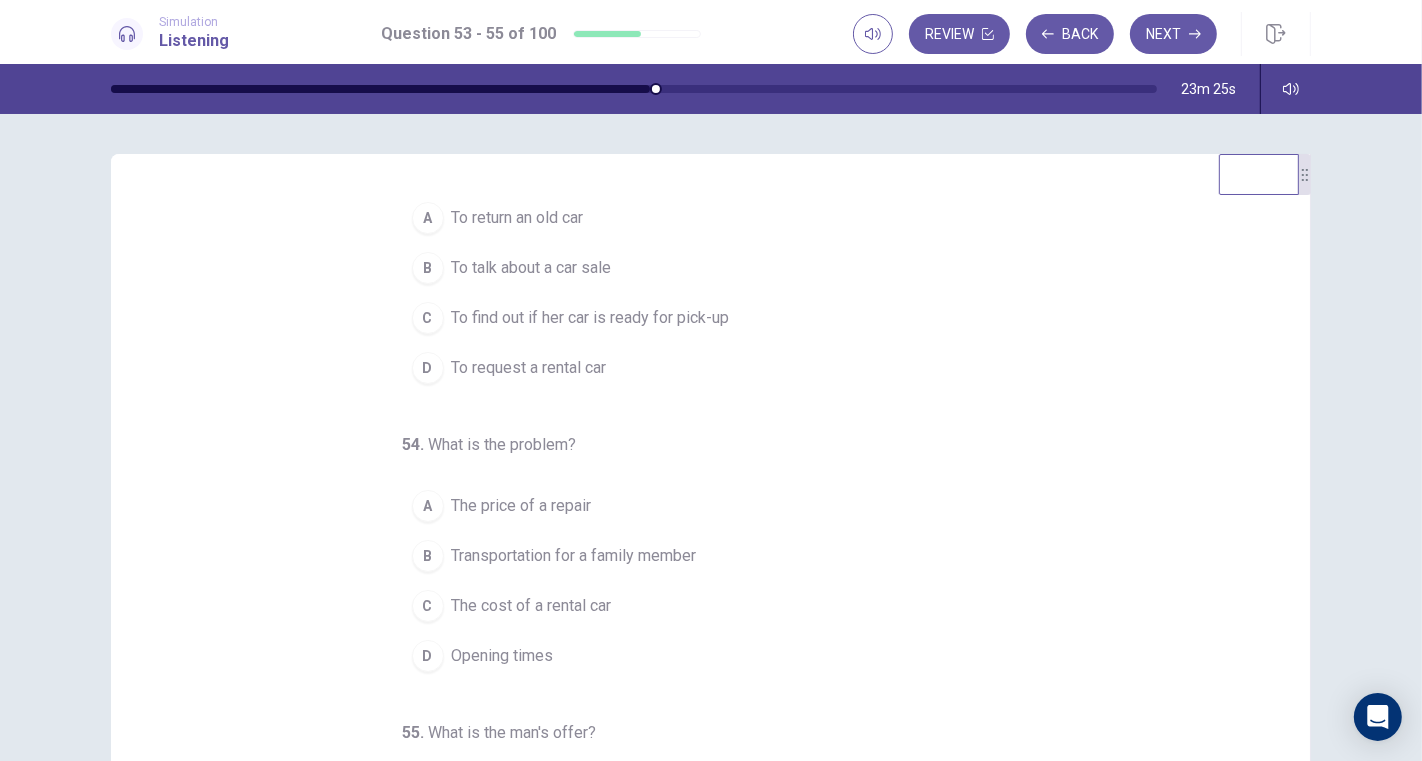 scroll, scrollTop: 0, scrollLeft: 0, axis: both 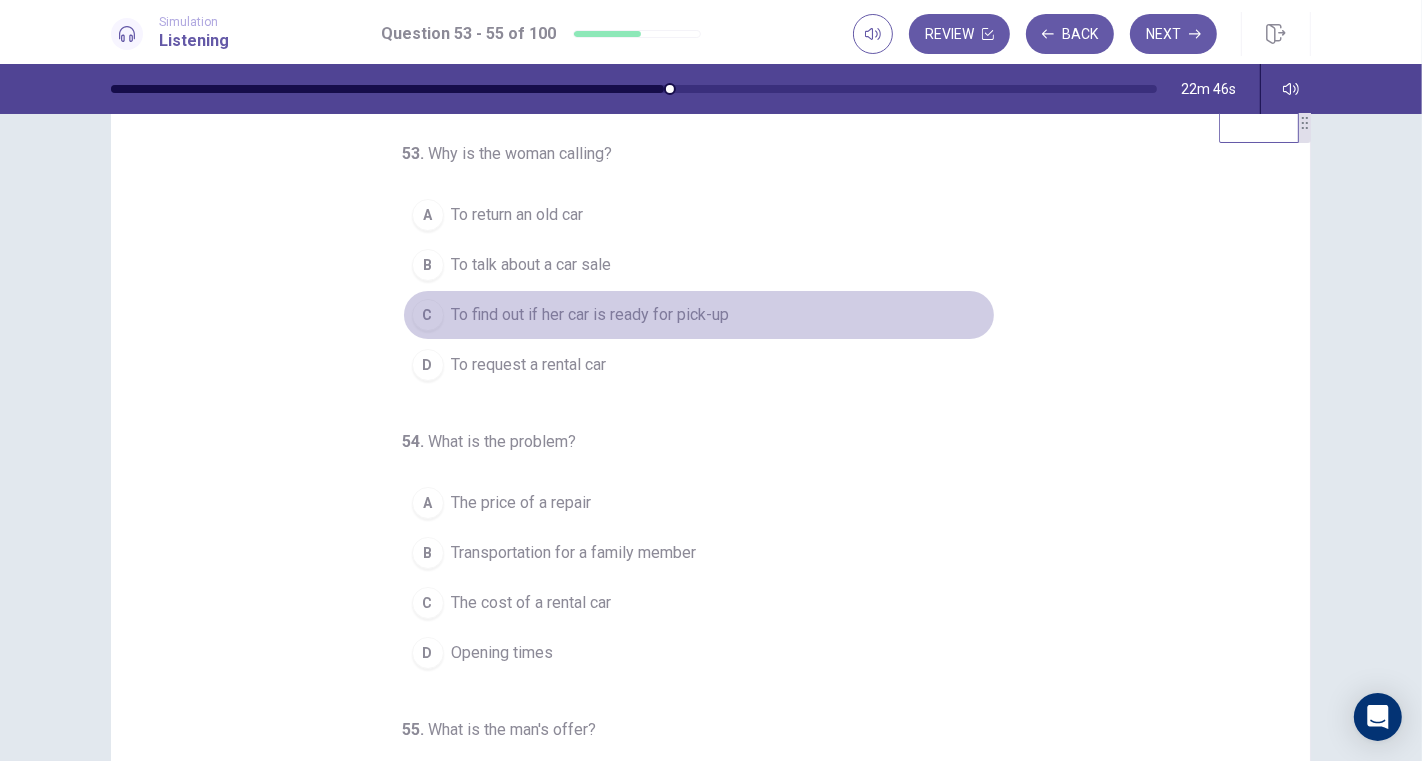 click on "To find out if her car is ready for pick-up" at bounding box center [591, 315] 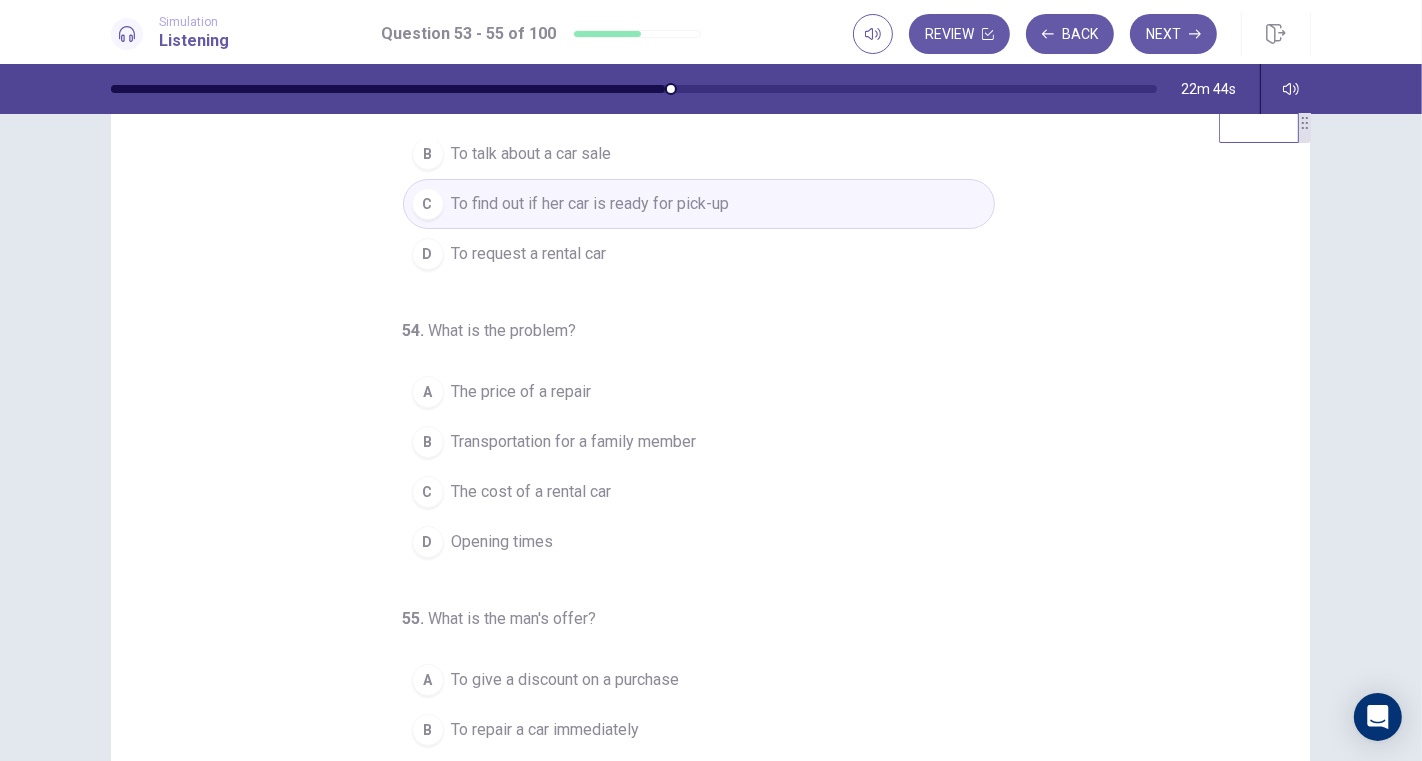 scroll, scrollTop: 202, scrollLeft: 0, axis: vertical 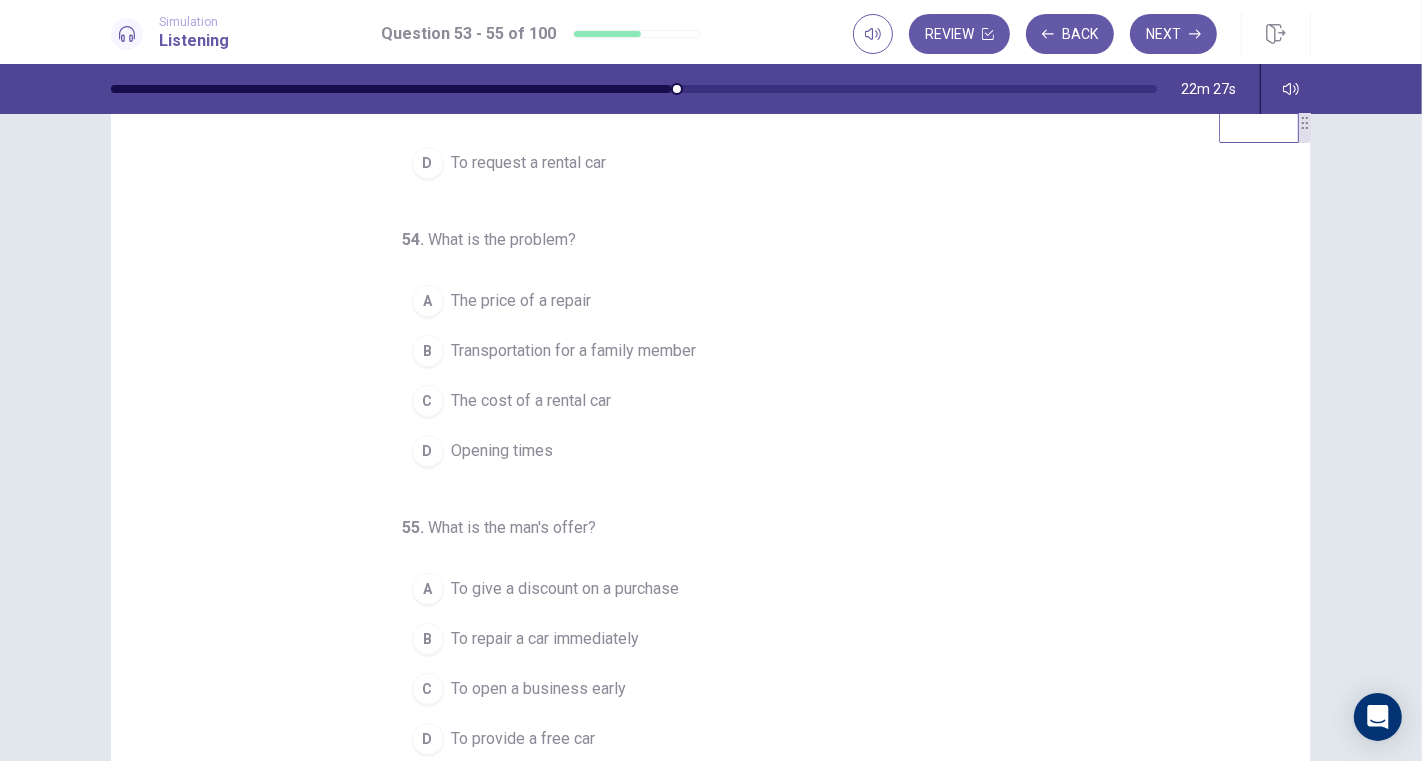 click on "To provide a free car" at bounding box center [524, 739] 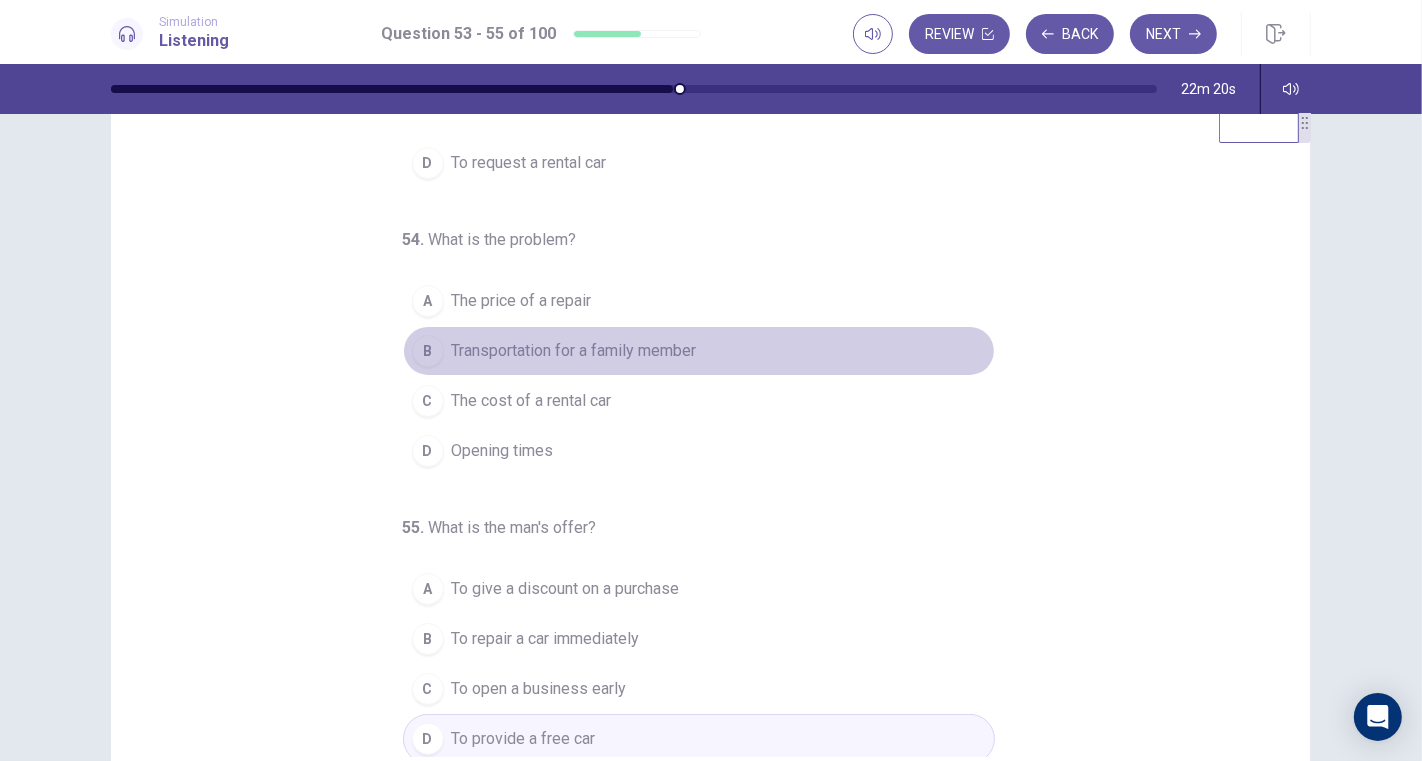 click on "Transportation for a family member" at bounding box center (574, 351) 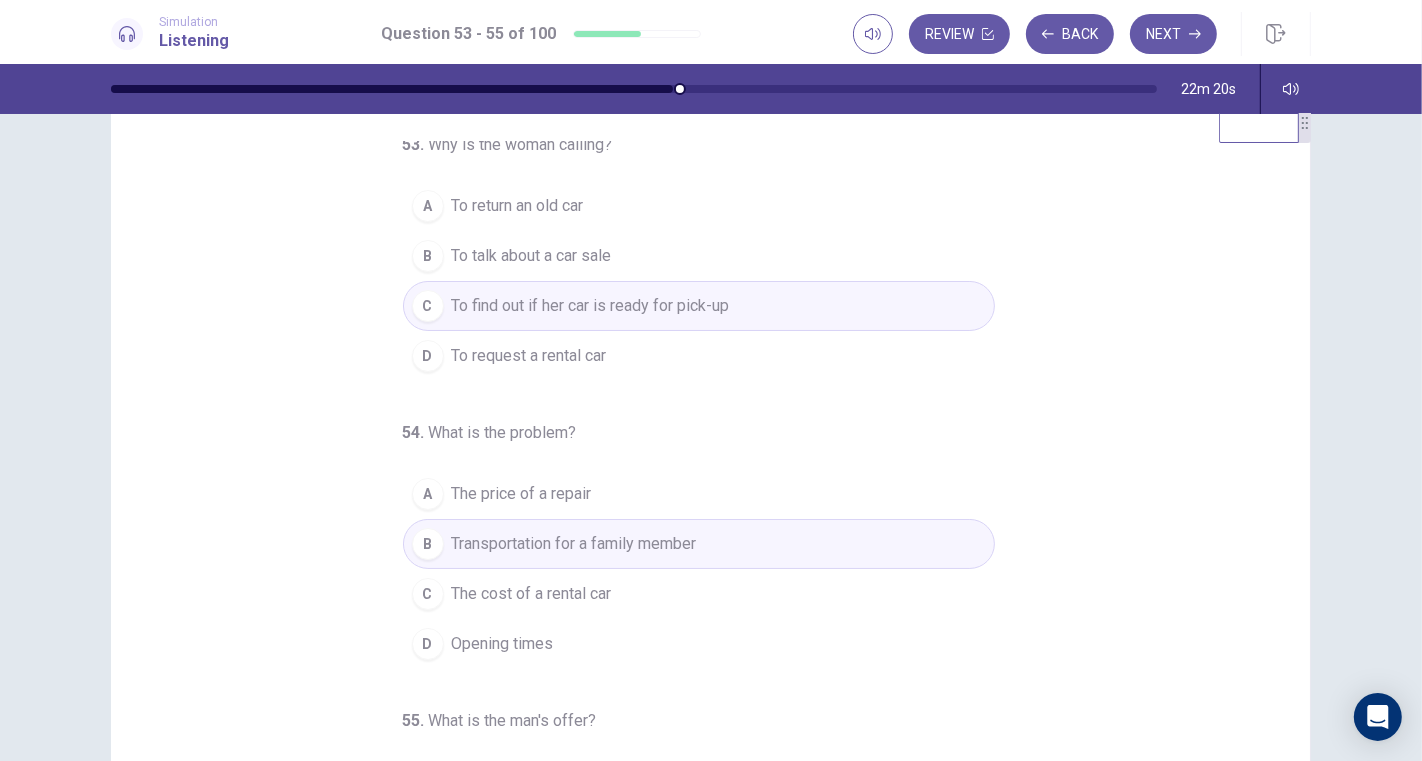scroll, scrollTop: 0, scrollLeft: 0, axis: both 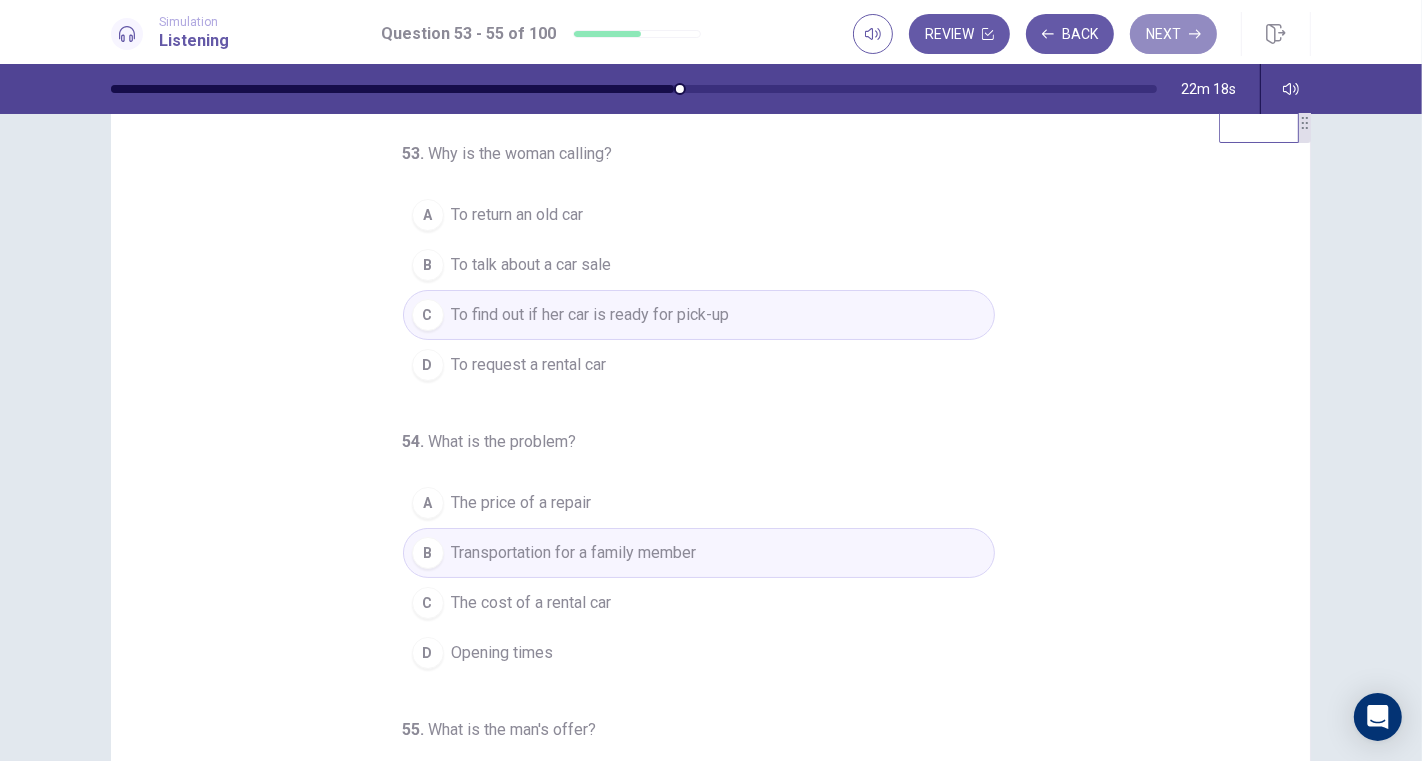 click on "Next" at bounding box center [1173, 34] 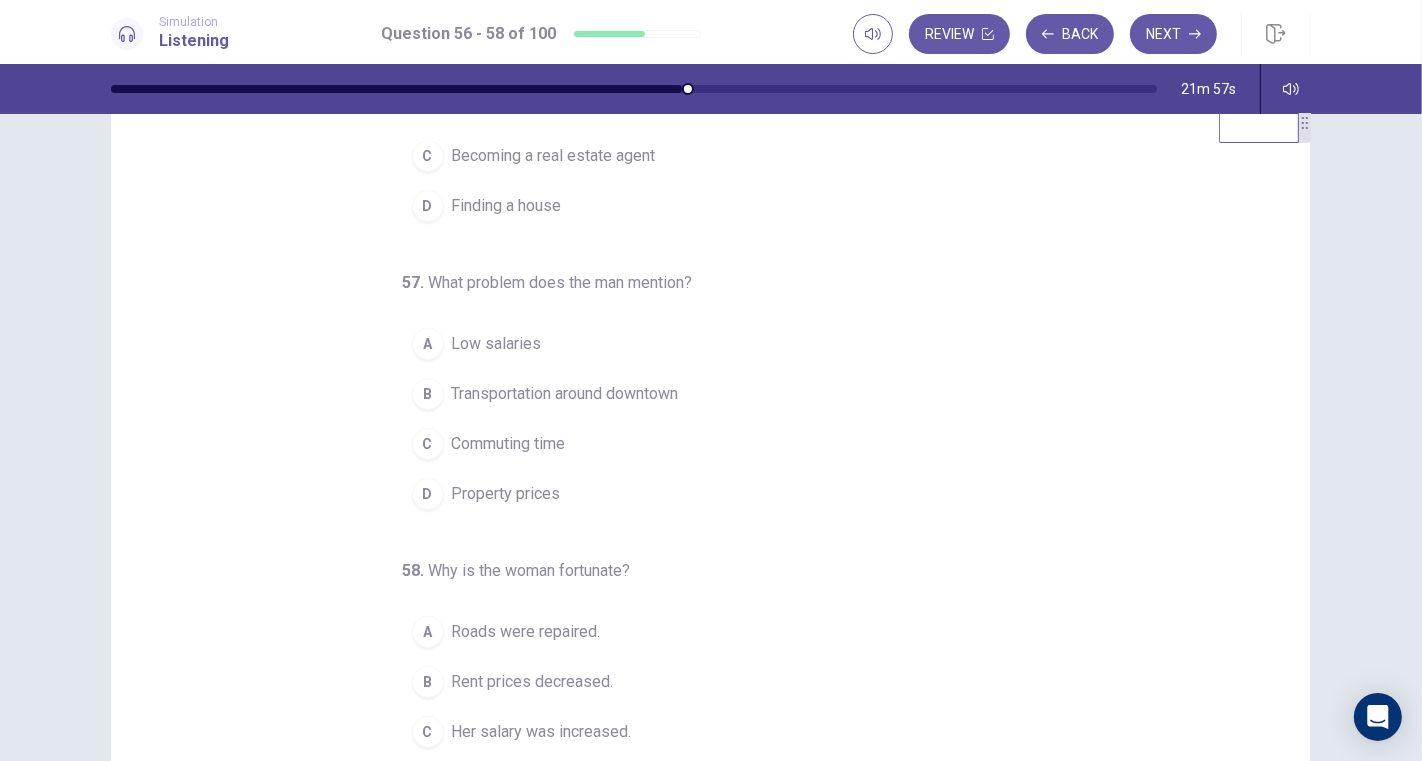 scroll, scrollTop: 202, scrollLeft: 0, axis: vertical 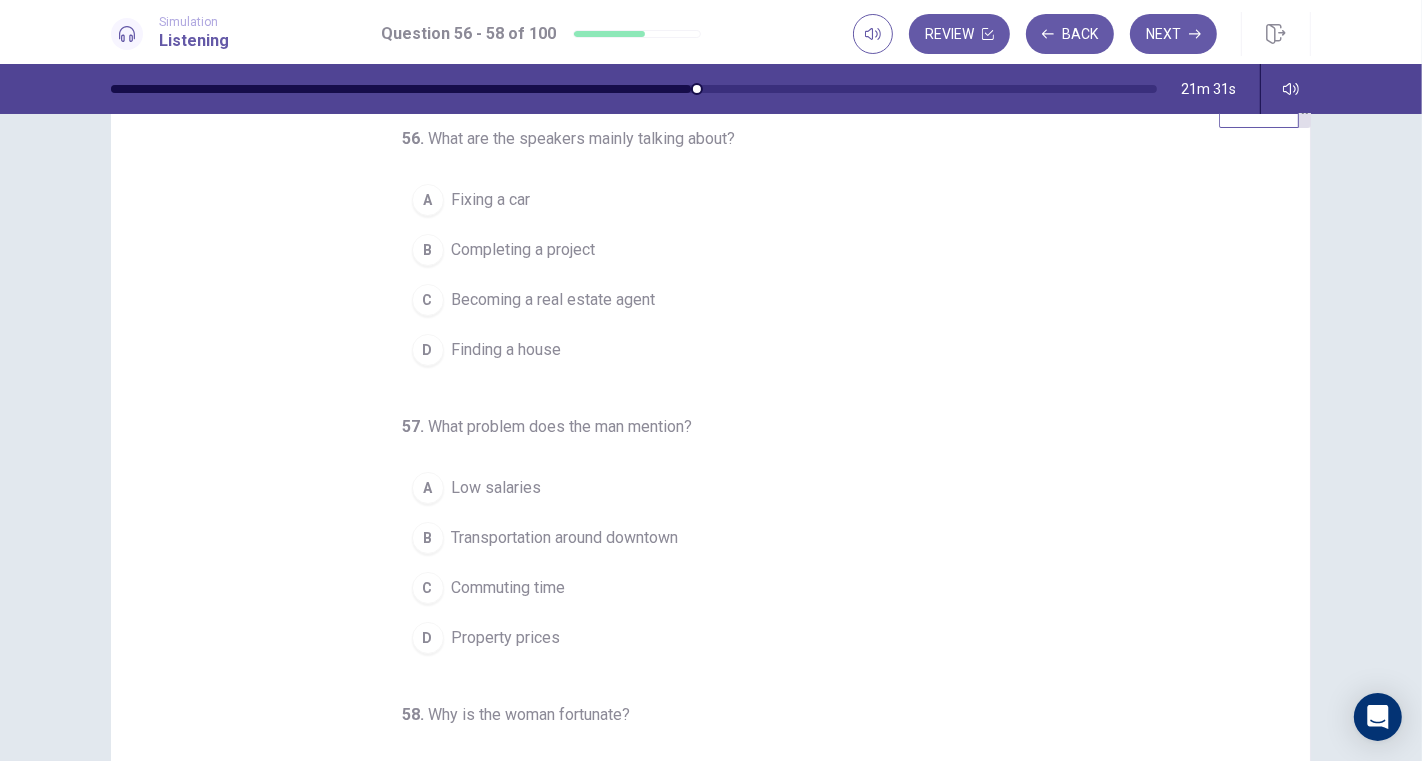click on "Finding a house" at bounding box center [507, 350] 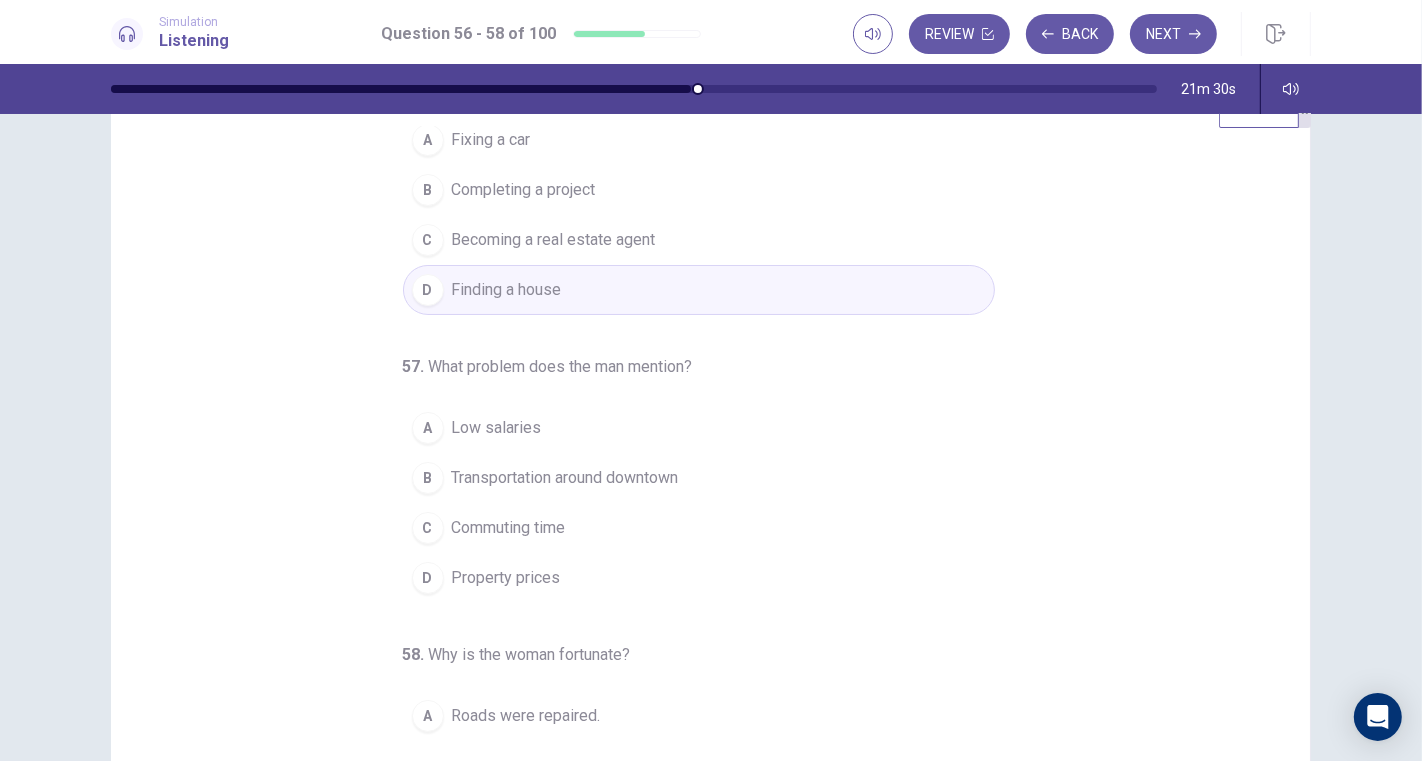 scroll, scrollTop: 111, scrollLeft: 0, axis: vertical 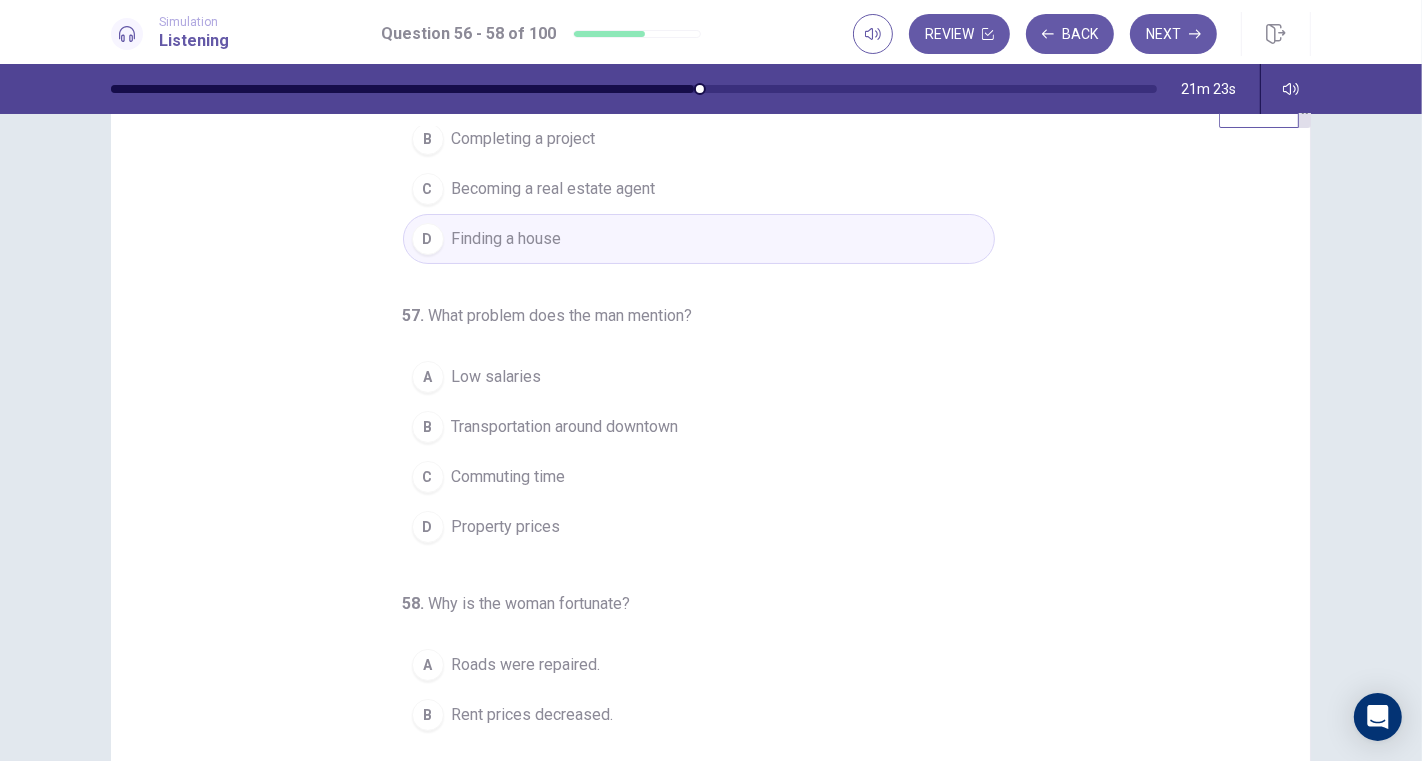 click on "Property prices" at bounding box center [506, 527] 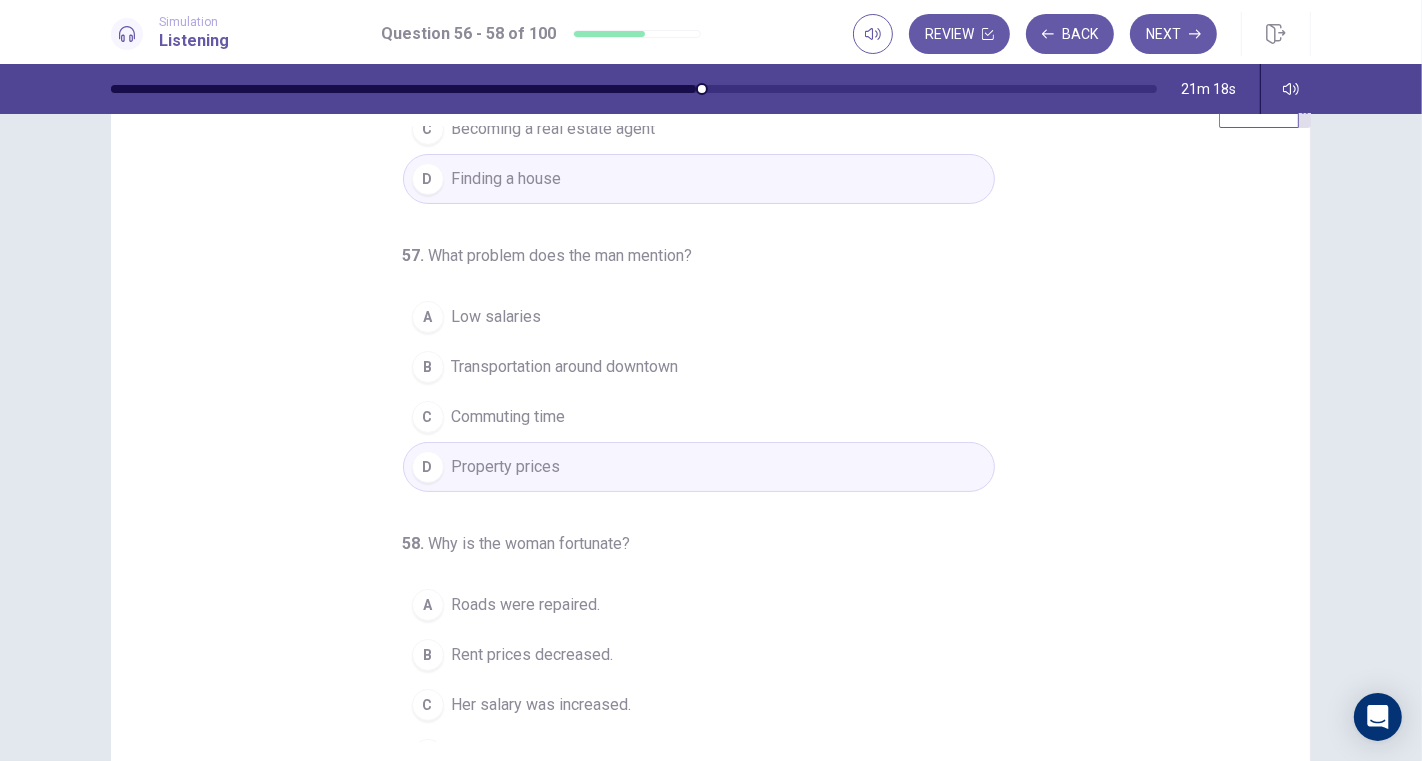 scroll, scrollTop: 202, scrollLeft: 0, axis: vertical 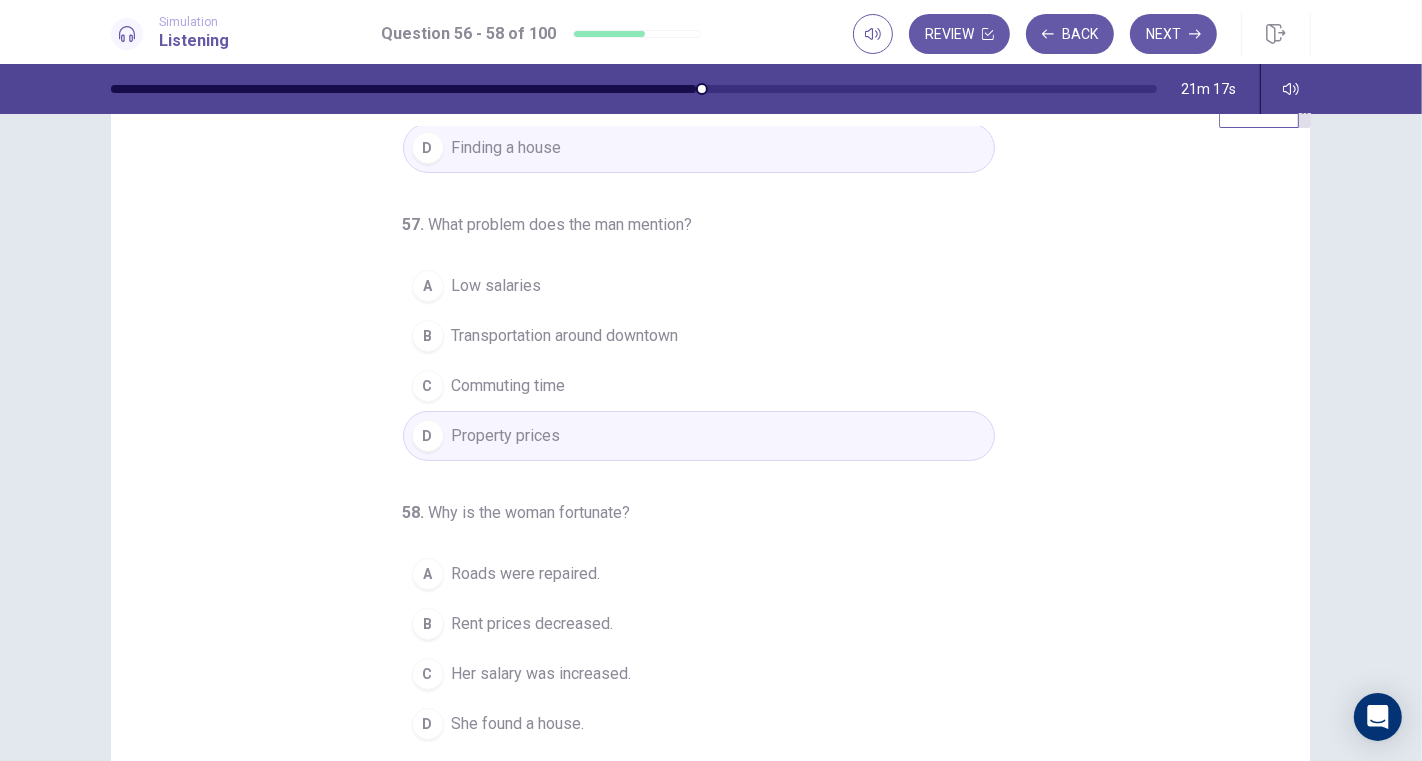 click on "Her salary was increased." at bounding box center [542, 674] 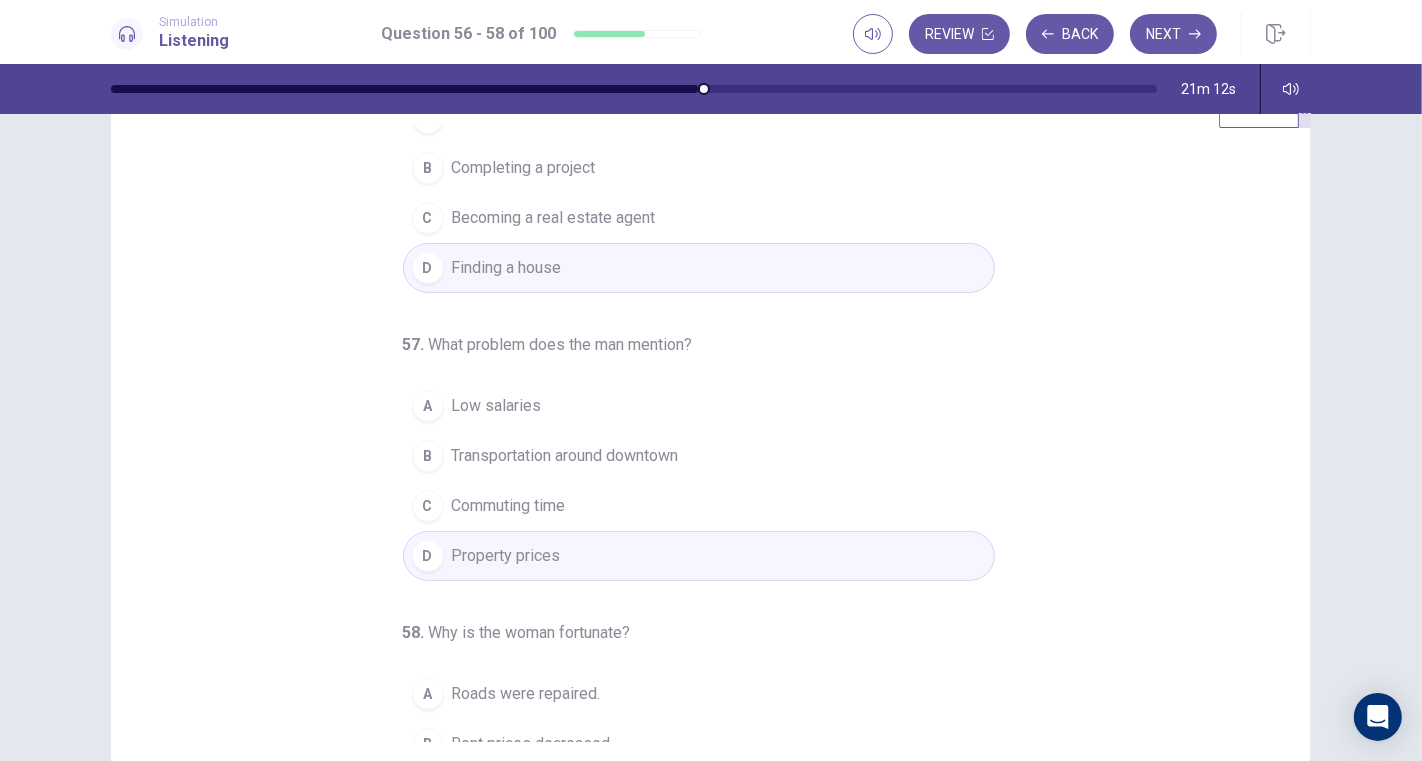 scroll, scrollTop: 0, scrollLeft: 0, axis: both 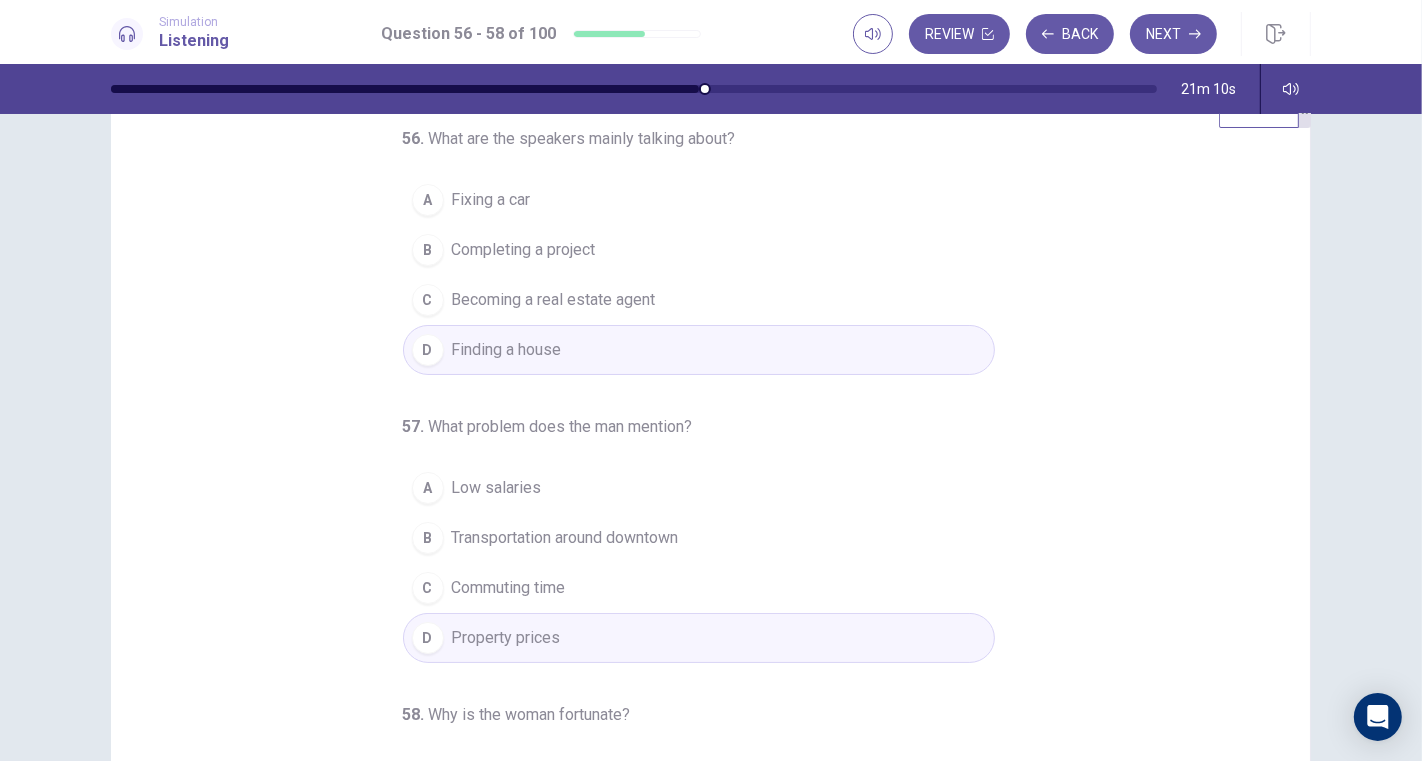click on "Next" at bounding box center [1173, 34] 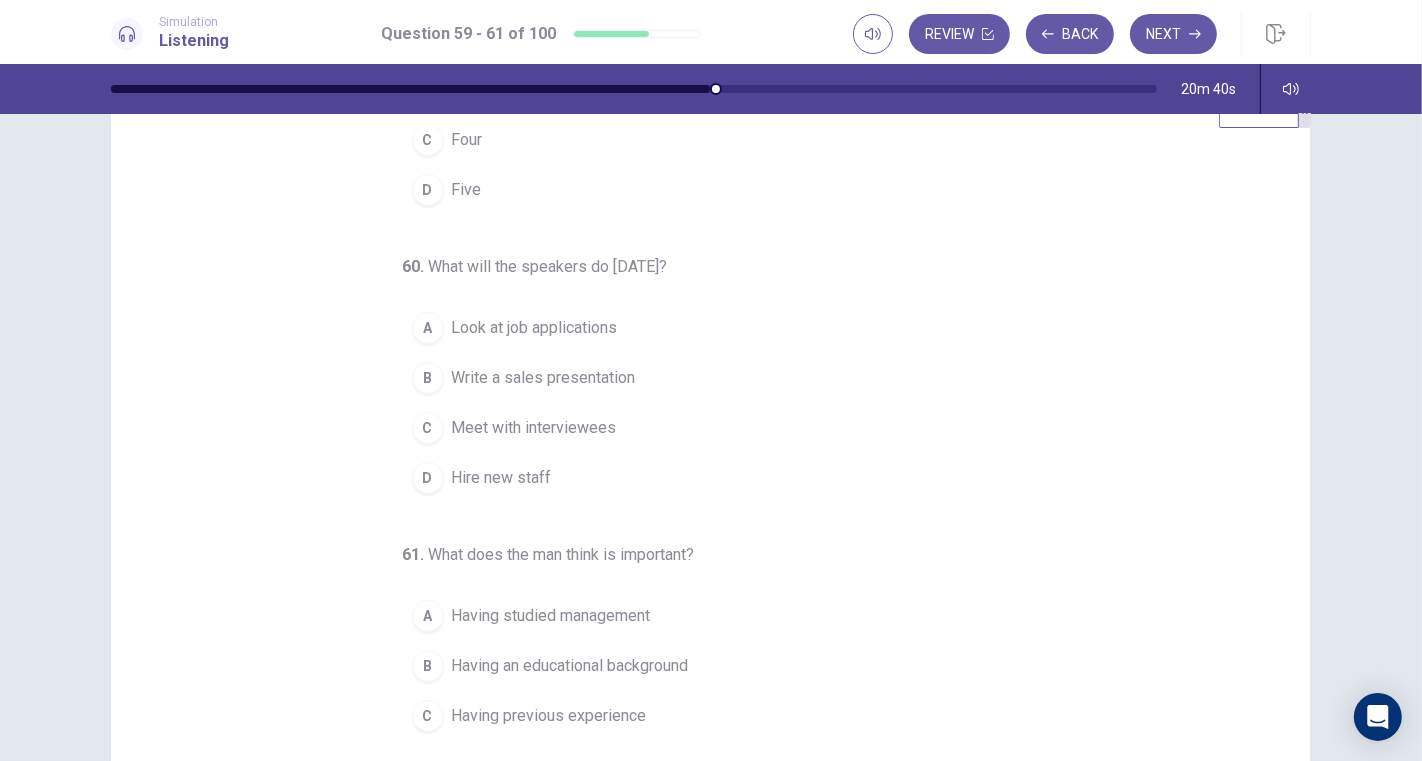 scroll, scrollTop: 202, scrollLeft: 0, axis: vertical 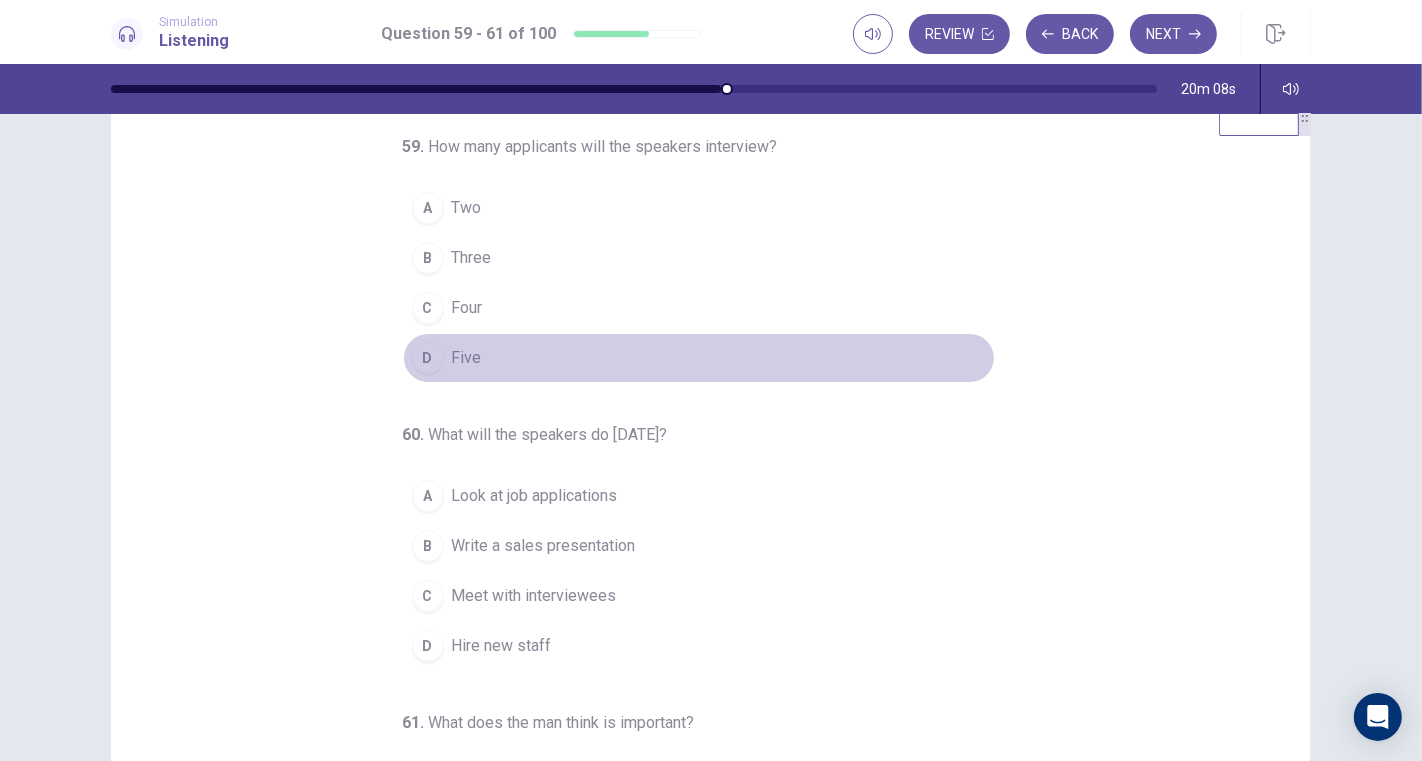 click on "Five" at bounding box center (467, 358) 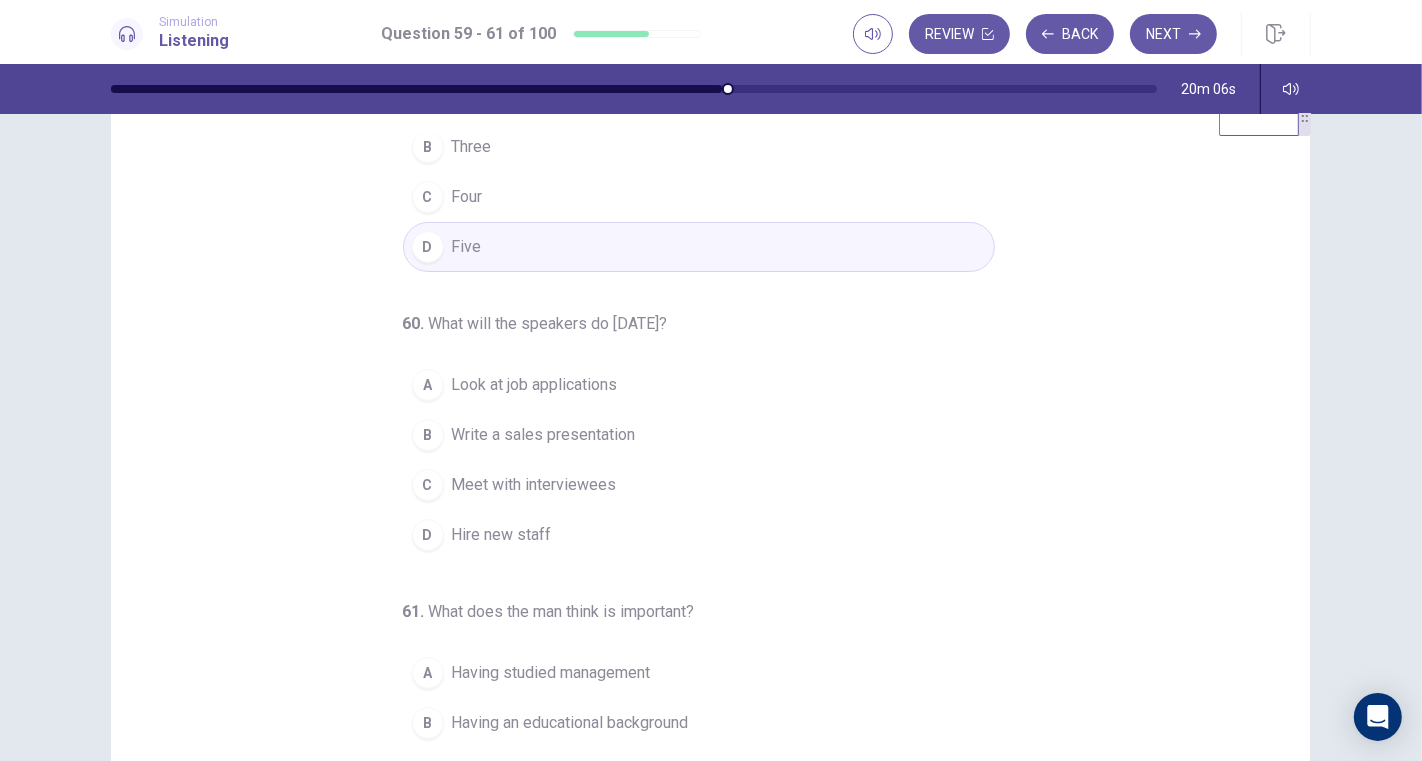 scroll, scrollTop: 202, scrollLeft: 0, axis: vertical 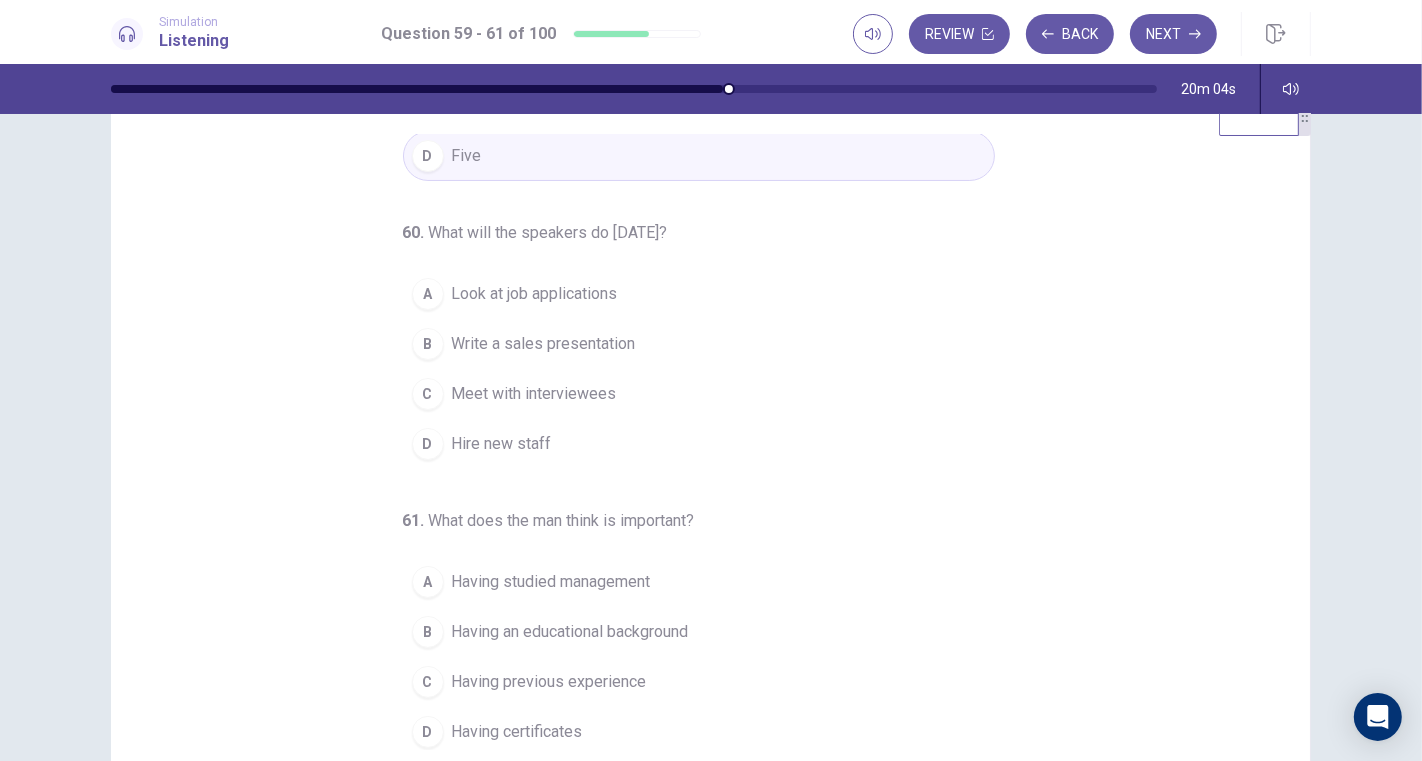 click on "Look at job applications" at bounding box center (535, 294) 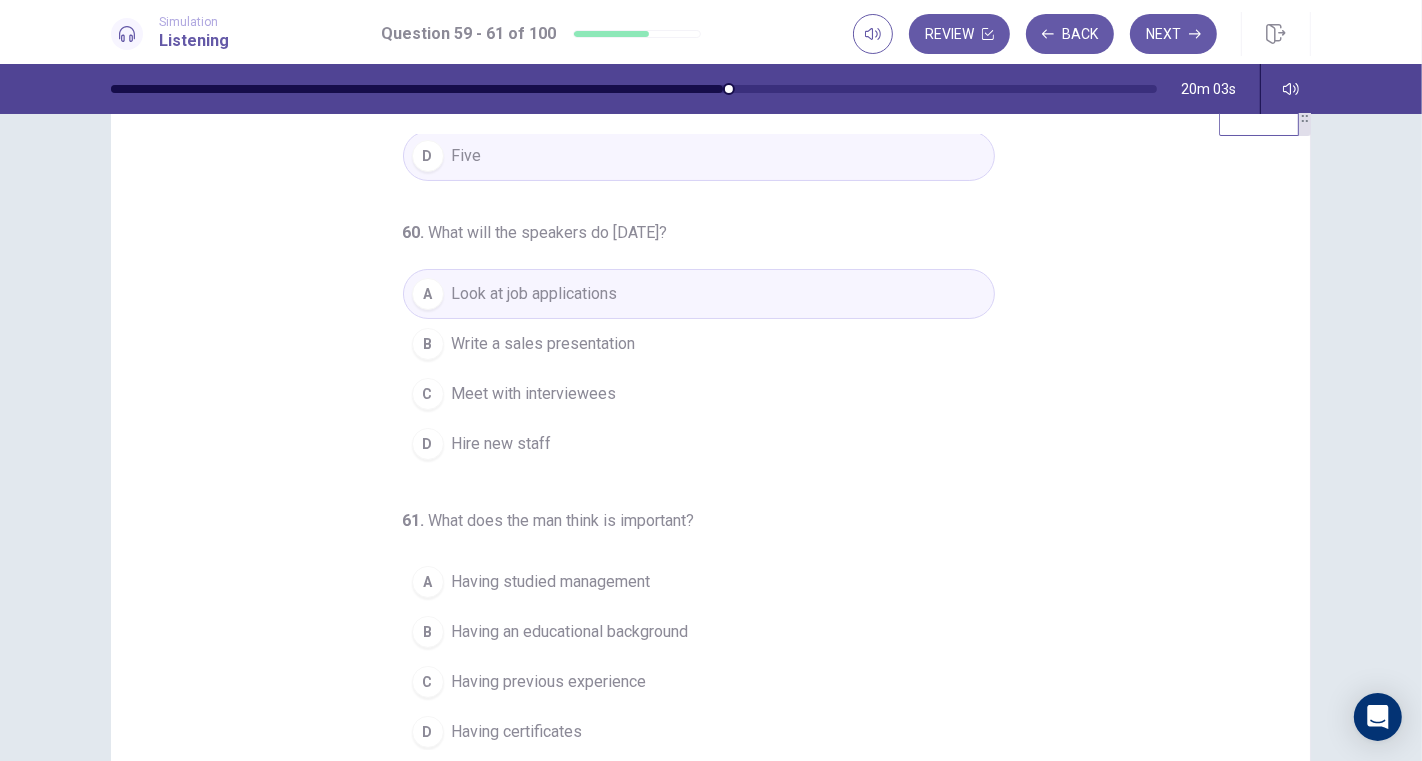 scroll, scrollTop: 170, scrollLeft: 0, axis: vertical 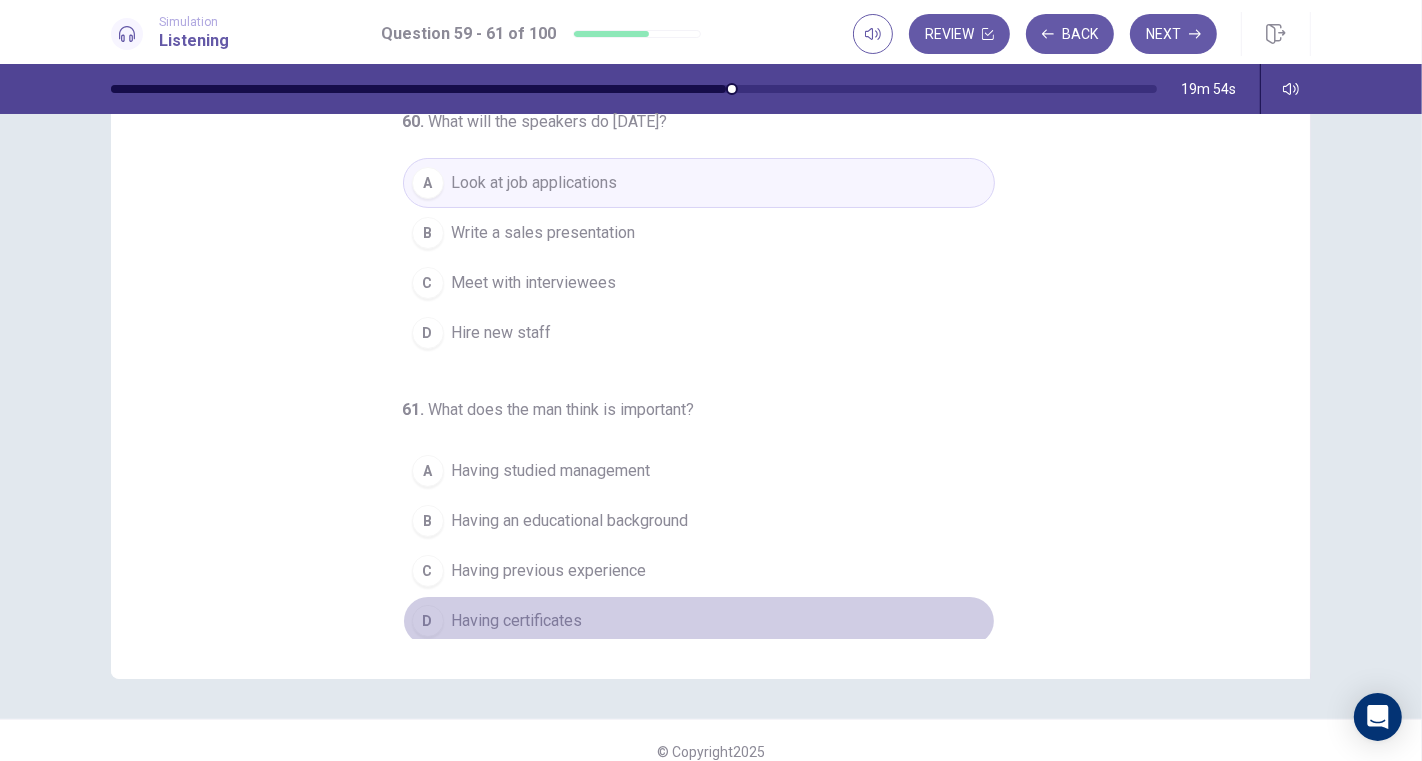 click on "Having certificates" at bounding box center [517, 621] 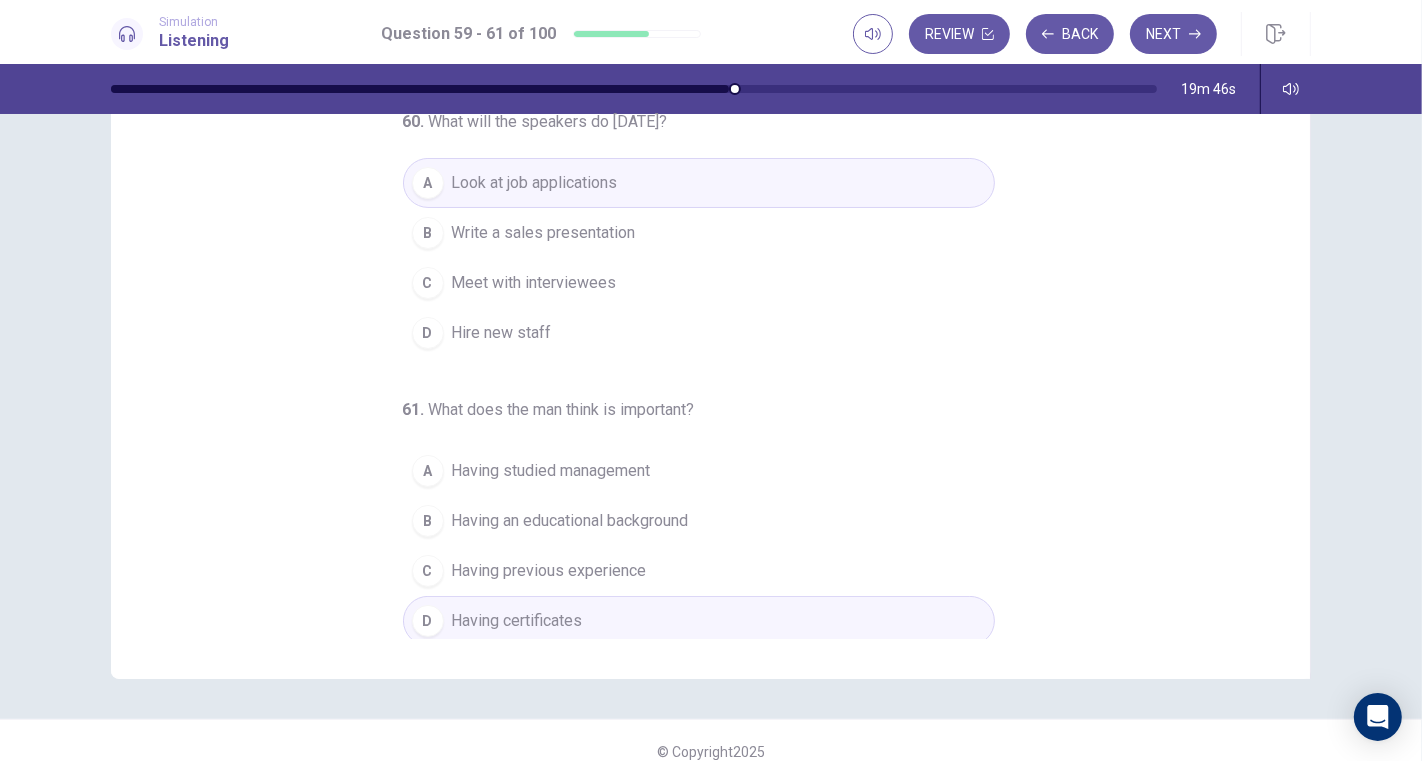 click on "Having previous experience" at bounding box center (549, 571) 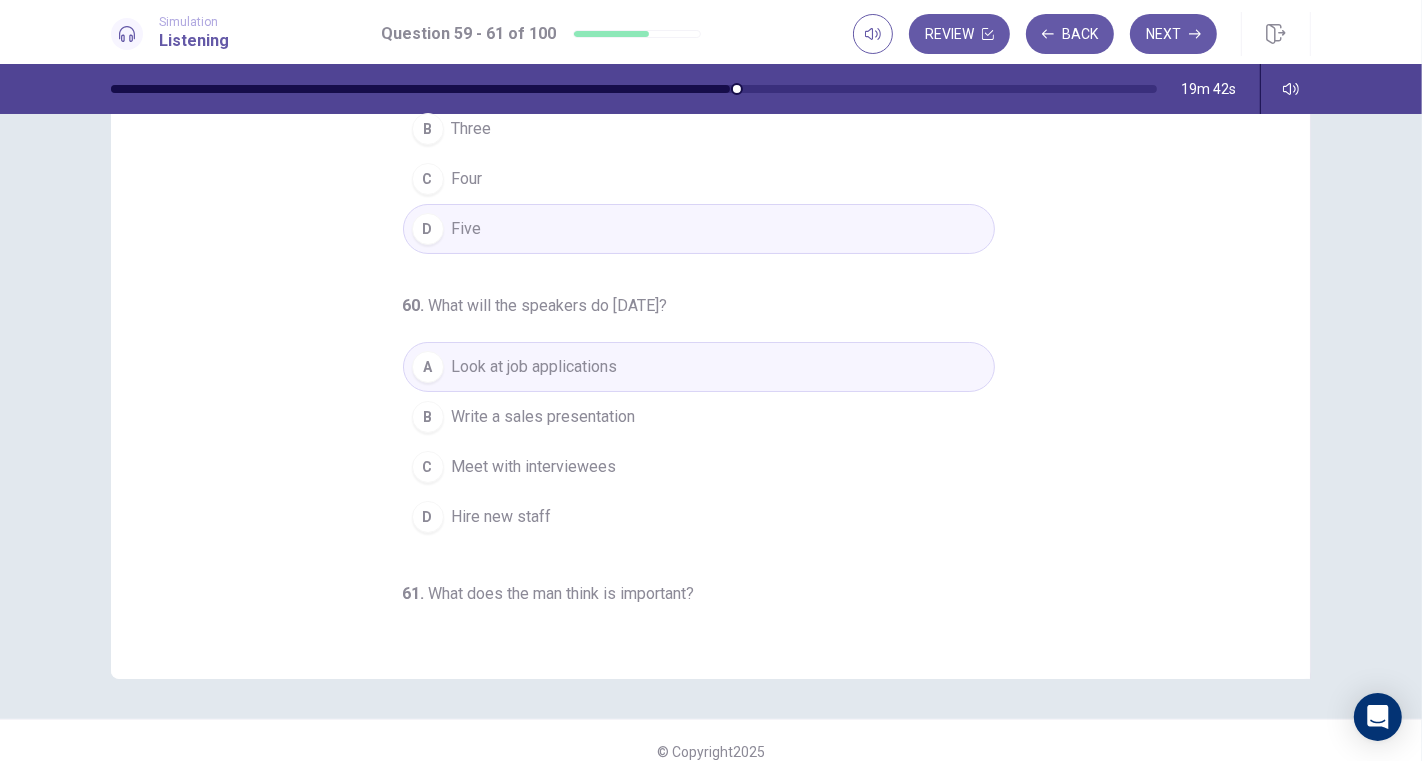 scroll, scrollTop: 0, scrollLeft: 0, axis: both 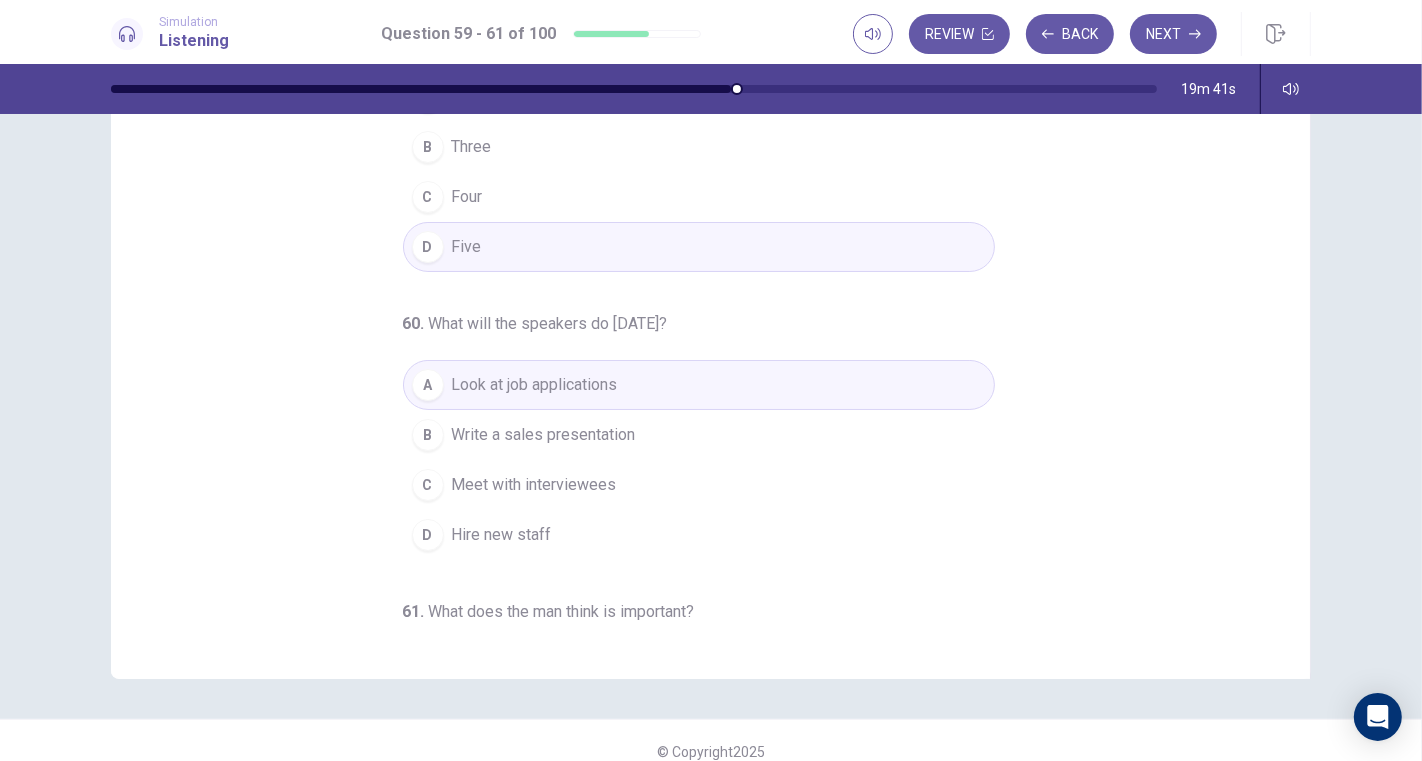 click on "Next" at bounding box center (1173, 34) 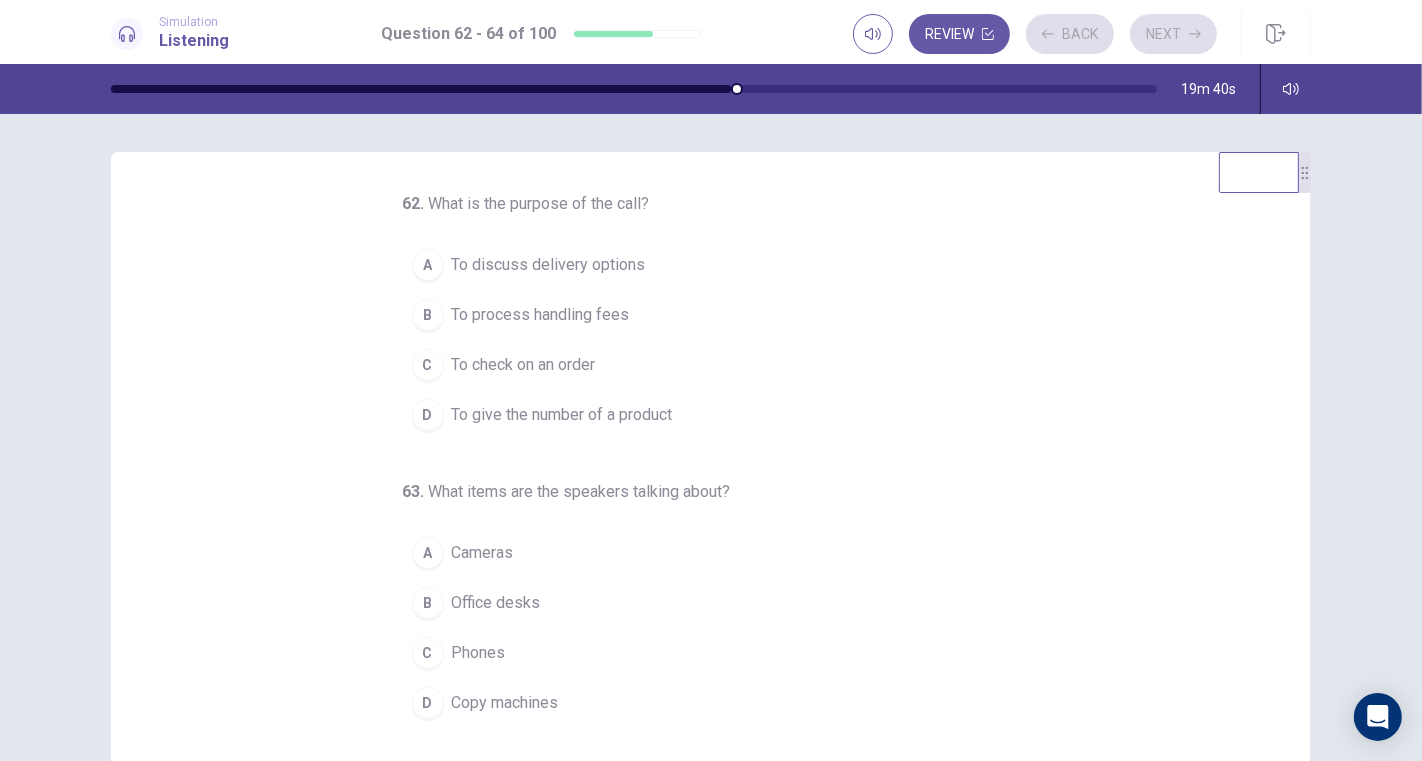 scroll, scrollTop: 0, scrollLeft: 0, axis: both 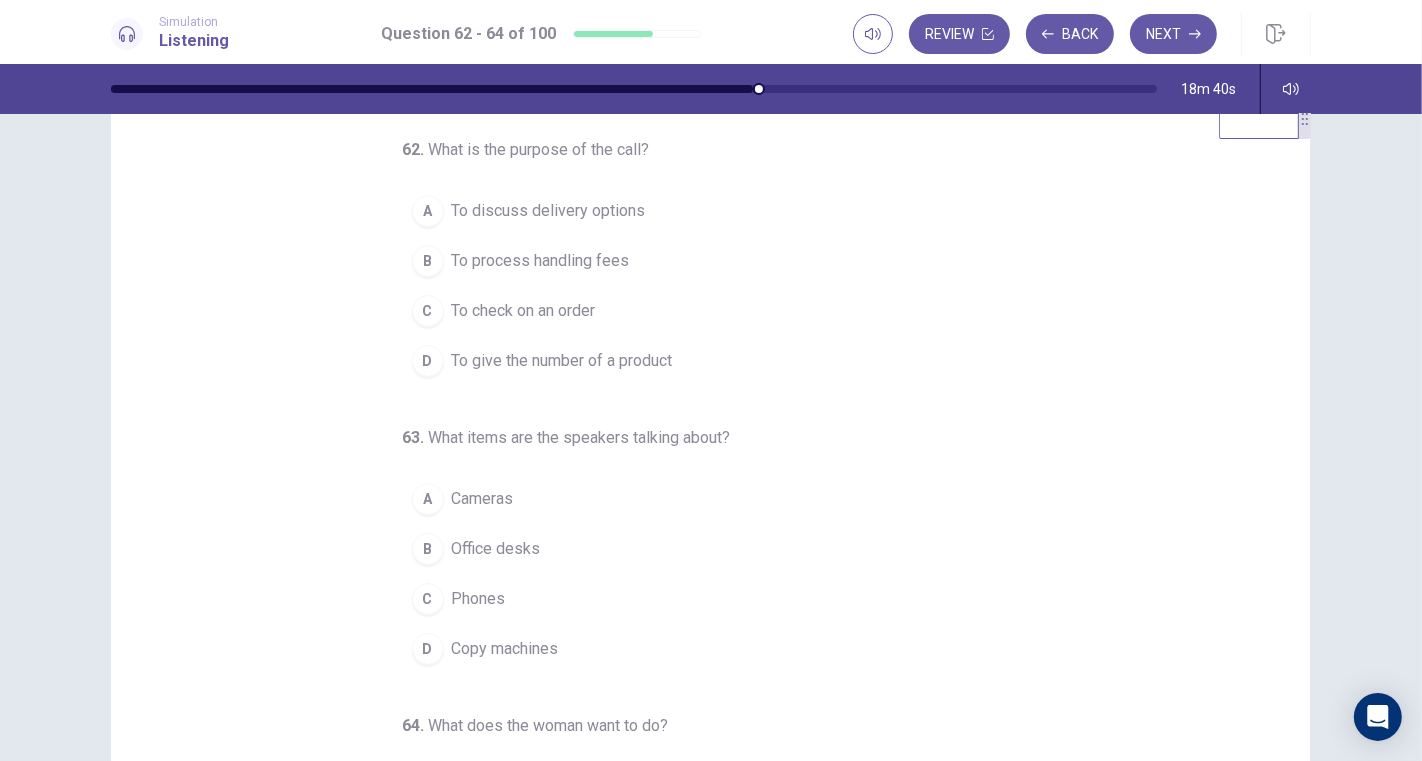 click on "Copy machines" at bounding box center [505, 649] 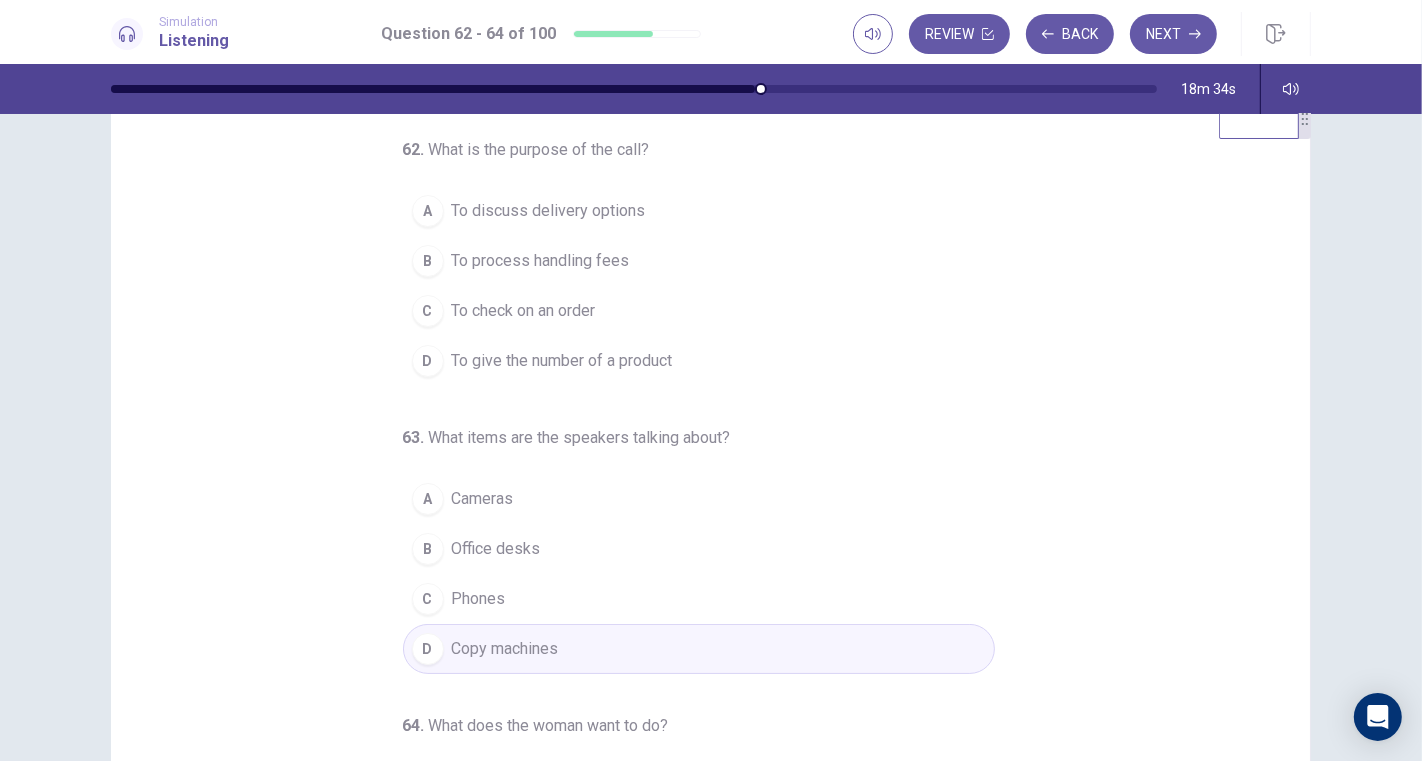 click on "To check on an order" at bounding box center [524, 311] 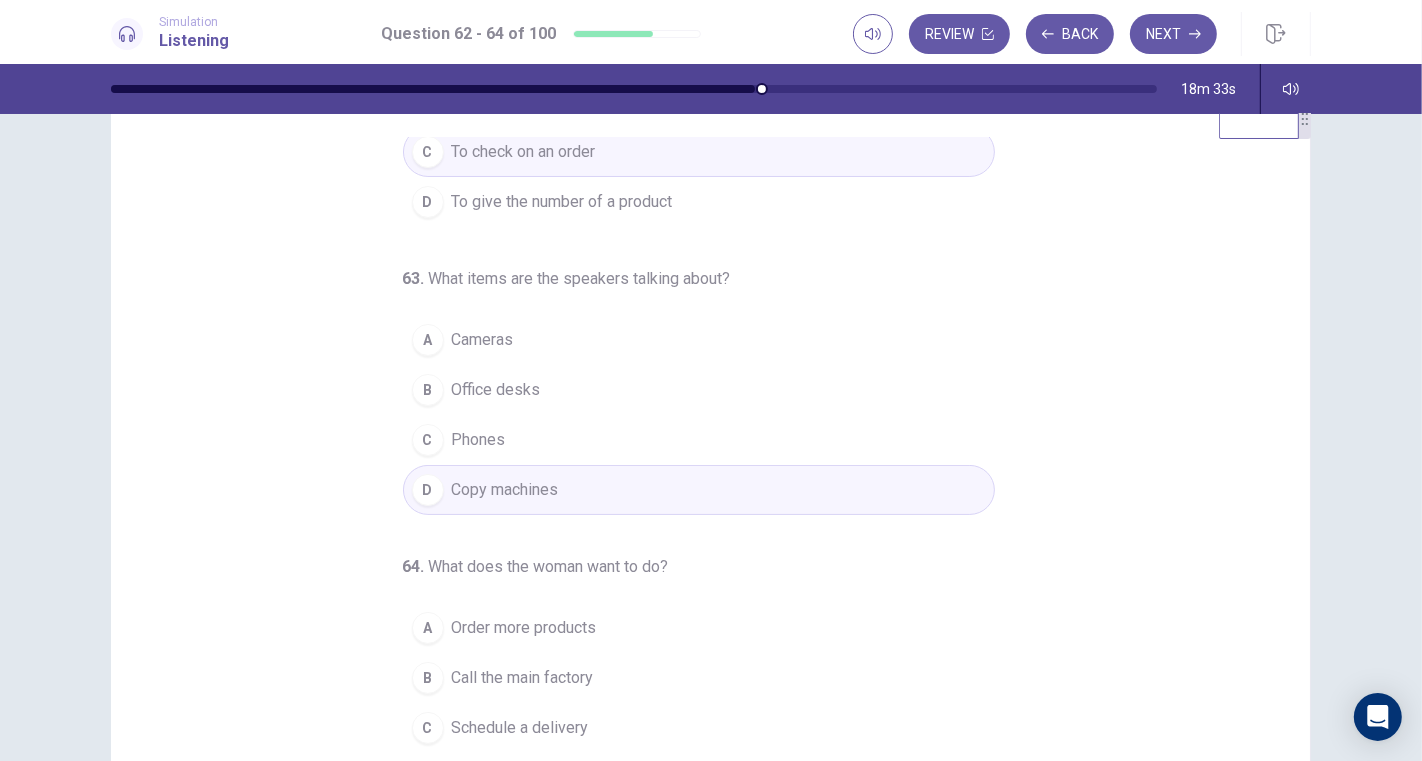 scroll, scrollTop: 202, scrollLeft: 0, axis: vertical 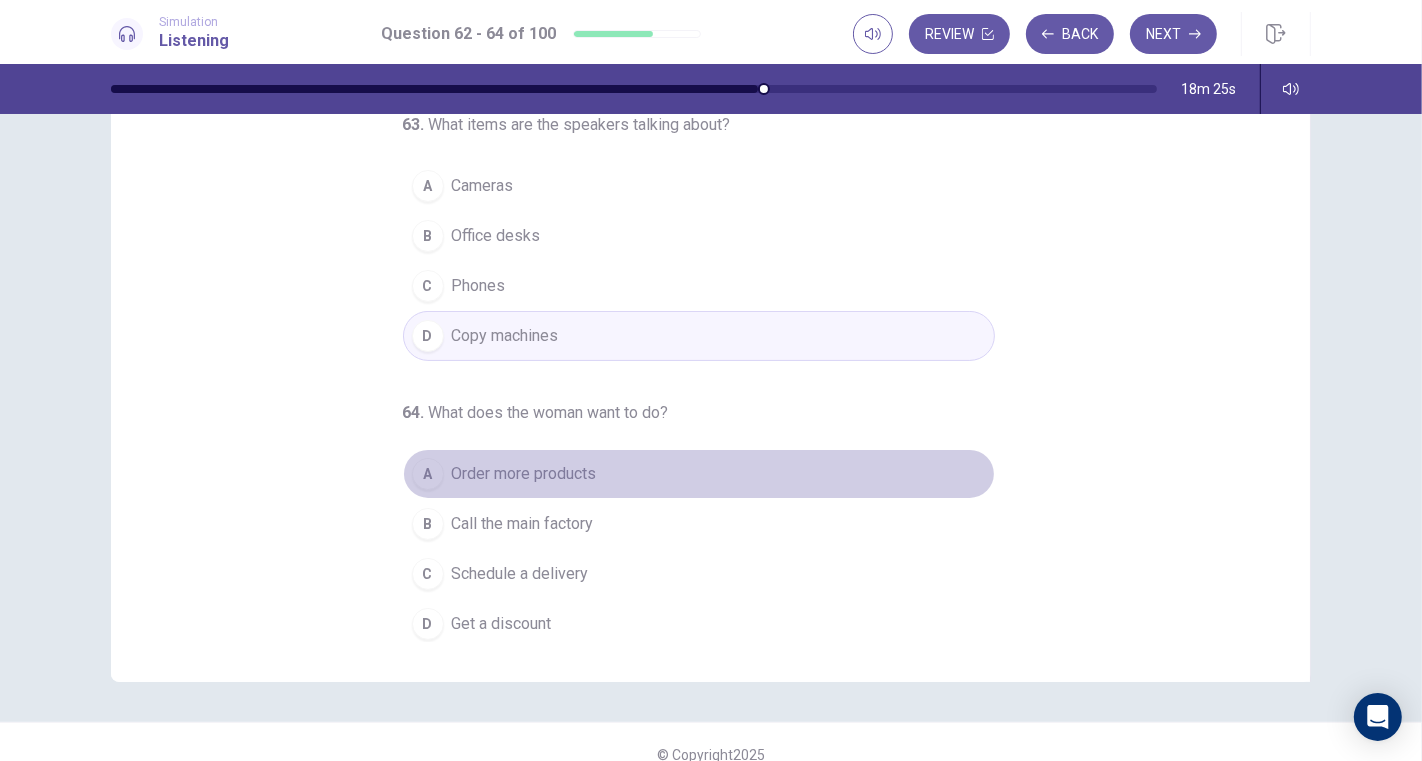 click on "Order more products" at bounding box center [524, 474] 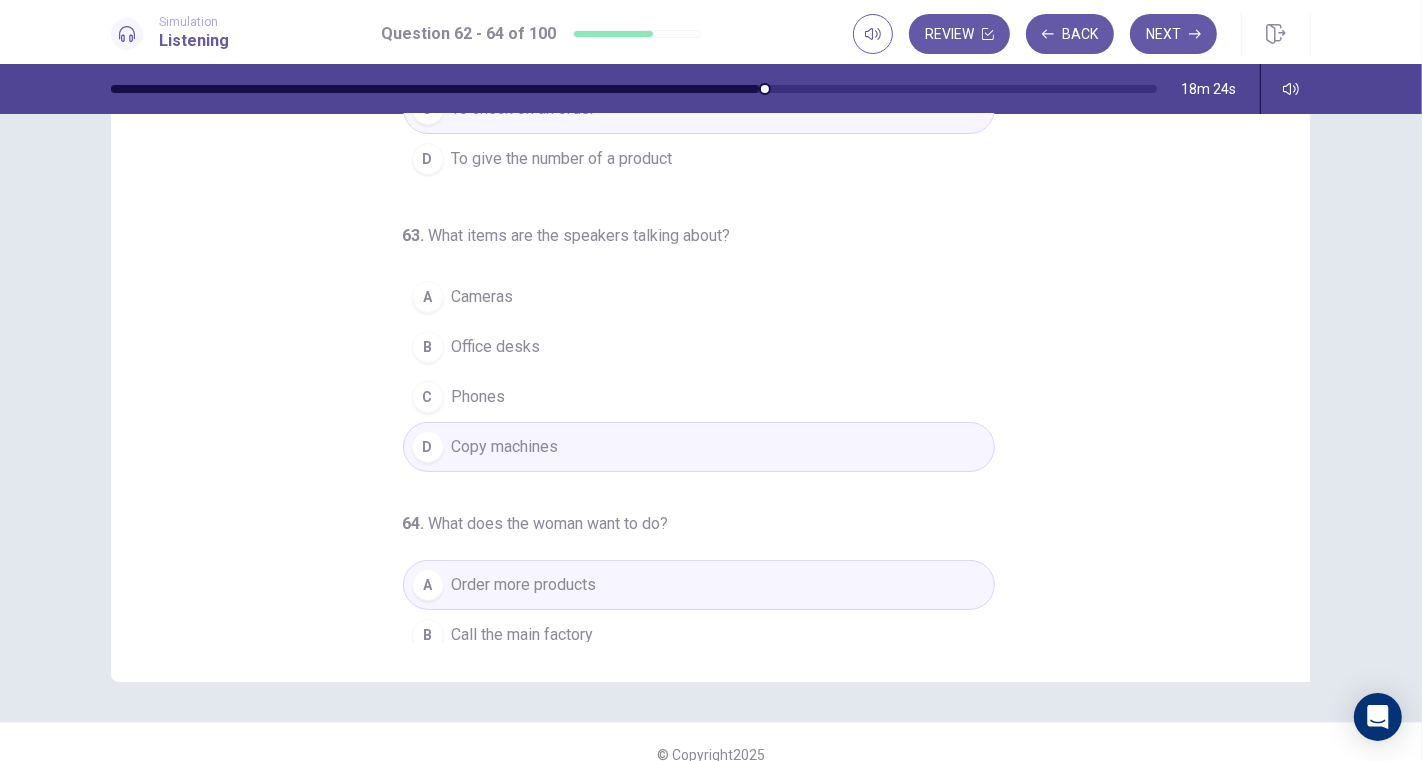 scroll, scrollTop: 0, scrollLeft: 0, axis: both 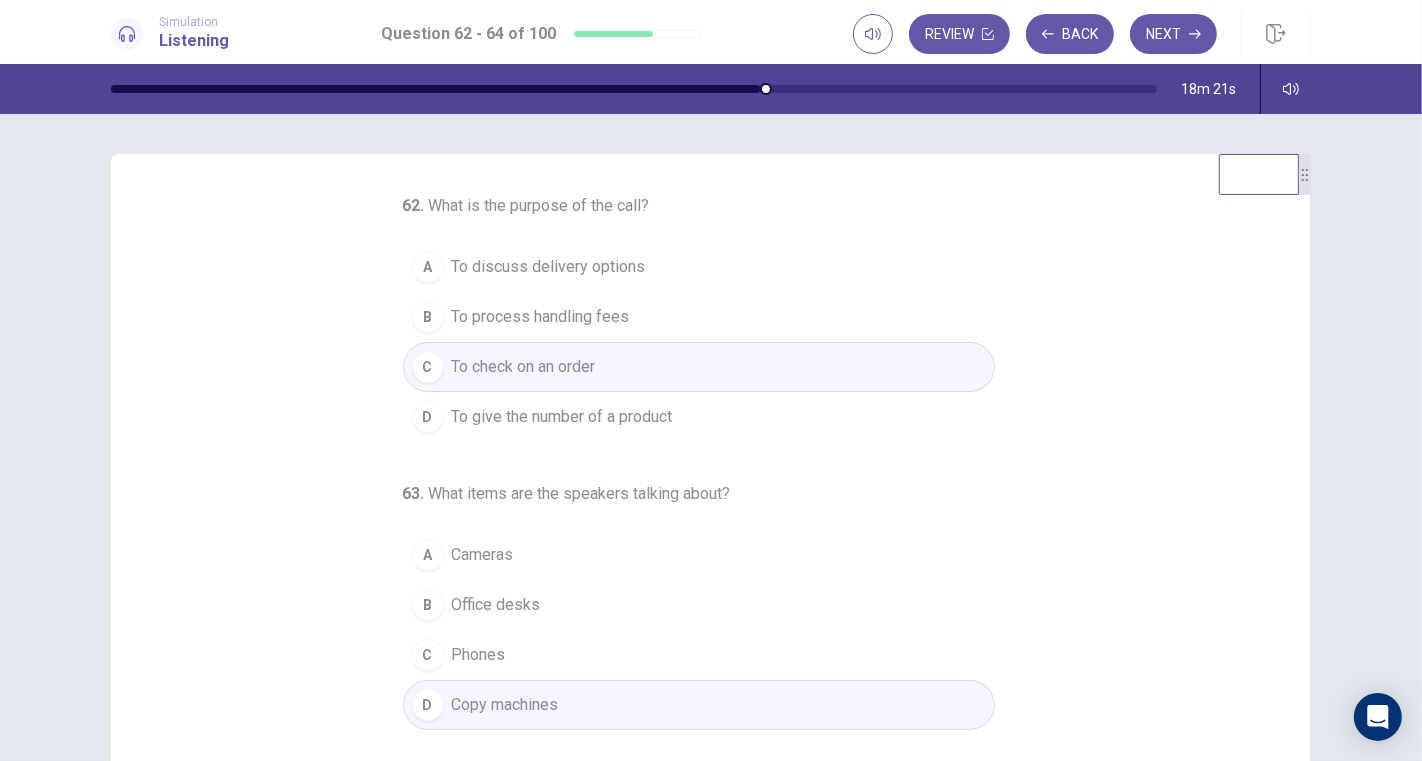 click on "Next" at bounding box center [1173, 34] 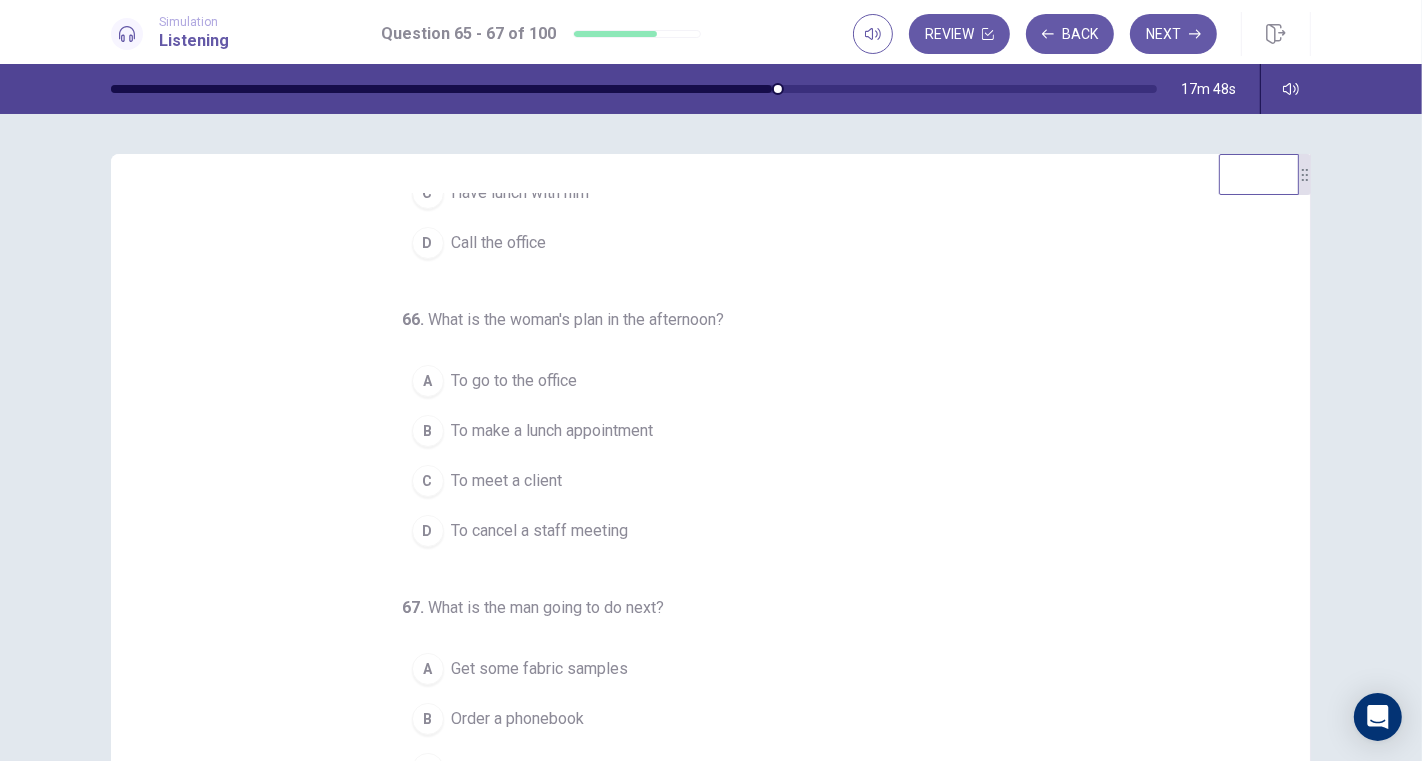 scroll, scrollTop: 202, scrollLeft: 0, axis: vertical 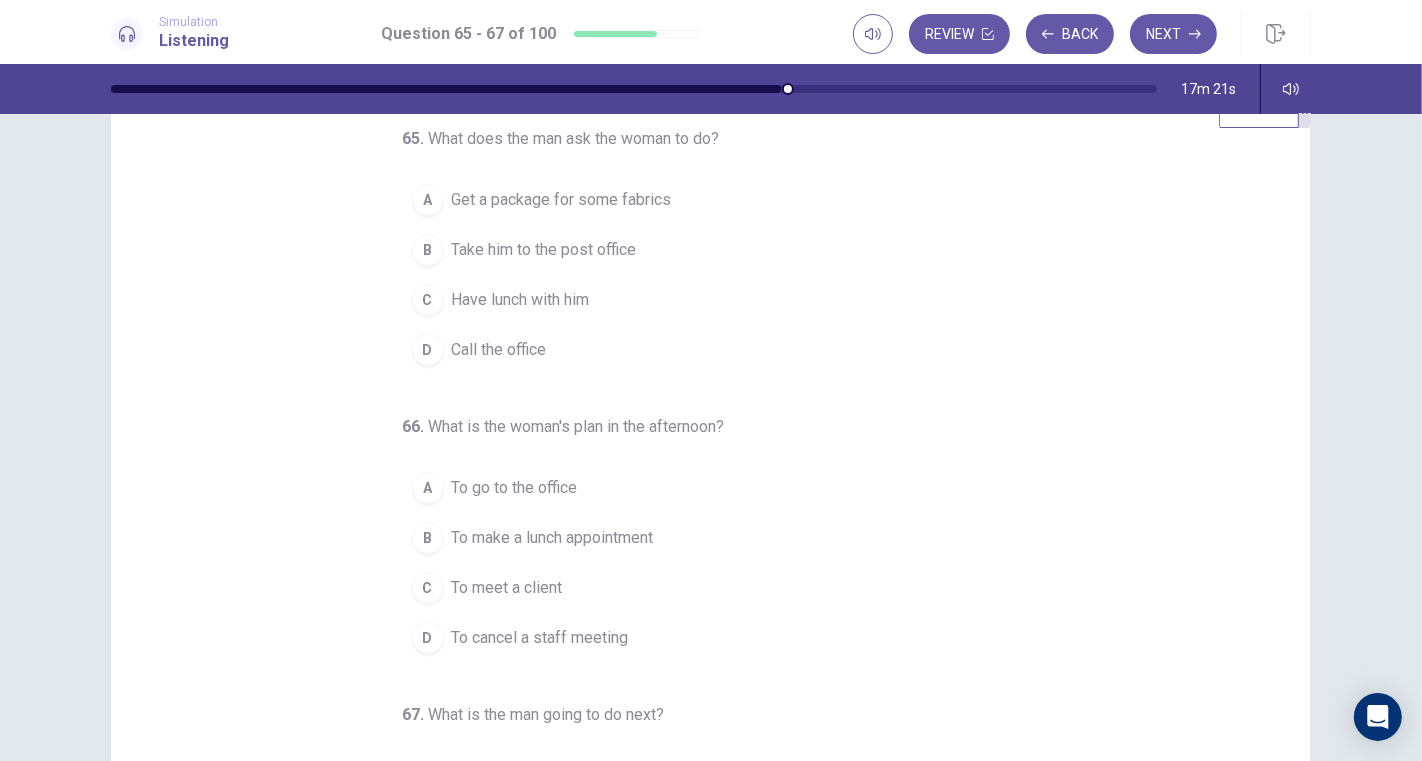 click on "Take him to the post office" at bounding box center (544, 250) 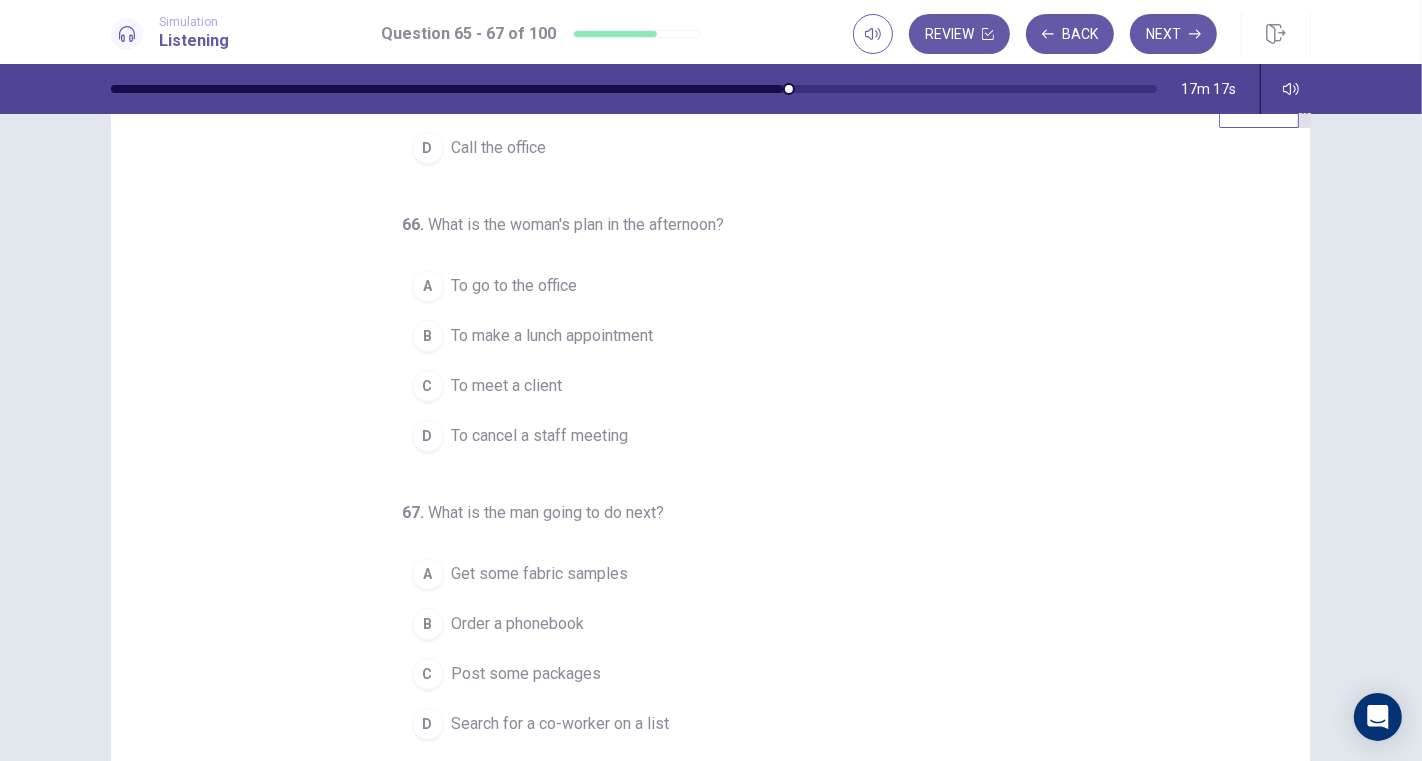 scroll, scrollTop: 202, scrollLeft: 0, axis: vertical 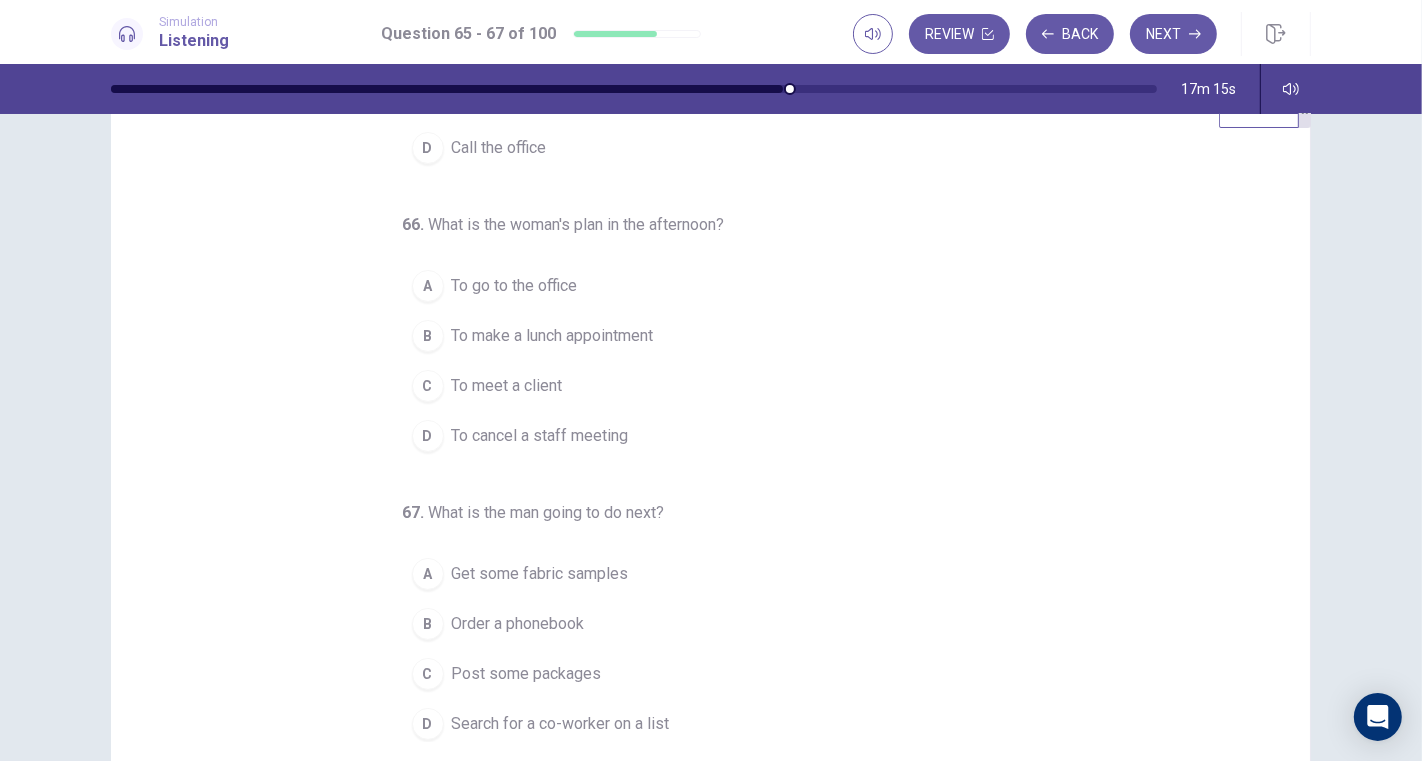 click on "To meet a client" at bounding box center [507, 386] 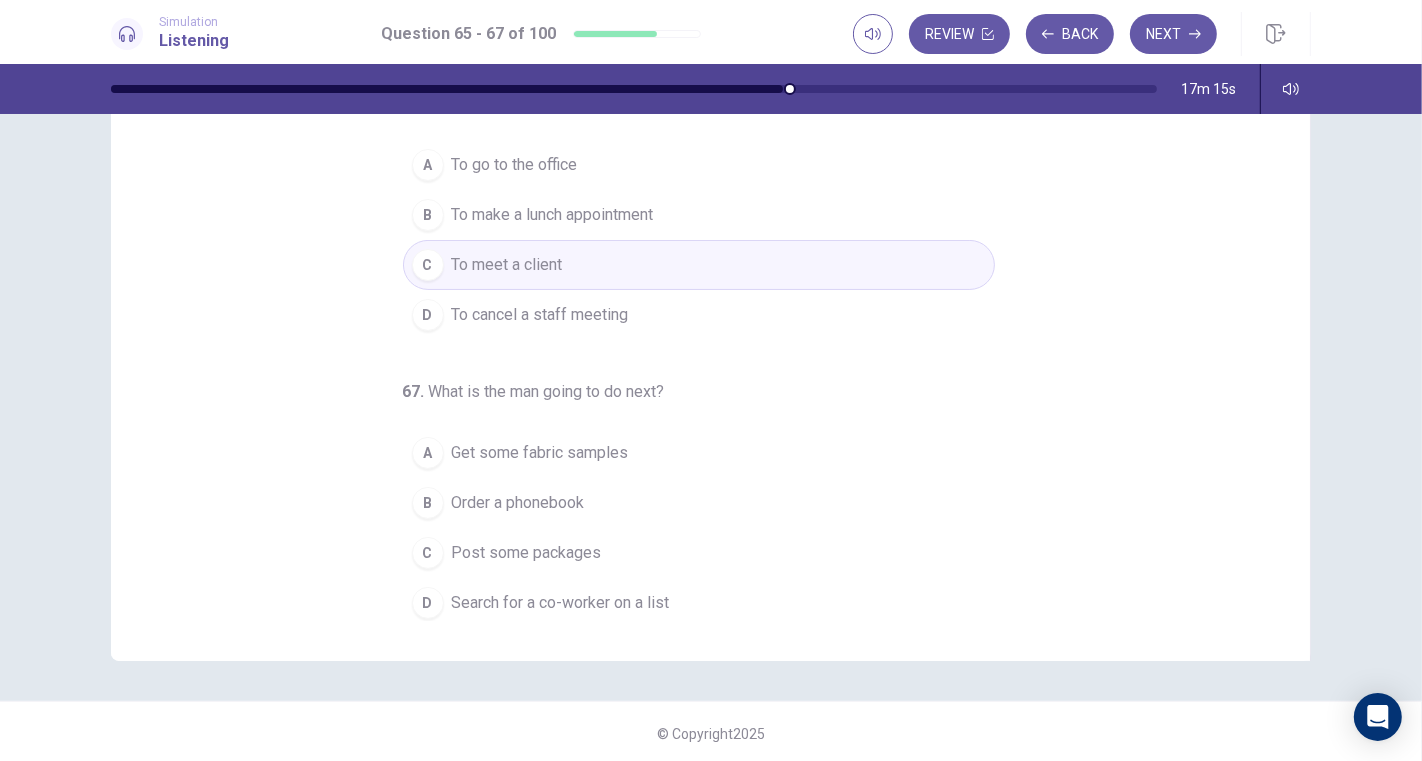 scroll, scrollTop: 191, scrollLeft: 0, axis: vertical 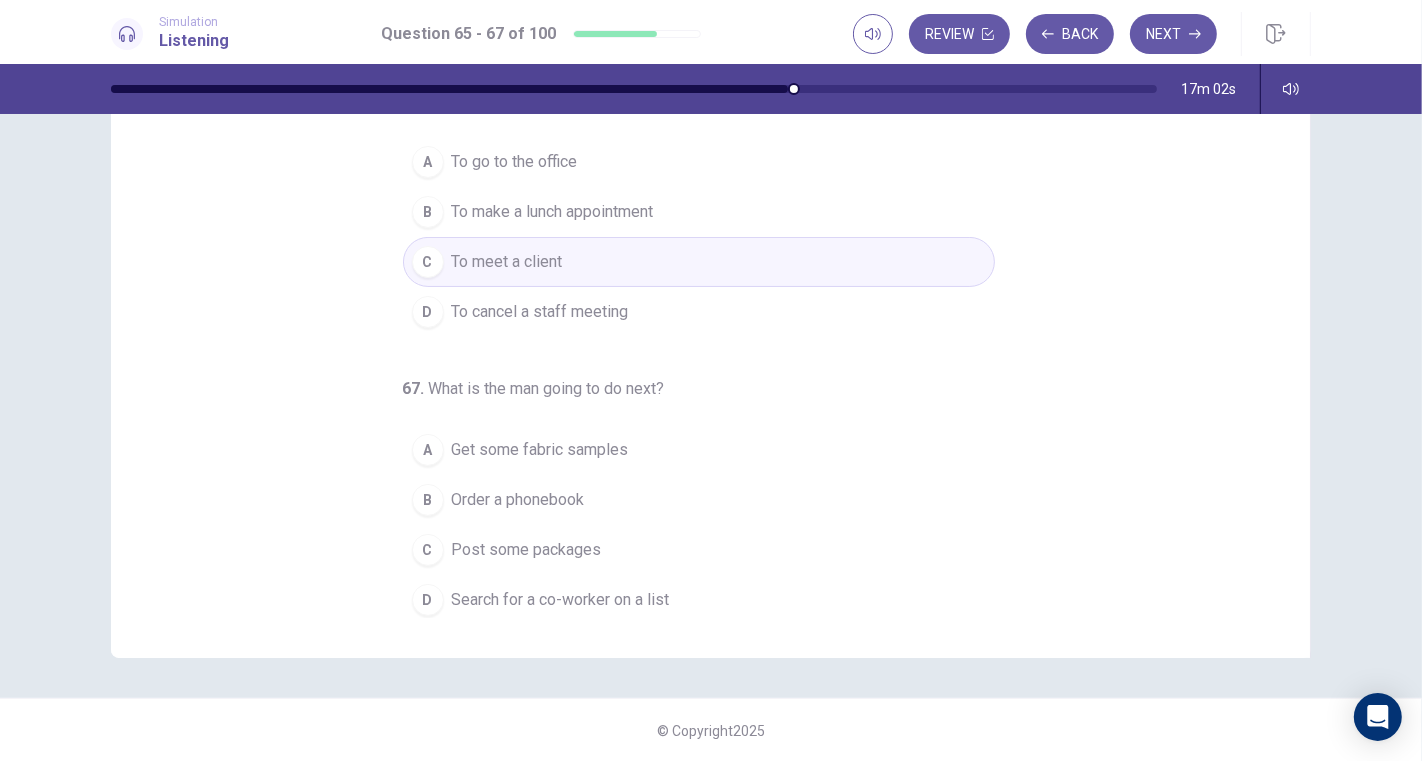 click on "Search for a co-worker on a list" at bounding box center (561, 600) 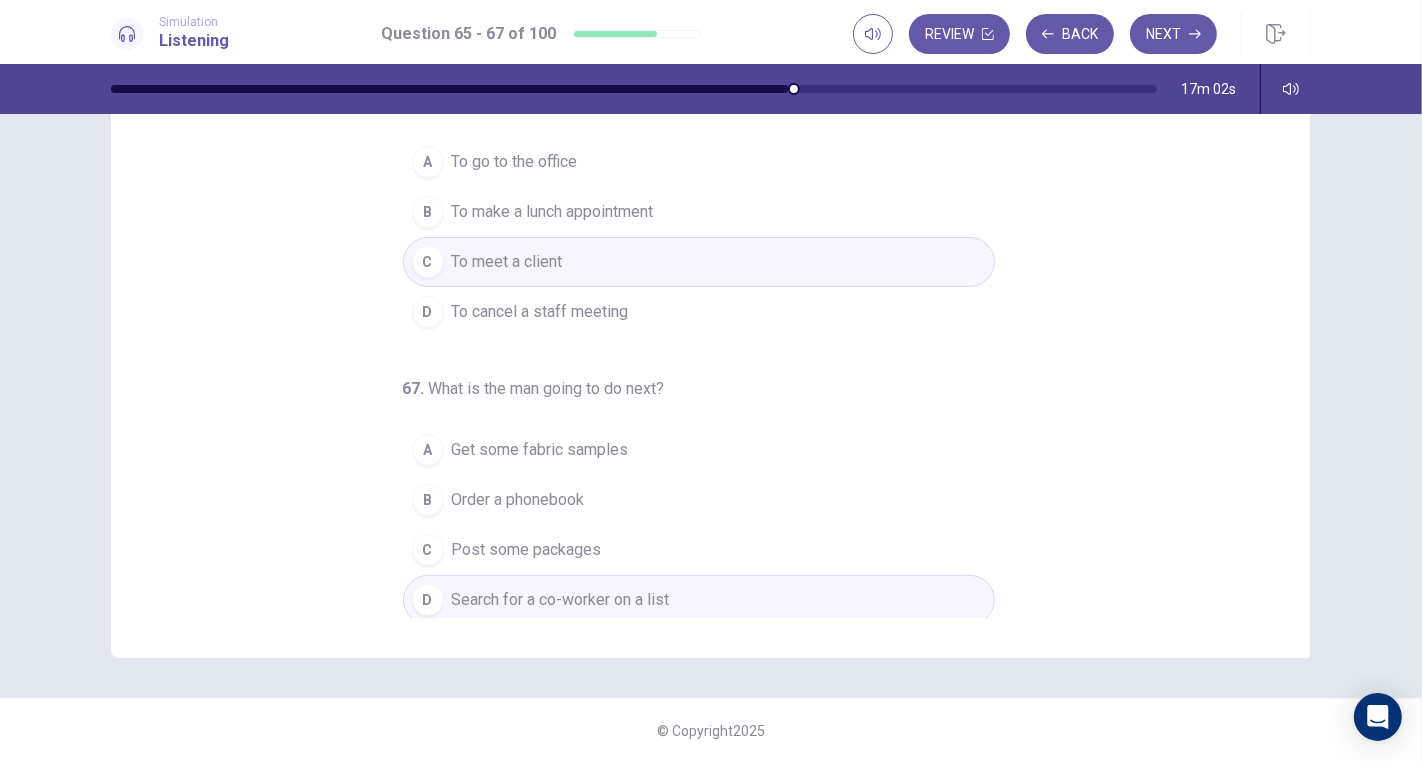 scroll, scrollTop: 0, scrollLeft: 0, axis: both 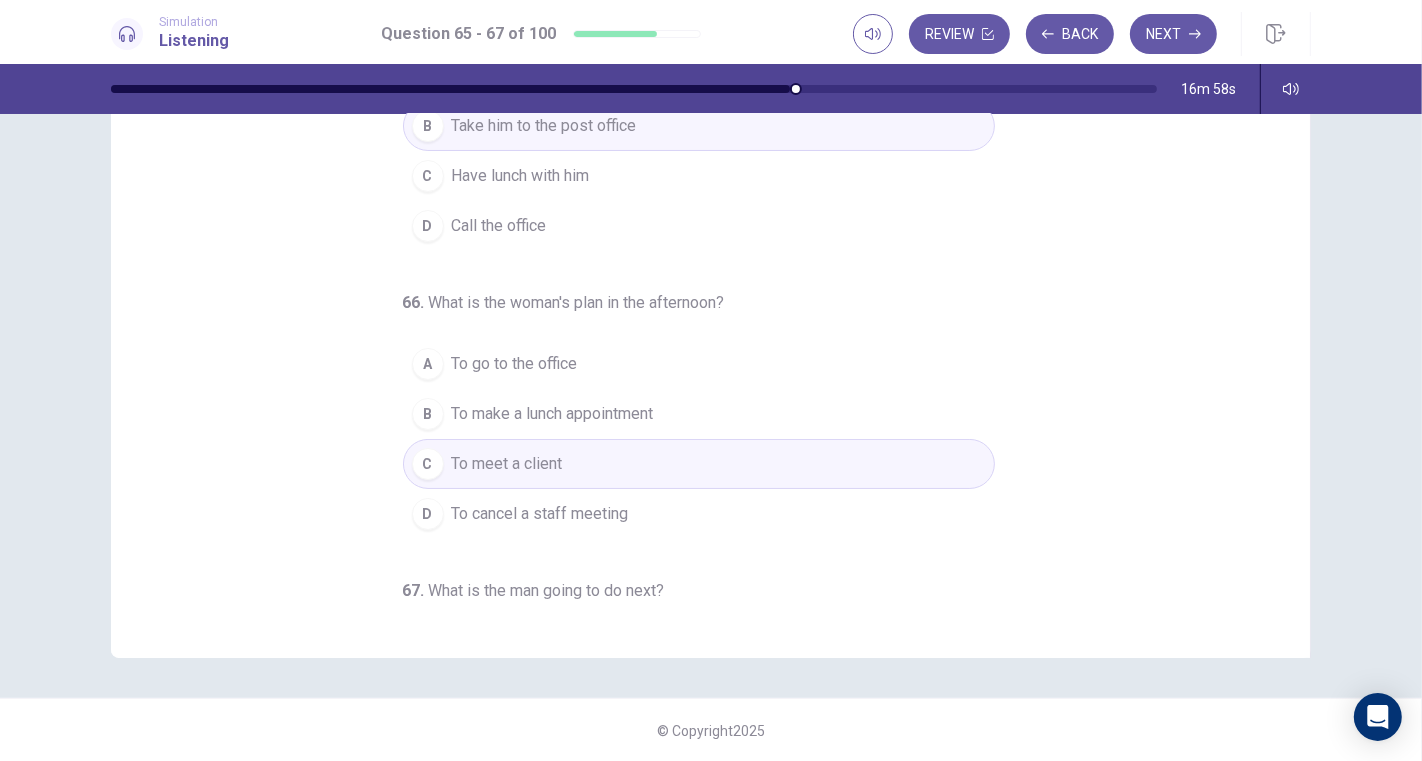click on "Next" at bounding box center [1173, 34] 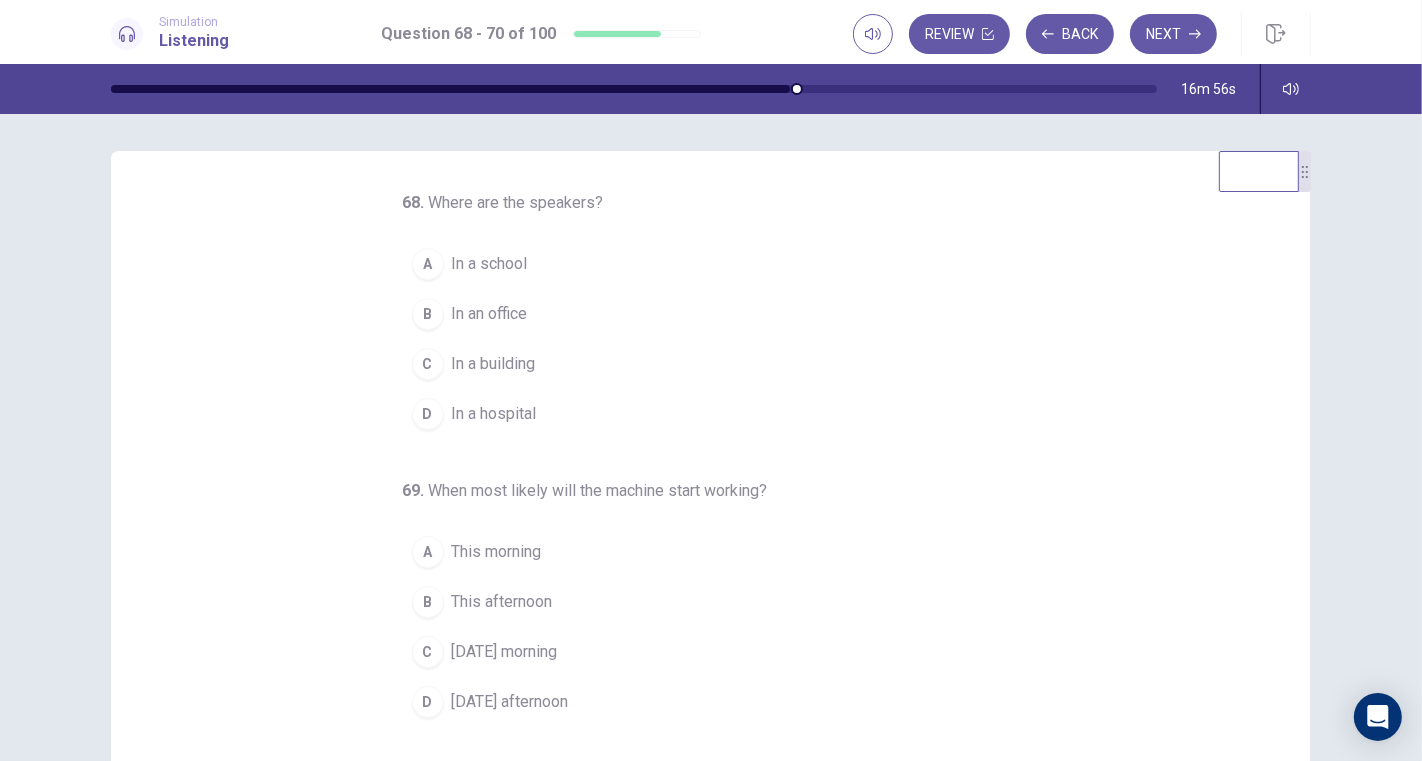 scroll, scrollTop: 0, scrollLeft: 0, axis: both 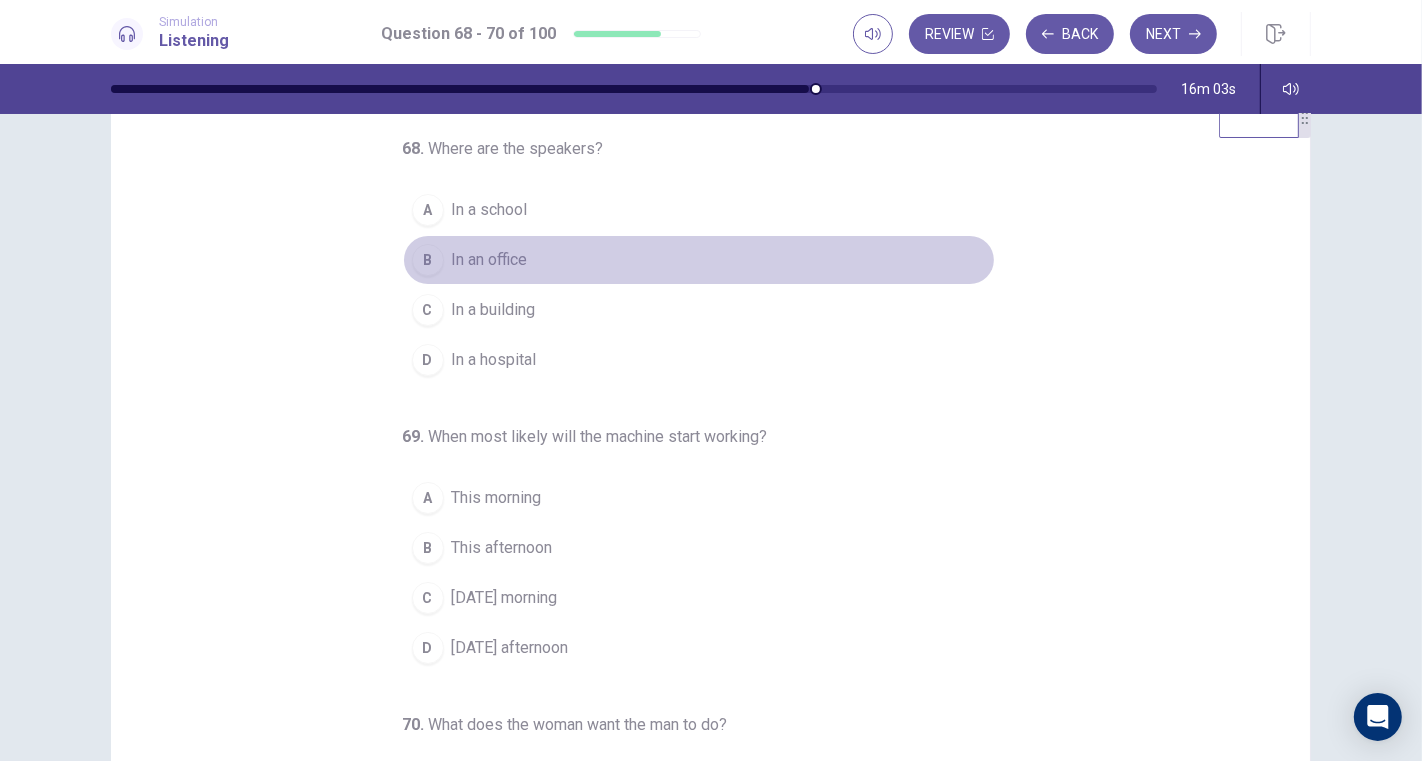 click on "In an office" at bounding box center (490, 260) 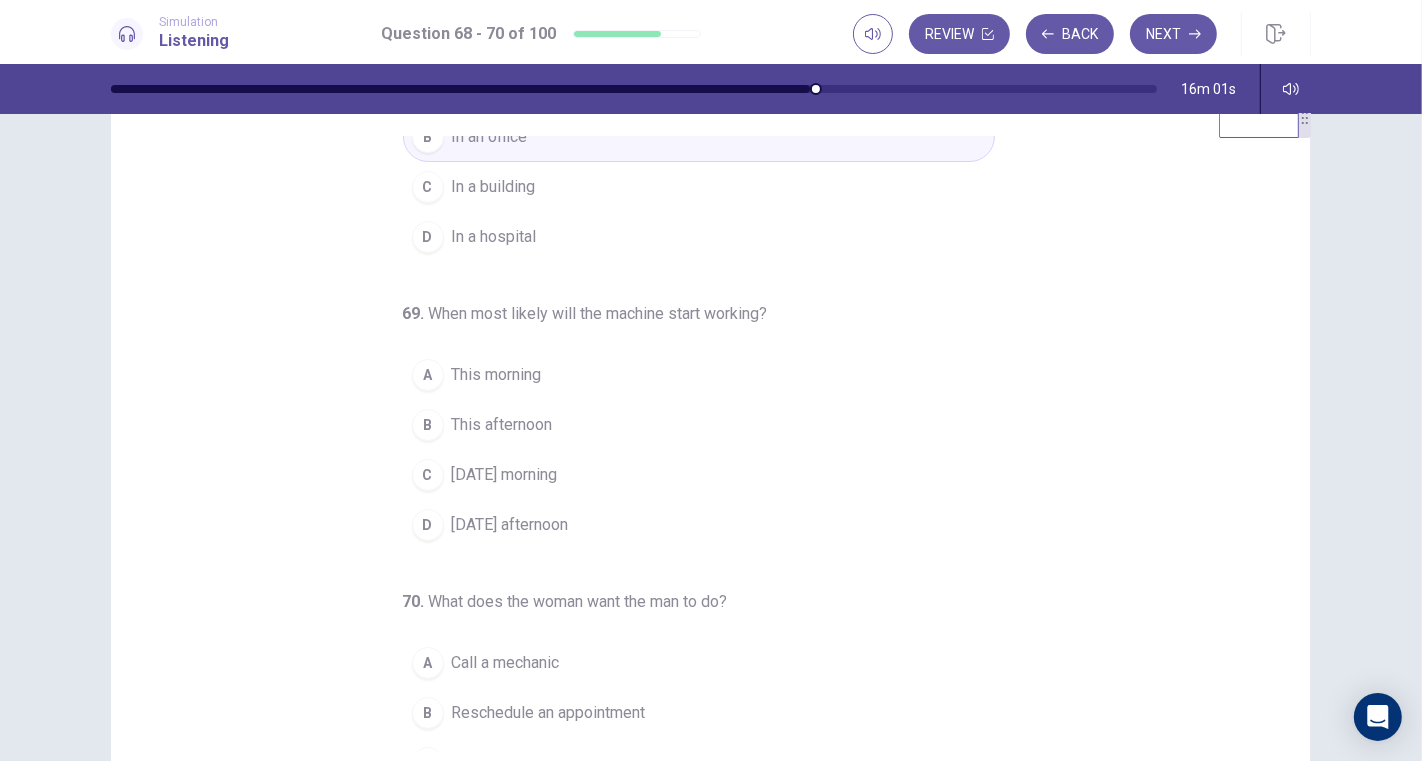 scroll, scrollTop: 202, scrollLeft: 0, axis: vertical 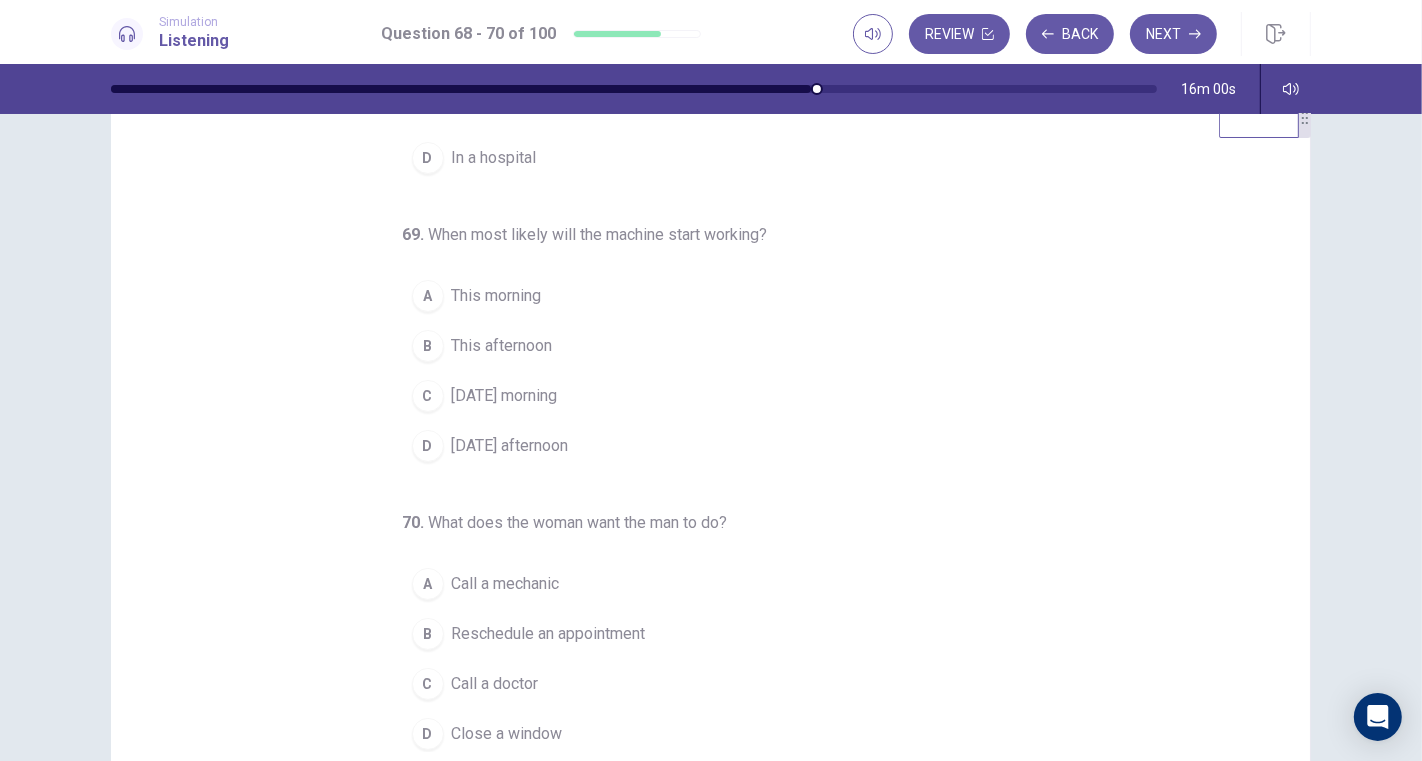 click on "Call a mechanic" at bounding box center [506, 584] 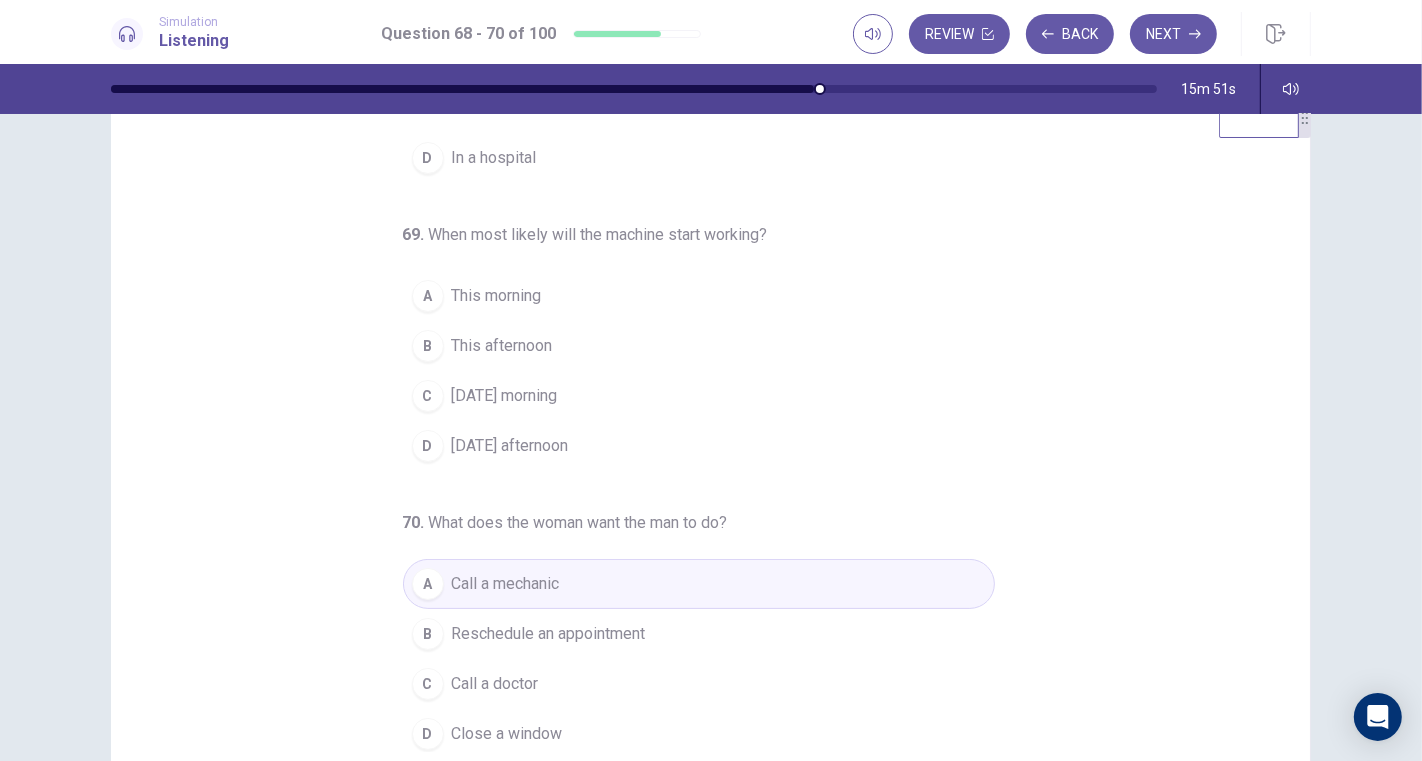 click on "[DATE] morning" at bounding box center (505, 396) 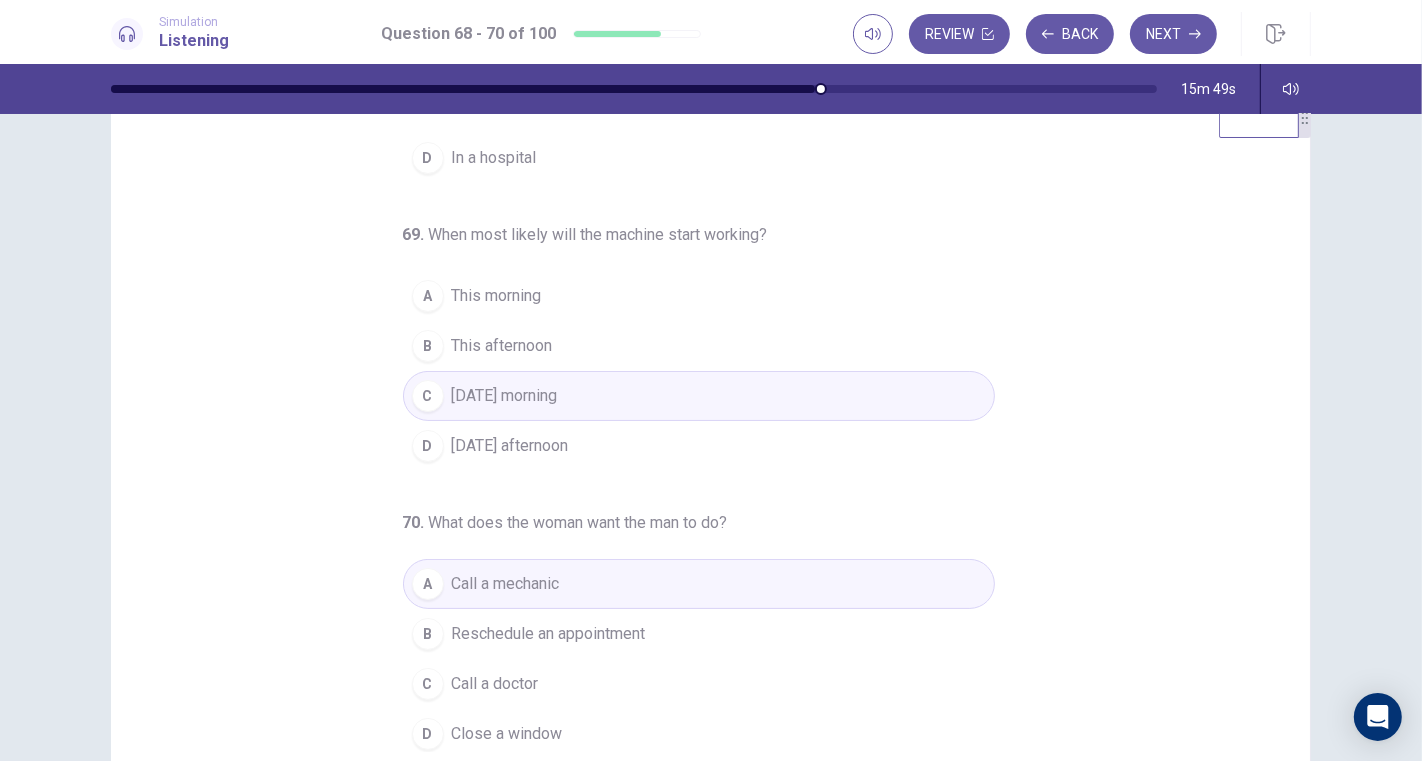 scroll, scrollTop: 168, scrollLeft: 0, axis: vertical 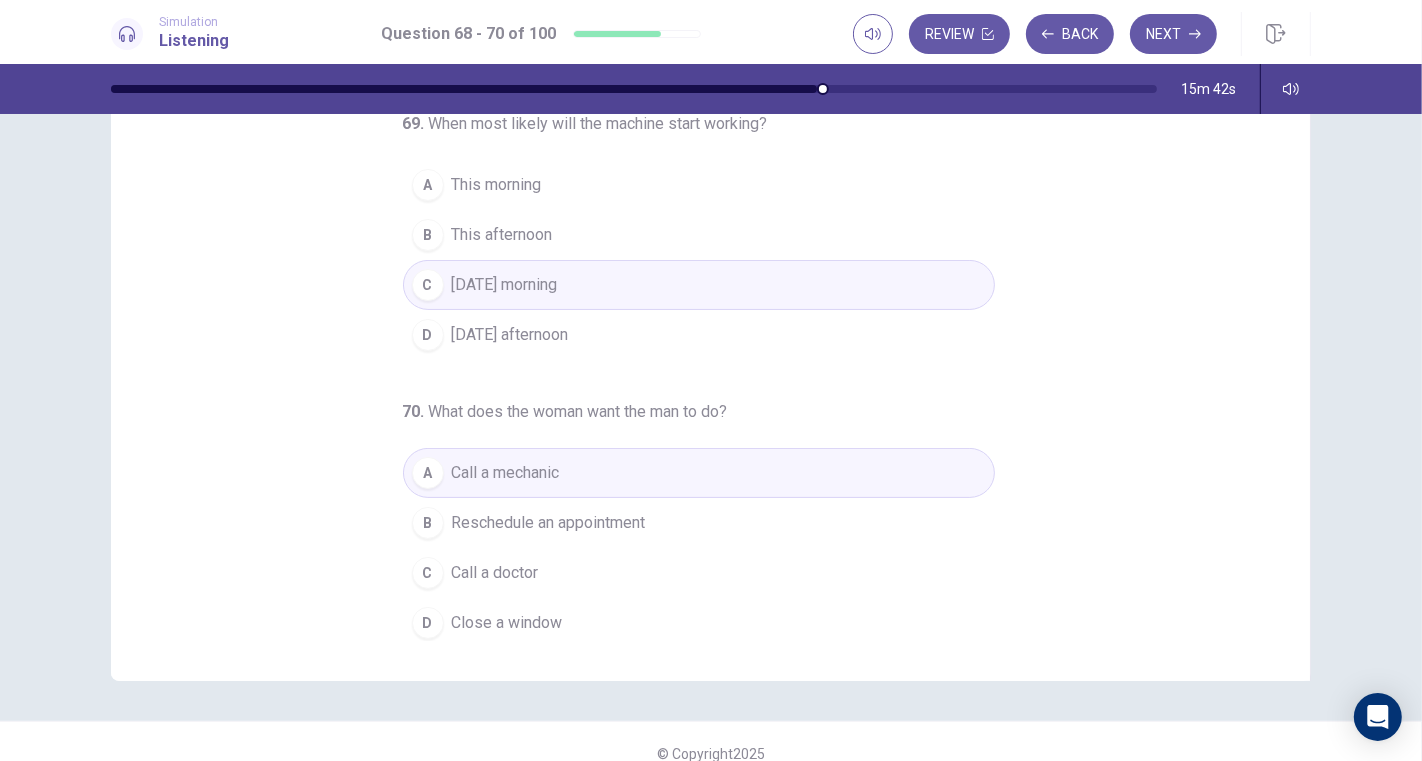 click on "[DATE] afternoon" at bounding box center (510, 335) 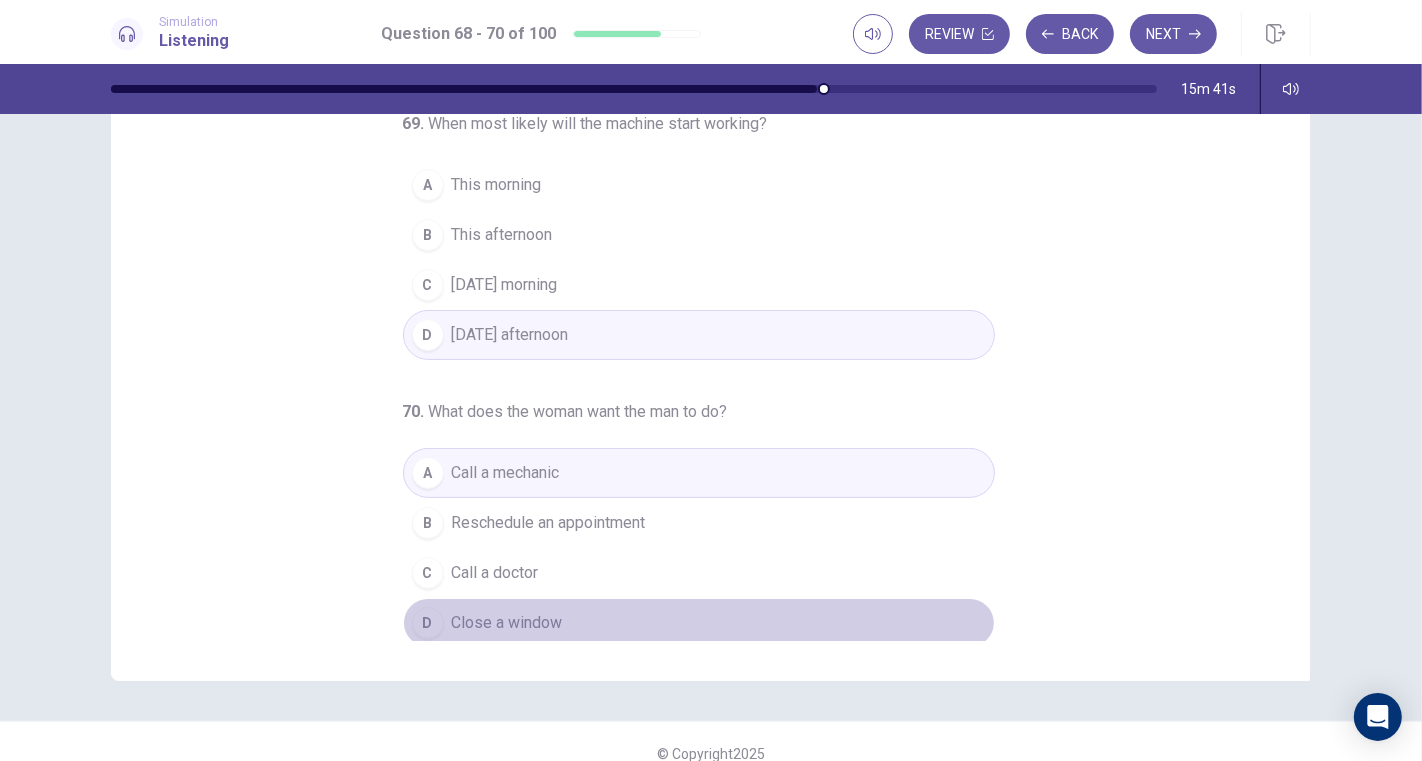 click on "Close a window" at bounding box center (507, 623) 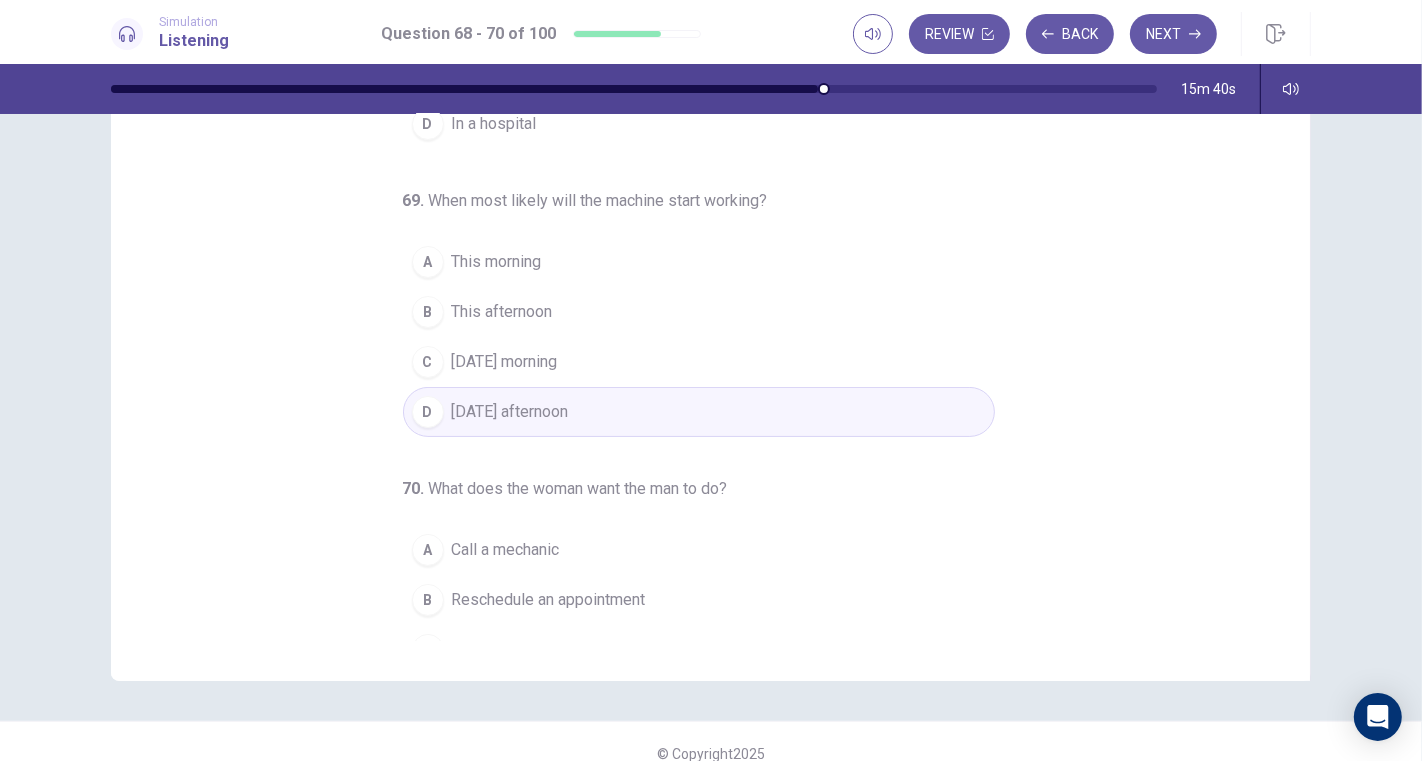 scroll, scrollTop: 91, scrollLeft: 0, axis: vertical 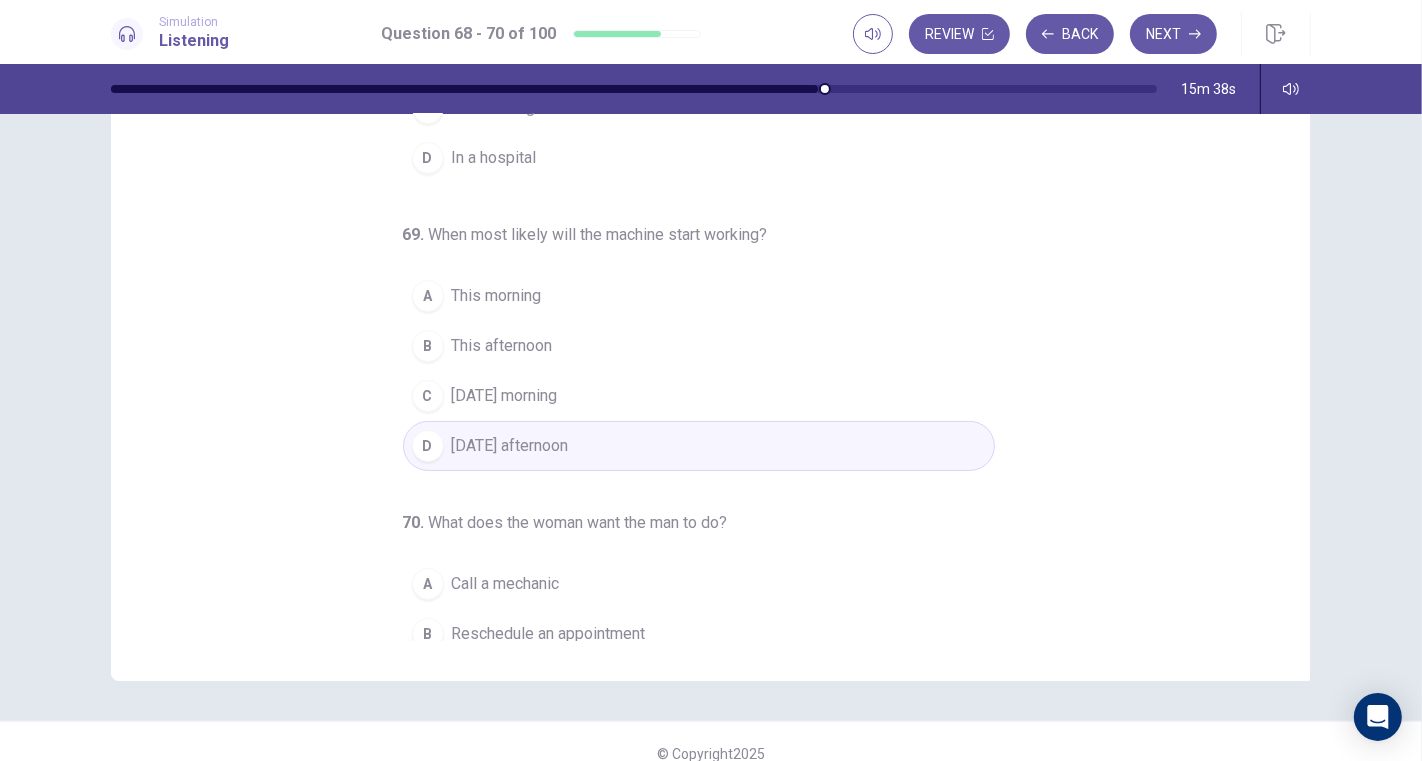 click on "[DATE] morning" at bounding box center (505, 396) 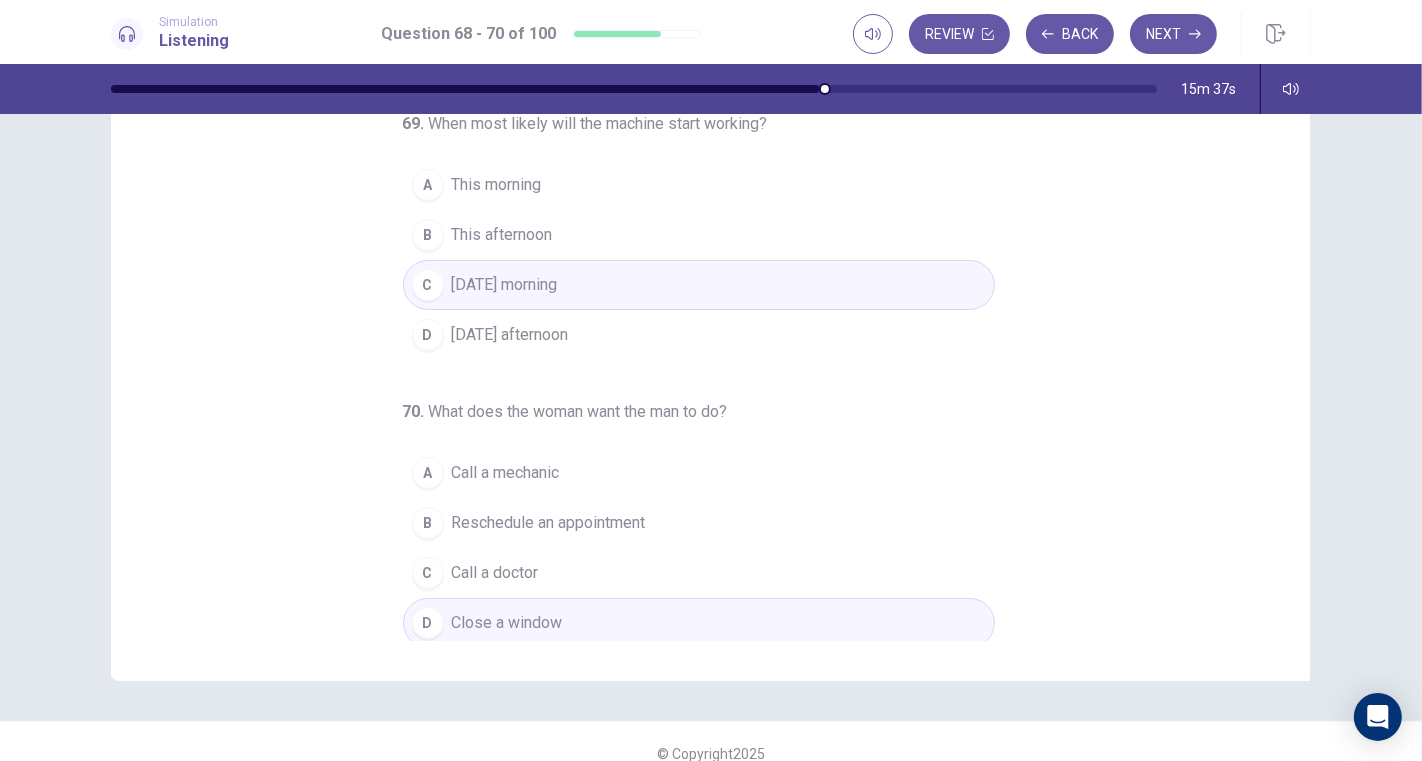 scroll, scrollTop: 0, scrollLeft: 0, axis: both 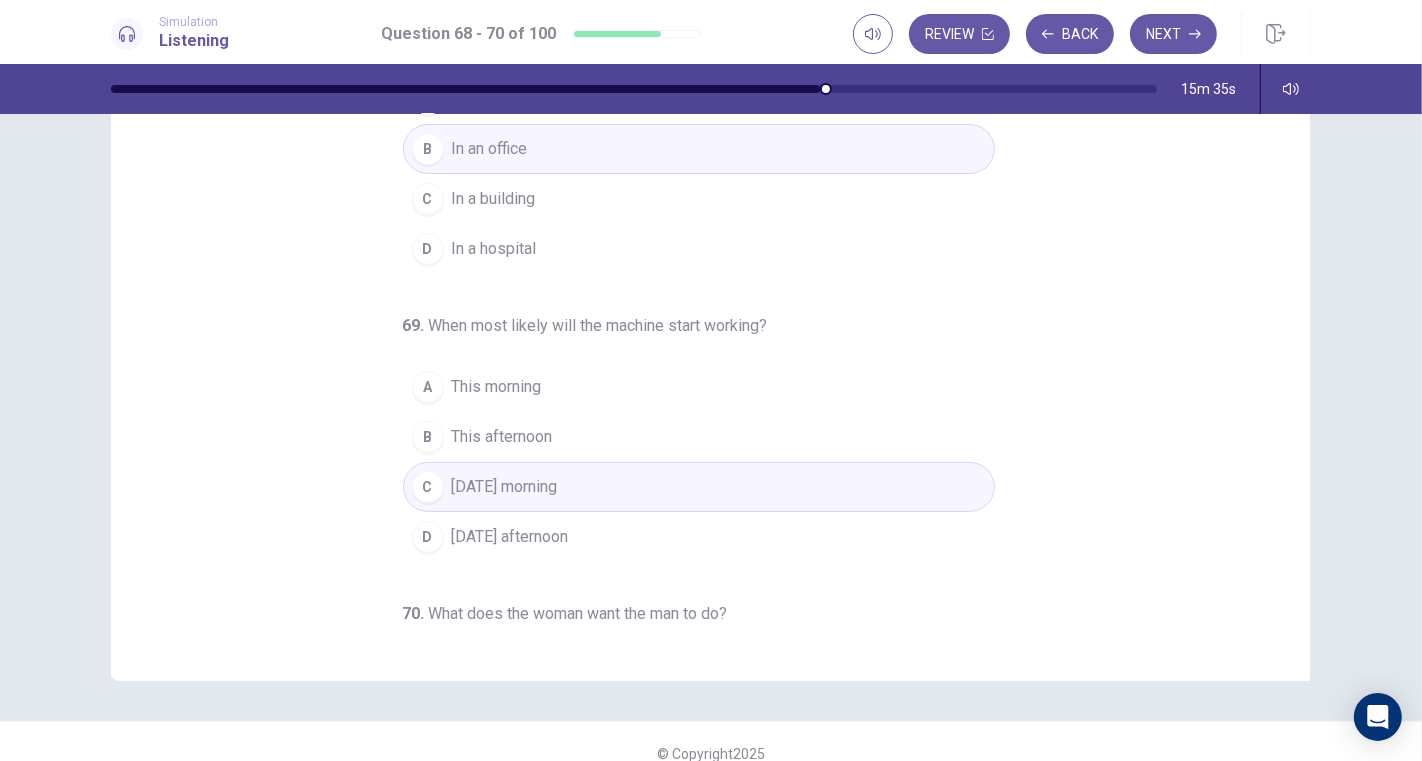 click on "Next" at bounding box center (1173, 34) 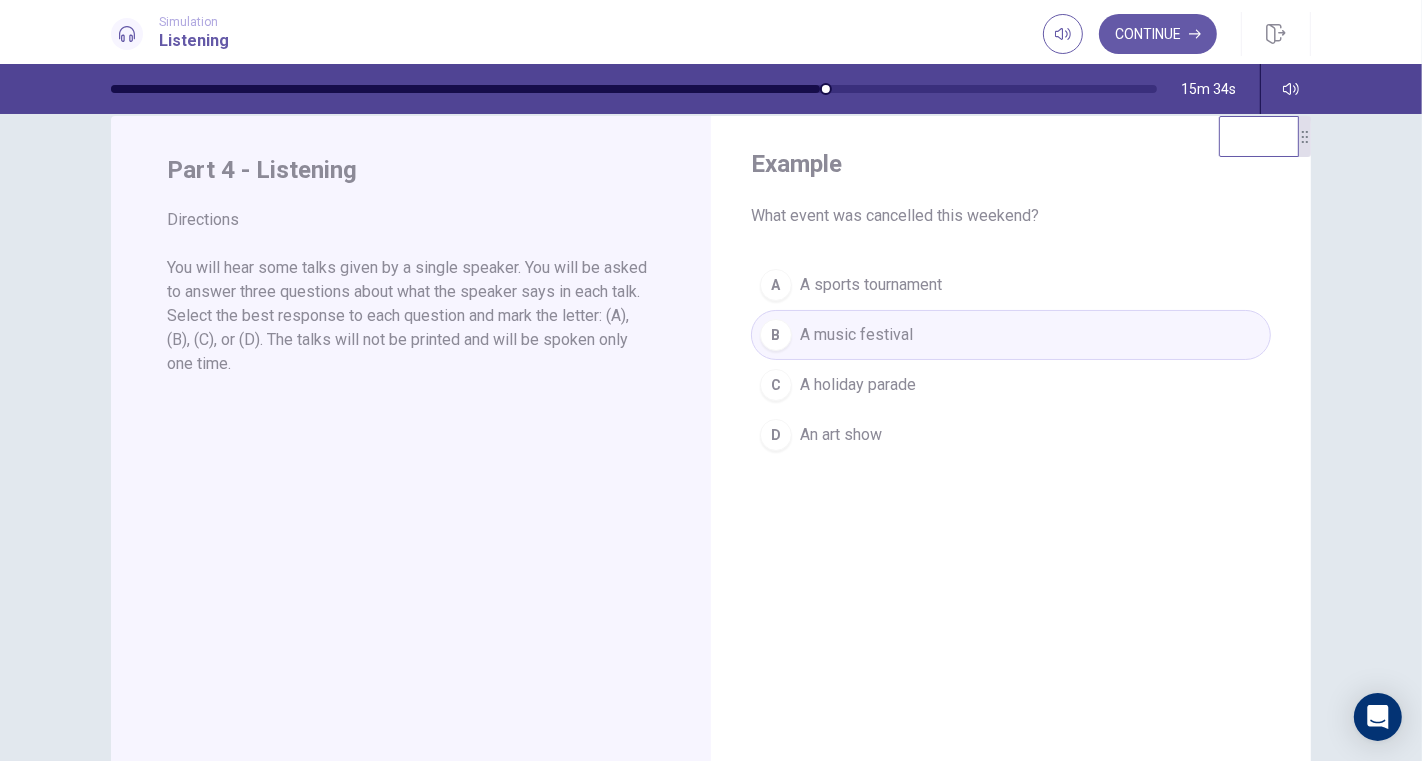 scroll, scrollTop: 0, scrollLeft: 0, axis: both 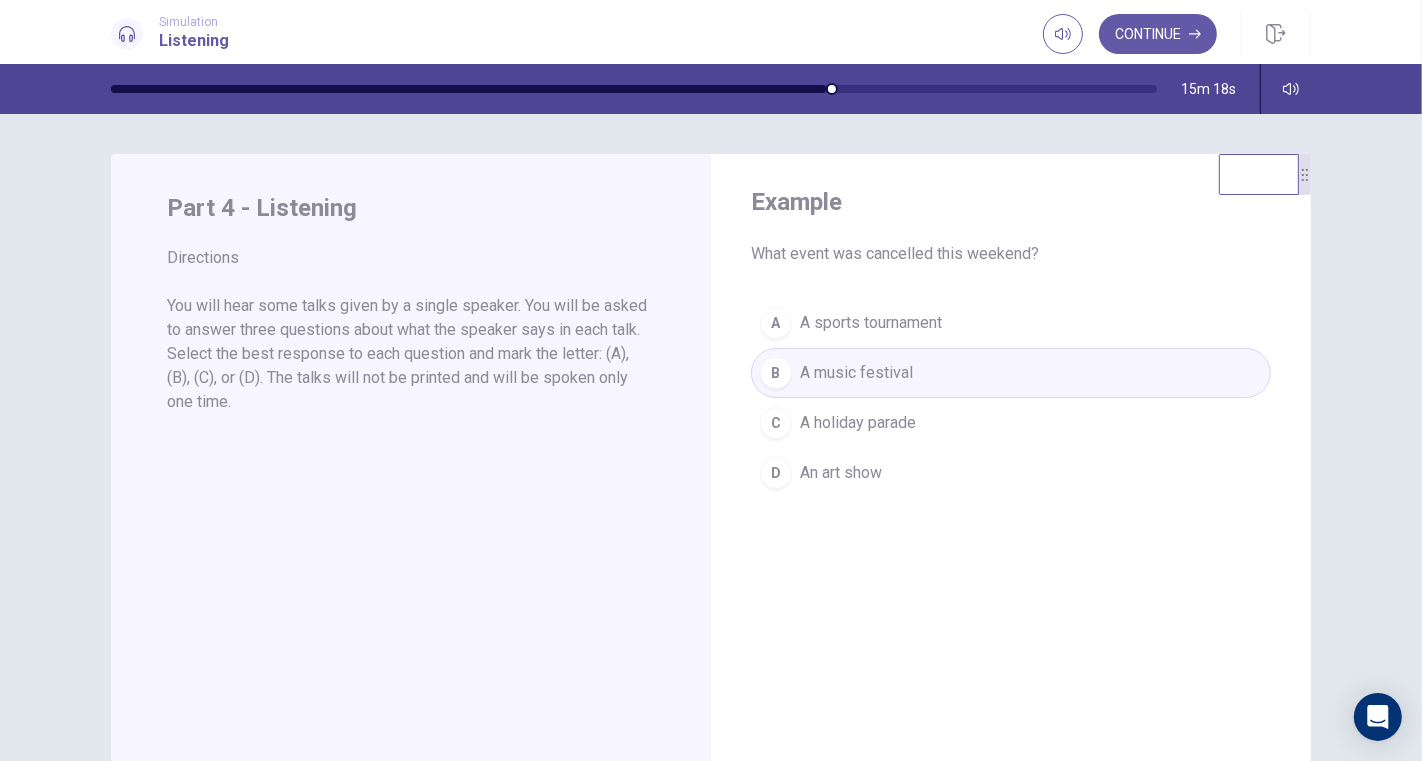 drag, startPoint x: 831, startPoint y: 252, endPoint x: 1014, endPoint y: 241, distance: 183.3303 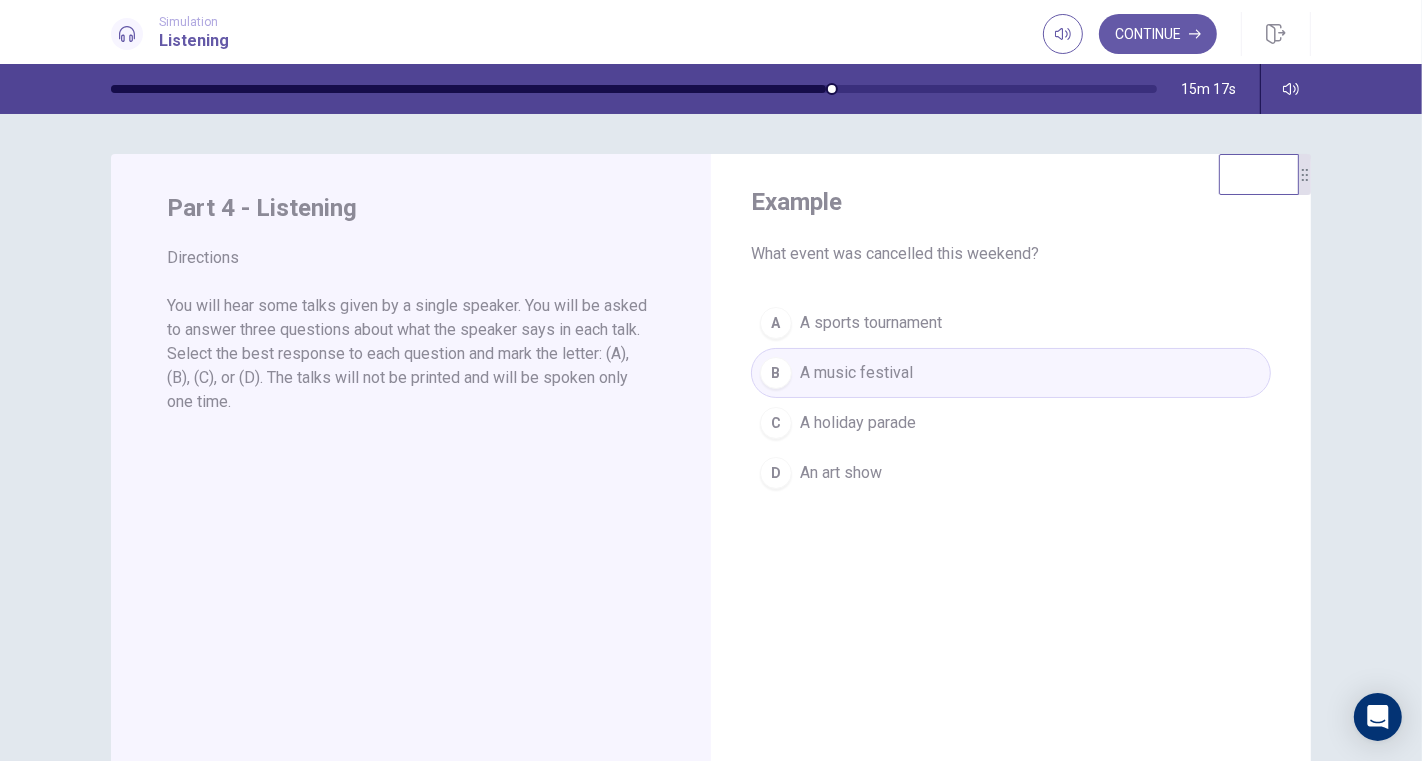 drag, startPoint x: 1017, startPoint y: 254, endPoint x: 797, endPoint y: 254, distance: 220 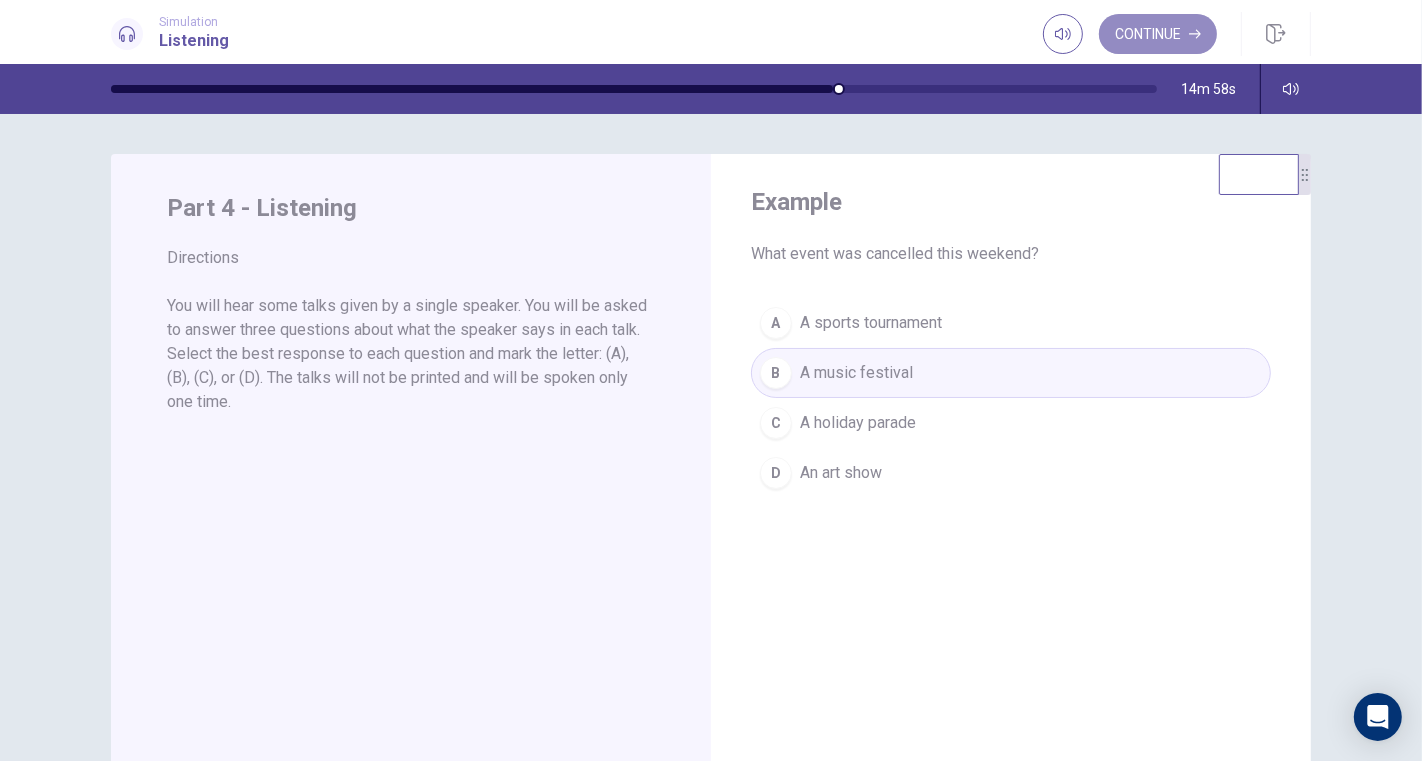 click on "Continue" at bounding box center [1158, 34] 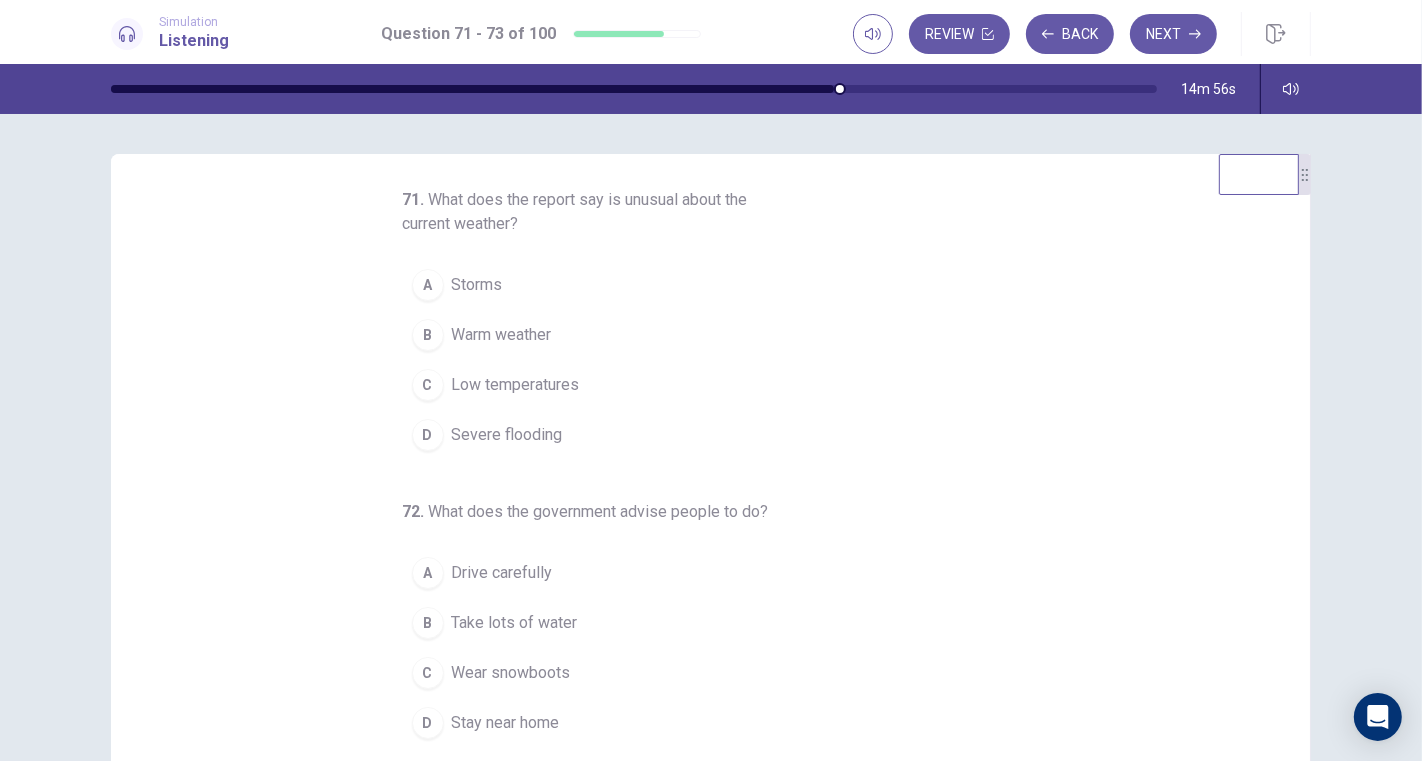 scroll, scrollTop: 0, scrollLeft: 0, axis: both 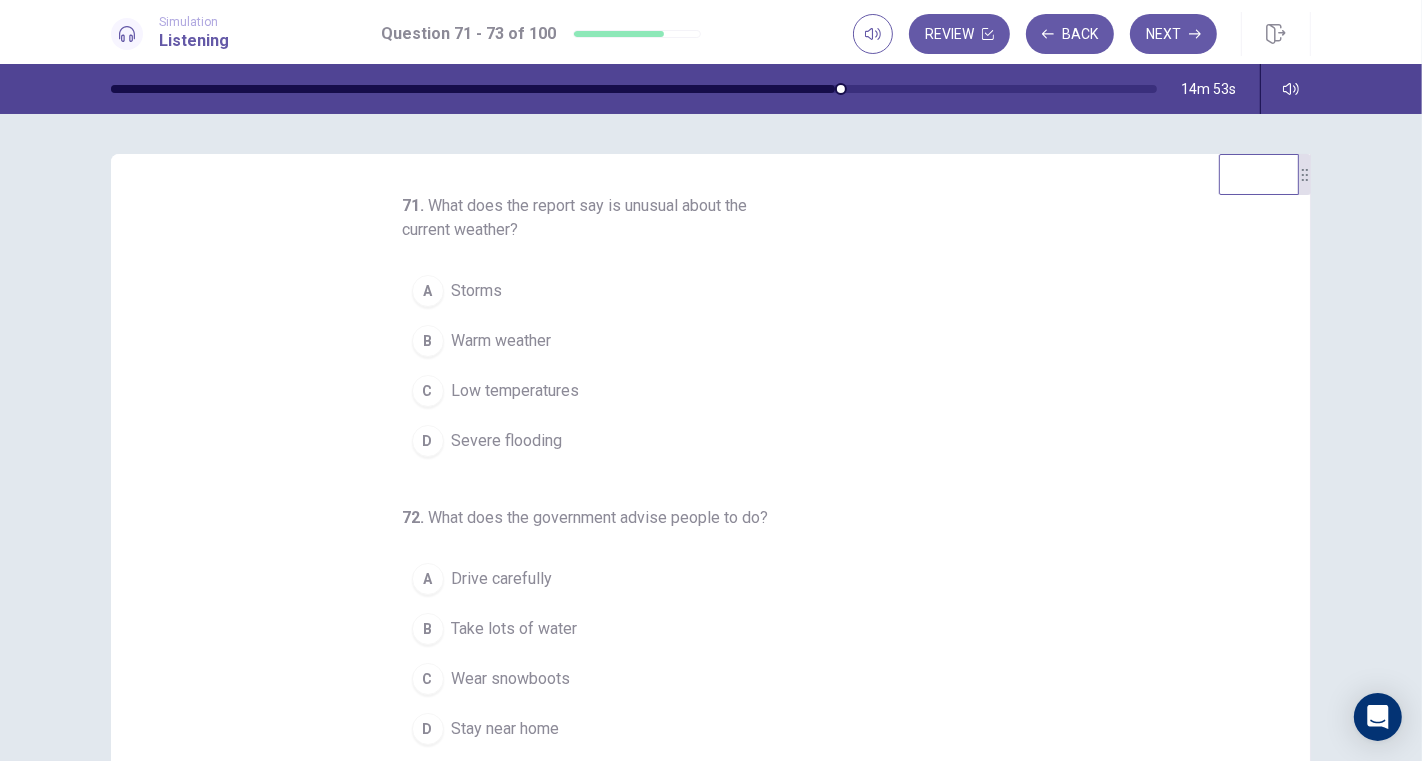 click on "Back" at bounding box center (1070, 34) 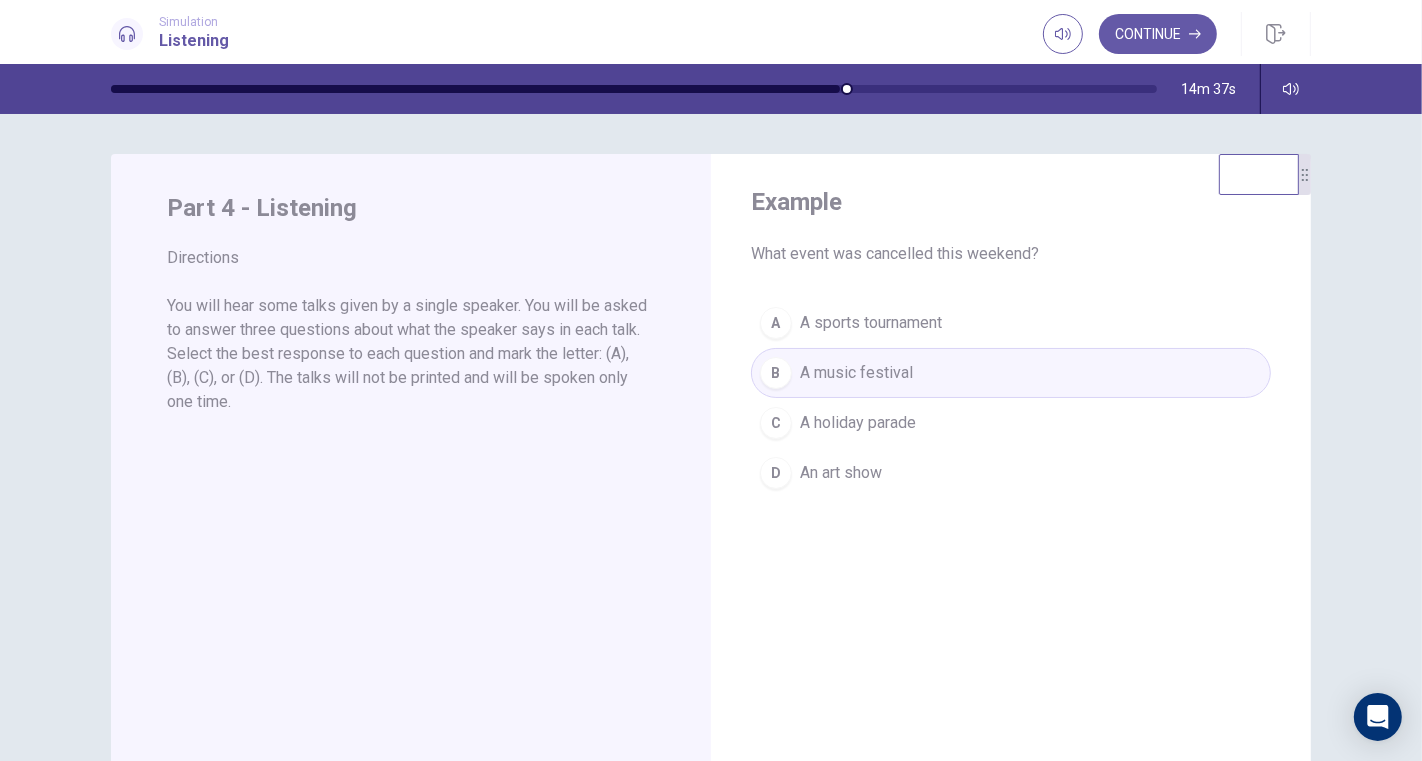 click on "Continue" at bounding box center [1158, 34] 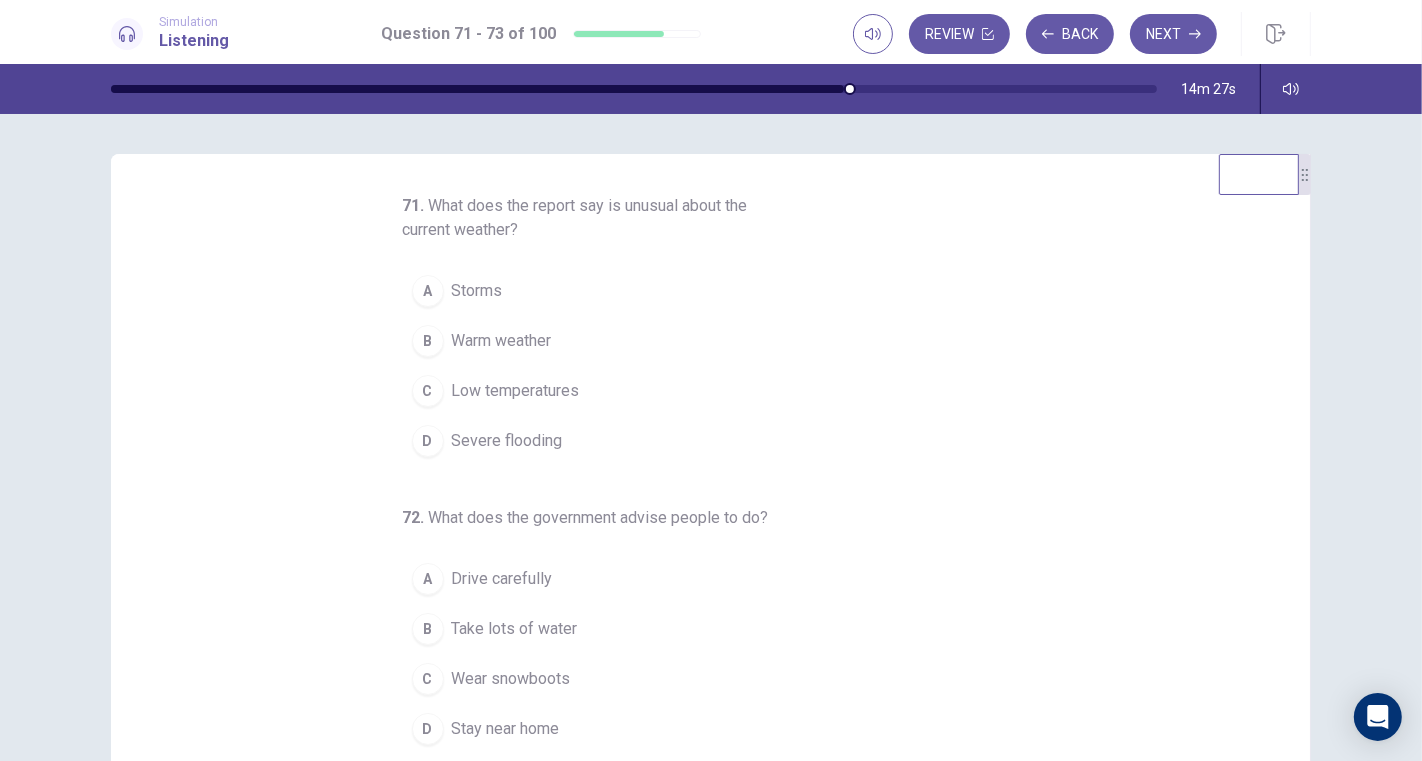 scroll, scrollTop: 226, scrollLeft: 0, axis: vertical 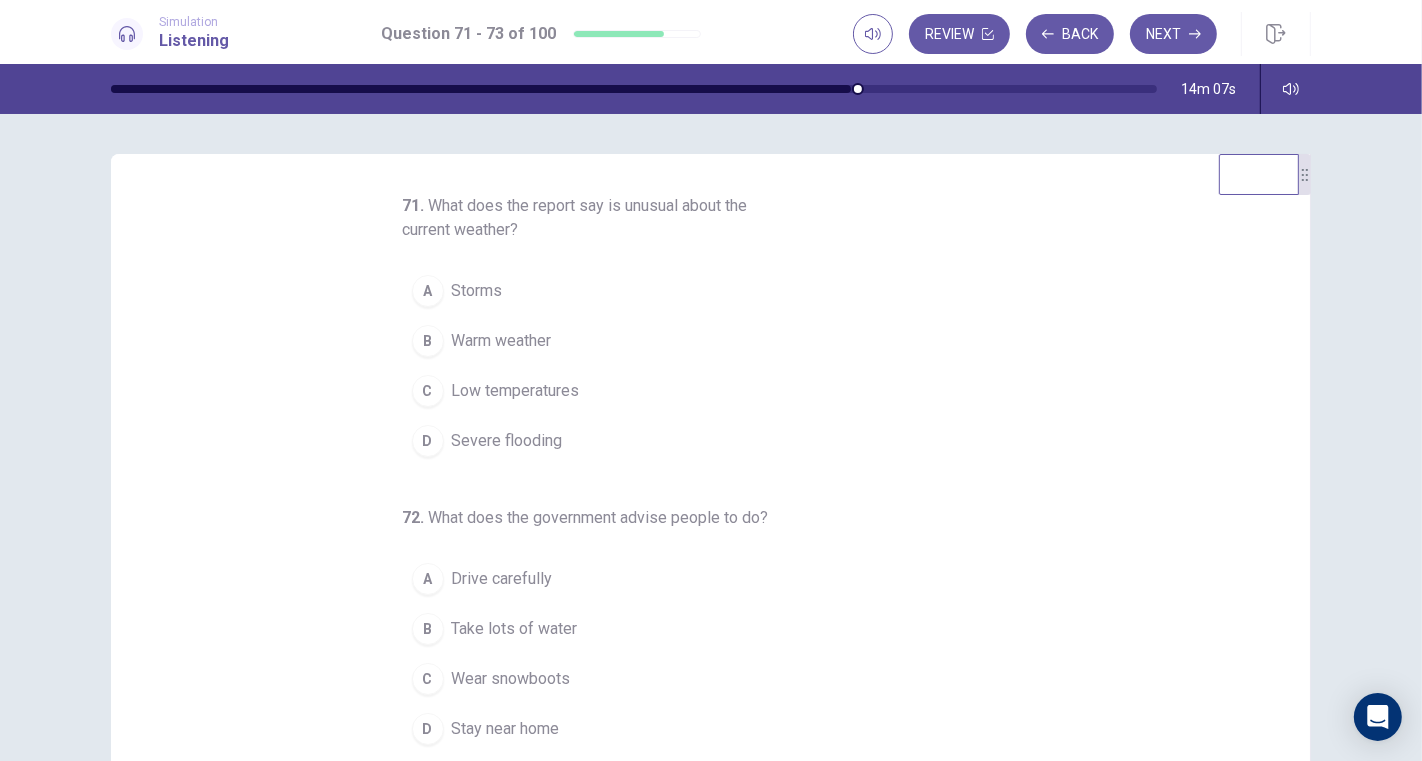 click on "Low temperatures" at bounding box center [516, 391] 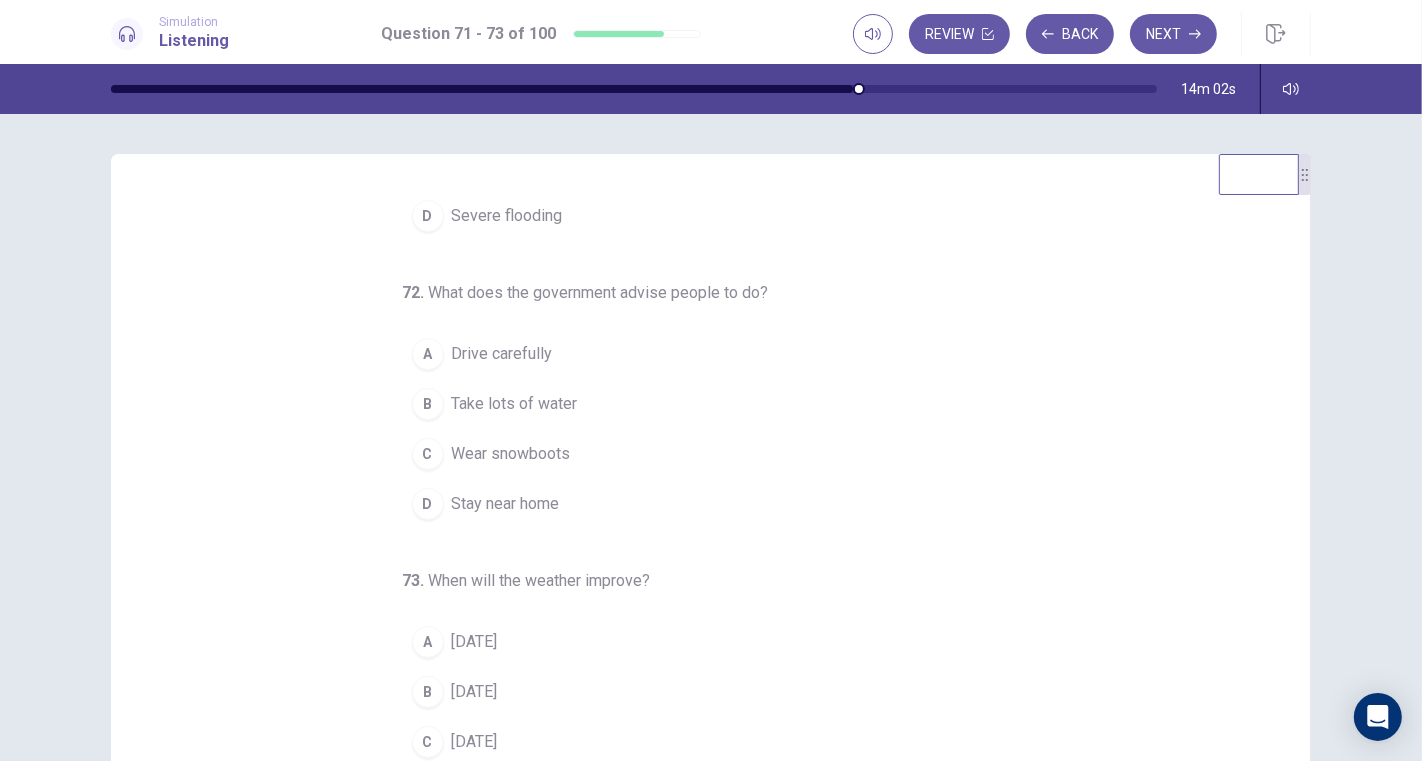 scroll, scrollTop: 226, scrollLeft: 0, axis: vertical 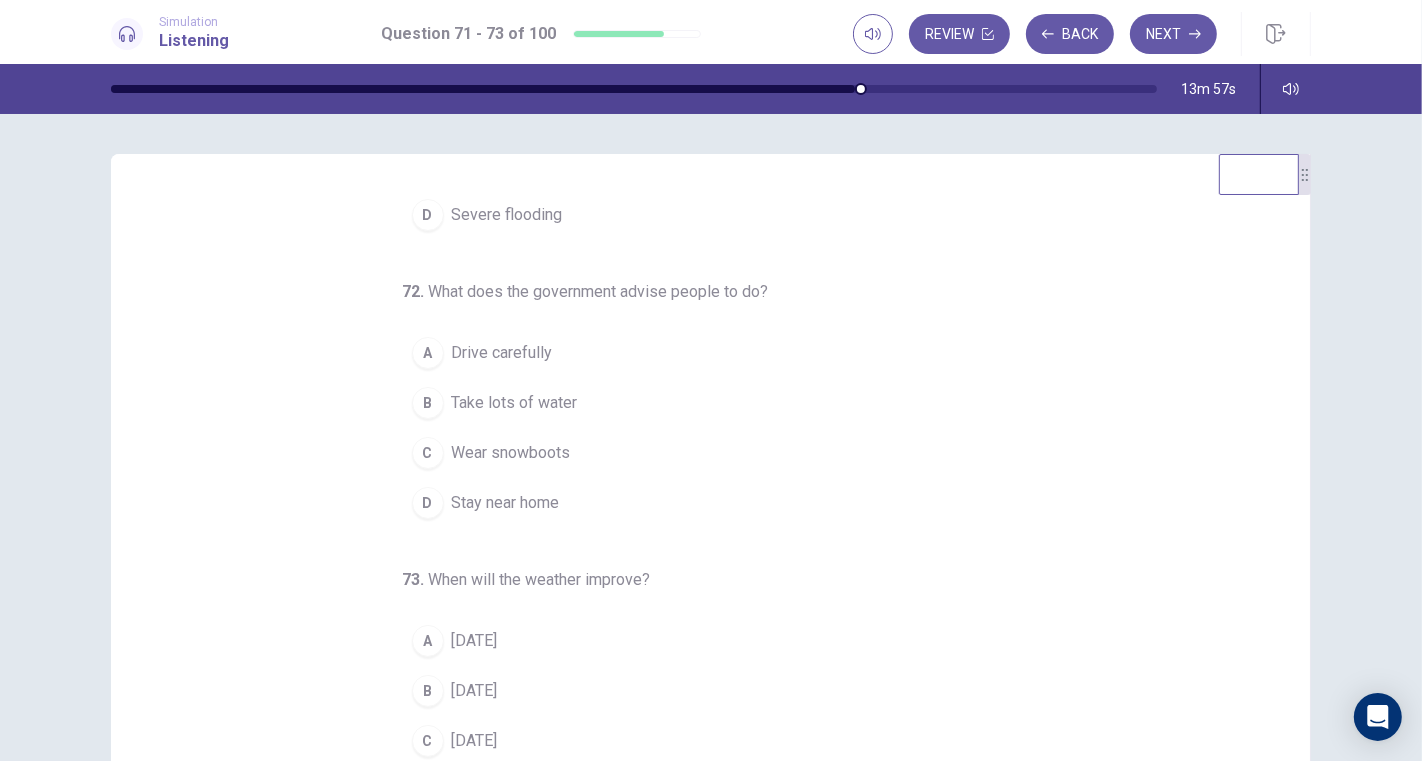 click on "Drive carefully" at bounding box center [502, 353] 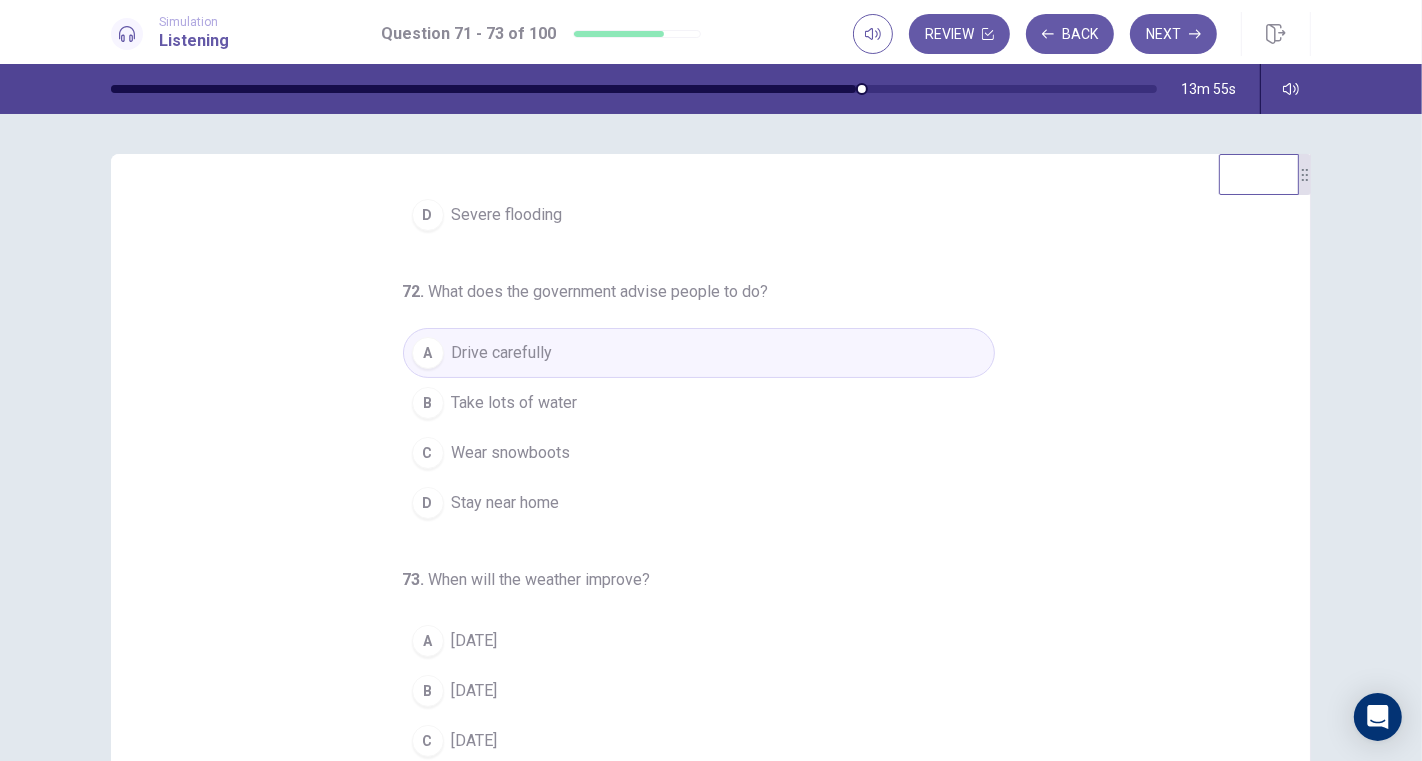 scroll, scrollTop: 111, scrollLeft: 0, axis: vertical 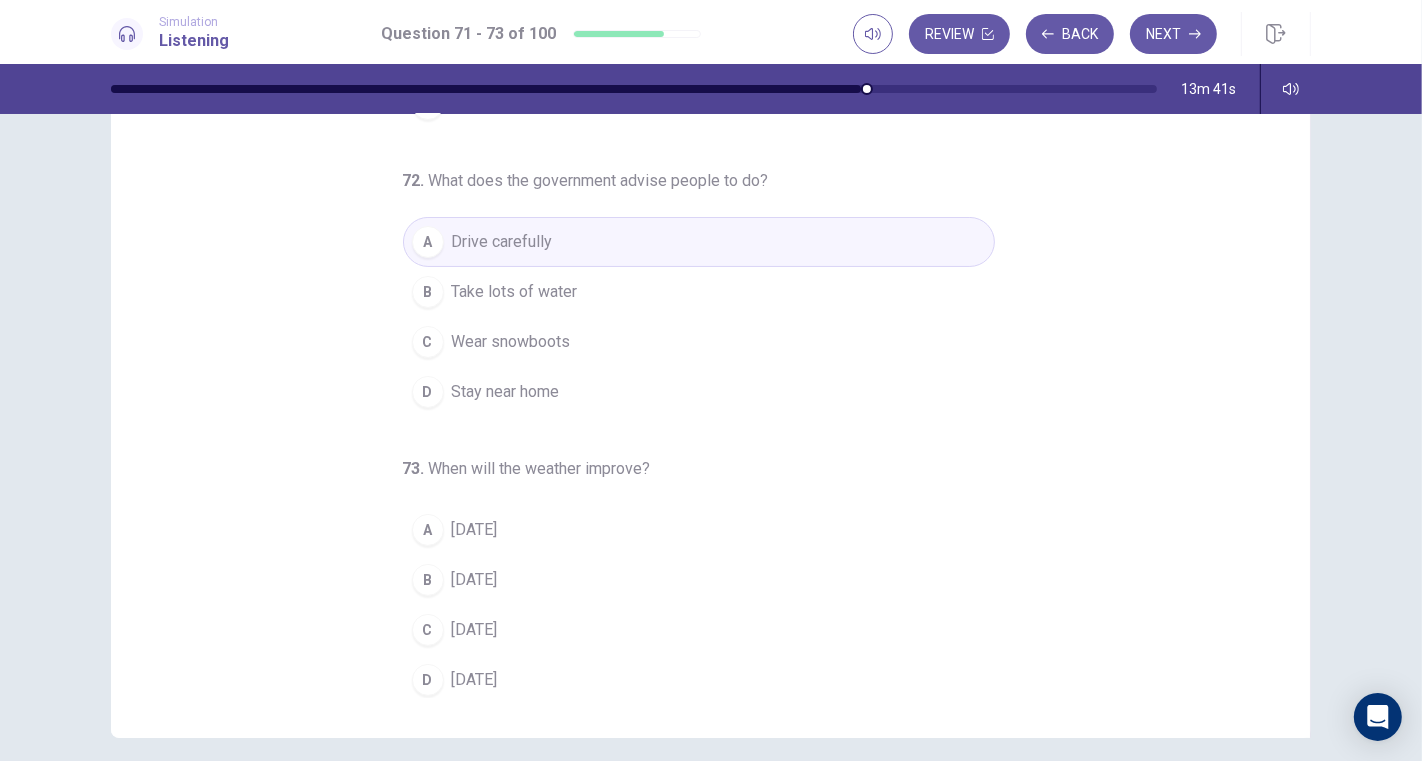 click on "[DATE]" at bounding box center [475, 630] 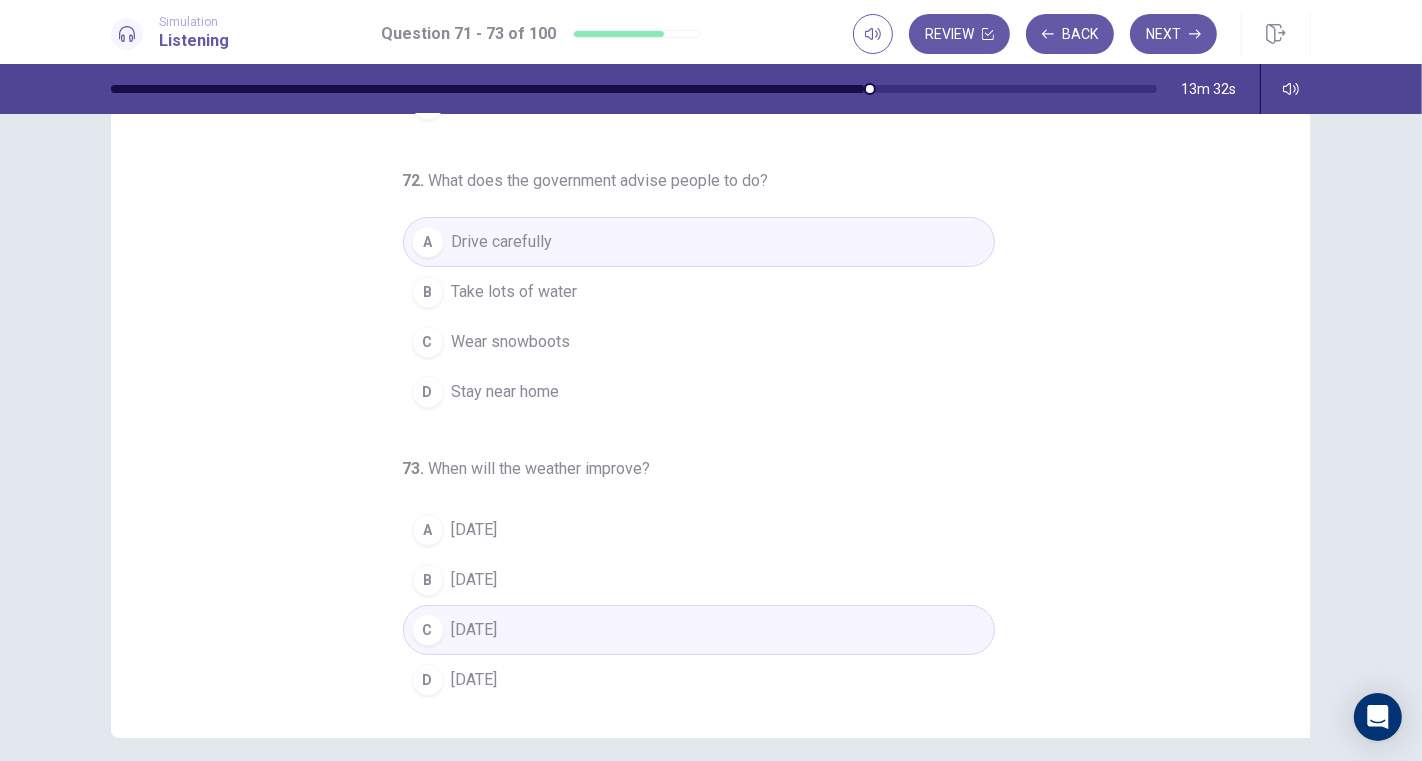 click on "Stay near home" at bounding box center (506, 392) 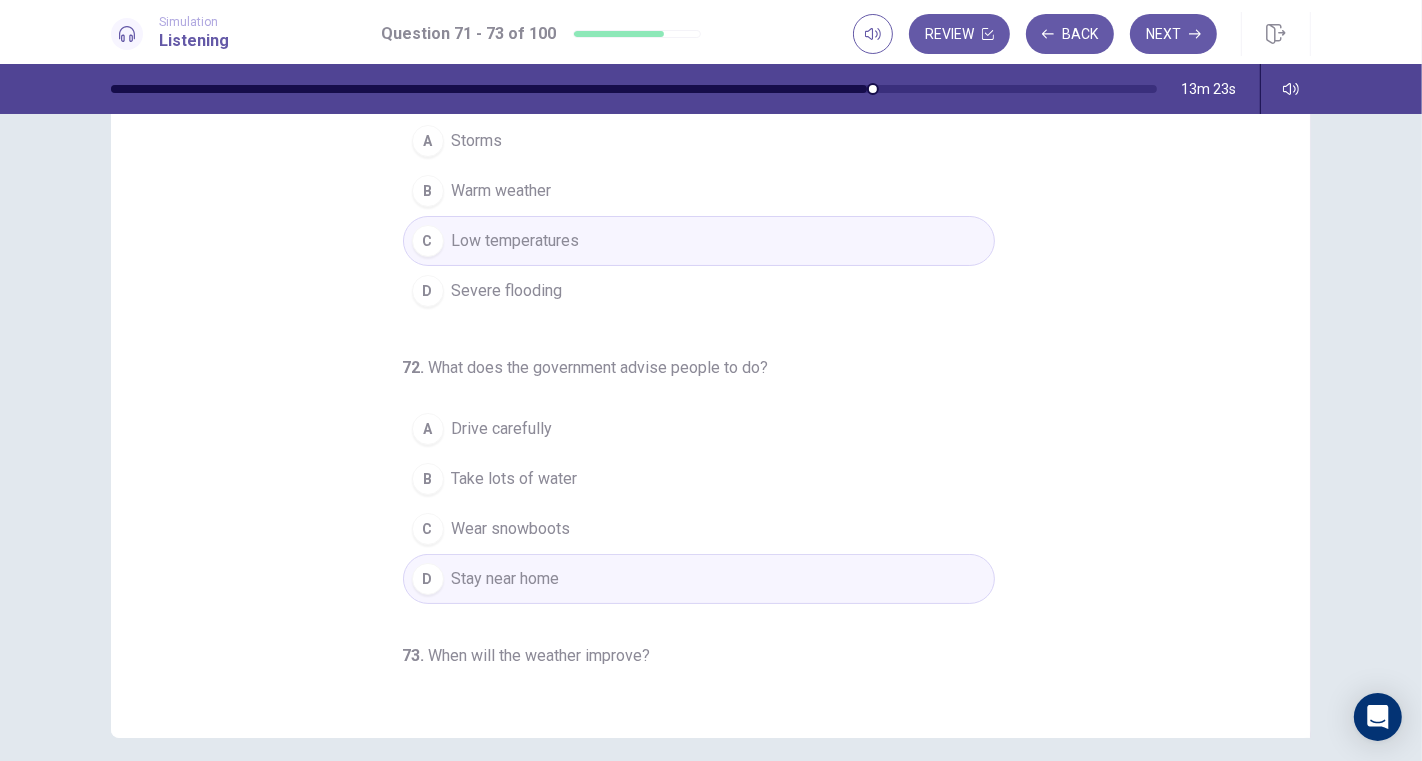 scroll, scrollTop: 0, scrollLeft: 0, axis: both 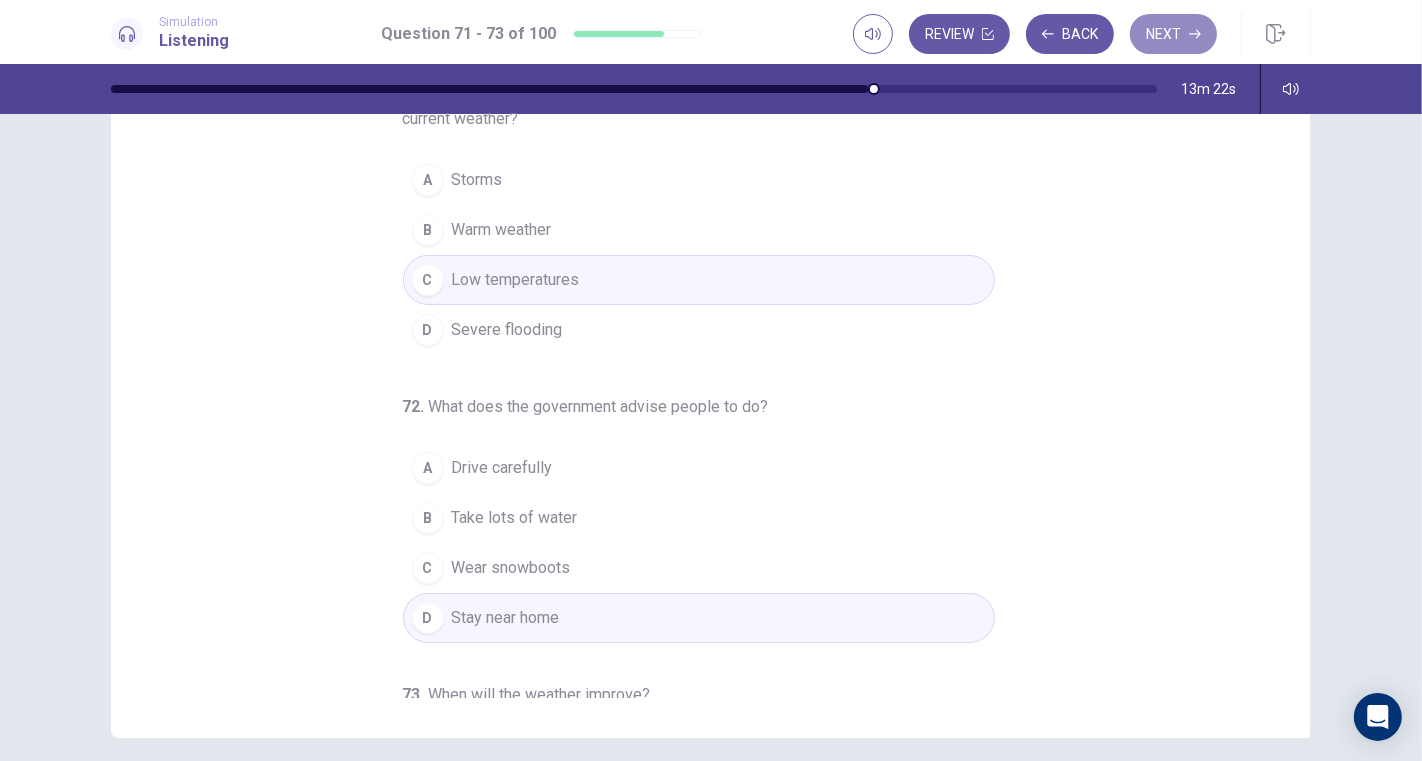 click on "Next" at bounding box center [1173, 34] 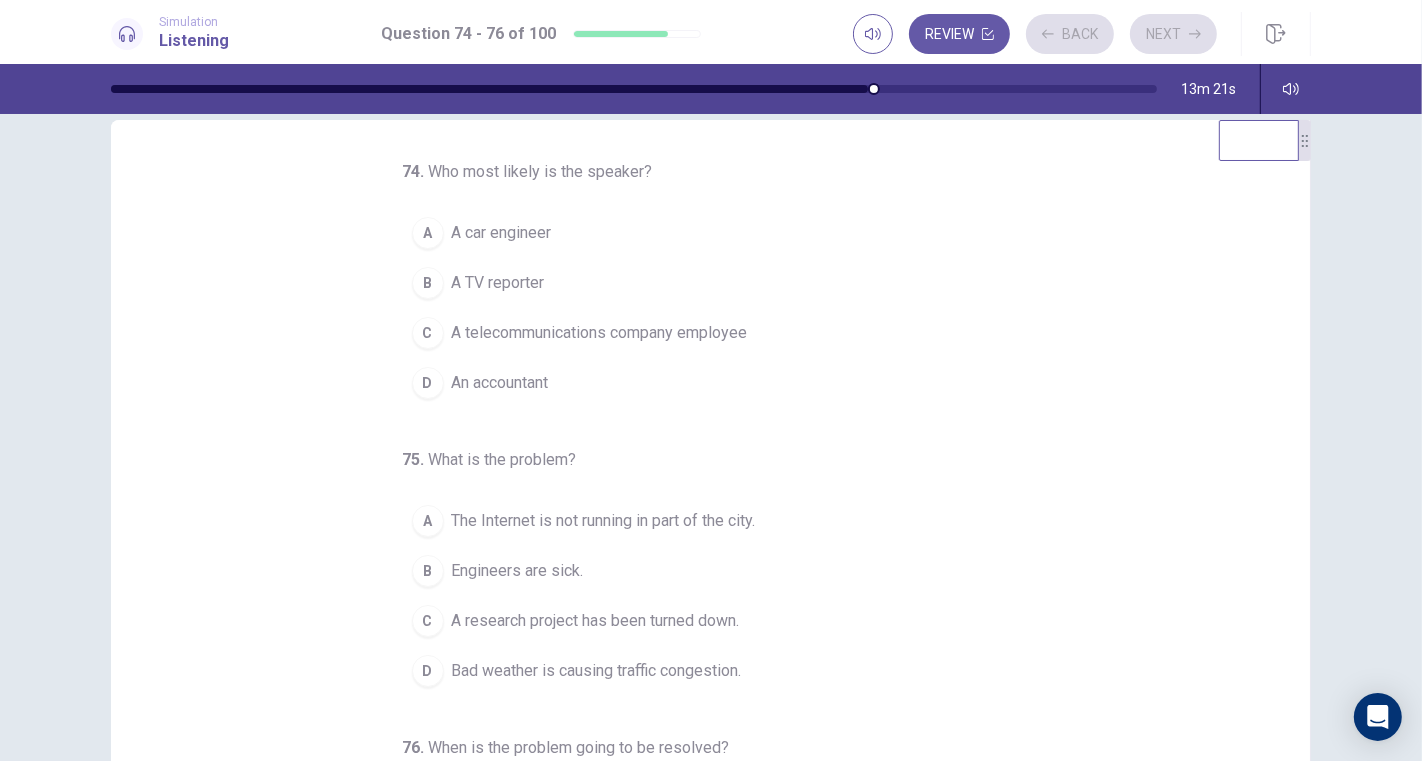 scroll, scrollTop: 0, scrollLeft: 0, axis: both 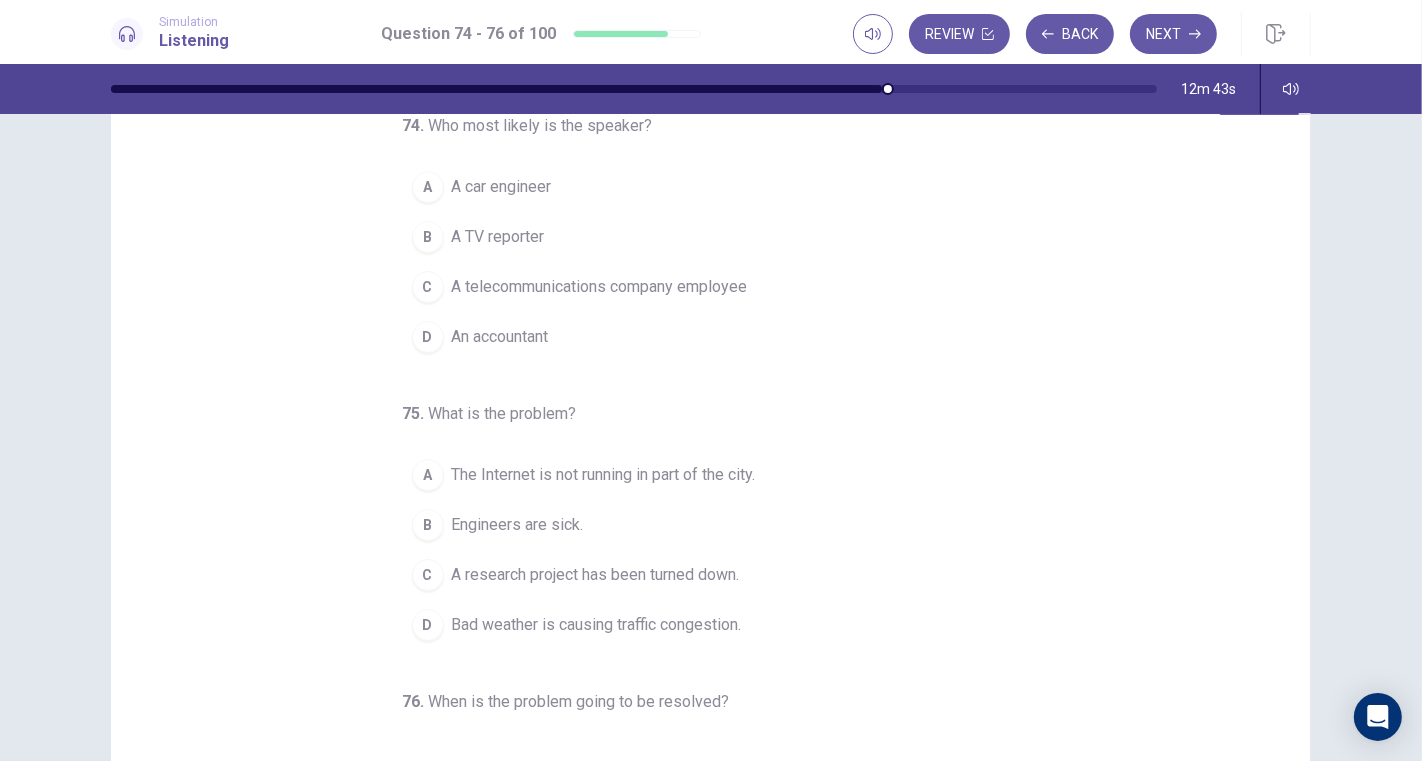 click on "A telecommunications company employee" at bounding box center [600, 287] 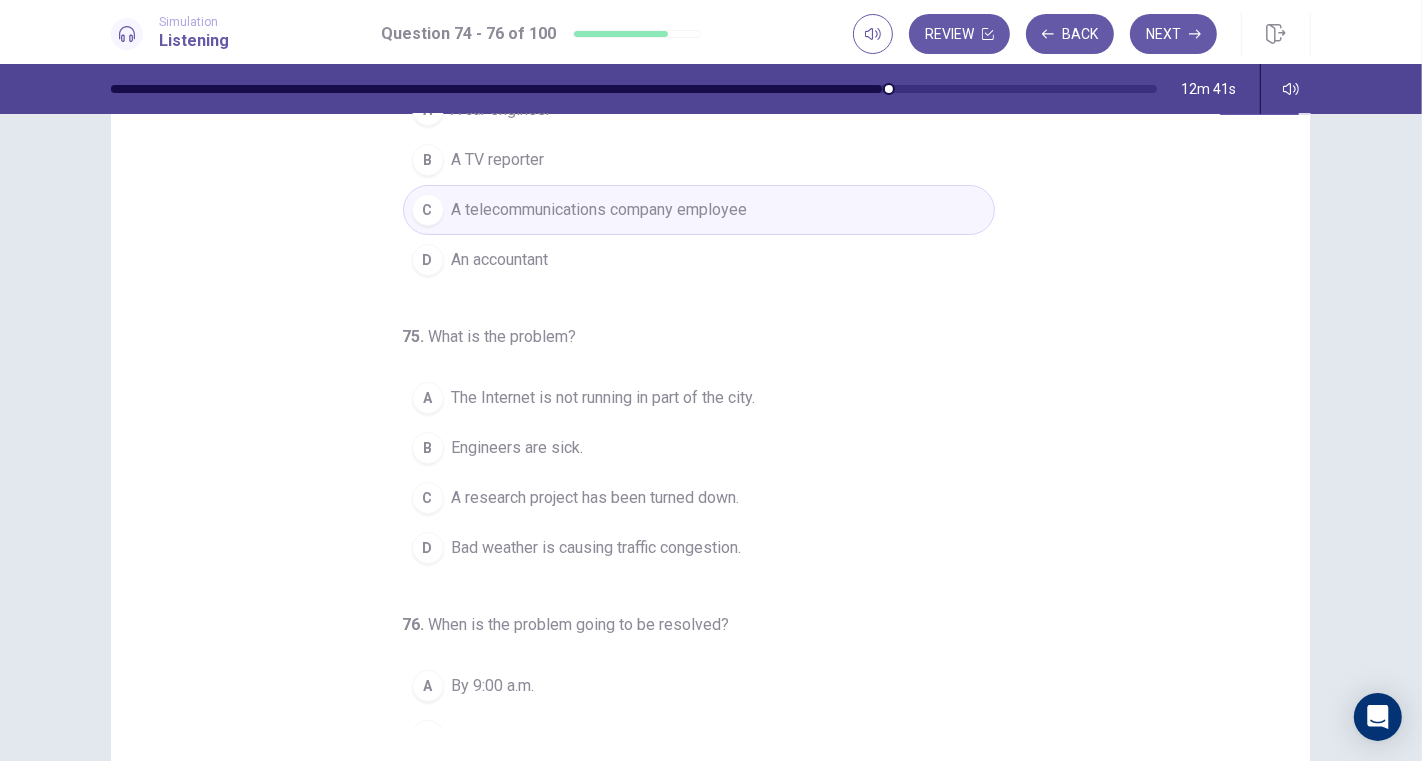 scroll, scrollTop: 111, scrollLeft: 0, axis: vertical 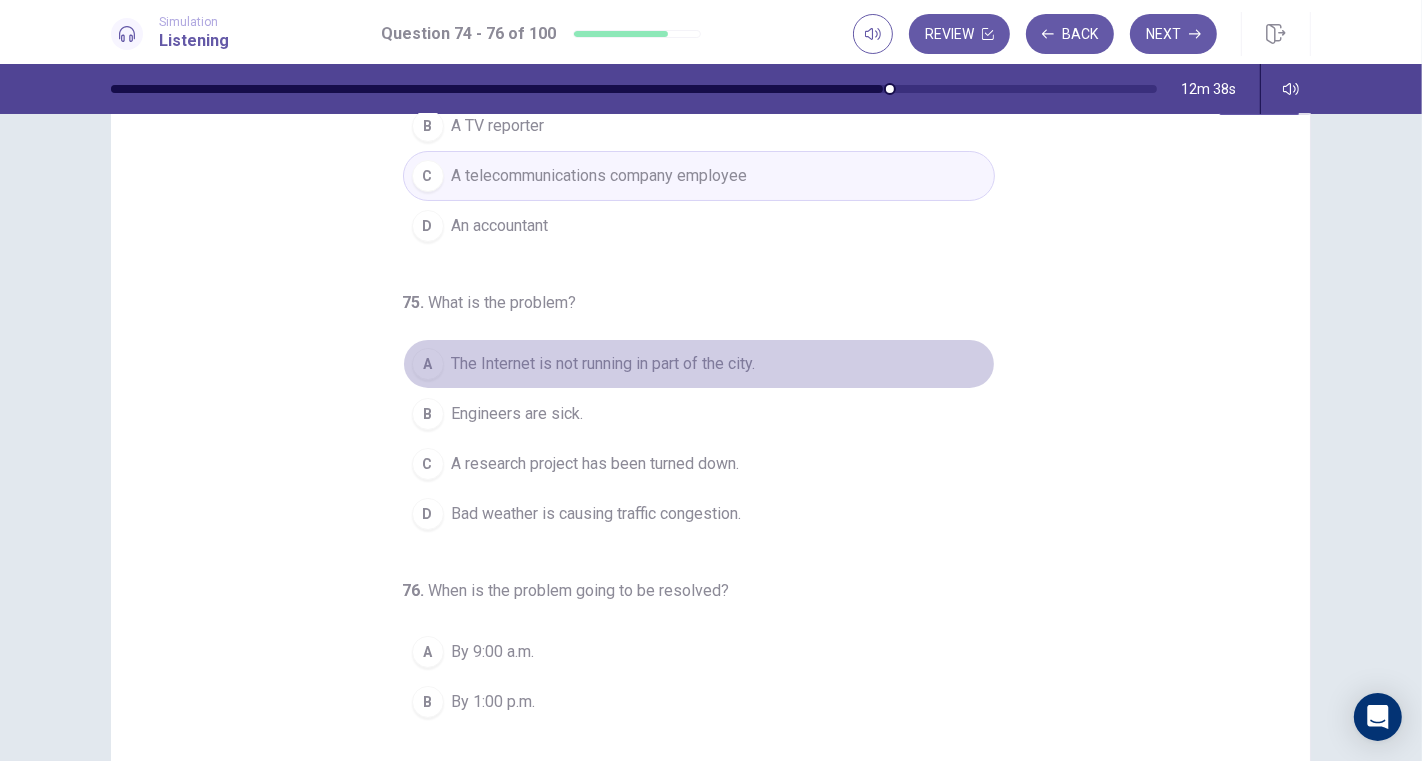 click on "The Internet is not running in part of the city." at bounding box center (604, 364) 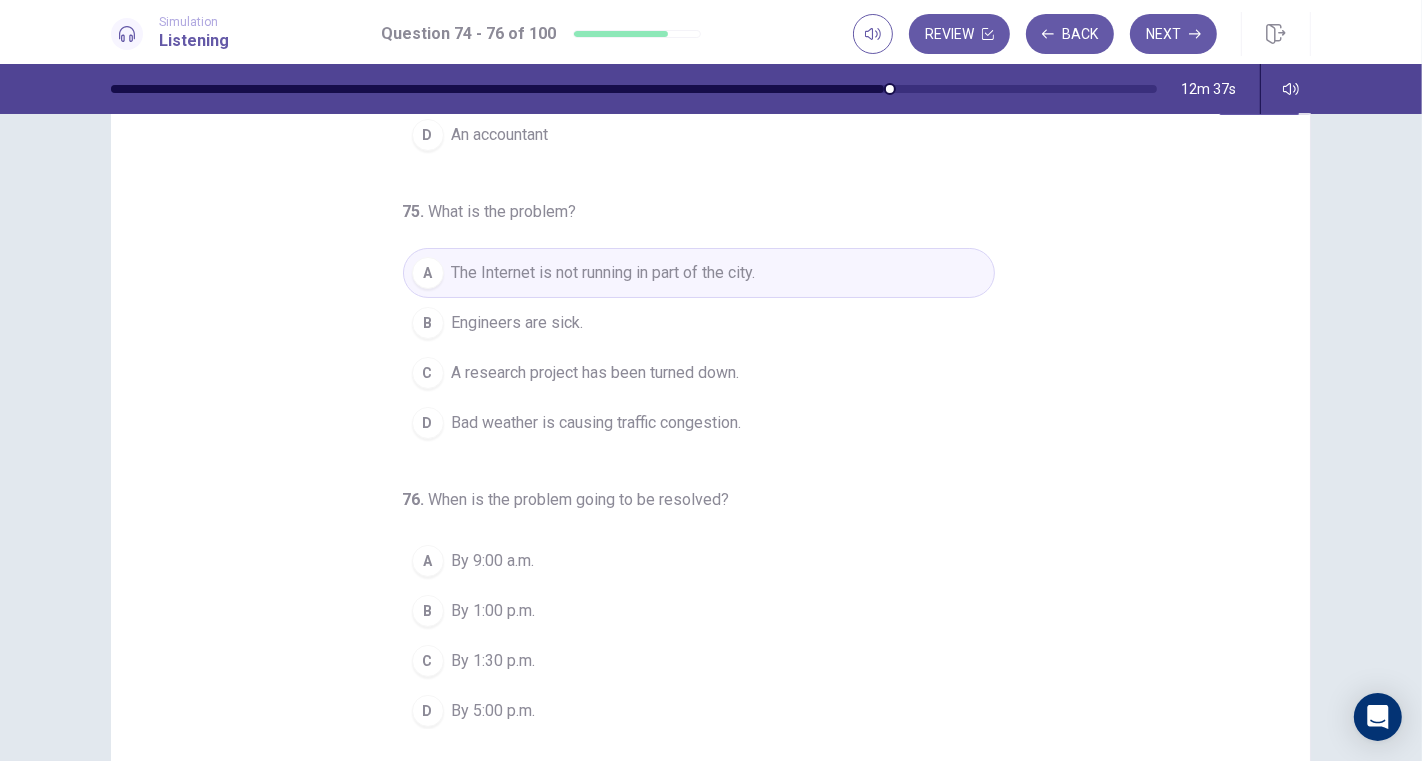 scroll, scrollTop: 202, scrollLeft: 0, axis: vertical 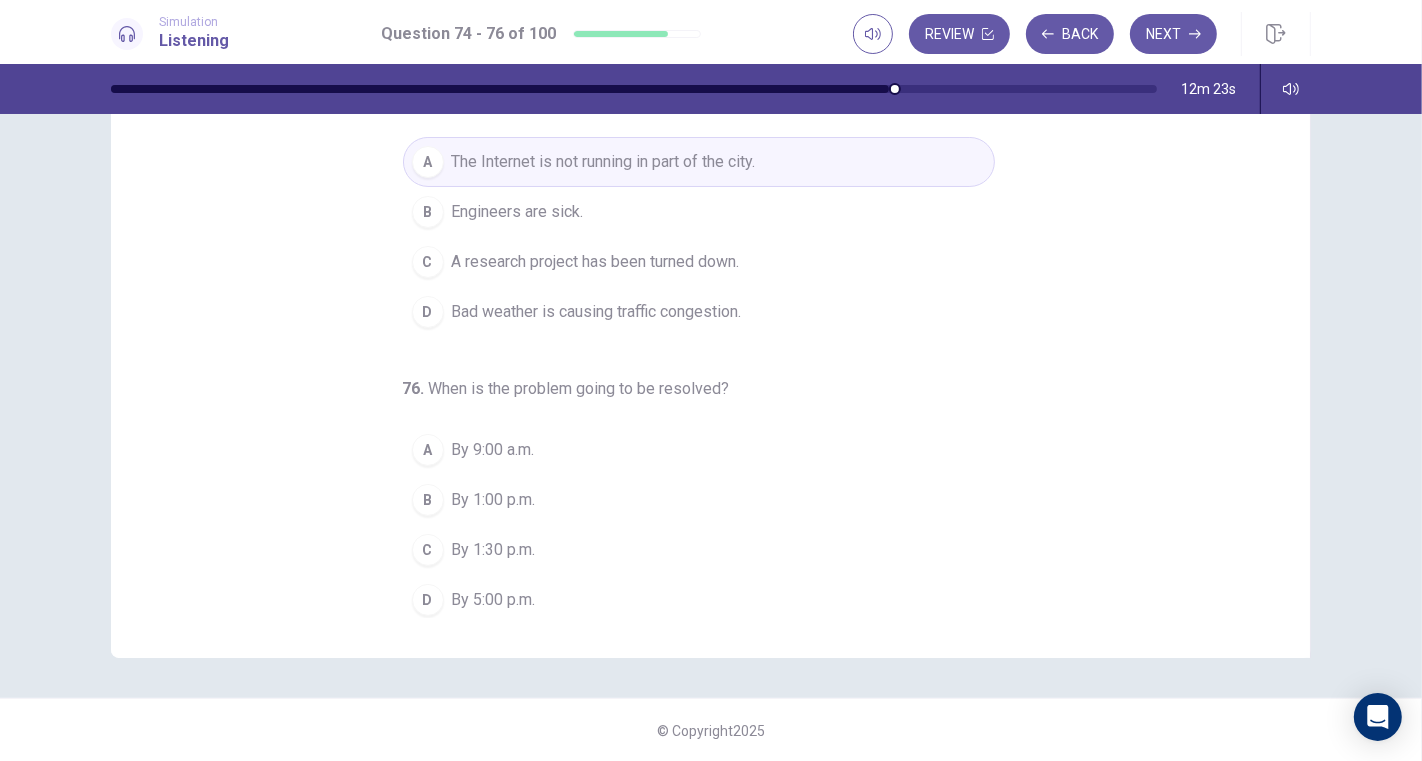 click on "By 1:00 p.m." at bounding box center [494, 500] 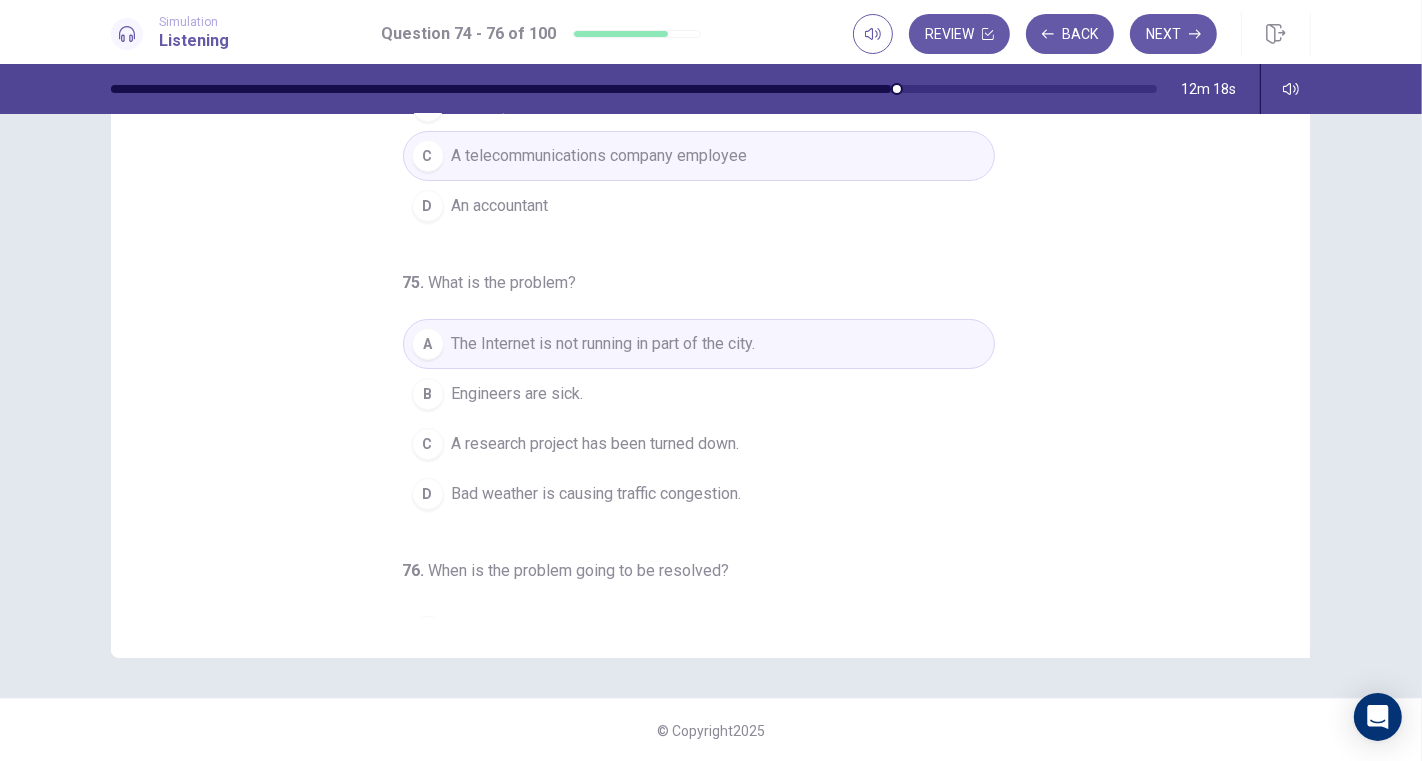 scroll, scrollTop: 0, scrollLeft: 0, axis: both 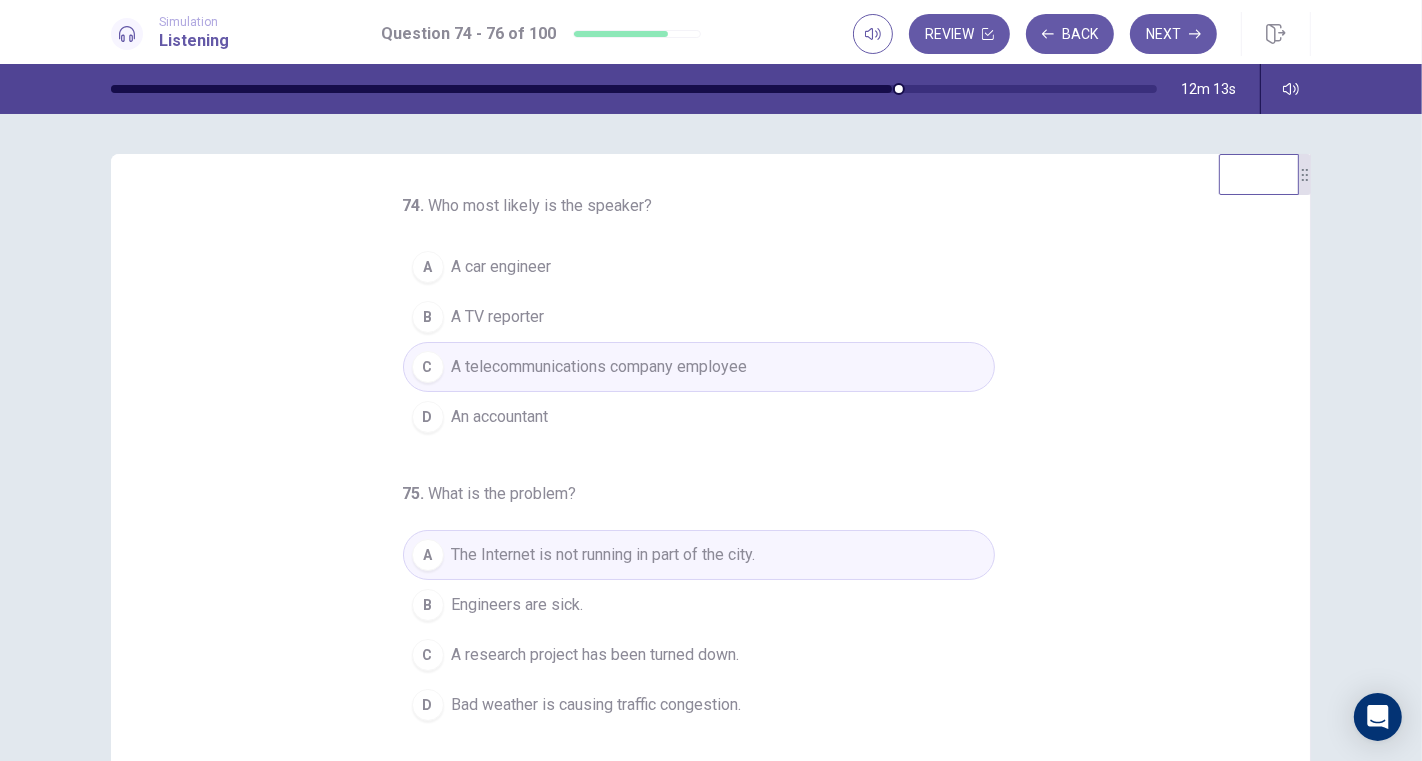 click on "Next" at bounding box center [1173, 34] 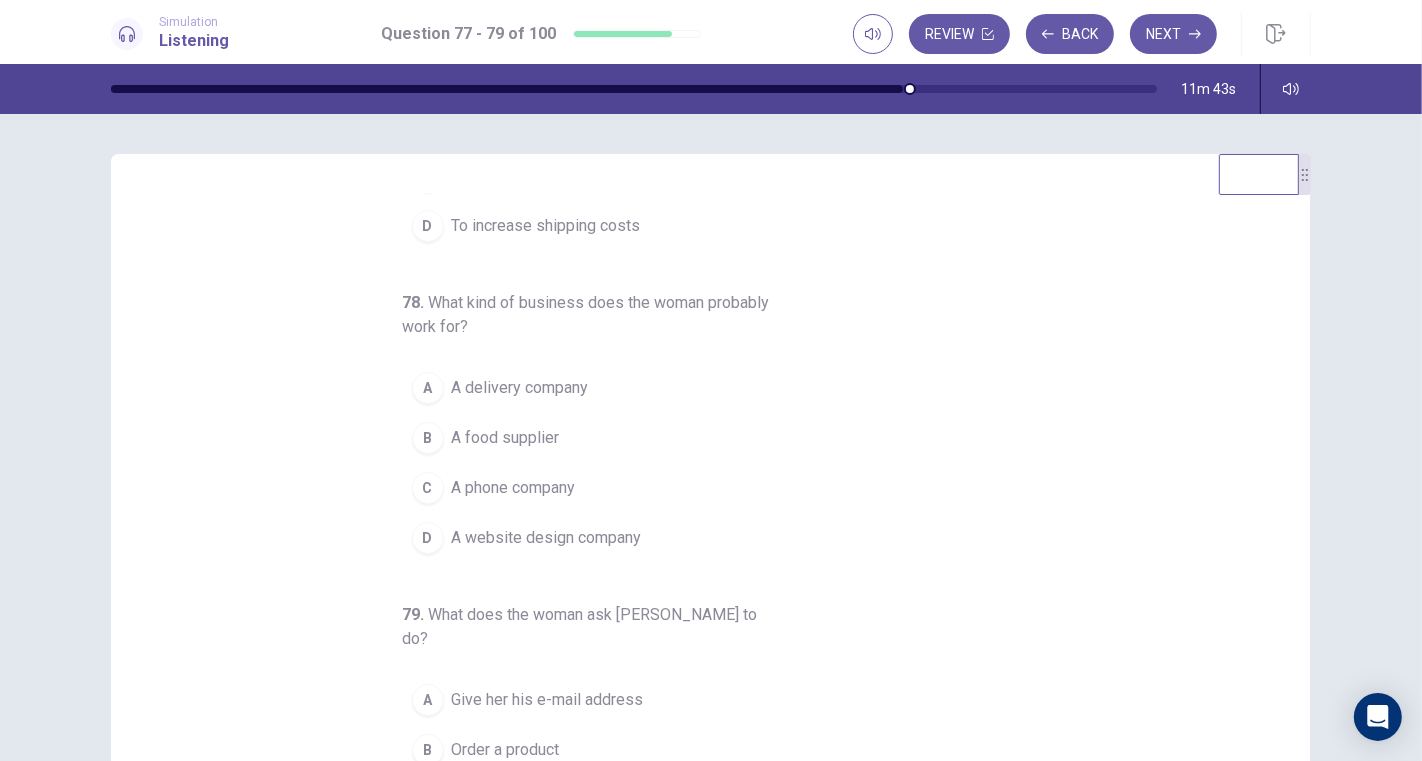 scroll, scrollTop: 226, scrollLeft: 0, axis: vertical 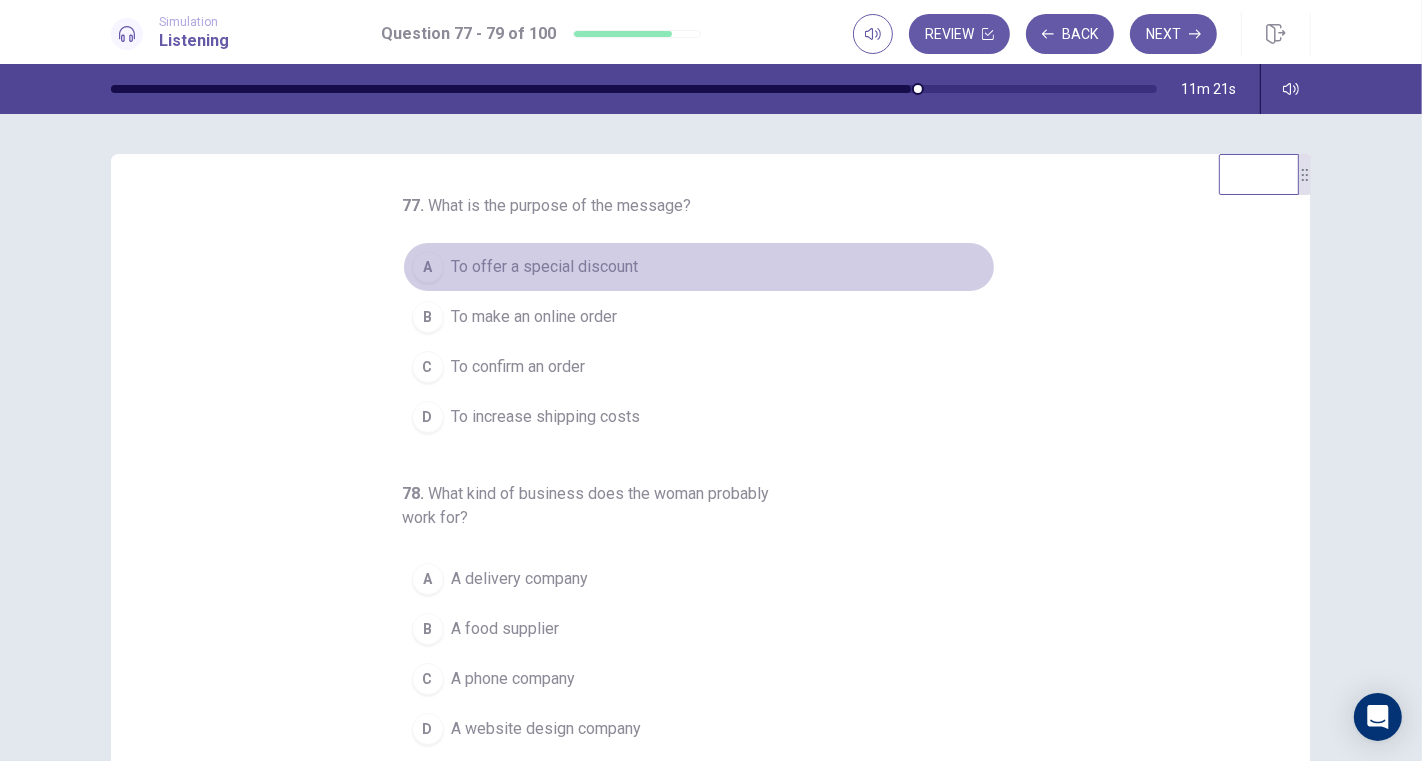 click on "To offer a special discount" at bounding box center [545, 267] 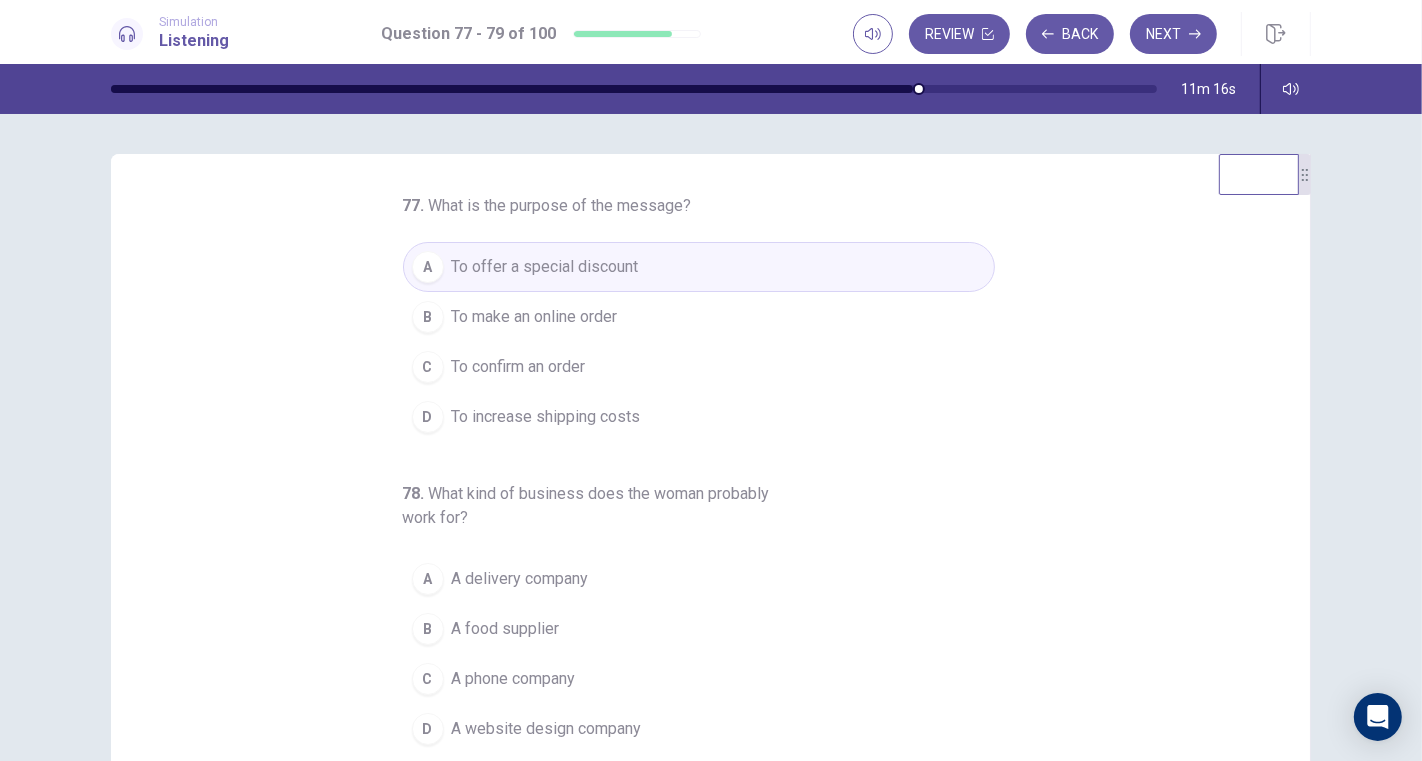 scroll, scrollTop: 111, scrollLeft: 0, axis: vertical 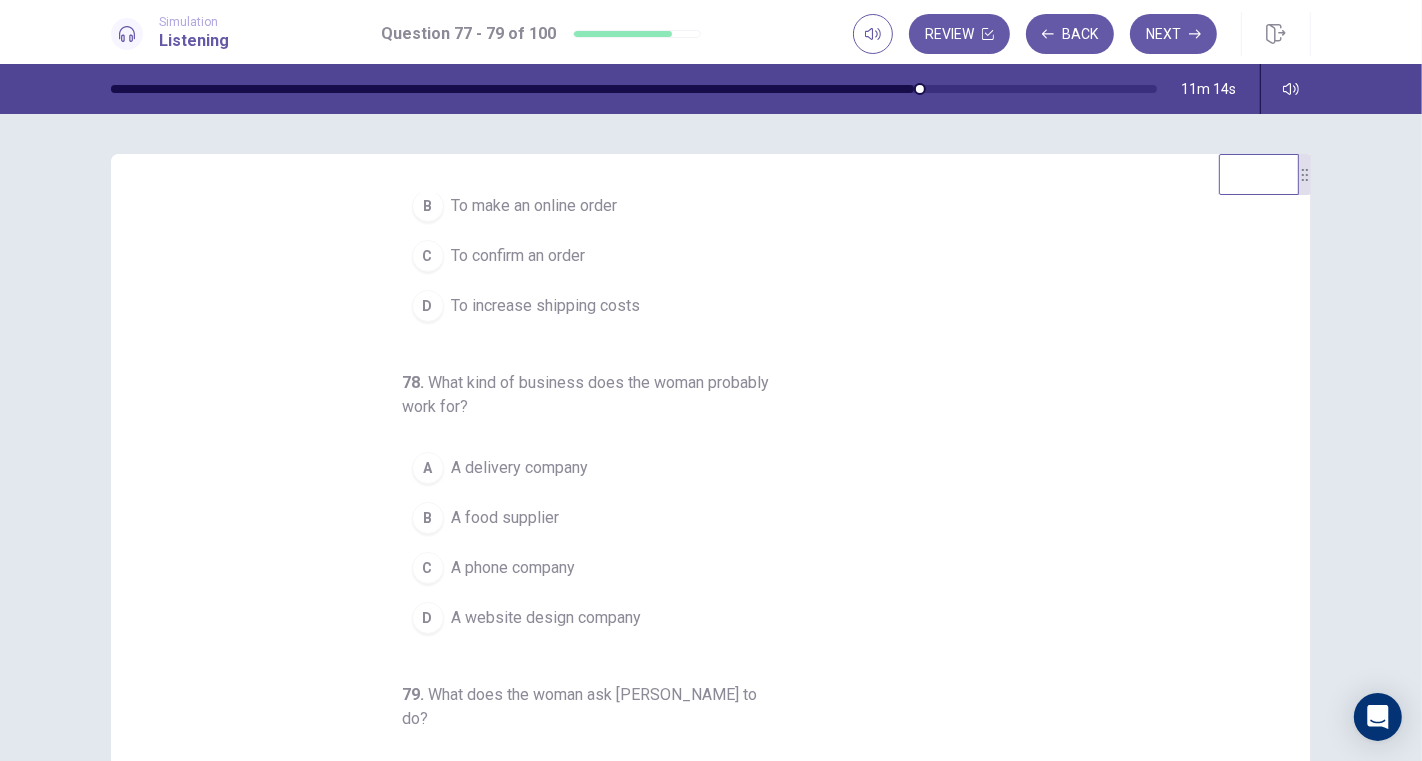 click on "A food supplier" at bounding box center [506, 518] 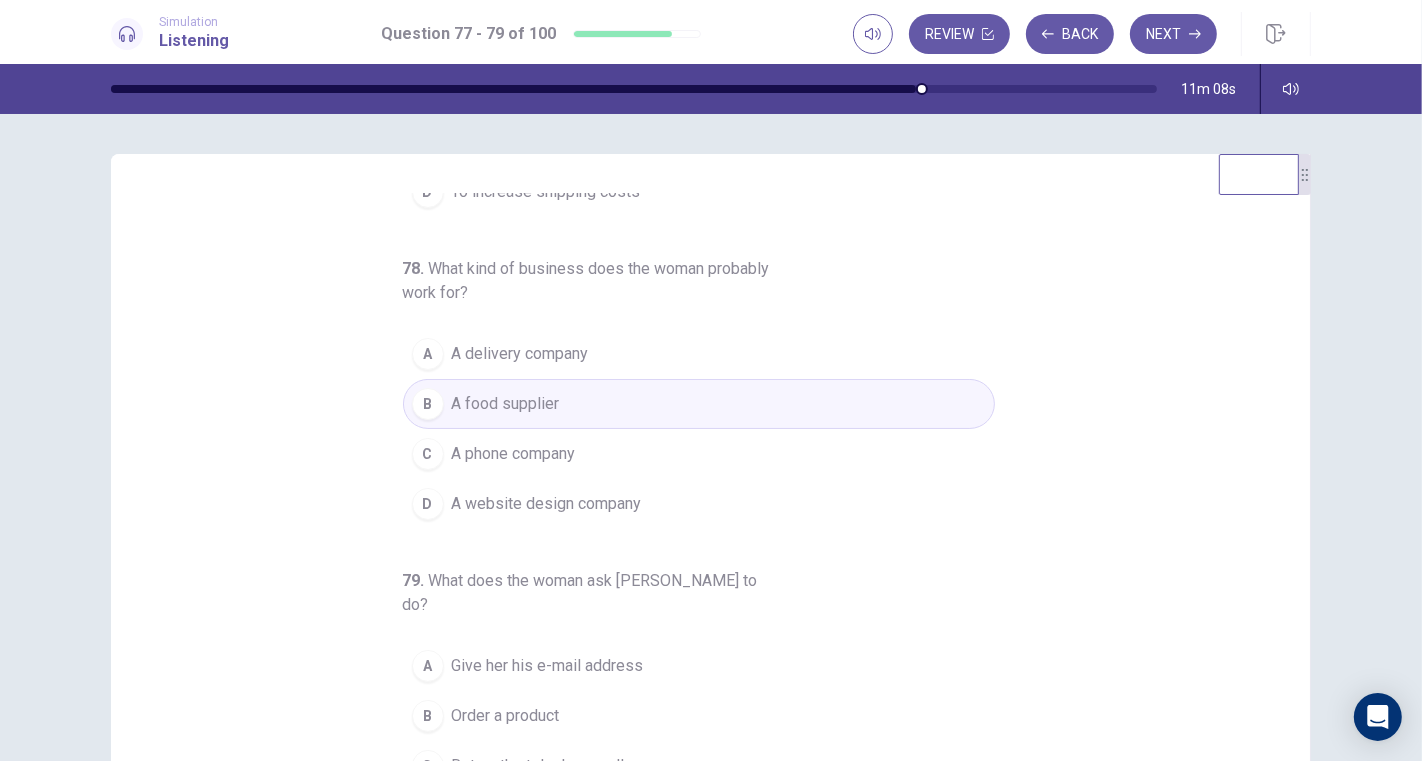 scroll, scrollTop: 226, scrollLeft: 0, axis: vertical 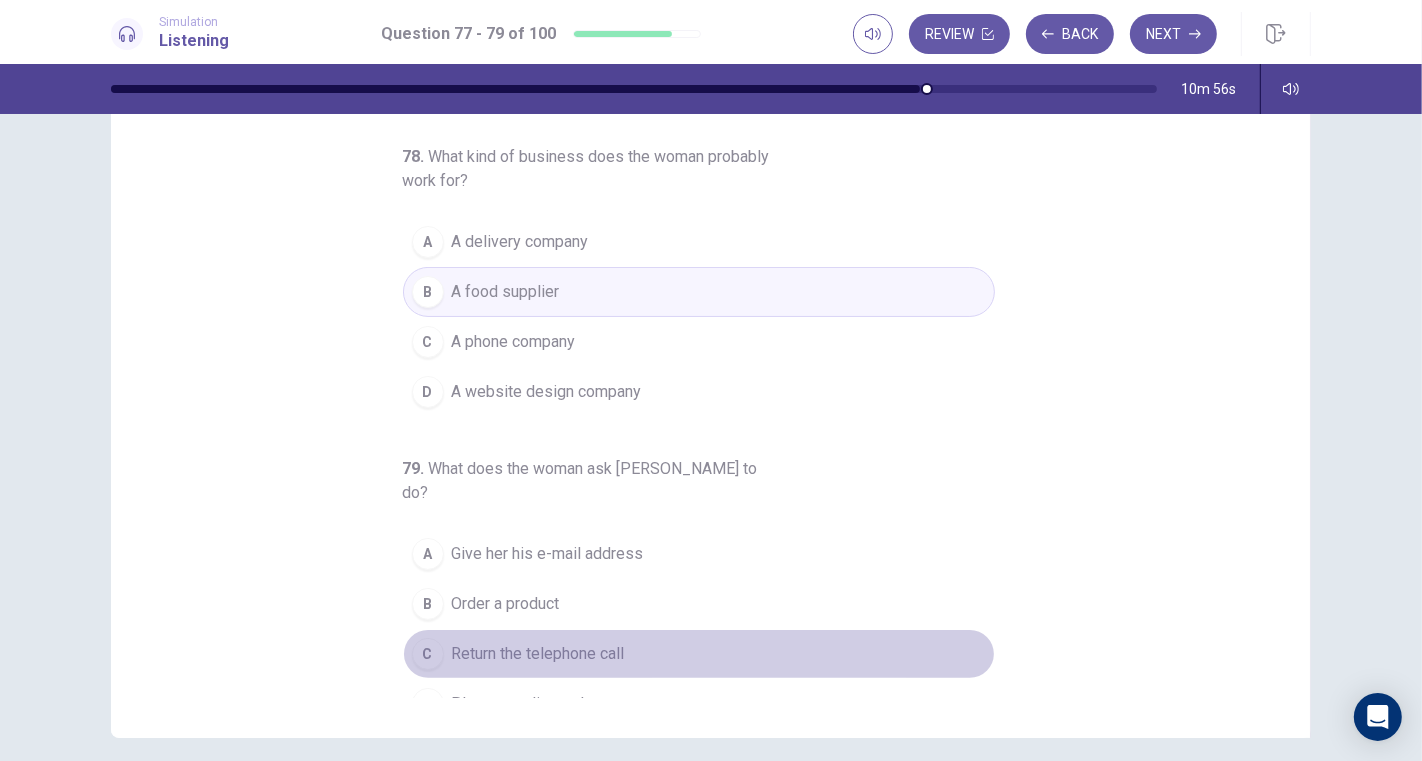 click on "Return the telephone call" at bounding box center [538, 654] 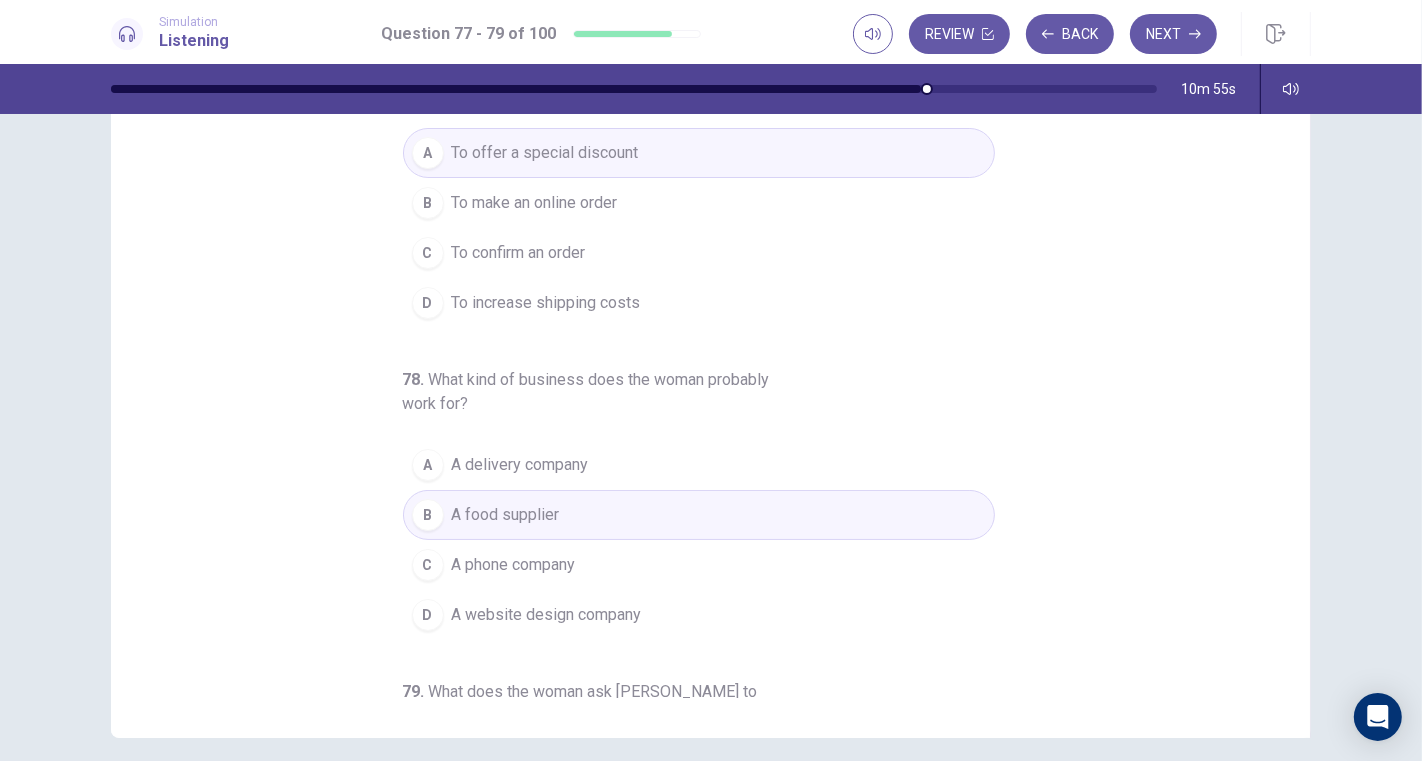 scroll, scrollTop: 0, scrollLeft: 0, axis: both 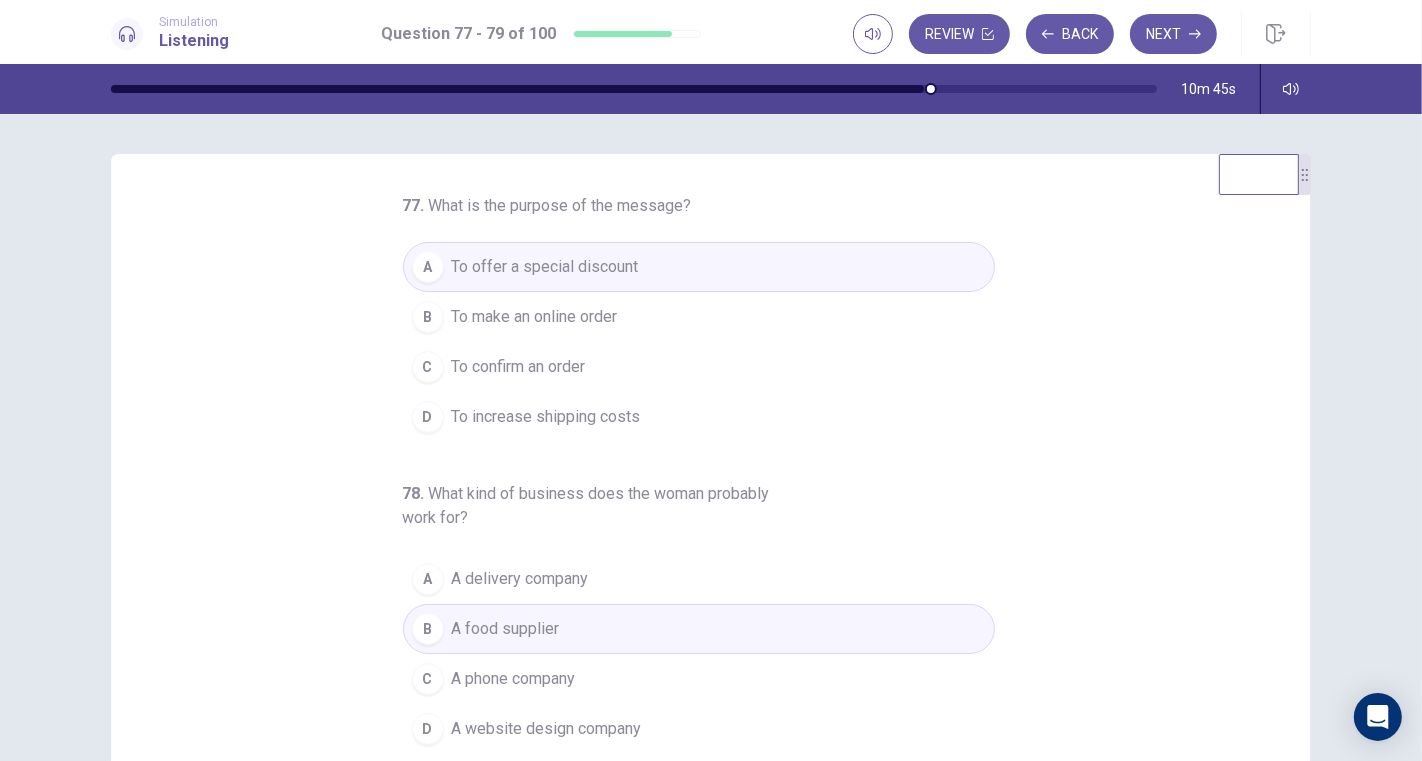 click on "To confirm an order" at bounding box center (519, 367) 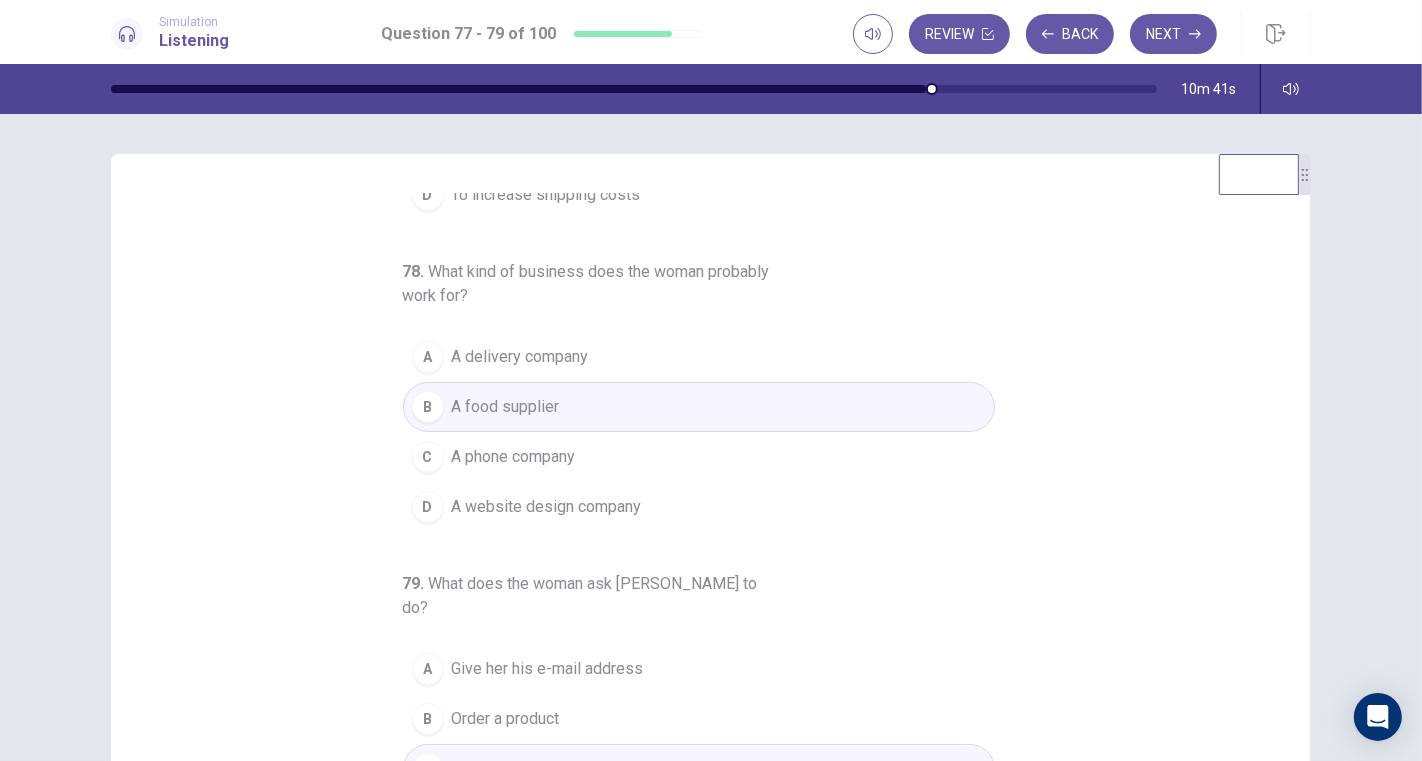 scroll, scrollTop: 226, scrollLeft: 0, axis: vertical 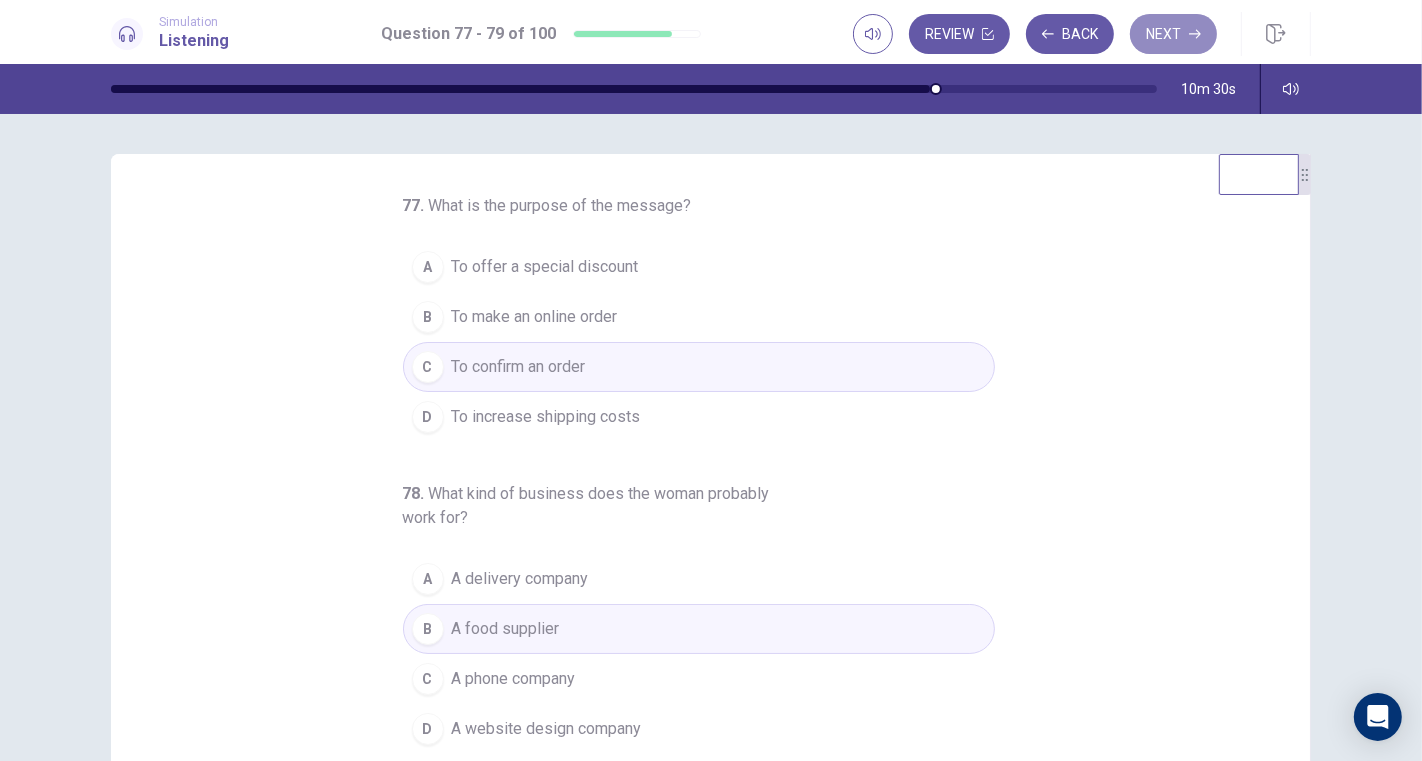 click on "Next" at bounding box center (1173, 34) 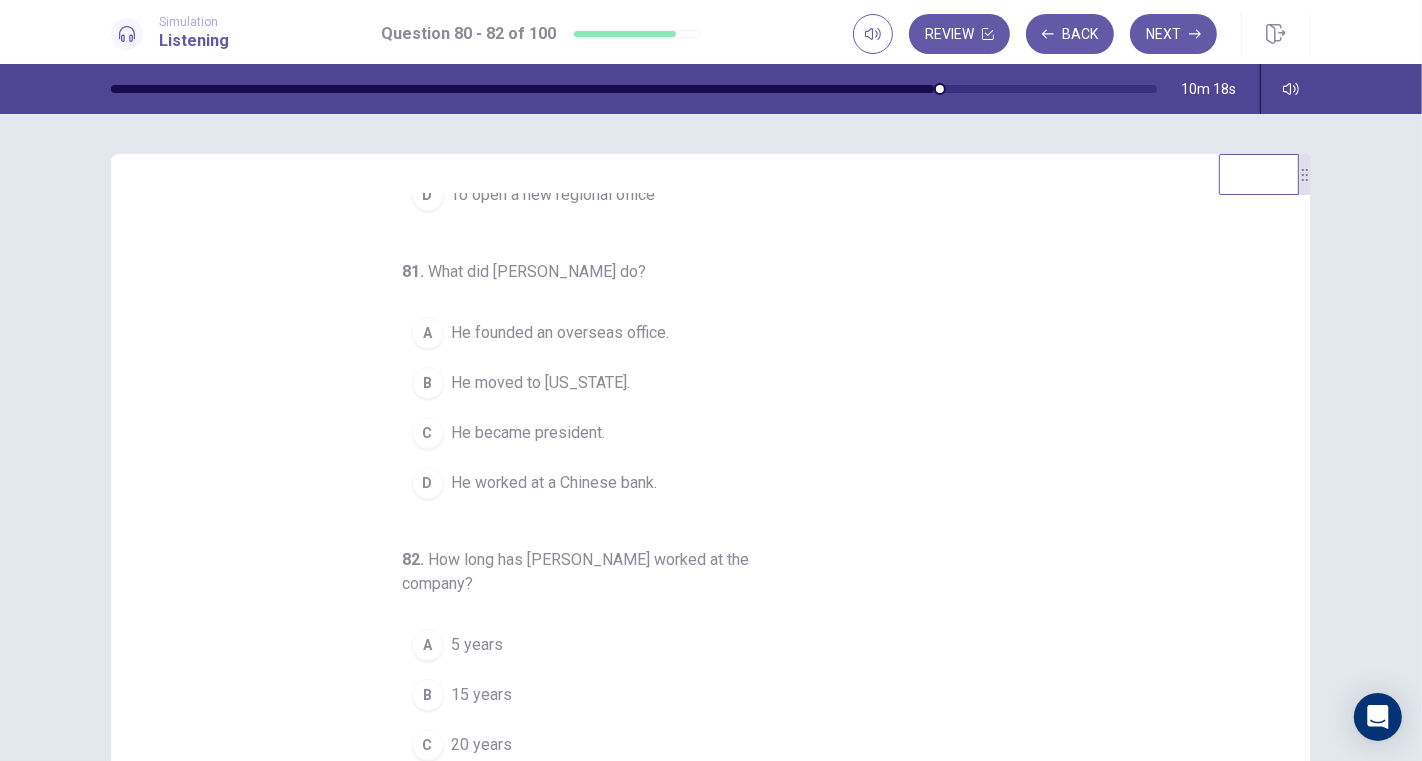 scroll, scrollTop: 226, scrollLeft: 0, axis: vertical 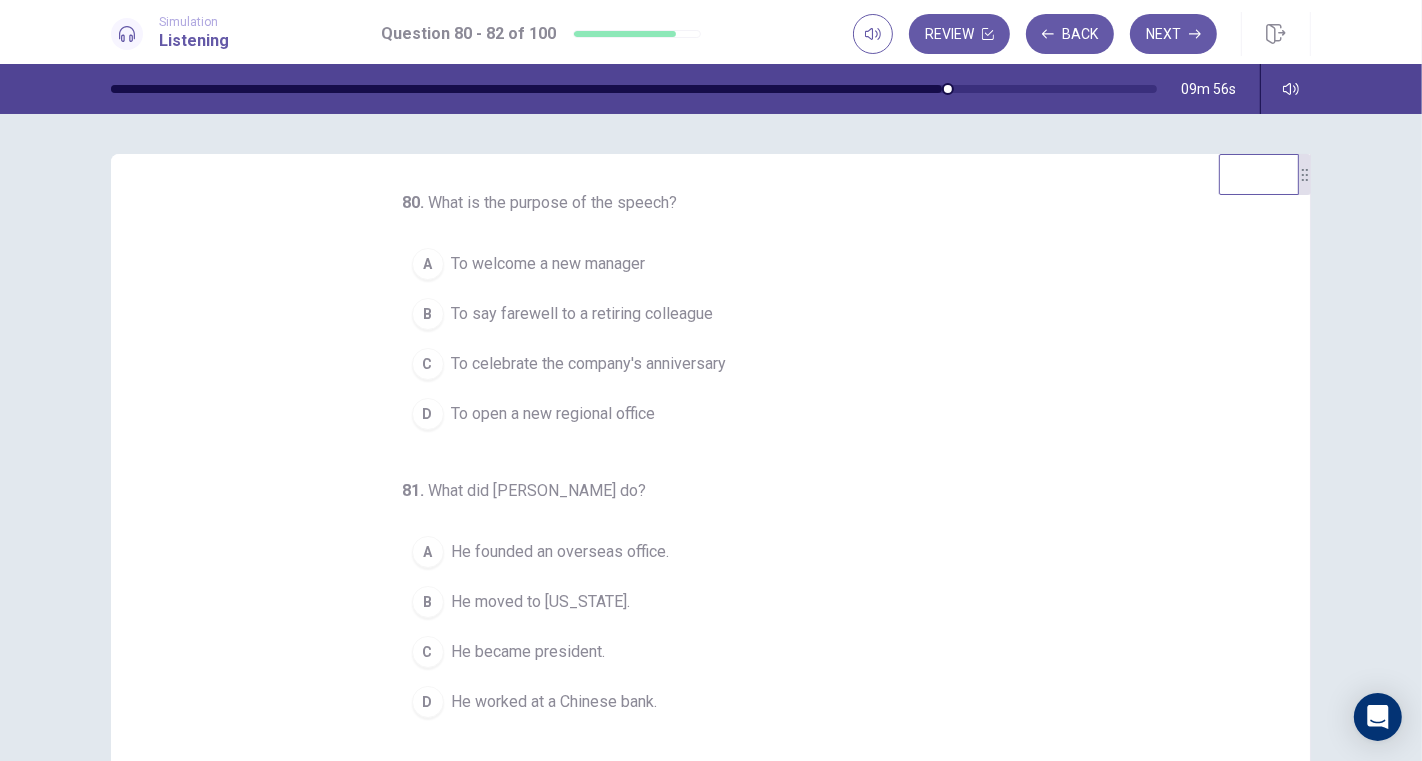 click on "To say farewell to a retiring colleague" at bounding box center (583, 314) 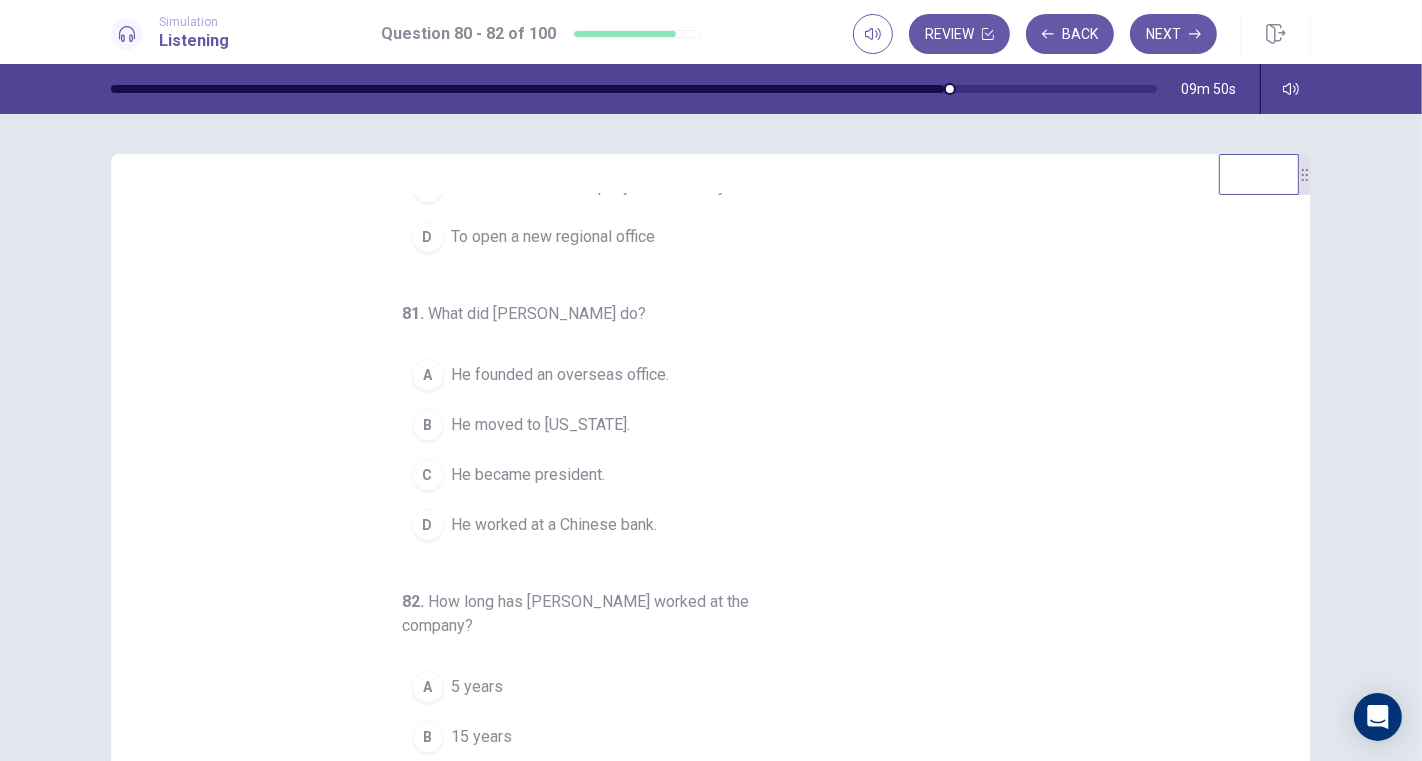 scroll, scrollTop: 225, scrollLeft: 0, axis: vertical 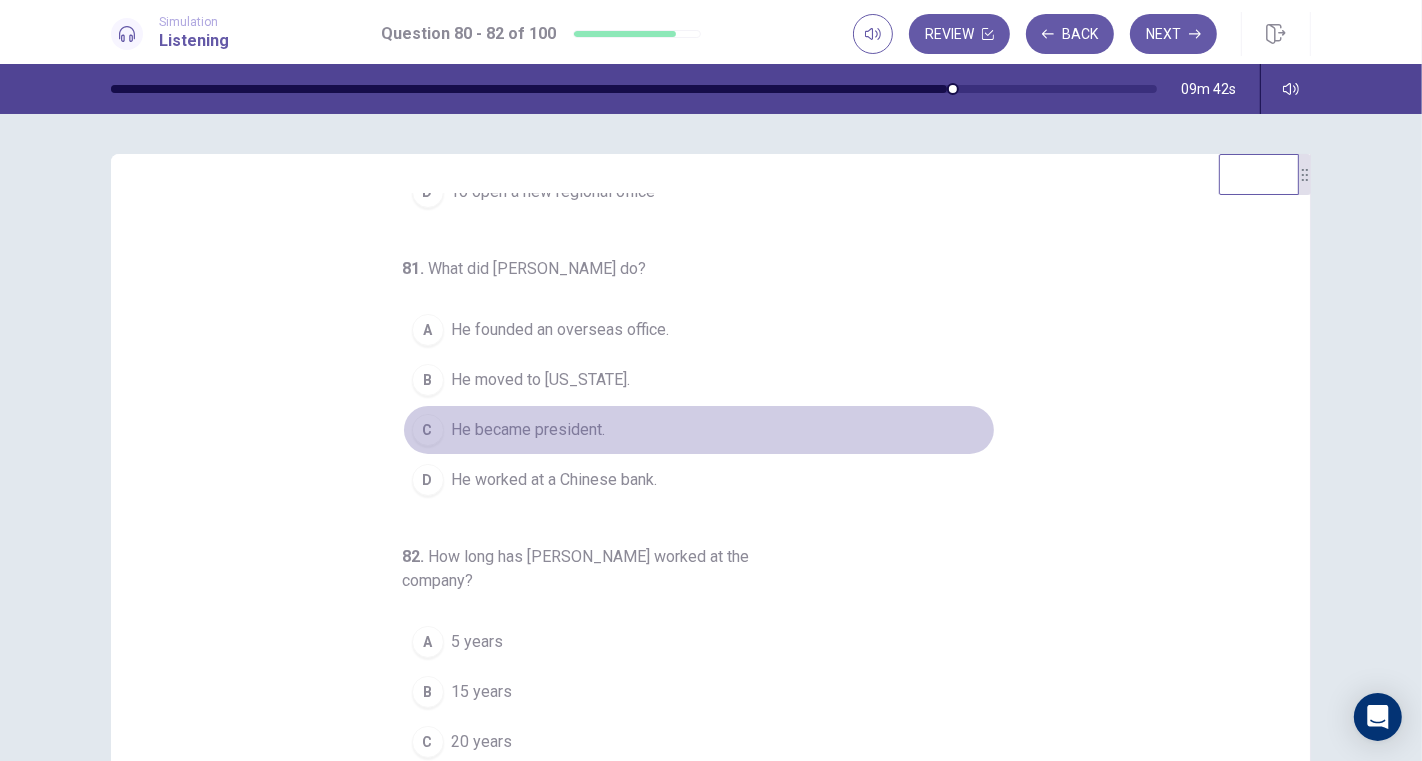 click on "He became president." at bounding box center [529, 430] 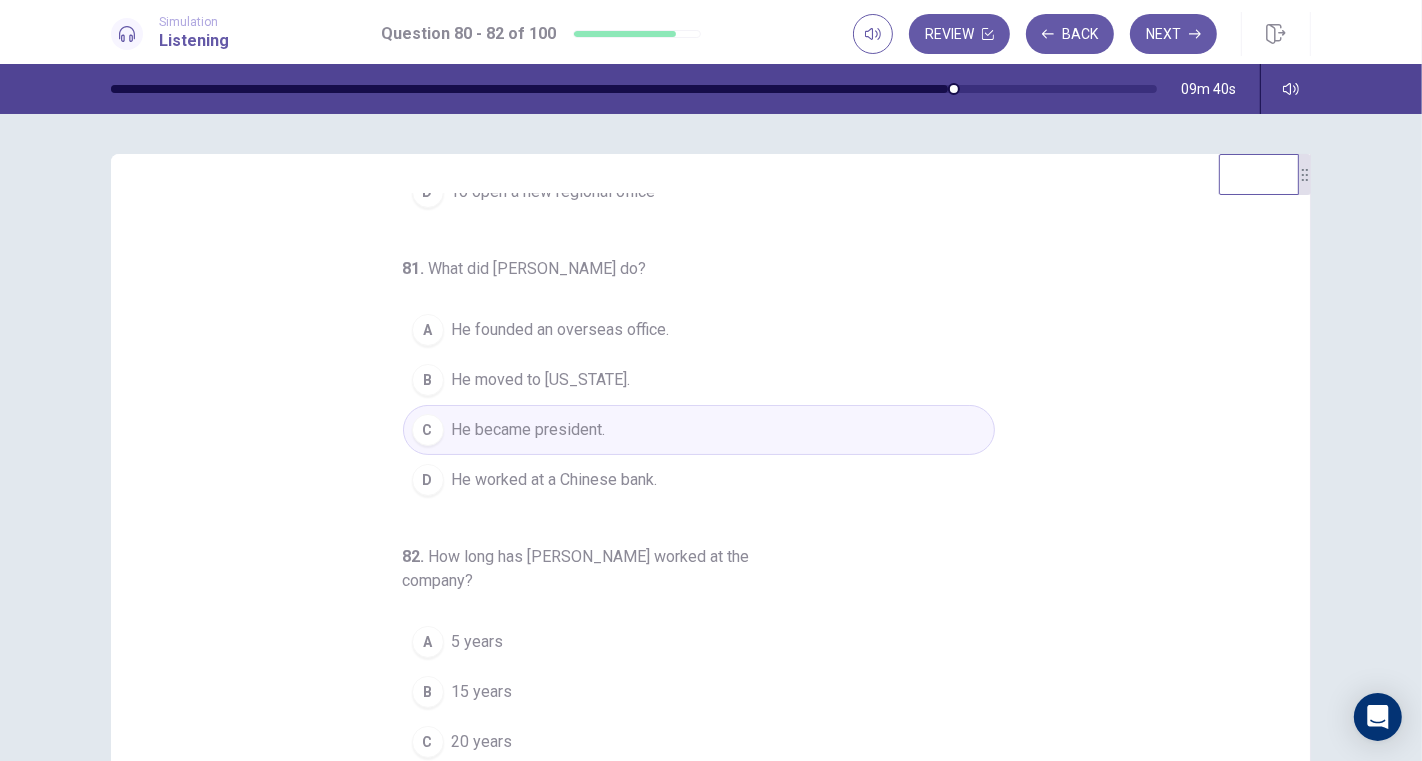 scroll, scrollTop: 226, scrollLeft: 0, axis: vertical 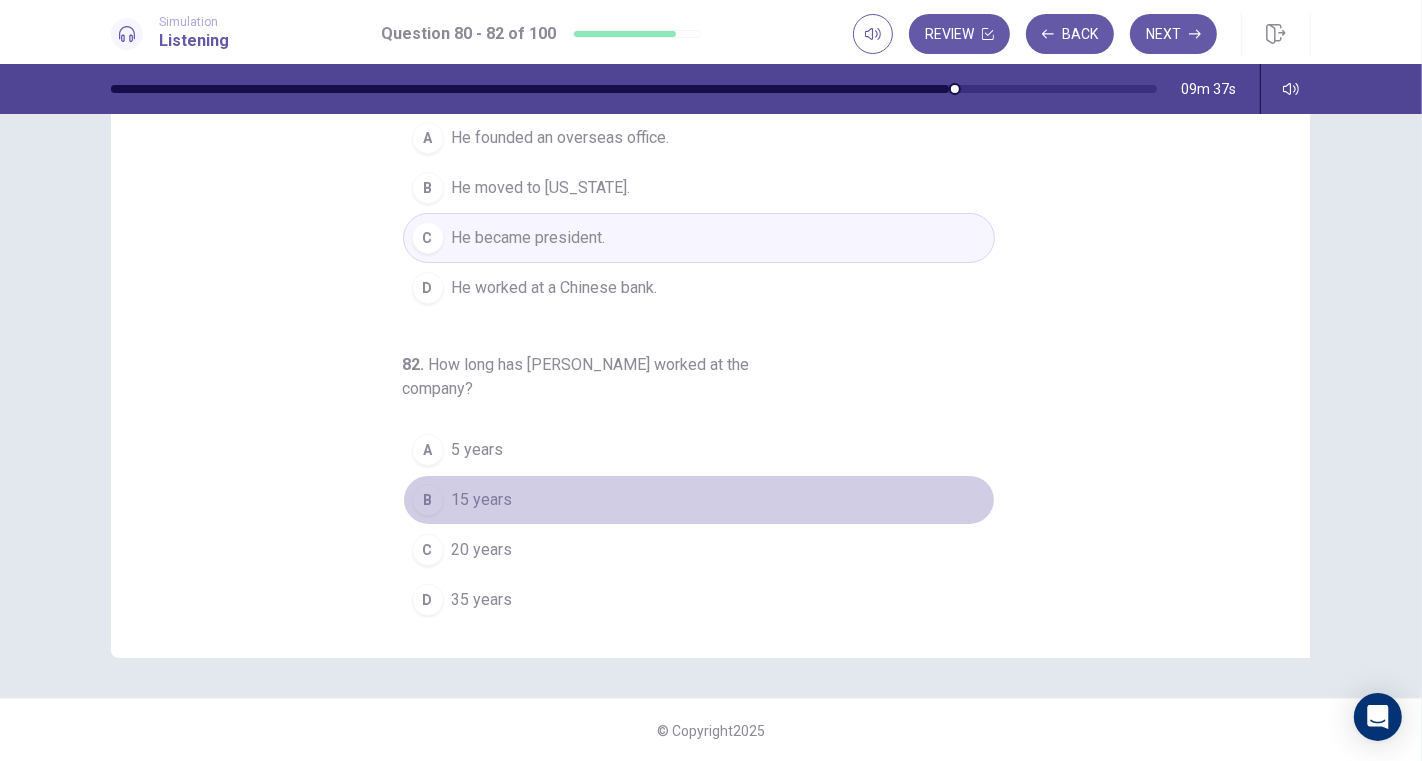 click on "15 years" at bounding box center [482, 500] 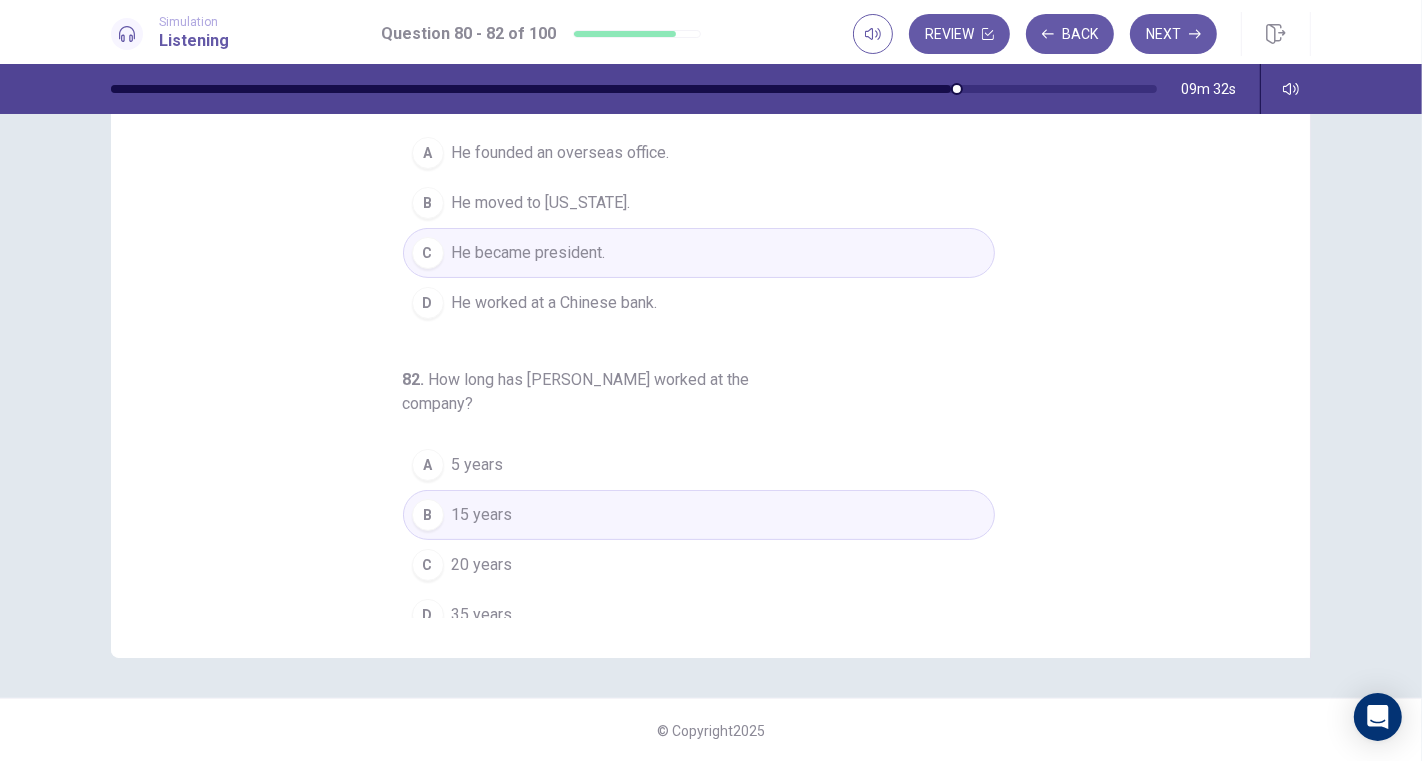 scroll, scrollTop: 226, scrollLeft: 0, axis: vertical 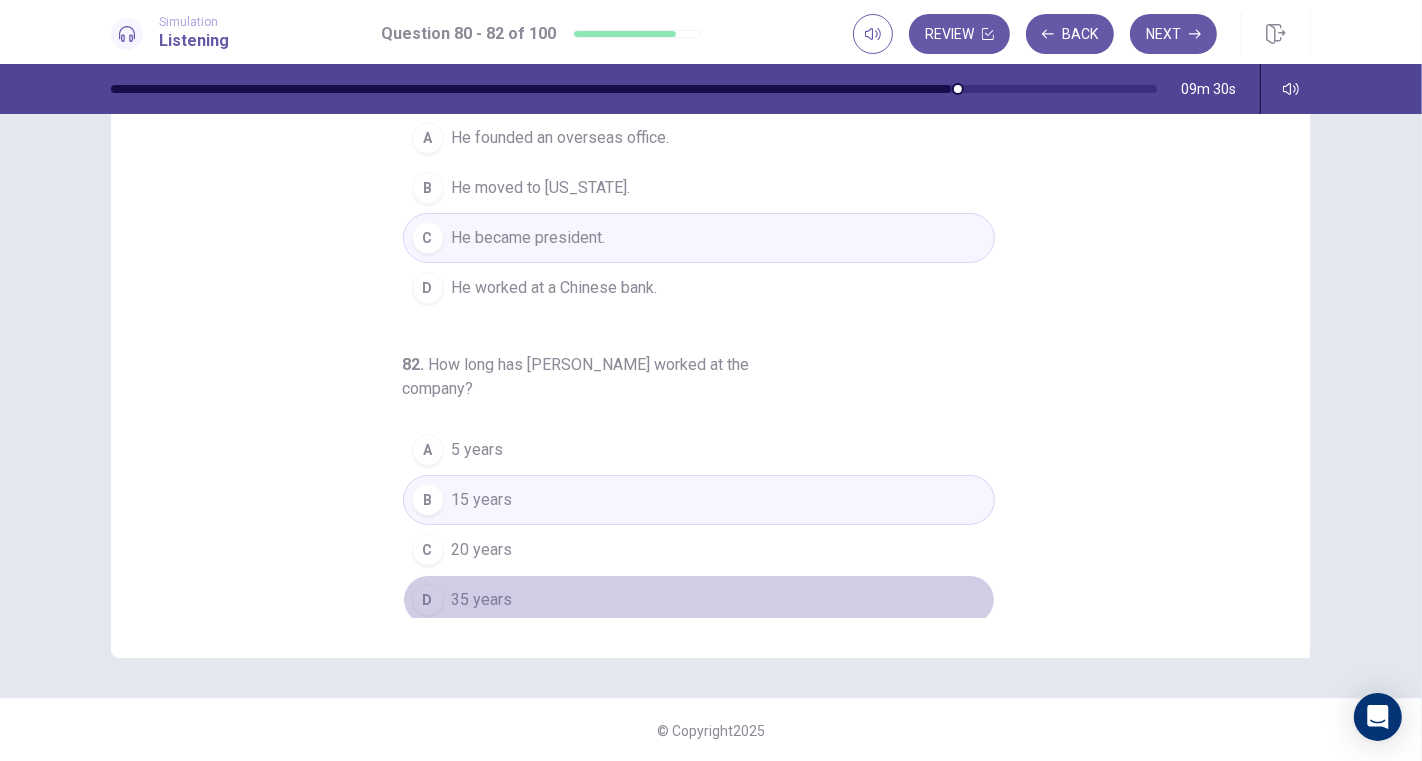 drag, startPoint x: 499, startPoint y: 587, endPoint x: 592, endPoint y: 567, distance: 95.12623 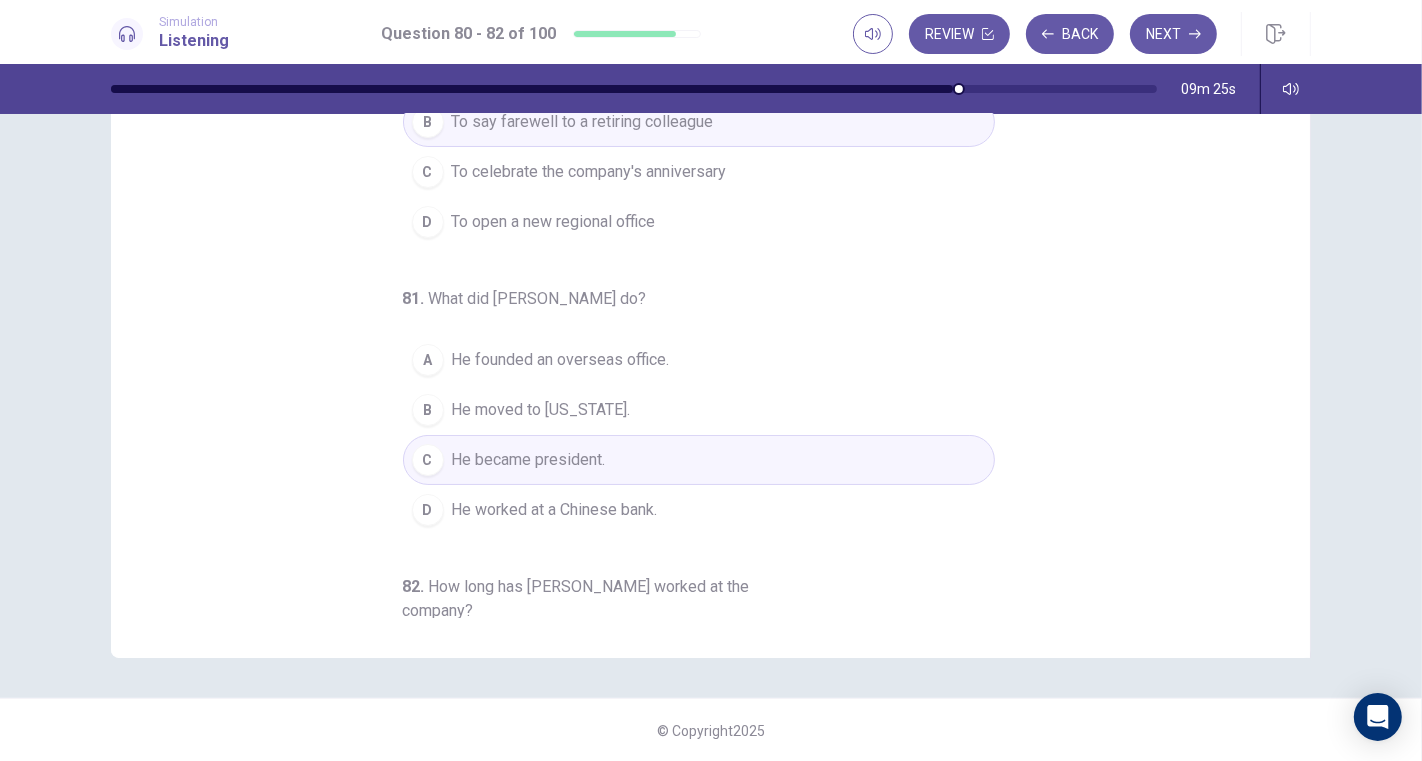 scroll, scrollTop: 0, scrollLeft: 0, axis: both 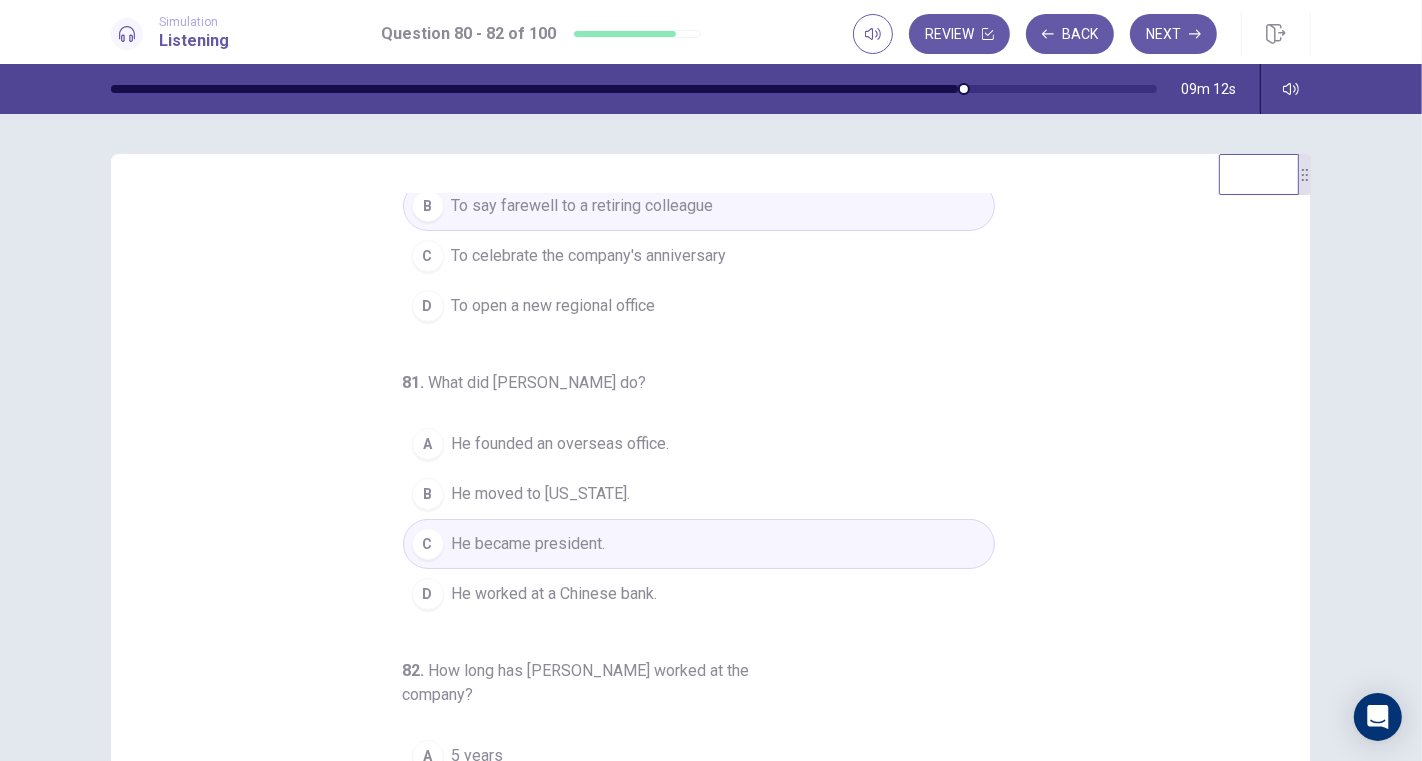 click on "He founded an overseas office." at bounding box center [561, 444] 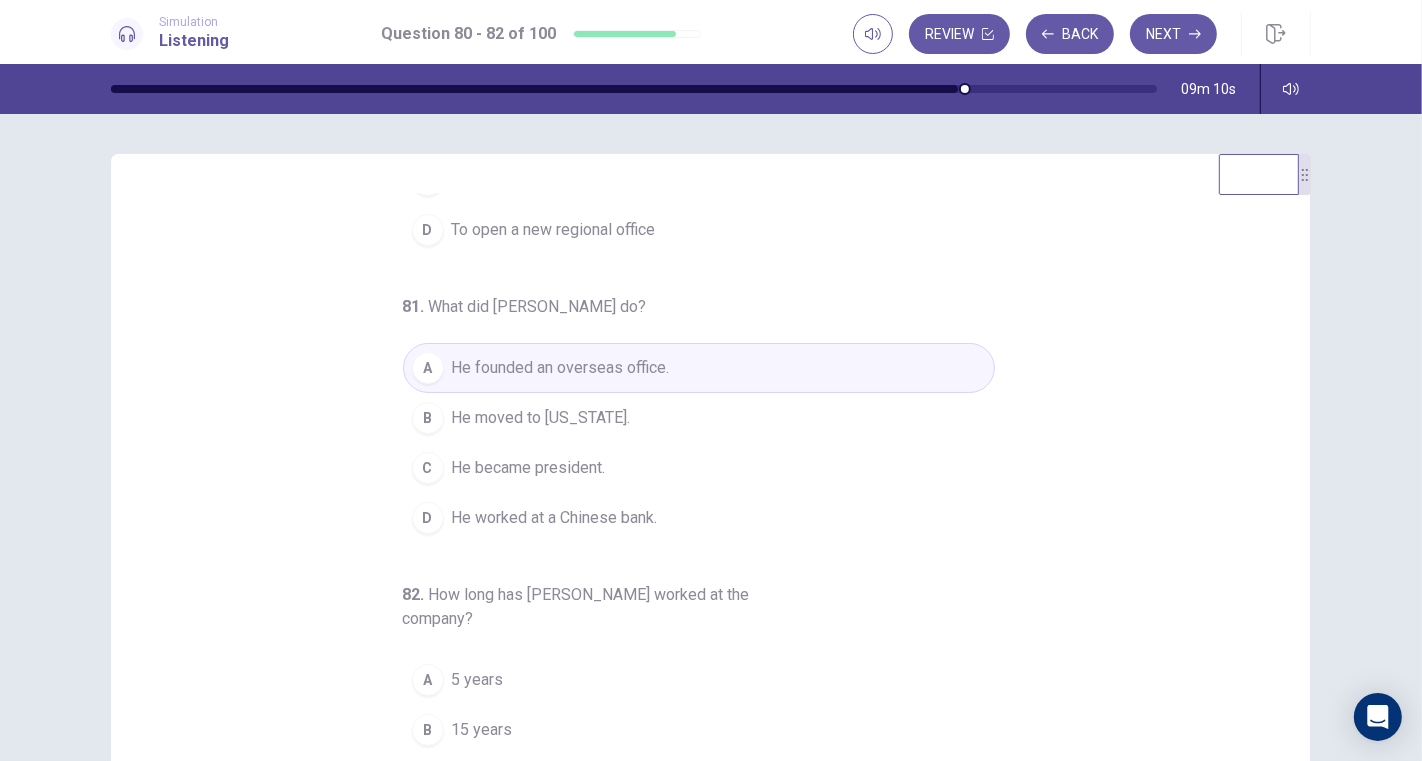 scroll, scrollTop: 226, scrollLeft: 0, axis: vertical 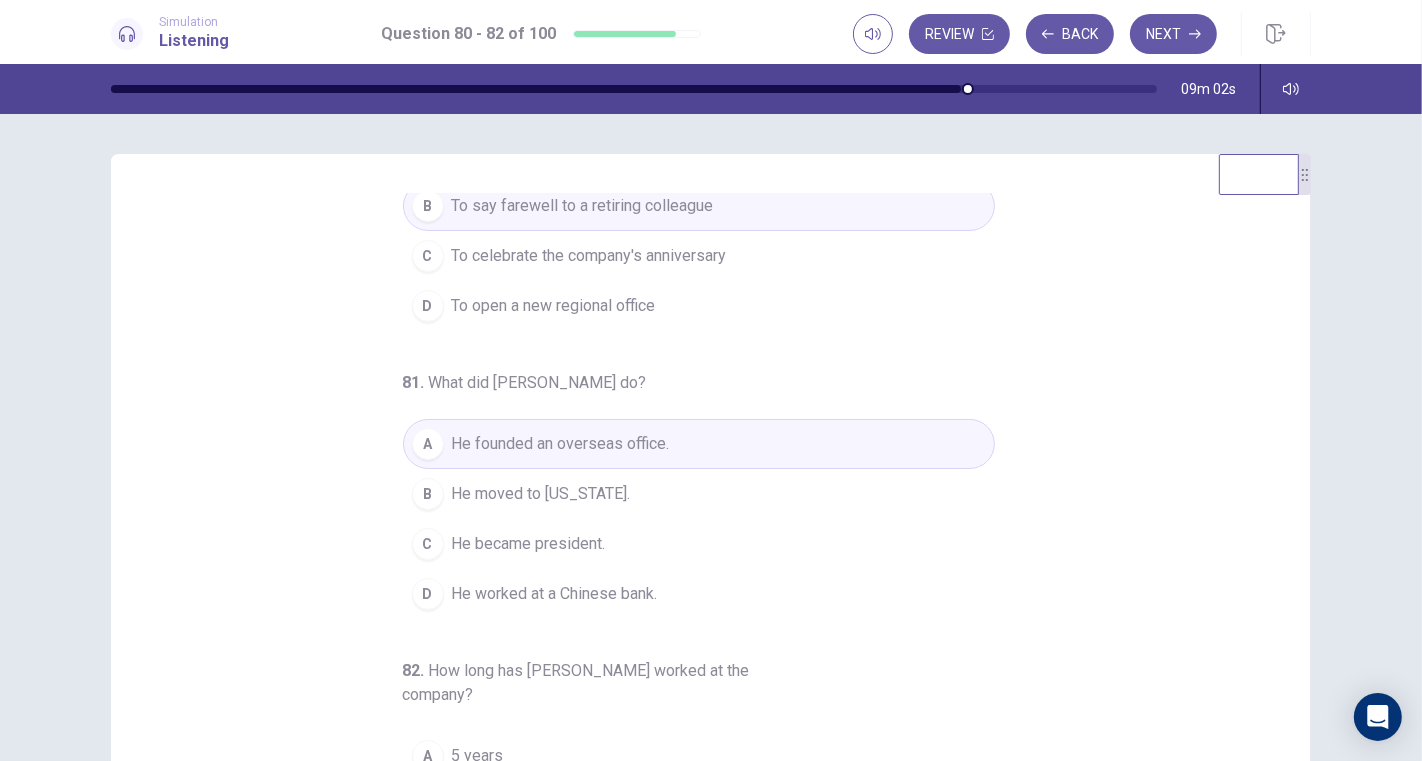 click on "Next" at bounding box center (1173, 34) 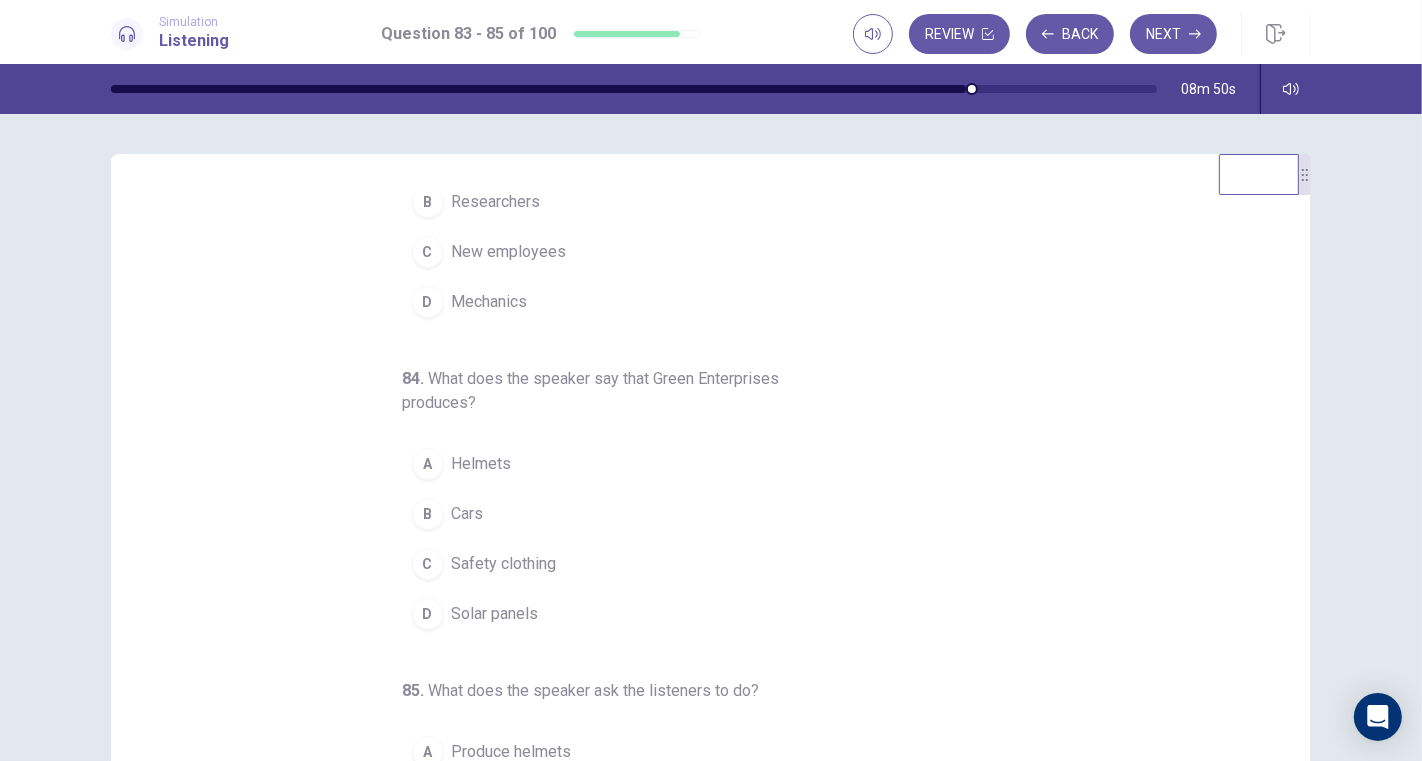 scroll, scrollTop: 226, scrollLeft: 0, axis: vertical 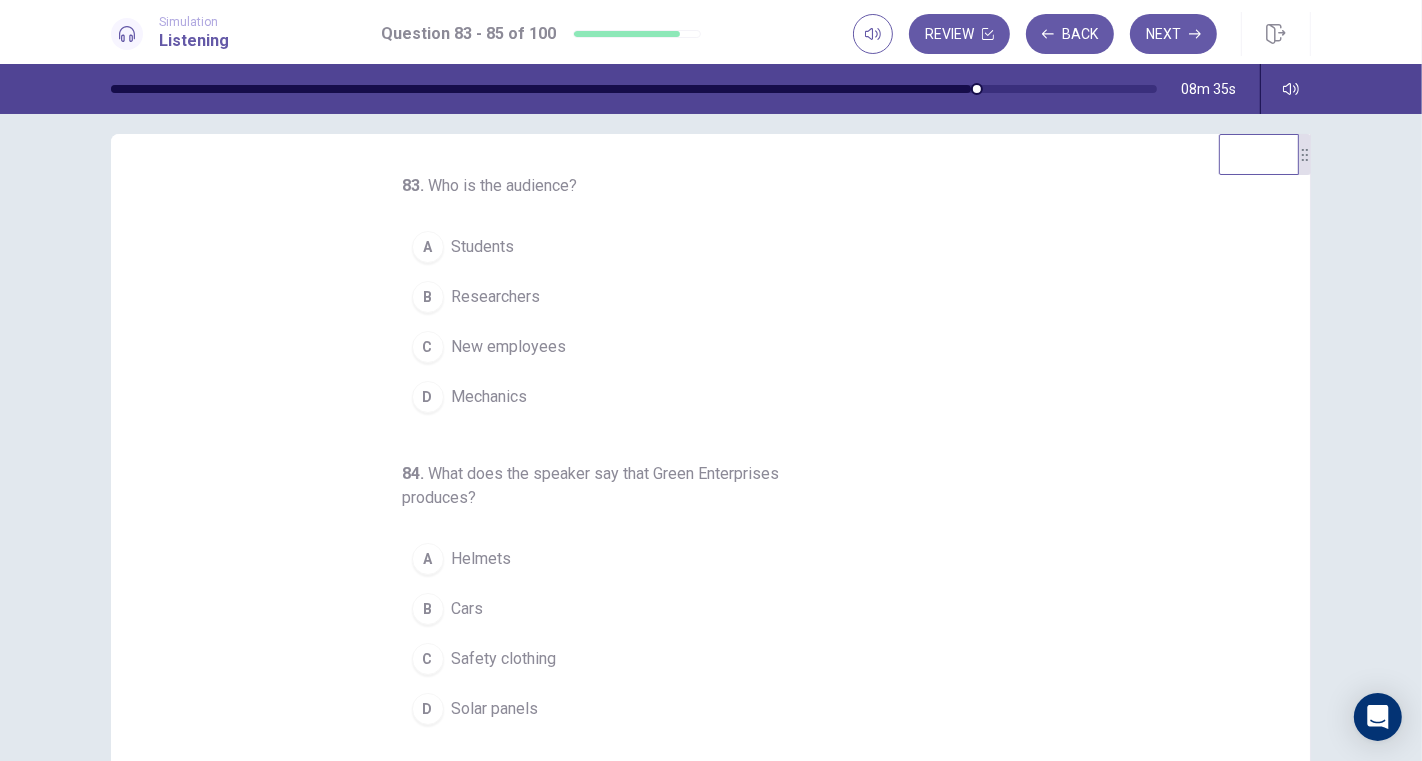 click on "New employees" at bounding box center [509, 347] 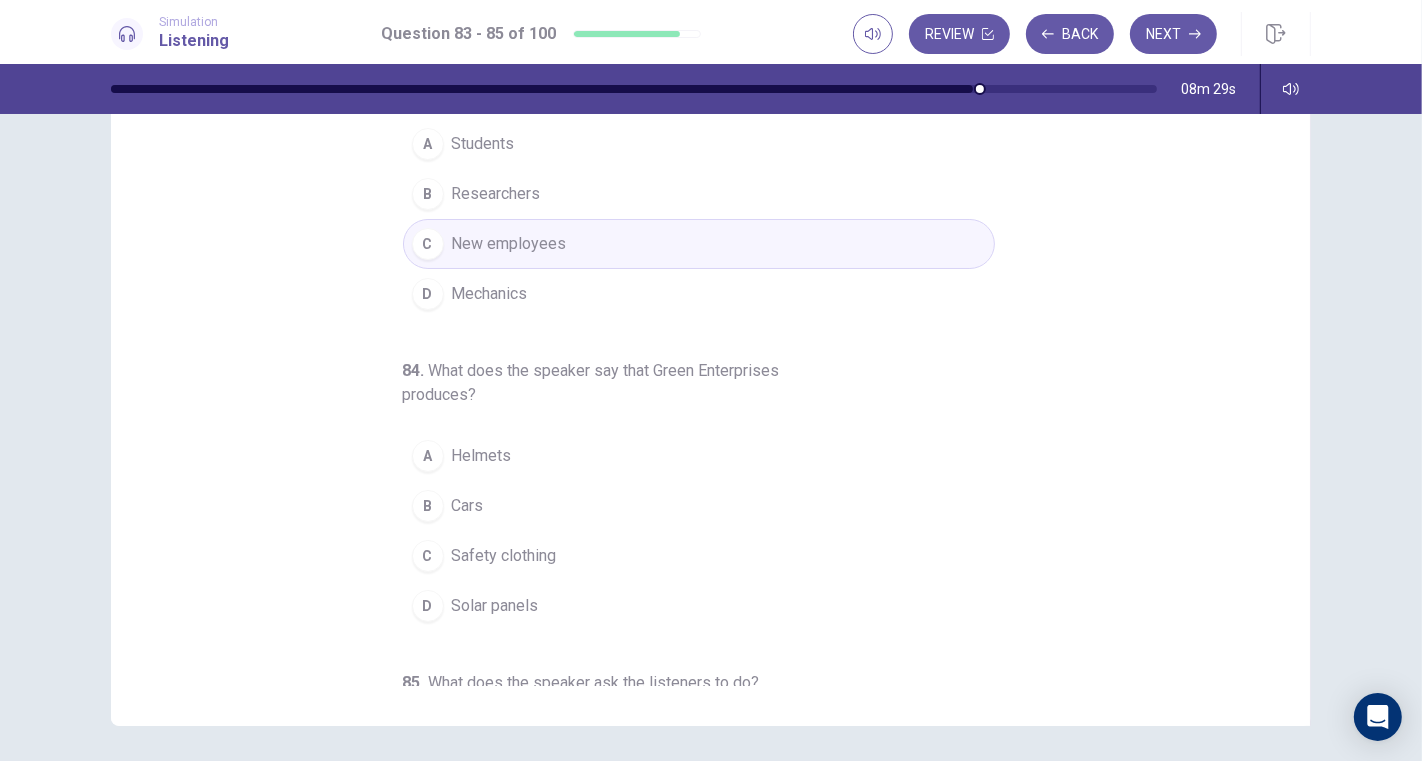 scroll, scrollTop: 109, scrollLeft: 0, axis: vertical 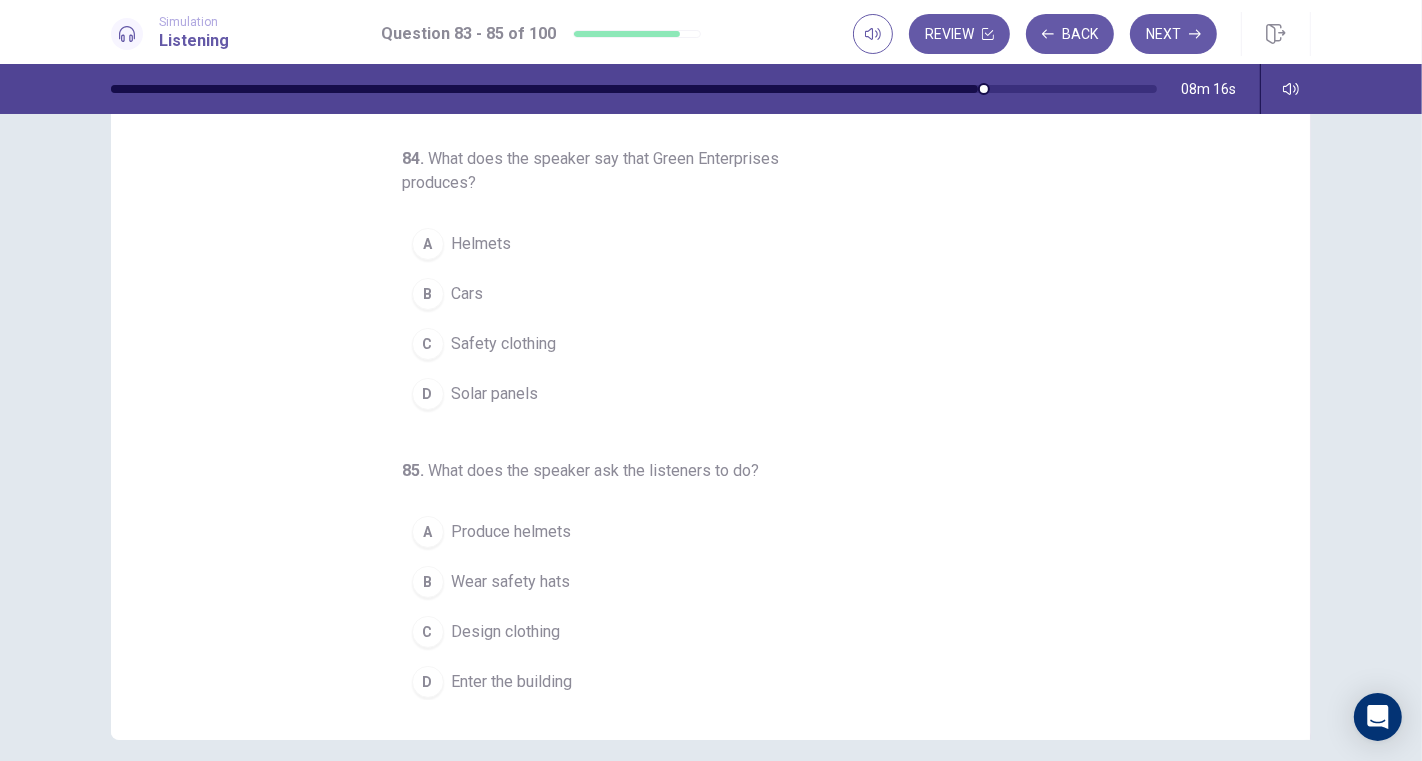 click on "Solar panels" at bounding box center (495, 394) 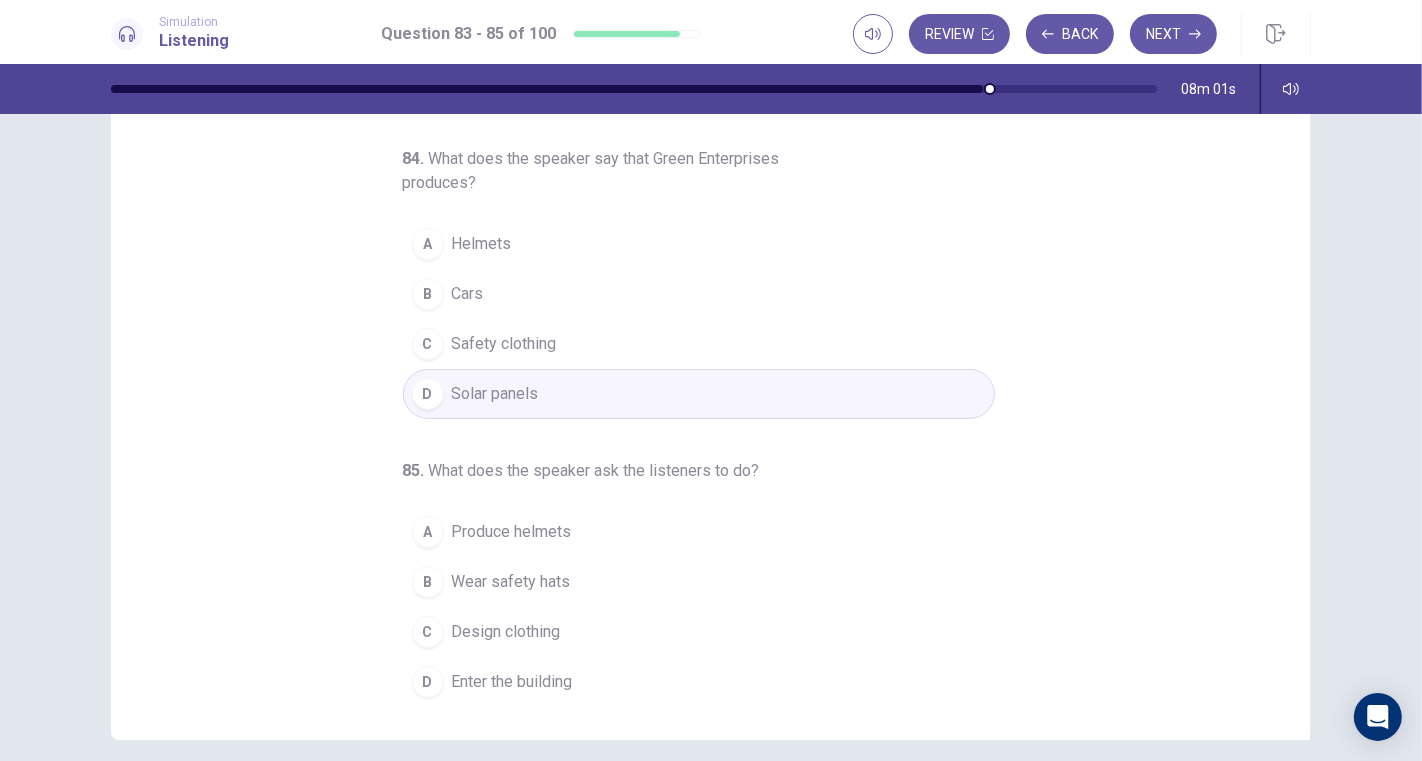 click on "Enter the building" at bounding box center [512, 682] 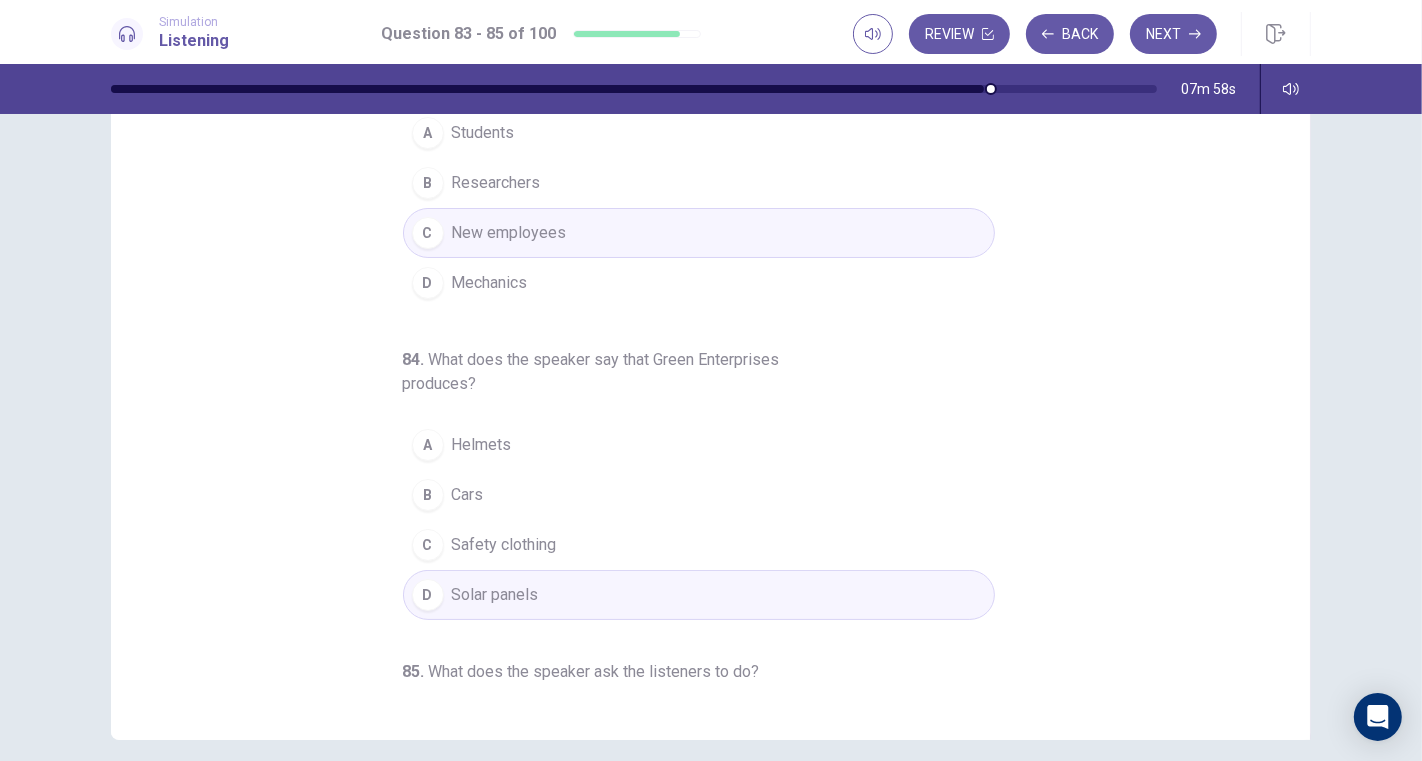 scroll, scrollTop: 0, scrollLeft: 0, axis: both 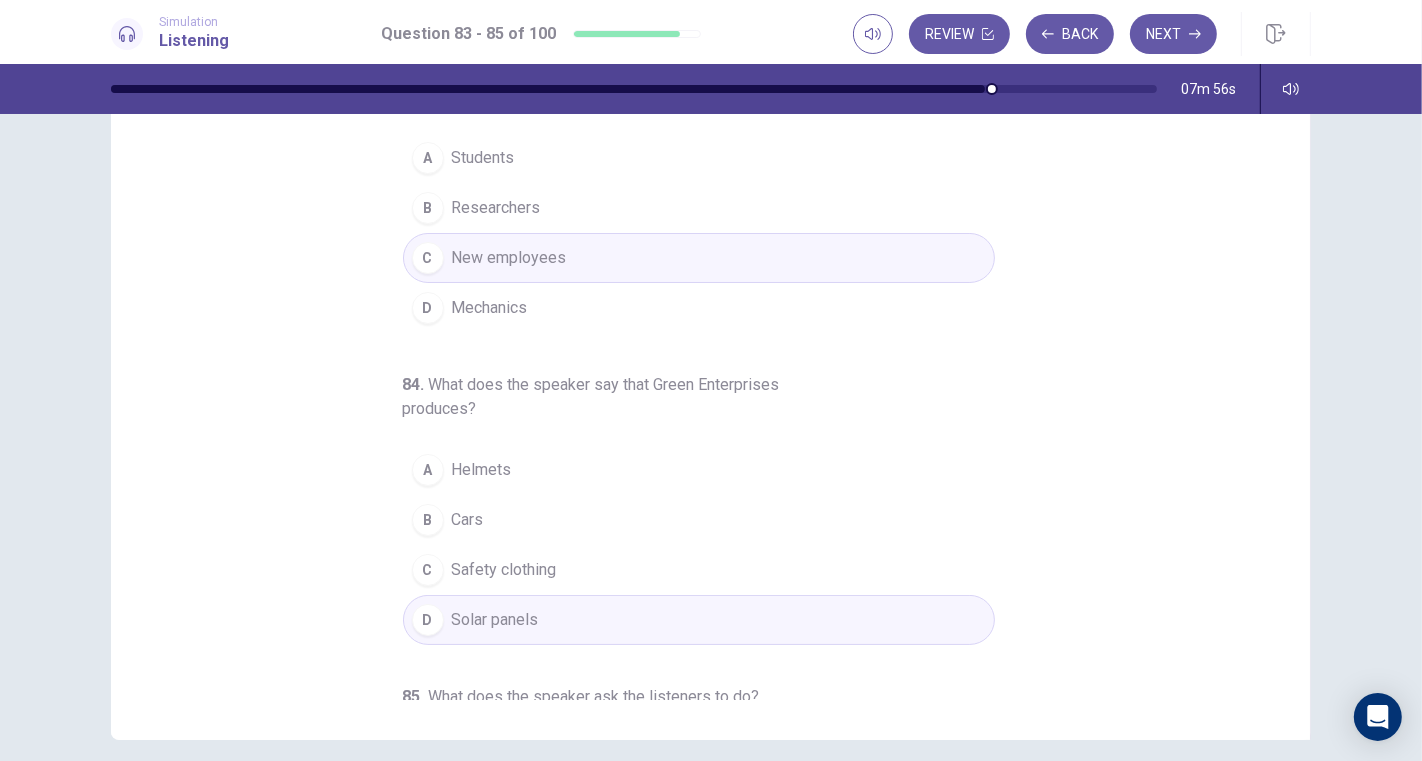 click on "Next" at bounding box center (1173, 34) 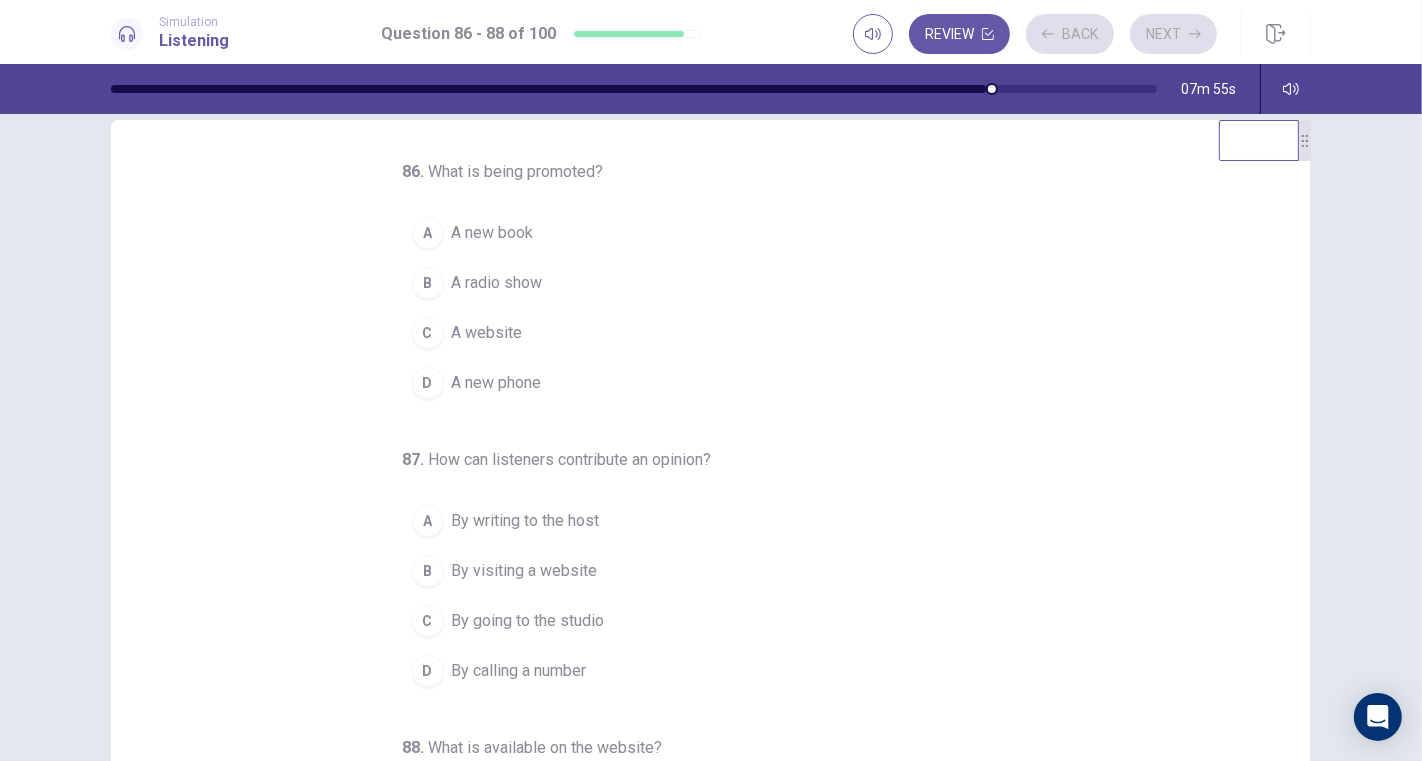 scroll, scrollTop: 0, scrollLeft: 0, axis: both 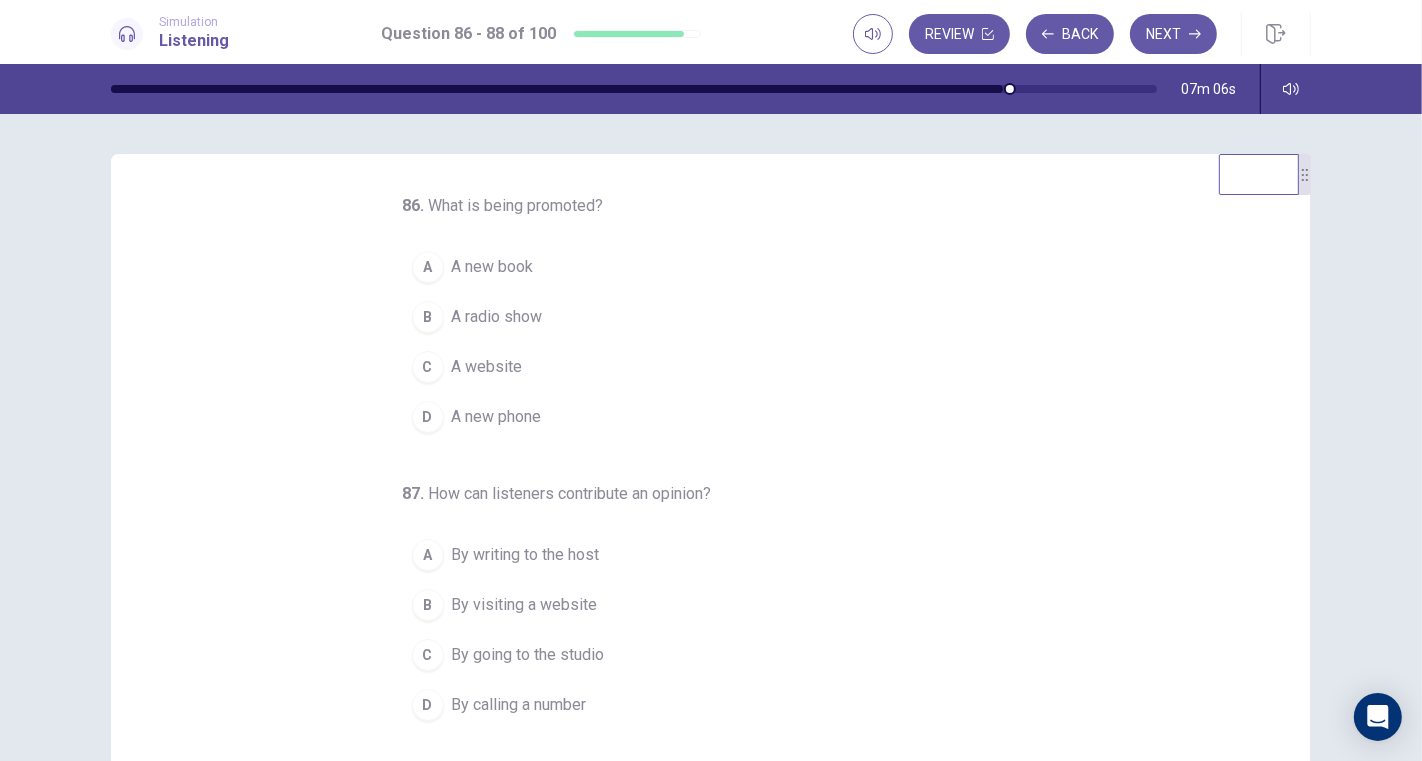 click on "A radio show" at bounding box center (497, 317) 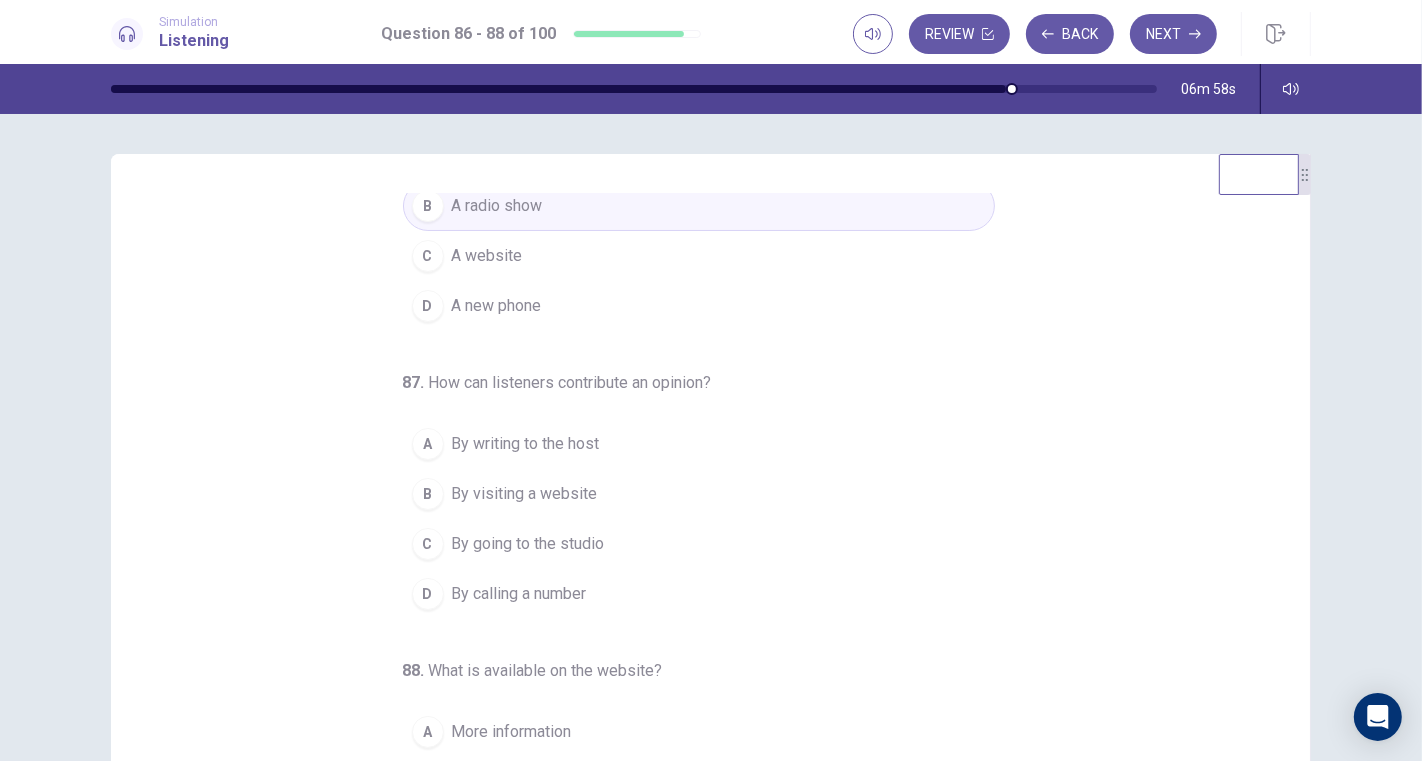 scroll, scrollTop: 202, scrollLeft: 0, axis: vertical 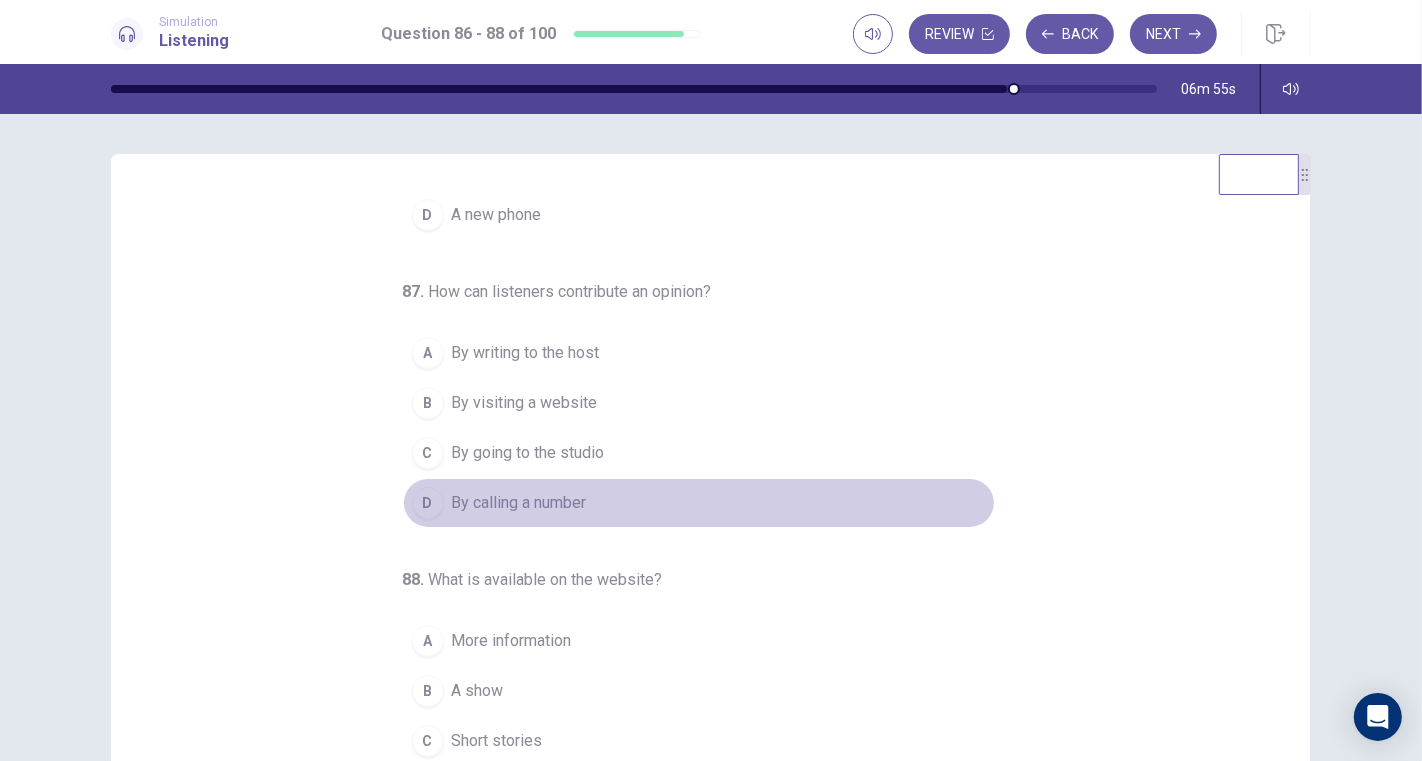 click on "By calling a number" at bounding box center (519, 503) 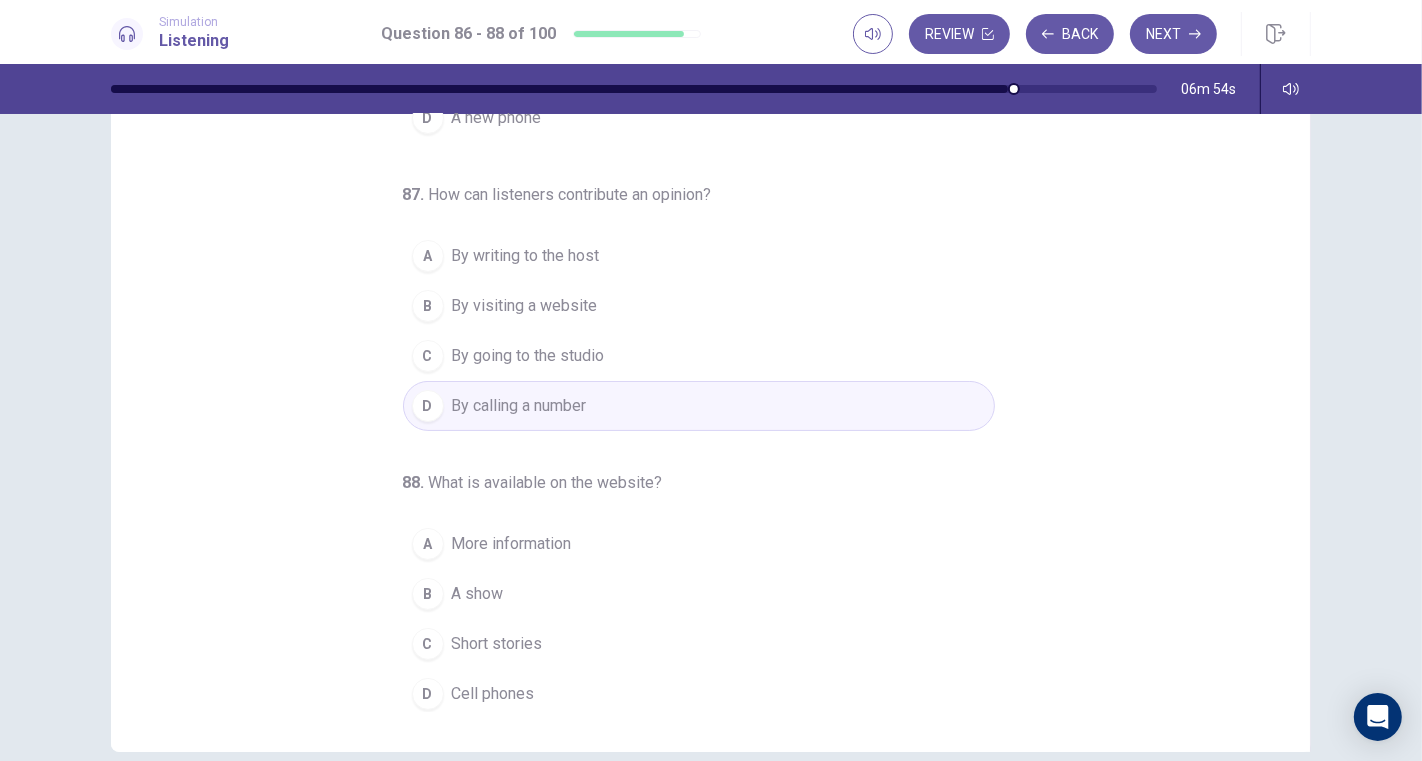 scroll, scrollTop: 191, scrollLeft: 0, axis: vertical 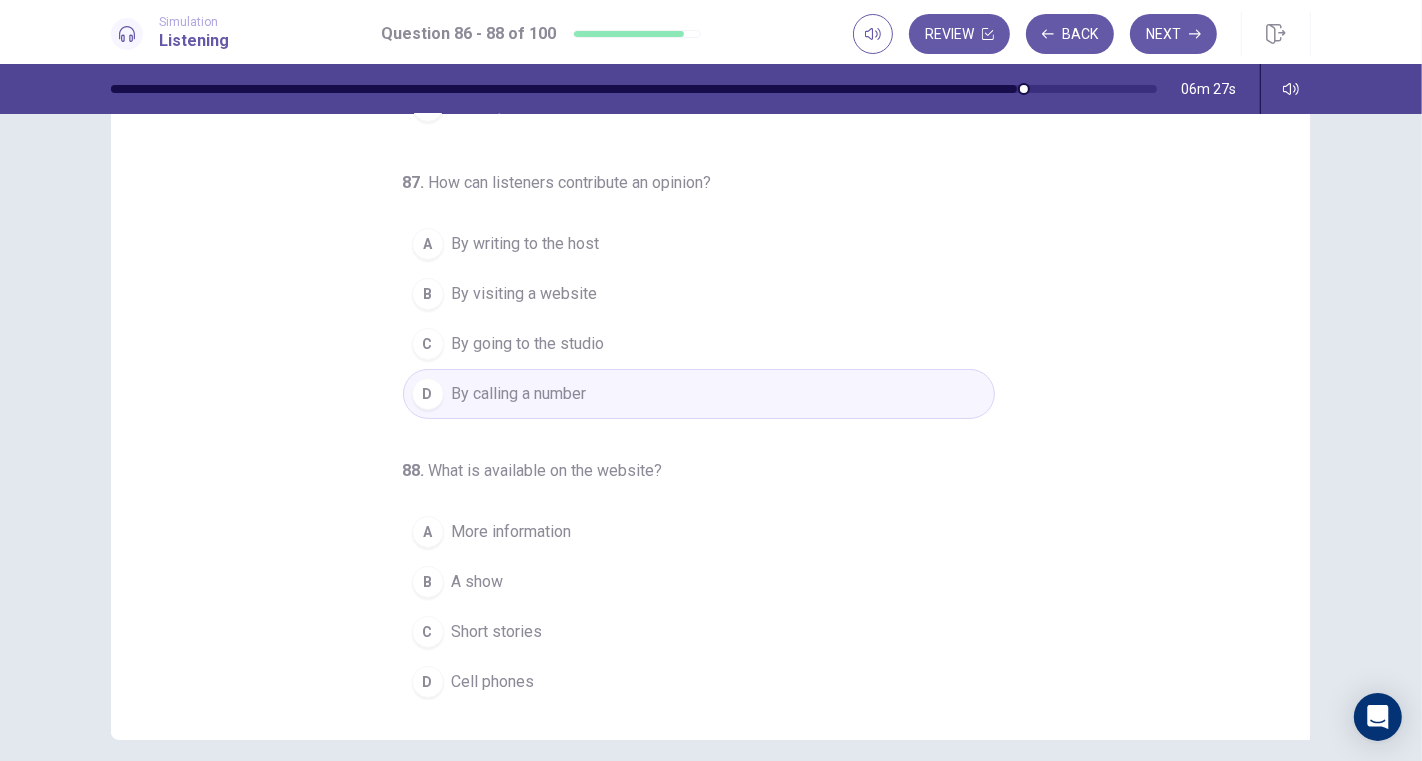 click on "A show" at bounding box center (478, 582) 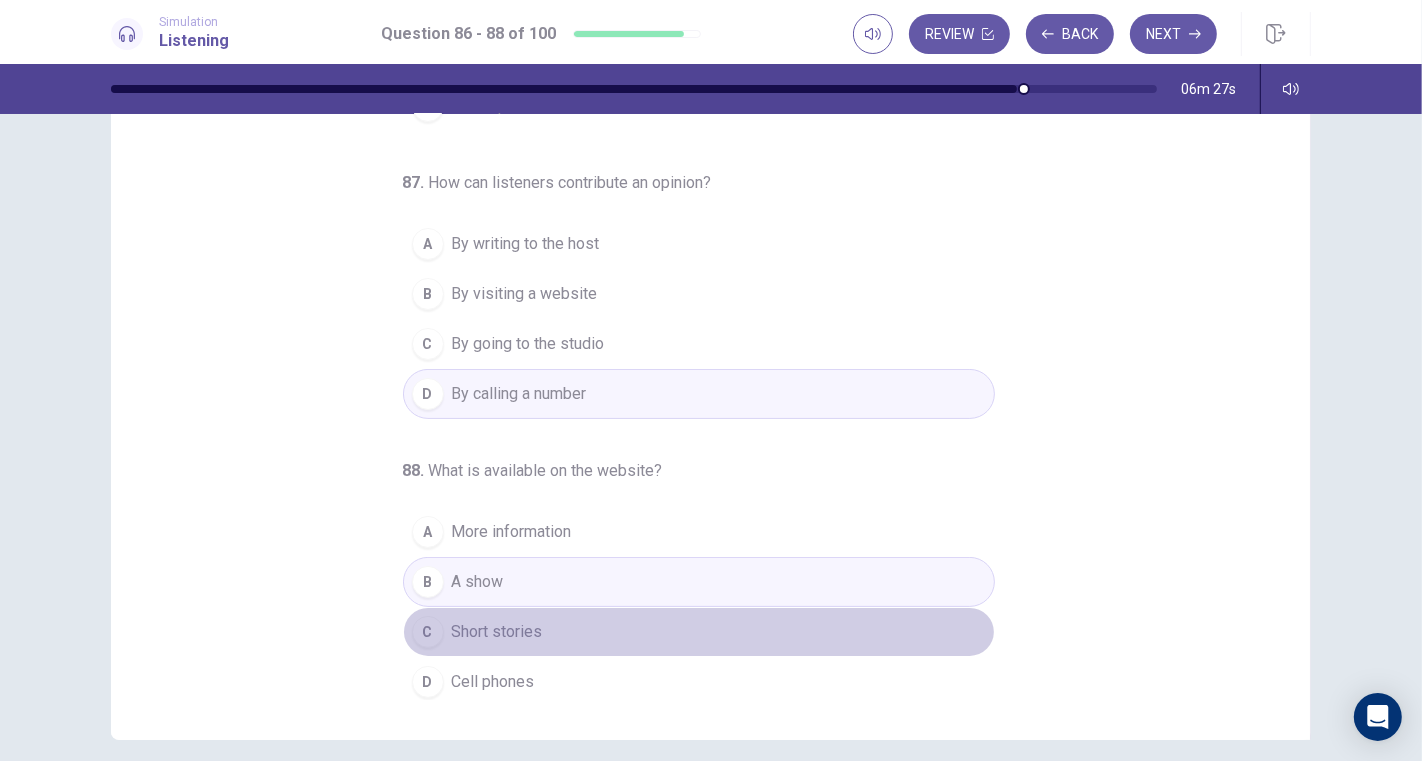 click on "Short stories" at bounding box center [497, 632] 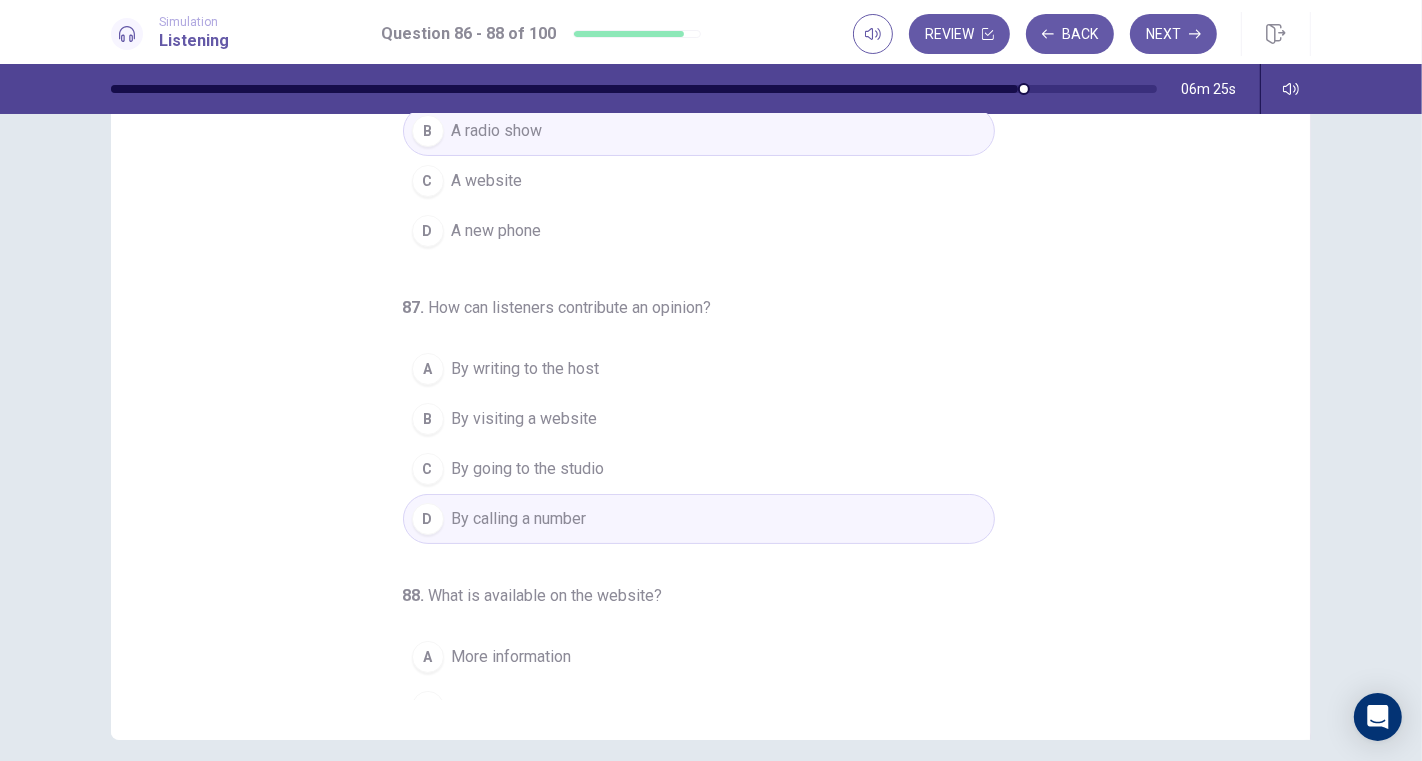 scroll, scrollTop: 0, scrollLeft: 0, axis: both 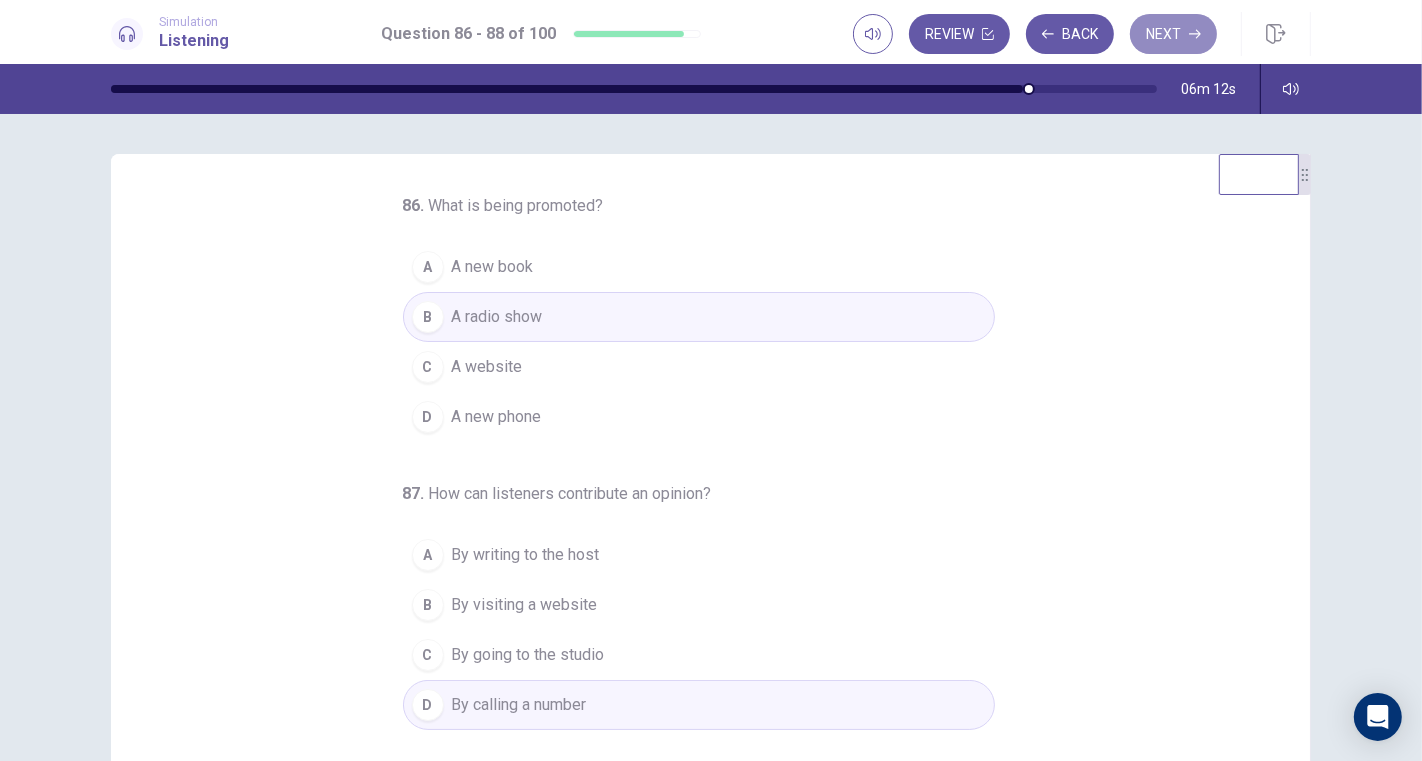 click on "Next" at bounding box center [1173, 34] 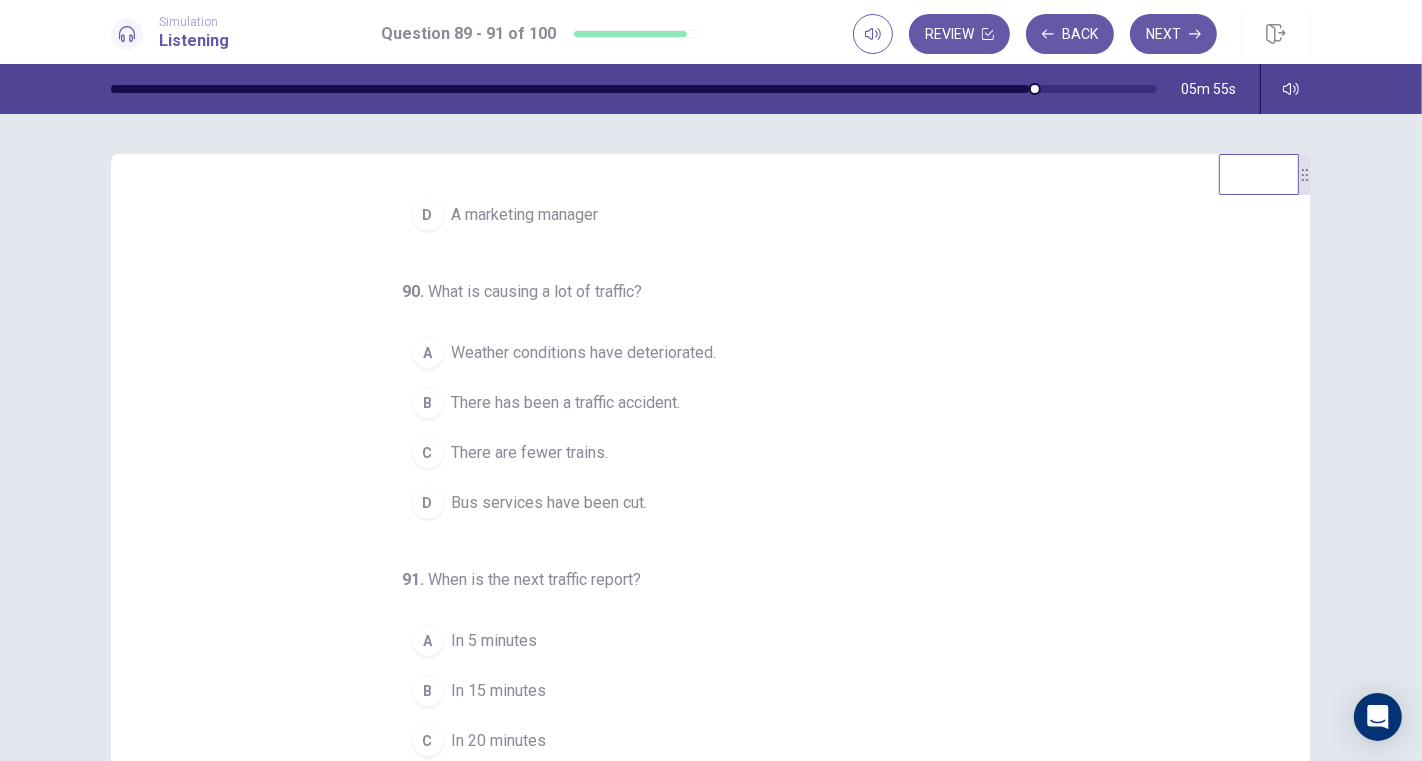 scroll, scrollTop: 202, scrollLeft: 0, axis: vertical 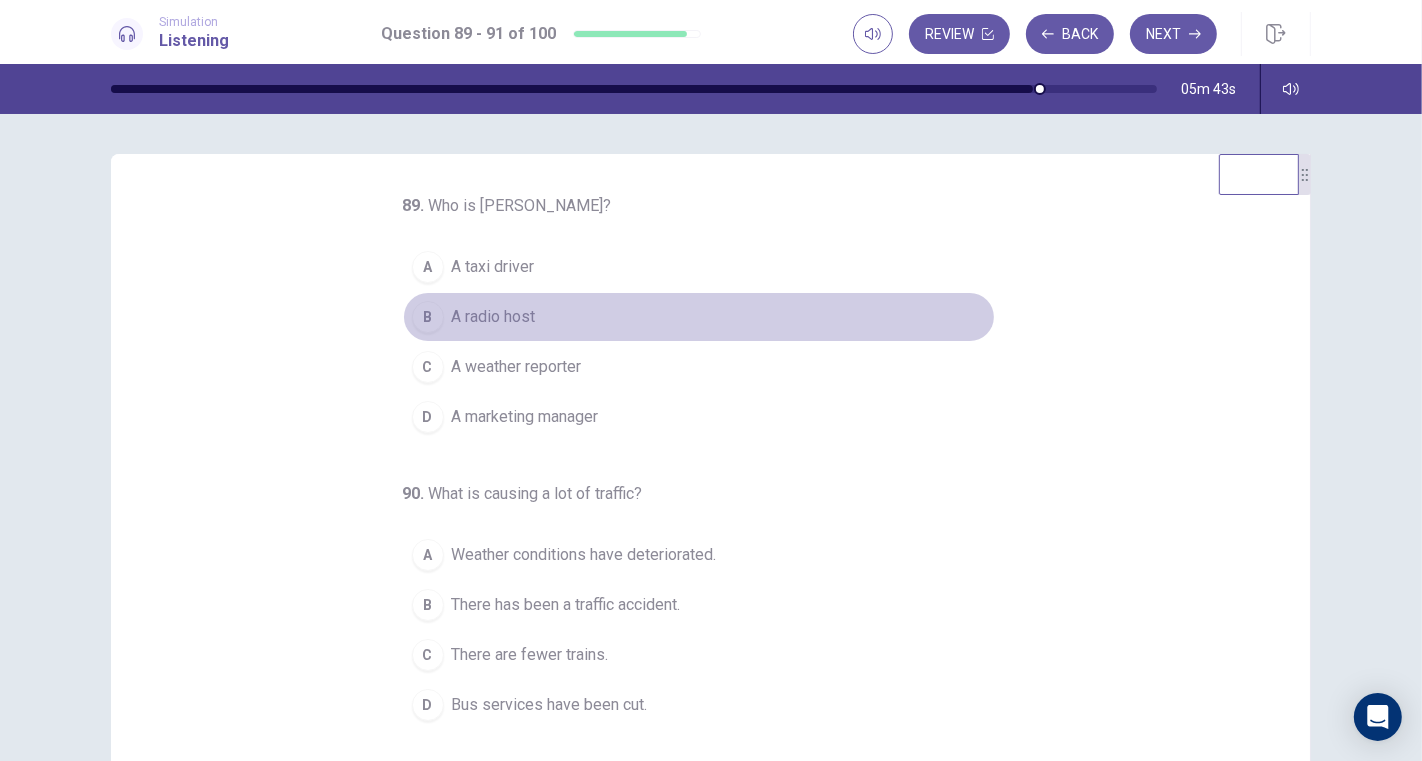 click on "A radio host" at bounding box center [494, 317] 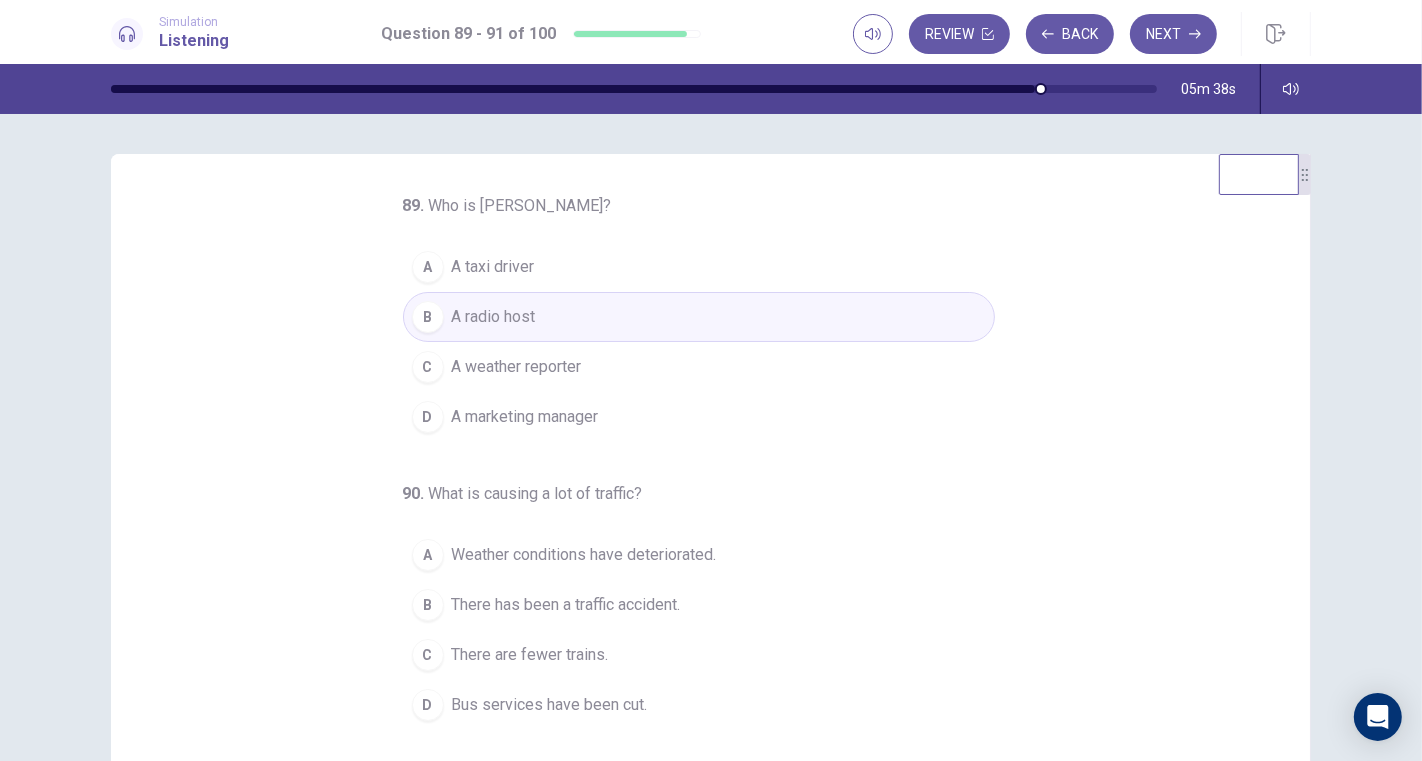 scroll, scrollTop: 111, scrollLeft: 0, axis: vertical 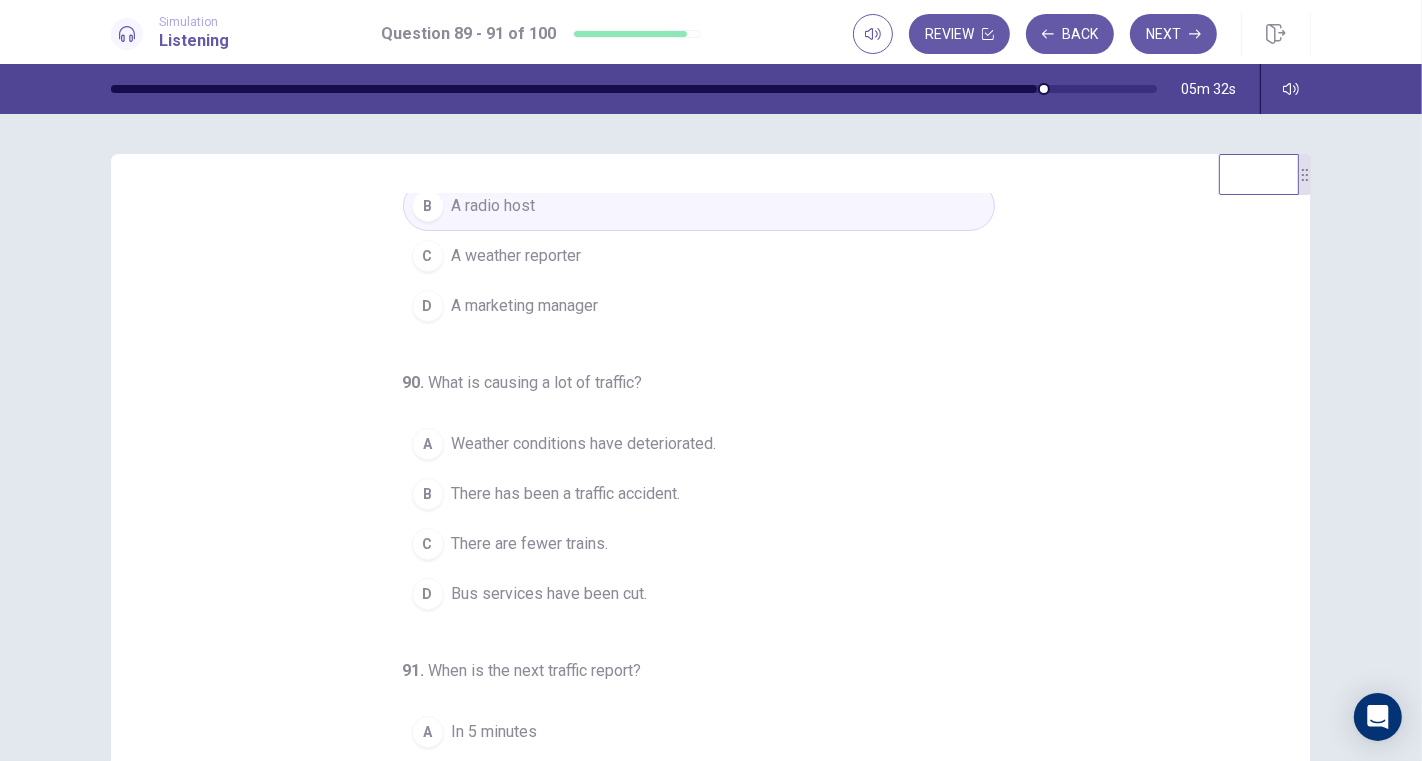 click on "There are fewer trains." at bounding box center [530, 544] 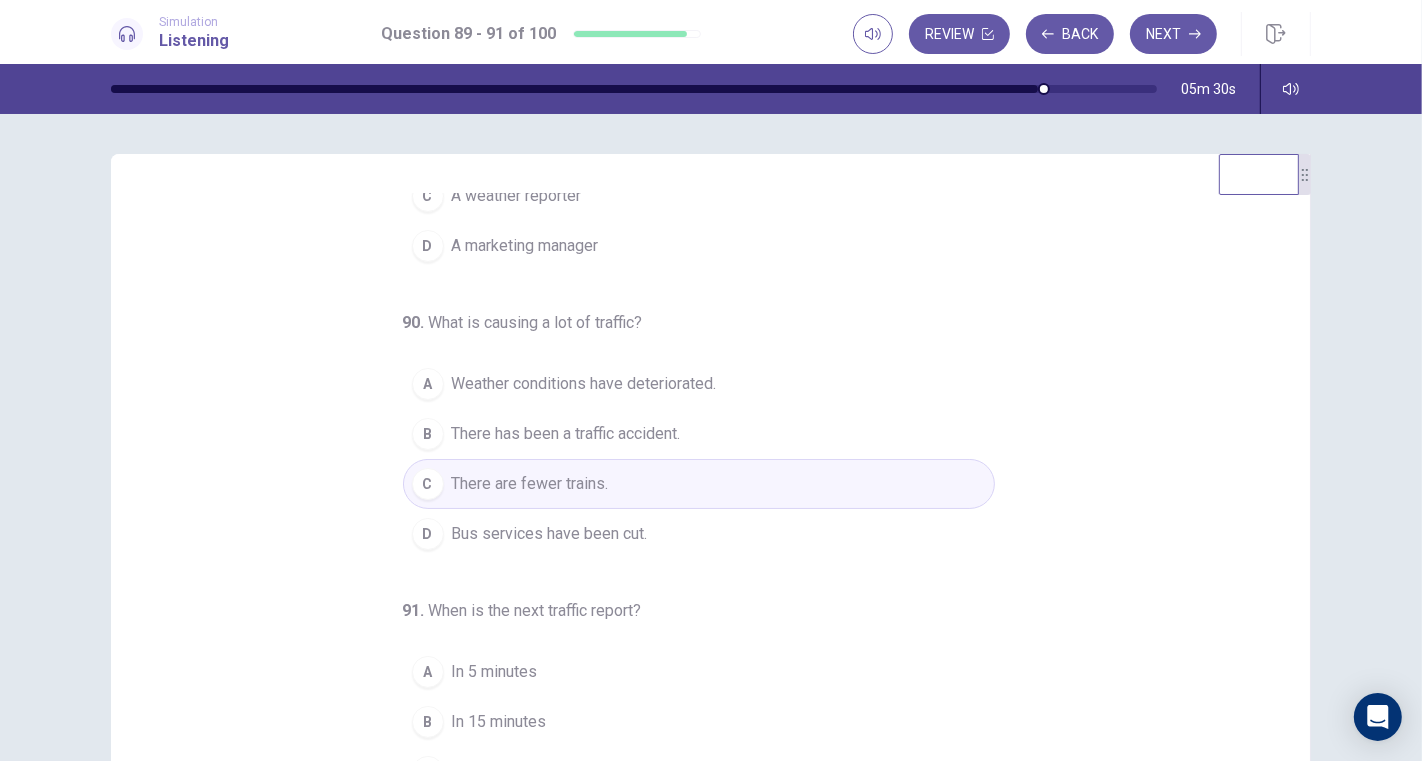 scroll, scrollTop: 202, scrollLeft: 0, axis: vertical 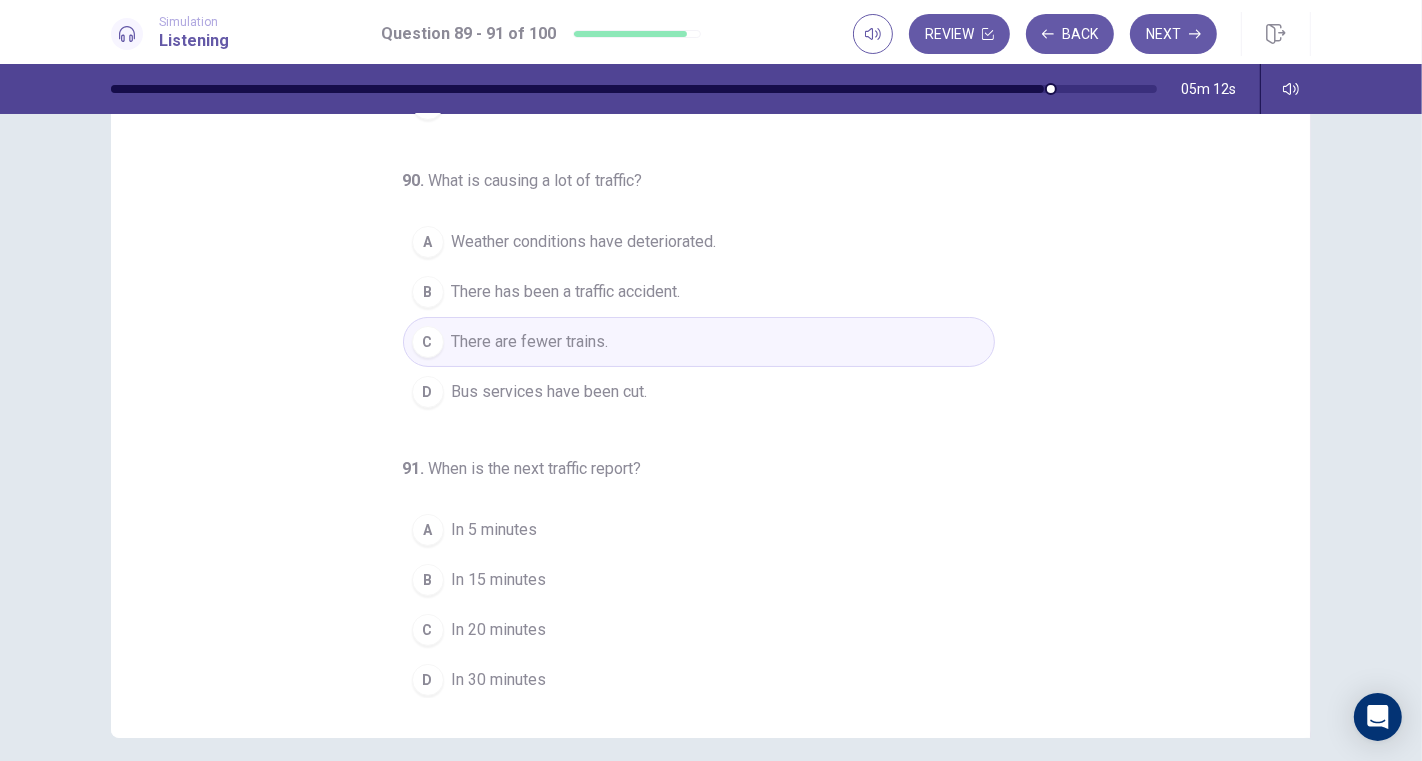 click on "In 15 minutes" at bounding box center [499, 580] 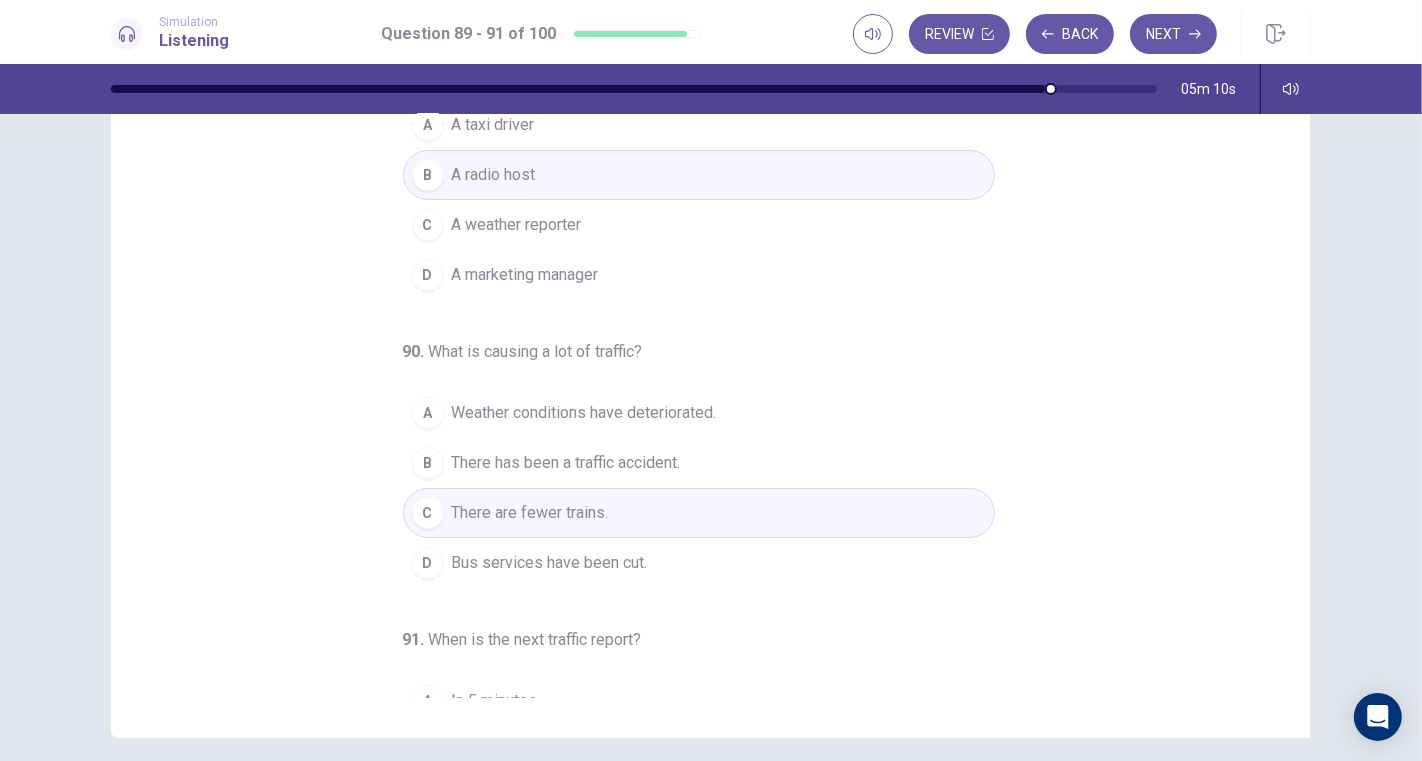 scroll, scrollTop: 0, scrollLeft: 0, axis: both 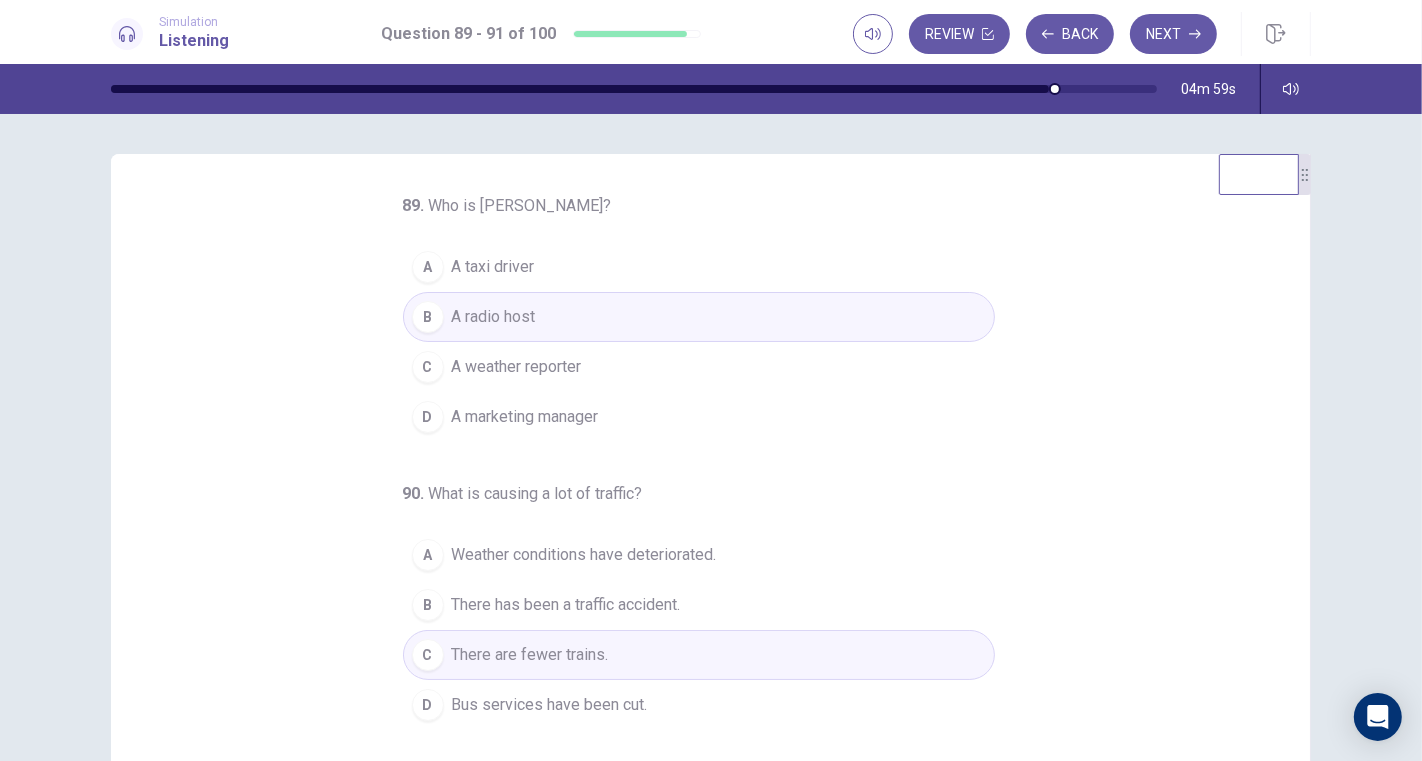 click on "A weather reporter" at bounding box center (517, 367) 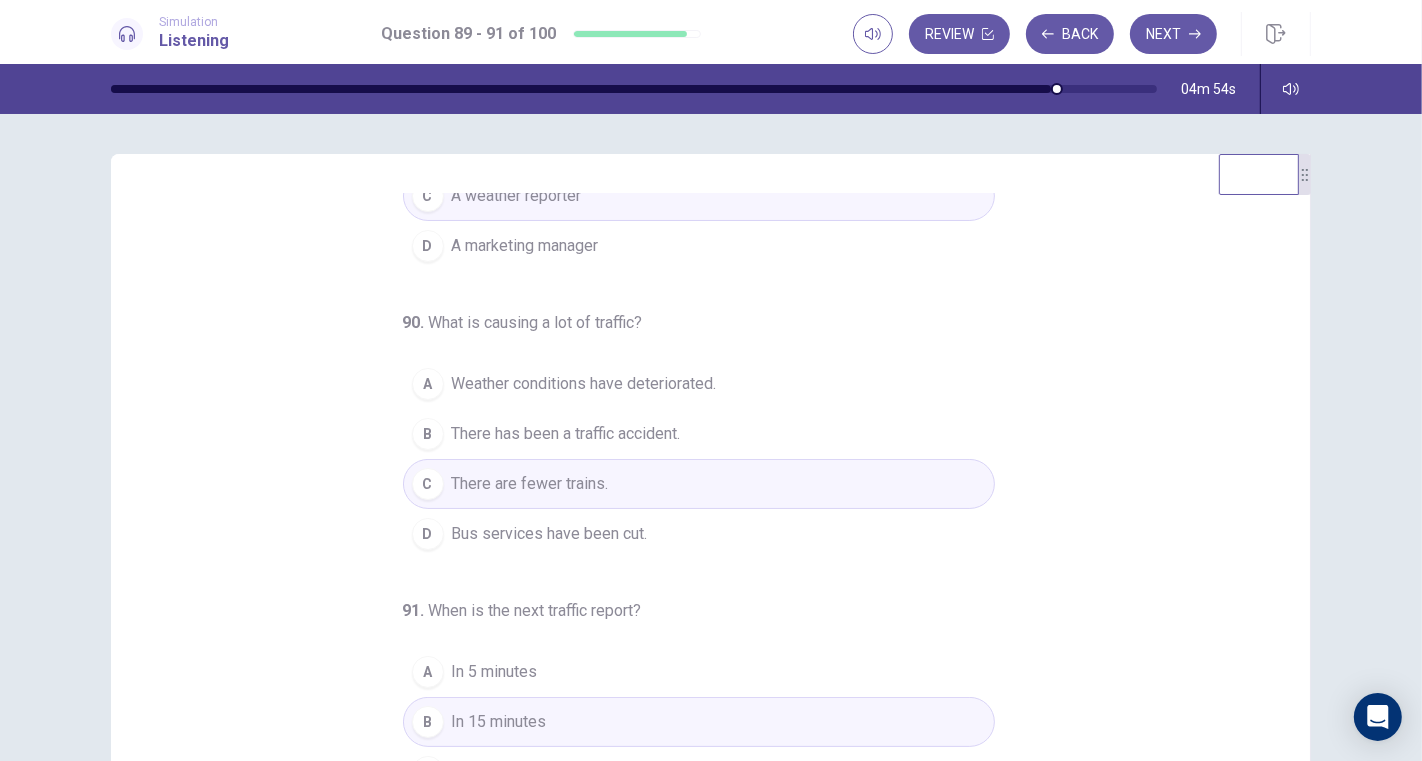 scroll, scrollTop: 202, scrollLeft: 0, axis: vertical 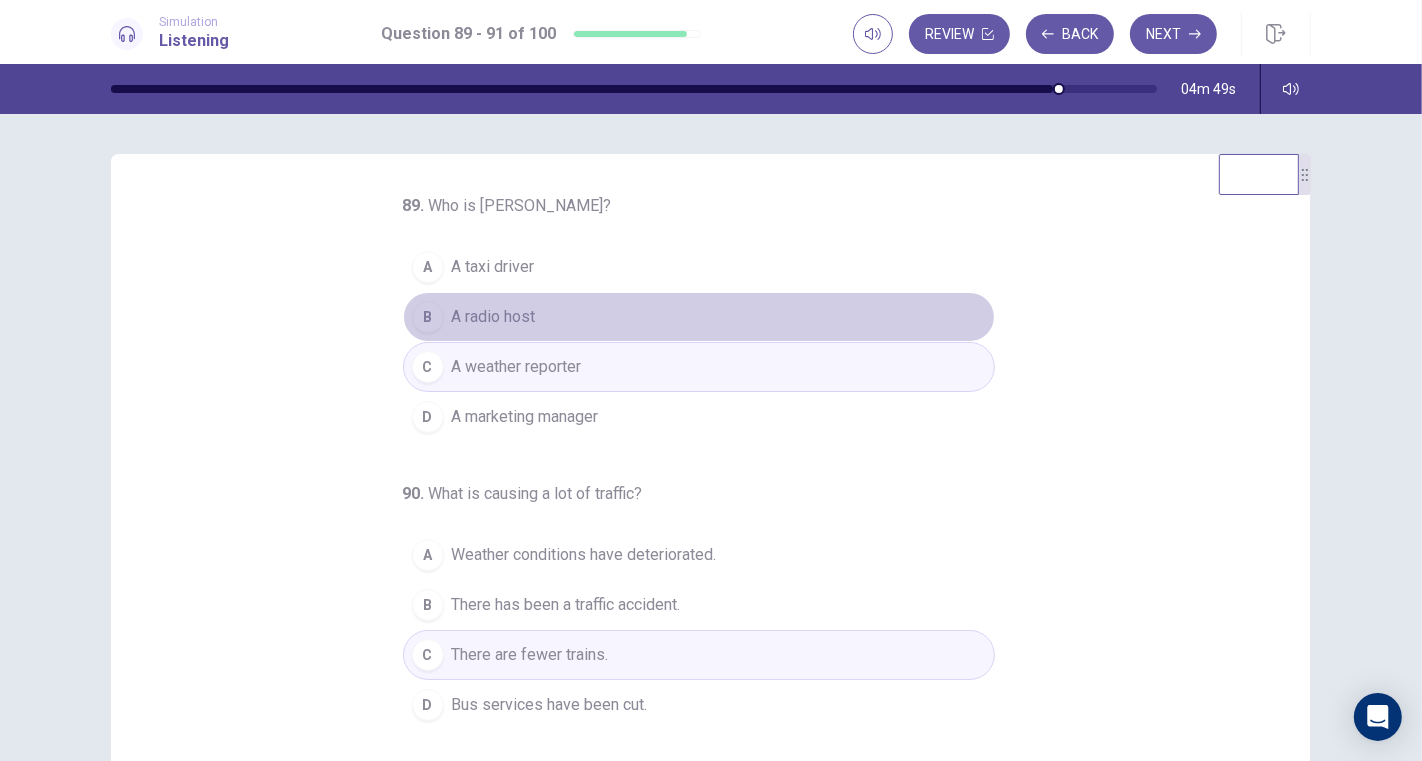 click on "B A radio host" at bounding box center [699, 317] 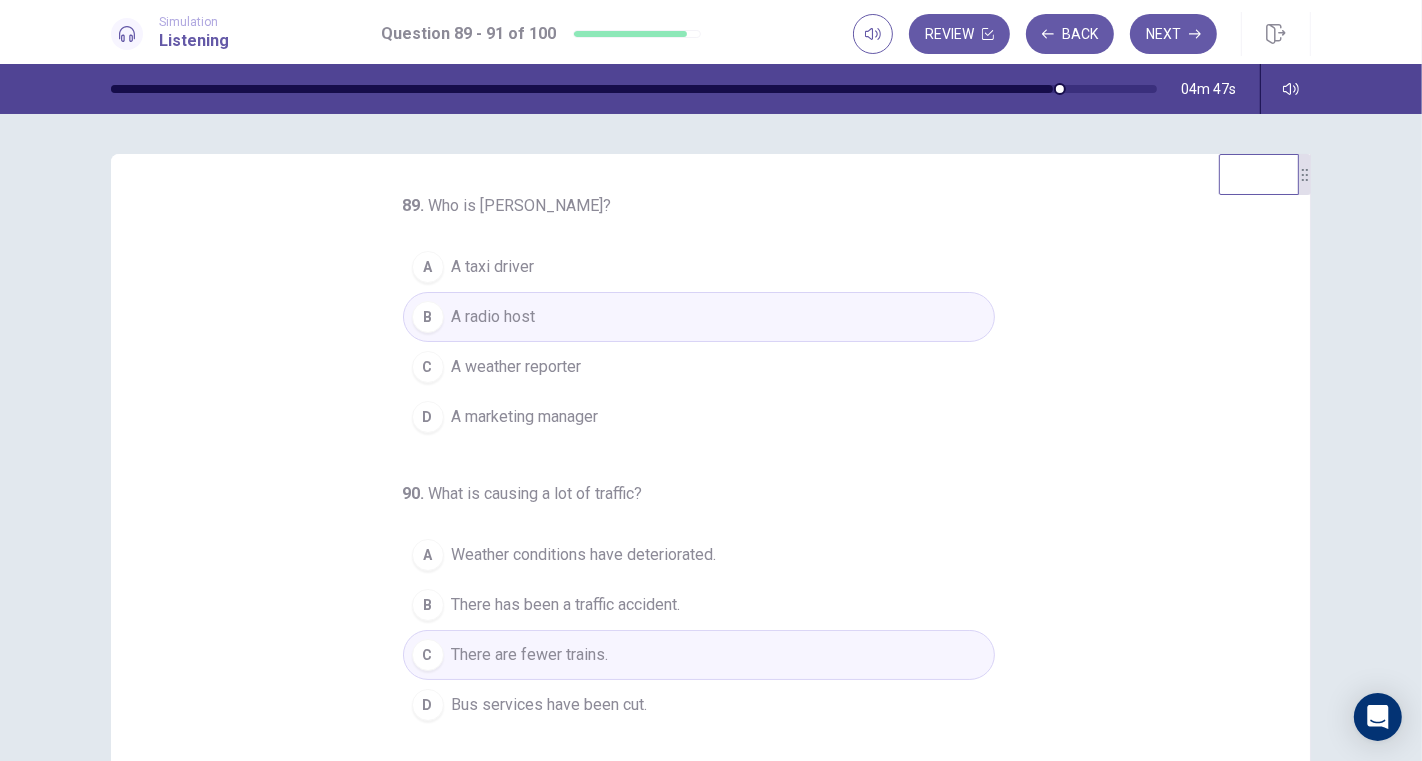click on "Next" at bounding box center (1173, 34) 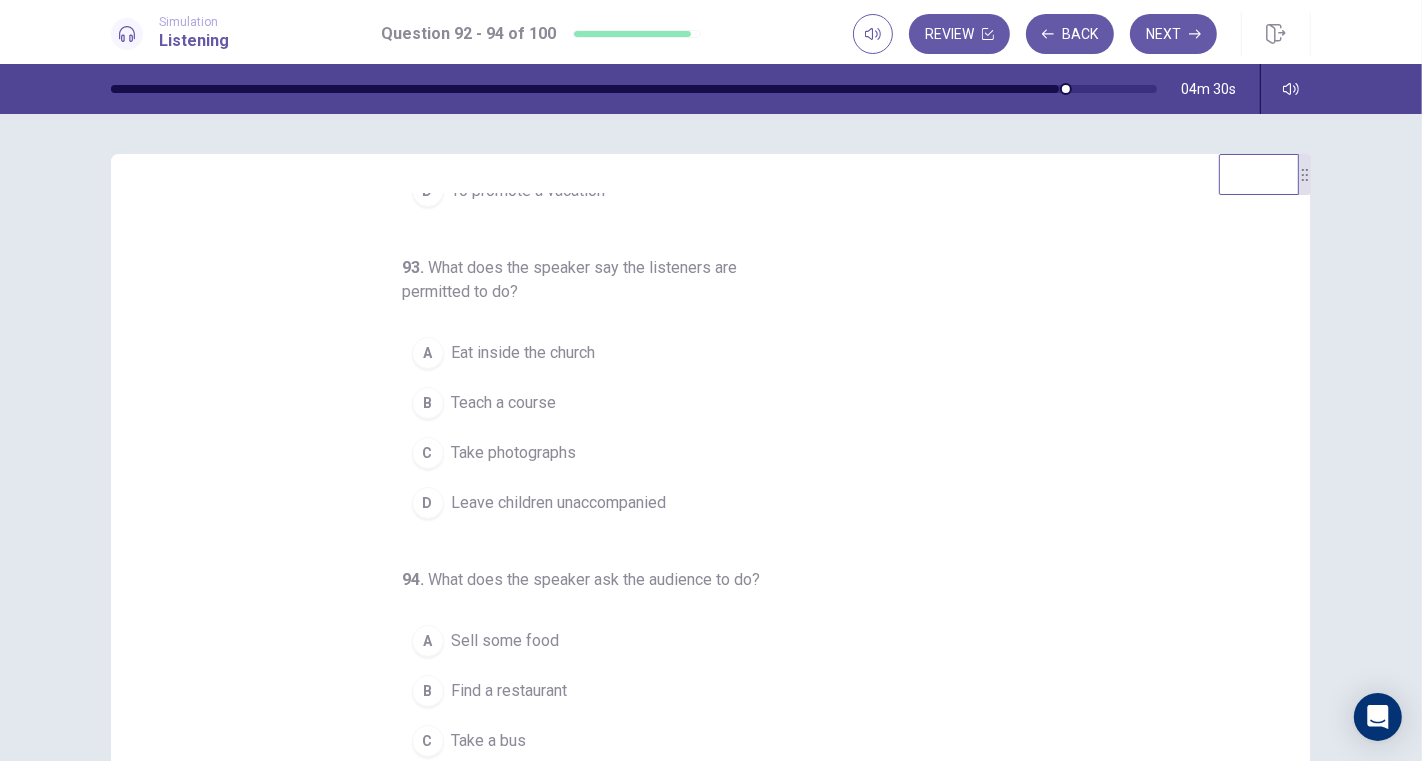 scroll, scrollTop: 0, scrollLeft: 0, axis: both 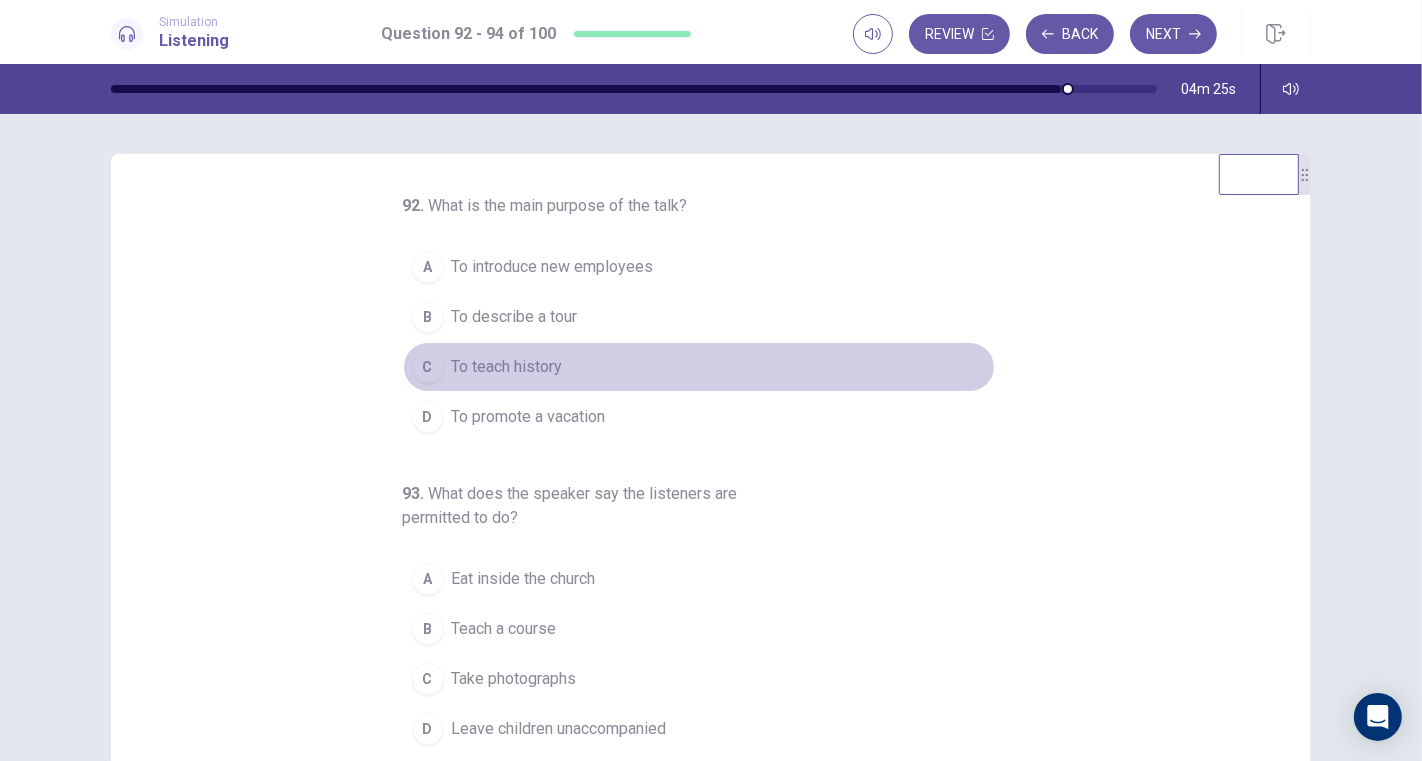 click on "To teach history" at bounding box center (507, 367) 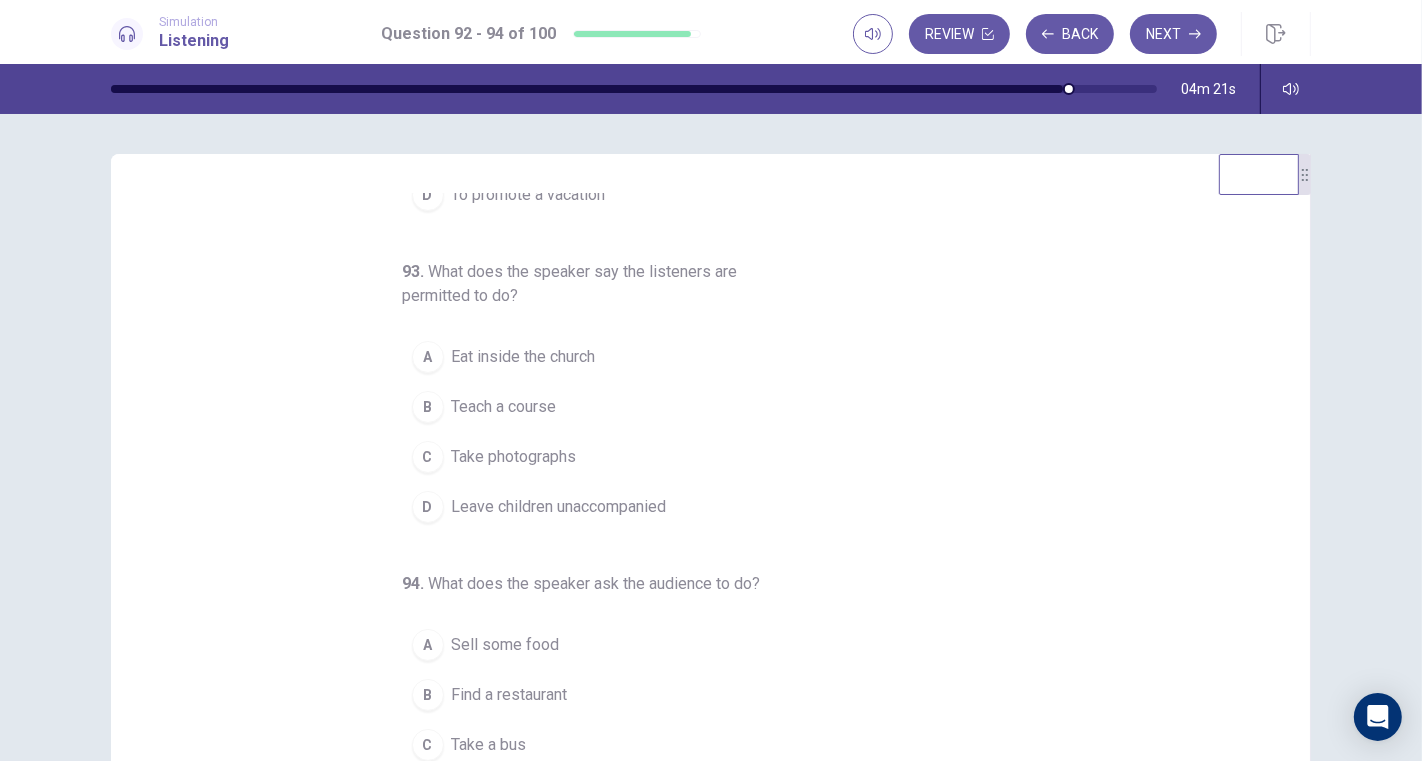 scroll, scrollTop: 226, scrollLeft: 0, axis: vertical 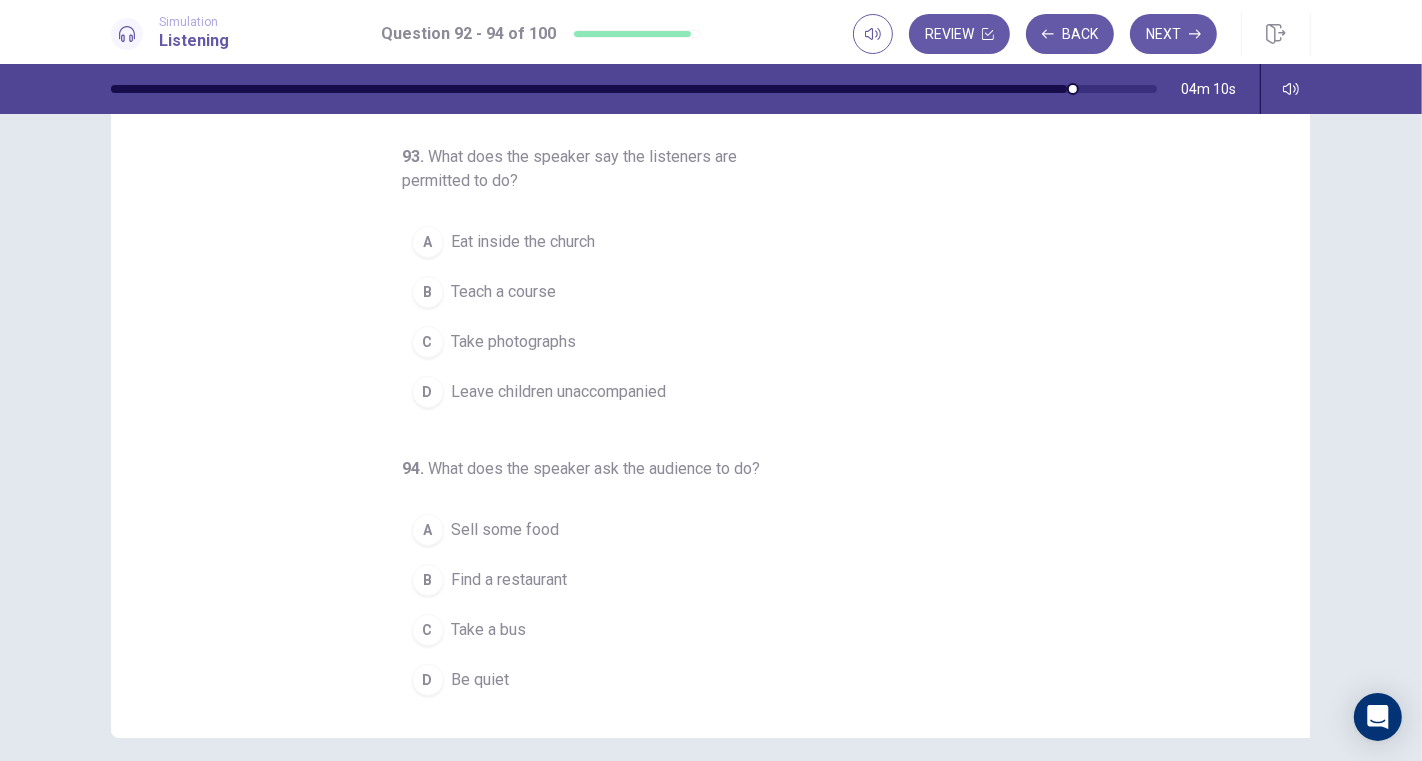 click on "C Take photographs" at bounding box center (699, 342) 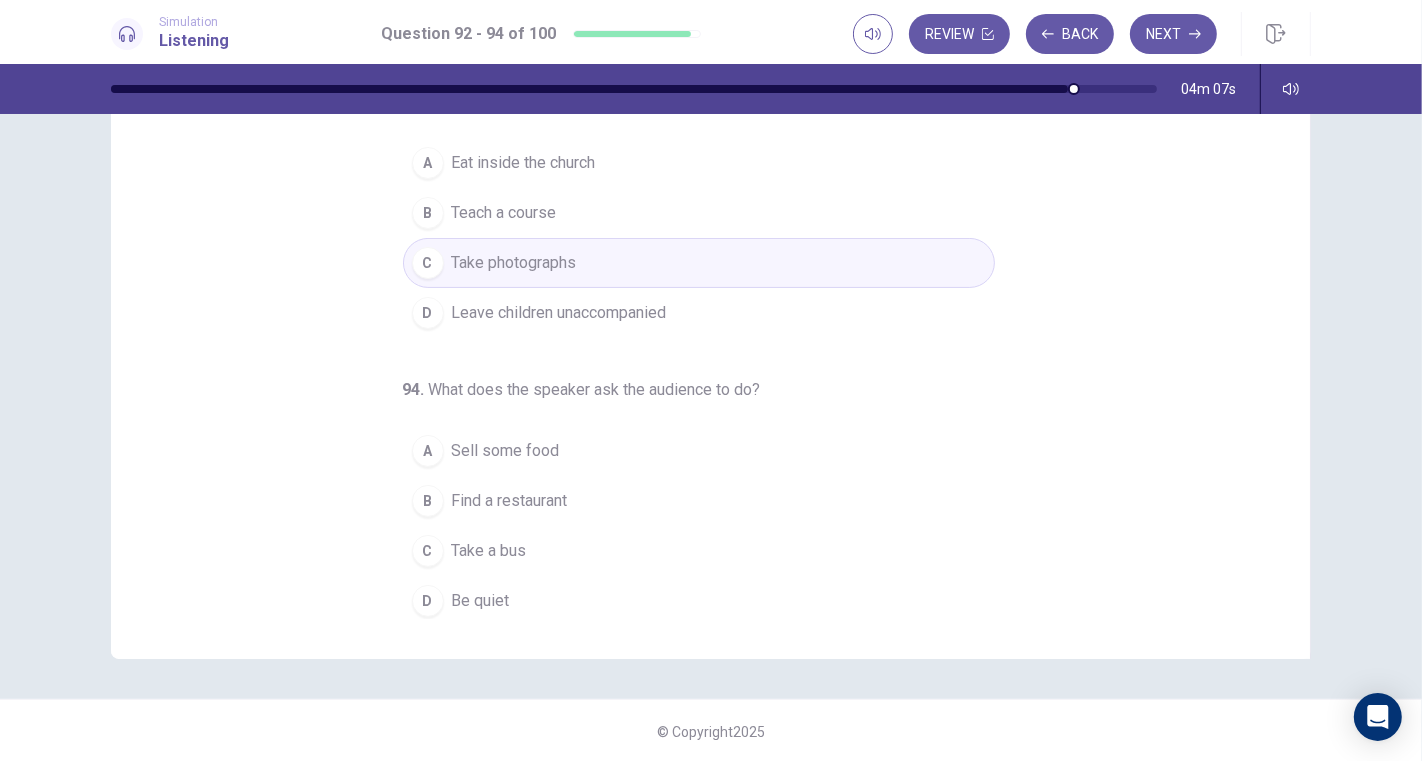 scroll, scrollTop: 191, scrollLeft: 0, axis: vertical 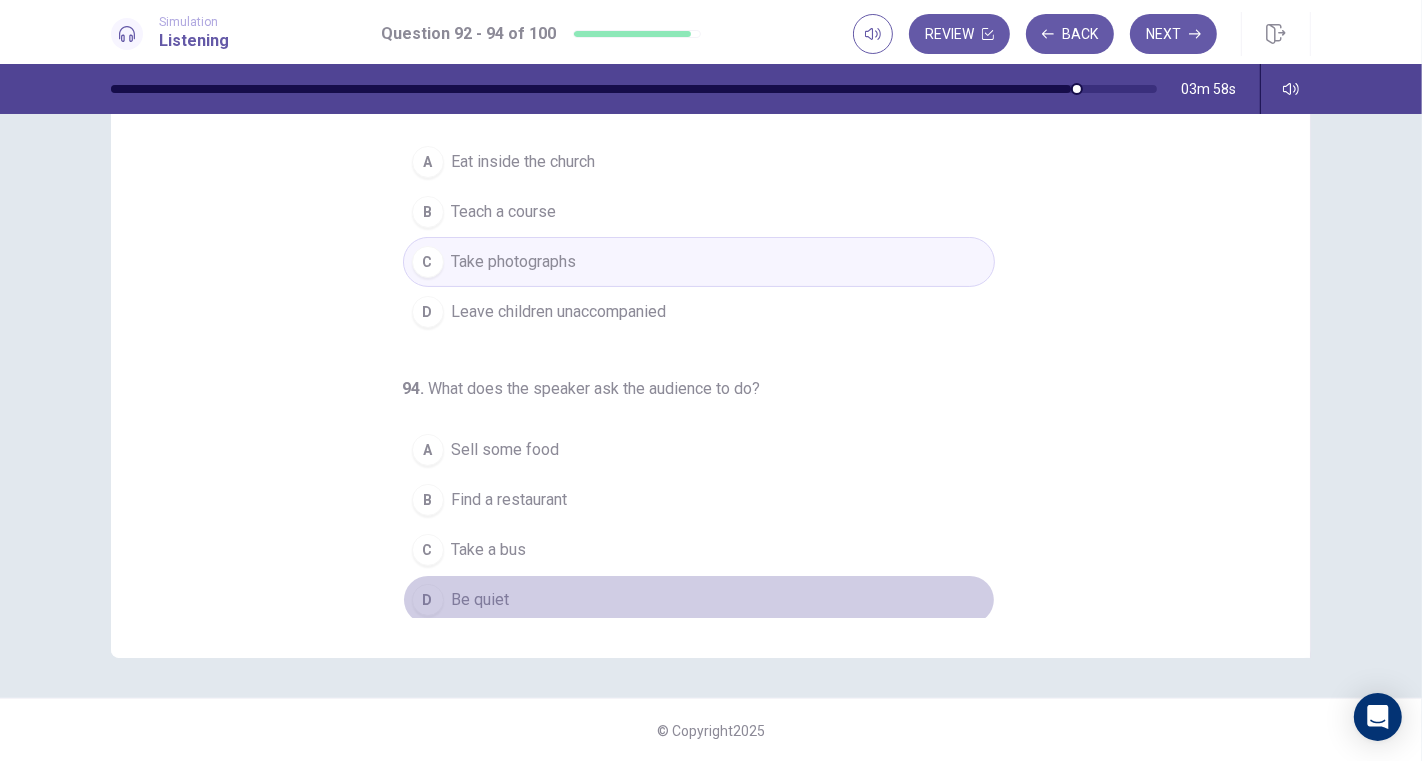 click on "D Be quiet" at bounding box center (699, 600) 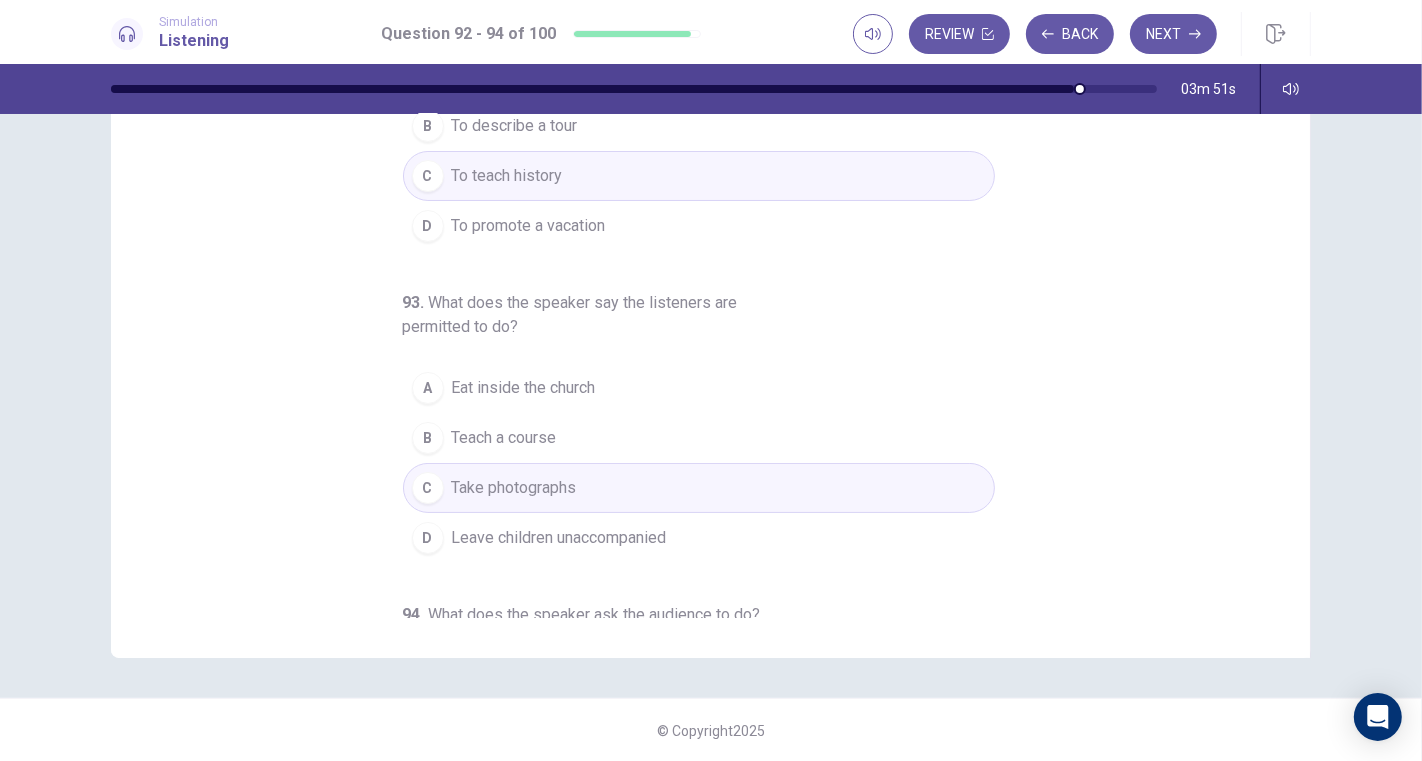 scroll, scrollTop: 0, scrollLeft: 0, axis: both 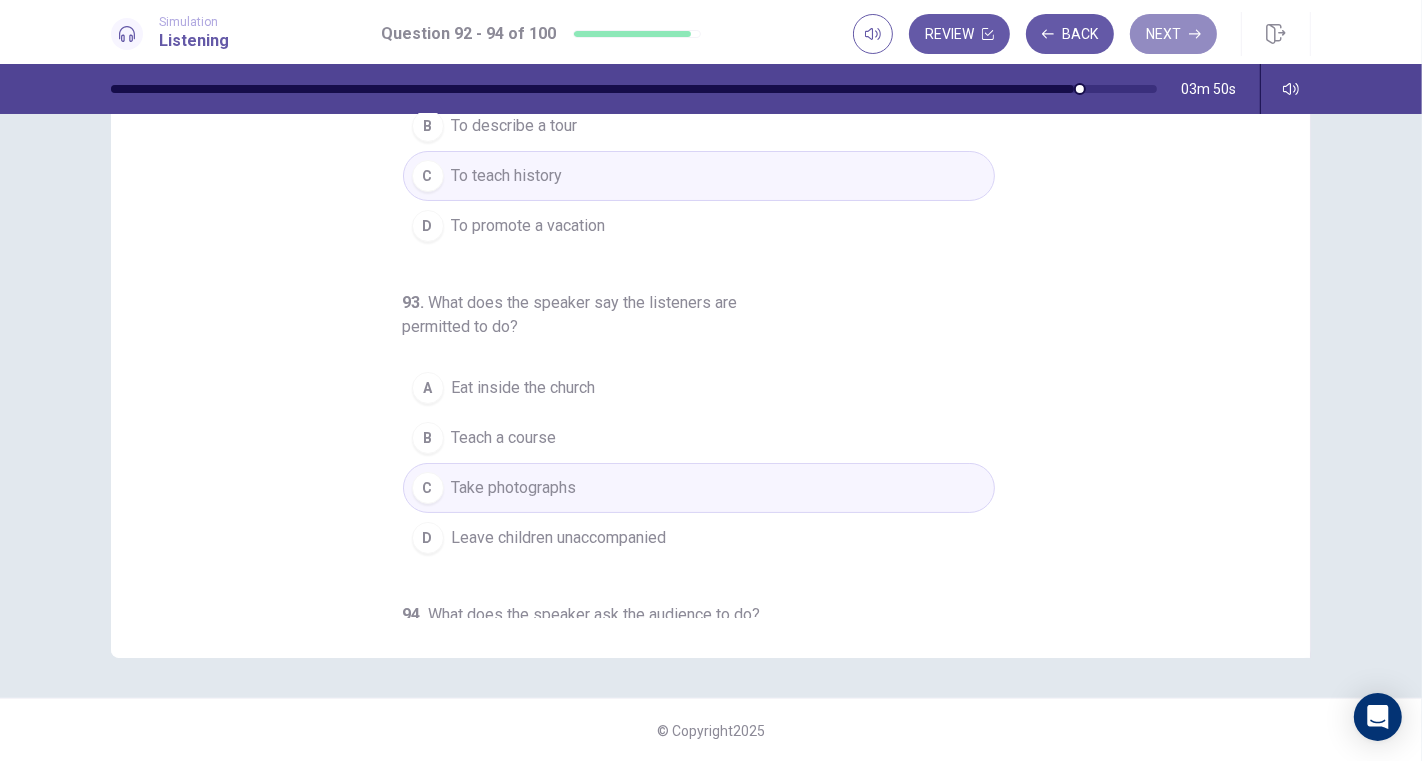 click on "Next" at bounding box center (1173, 34) 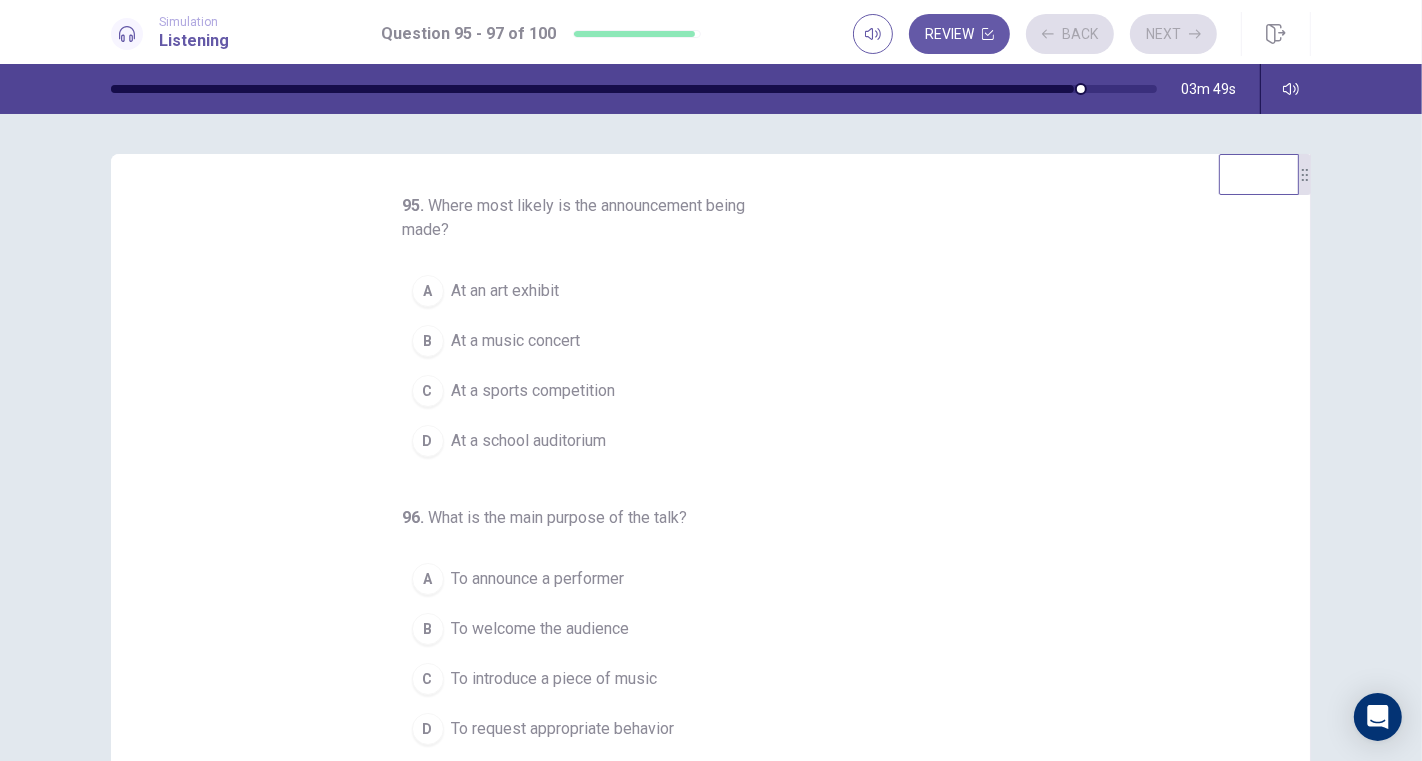 scroll, scrollTop: 0, scrollLeft: 0, axis: both 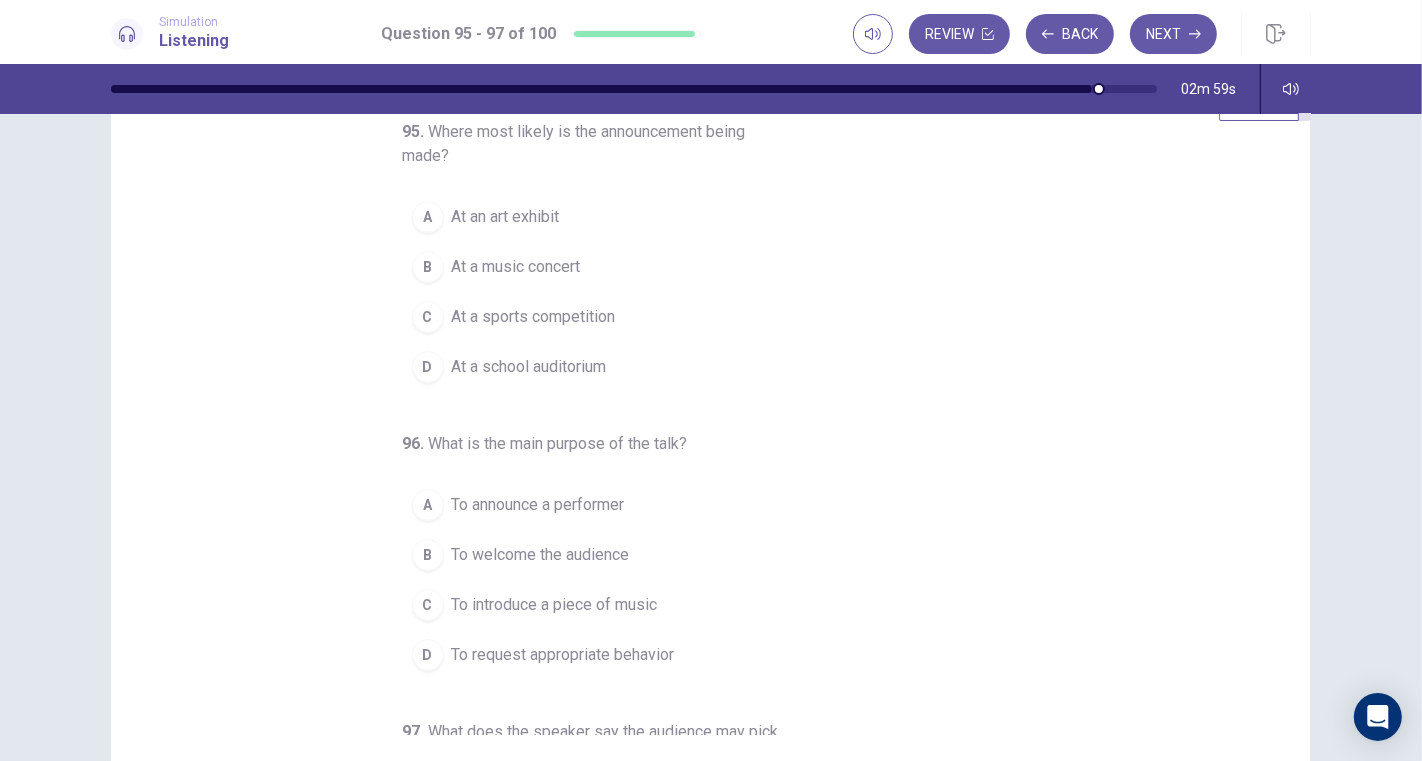 click on "At a music concert" at bounding box center [516, 267] 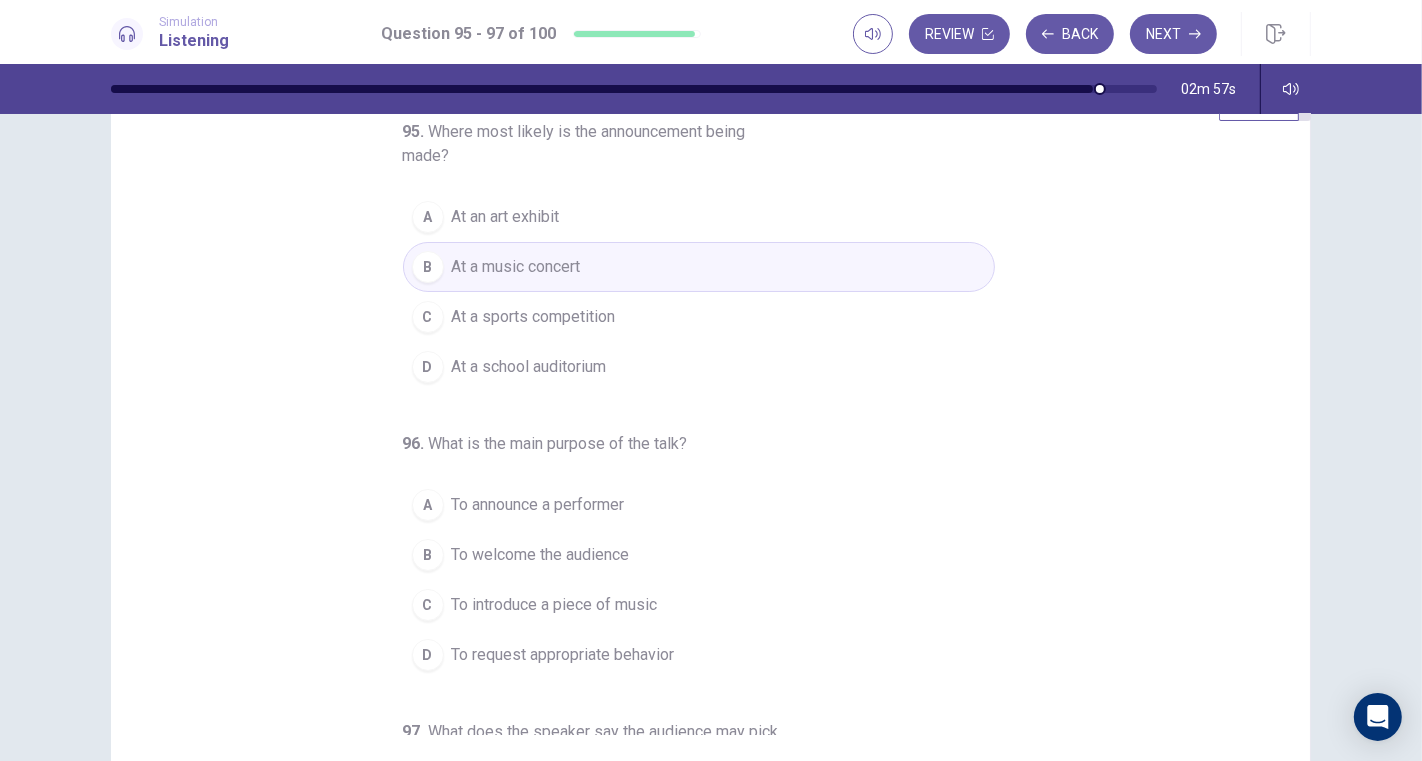 scroll, scrollTop: 111, scrollLeft: 0, axis: vertical 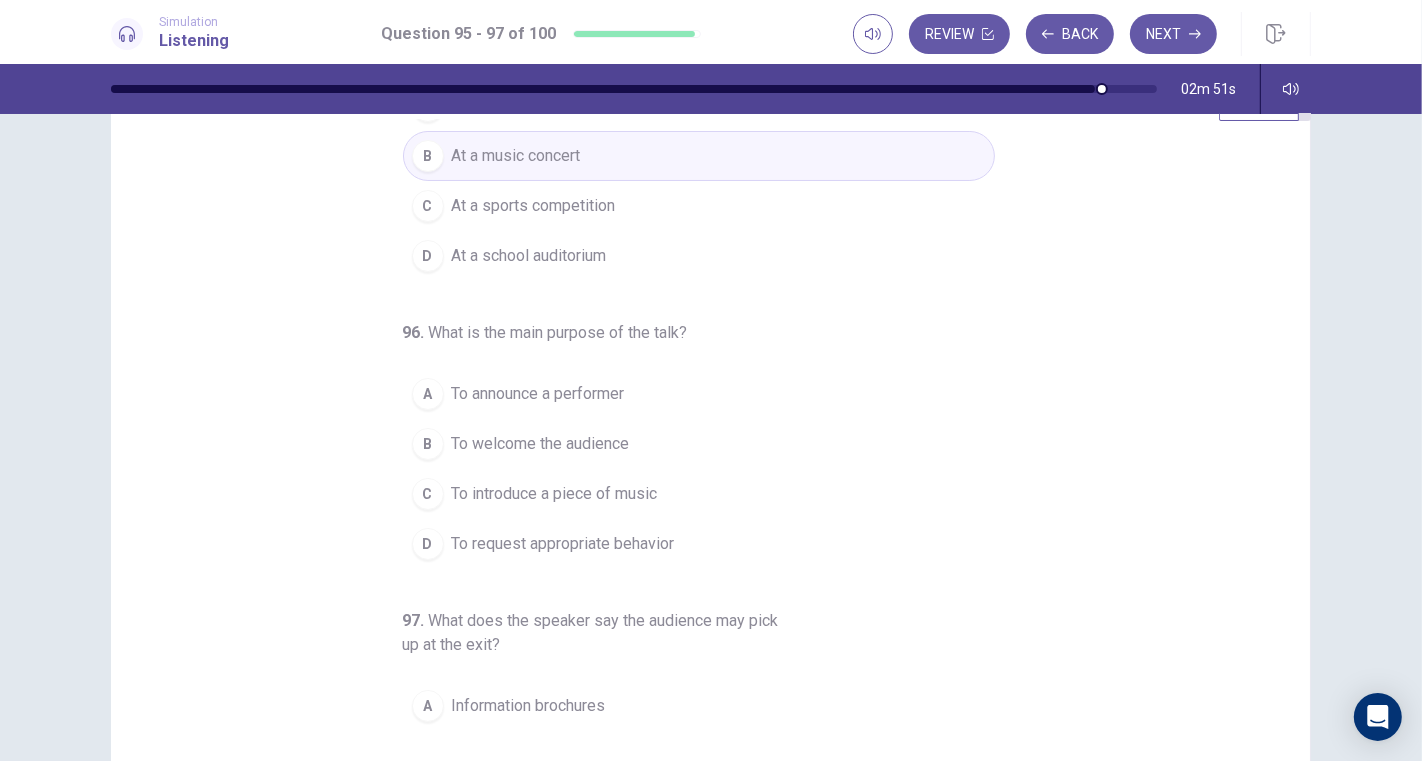 click on "To request appropriate behavior" at bounding box center (563, 544) 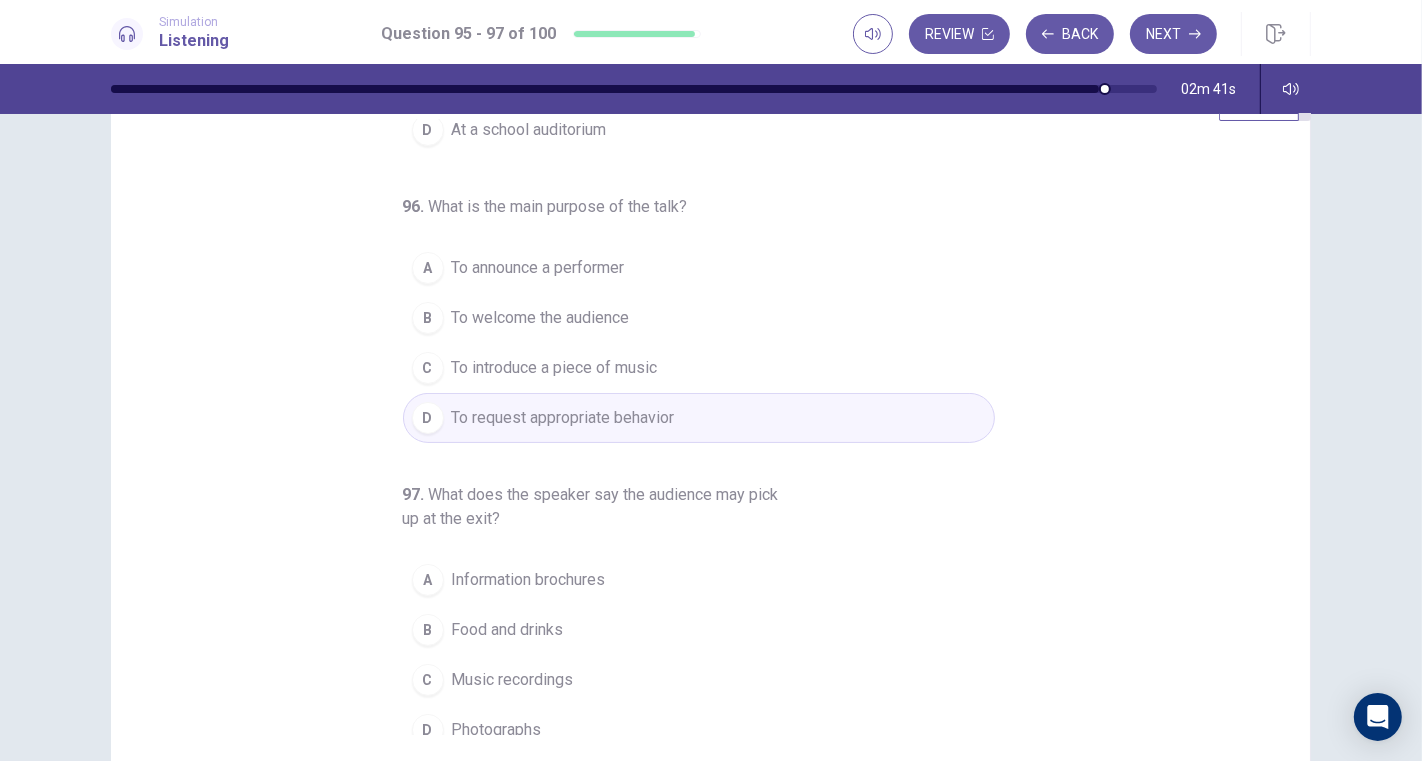 scroll, scrollTop: 250, scrollLeft: 0, axis: vertical 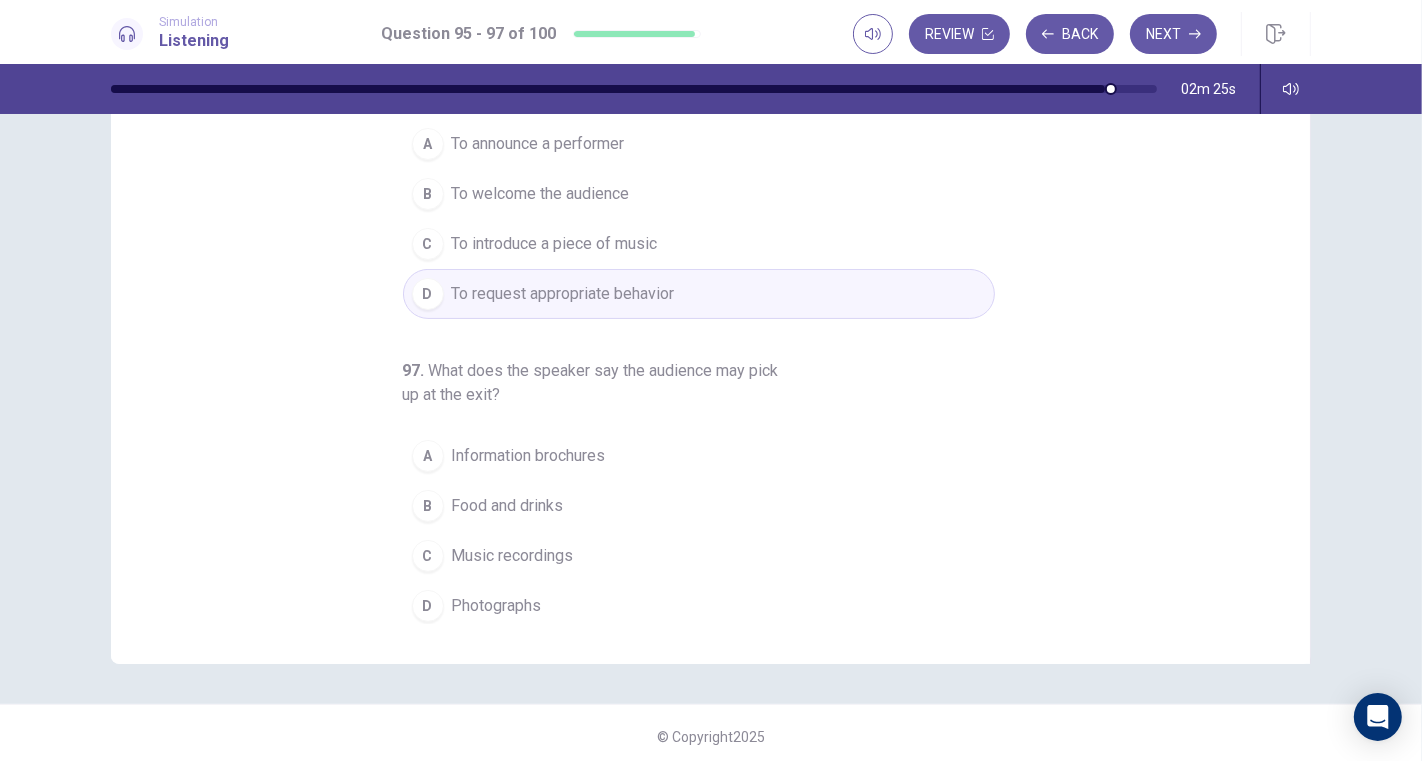 click on "Information brochures" at bounding box center [529, 456] 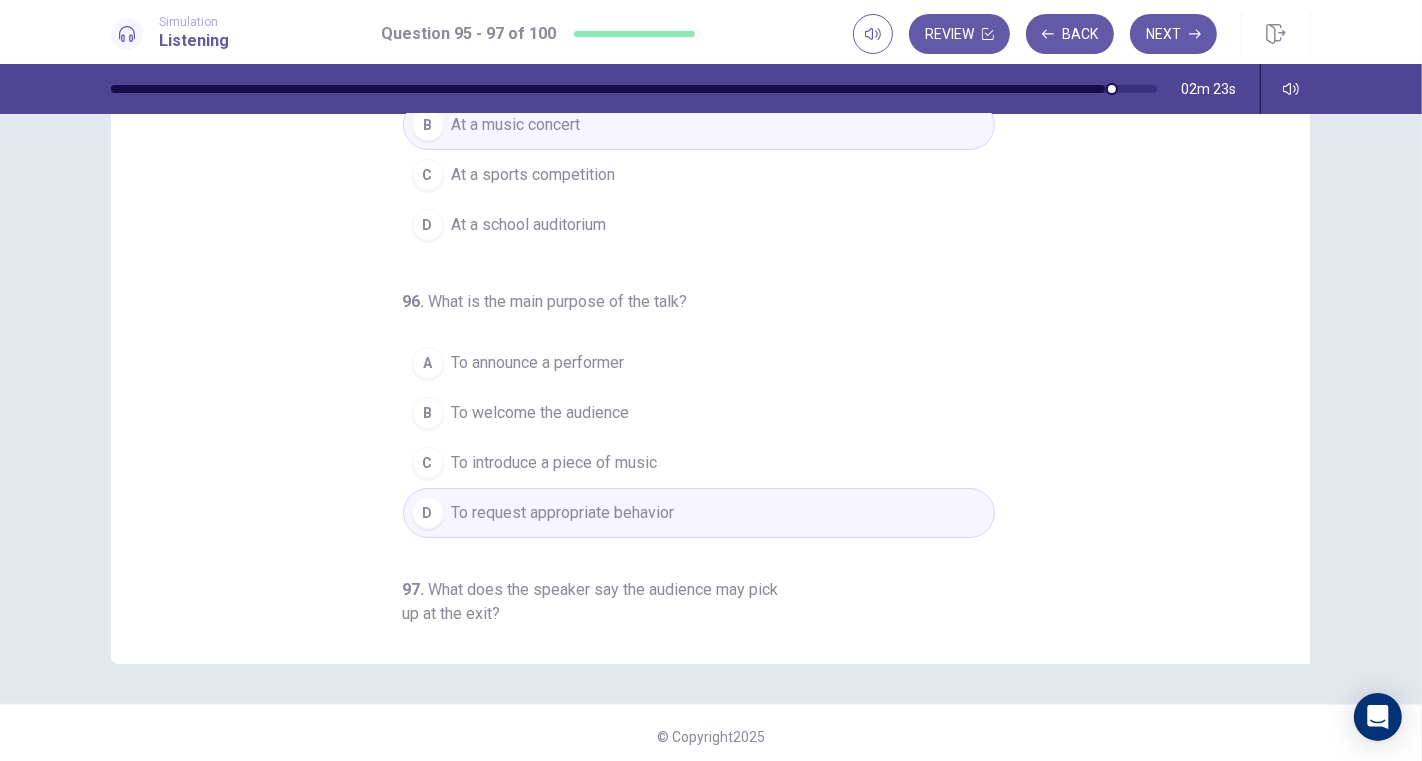scroll, scrollTop: 0, scrollLeft: 0, axis: both 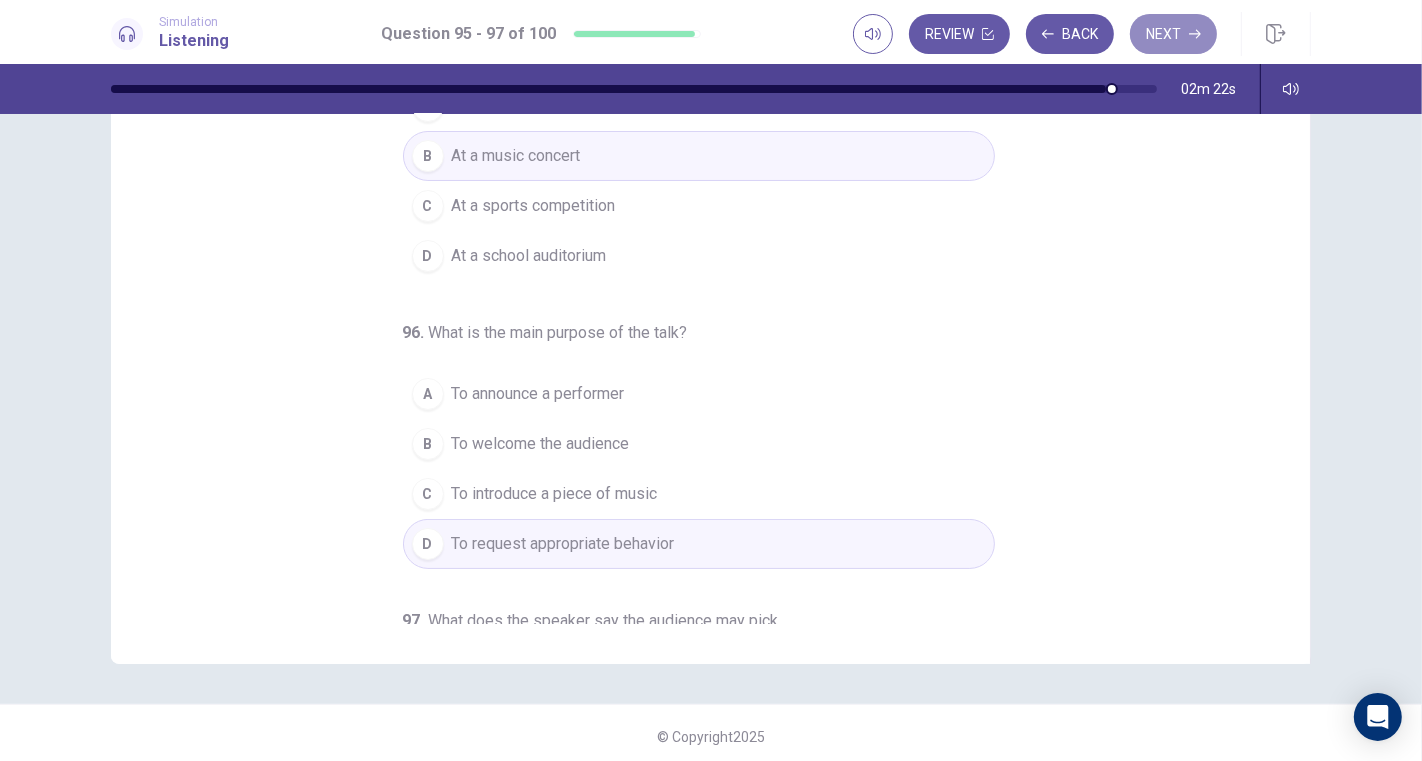 click on "Next" at bounding box center [1173, 34] 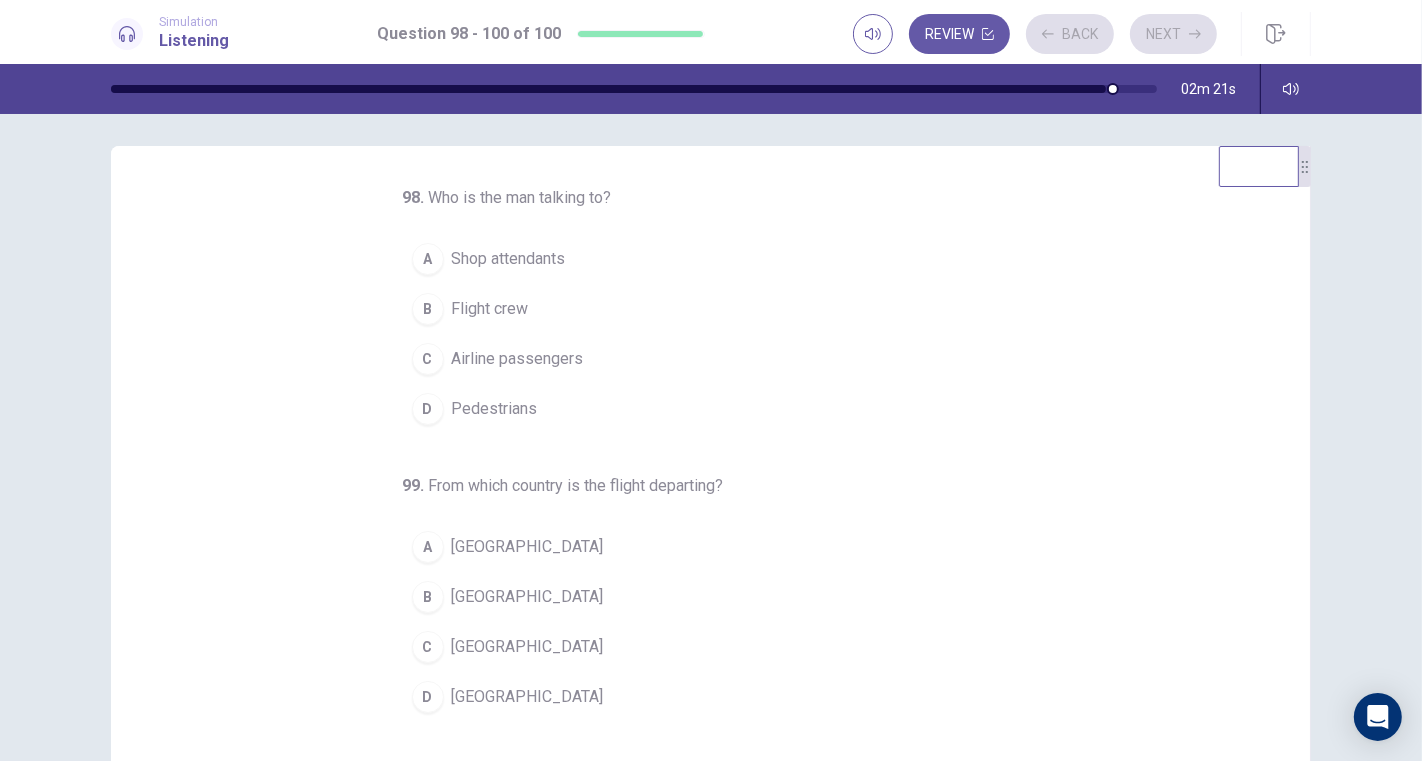 scroll, scrollTop: 0, scrollLeft: 0, axis: both 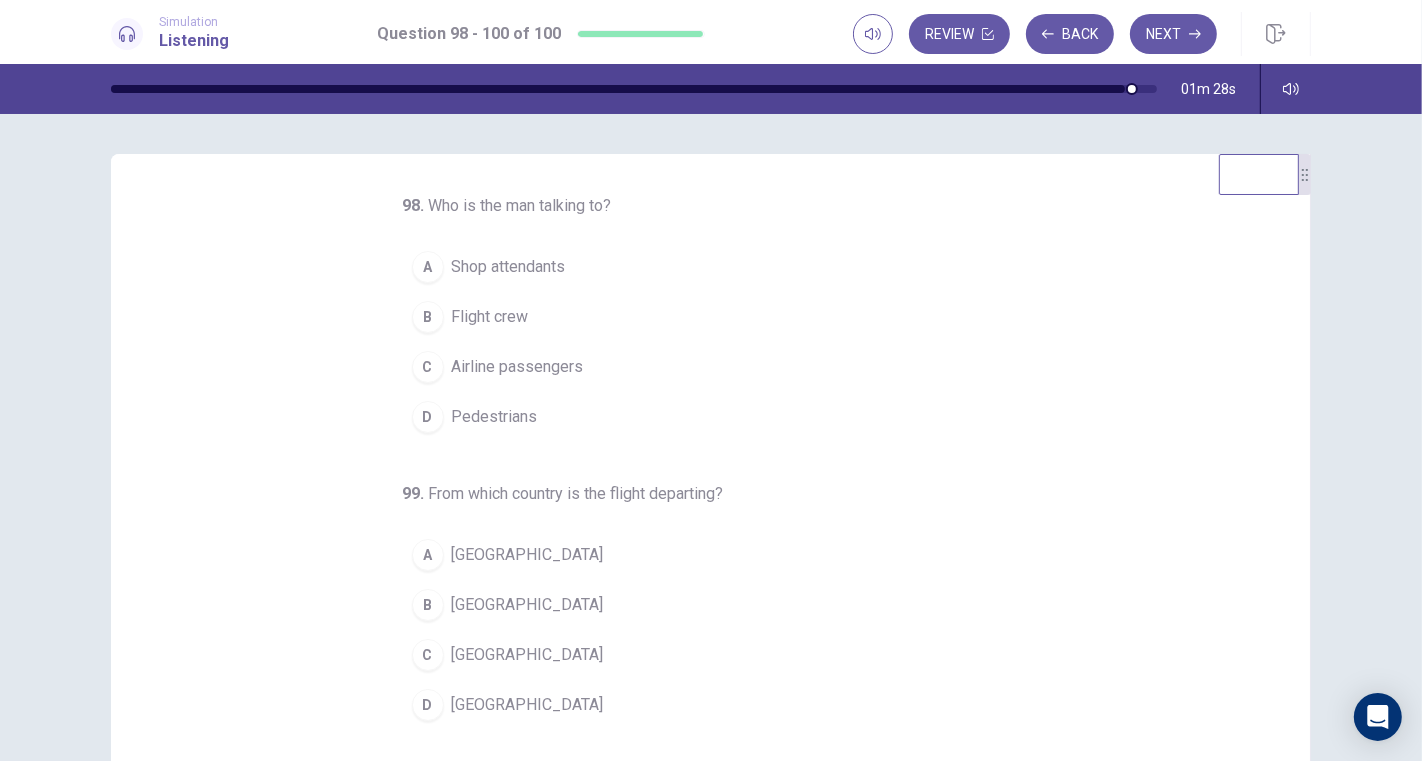 click on "Airline passengers" at bounding box center (518, 367) 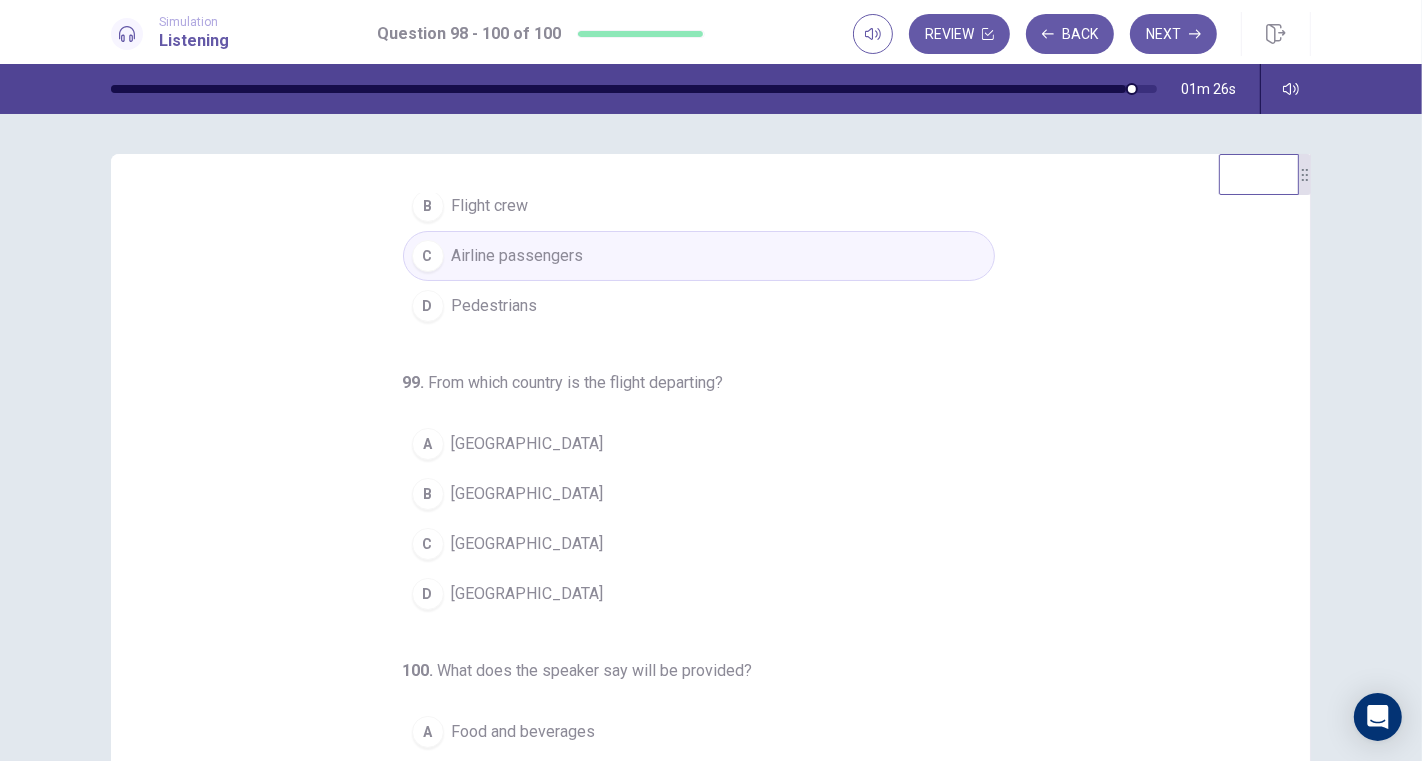 scroll, scrollTop: 202, scrollLeft: 0, axis: vertical 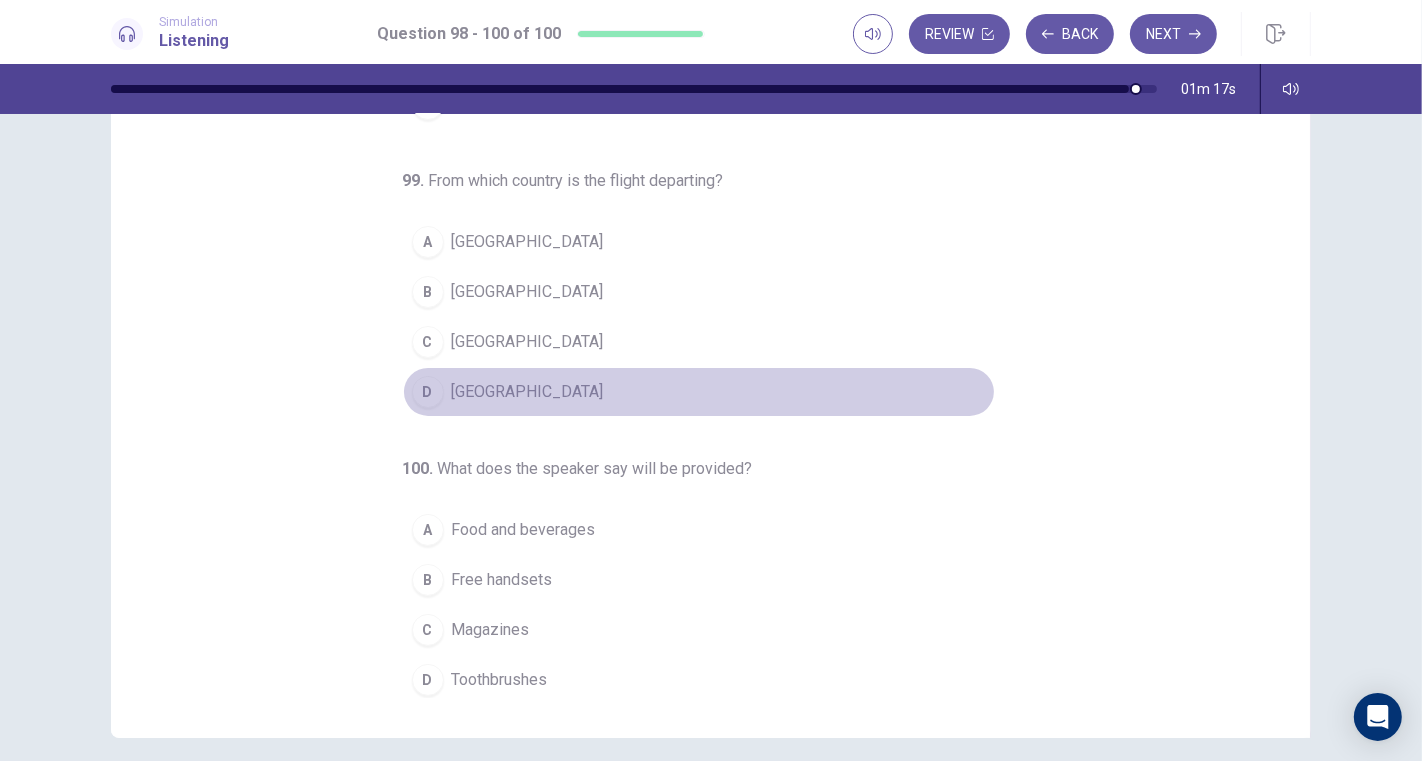 click on "[GEOGRAPHIC_DATA]" at bounding box center (528, 392) 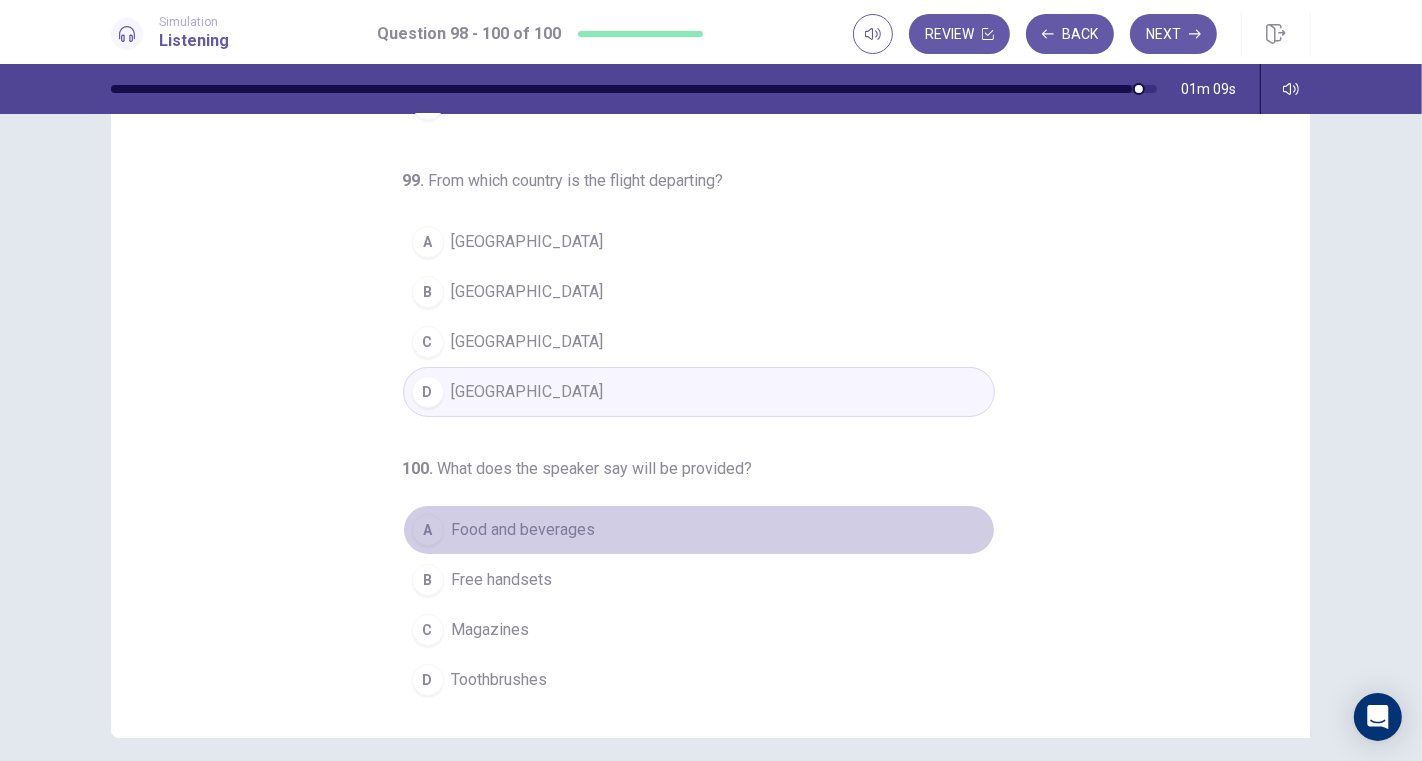 click on "Food and beverages" at bounding box center (524, 530) 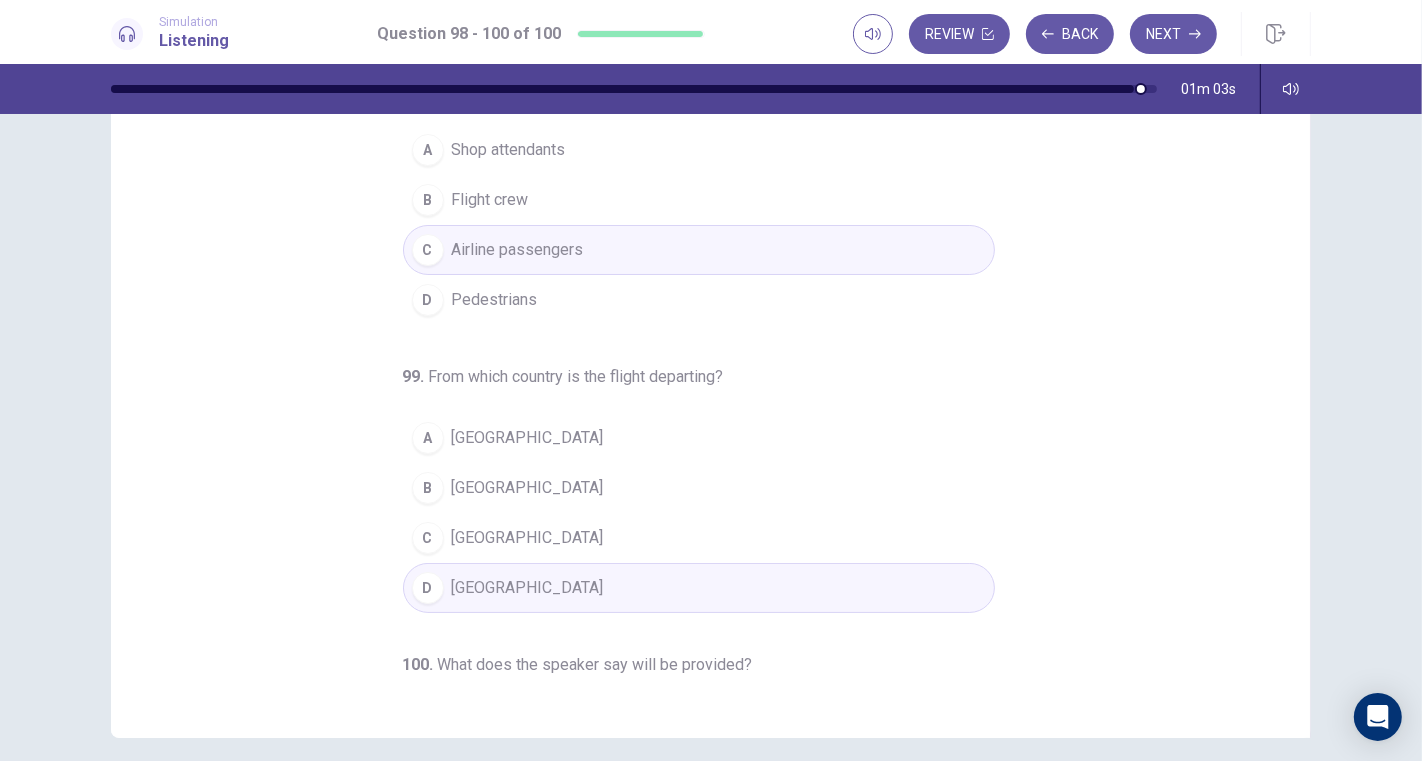 scroll, scrollTop: 0, scrollLeft: 0, axis: both 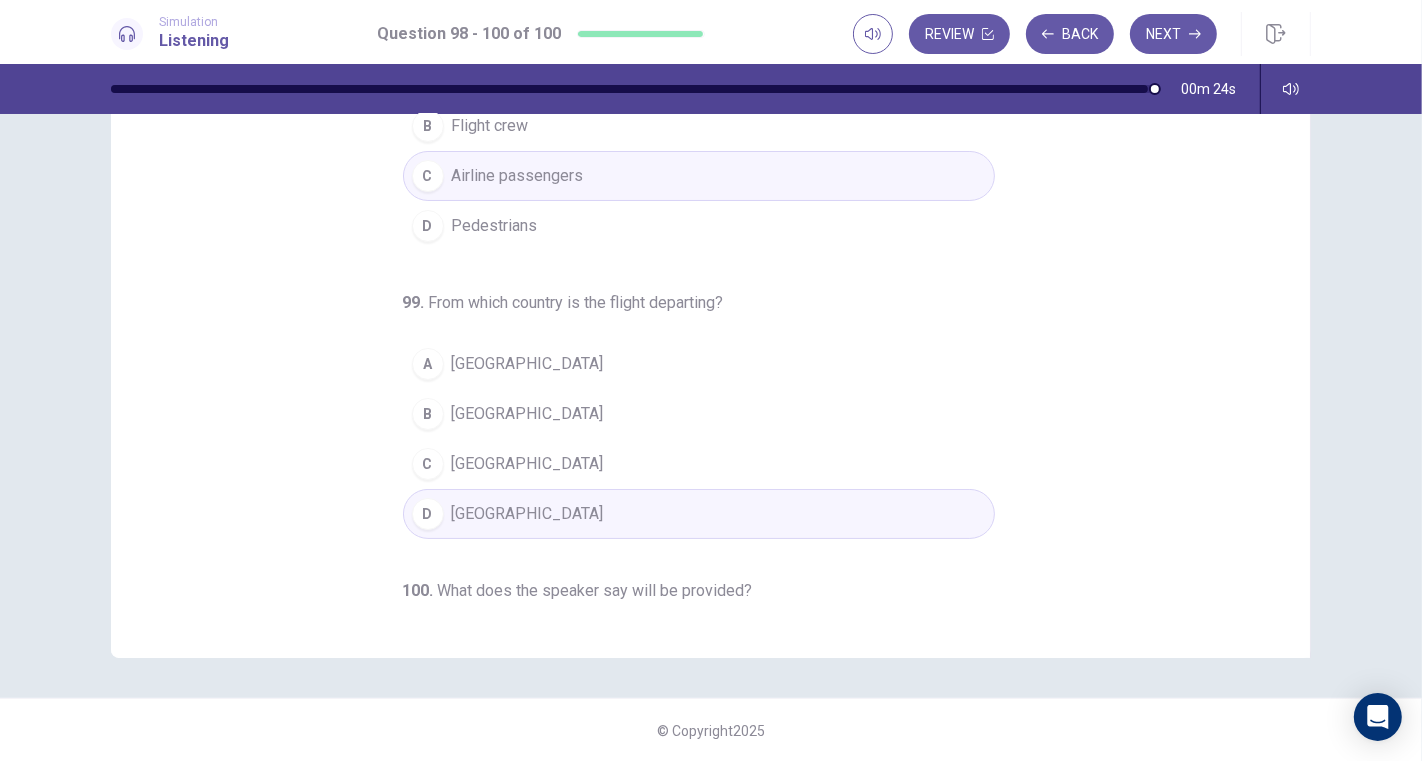 click on "Next" at bounding box center [1173, 34] 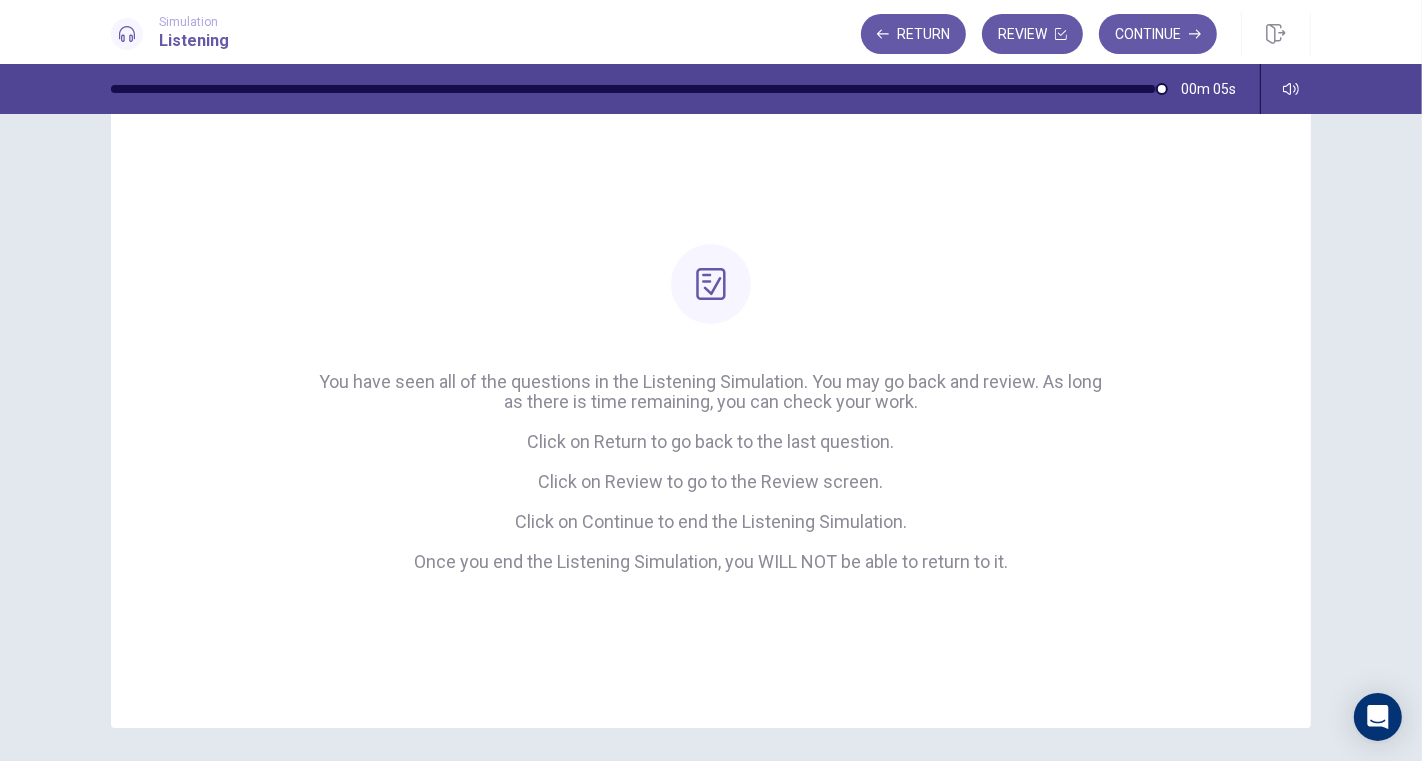 scroll, scrollTop: 111, scrollLeft: 0, axis: vertical 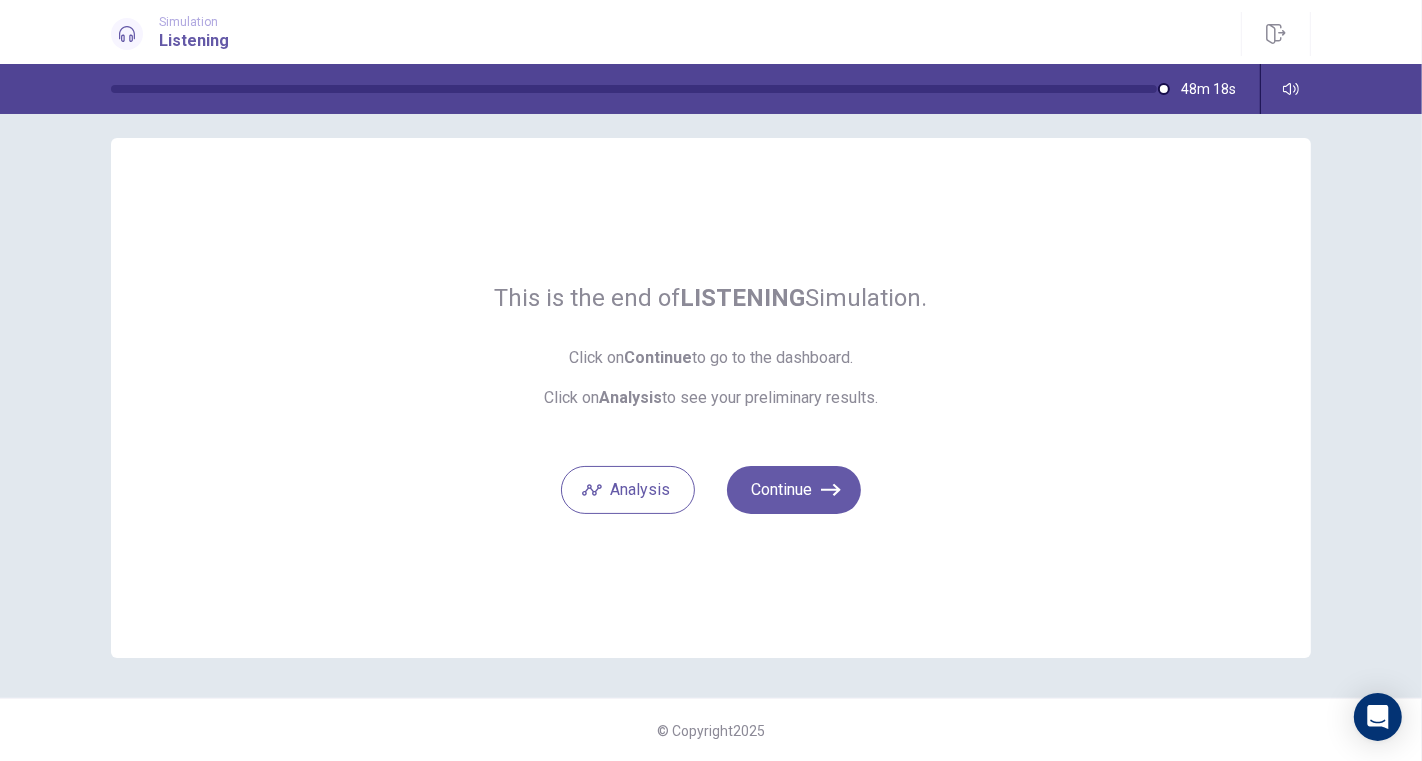 click on "Analysis" at bounding box center (628, 490) 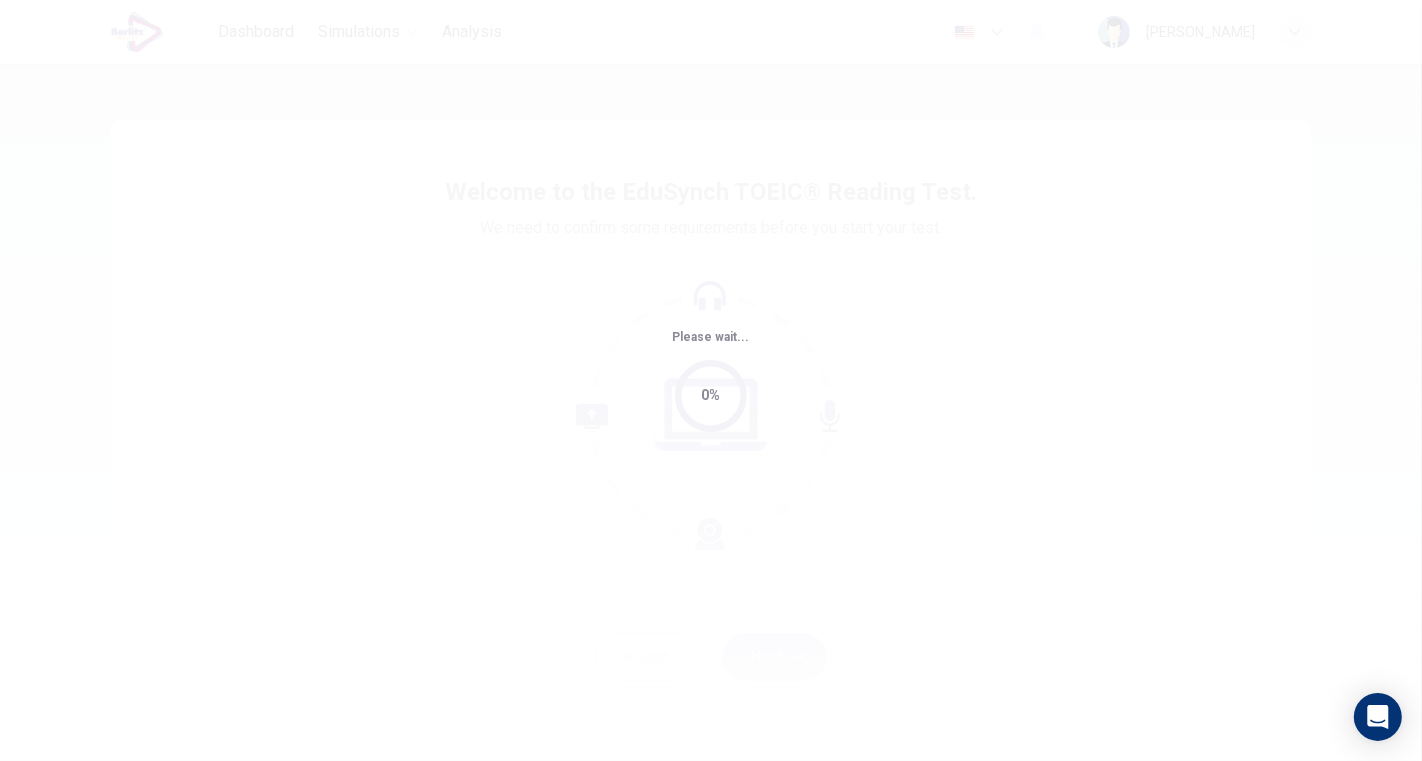 scroll, scrollTop: 0, scrollLeft: 0, axis: both 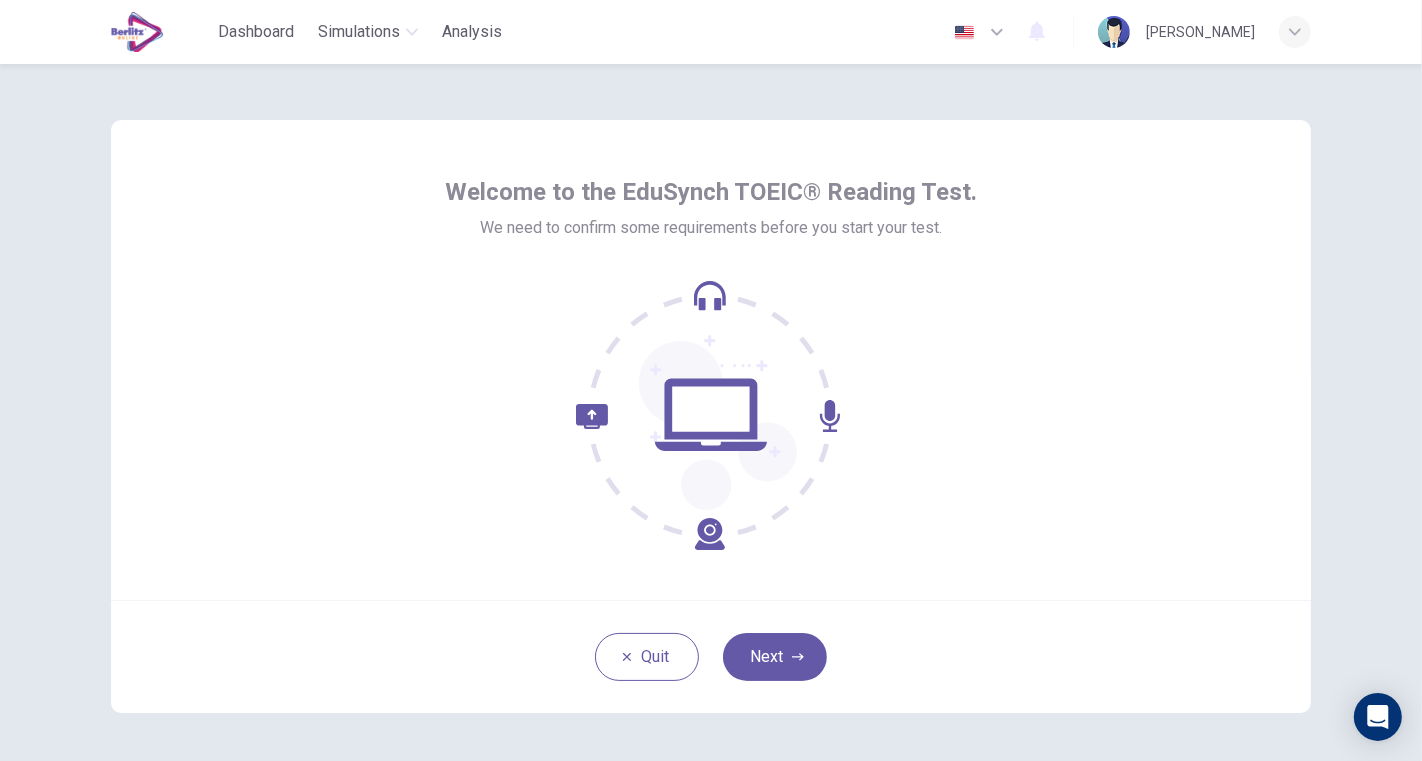 click 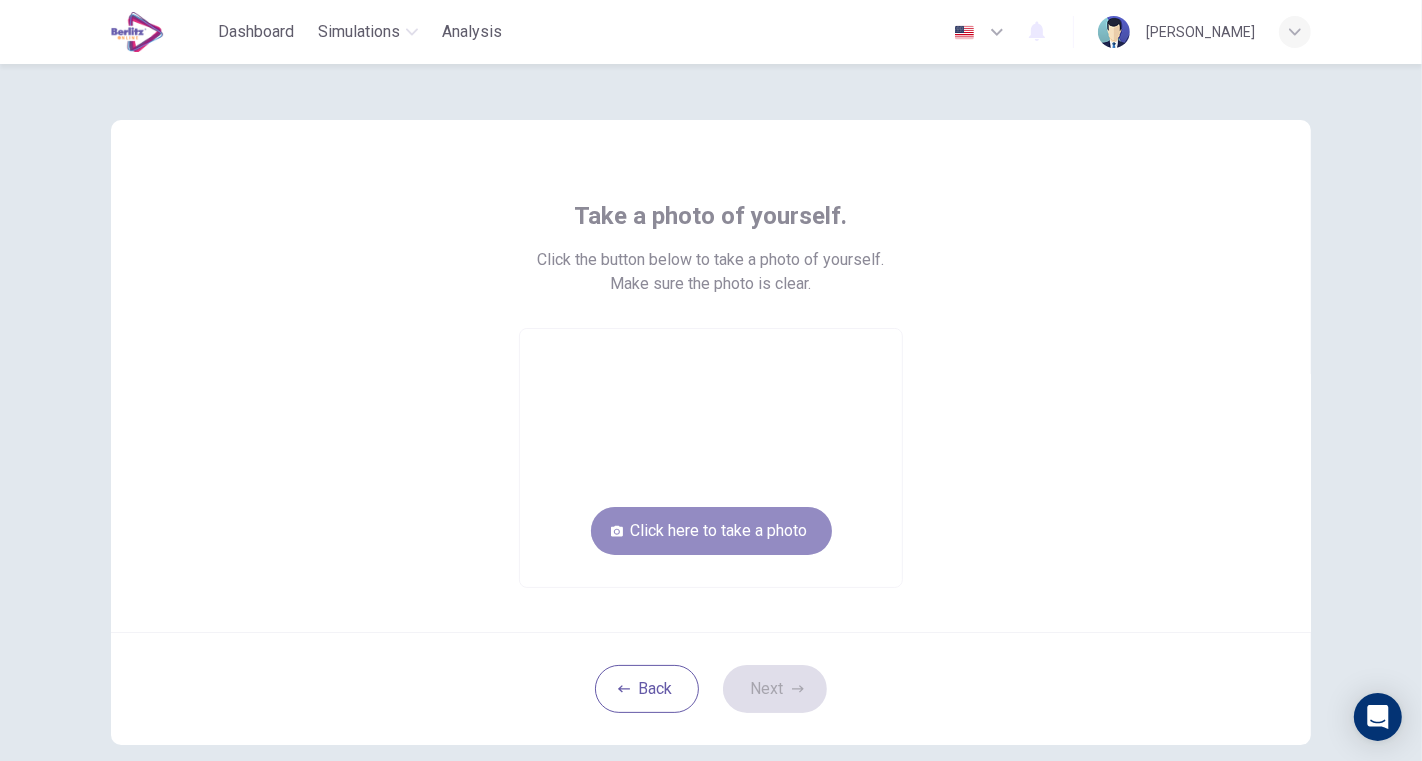click on "Click here to take a photo" at bounding box center (711, 531) 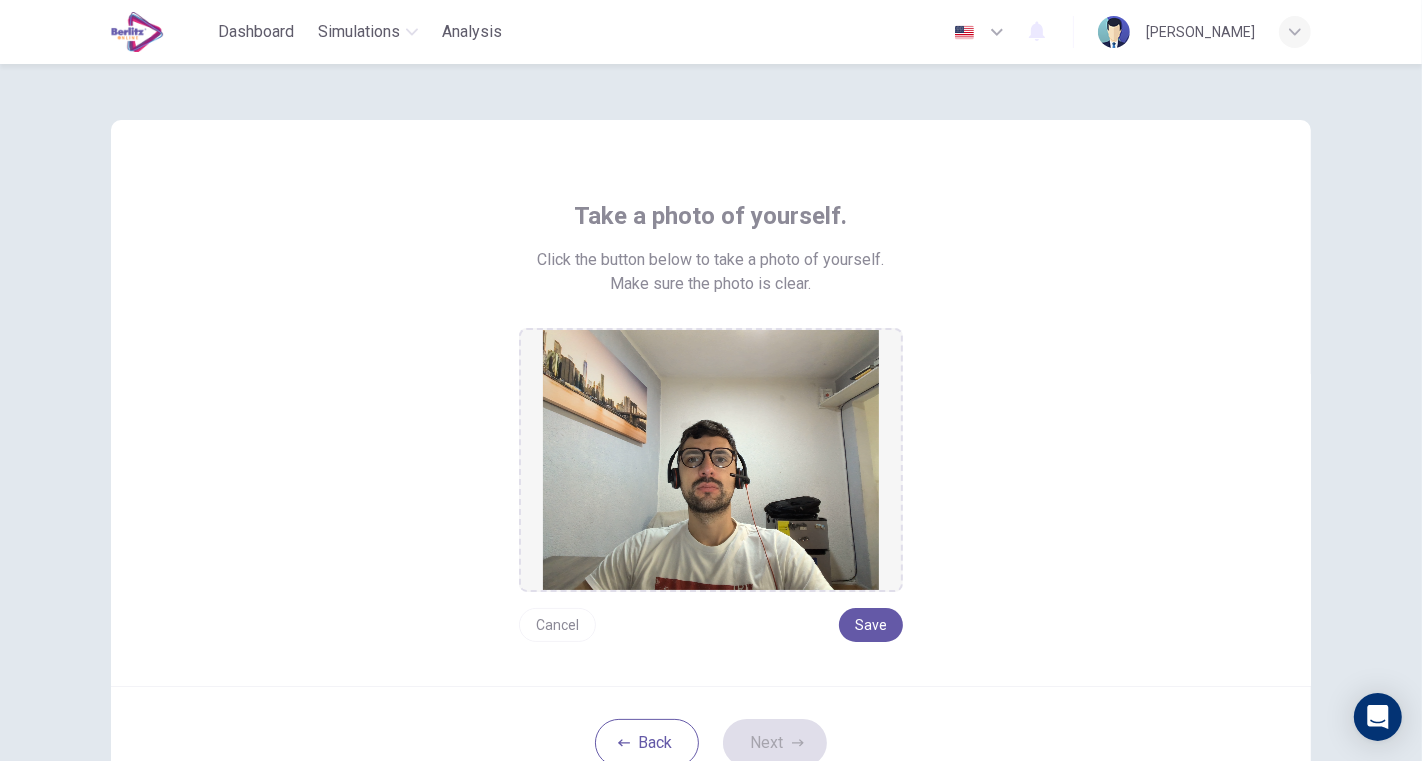 click on "Save" at bounding box center [871, 625] 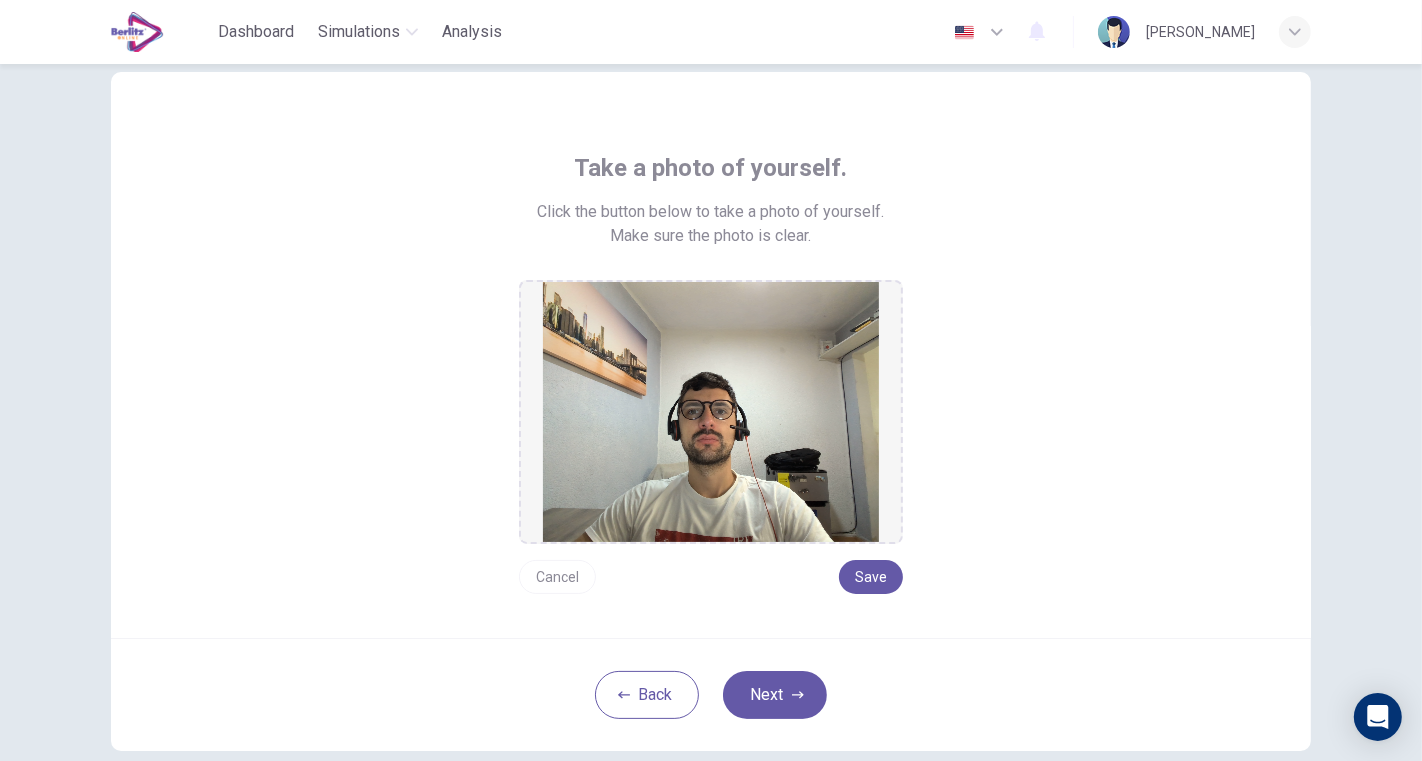 scroll, scrollTop: 0, scrollLeft: 0, axis: both 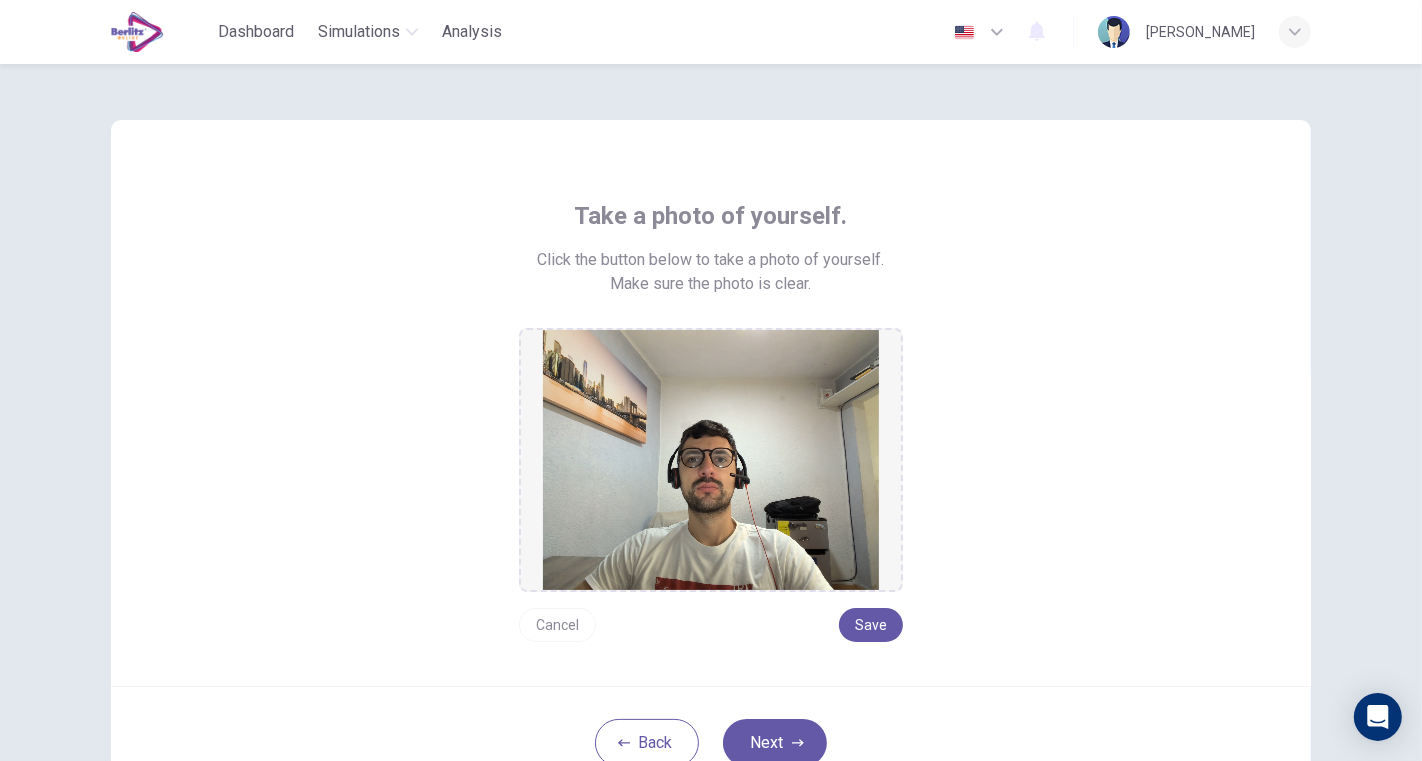 click 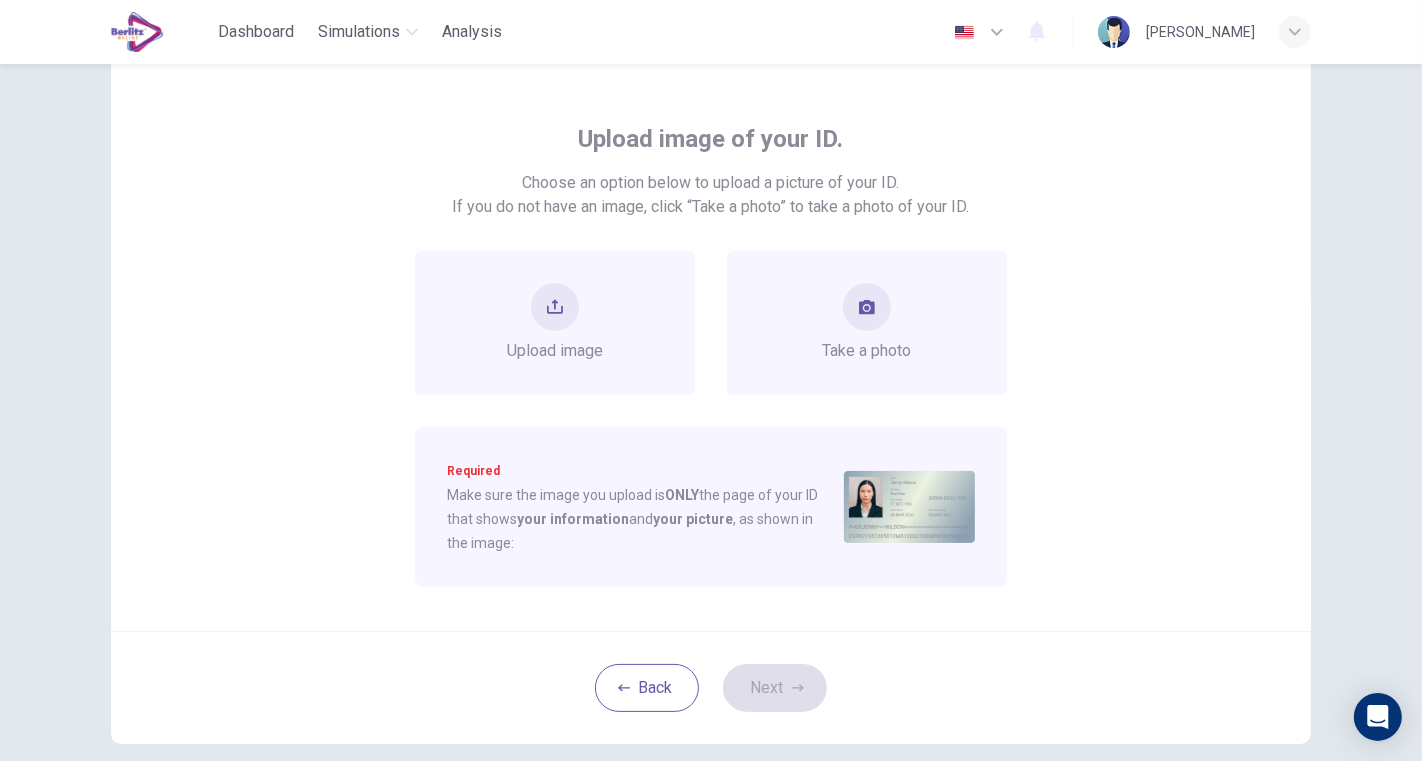 scroll, scrollTop: 111, scrollLeft: 0, axis: vertical 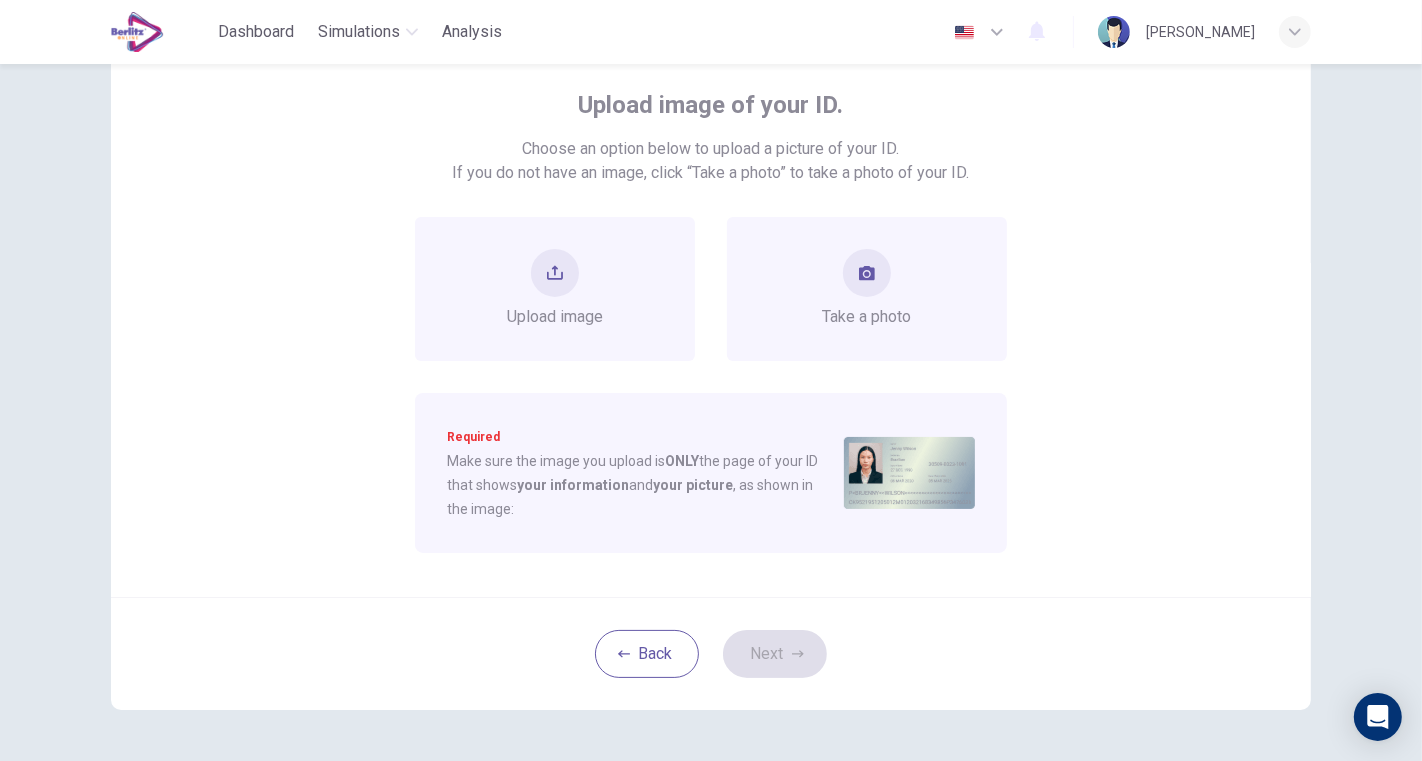 click on "Take a photo" at bounding box center [867, 289] 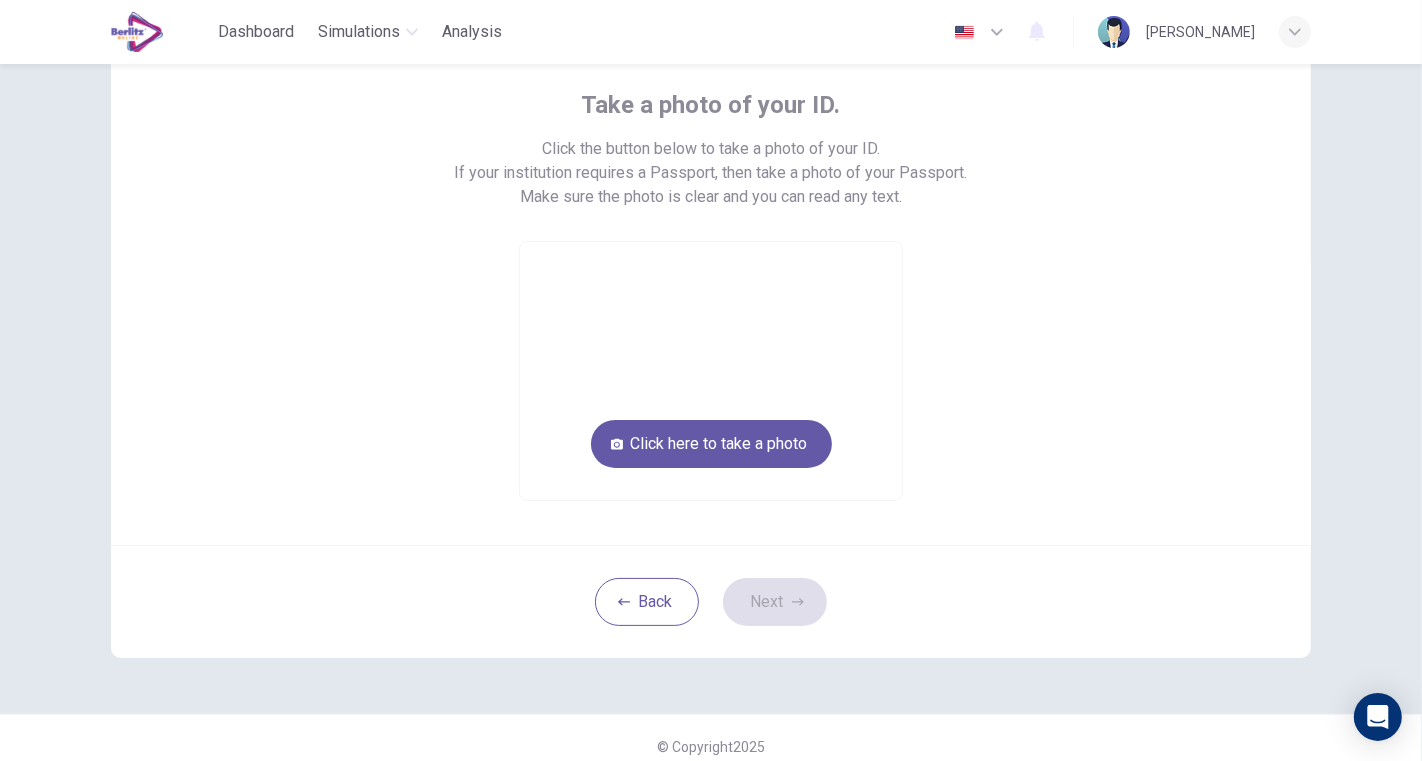 click on "Click here to take a photo" at bounding box center [711, 444] 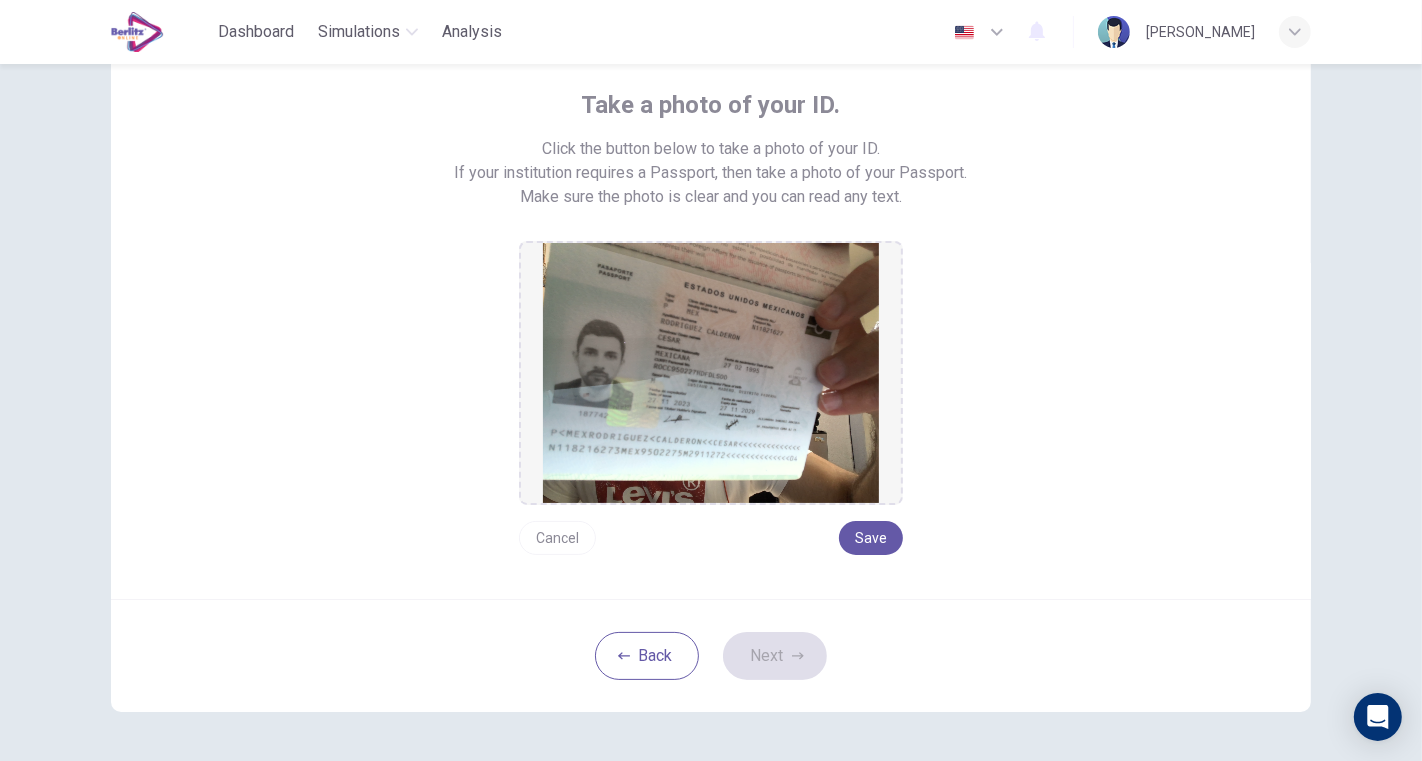 click on "Save" at bounding box center (871, 538) 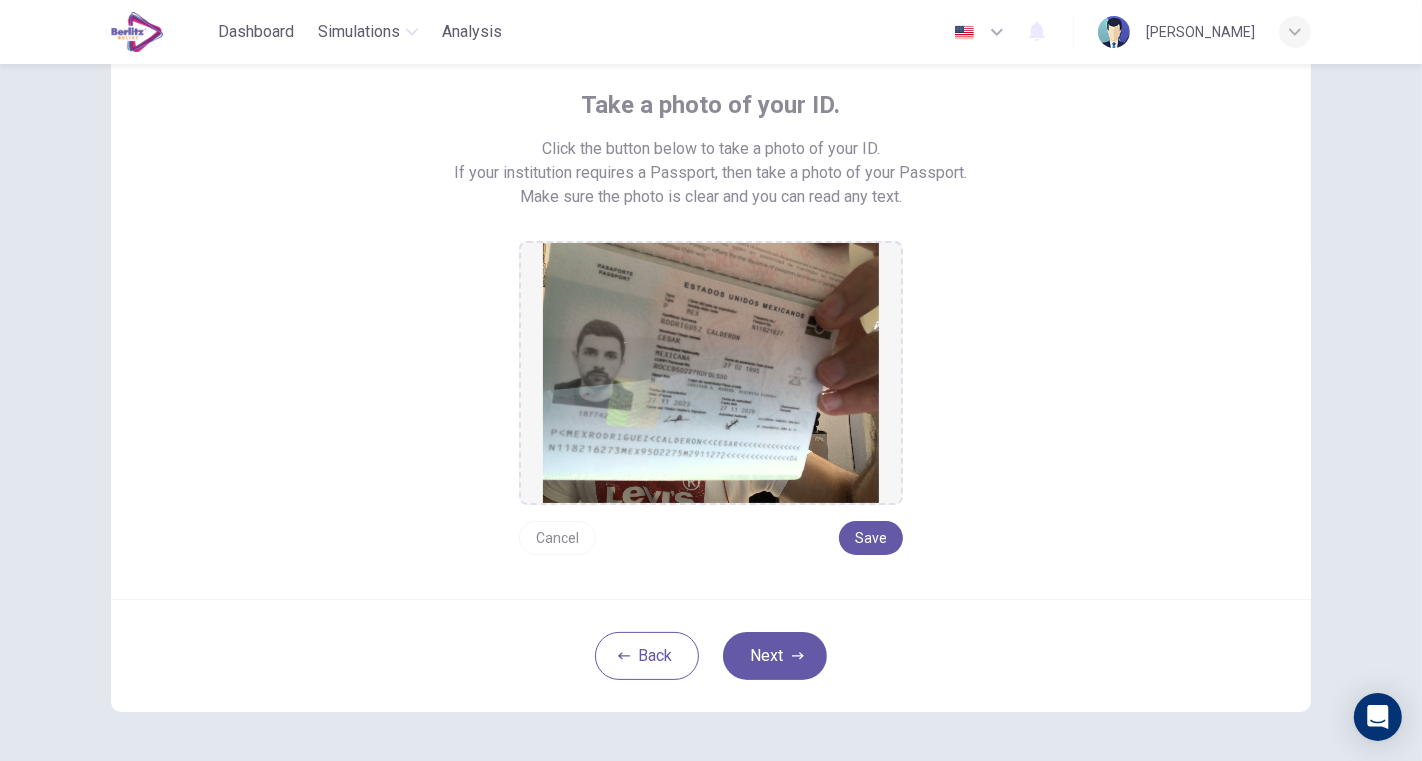 click on "Next" at bounding box center [775, 656] 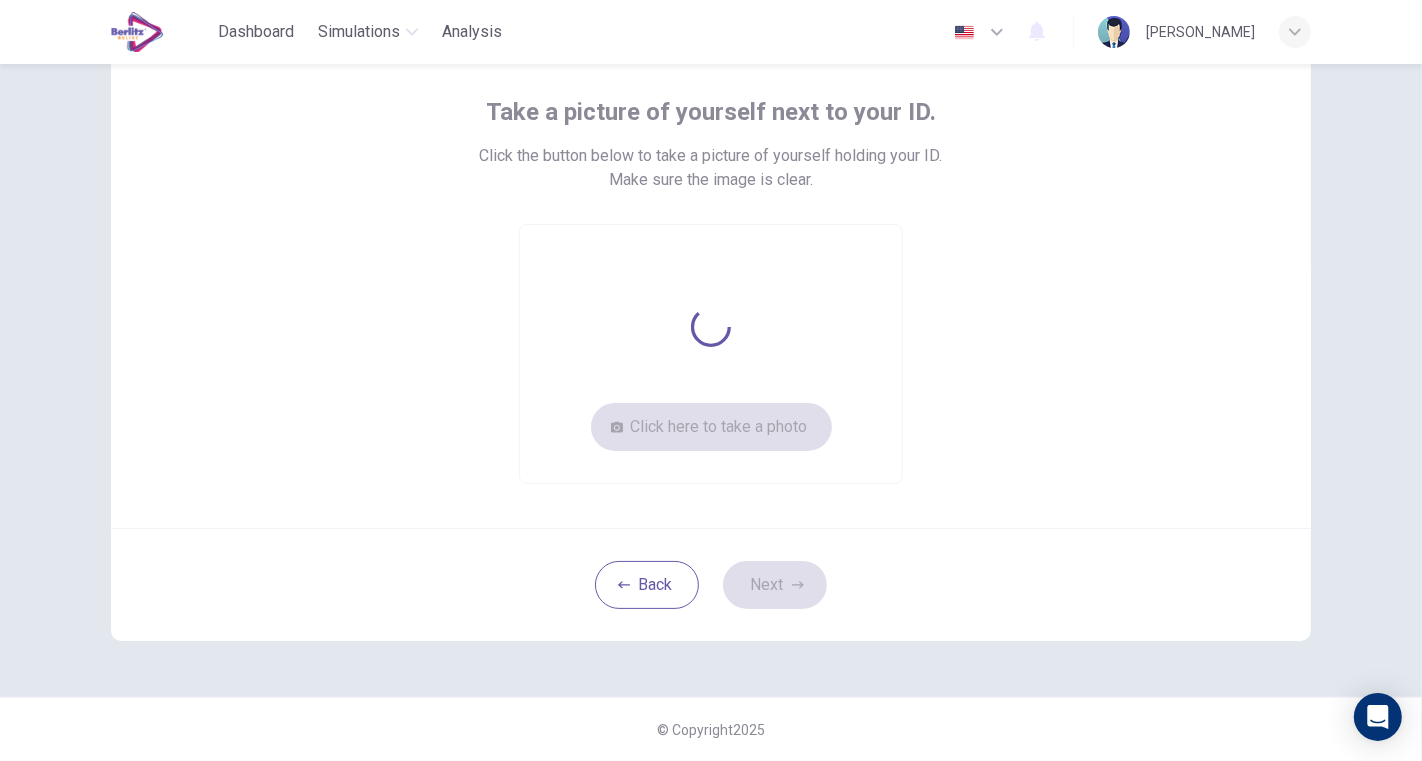 scroll, scrollTop: 102, scrollLeft: 0, axis: vertical 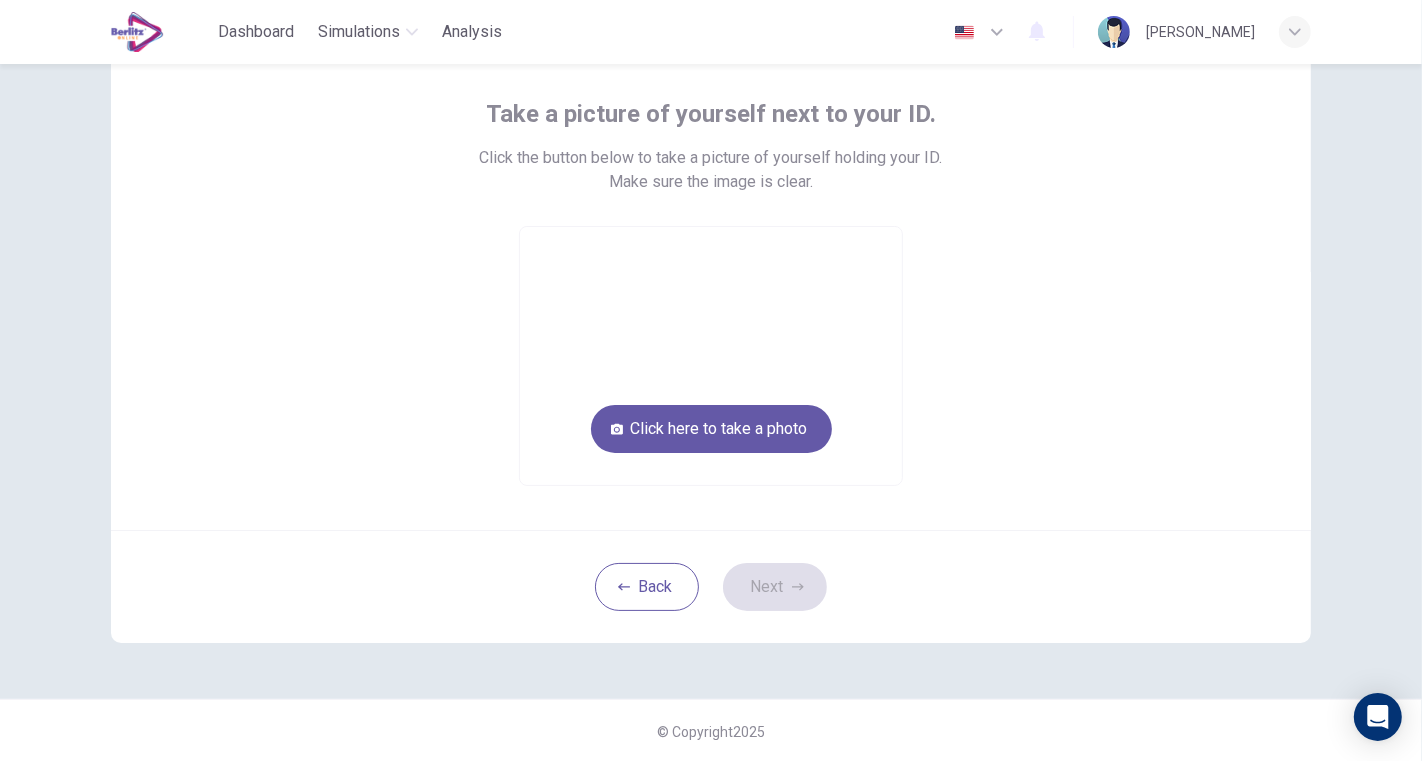 click on "Click here to take a photo" at bounding box center [711, 429] 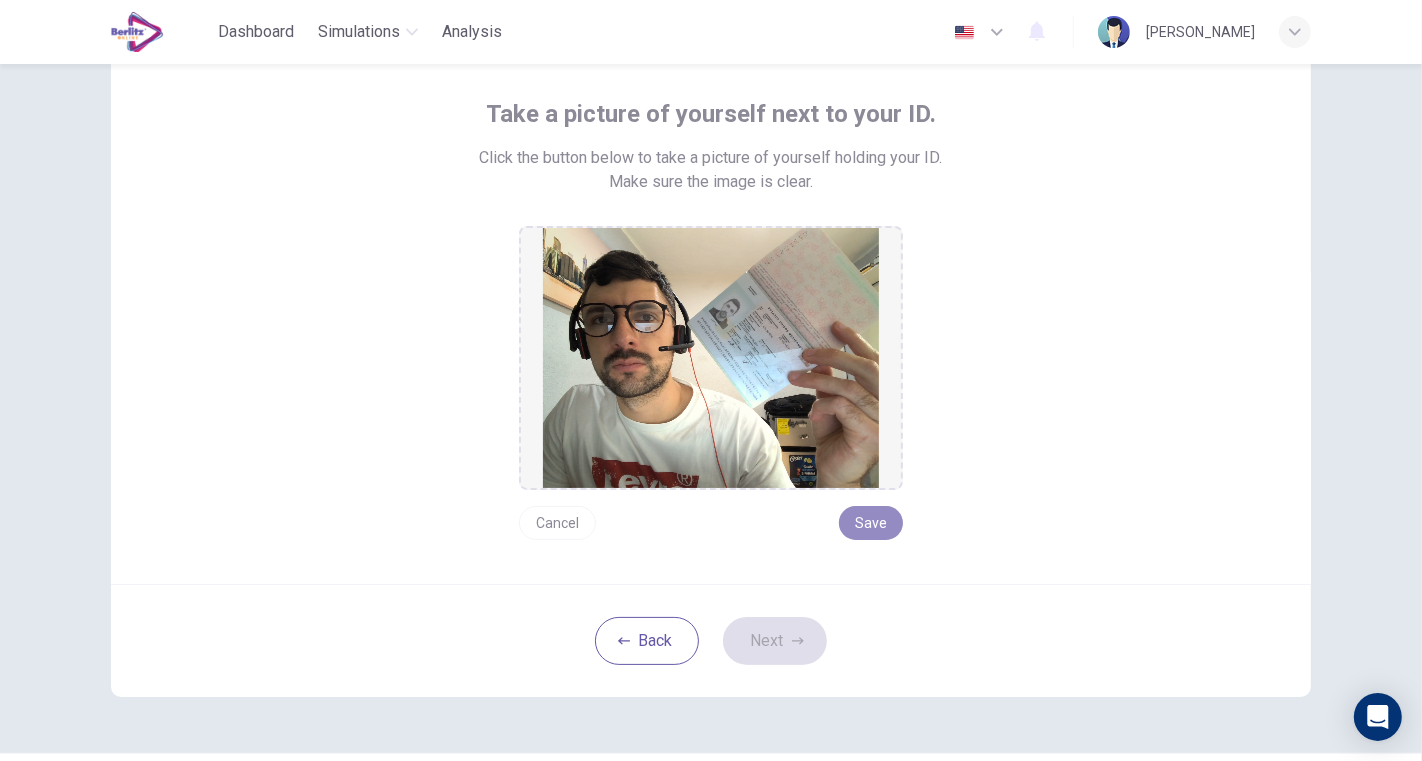 click on "Save" at bounding box center (871, 523) 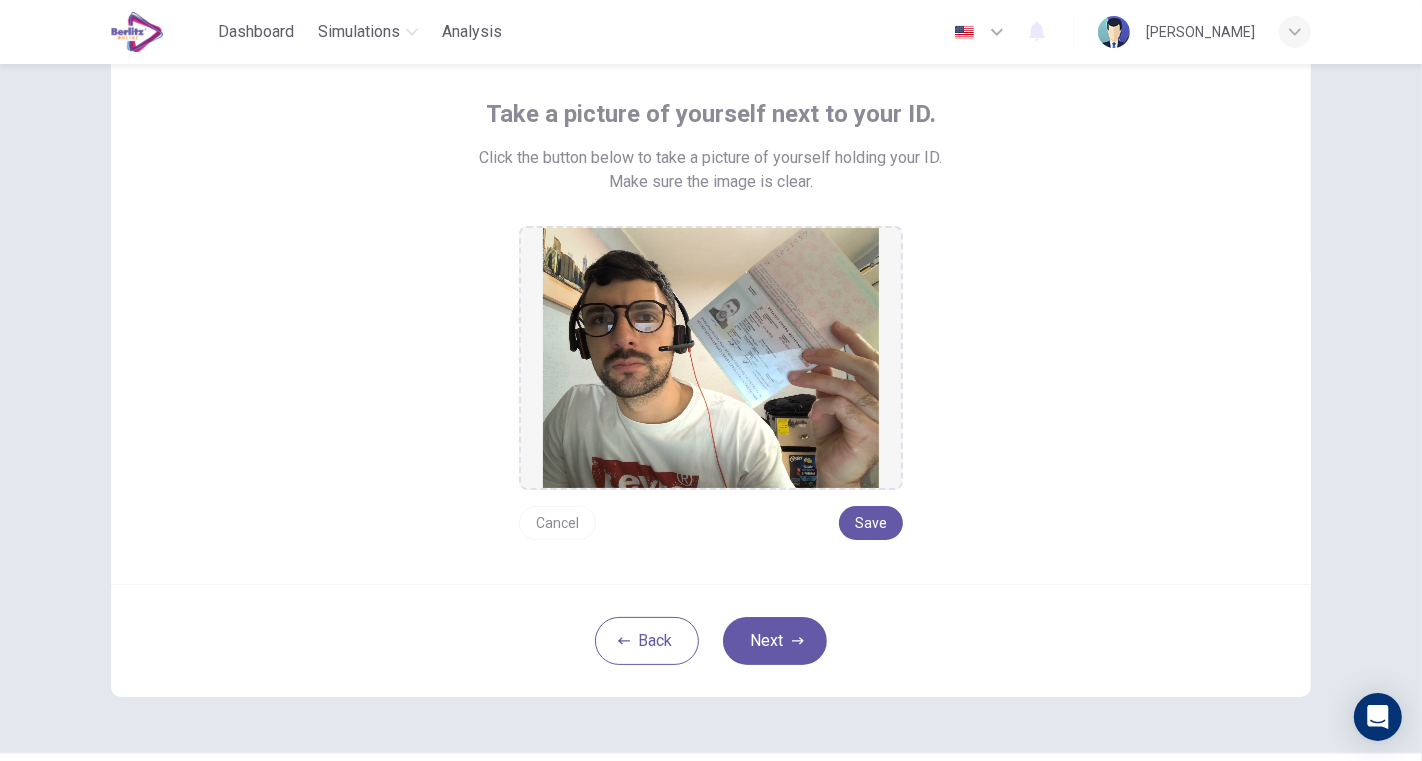 click on "Next" at bounding box center [775, 641] 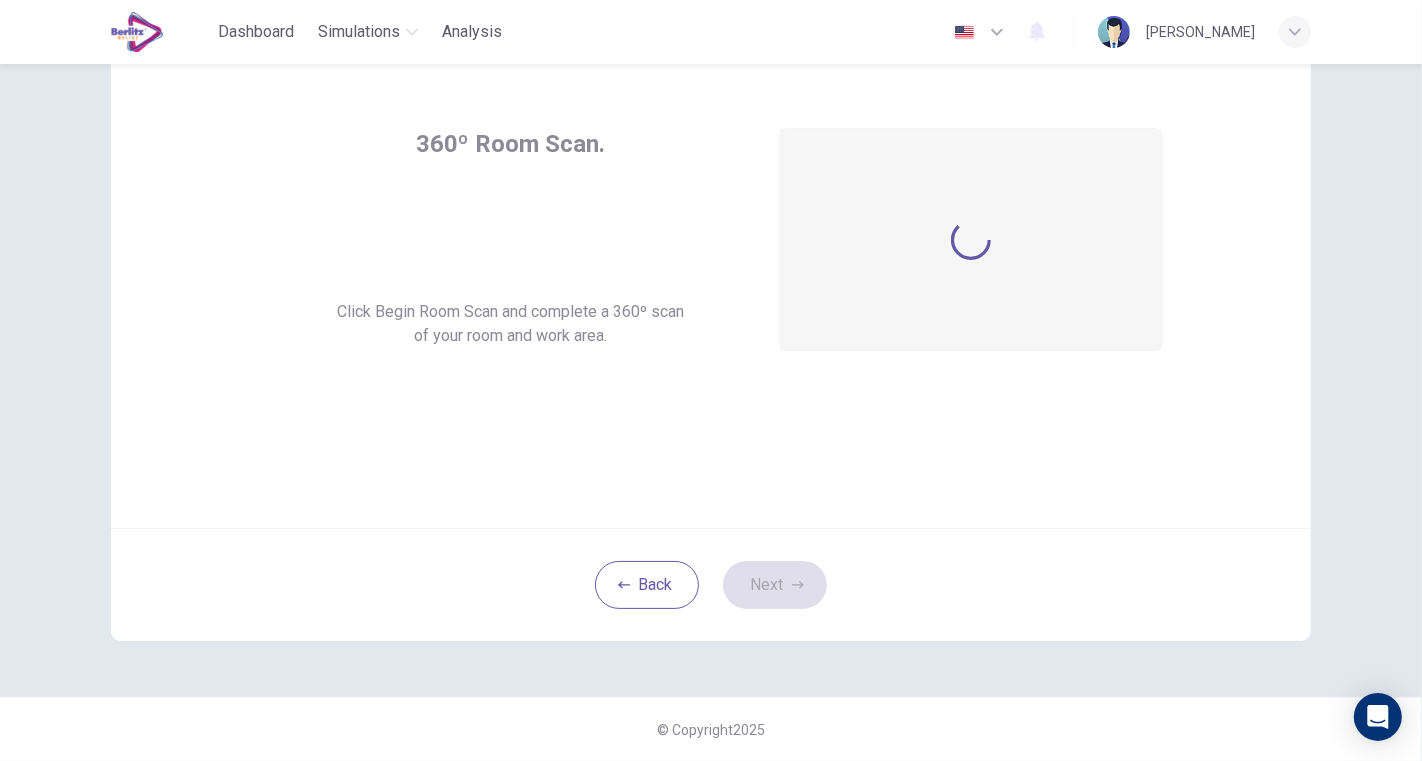 scroll, scrollTop: 71, scrollLeft: 0, axis: vertical 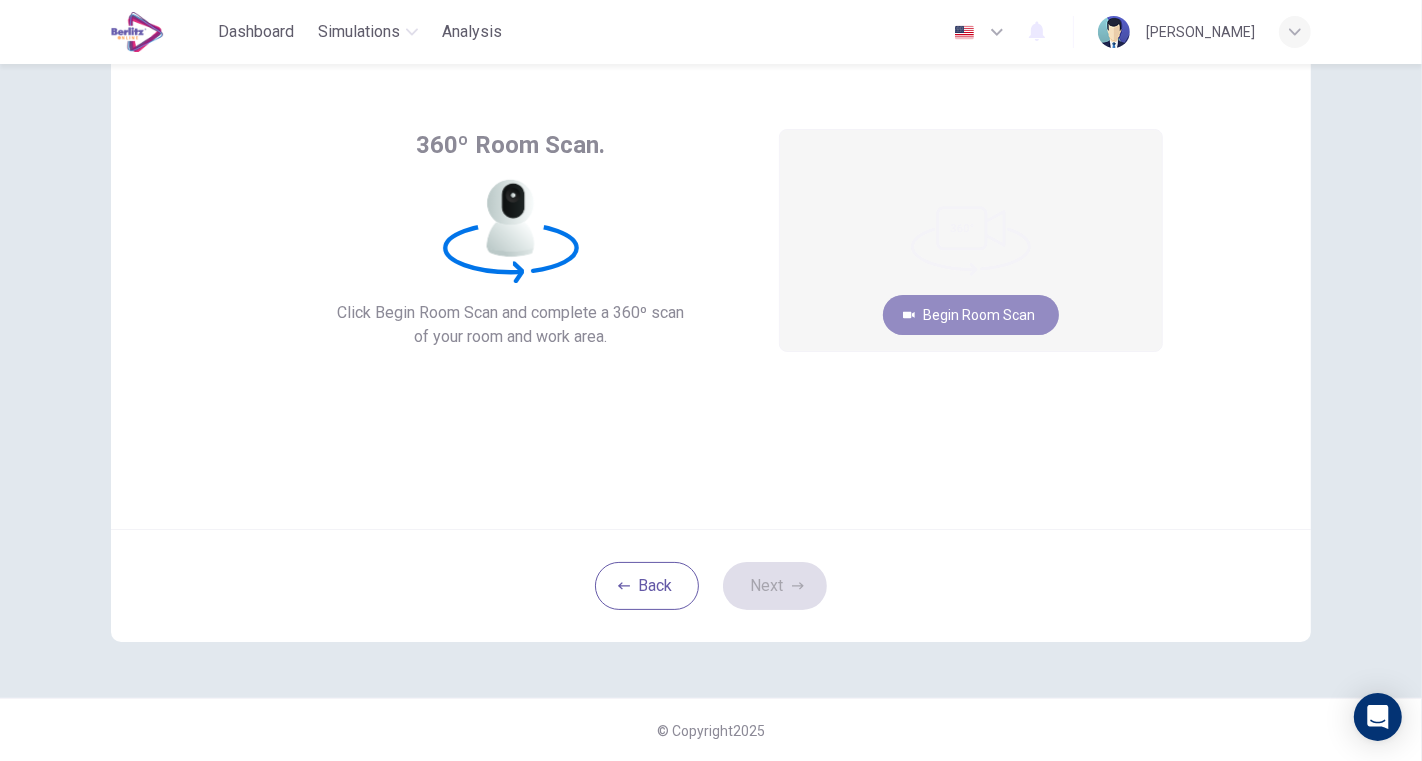 click on "Begin Room Scan" at bounding box center (971, 315) 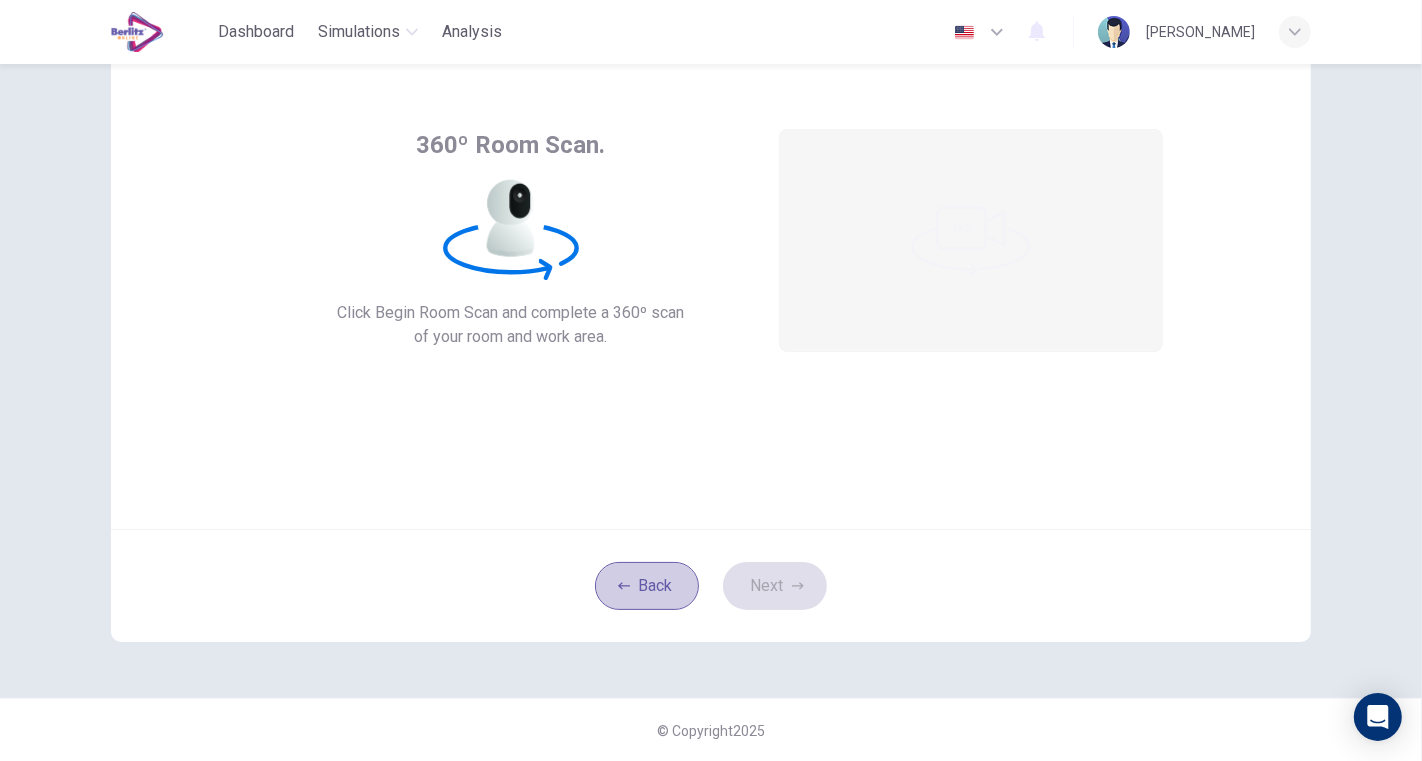 click on "Back" at bounding box center (647, 586) 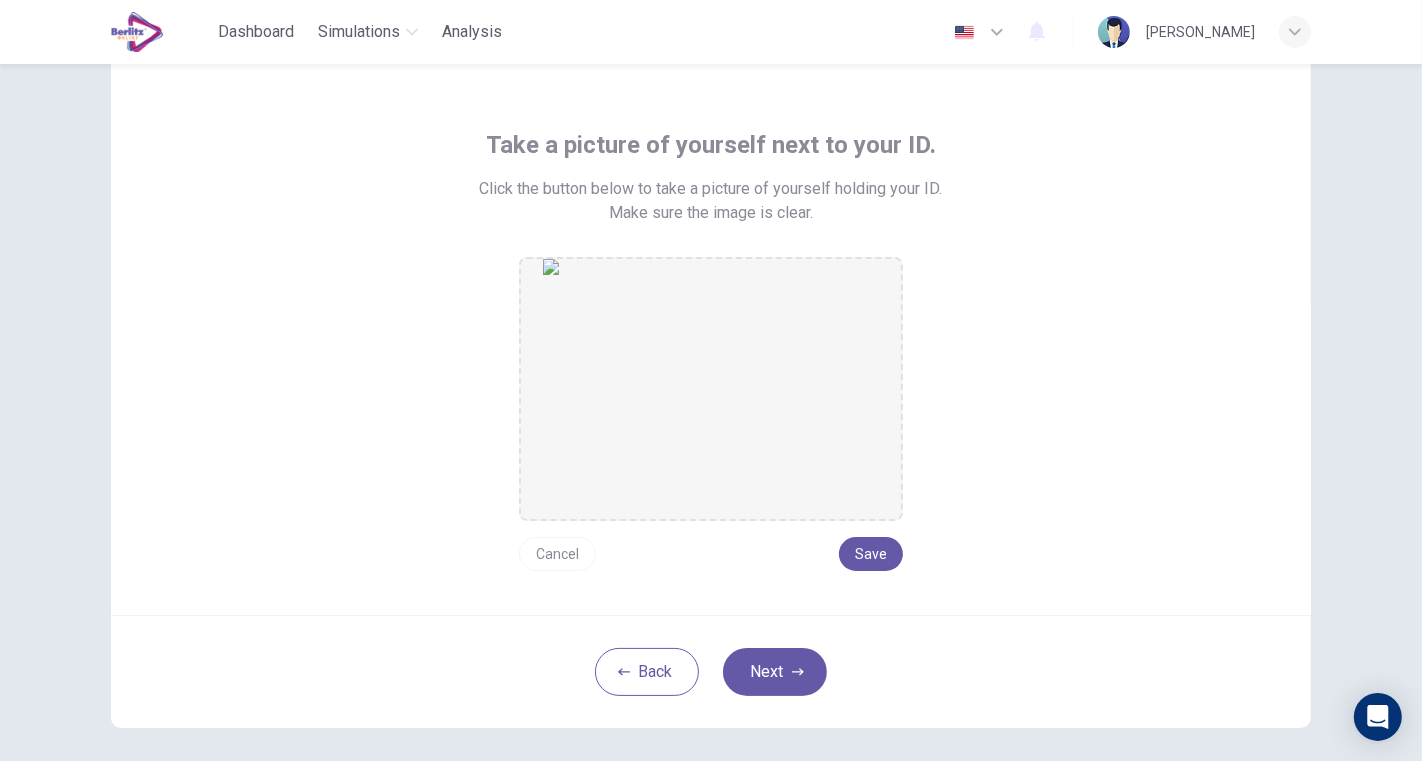 click on "Next" at bounding box center (775, 672) 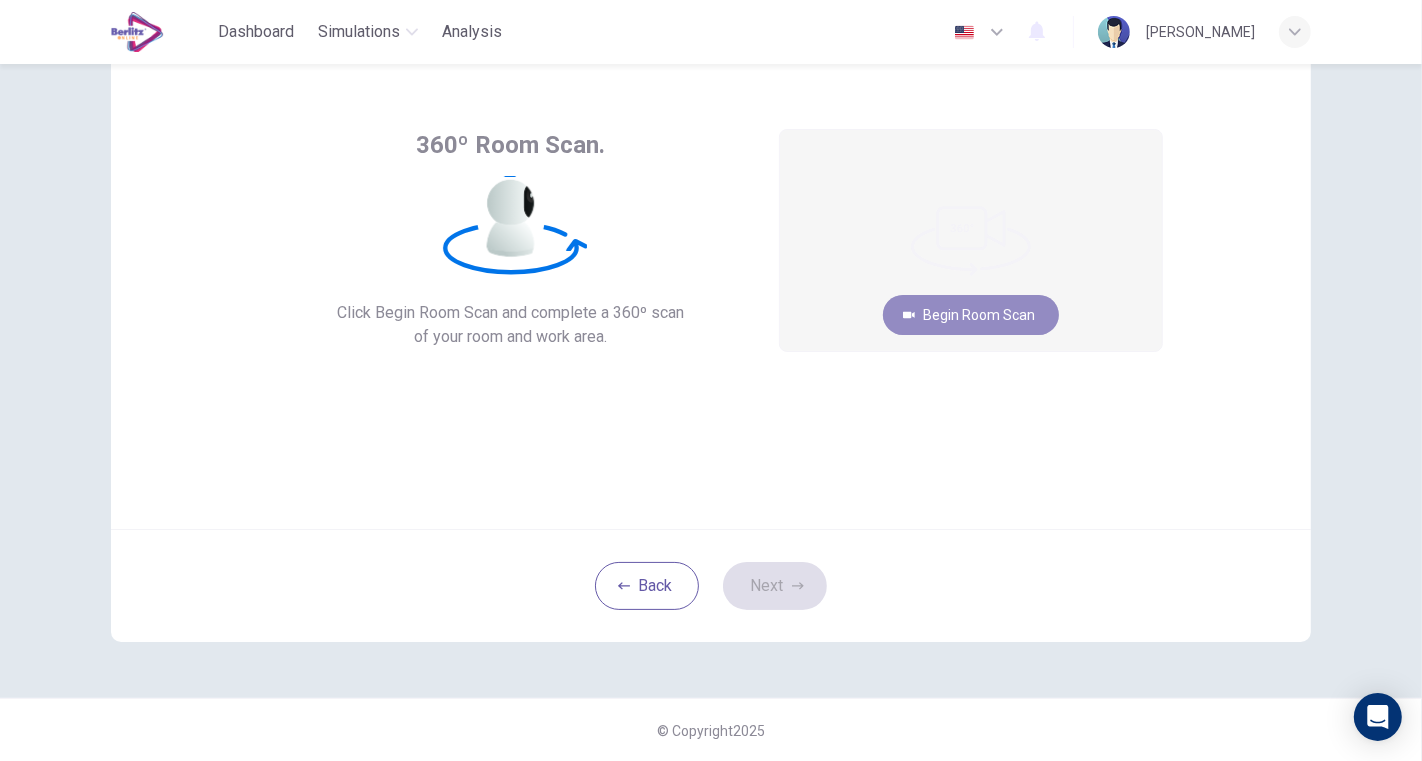 click on "Begin Room Scan" at bounding box center [971, 315] 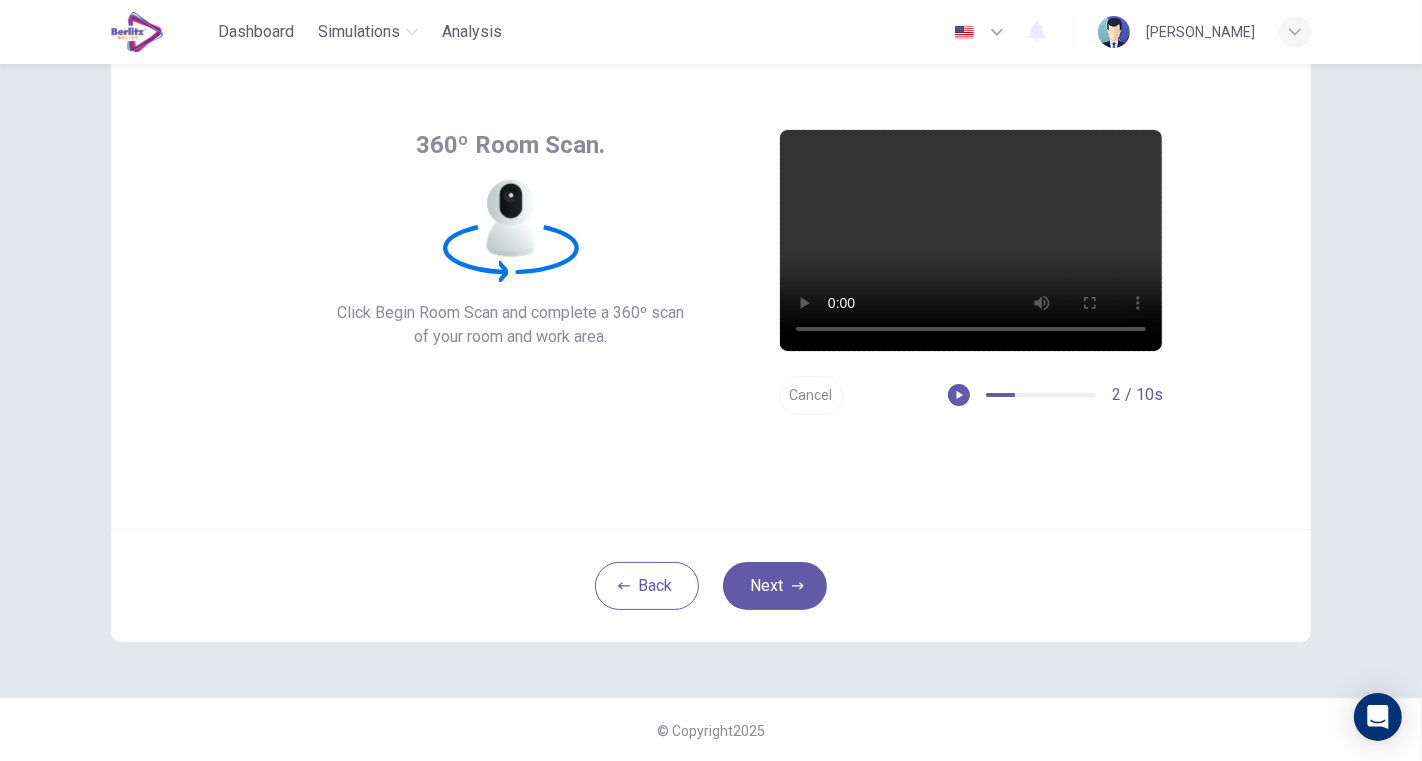 click on "Cancel" at bounding box center [811, 395] 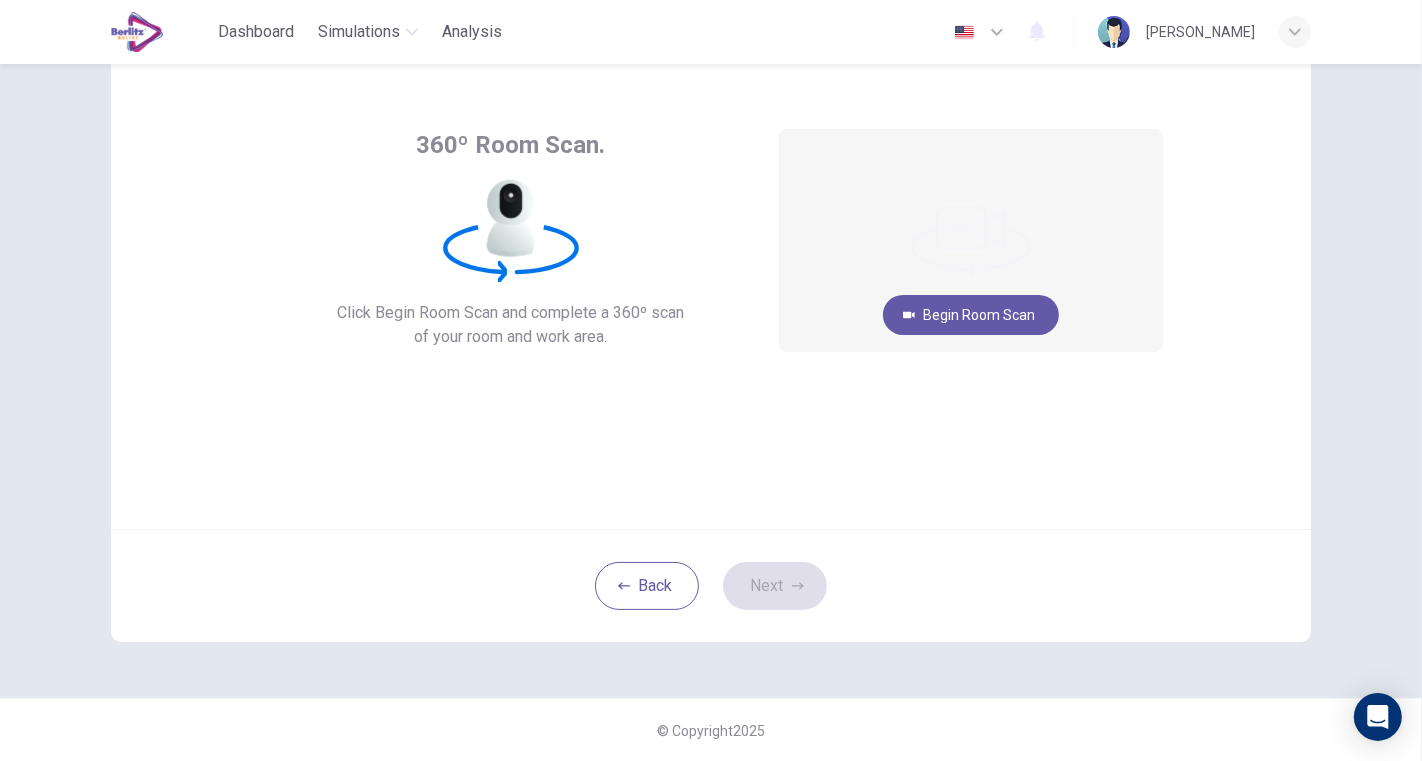 click on "Begin Room Scan" at bounding box center [971, 315] 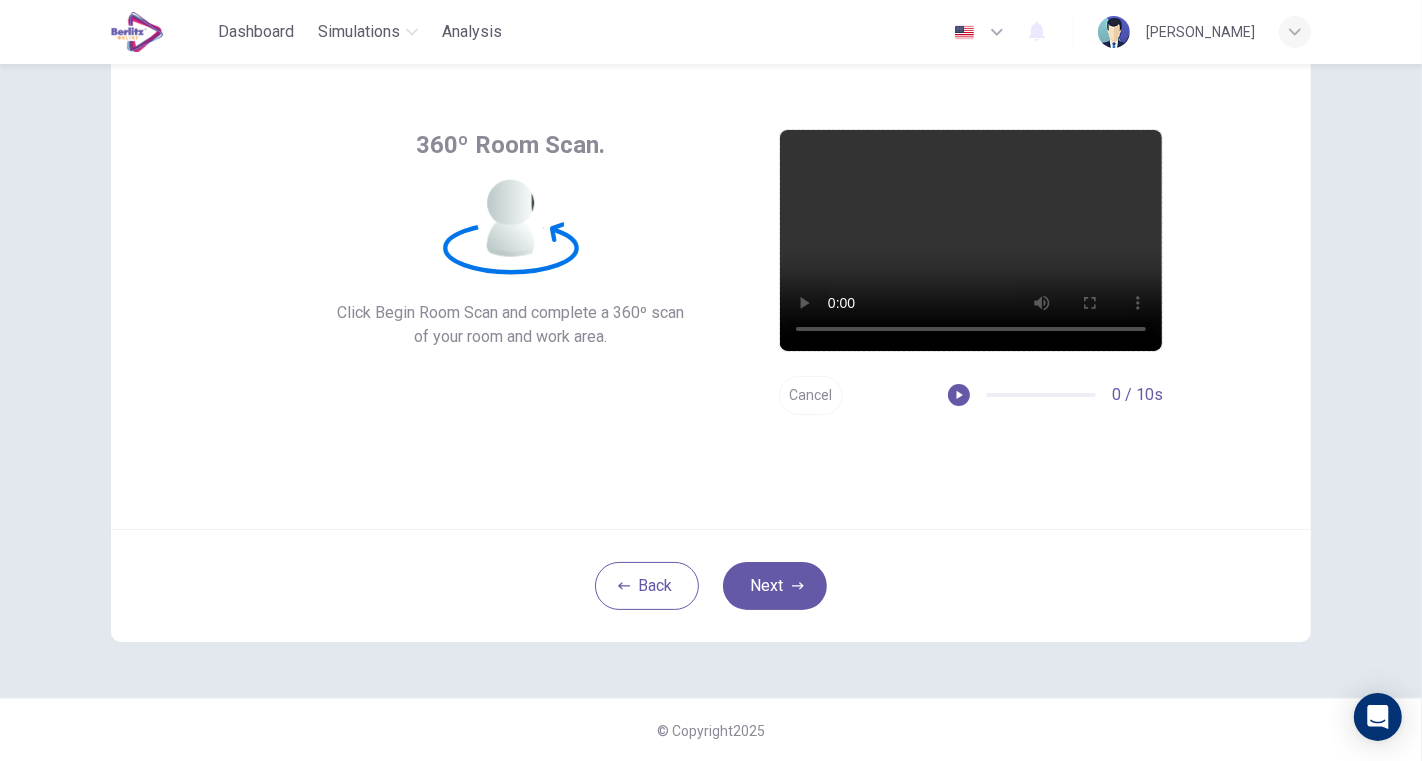 click 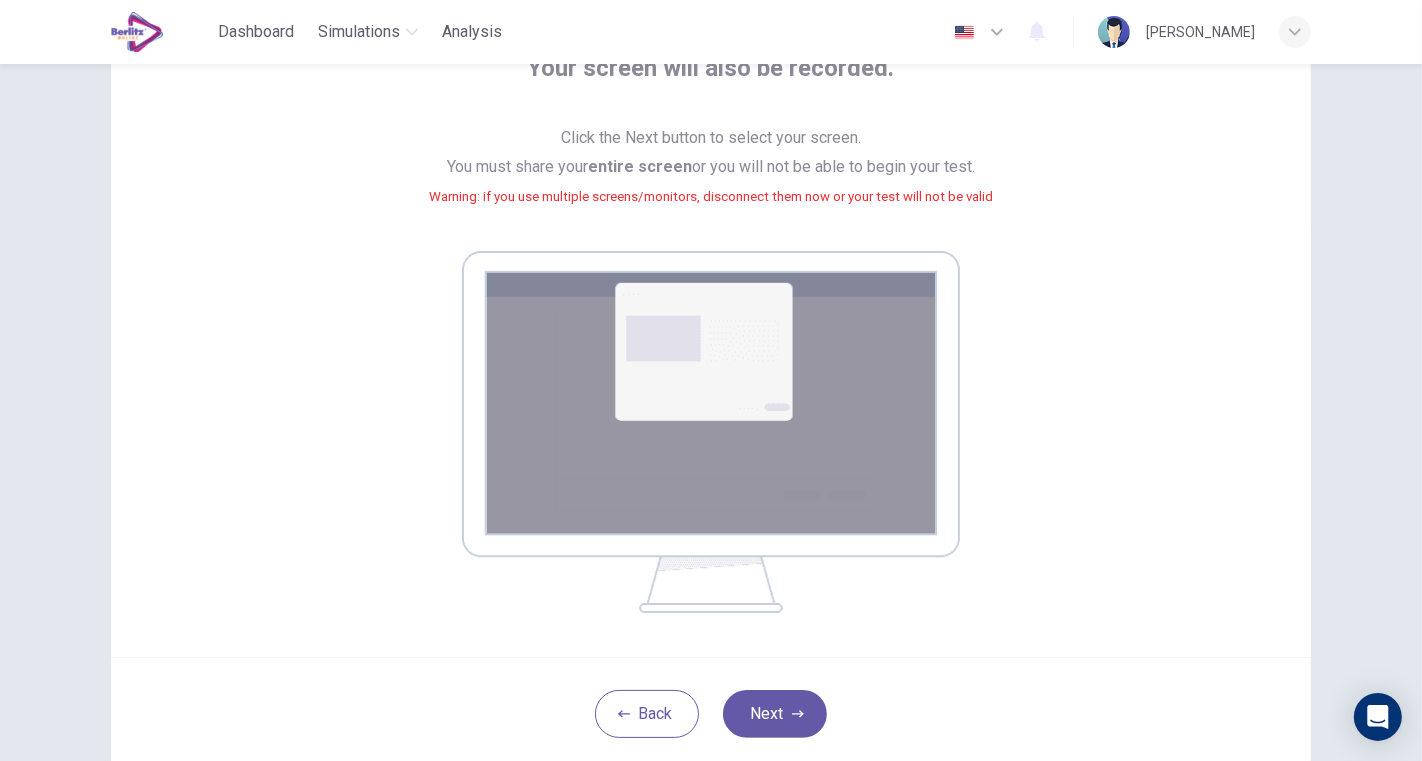 scroll, scrollTop: 182, scrollLeft: 0, axis: vertical 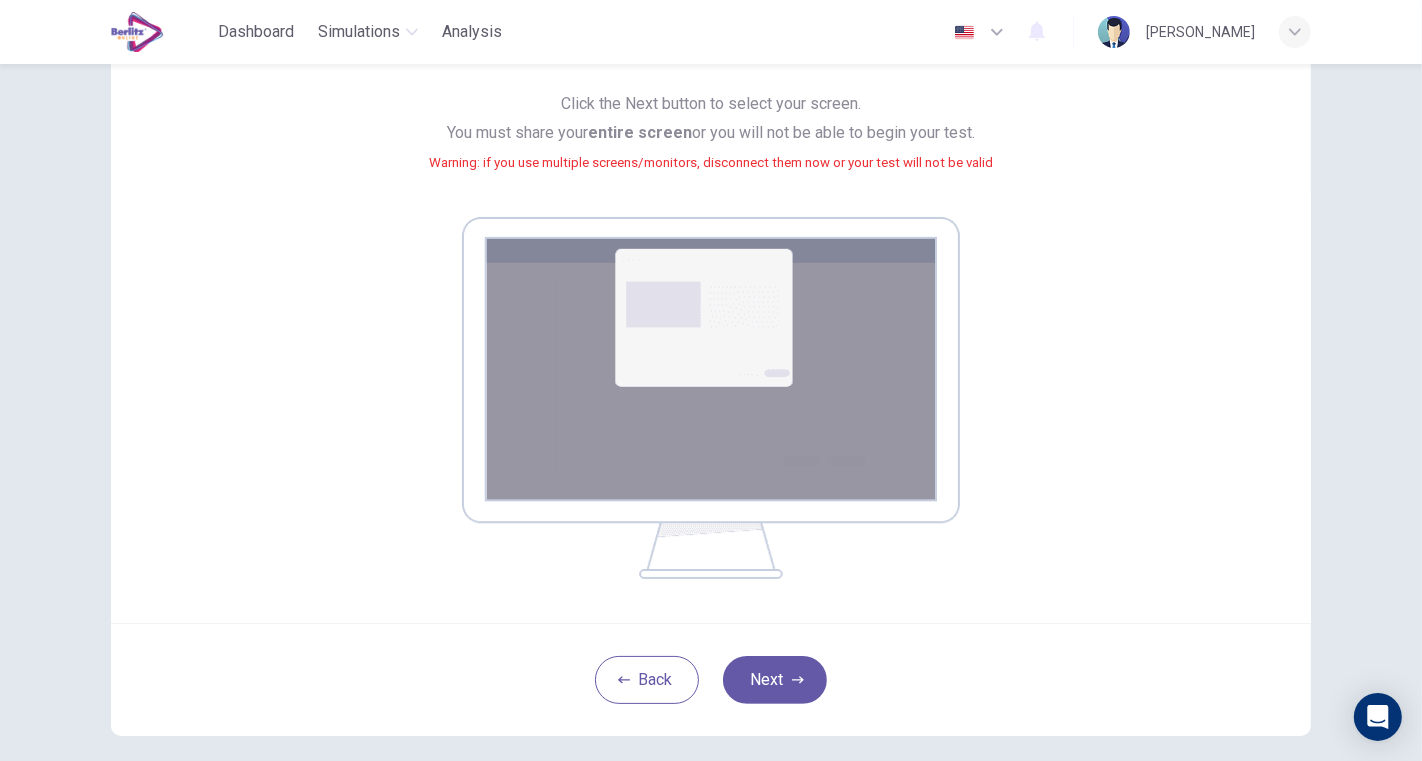 click on "Next" at bounding box center [775, 680] 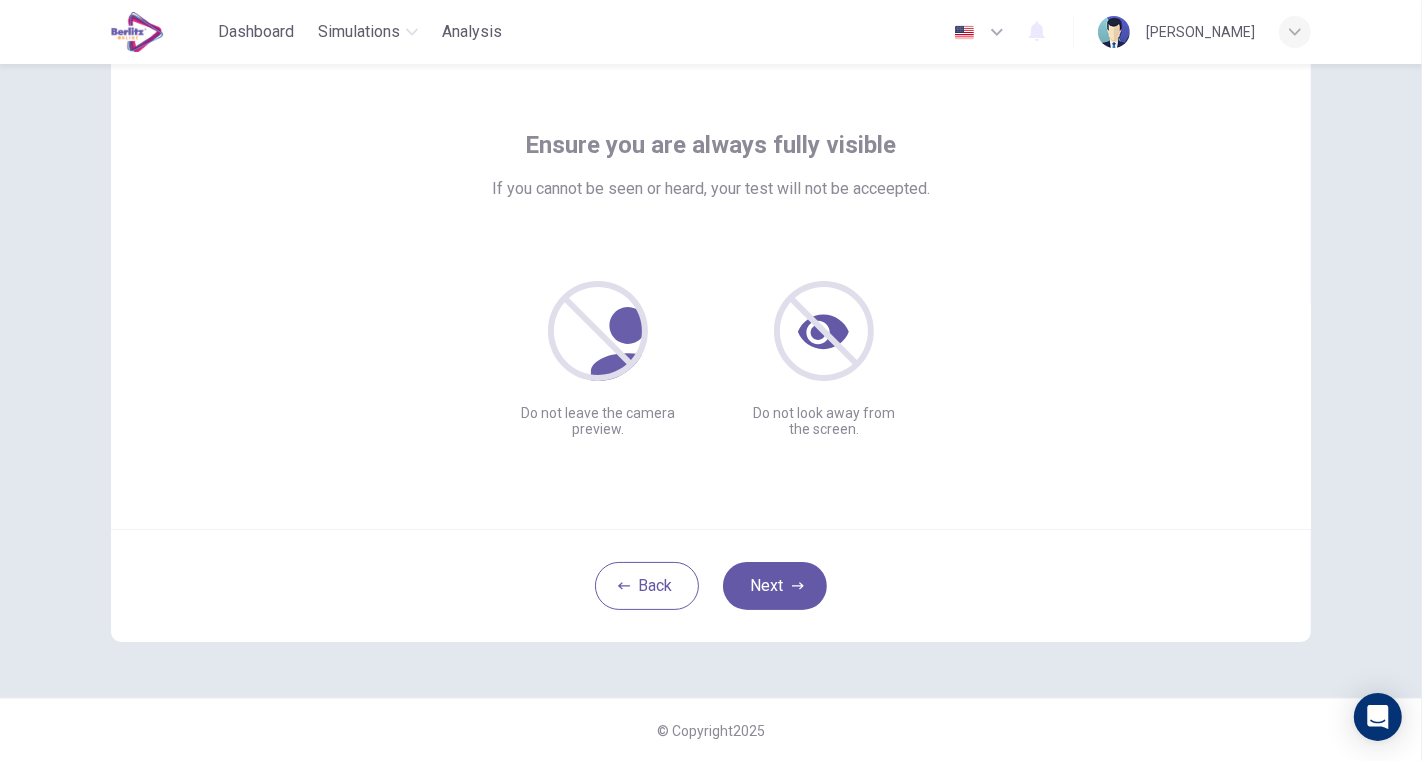click on "Next" at bounding box center [775, 586] 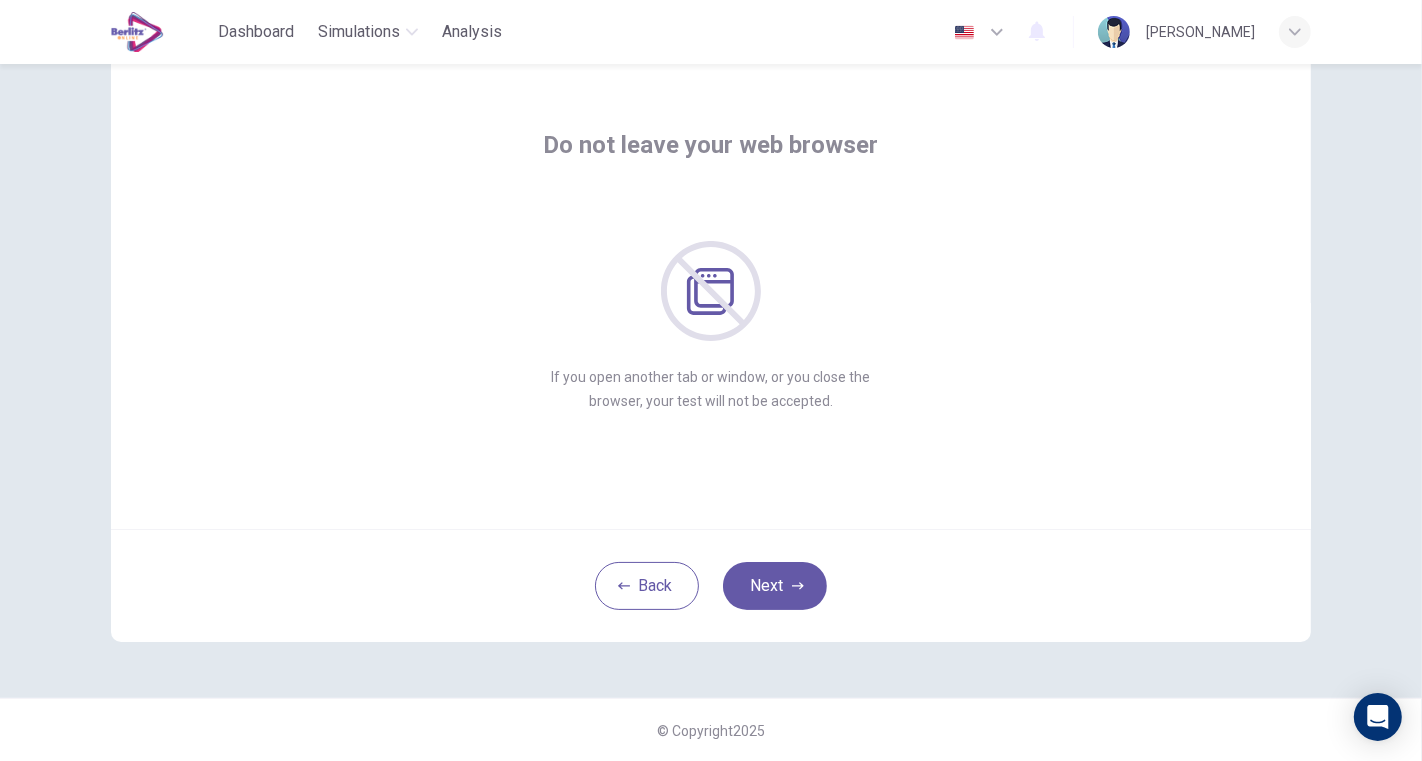 click on "Next" at bounding box center (775, 586) 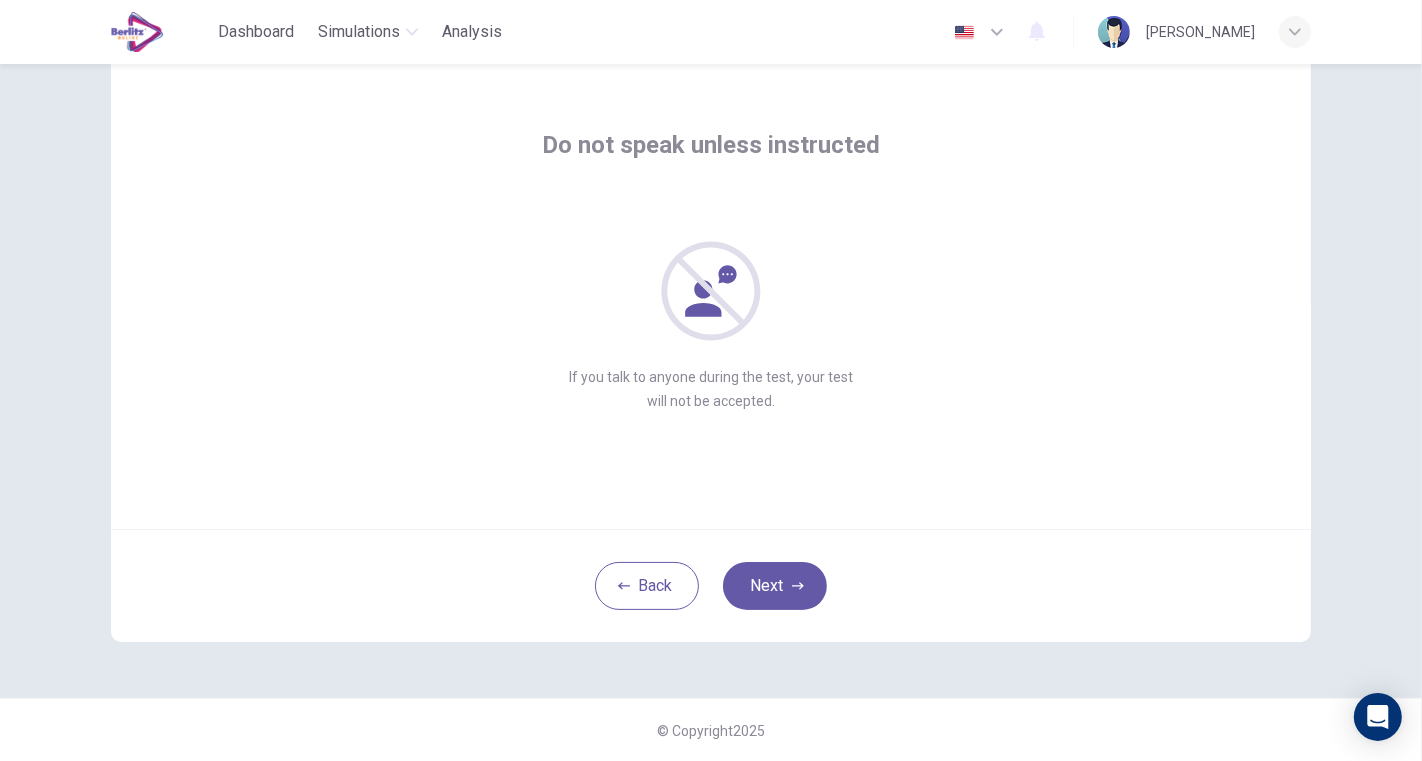 click on "Next" at bounding box center [775, 586] 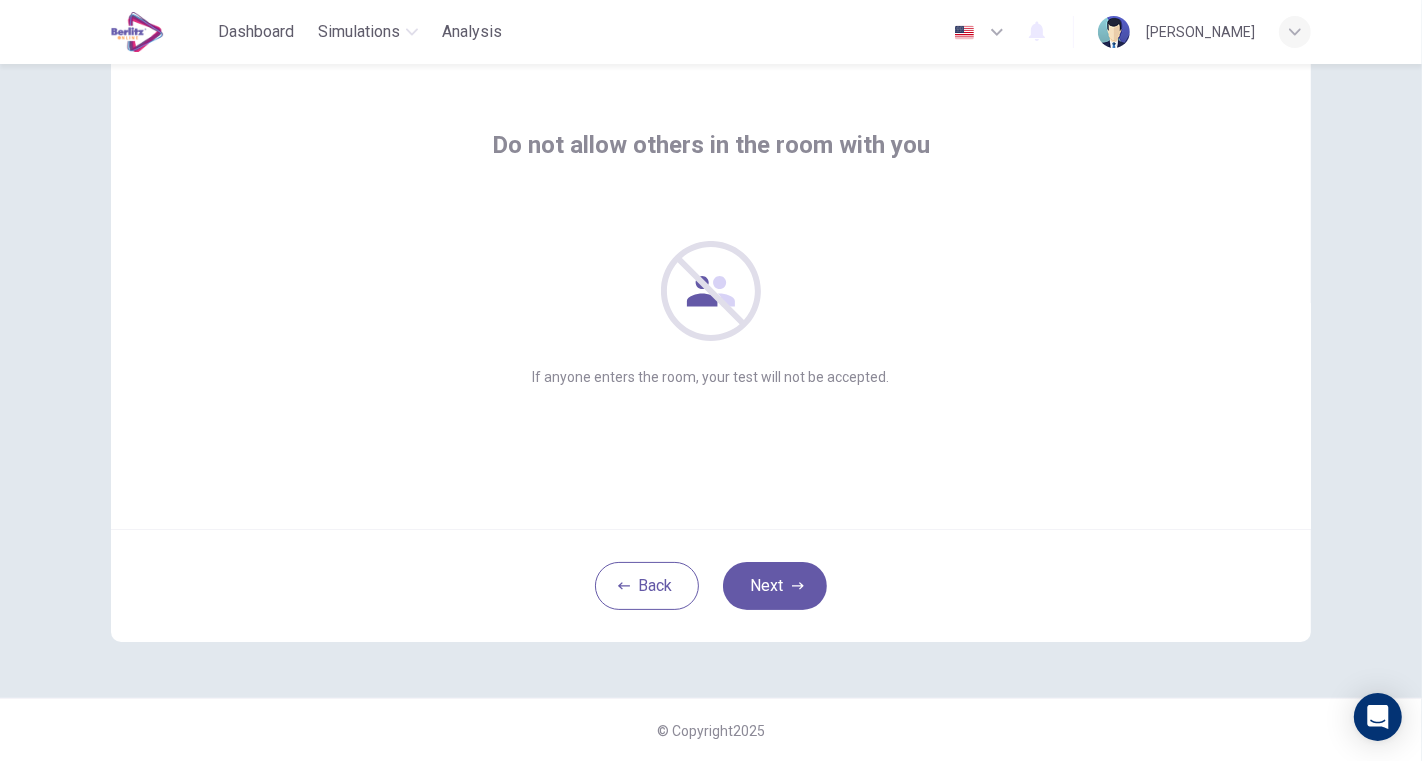 click 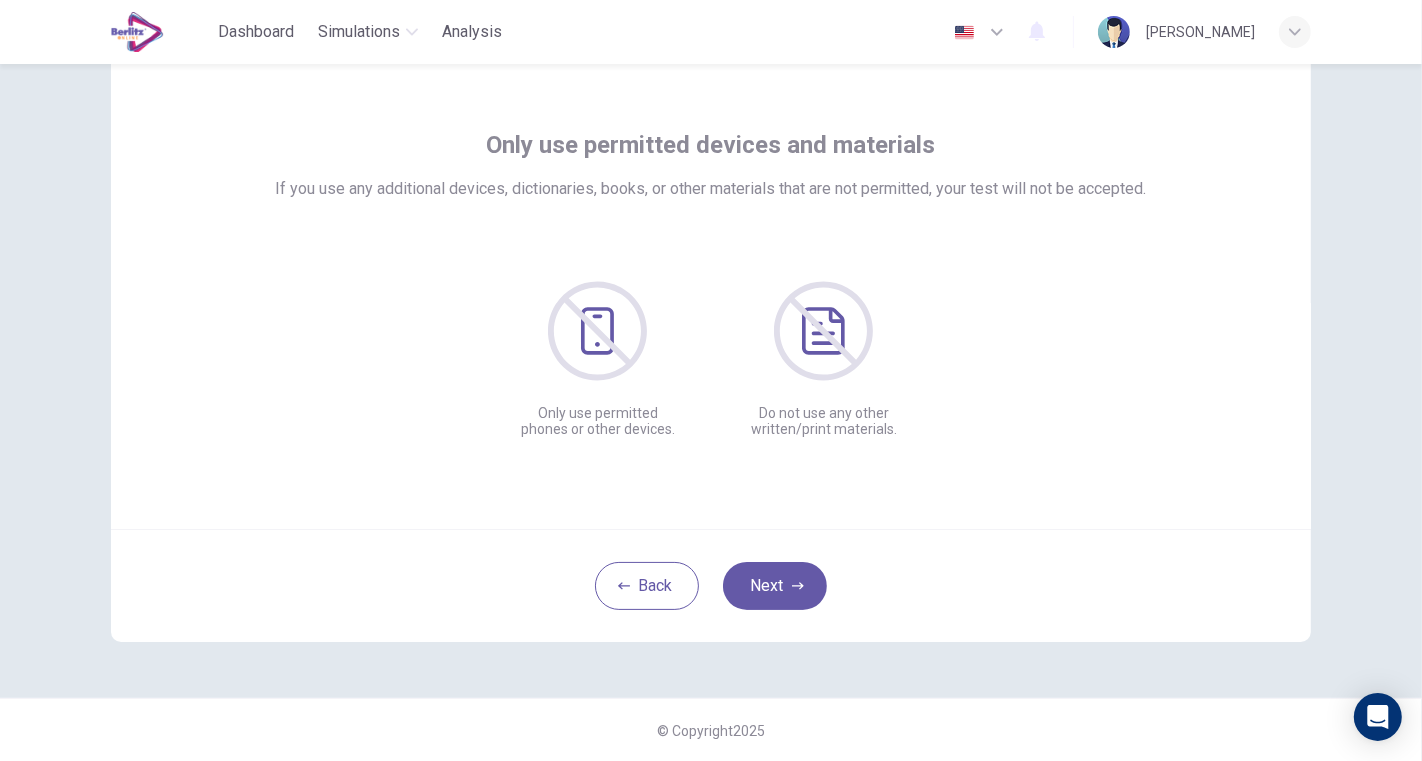 click 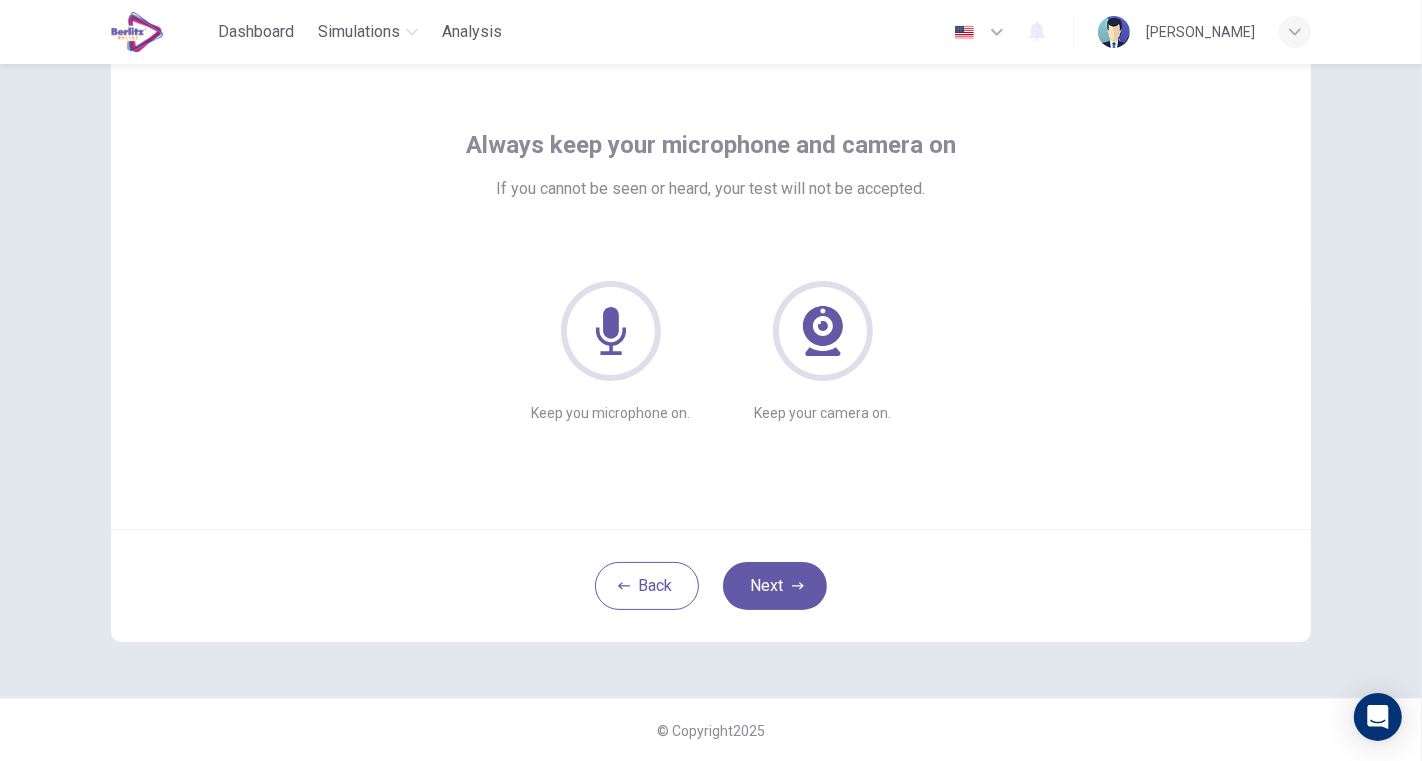 click 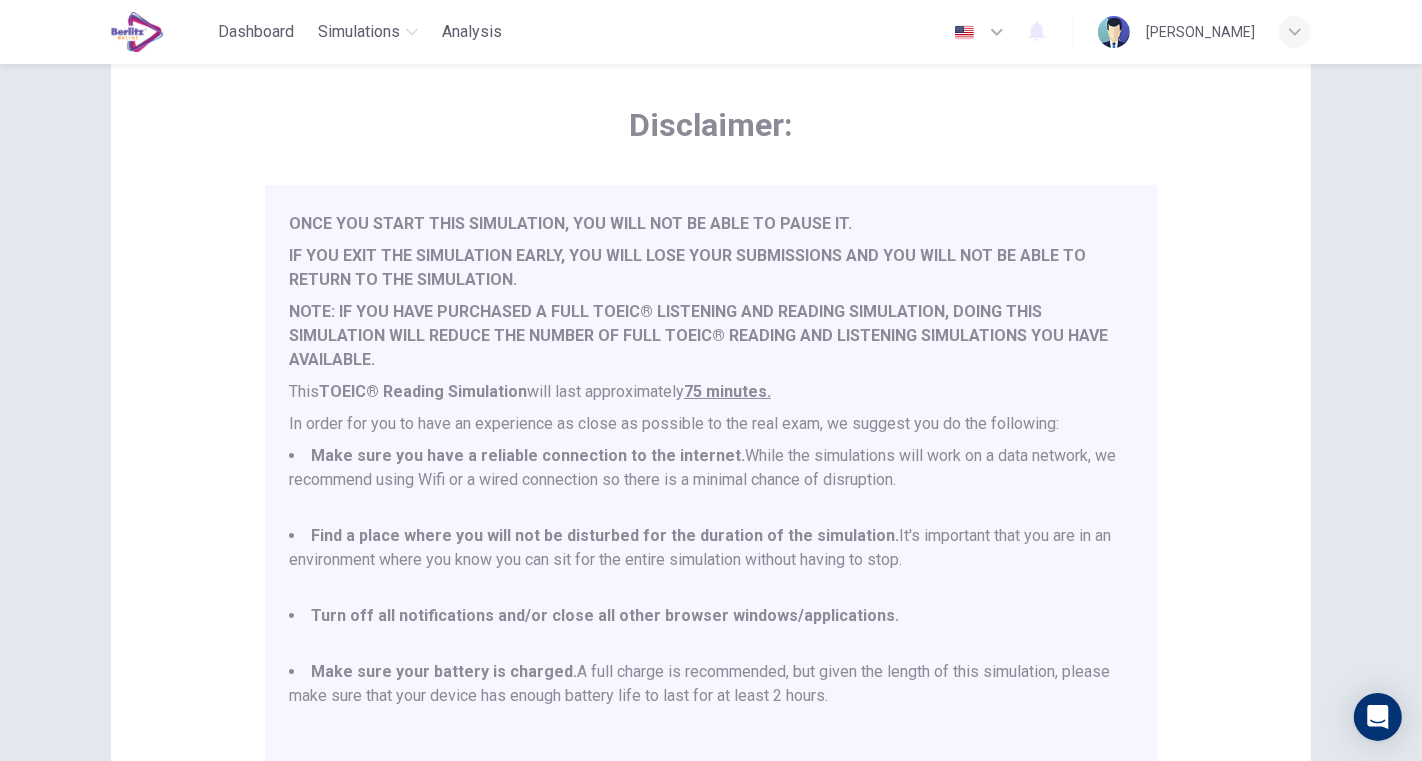 scroll, scrollTop: 52, scrollLeft: 0, axis: vertical 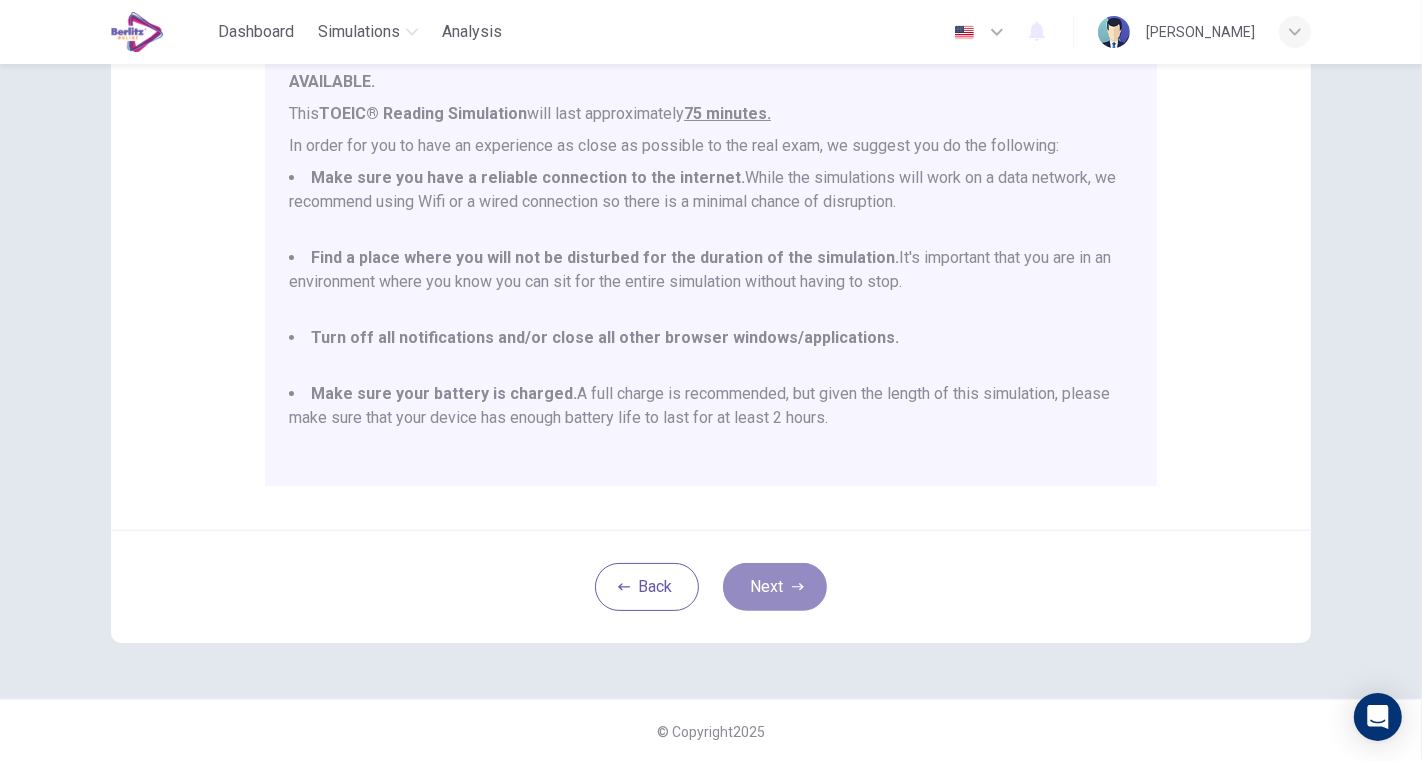 click 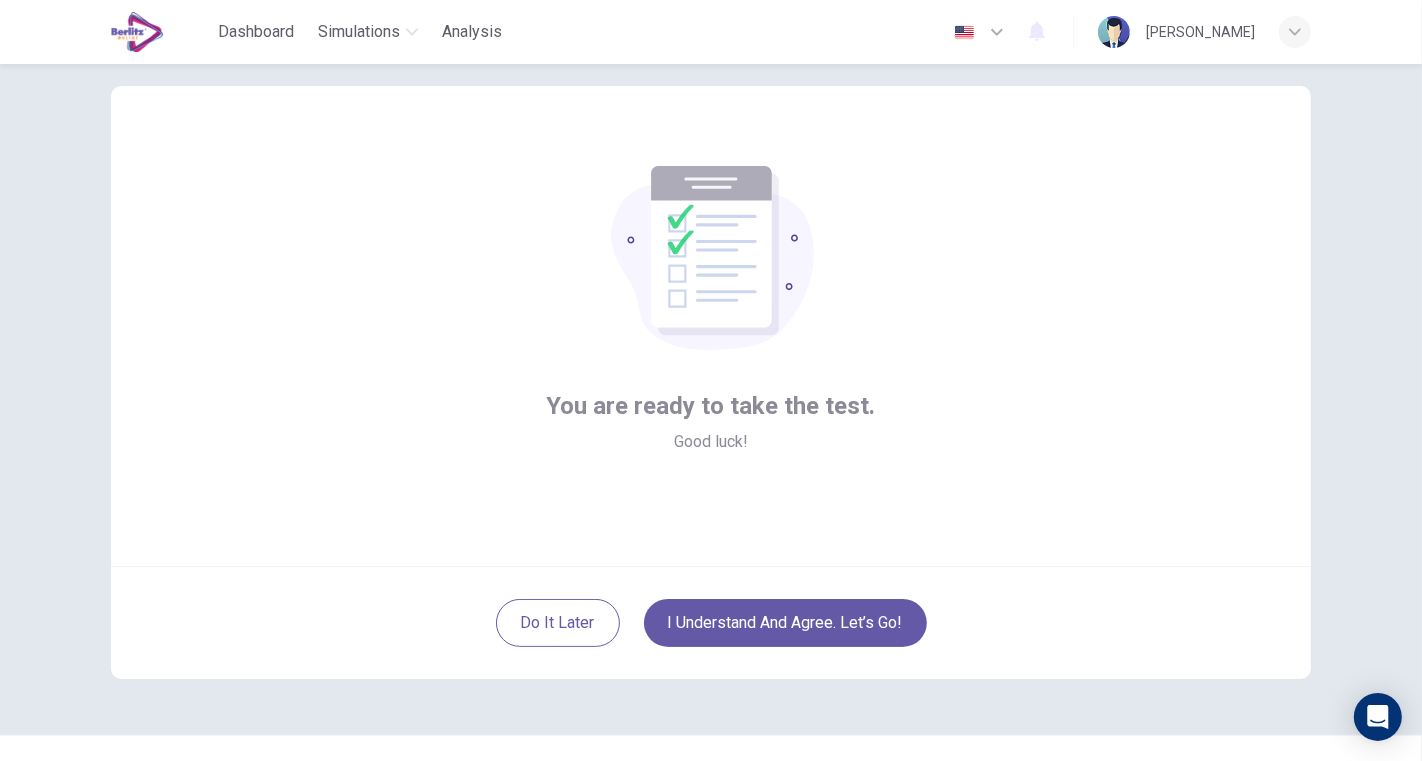scroll, scrollTop: 0, scrollLeft: 0, axis: both 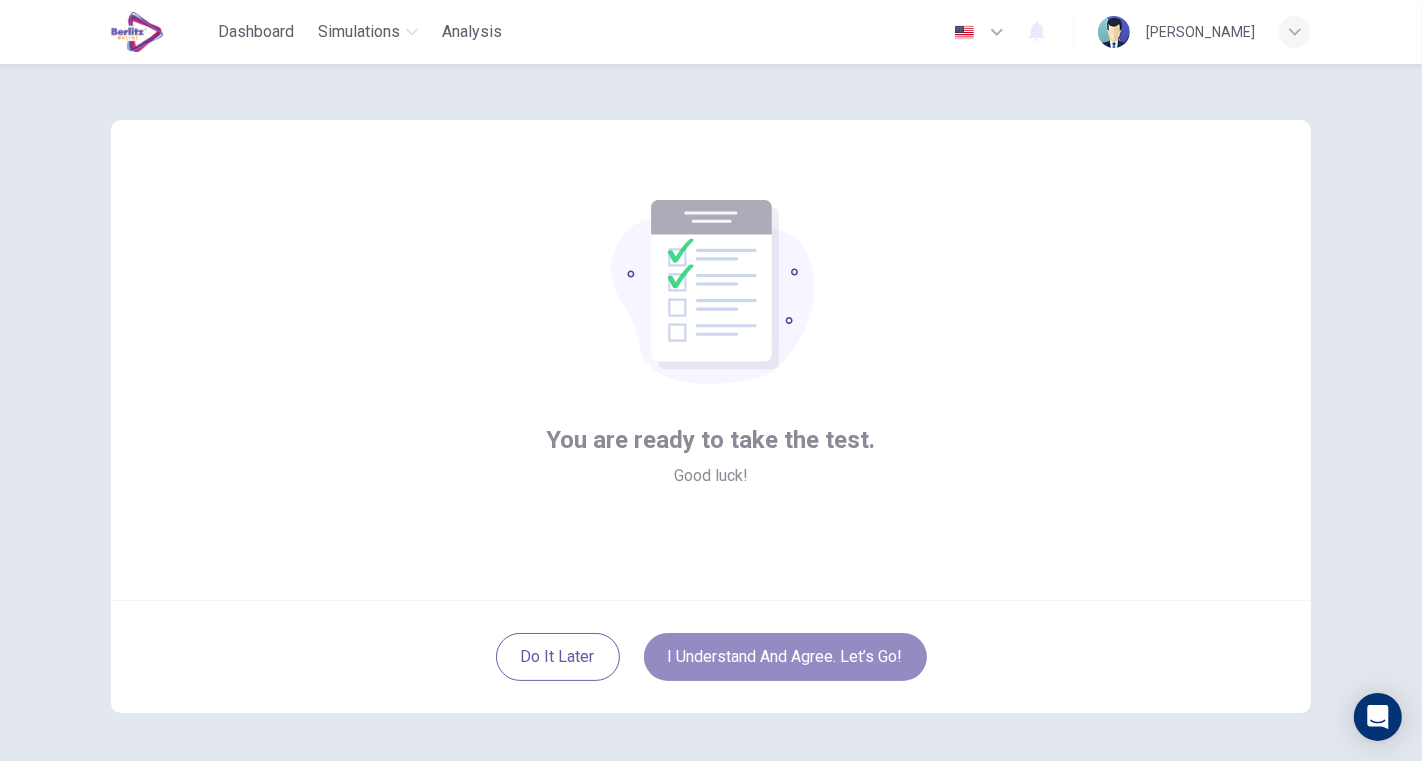 click on "I understand and agree. Let’s go!" at bounding box center (785, 657) 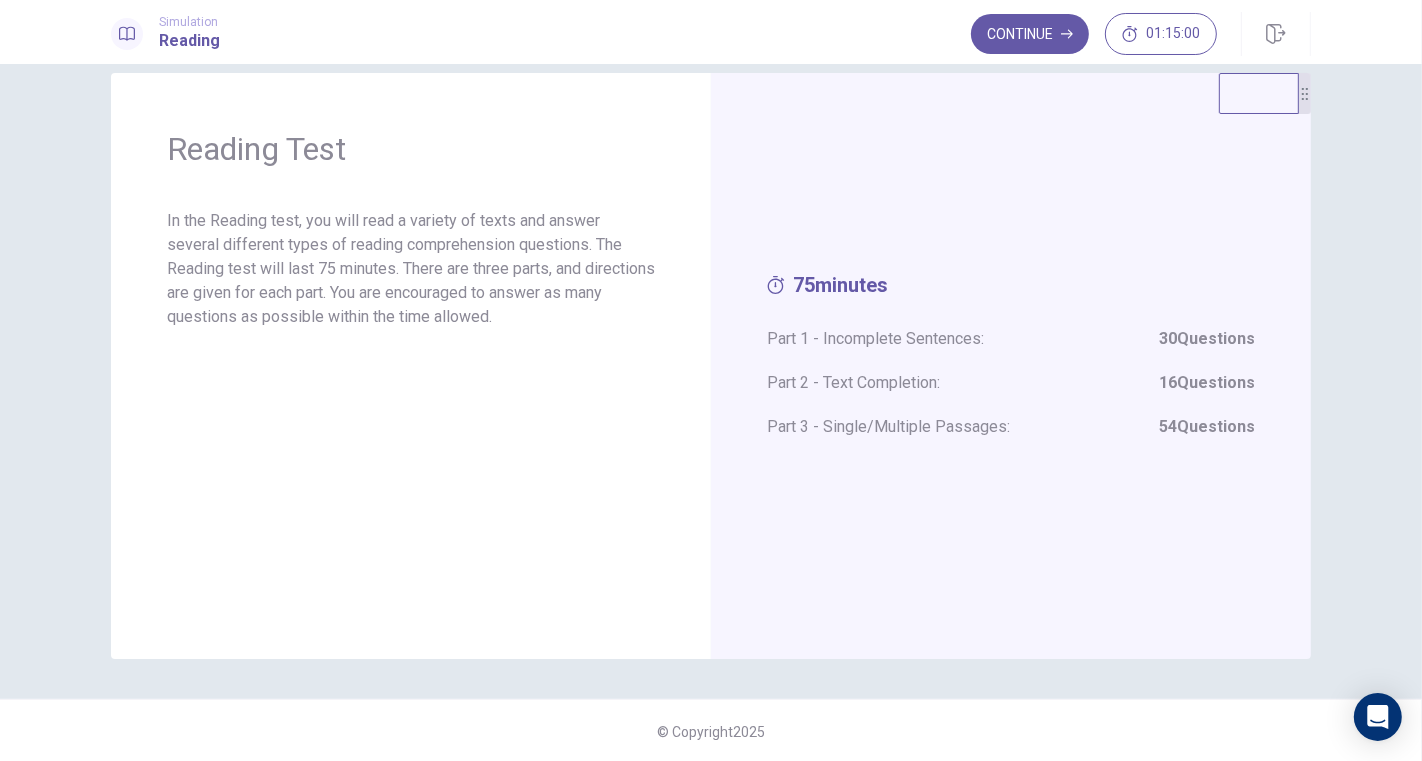 scroll, scrollTop: 0, scrollLeft: 0, axis: both 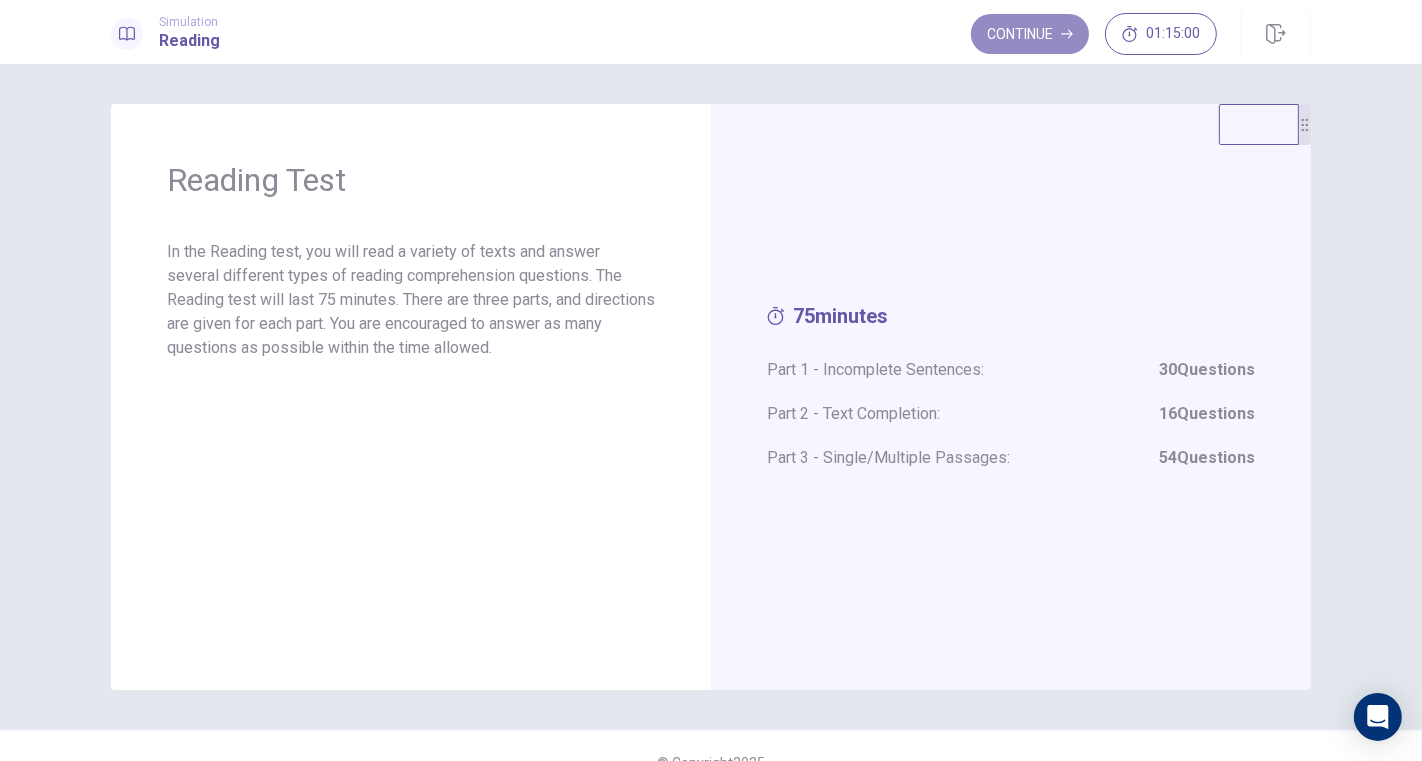 click on "Continue" at bounding box center (1030, 34) 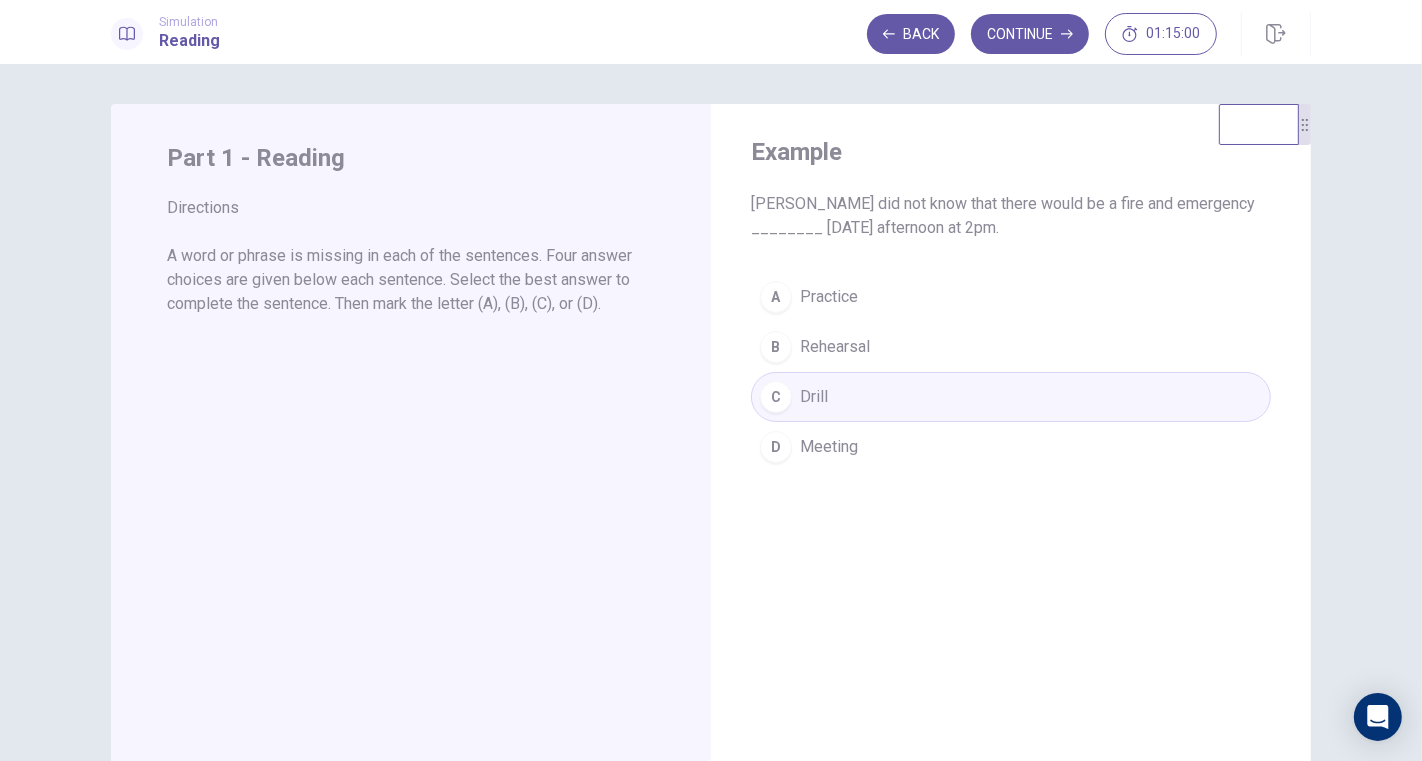 click on "Continue" at bounding box center [1030, 34] 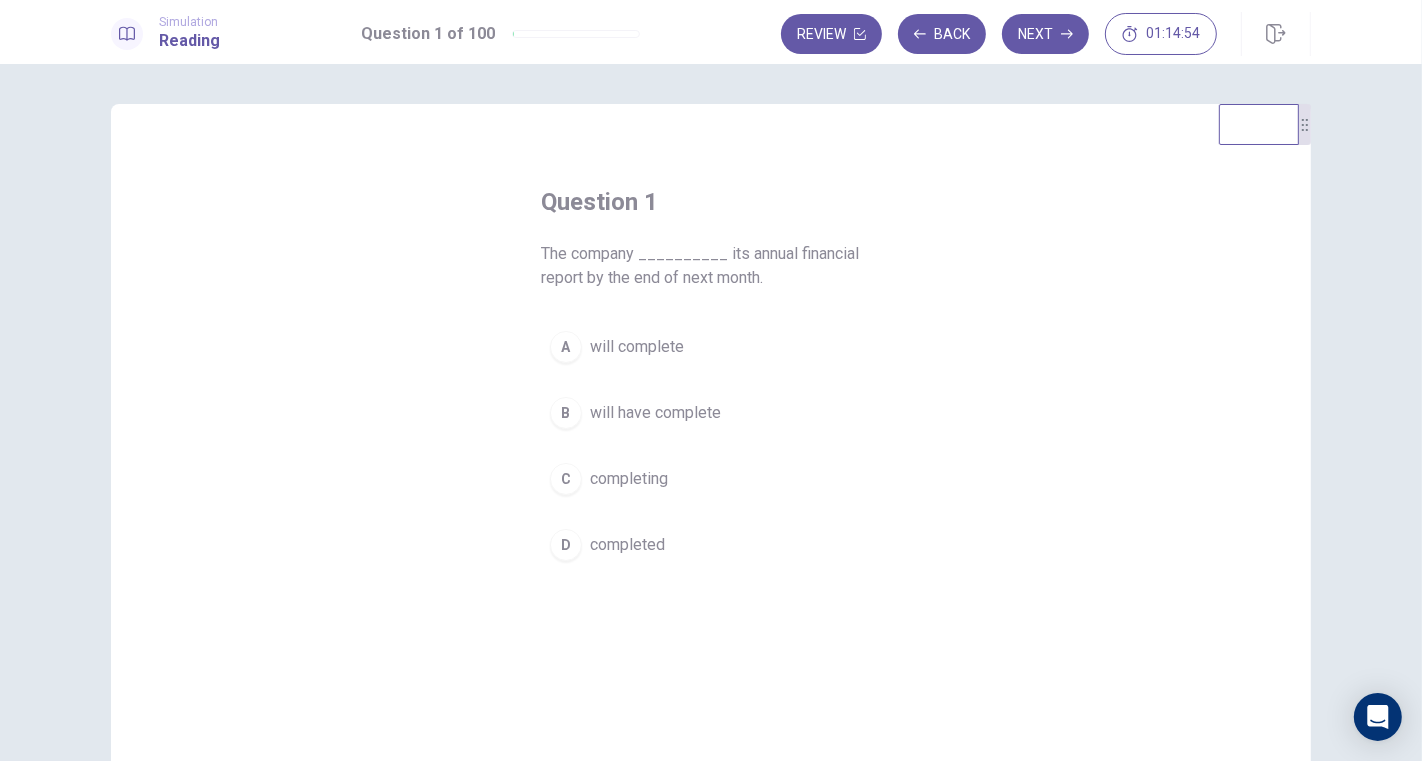 click on "will complete" at bounding box center (637, 347) 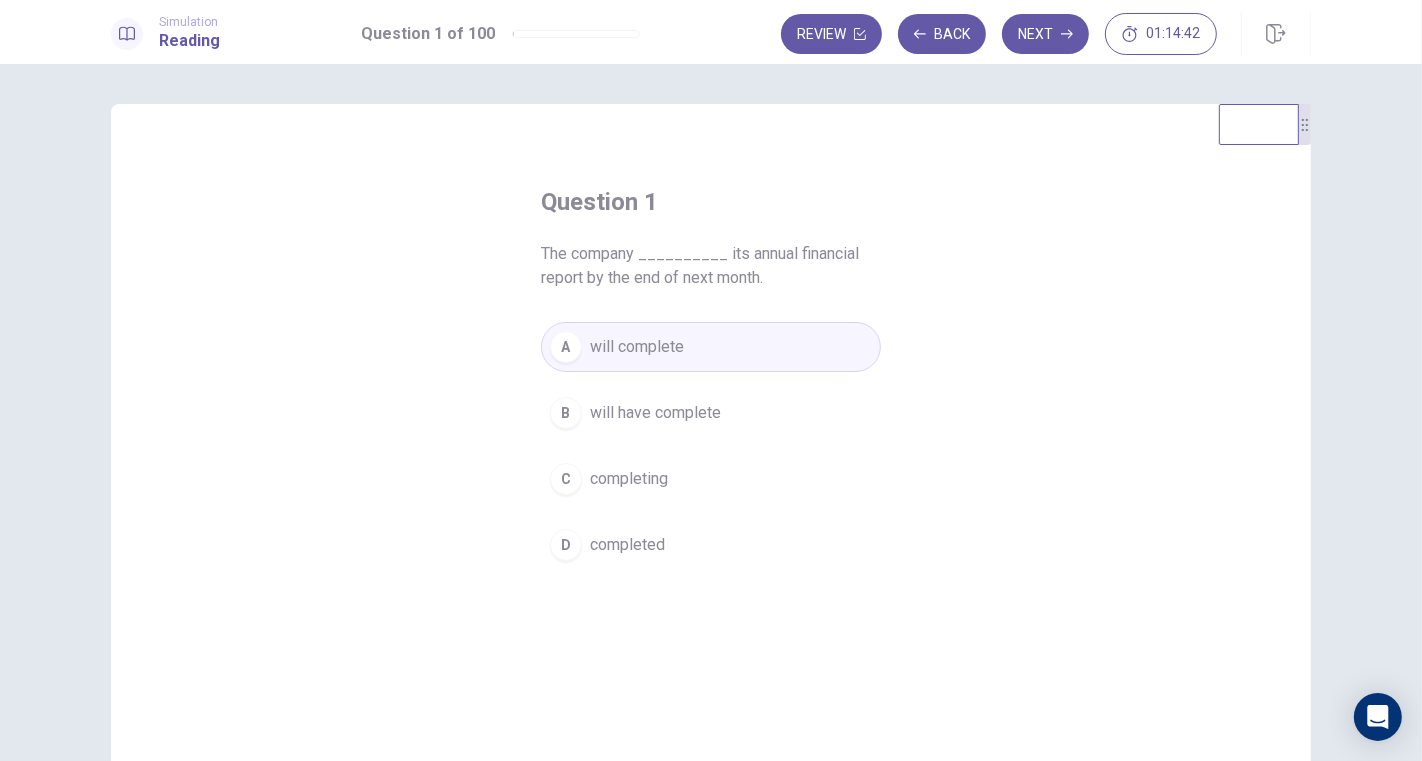 click on "Next" at bounding box center (1045, 34) 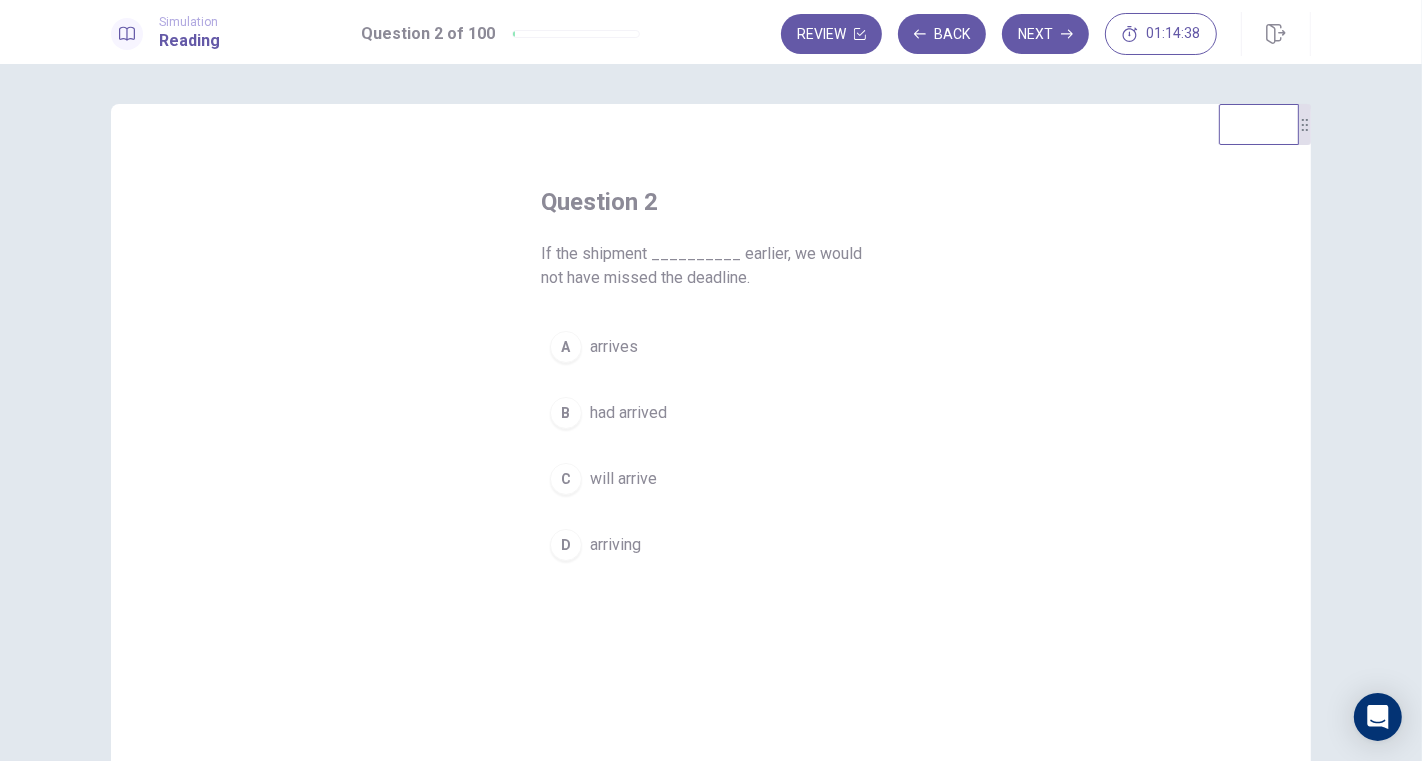 click on "arrives" at bounding box center [614, 347] 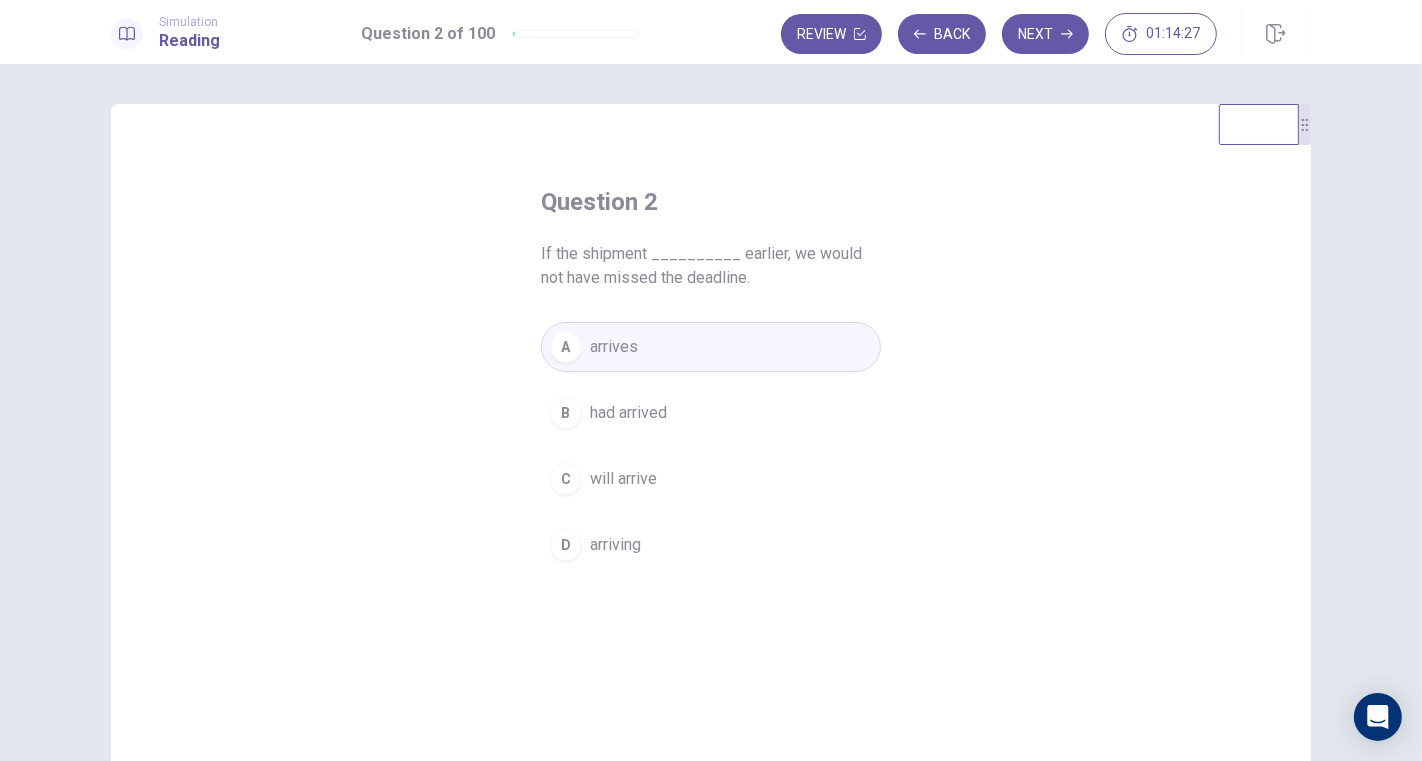 click on "B had arrived" at bounding box center [711, 413] 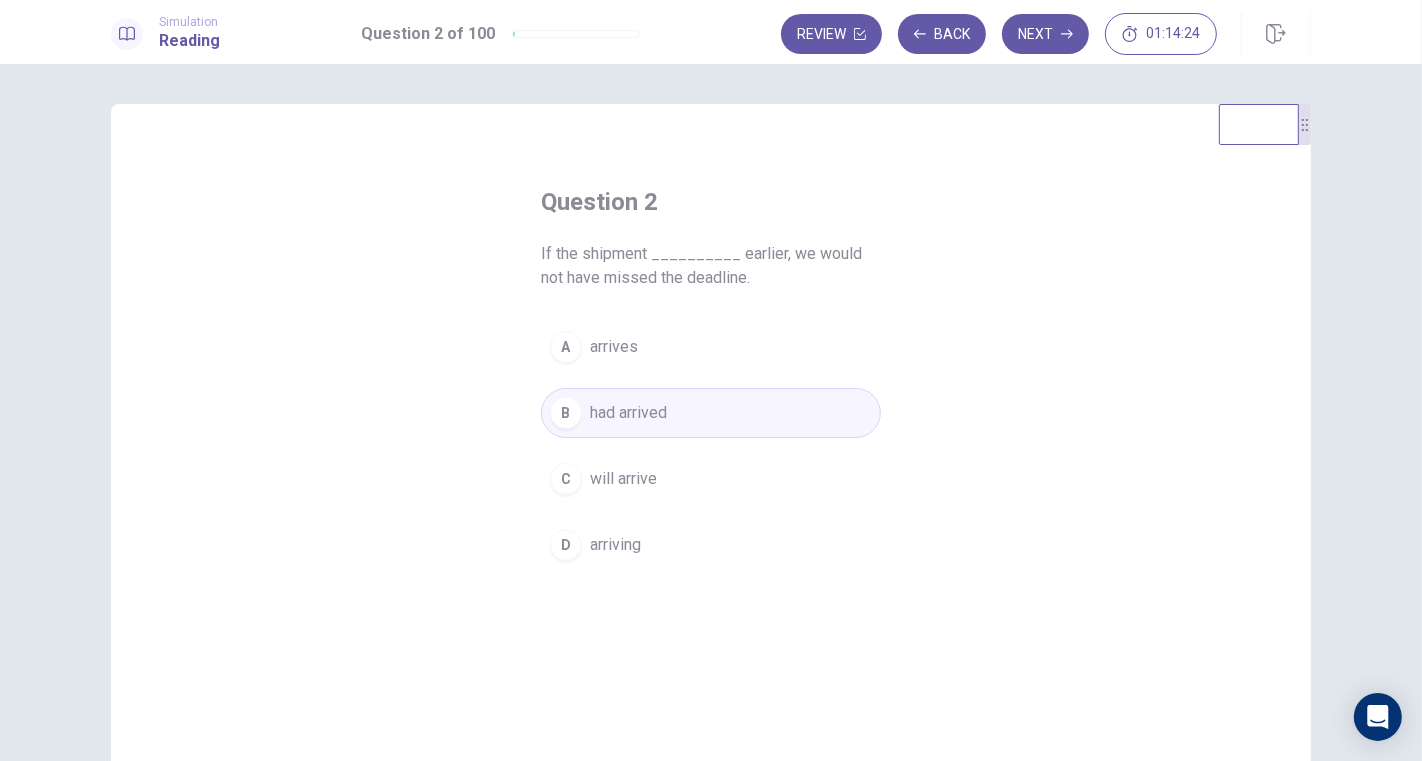 click on "Next" at bounding box center [1045, 34] 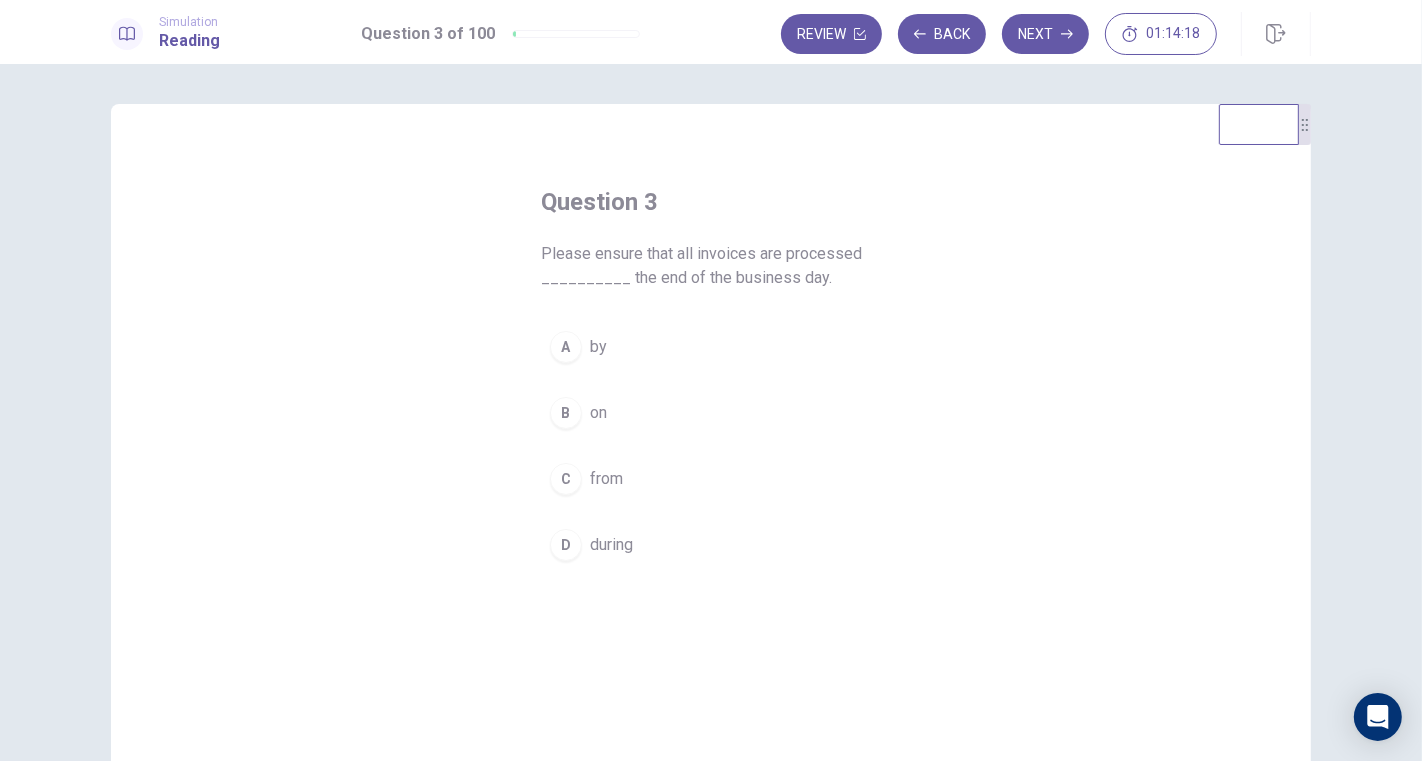click on "by" at bounding box center (598, 347) 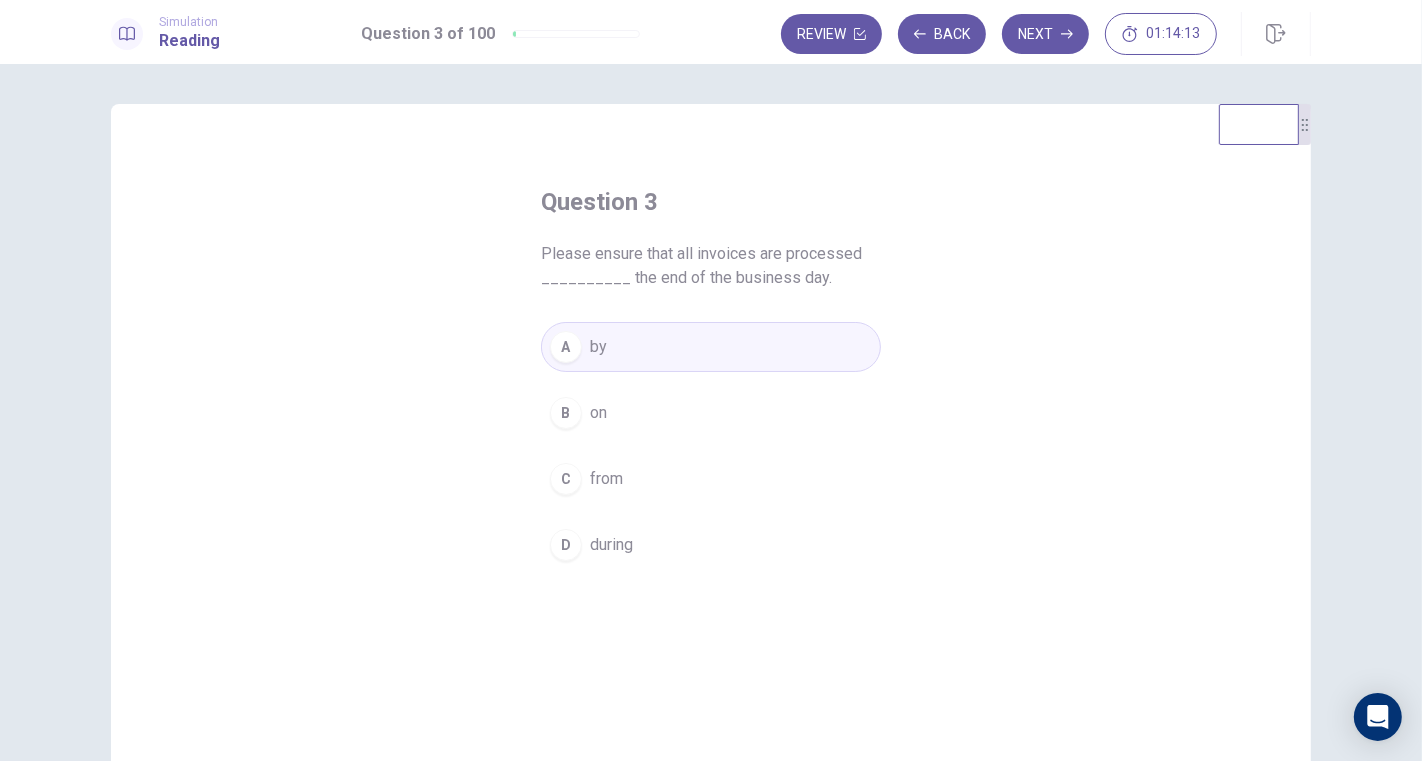 click on "Next" at bounding box center (1045, 34) 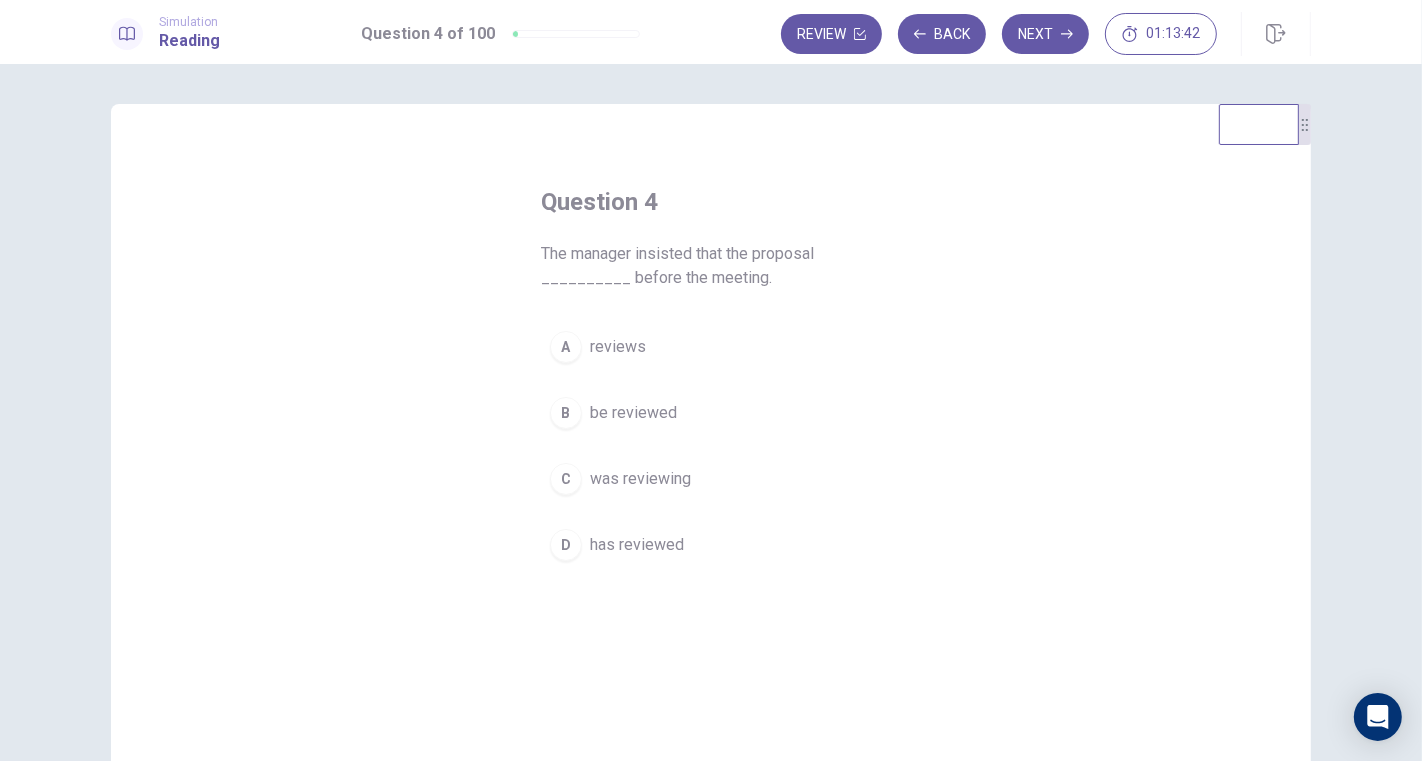 click on "be reviewed" at bounding box center (633, 413) 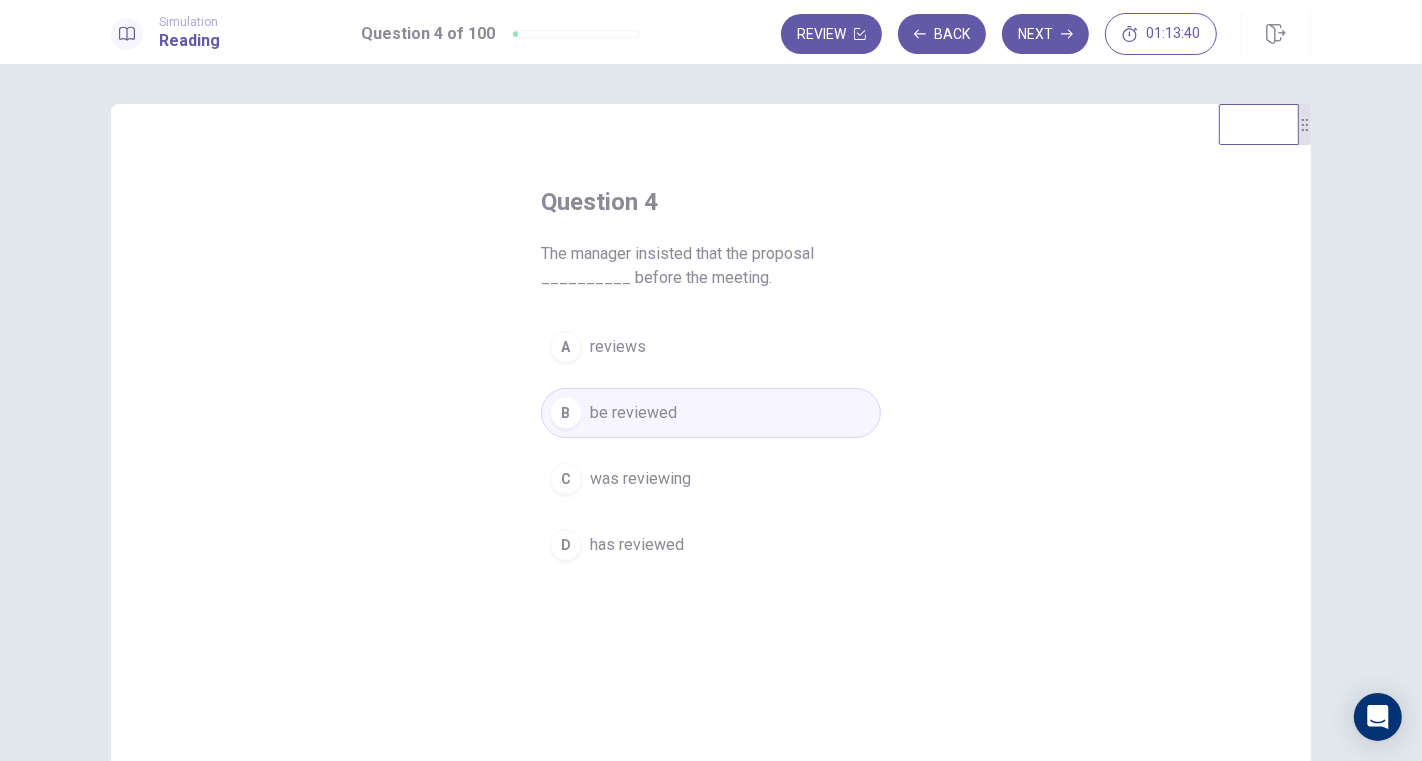 click on "Next" at bounding box center [1045, 34] 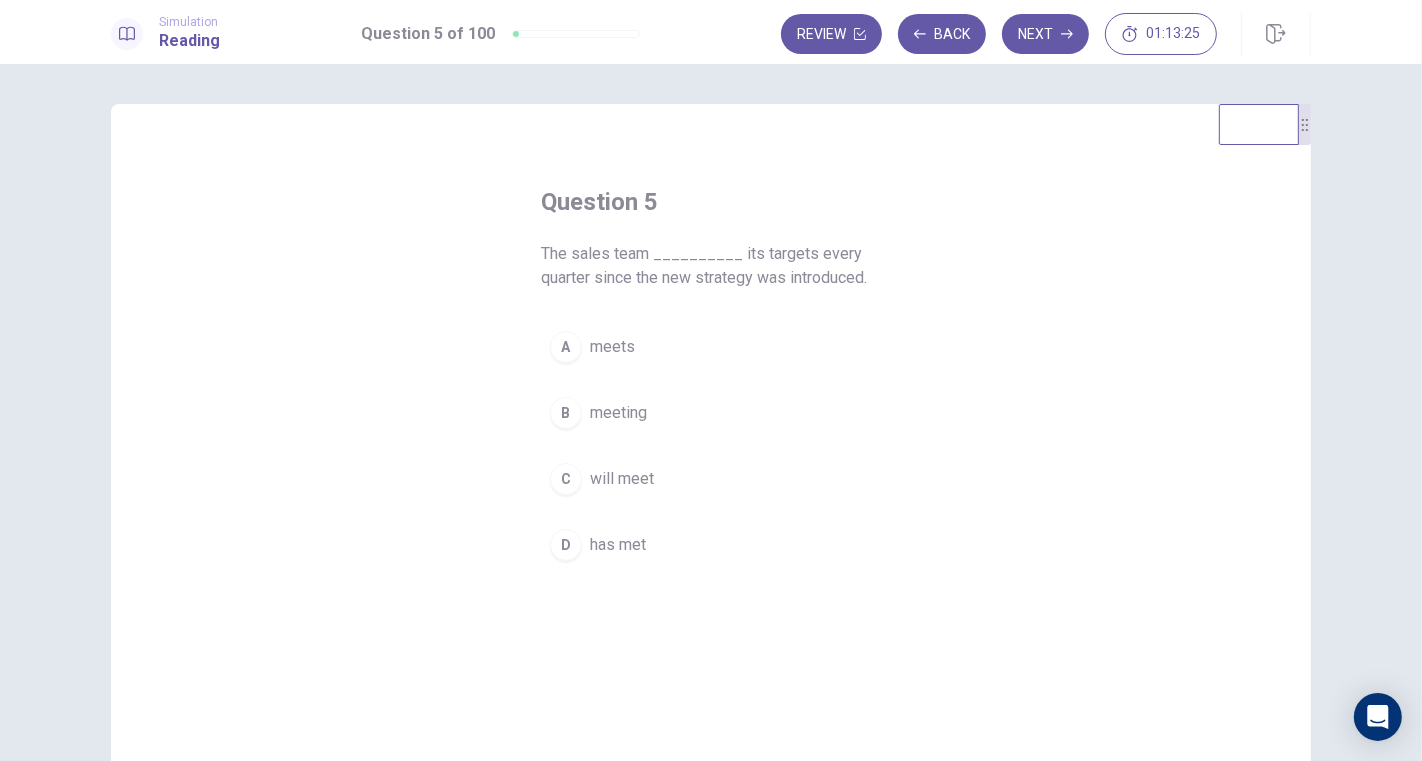click on "meets" at bounding box center (612, 347) 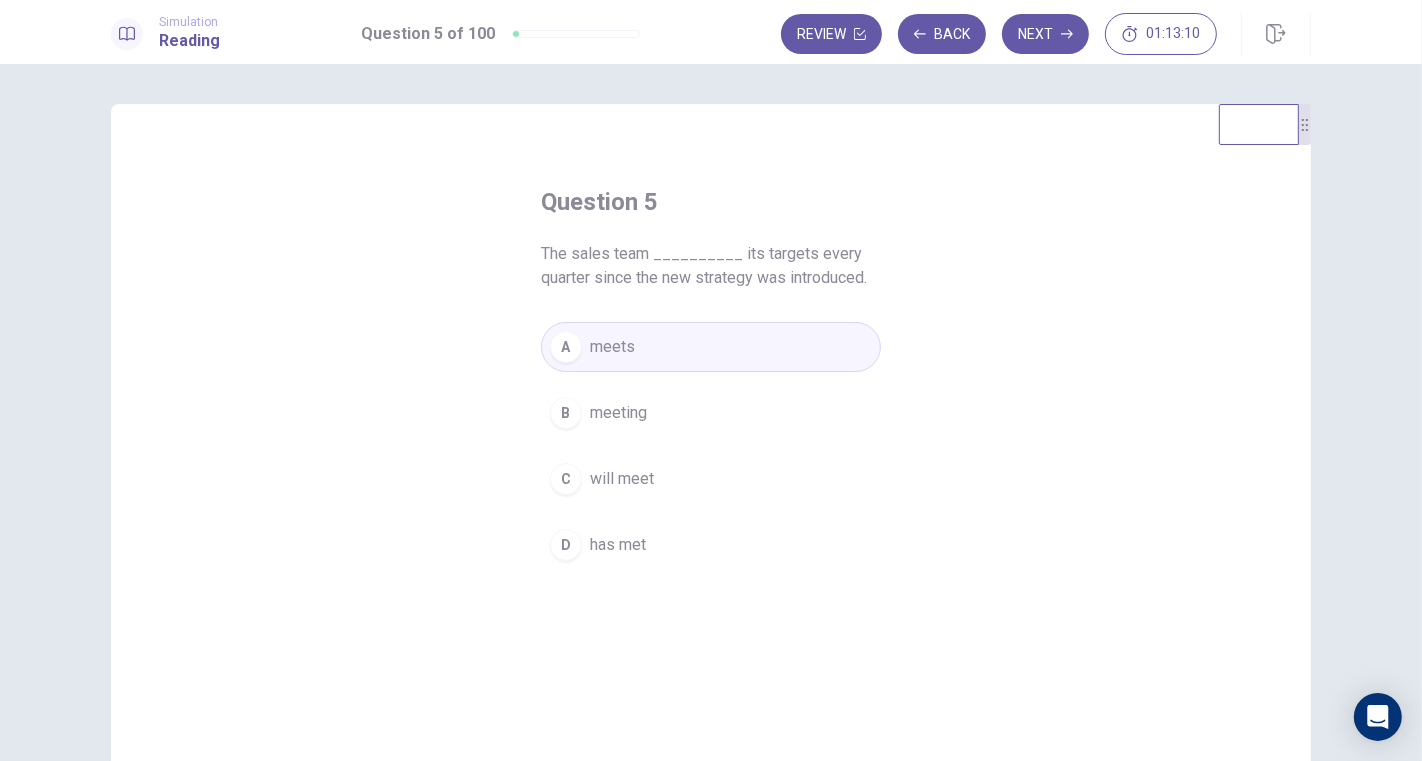 click on "has met" at bounding box center (618, 545) 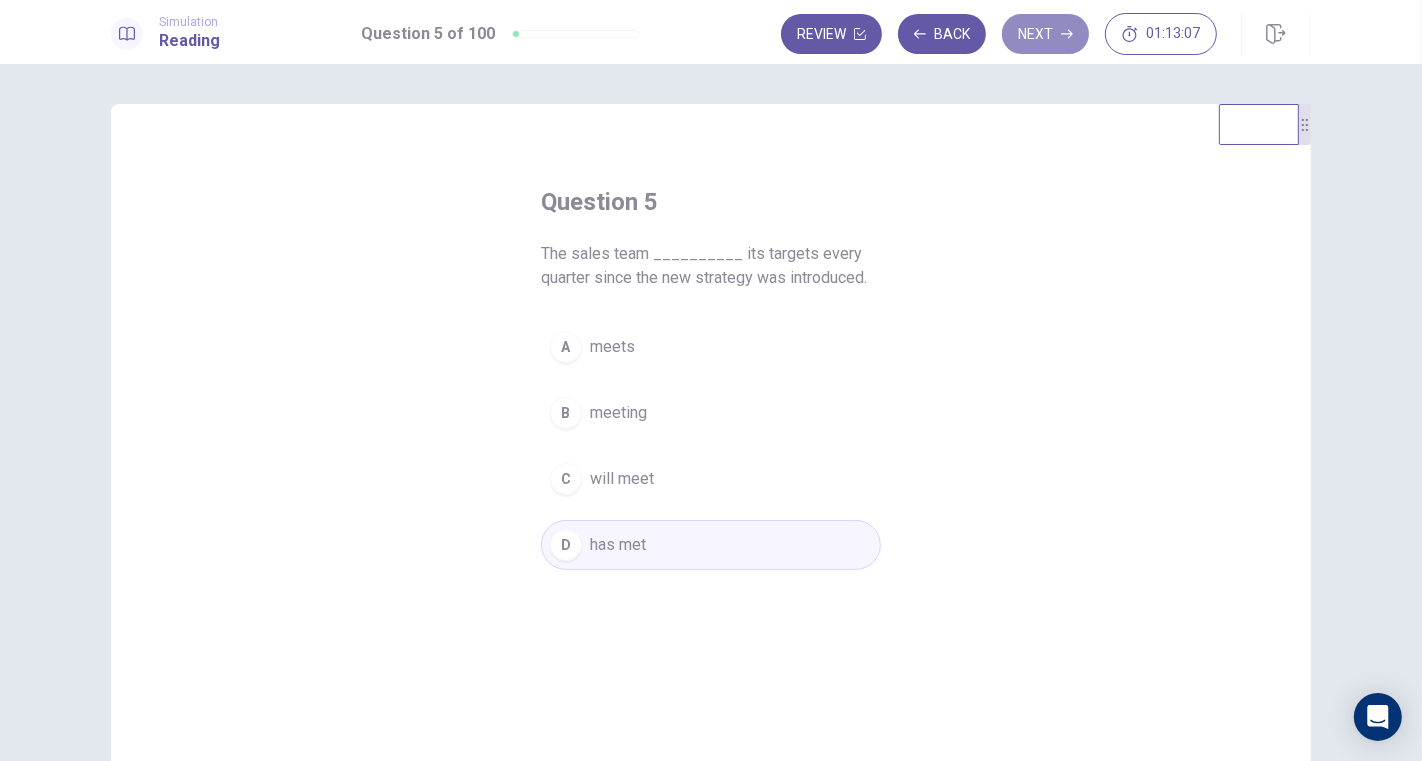 click on "Next" at bounding box center (1045, 34) 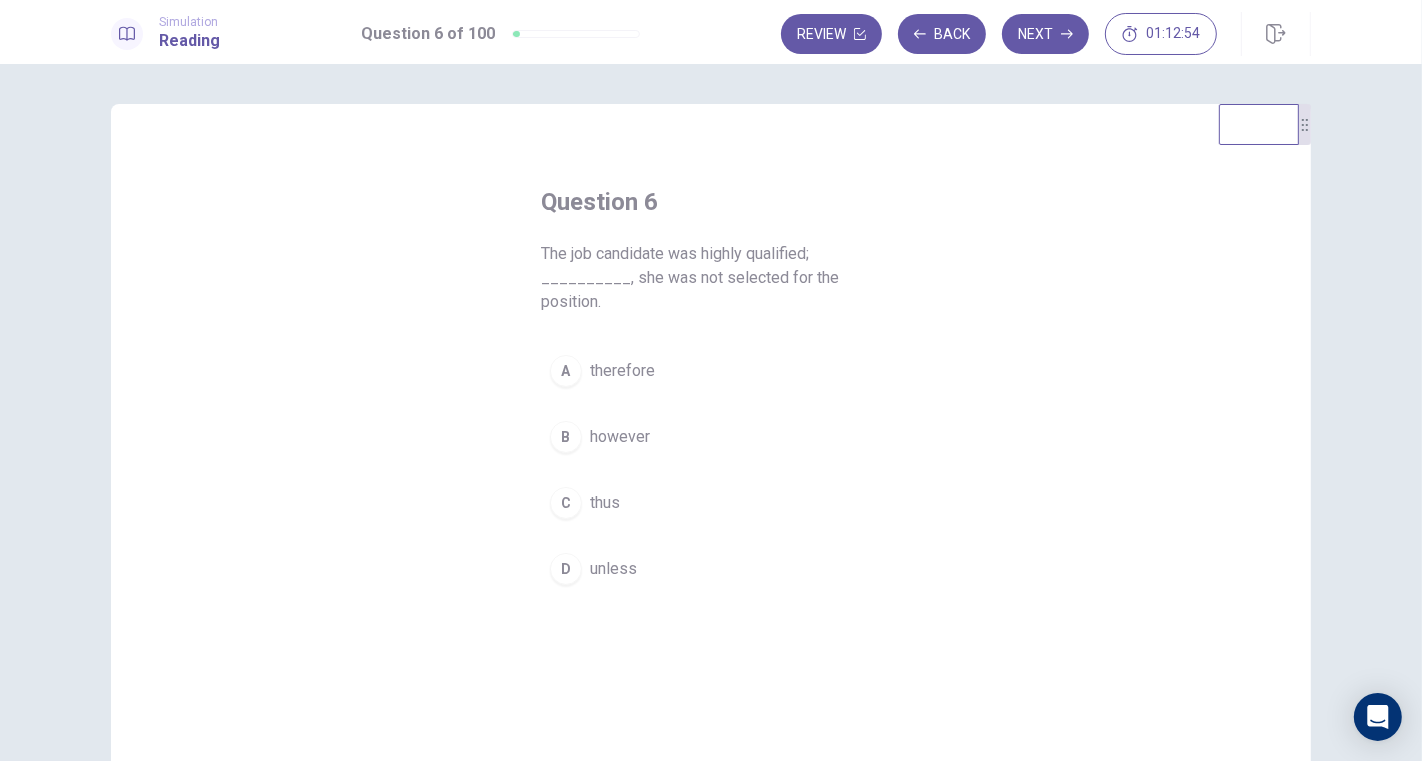 click on "however" at bounding box center (620, 437) 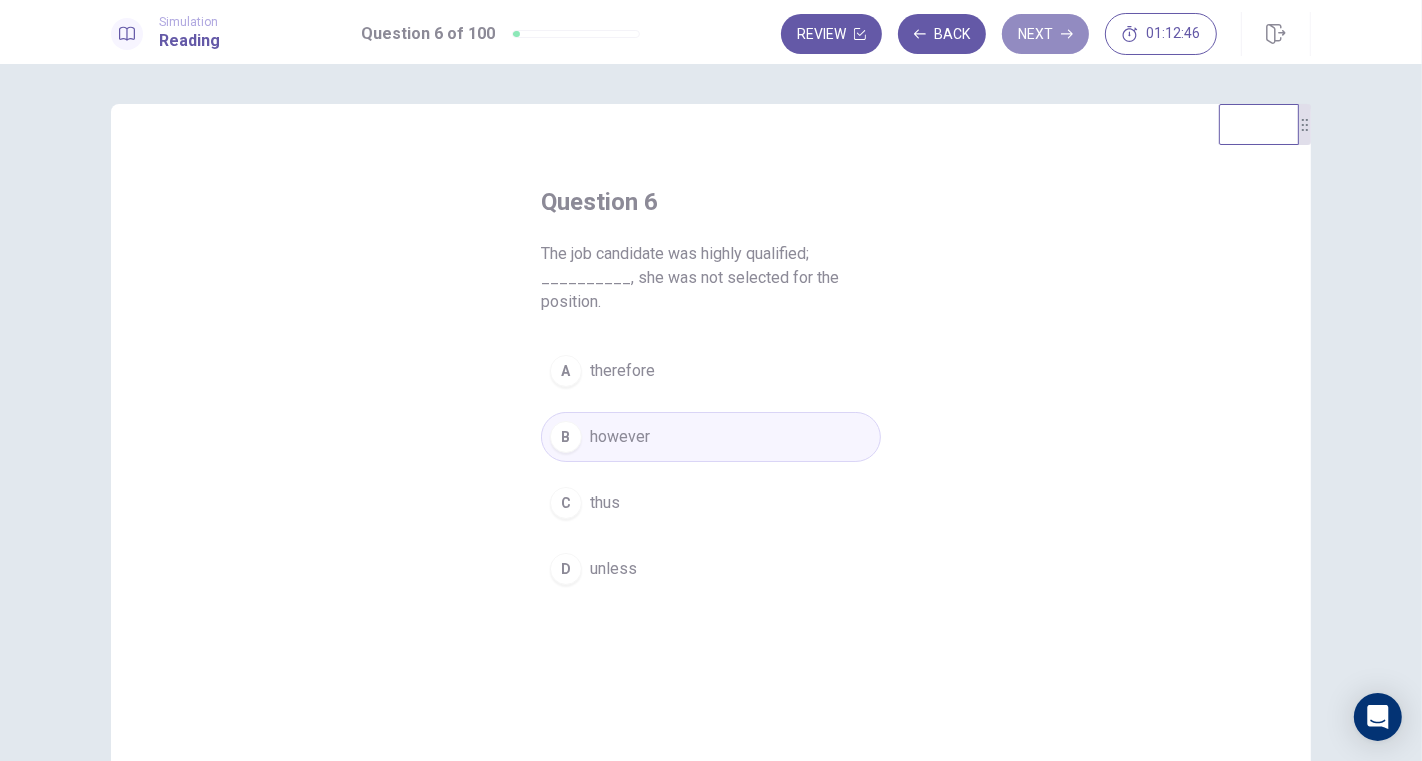click on "Next" at bounding box center [1045, 34] 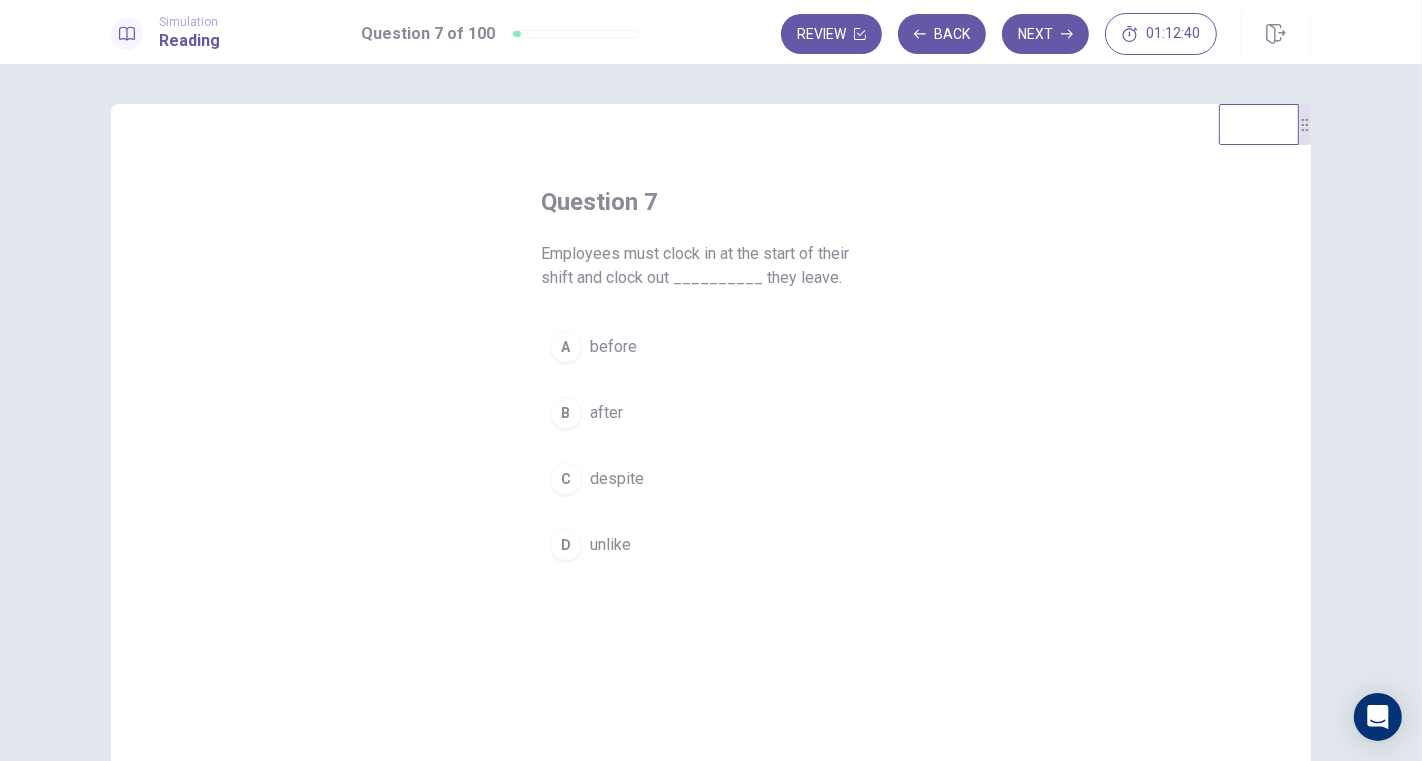 click on "A before" at bounding box center [711, 347] 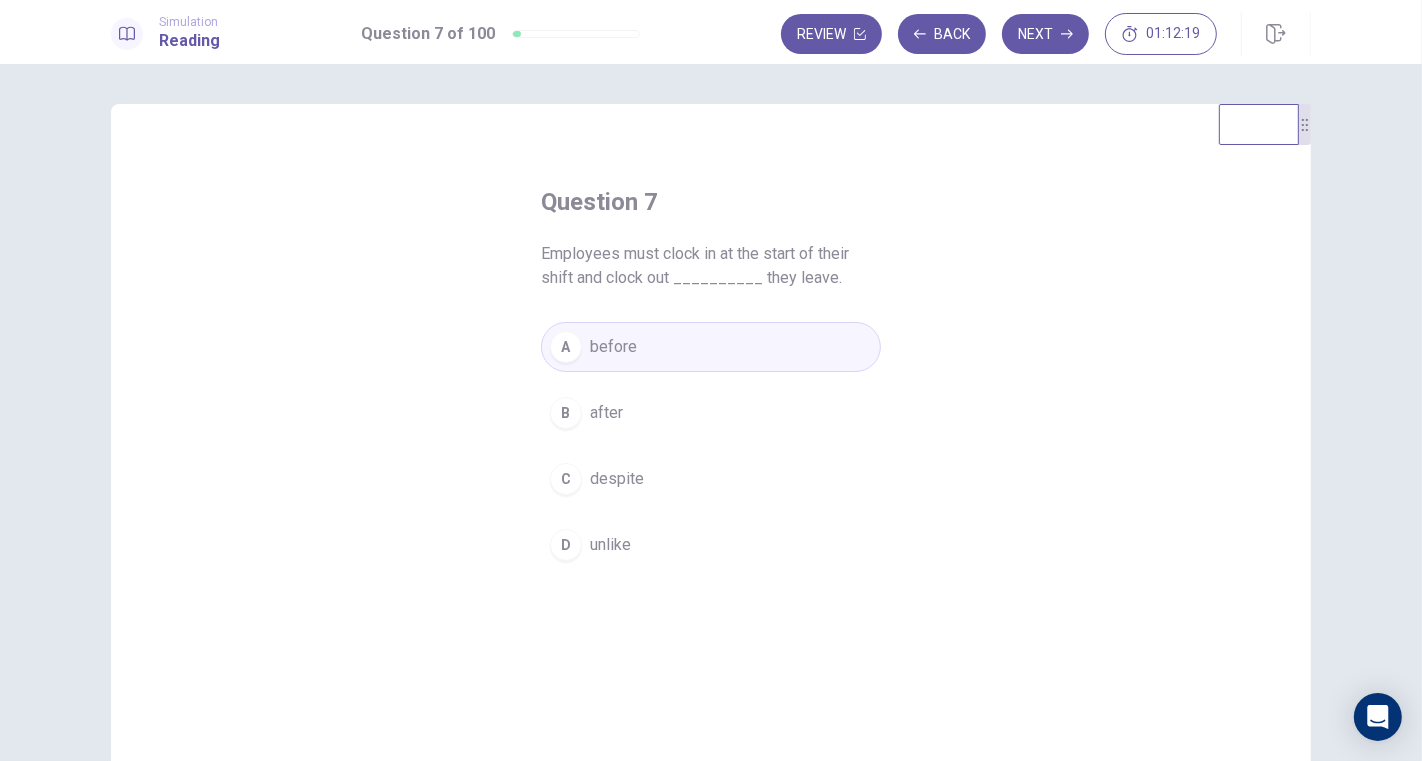 click on "Next" at bounding box center [1045, 34] 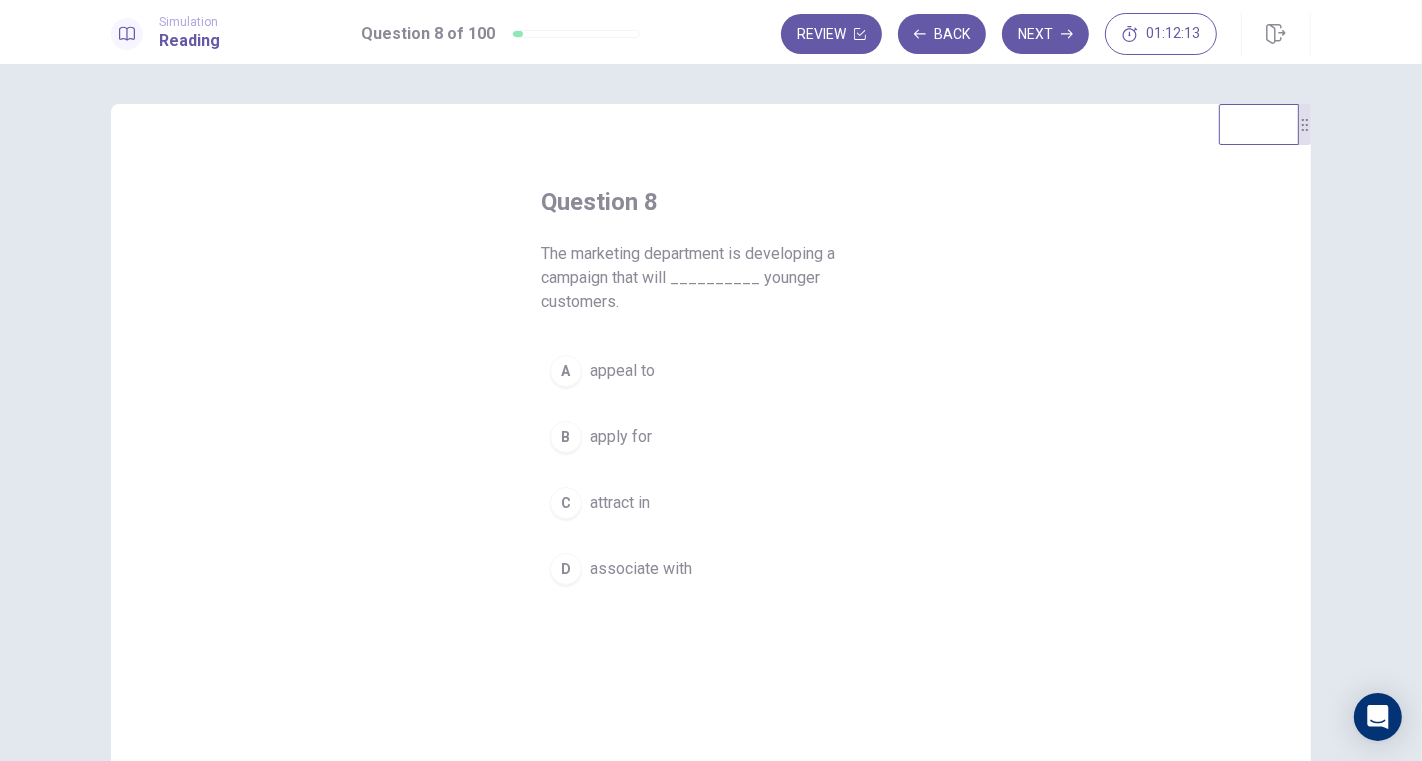 click on "appeal to" at bounding box center [622, 371] 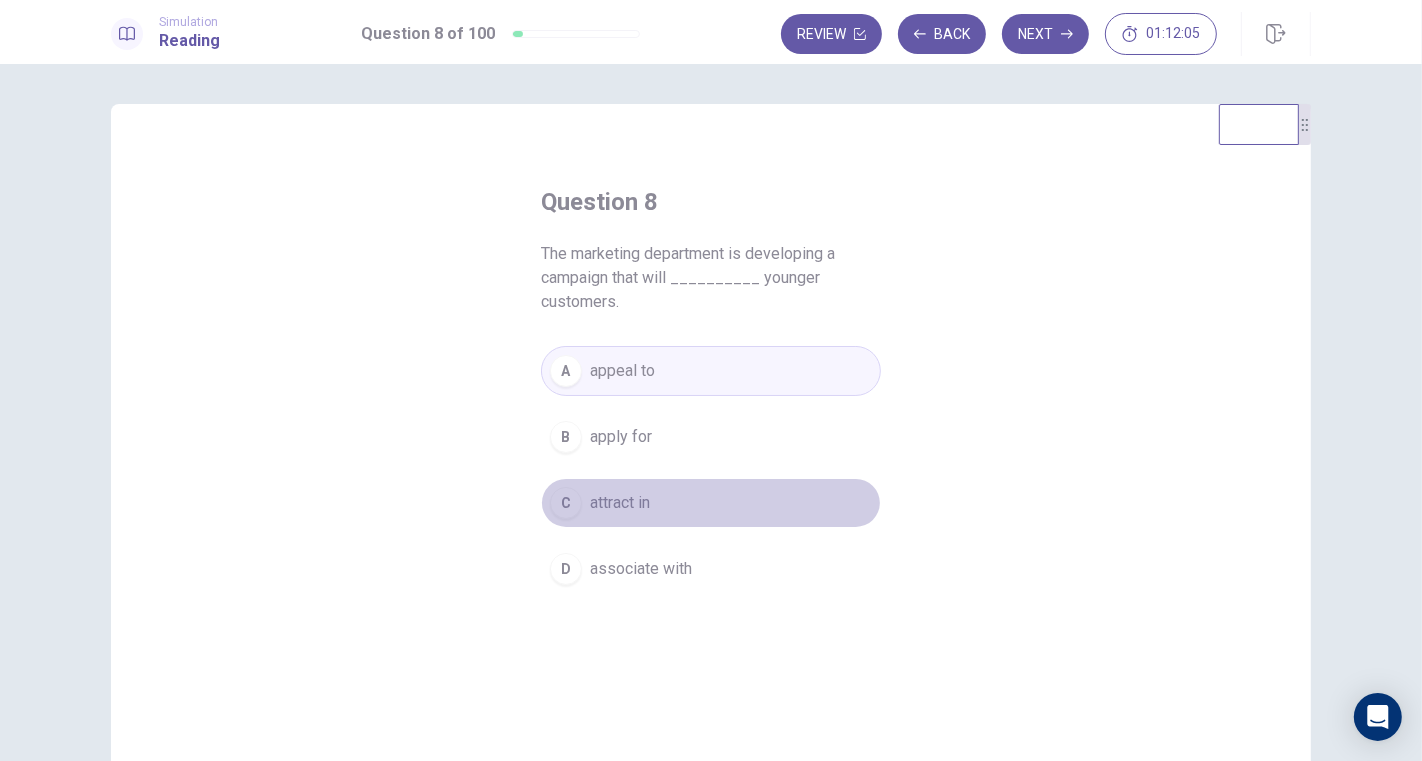click on "attract in" at bounding box center (620, 503) 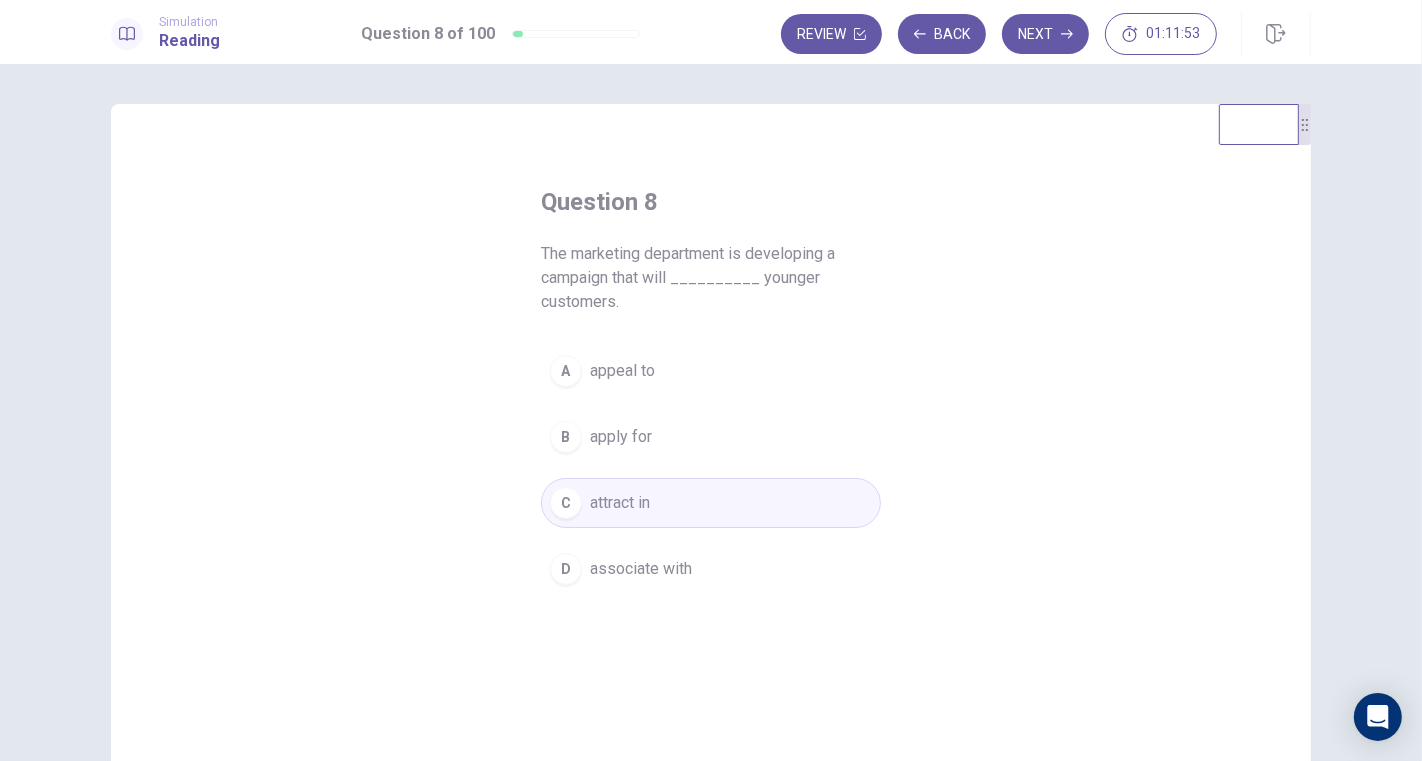 click on "Next" at bounding box center (1045, 34) 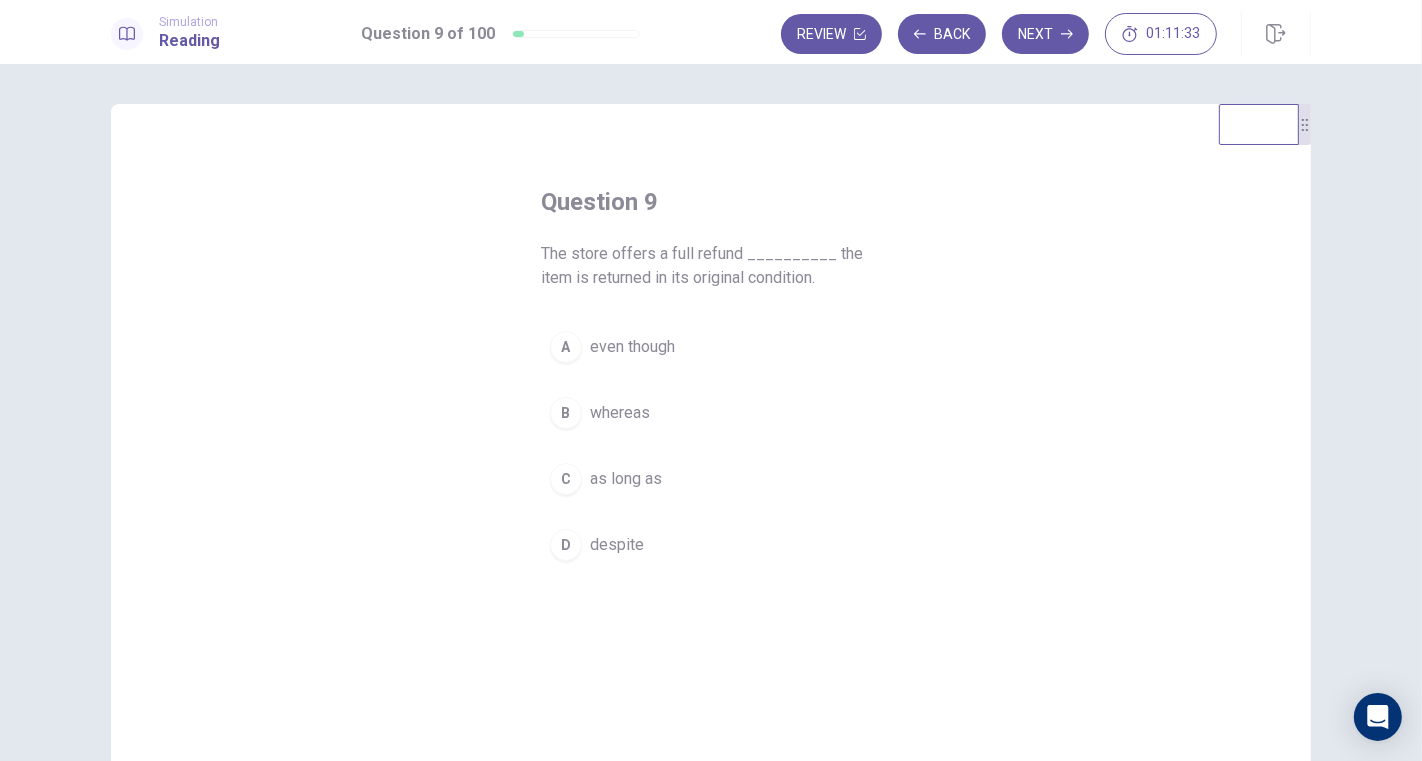 click on "C as long as" at bounding box center (711, 479) 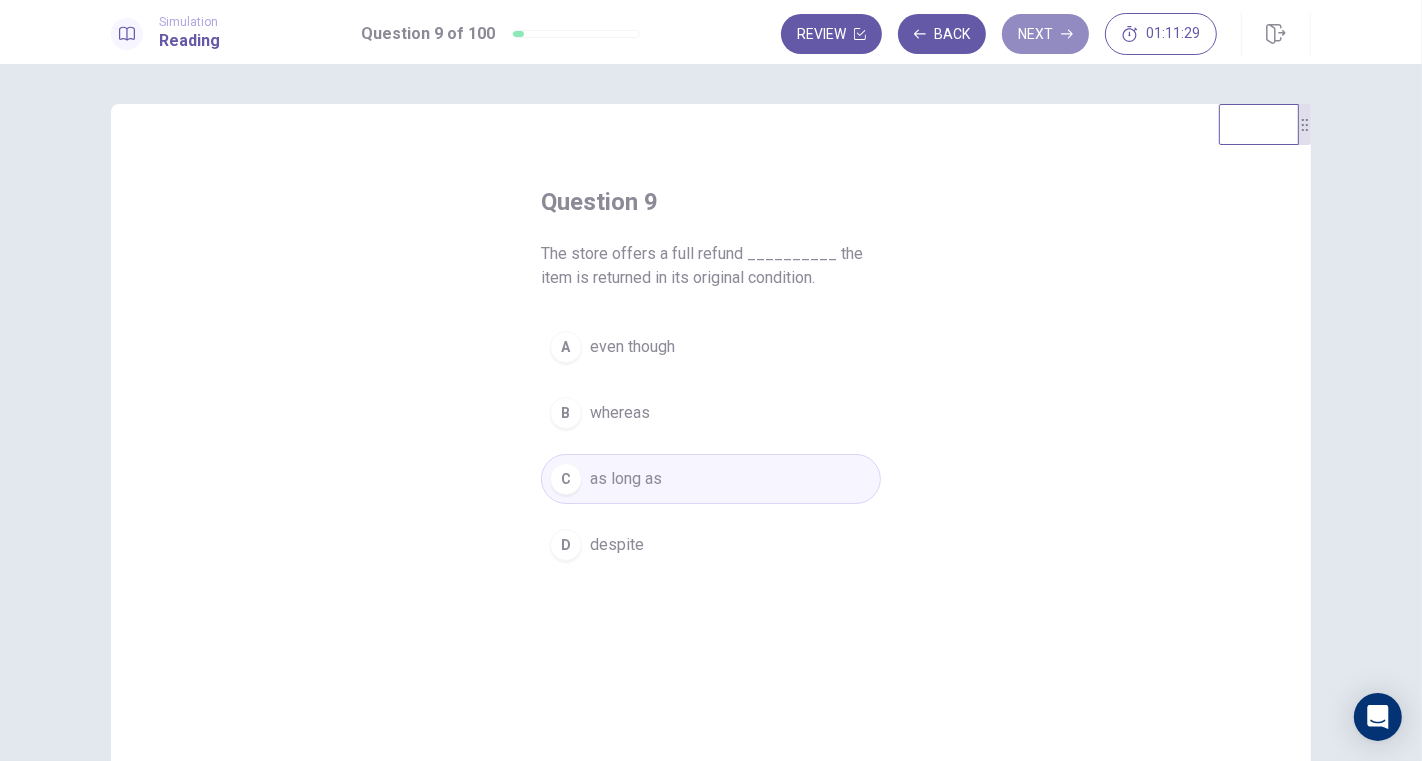 click 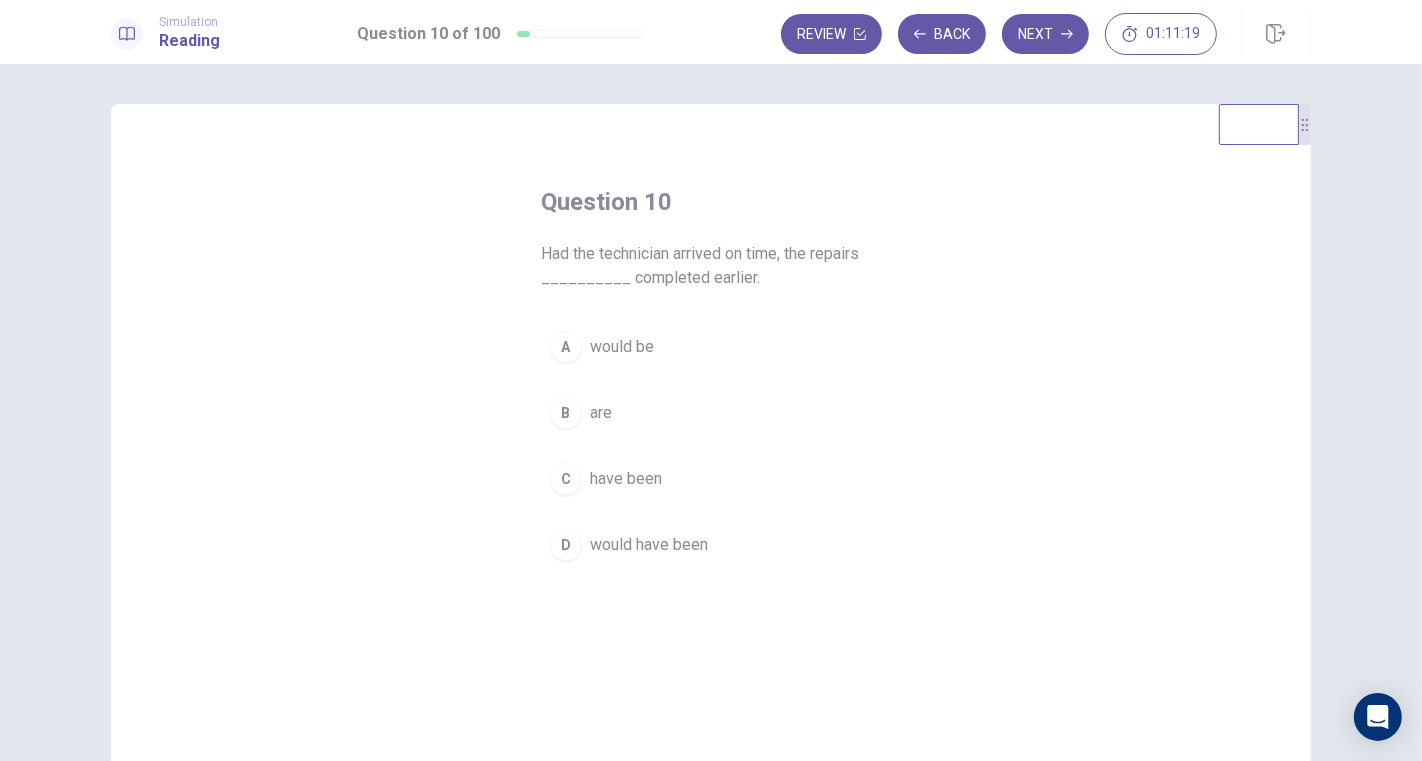 click on "D would have been" at bounding box center (711, 545) 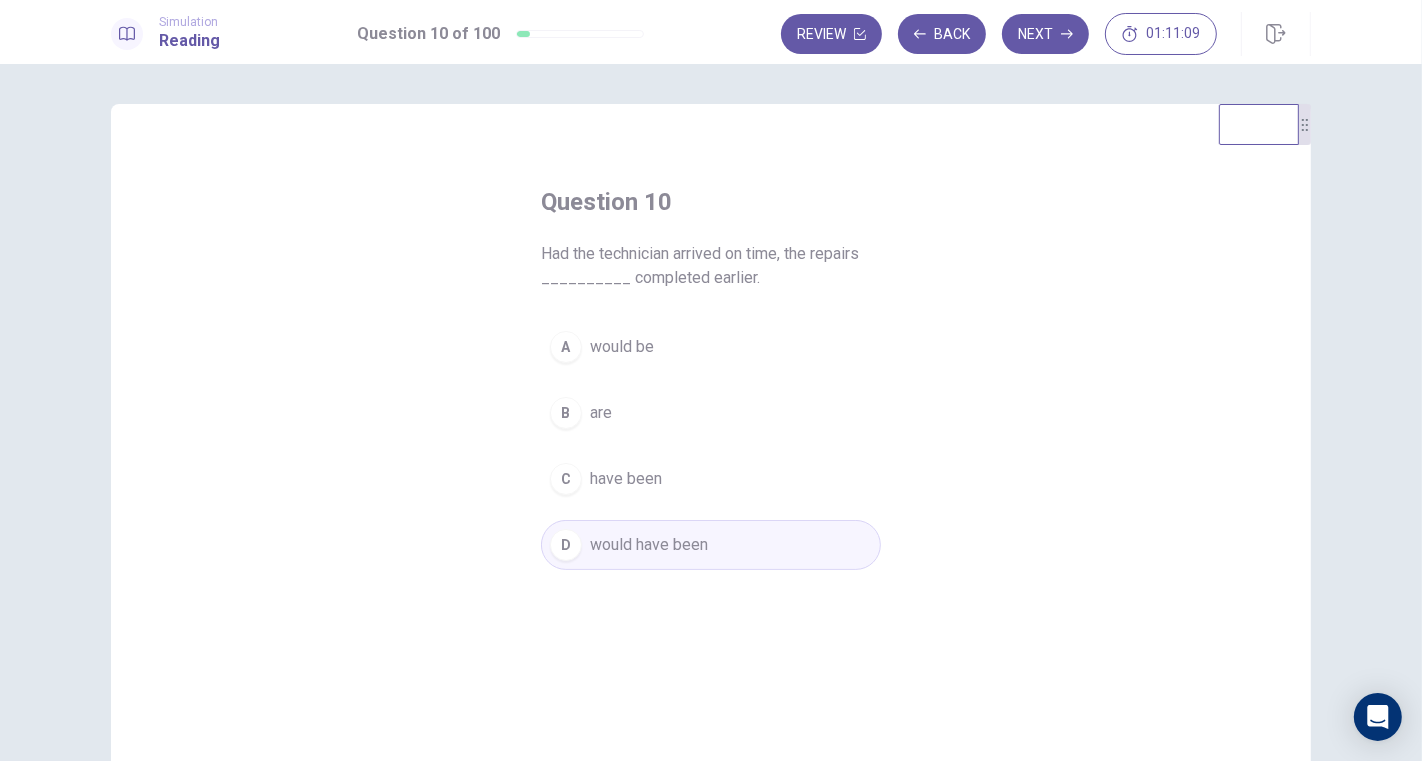 click on "Next" at bounding box center [1045, 34] 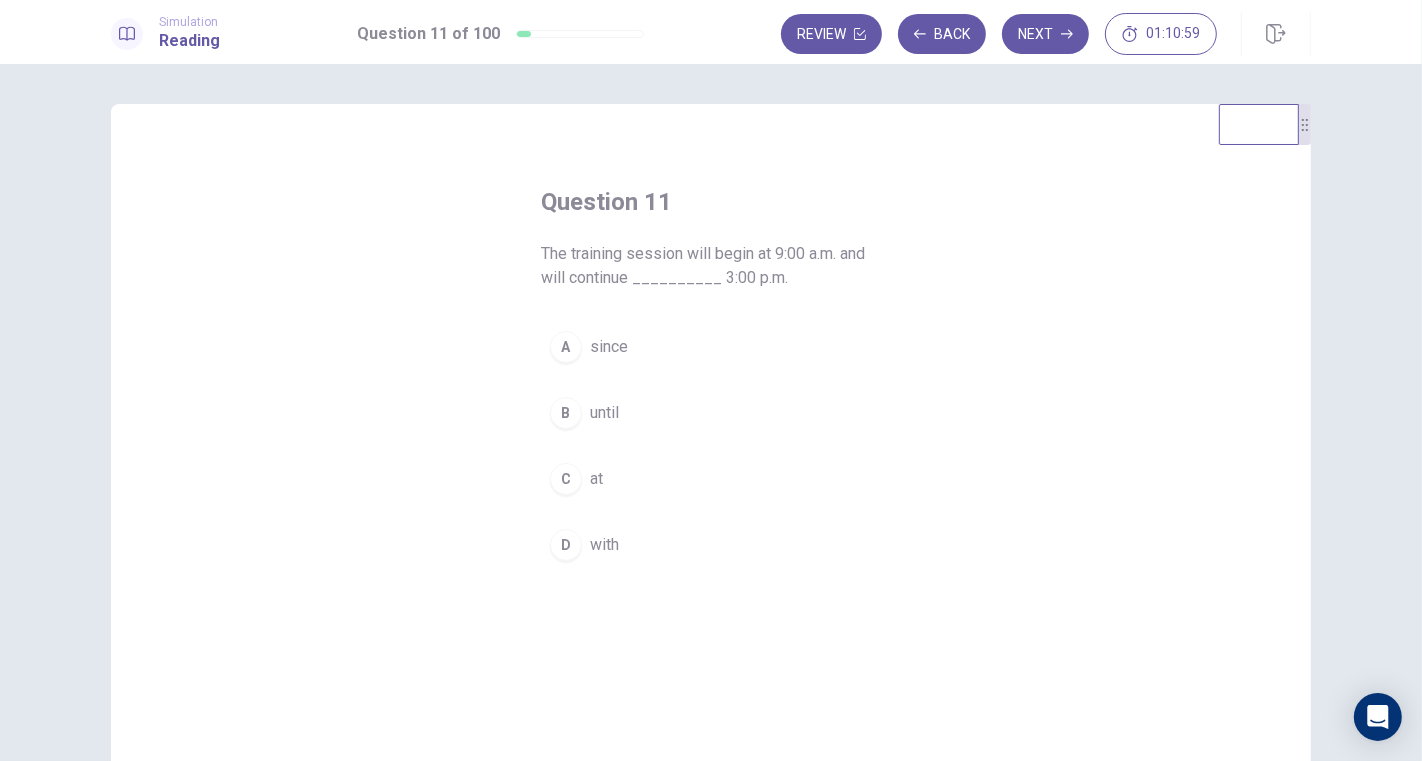 click on "until" at bounding box center (604, 413) 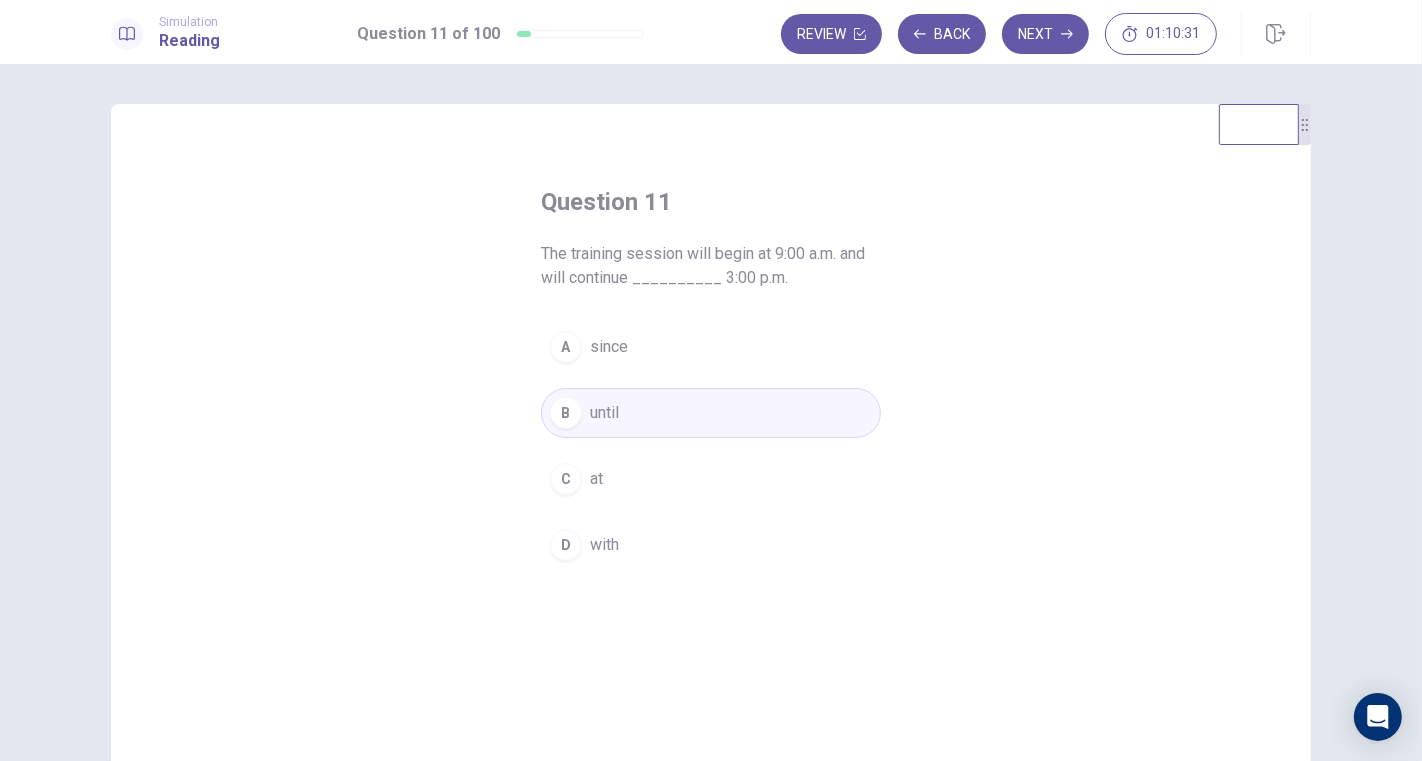 click on "Next" at bounding box center [1045, 34] 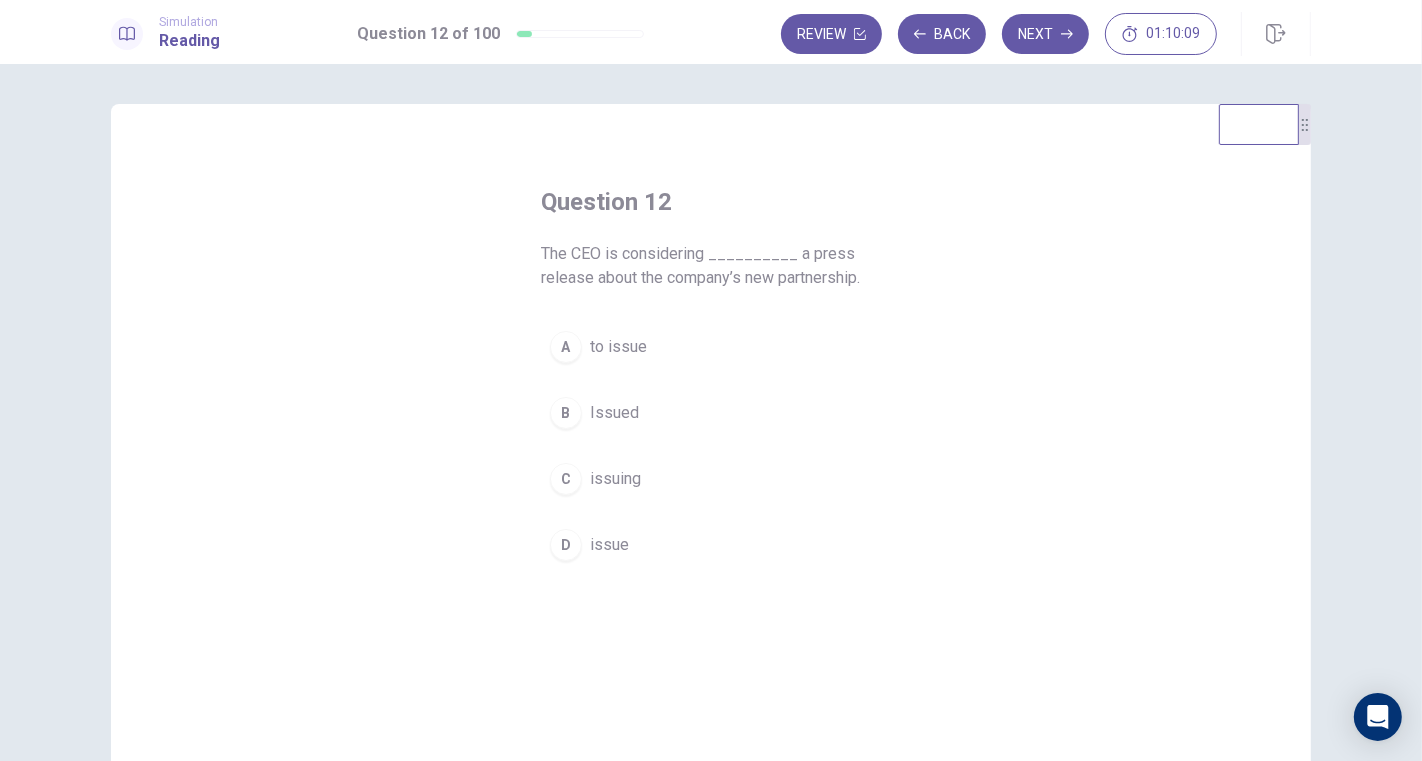 click on "to issue" at bounding box center (618, 347) 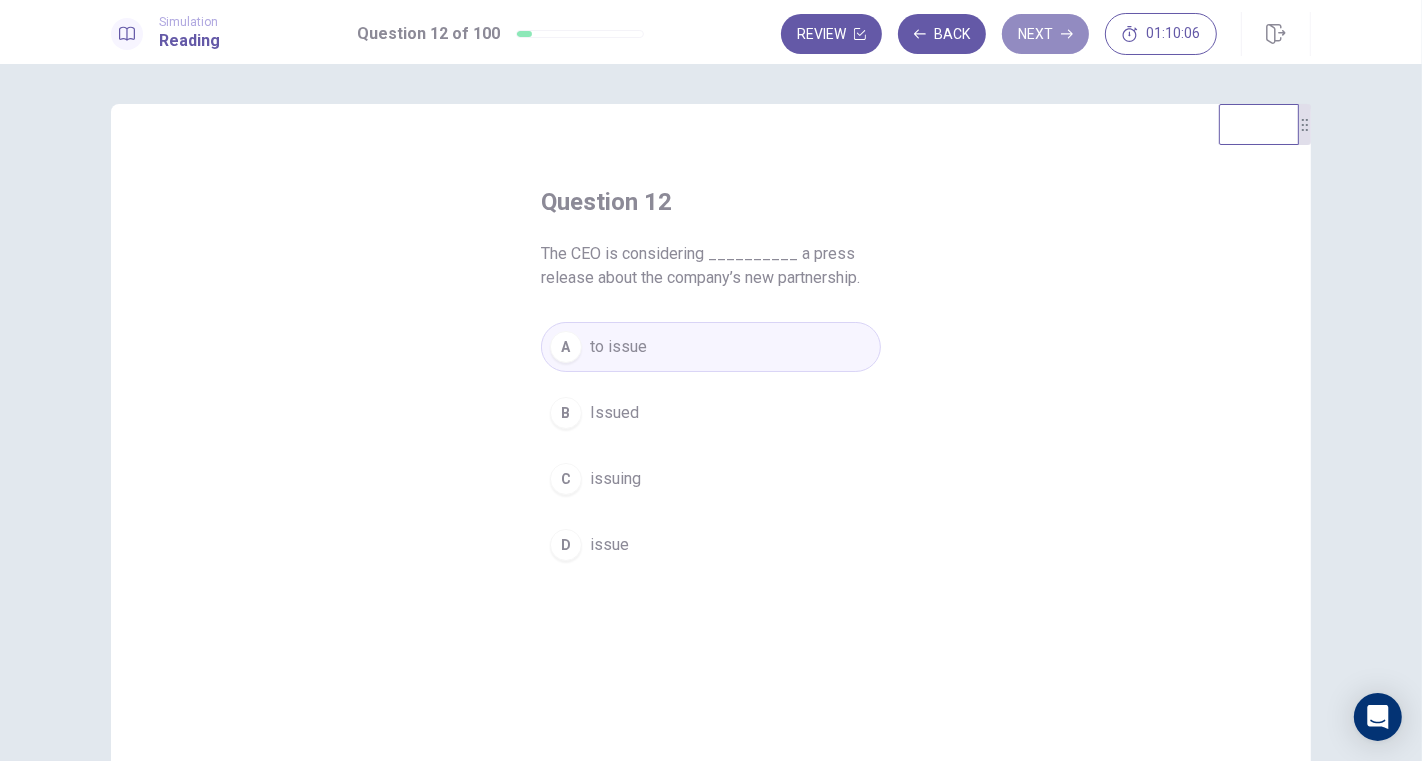 click on "Next" at bounding box center (1045, 34) 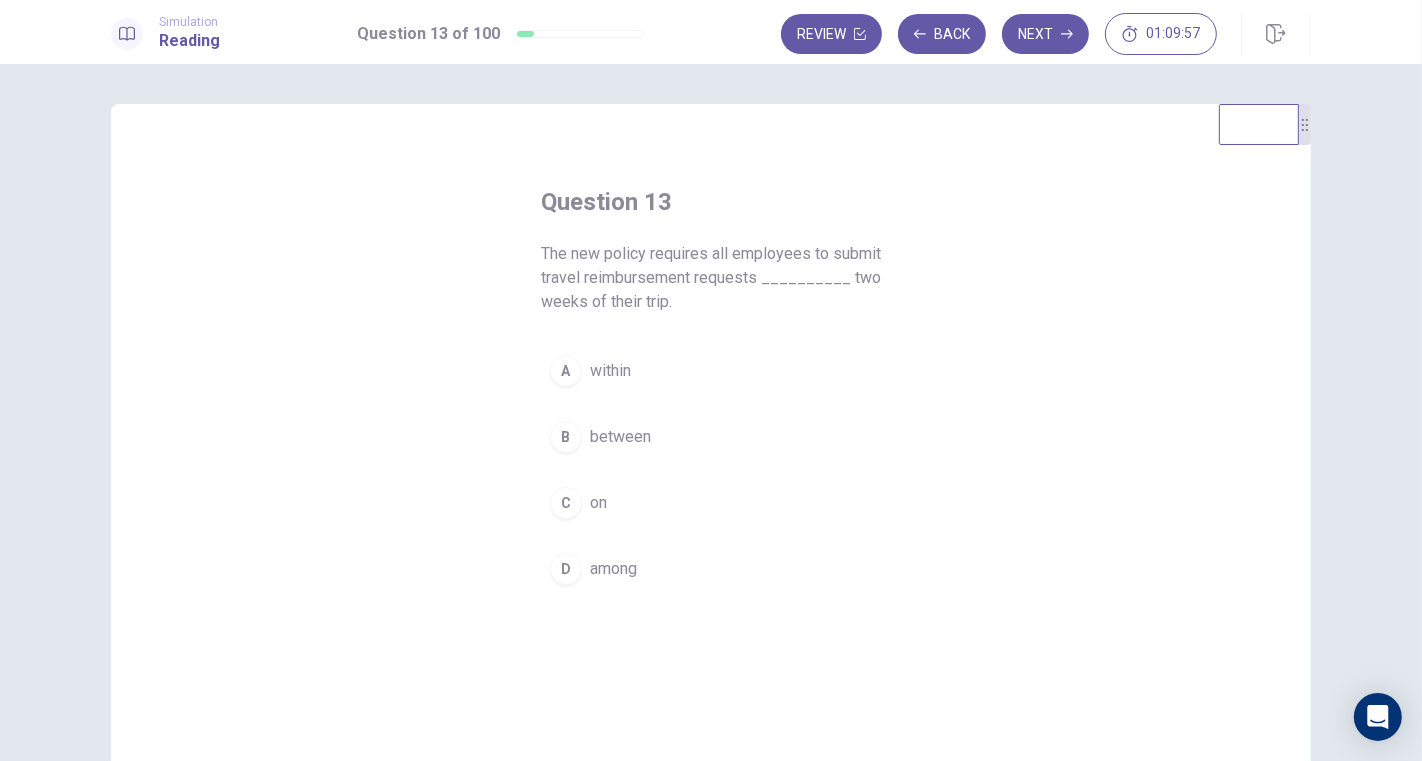 click on "within" at bounding box center (610, 371) 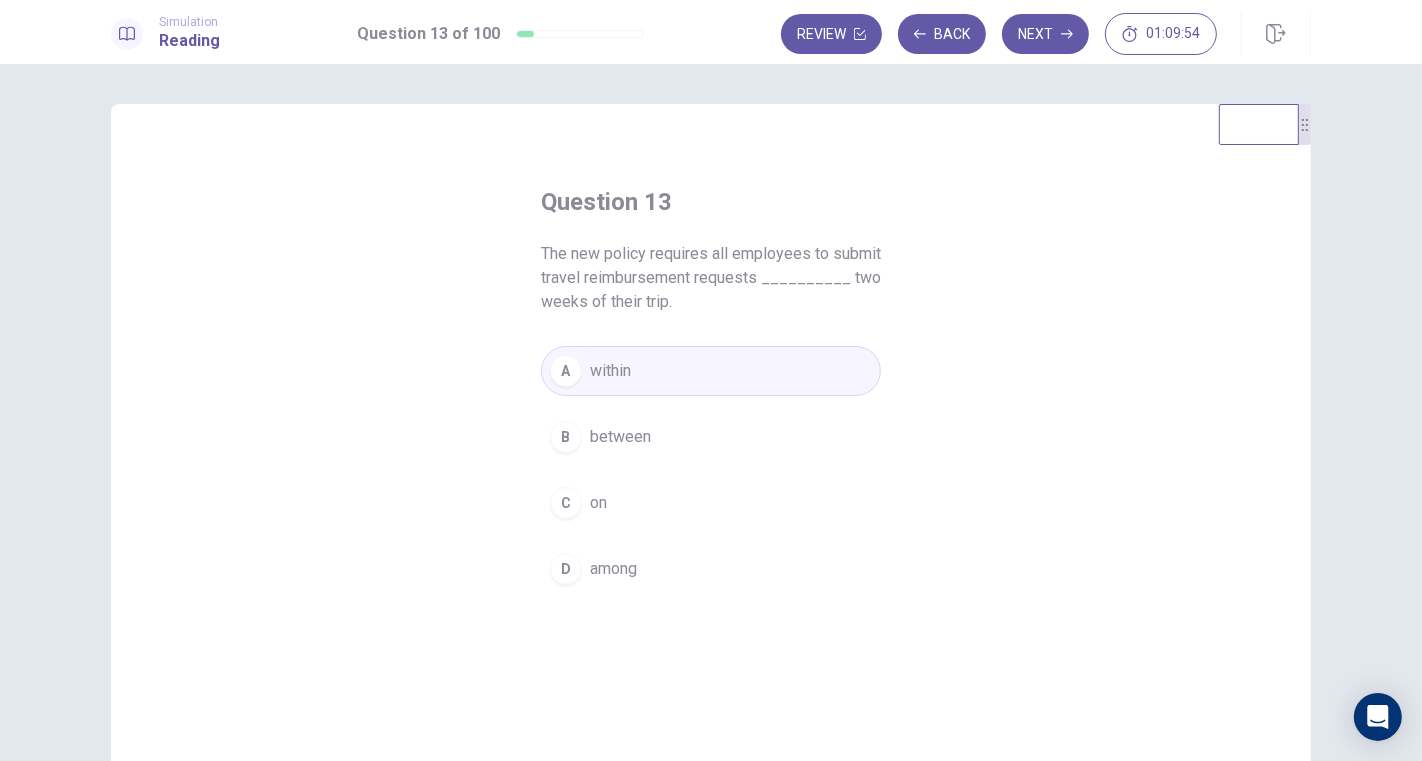 click on "Next" at bounding box center (1045, 34) 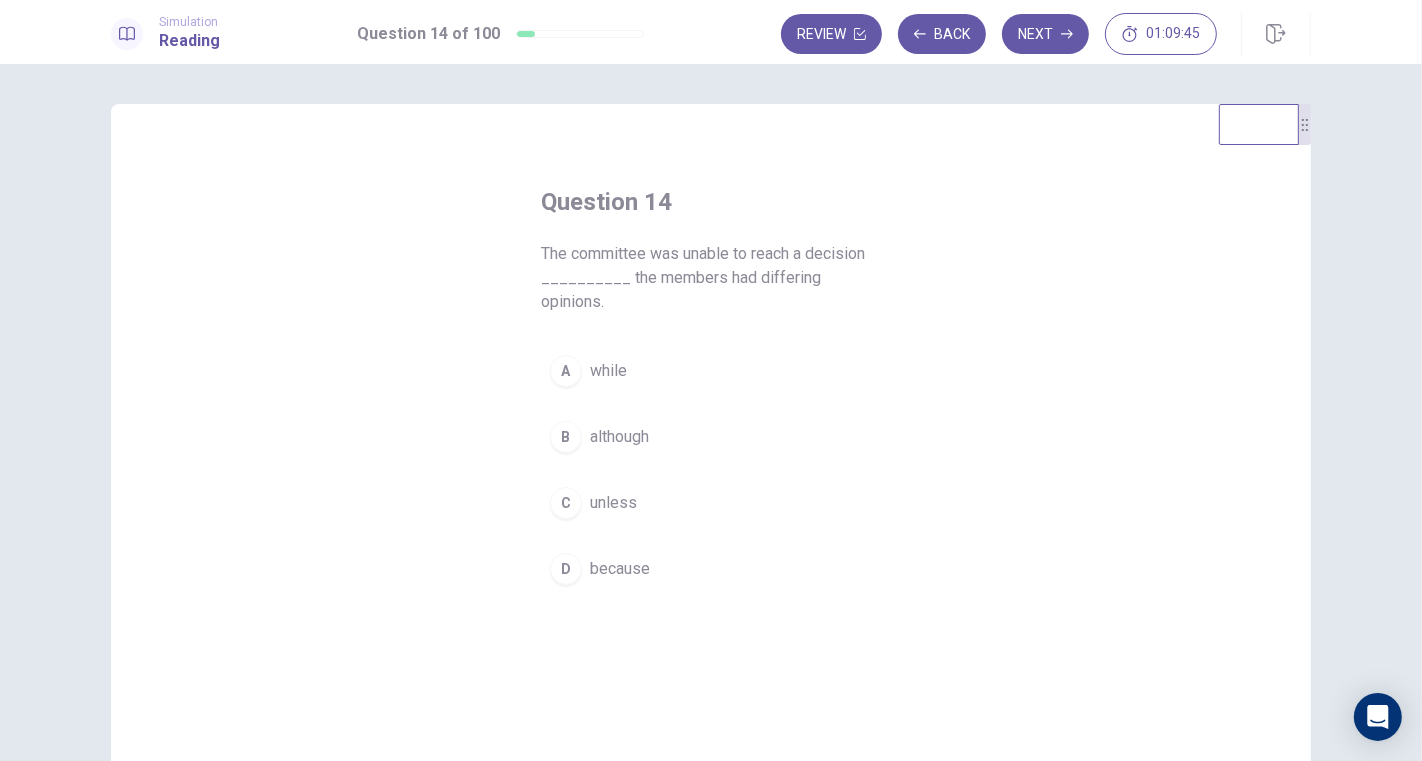 click on "because" at bounding box center [620, 569] 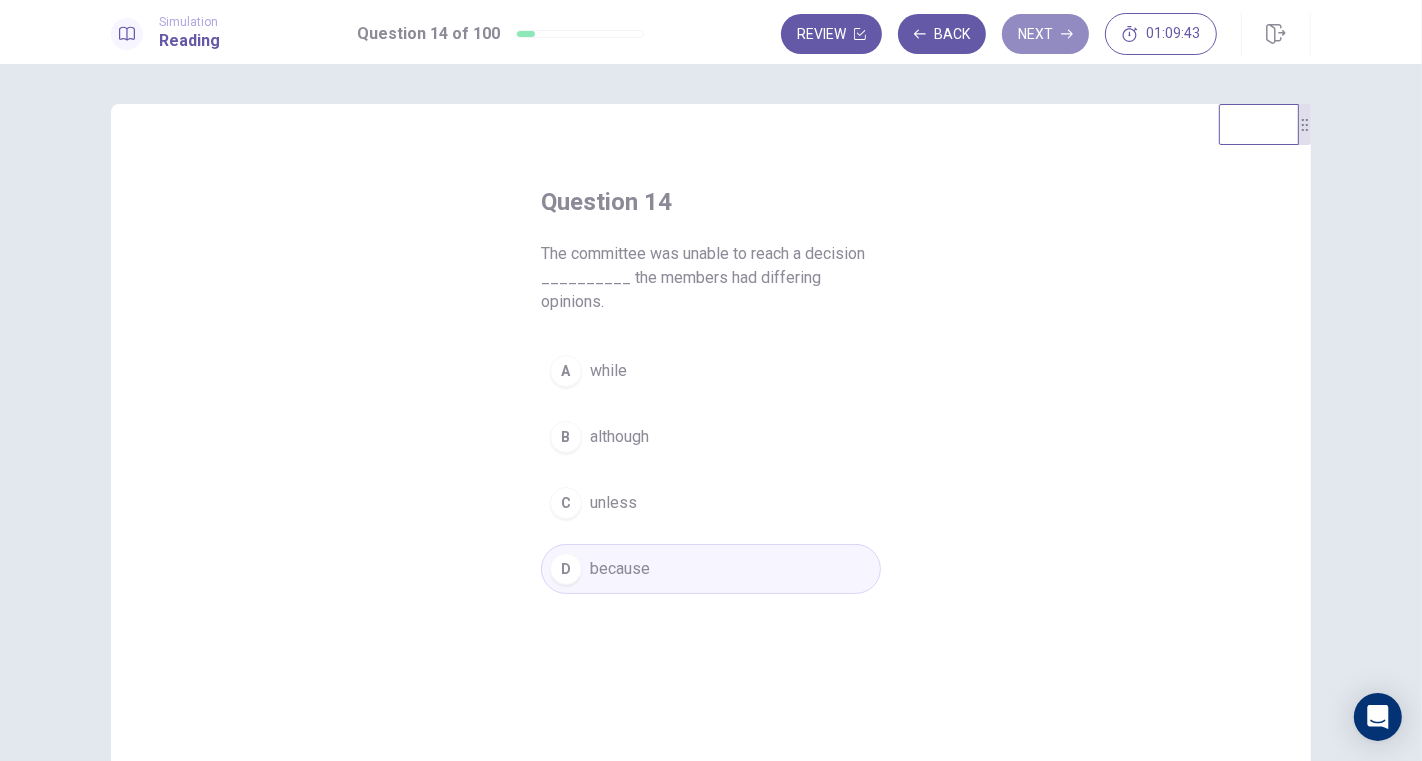 click on "Next" at bounding box center [1045, 34] 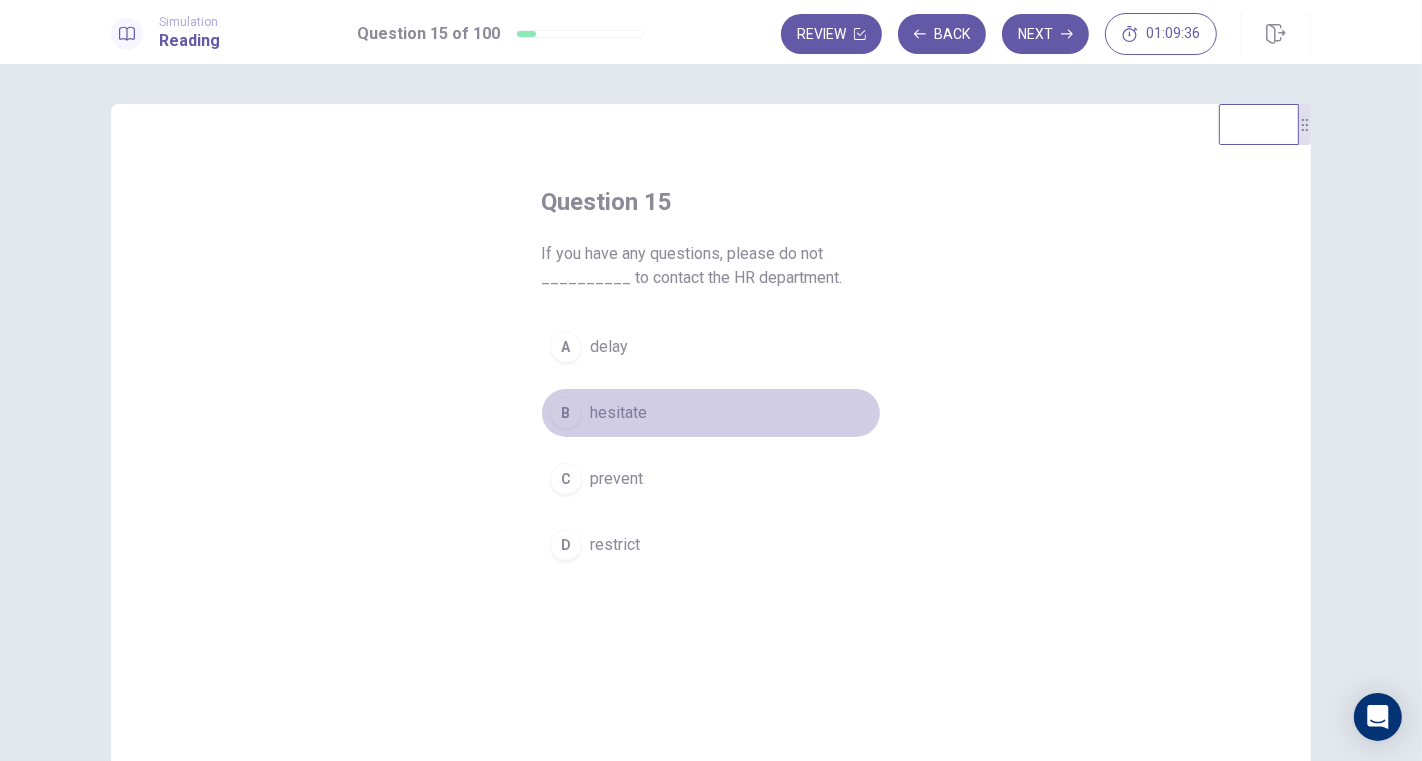 click on "hesitate" at bounding box center [618, 413] 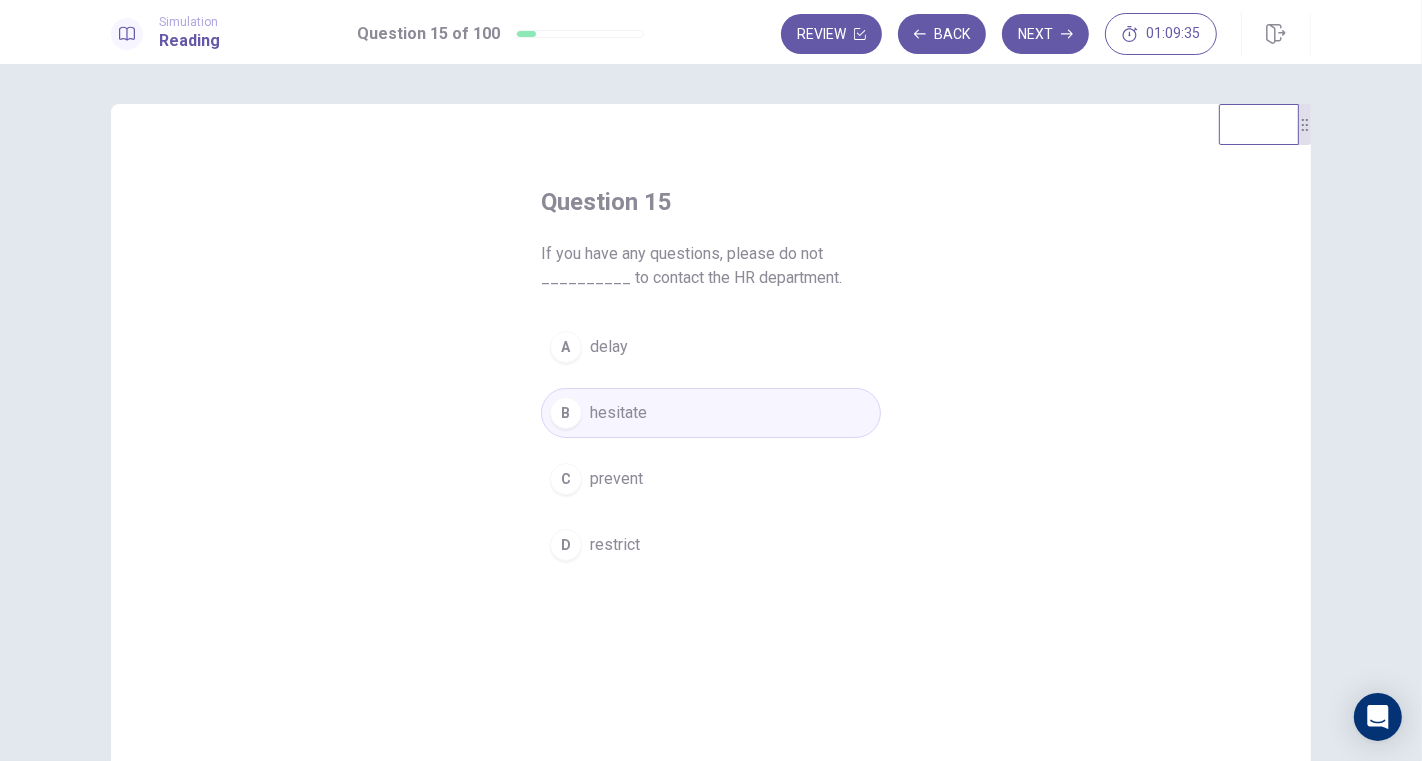 click on "Next" at bounding box center [1045, 34] 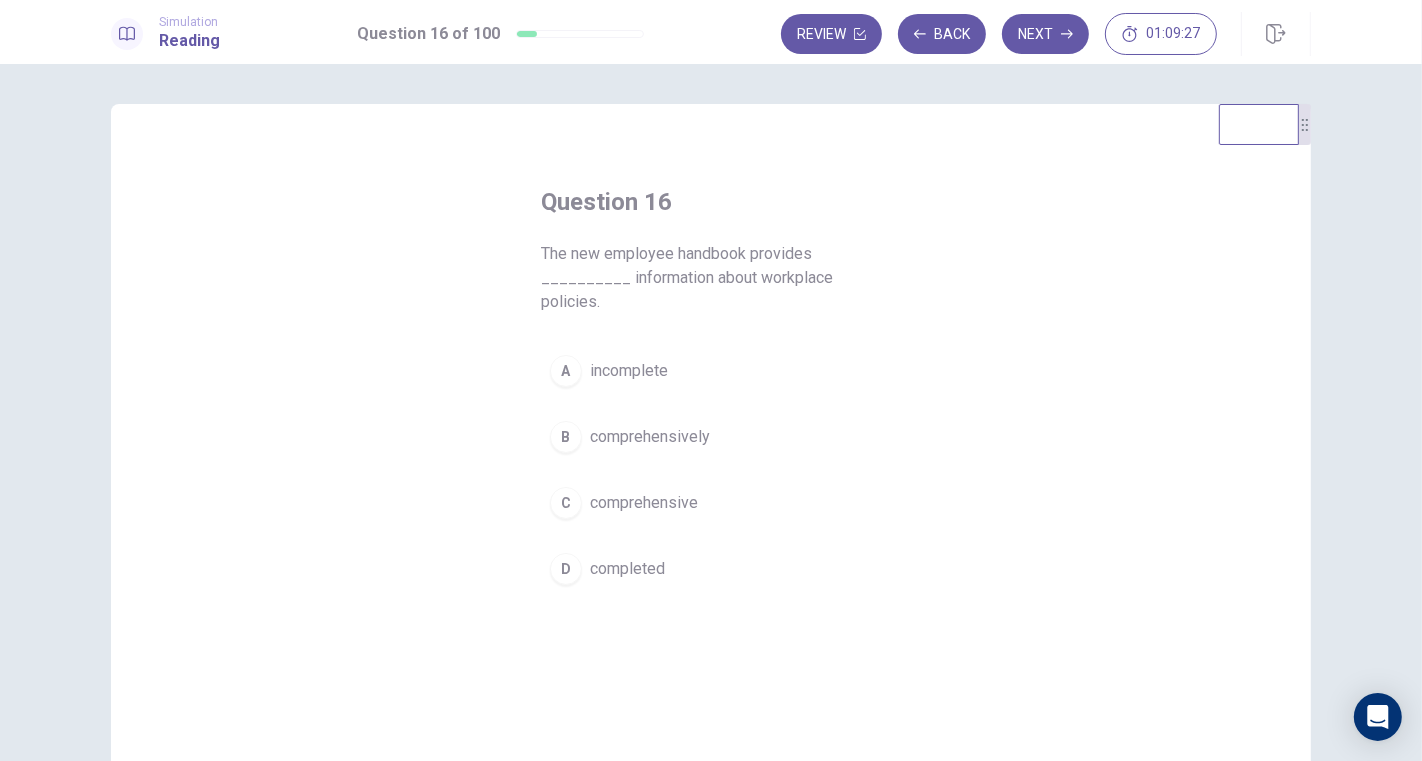 click on "completed" at bounding box center [627, 569] 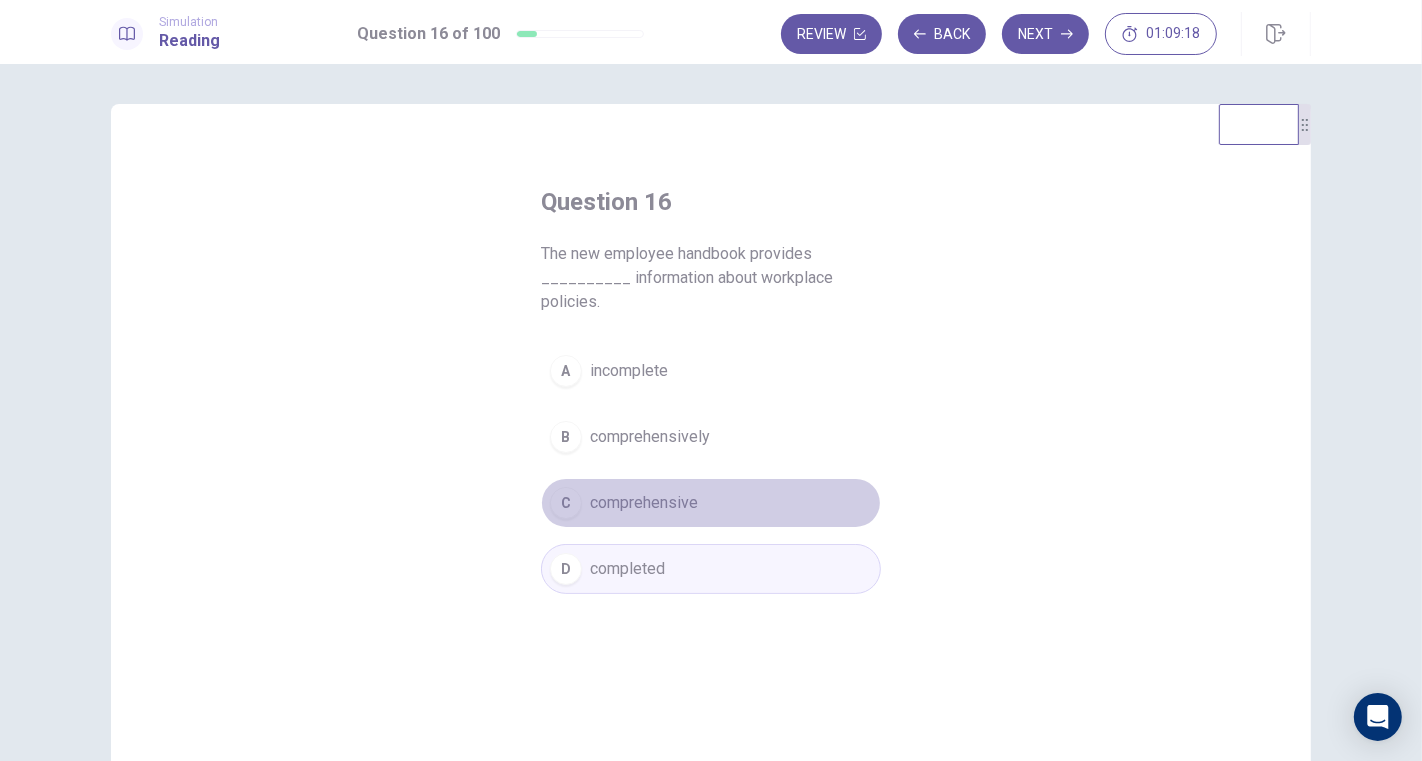 click on "comprehensive" at bounding box center (644, 503) 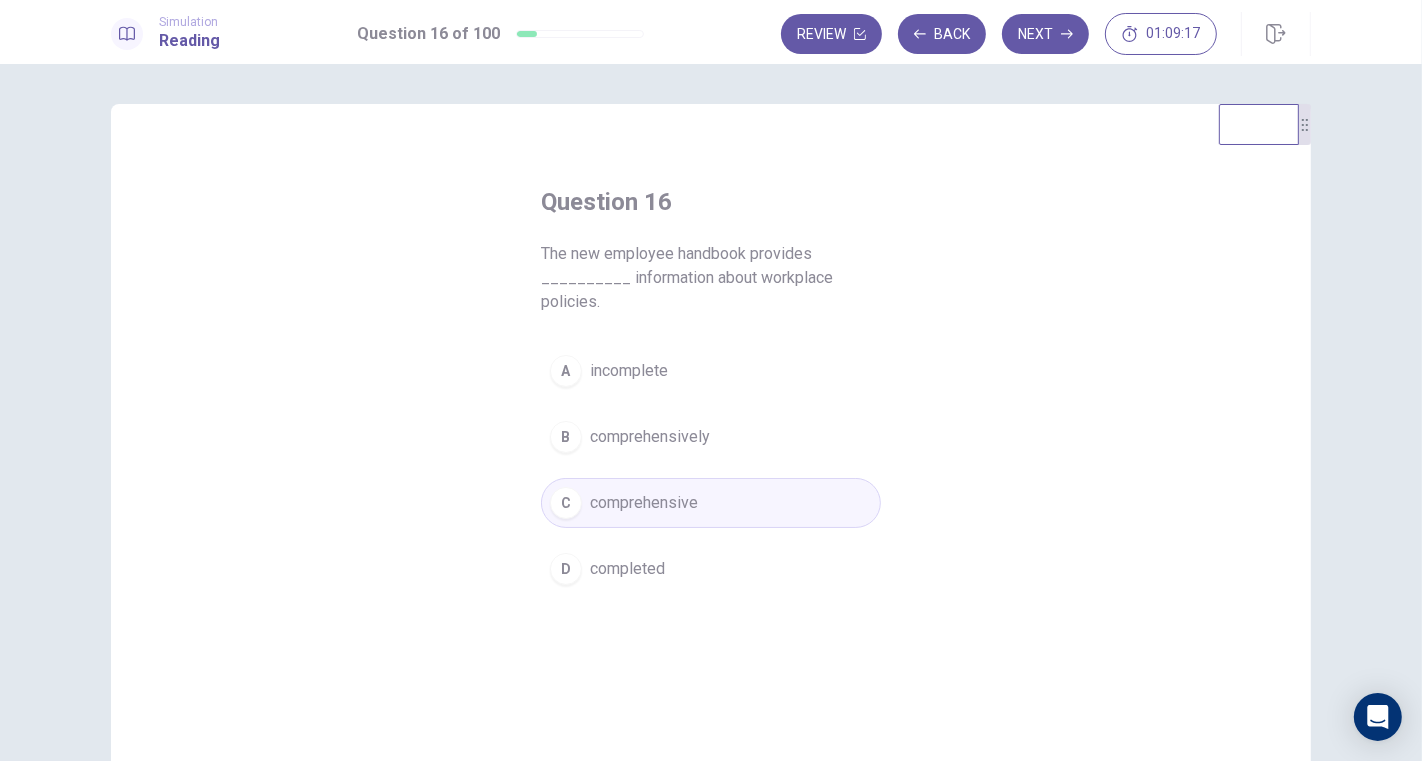 click on "Next" at bounding box center (1045, 34) 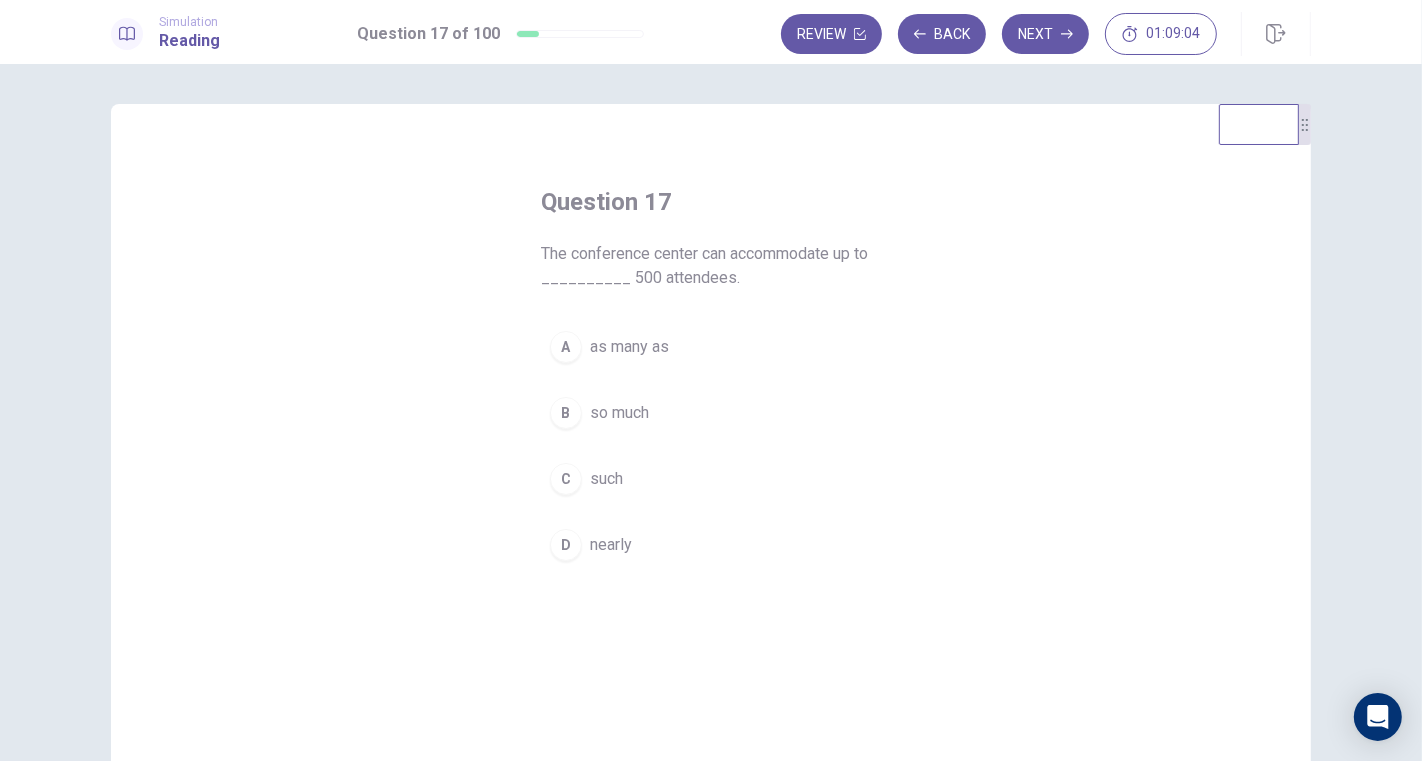 click on "nearly" at bounding box center (611, 545) 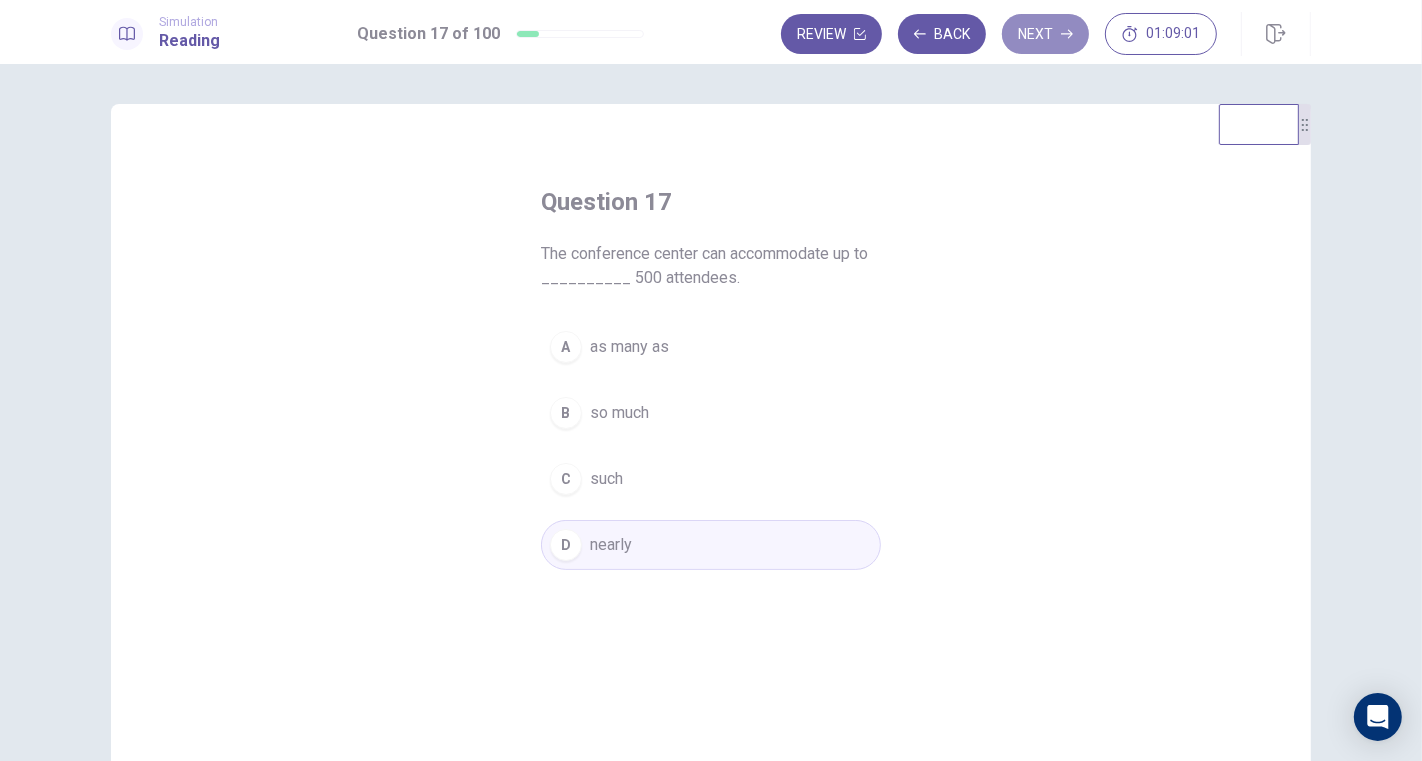 click on "Next" at bounding box center (1045, 34) 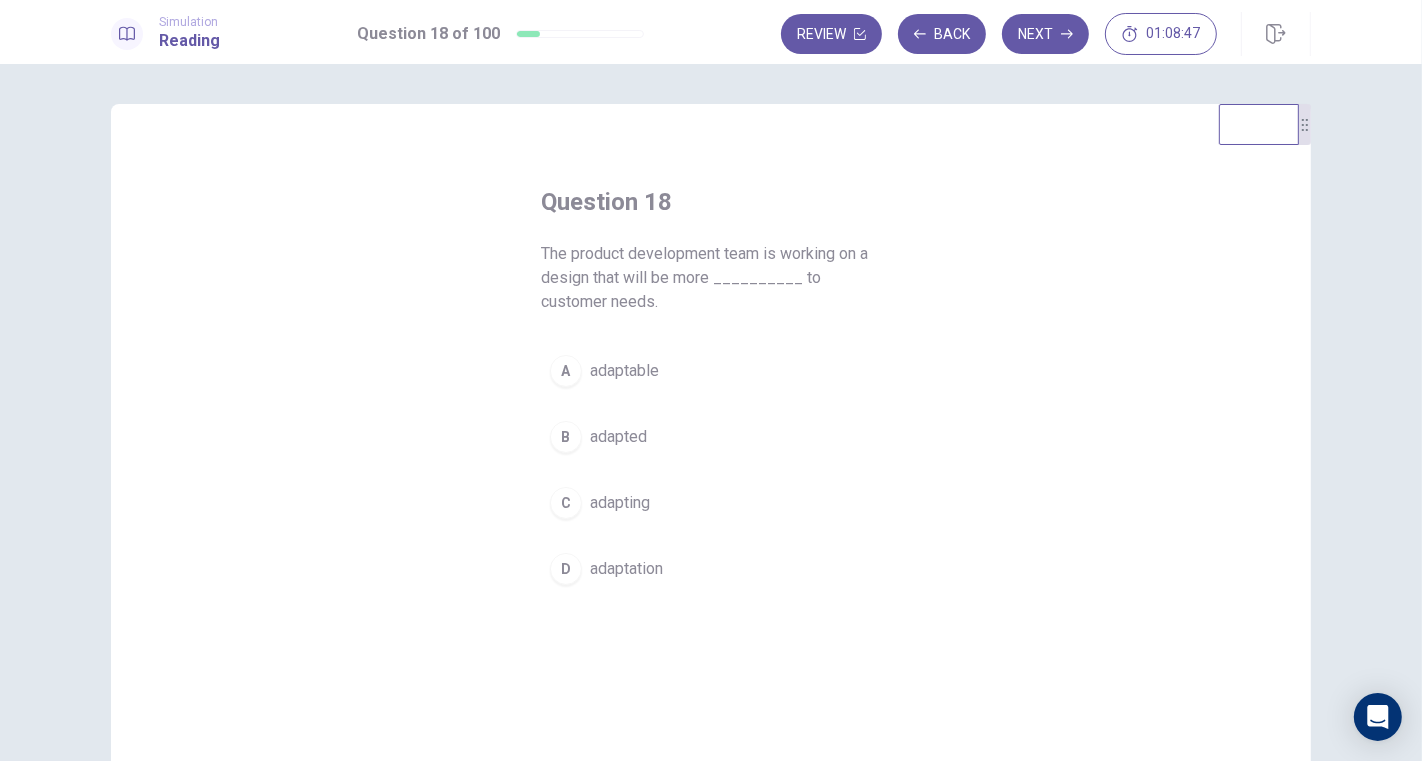 click on "adapted" at bounding box center (618, 437) 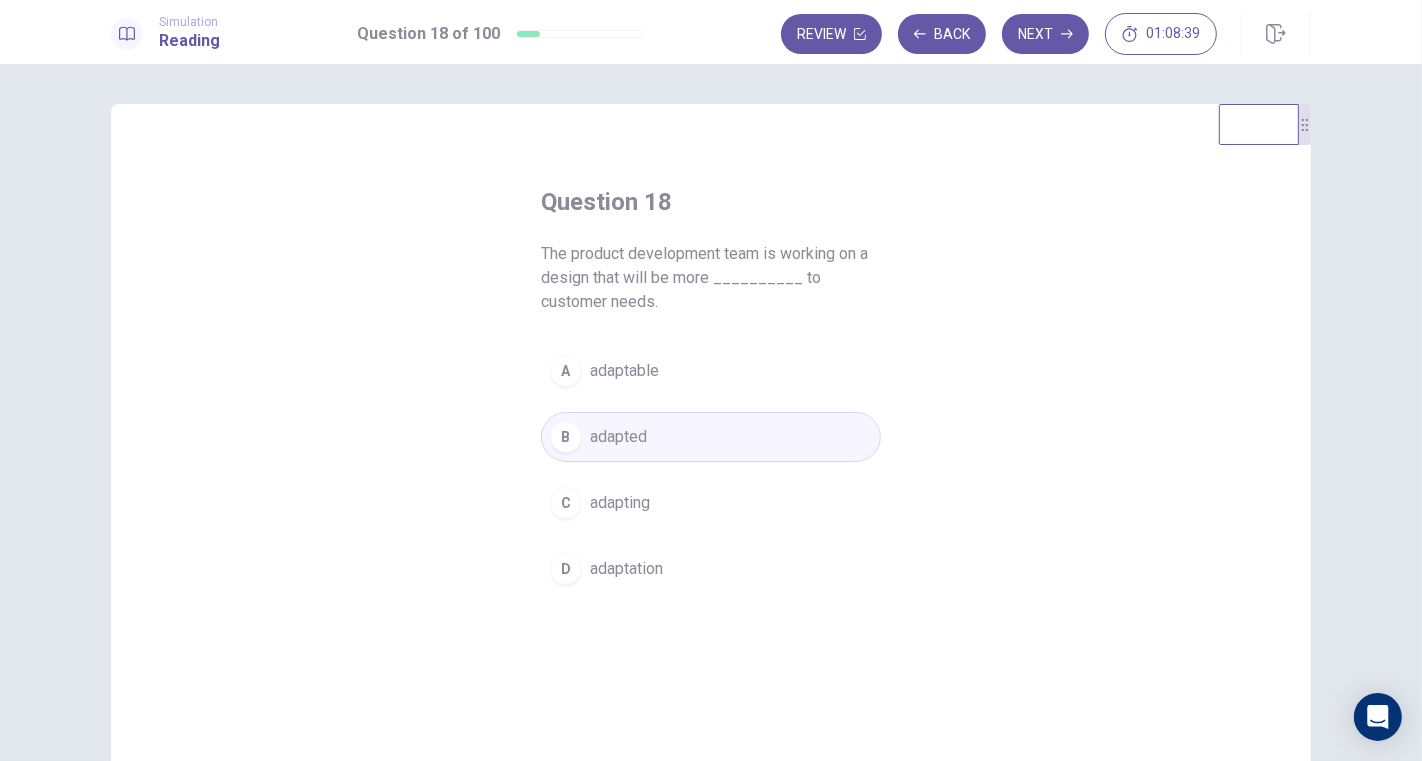 click 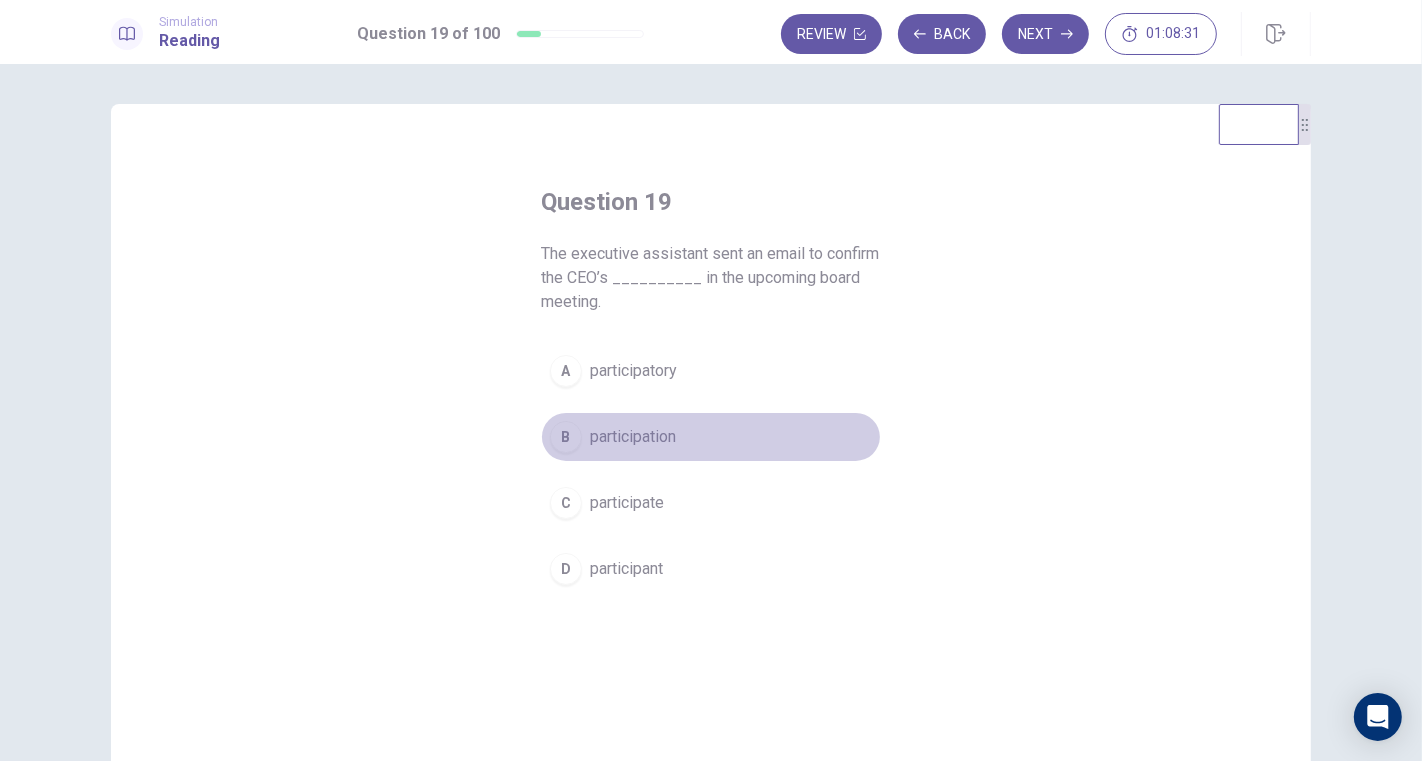 click on "participation" at bounding box center (633, 437) 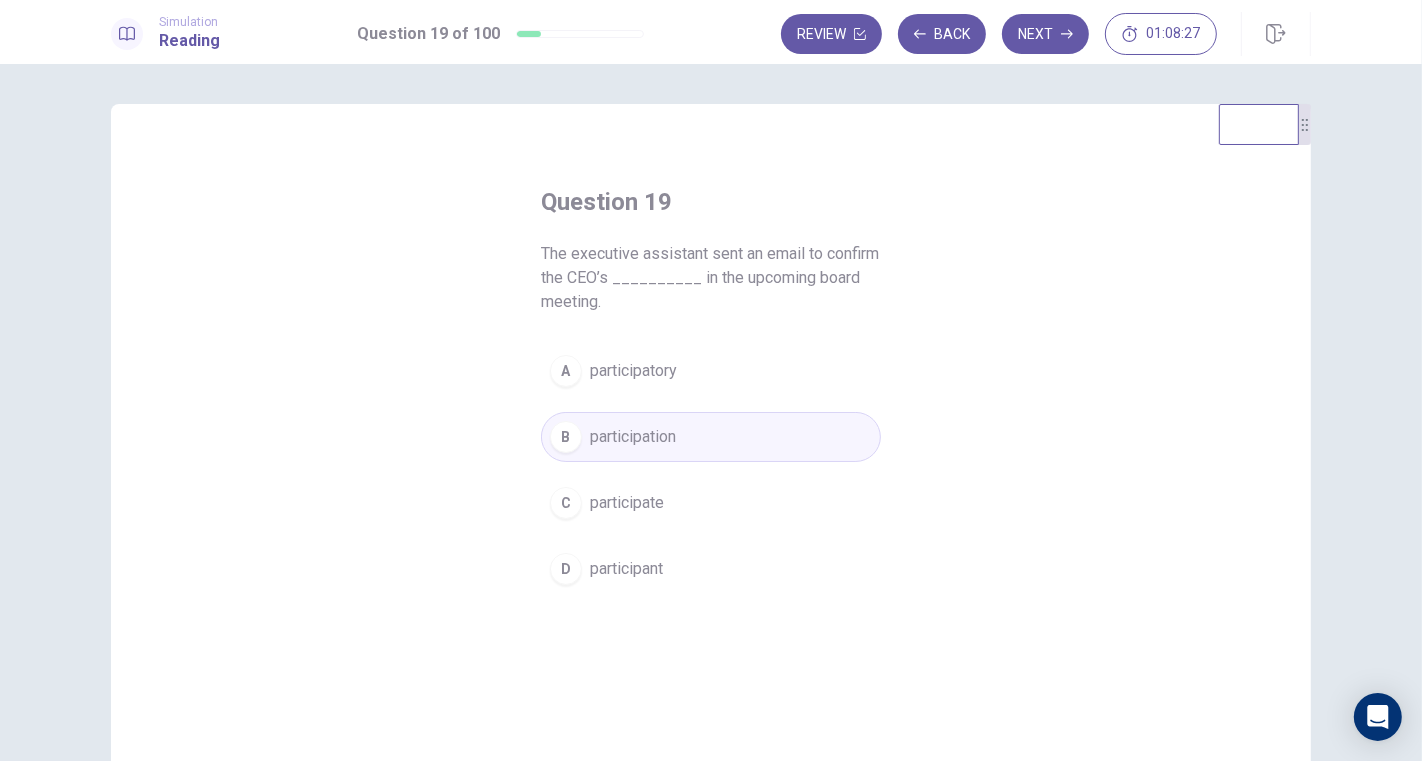 click on "Next" at bounding box center [1045, 34] 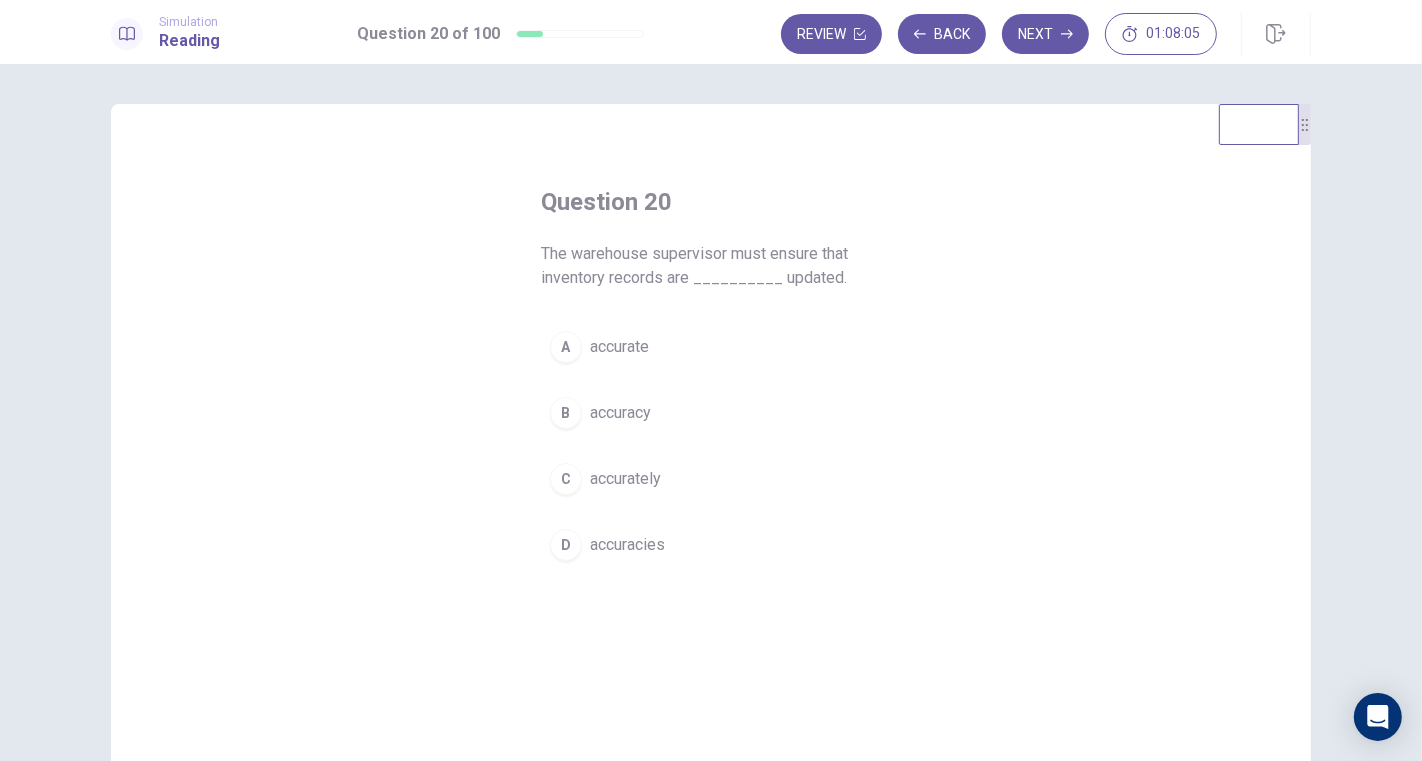 click on "accurately" at bounding box center (625, 479) 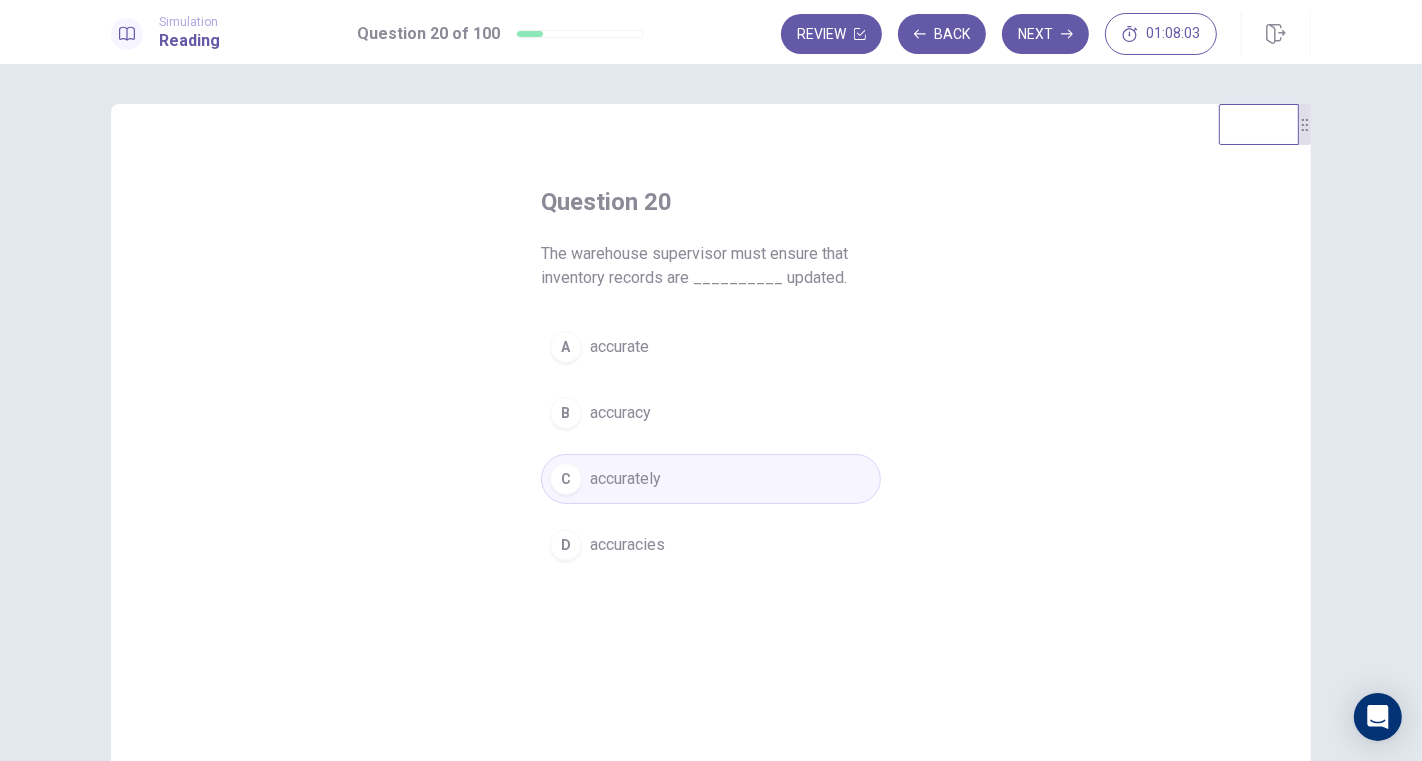 click on "Next" at bounding box center [1045, 34] 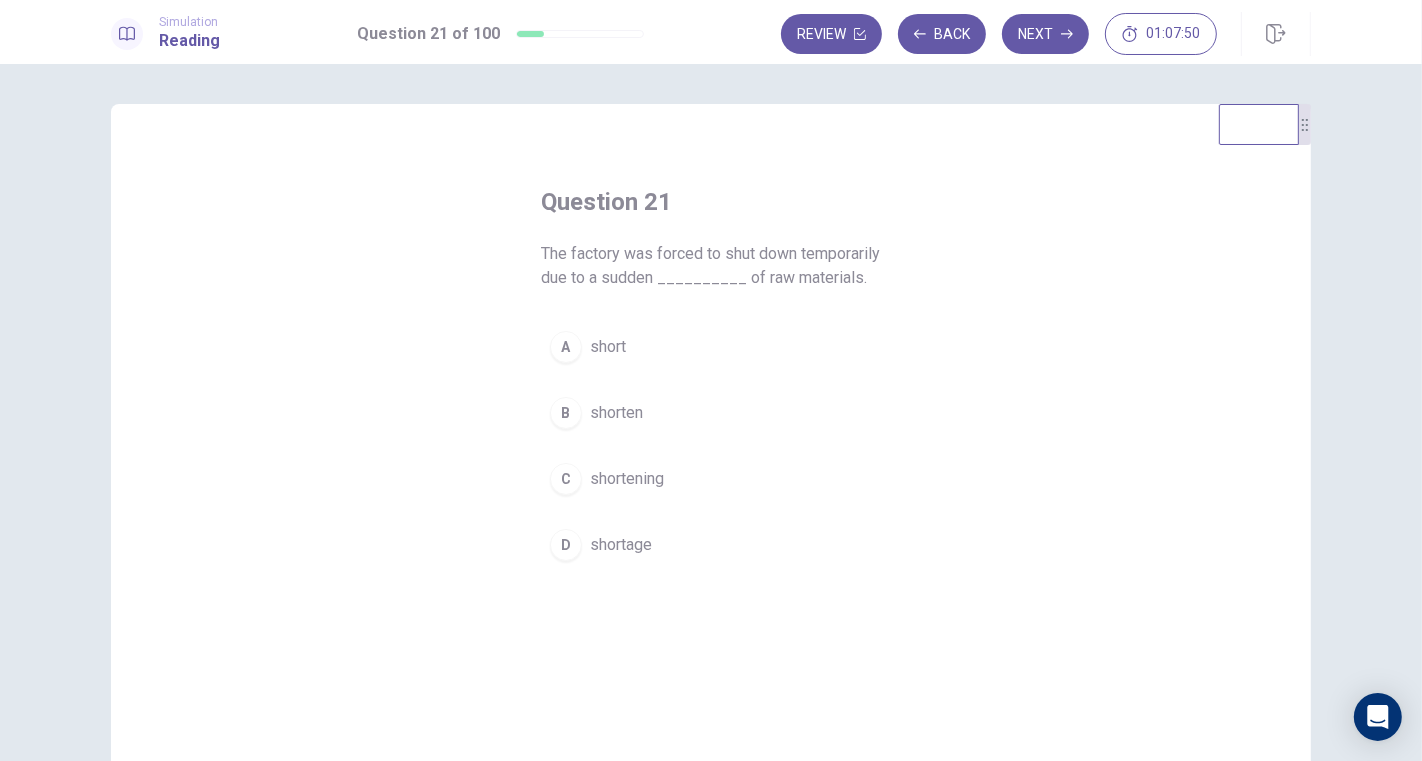 click on "shortage" at bounding box center [621, 545] 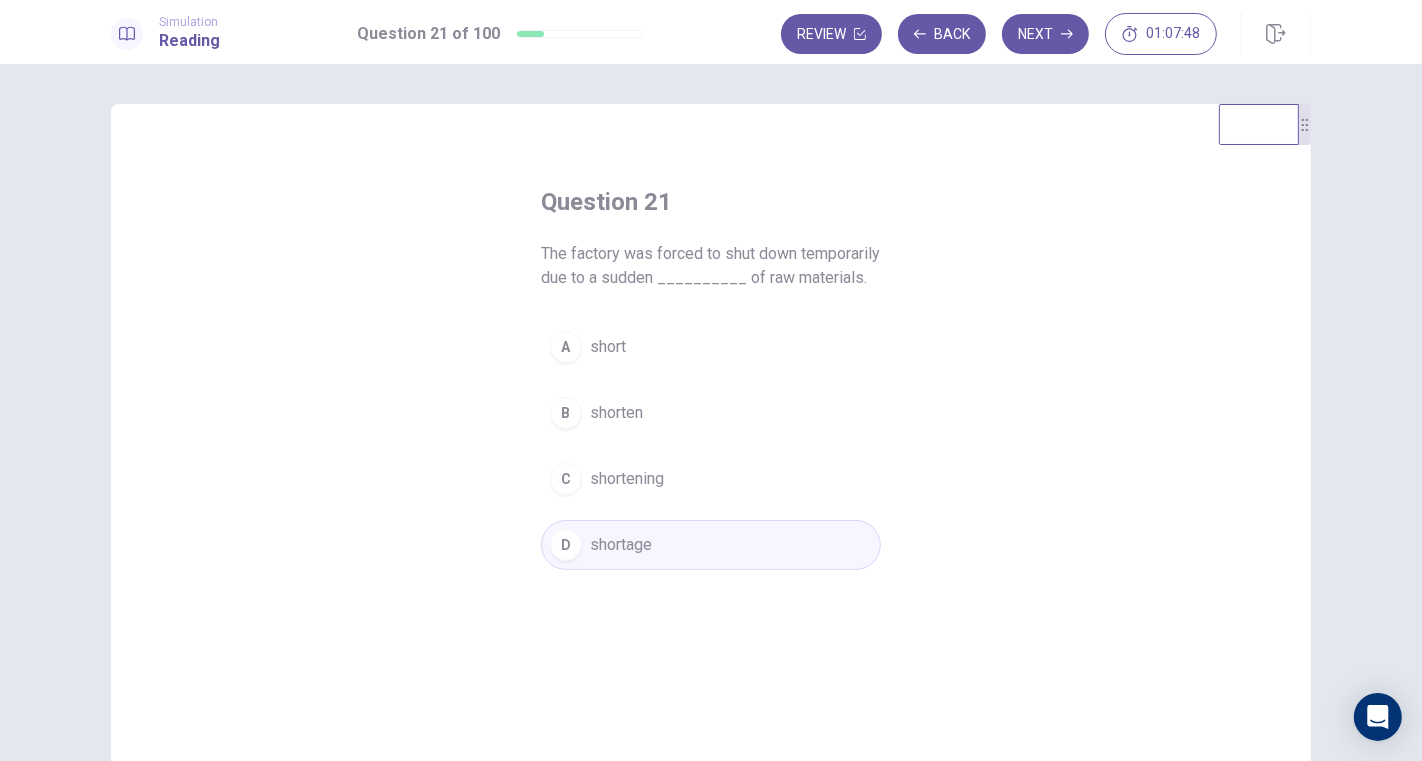 click on "Next" at bounding box center [1045, 34] 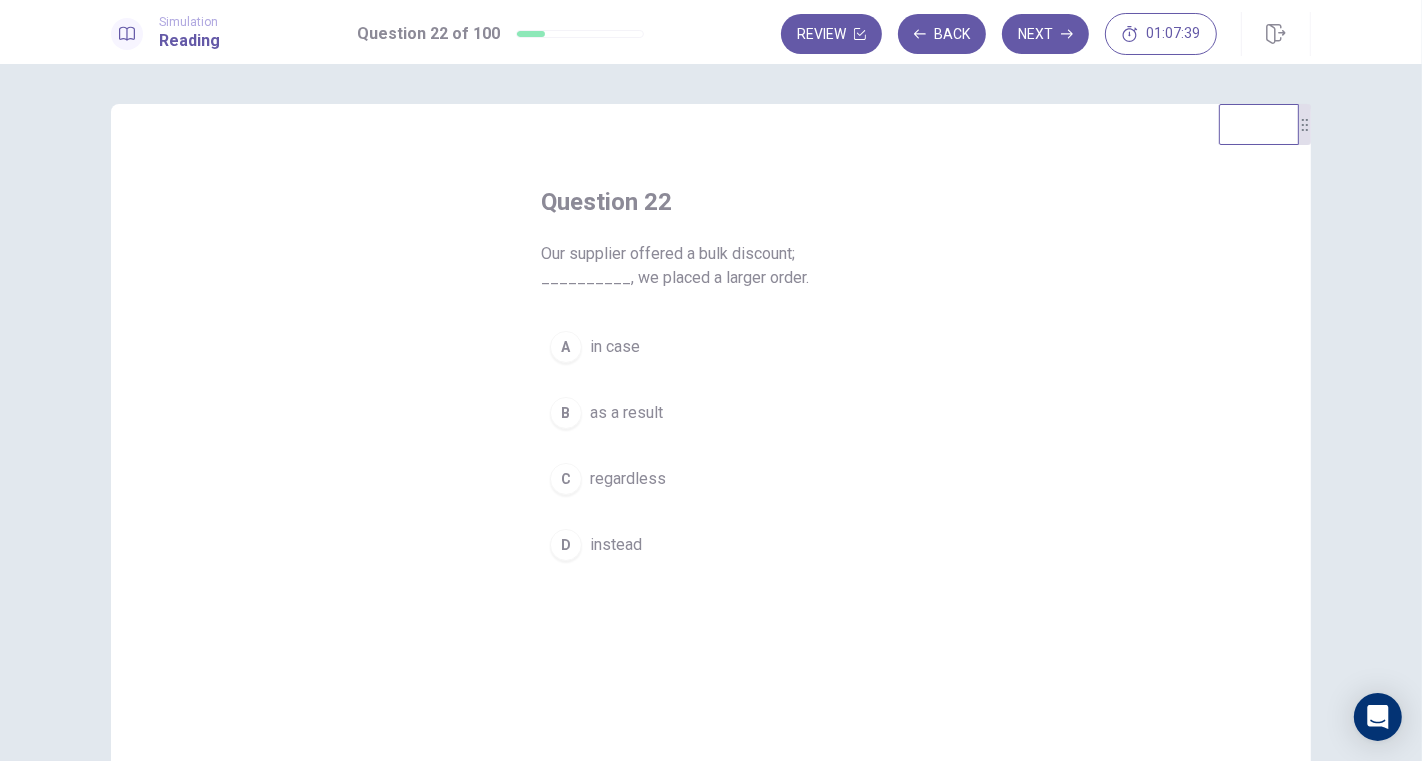 click on "as a result" at bounding box center [626, 413] 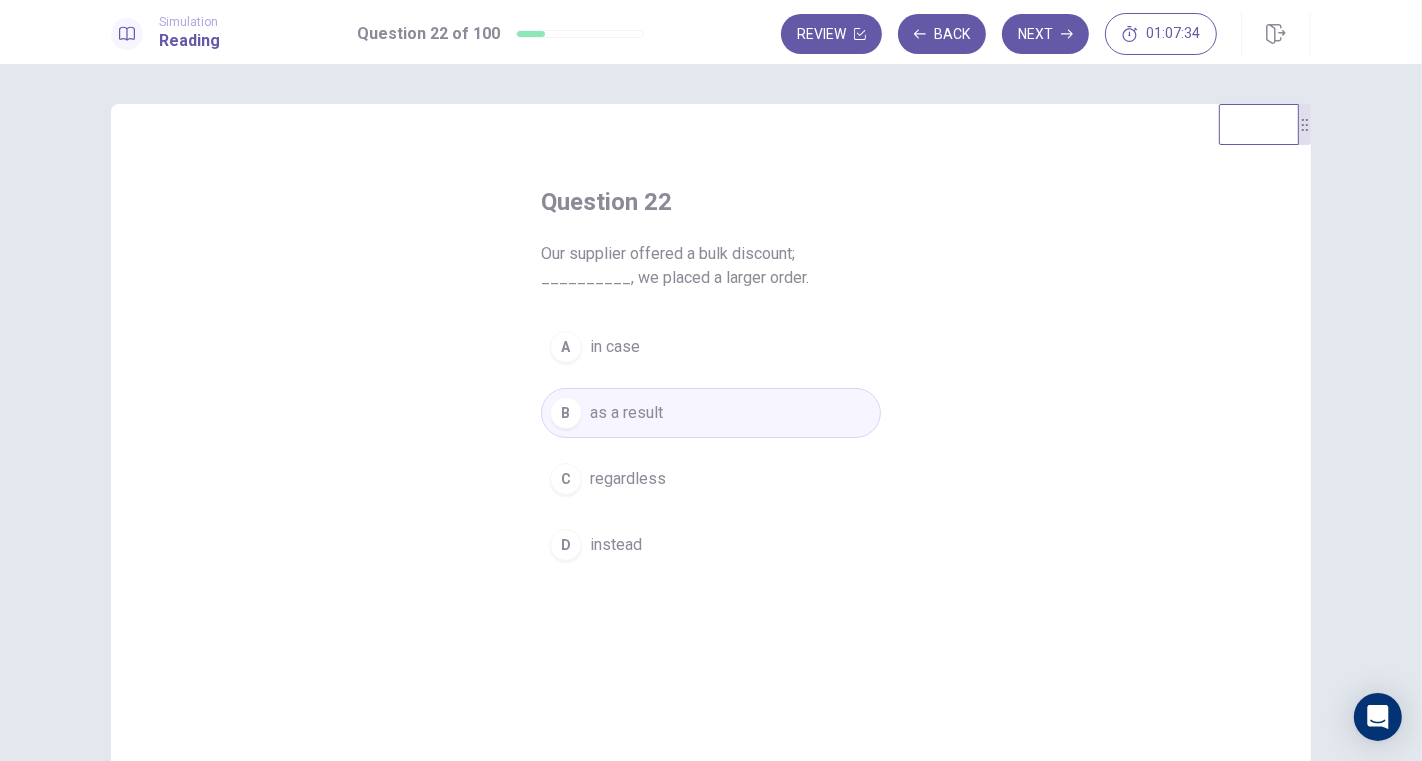 click on "Next" at bounding box center (1045, 34) 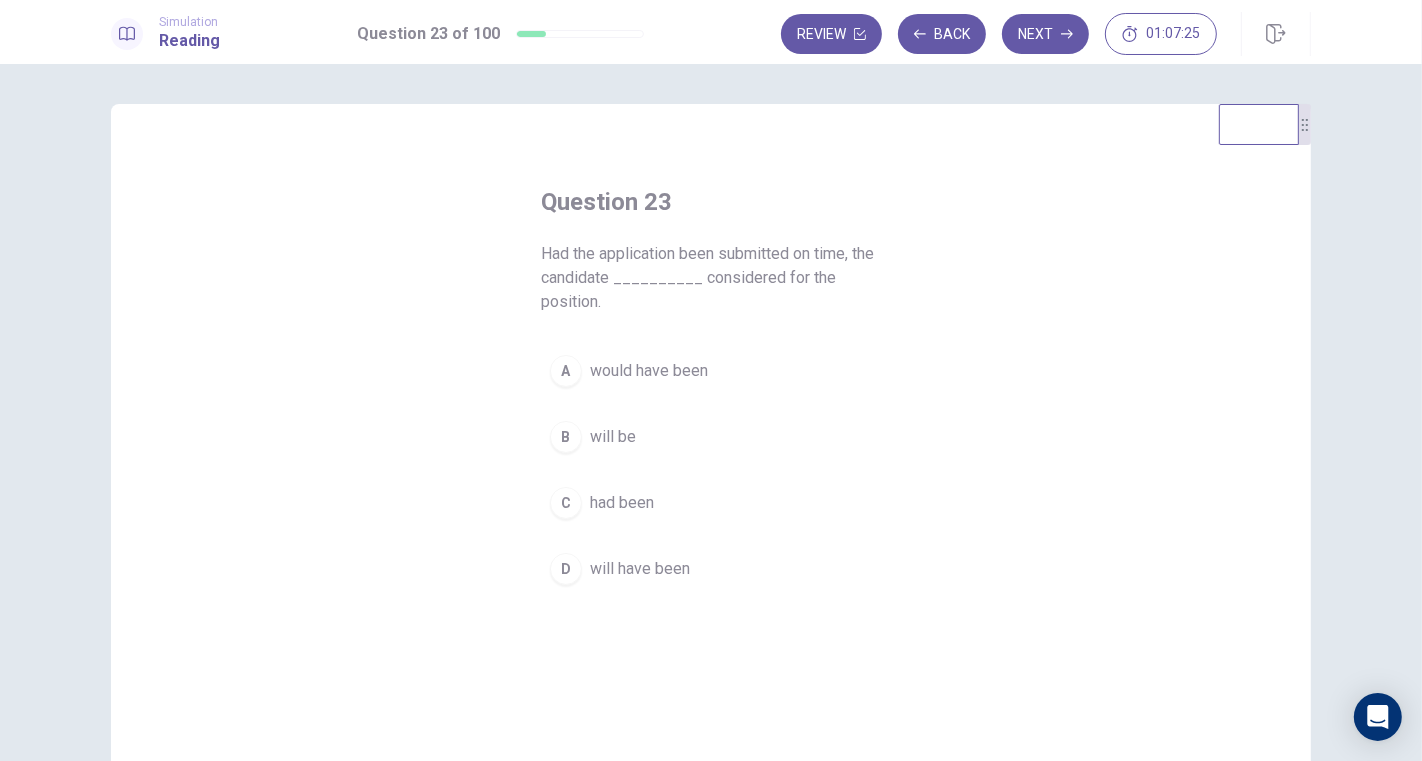 click on "would have been" at bounding box center (649, 371) 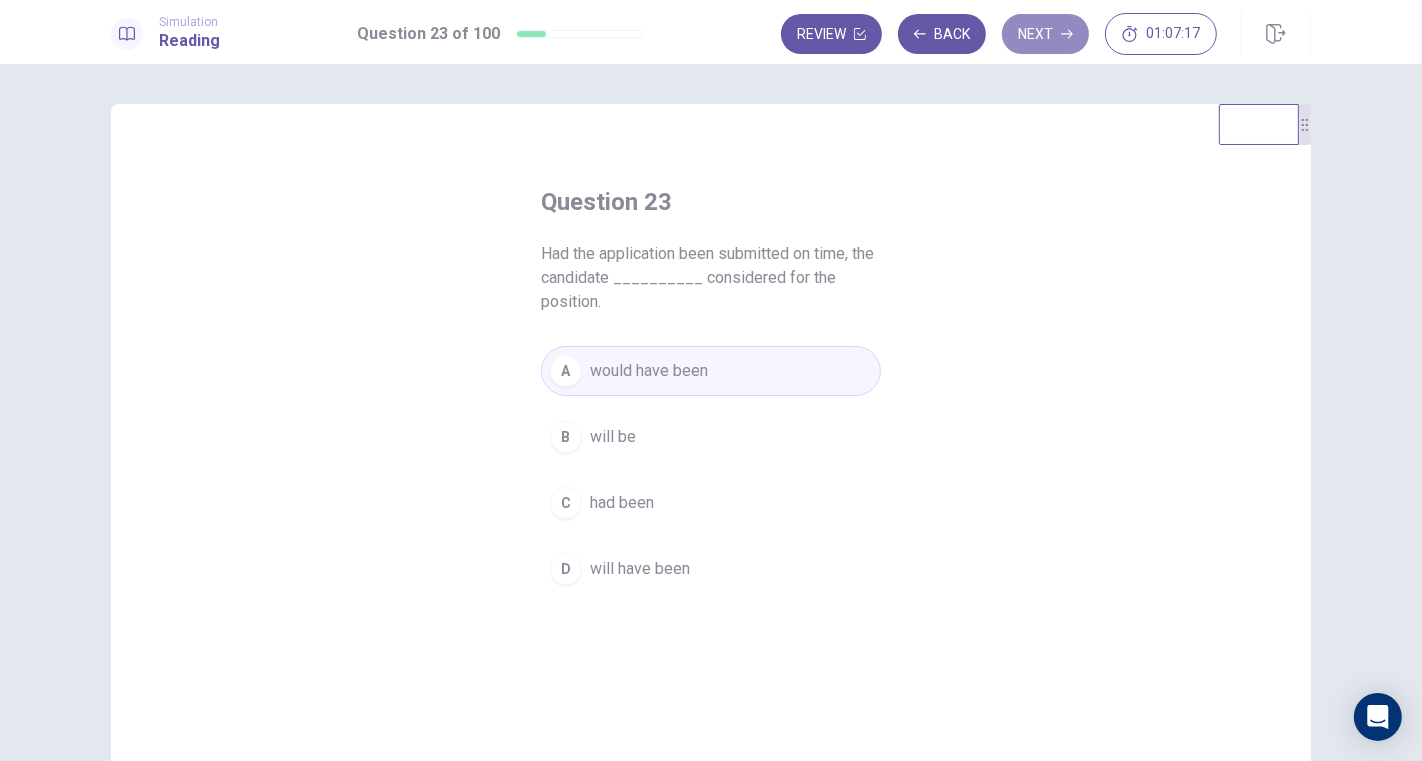 click on "Next" at bounding box center [1045, 34] 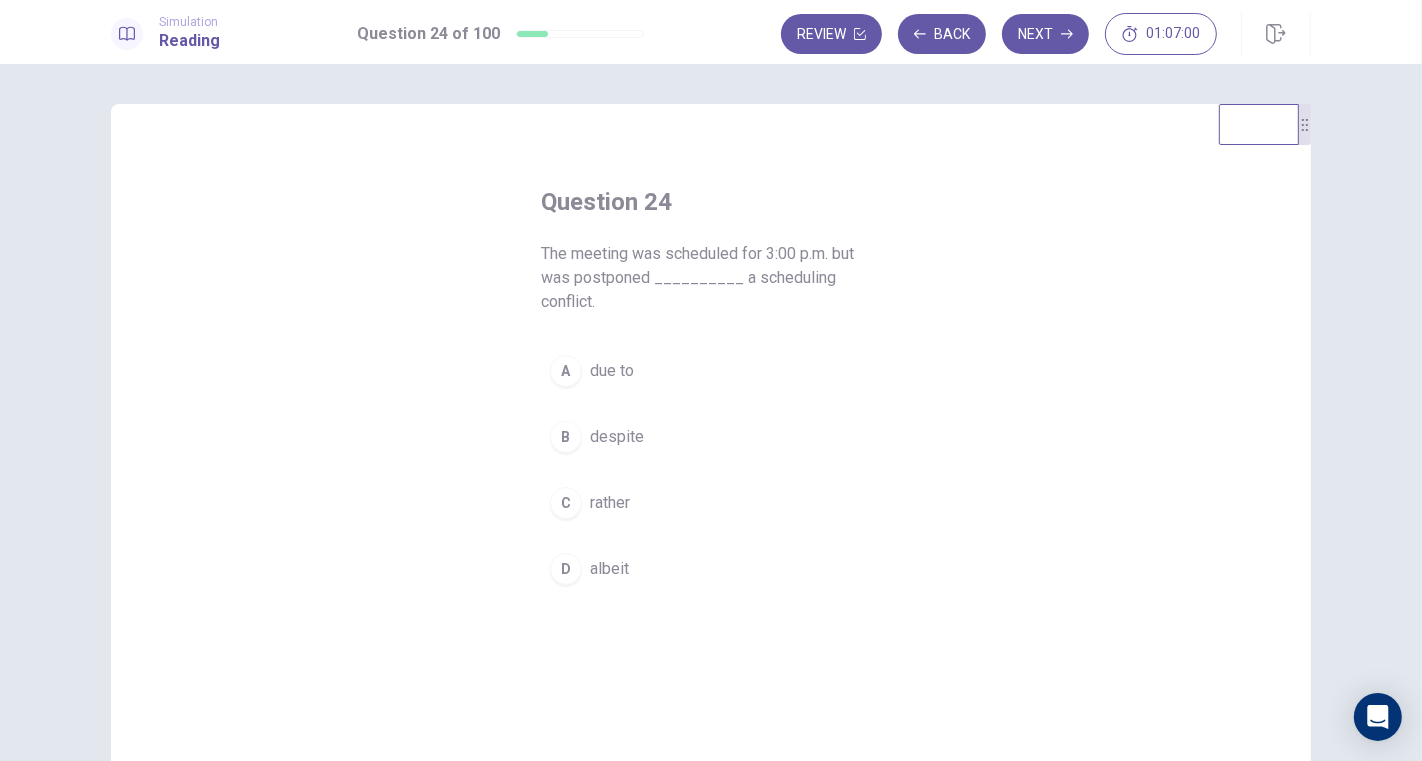 click on "A due to" at bounding box center [711, 371] 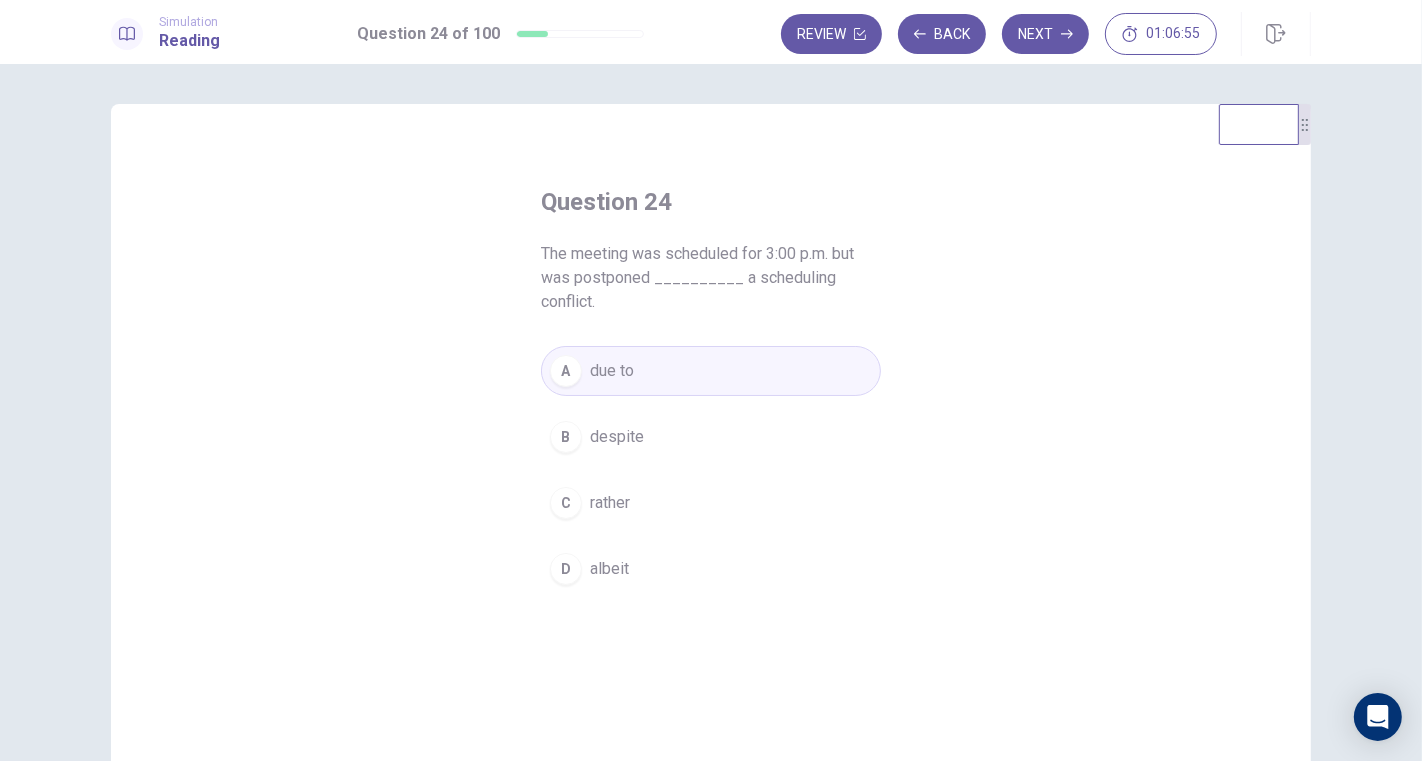 click on "Next" at bounding box center [1045, 34] 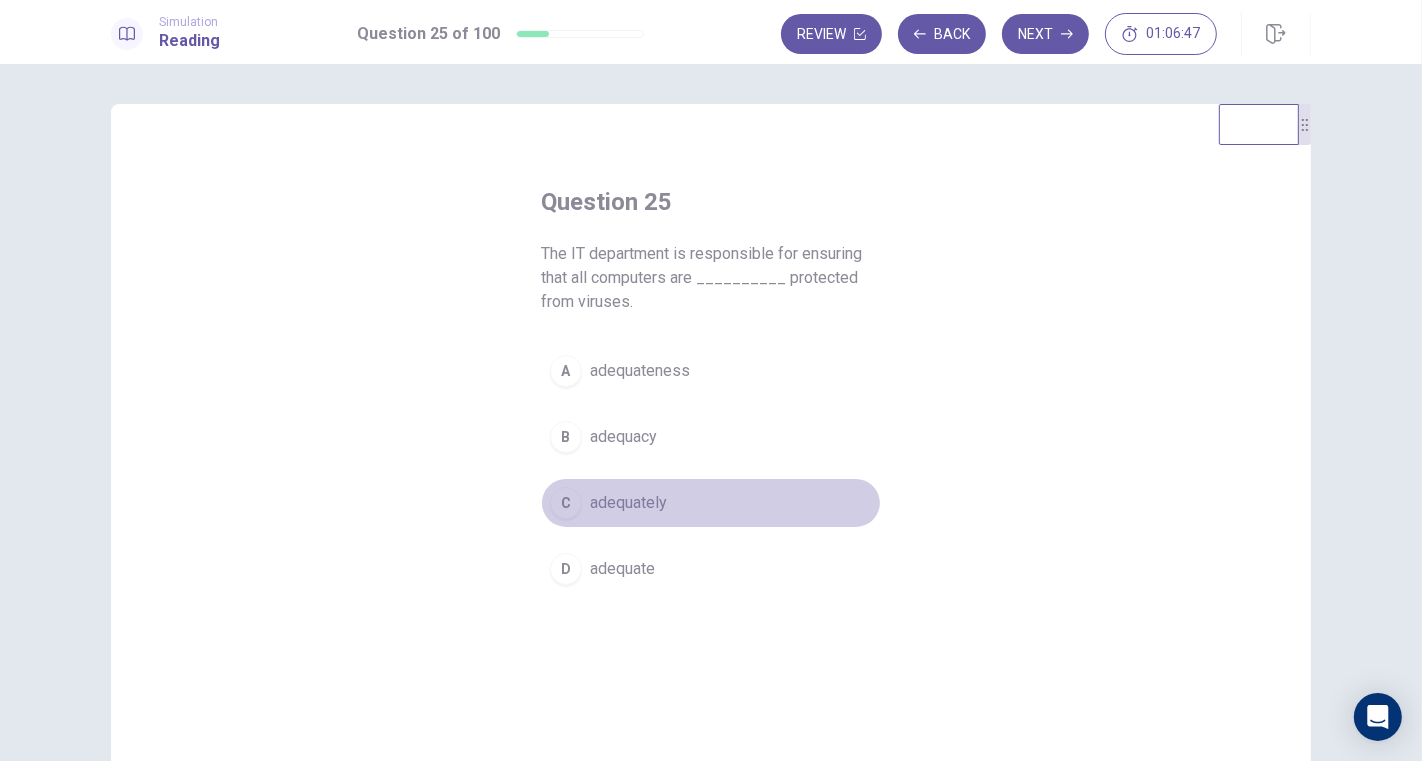 click on "adequately" at bounding box center [628, 503] 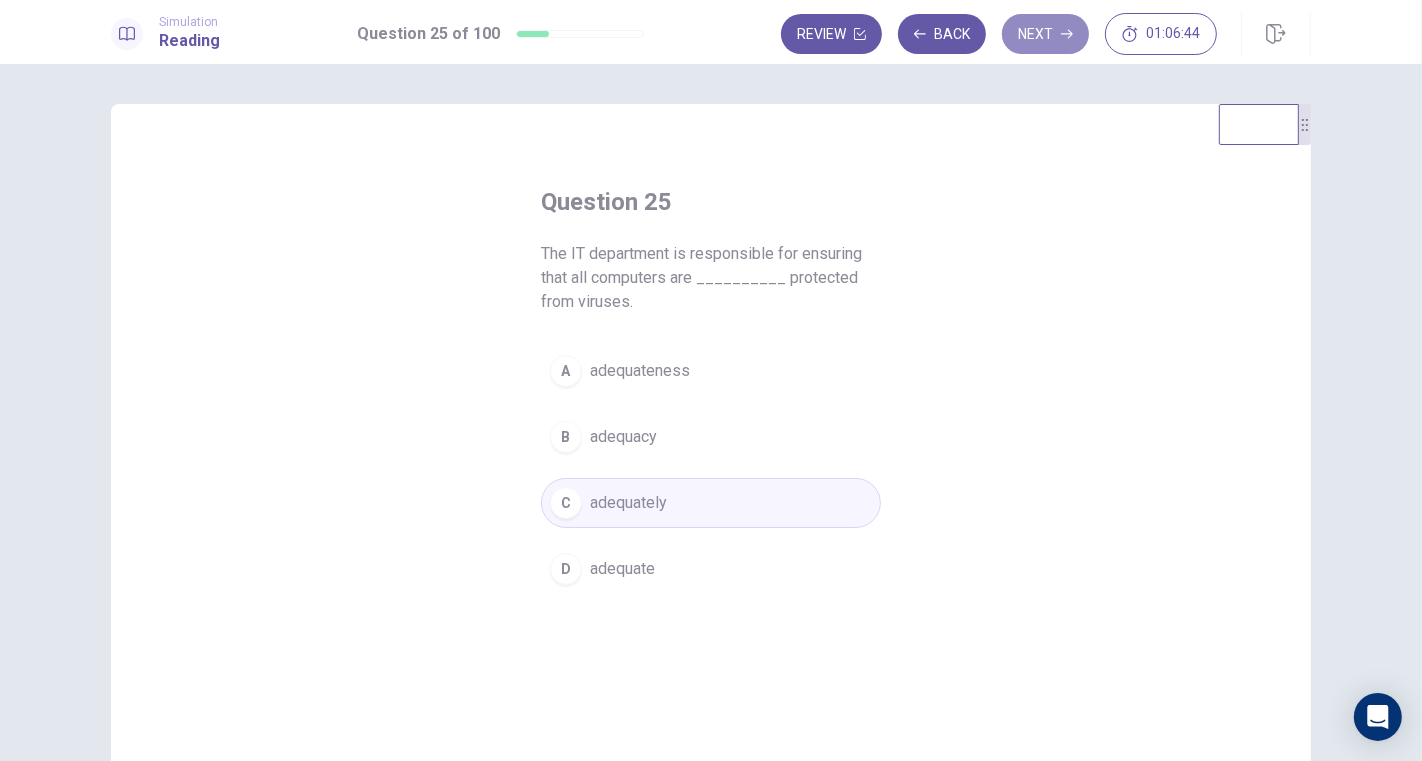 click on "Next" at bounding box center [1045, 34] 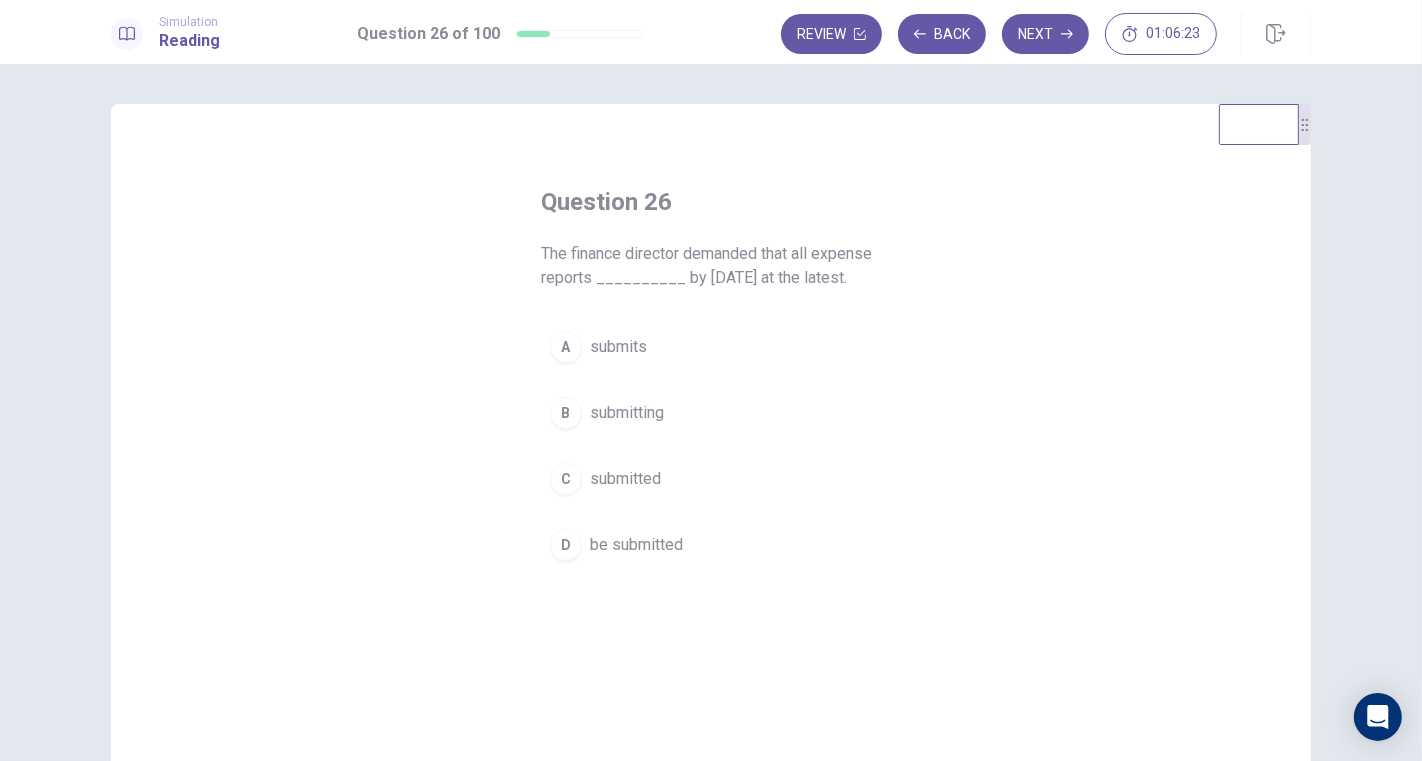 click on "be submitted" at bounding box center [636, 545] 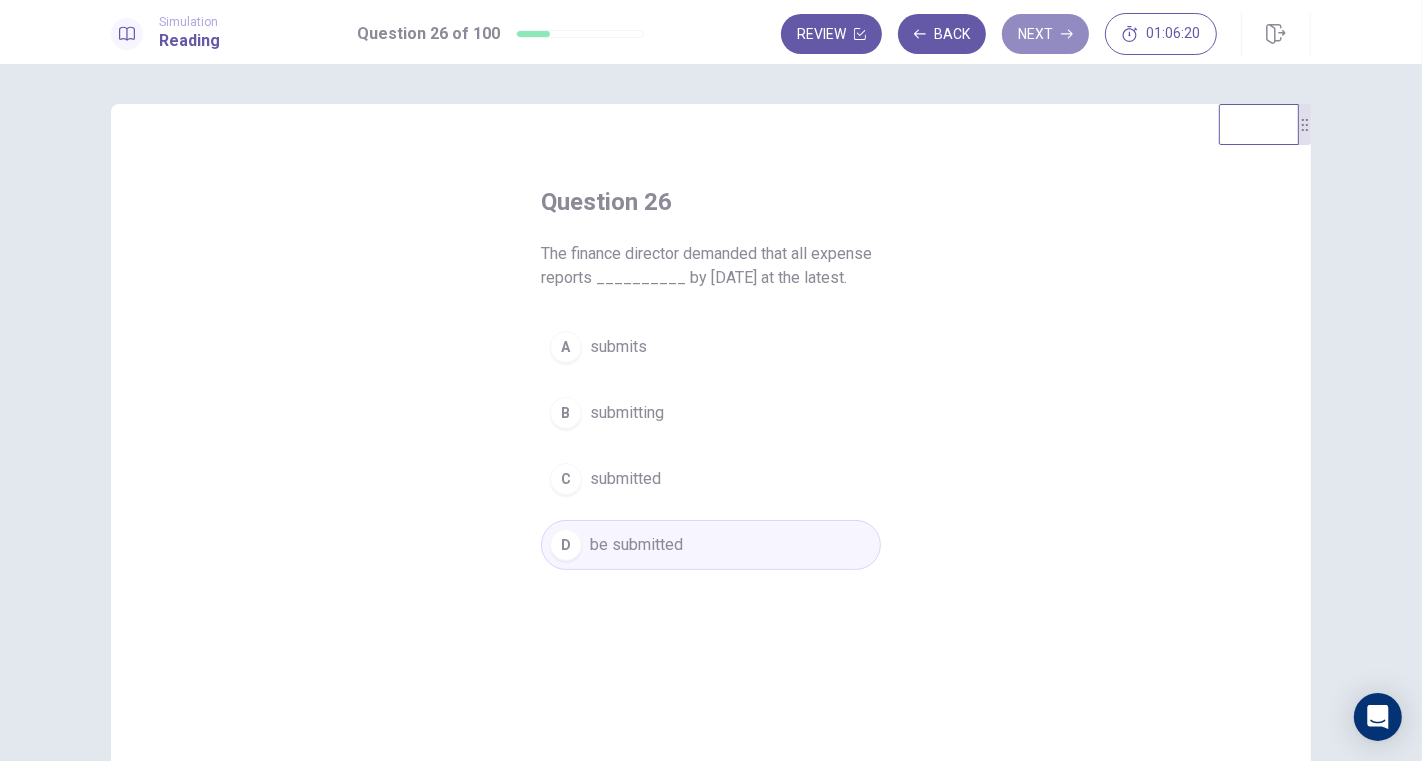 click on "Next" at bounding box center (1045, 34) 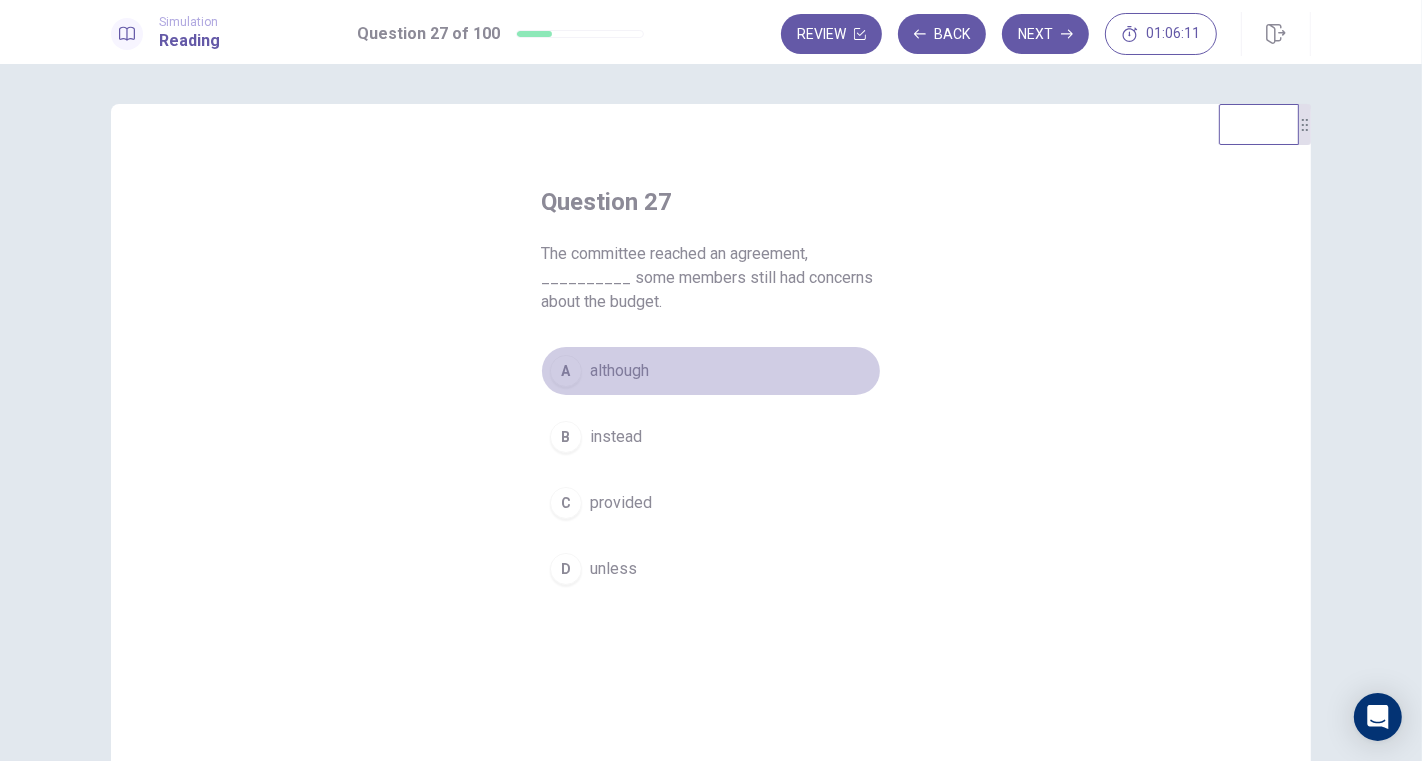 click on "although" at bounding box center (619, 371) 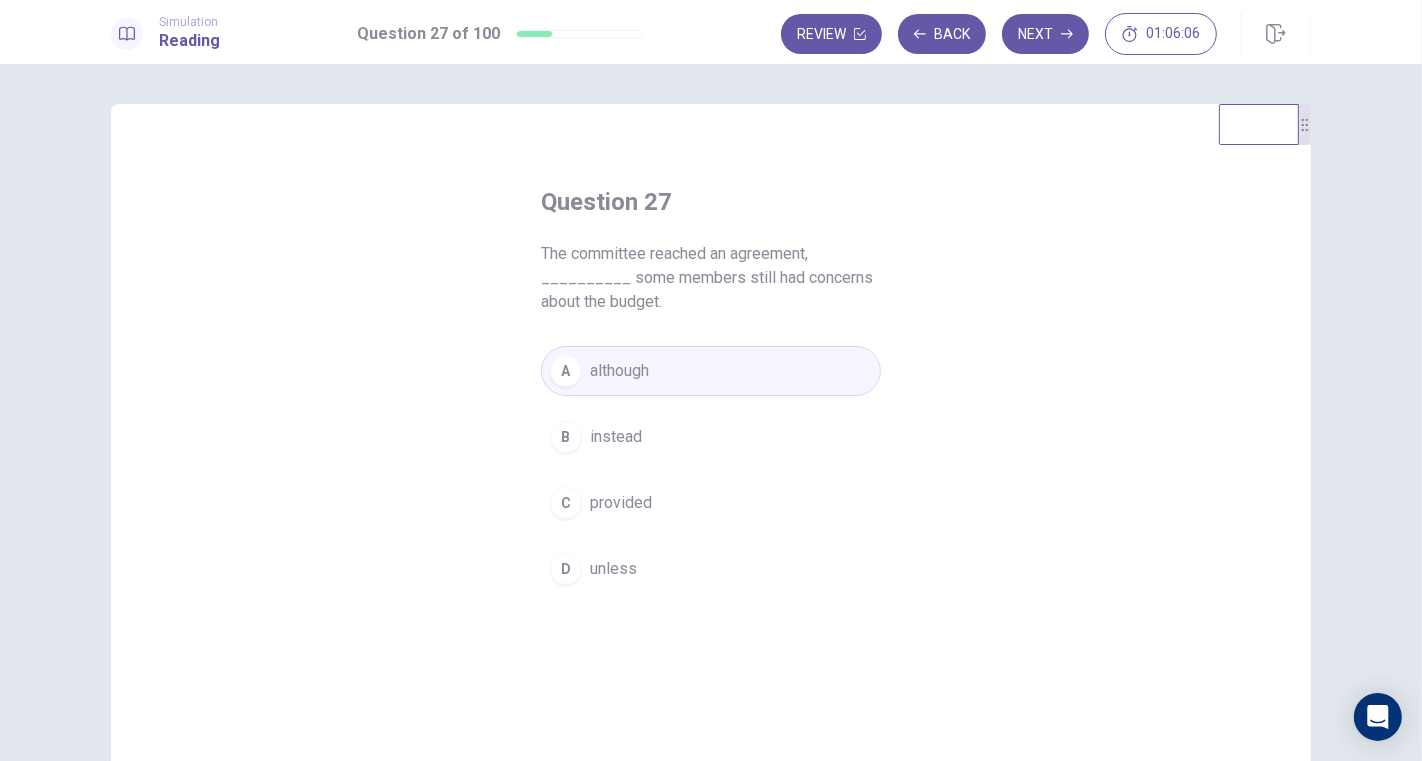 click on "Next" at bounding box center [1045, 34] 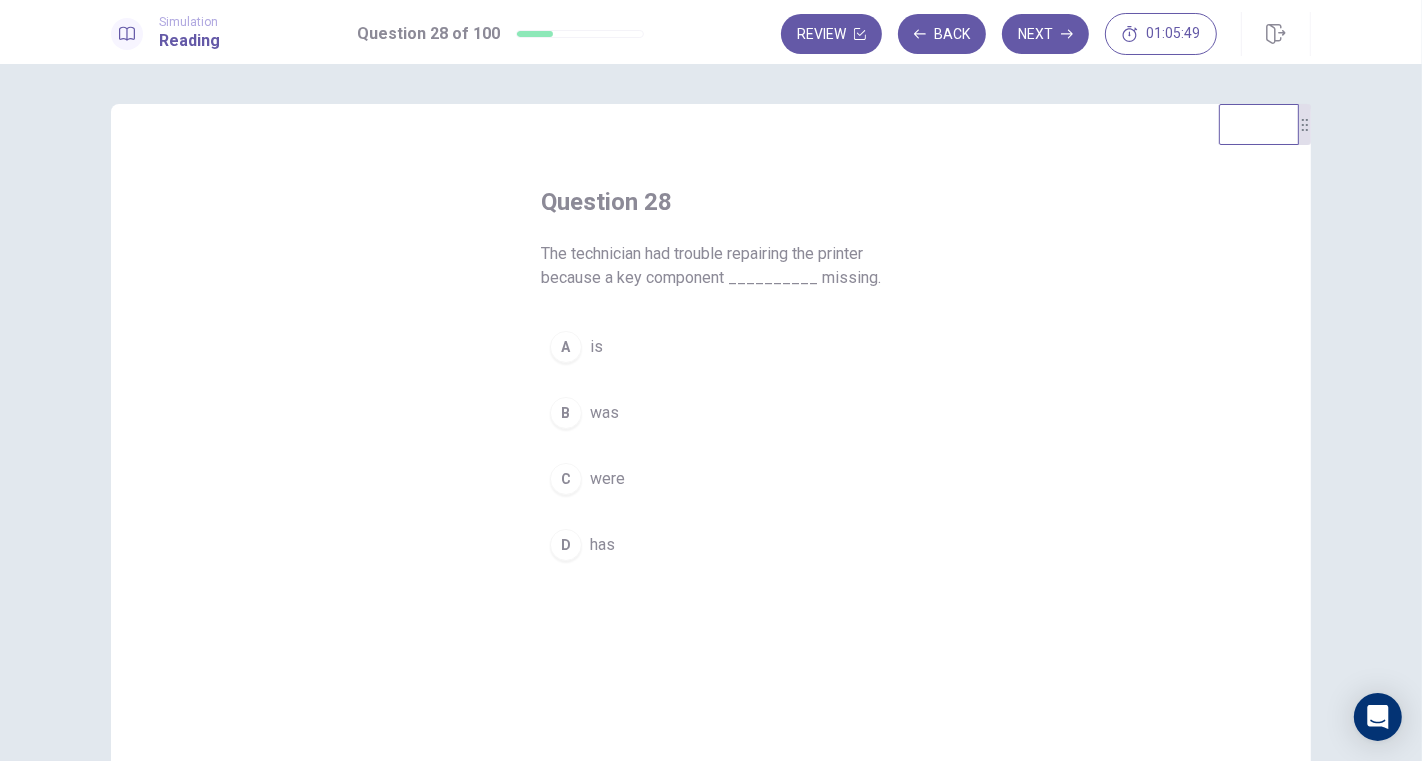 click on "was" at bounding box center [604, 413] 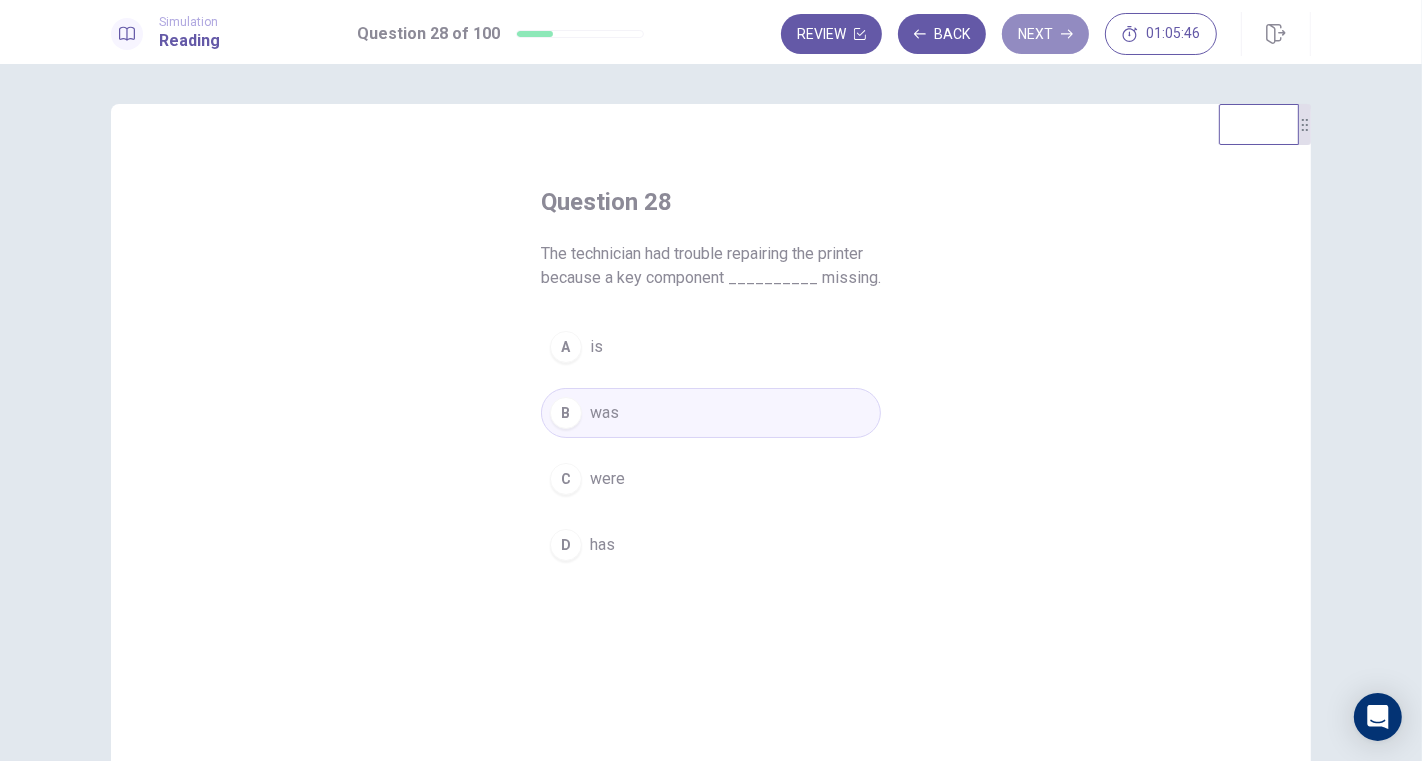click on "Next" at bounding box center (1045, 34) 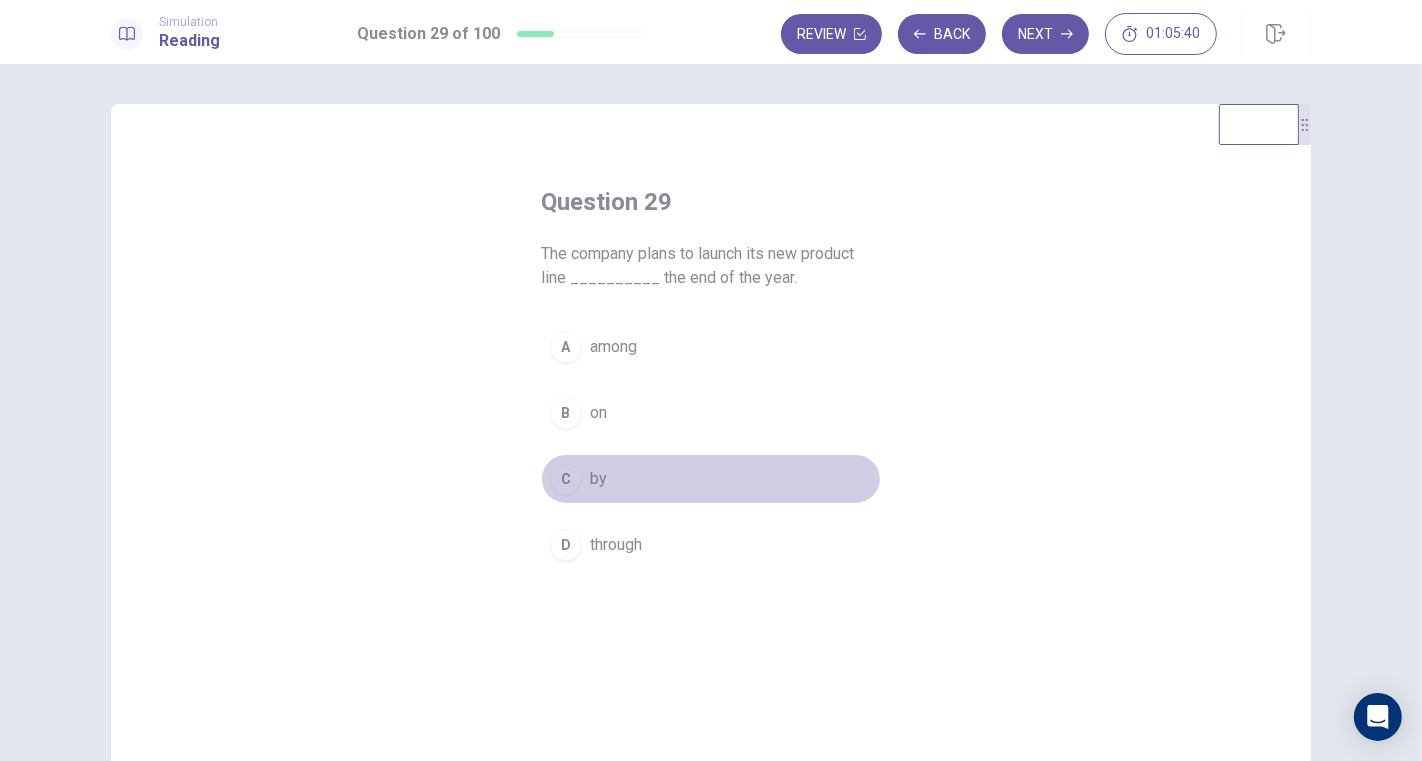 click on "C by" at bounding box center [711, 479] 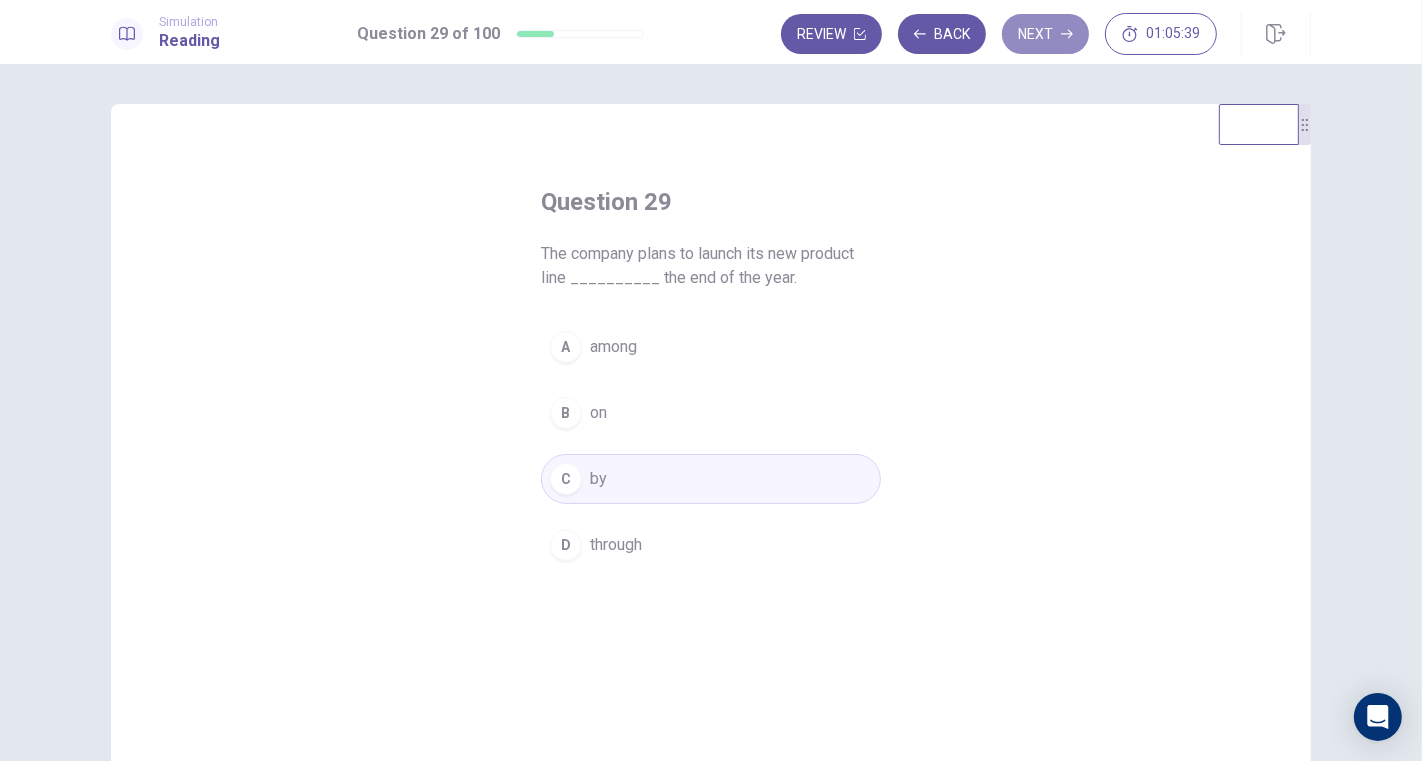 click on "Next" at bounding box center [1045, 34] 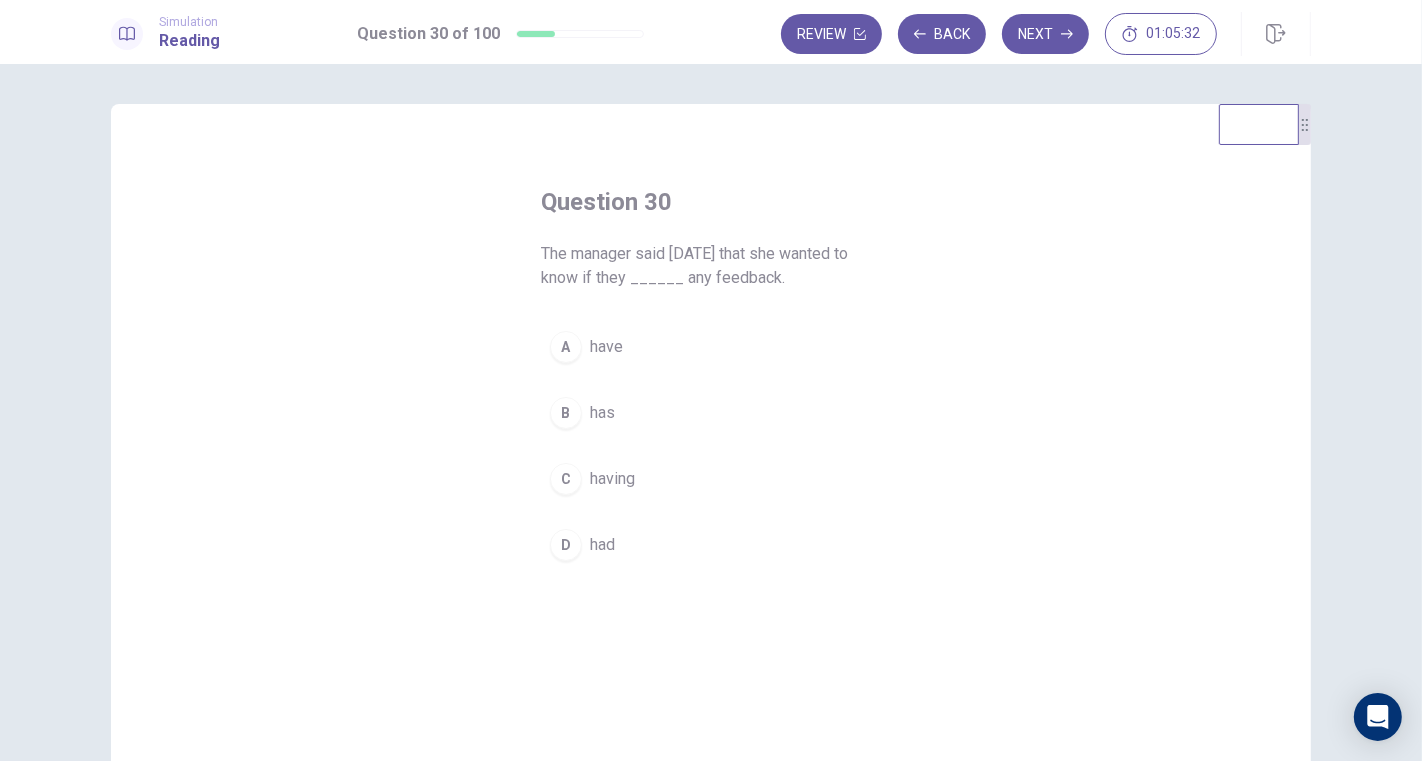 click on "have" at bounding box center [606, 347] 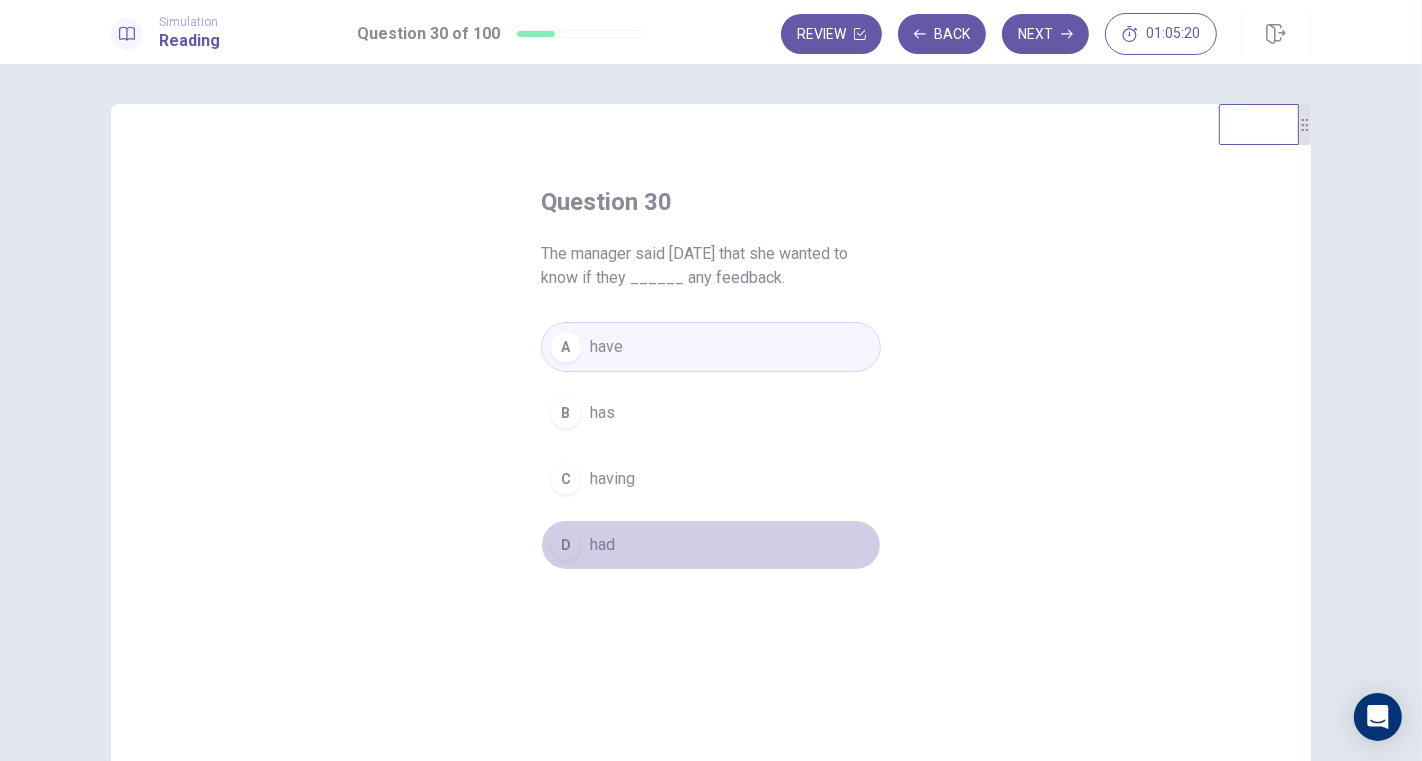 click on "D had" at bounding box center (711, 545) 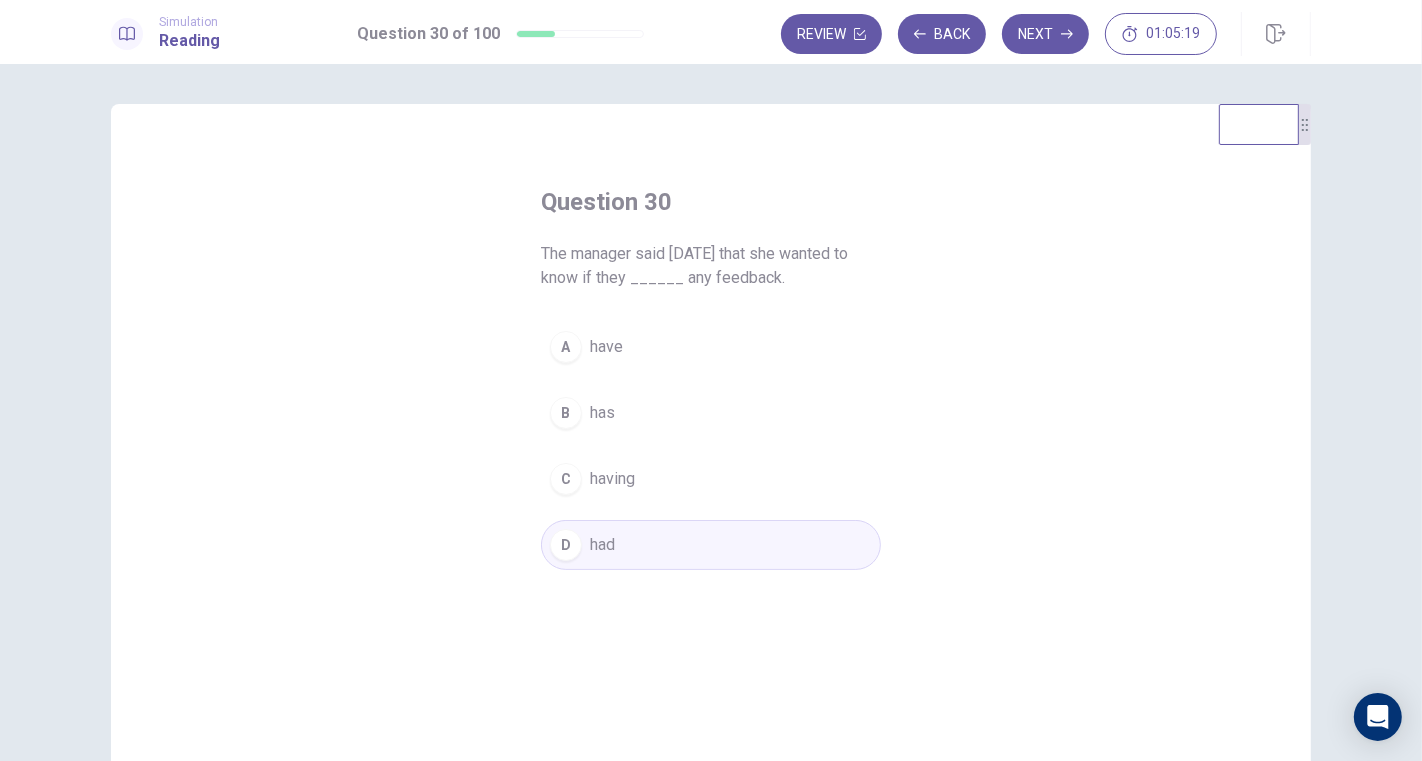 click on "Question 30 The manager said yesterday that she wanted to know if they ______ any feedback. A have	 B has	 C having	 D had" at bounding box center [711, 451] 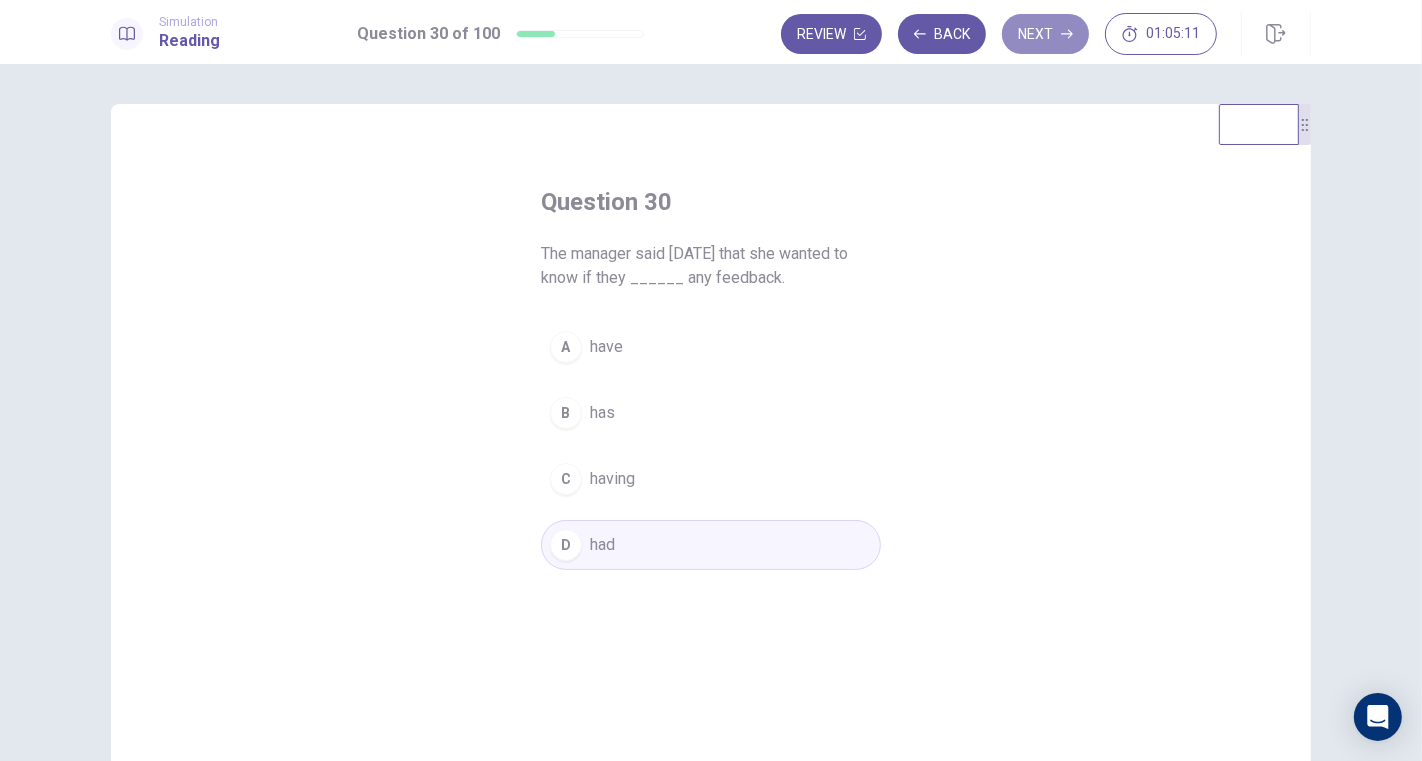click on "Next" at bounding box center (1045, 34) 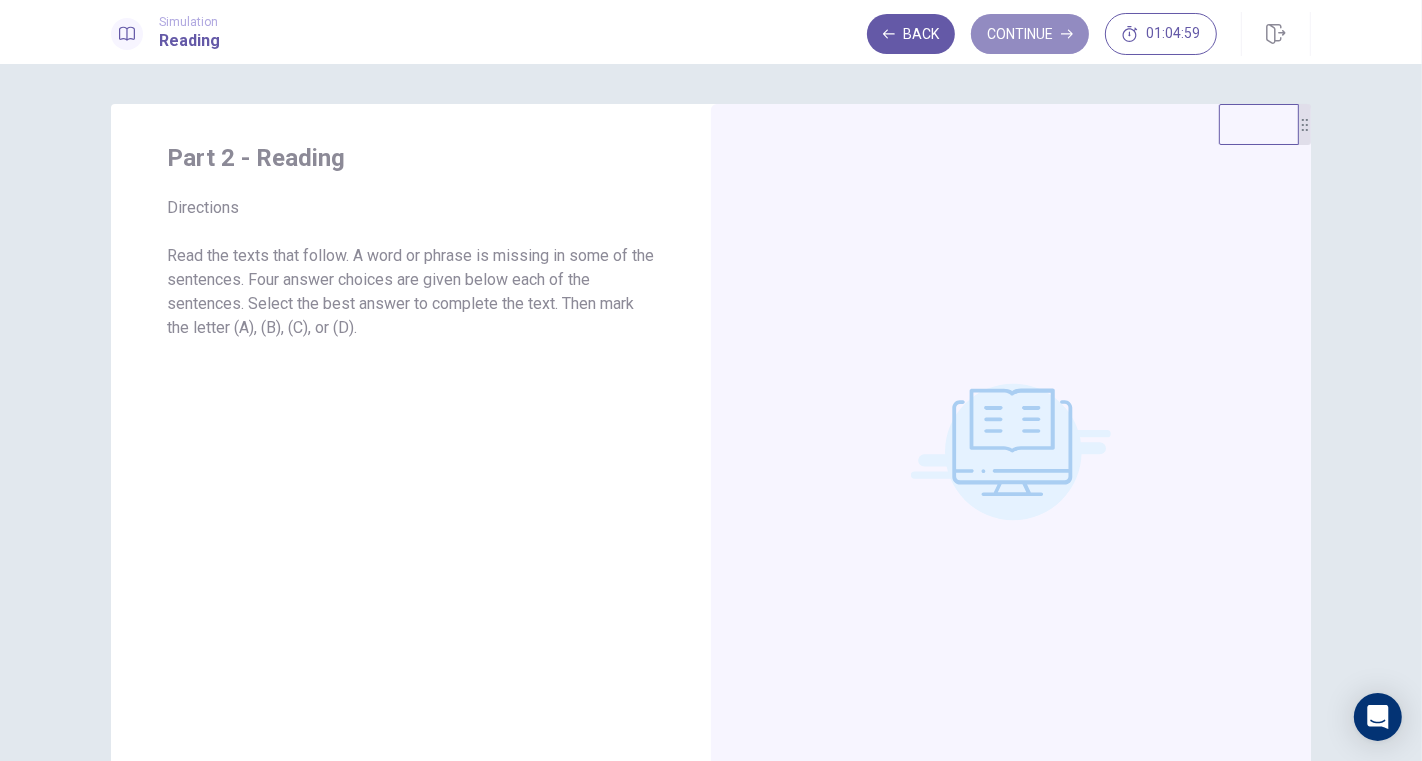 click on "Continue" at bounding box center [1030, 34] 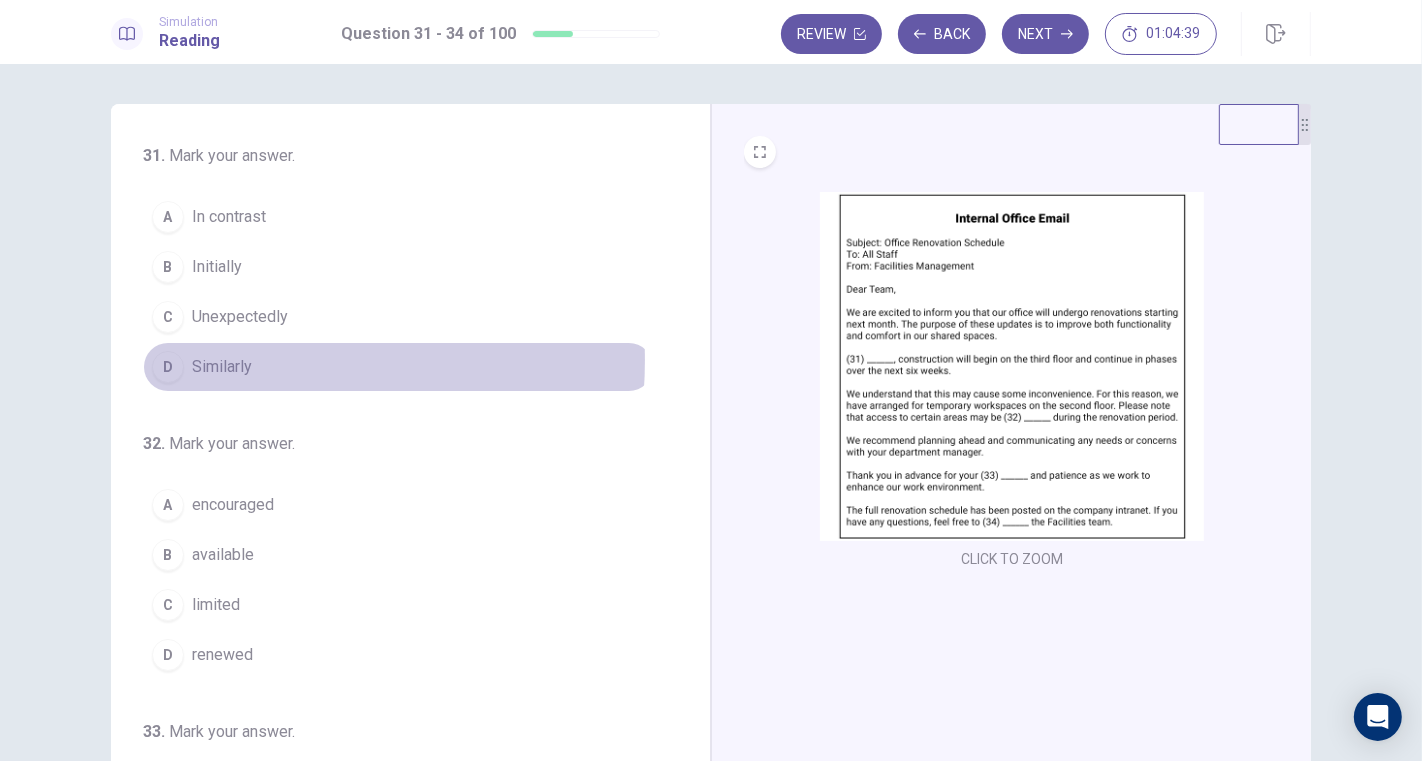 click on "Similarly" at bounding box center (222, 367) 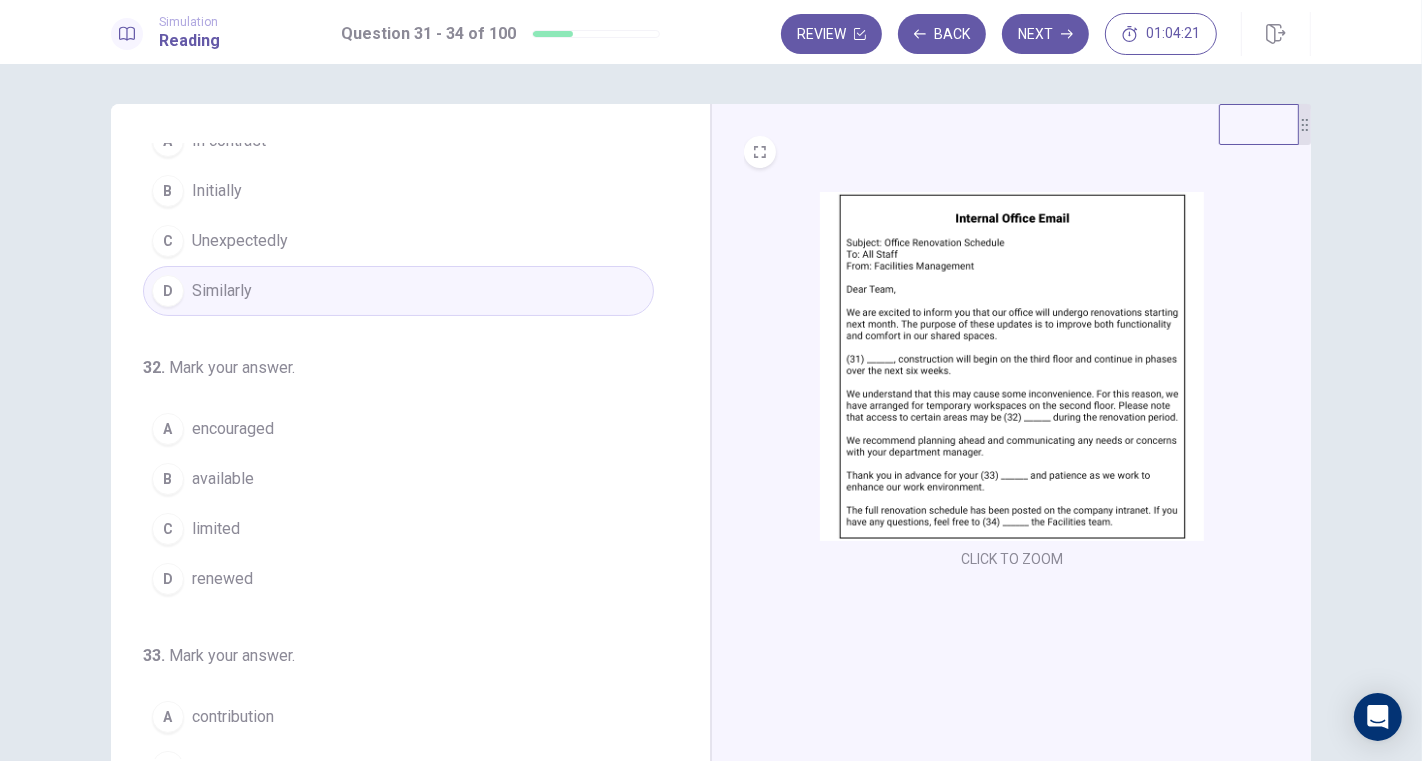 scroll, scrollTop: 111, scrollLeft: 0, axis: vertical 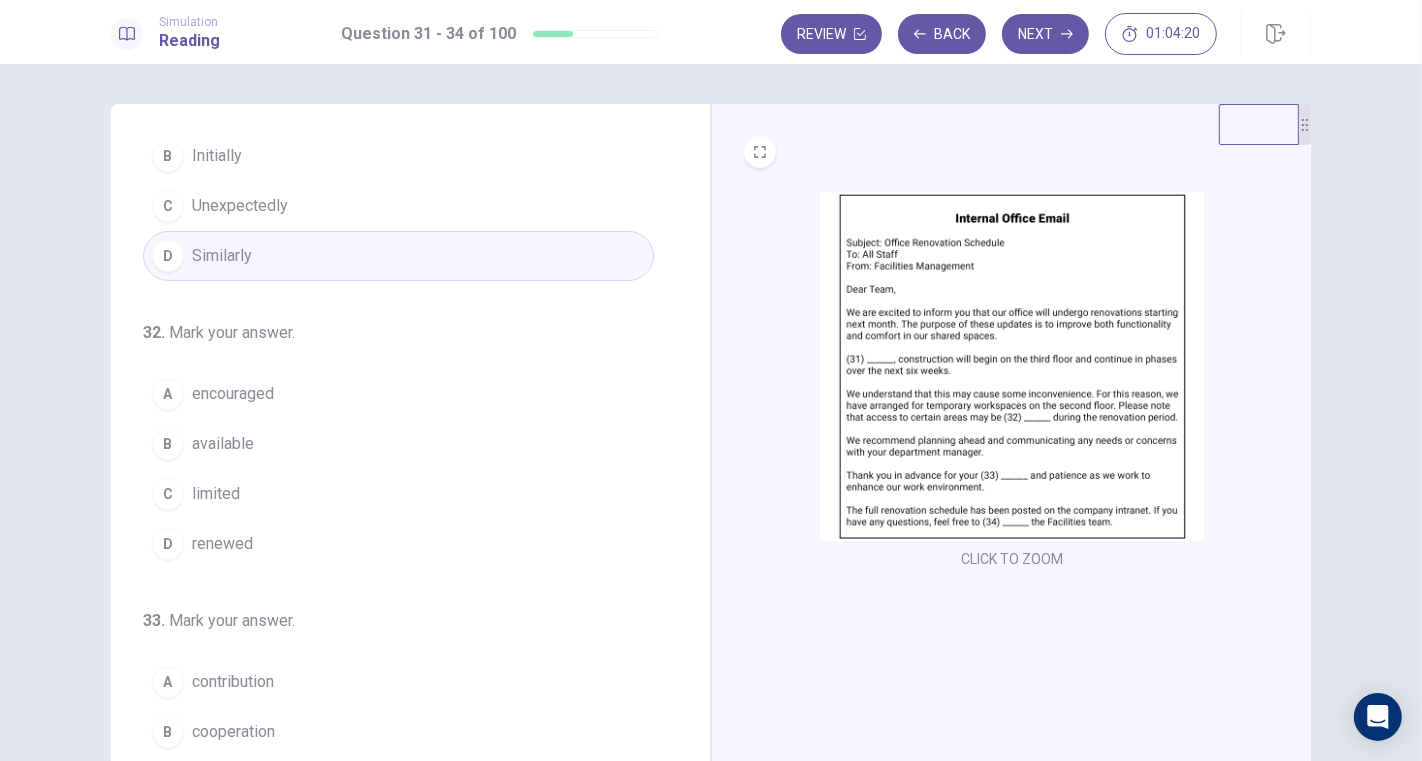 click on "limited" at bounding box center (216, 494) 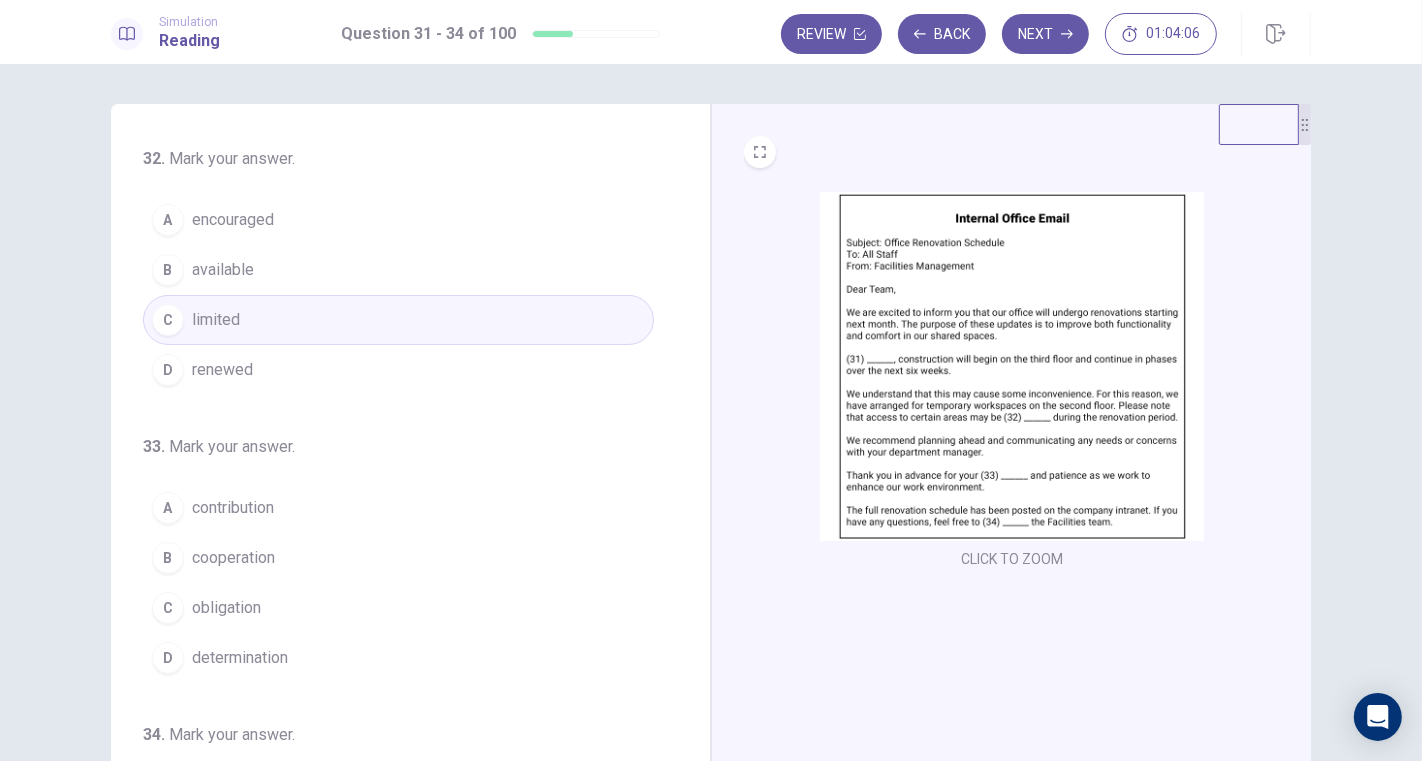 scroll, scrollTop: 333, scrollLeft: 0, axis: vertical 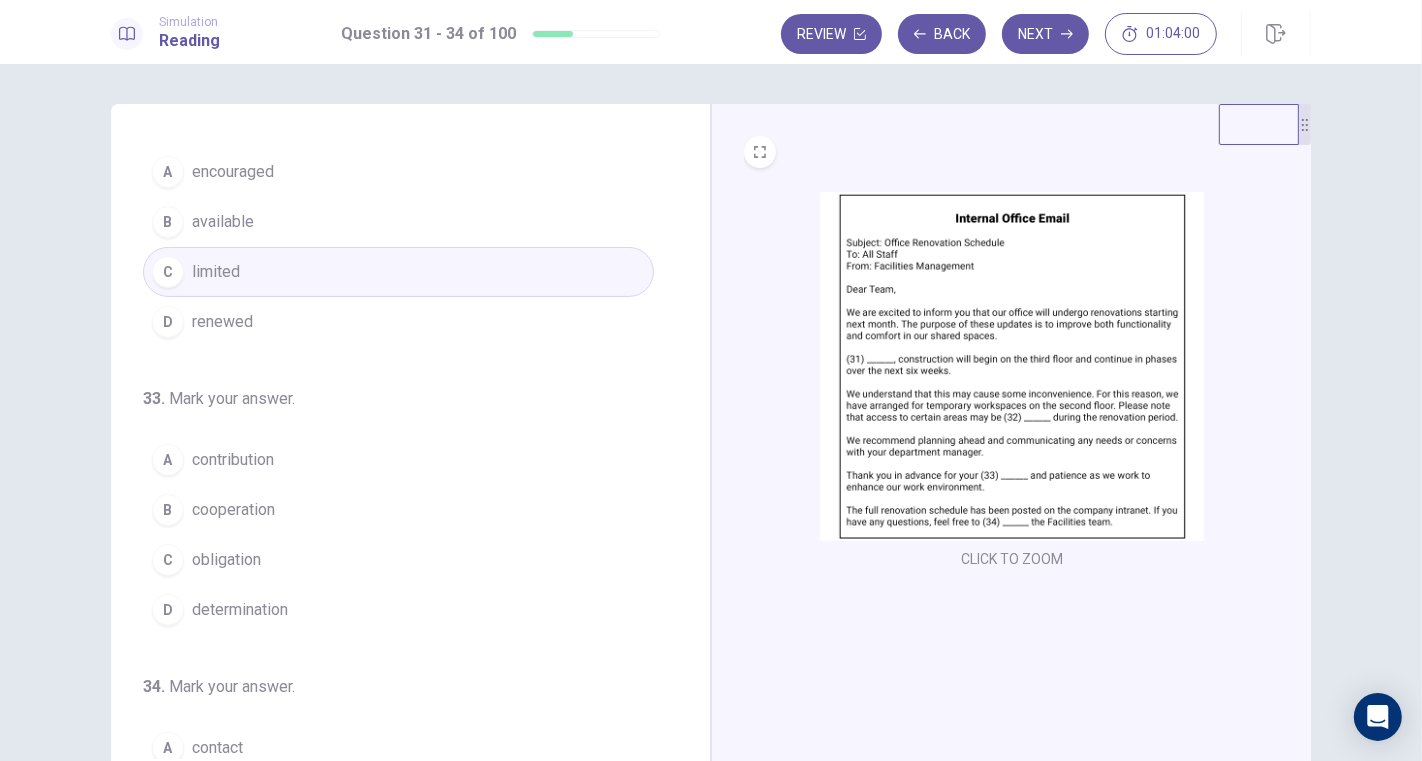 click on "cooperation" at bounding box center [233, 510] 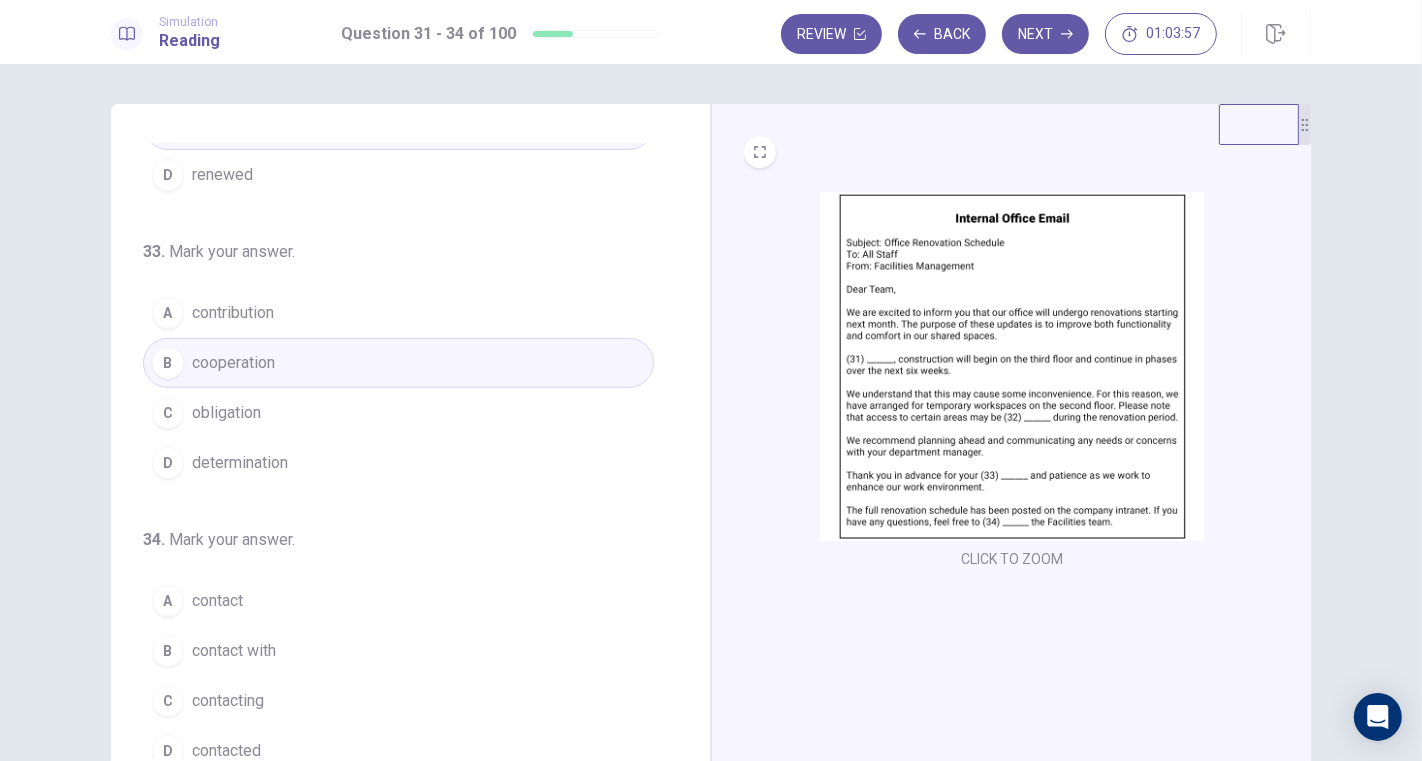 scroll, scrollTop: 488, scrollLeft: 0, axis: vertical 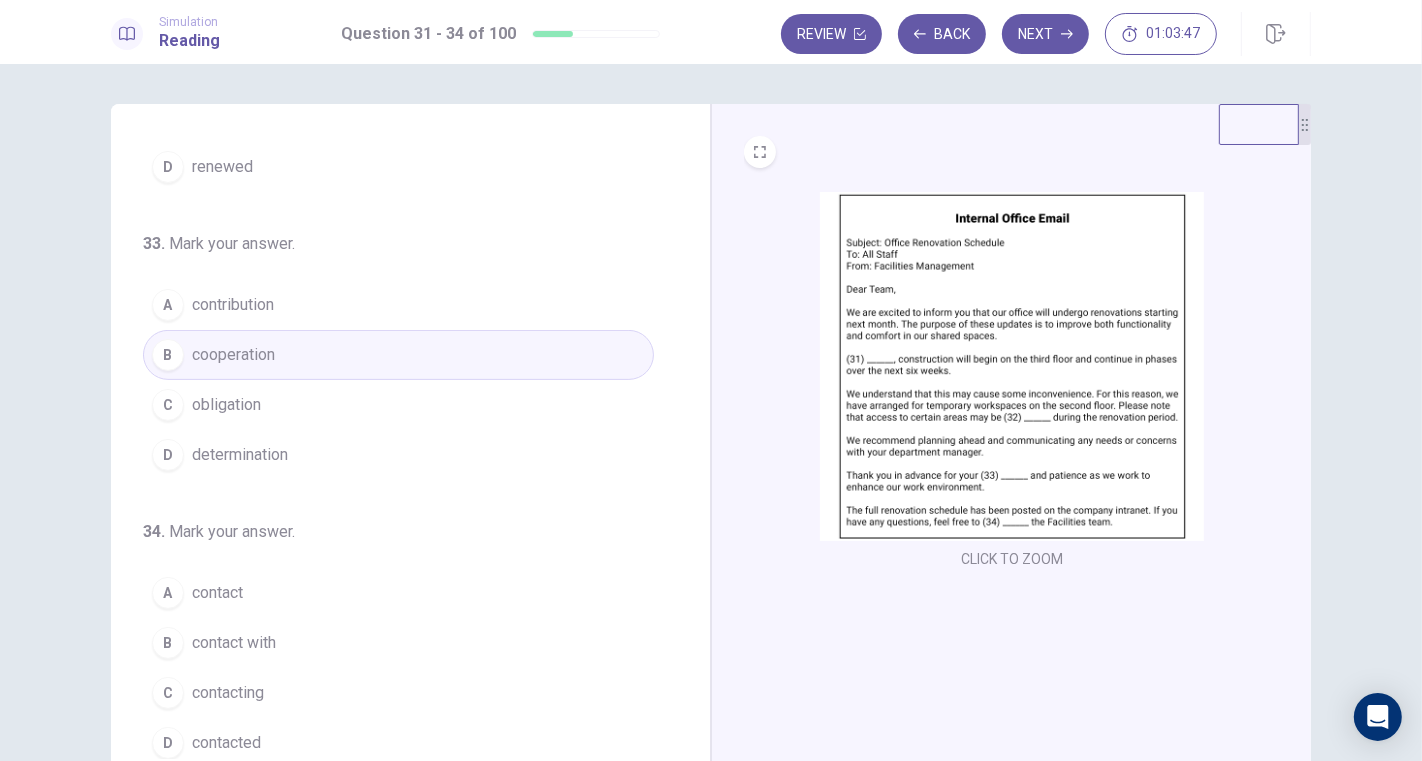 click on "contact" at bounding box center (217, 593) 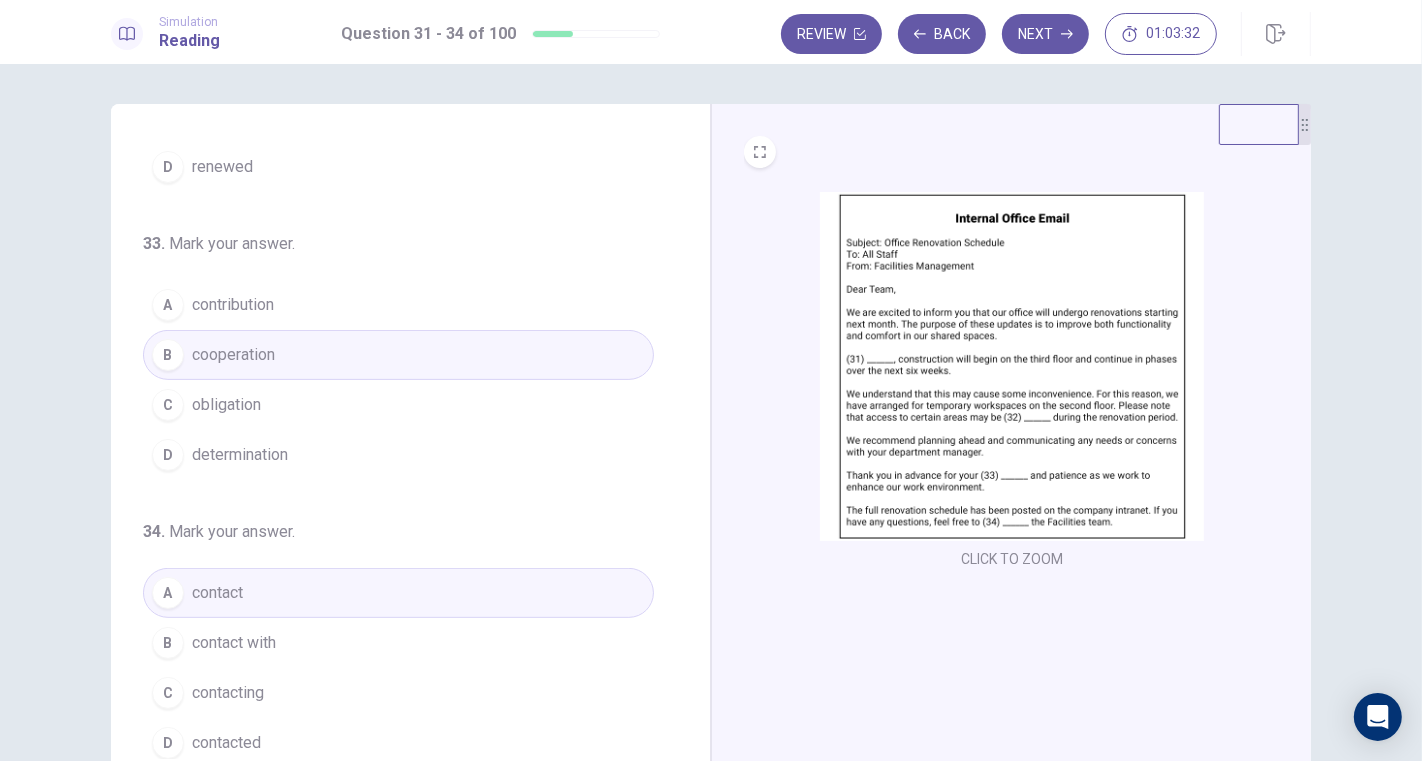 scroll, scrollTop: 0, scrollLeft: 0, axis: both 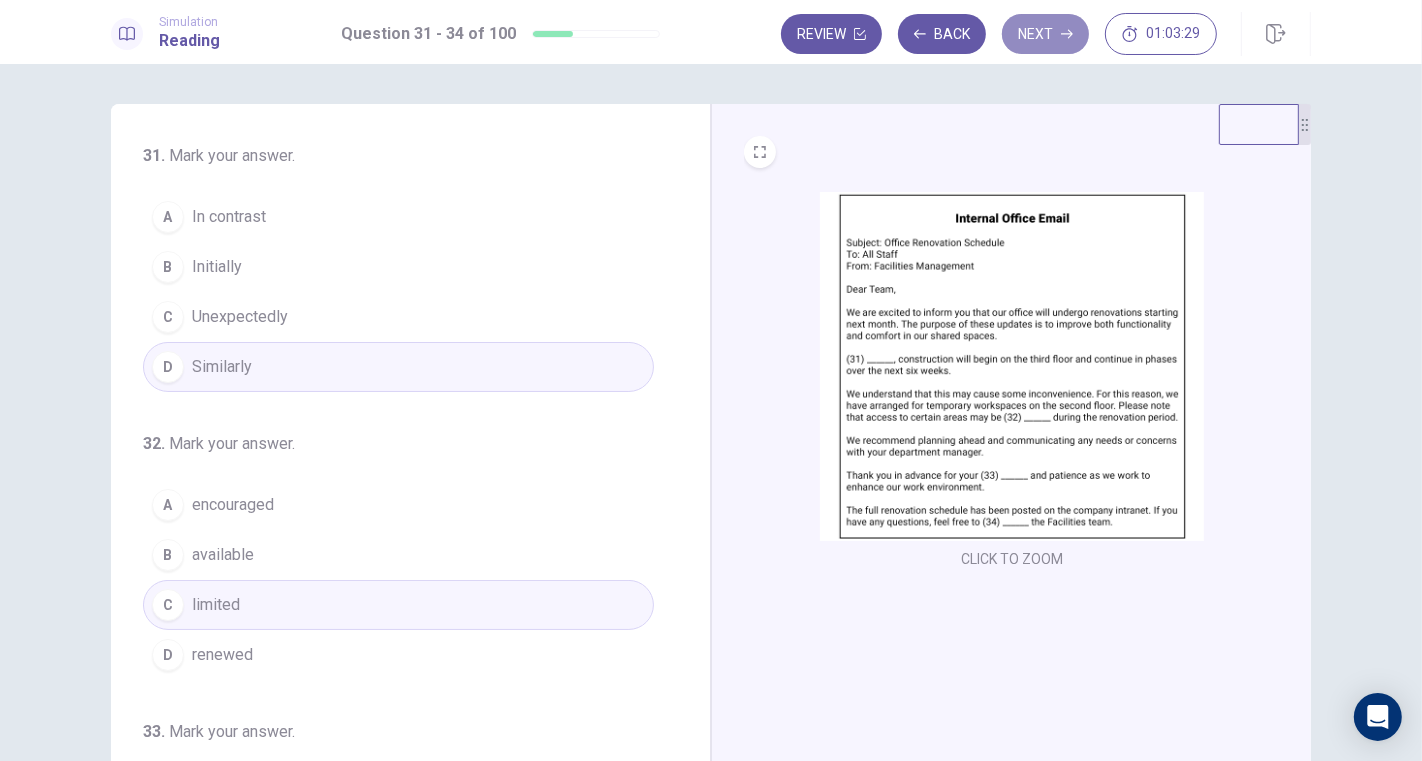 click on "Next" at bounding box center [1045, 34] 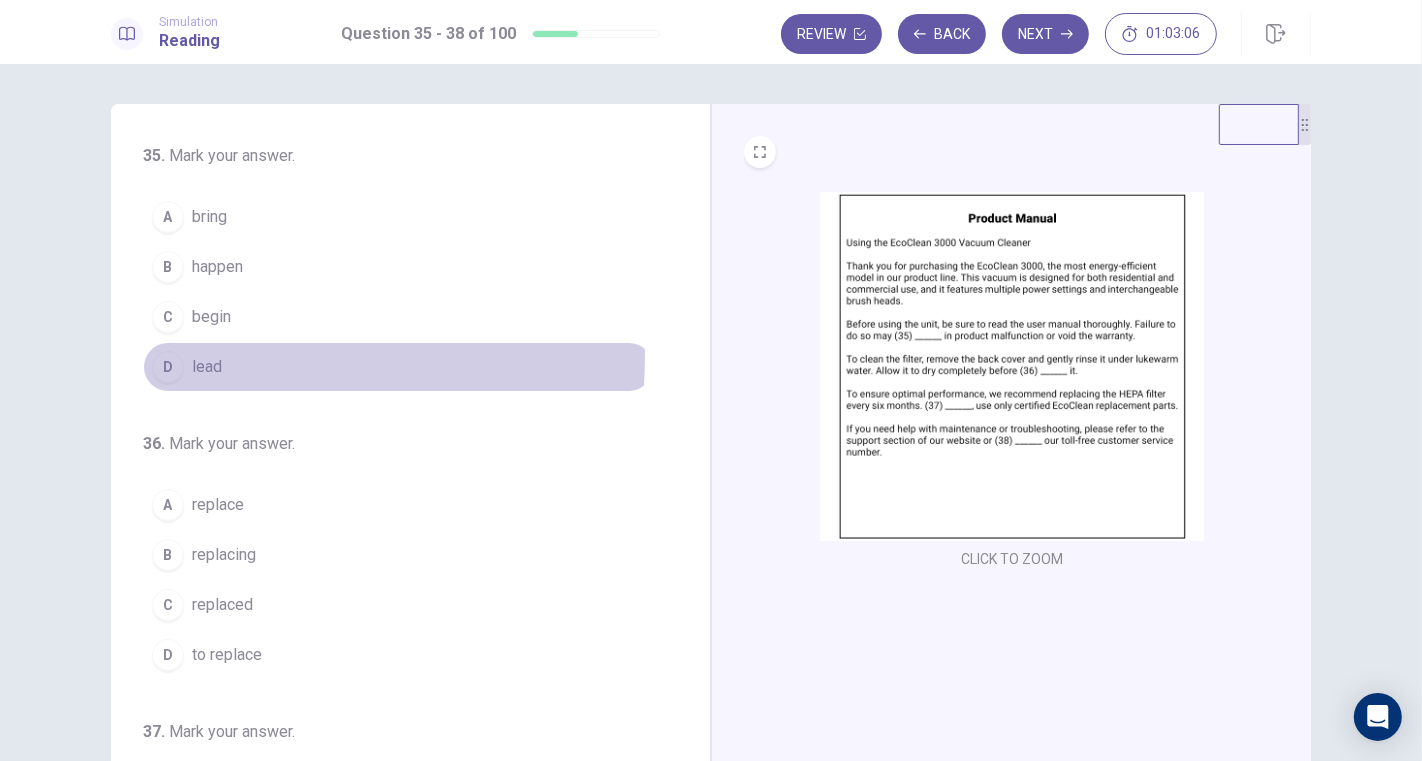 click on "D lead" at bounding box center (398, 367) 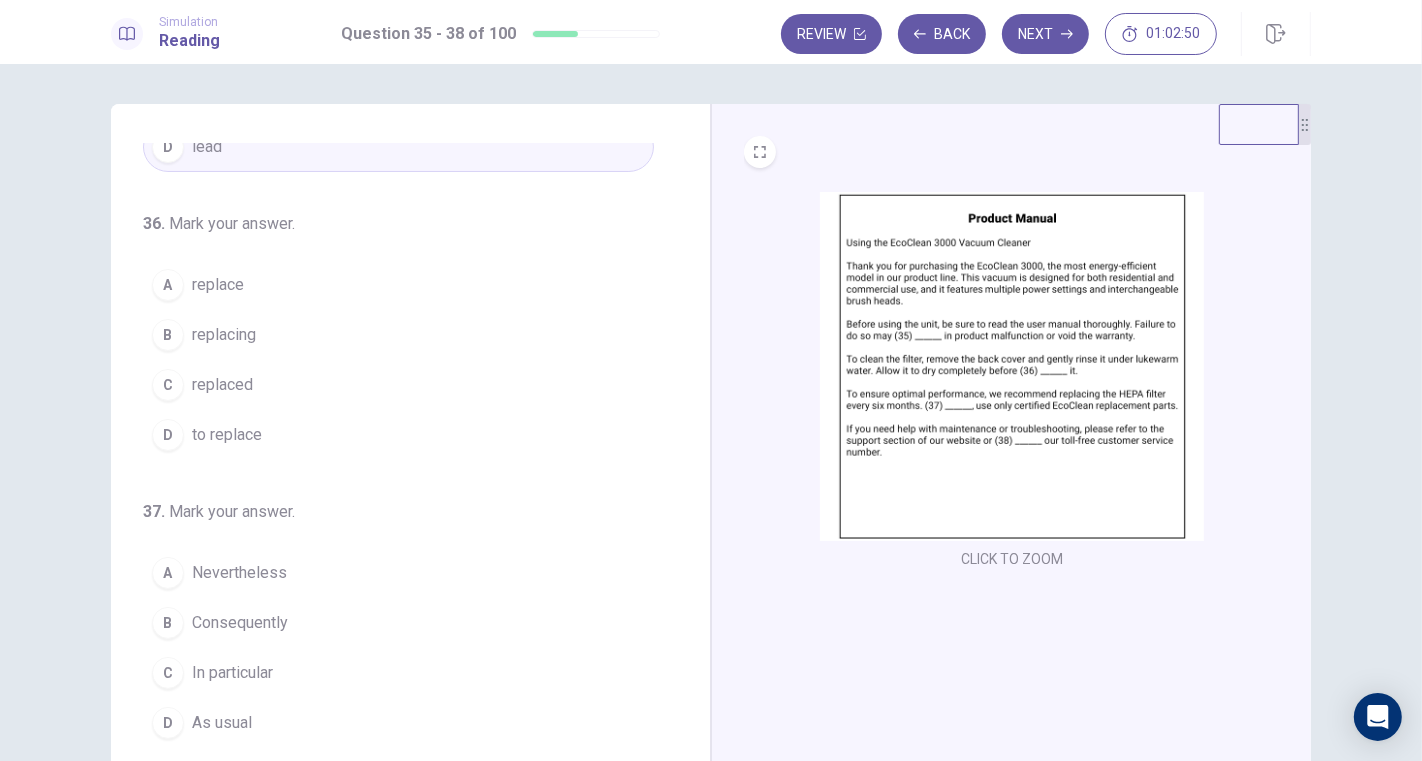 scroll, scrollTop: 222, scrollLeft: 0, axis: vertical 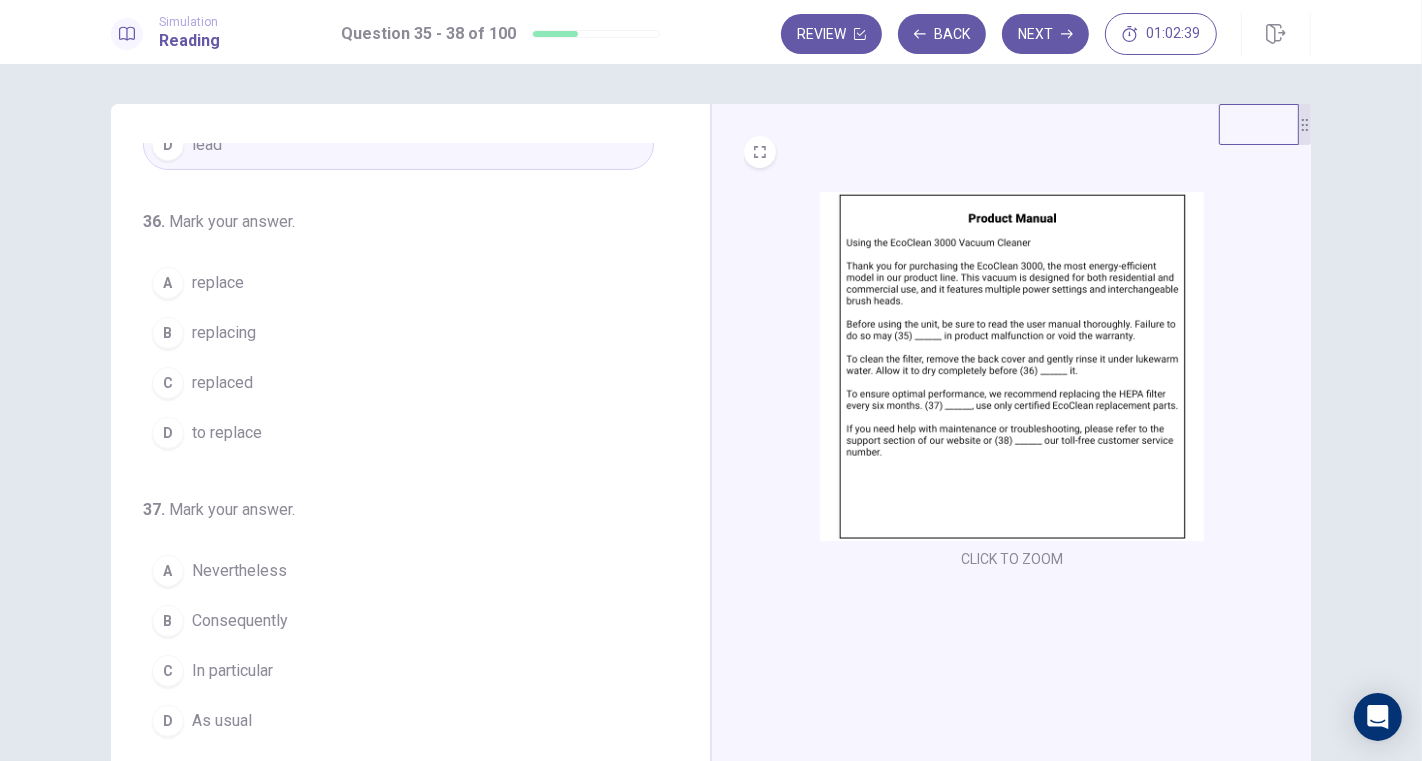 click on "replacing" at bounding box center (224, 333) 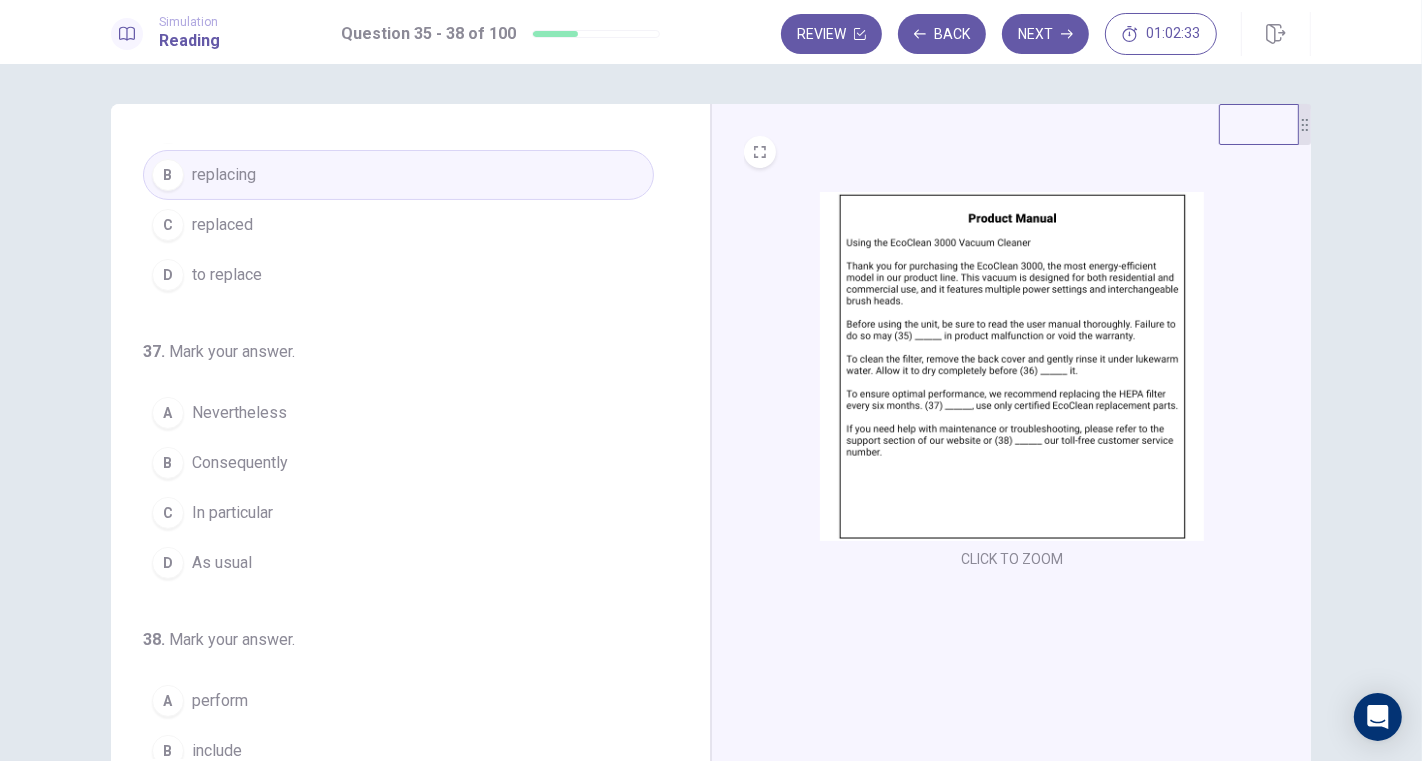 scroll, scrollTop: 444, scrollLeft: 0, axis: vertical 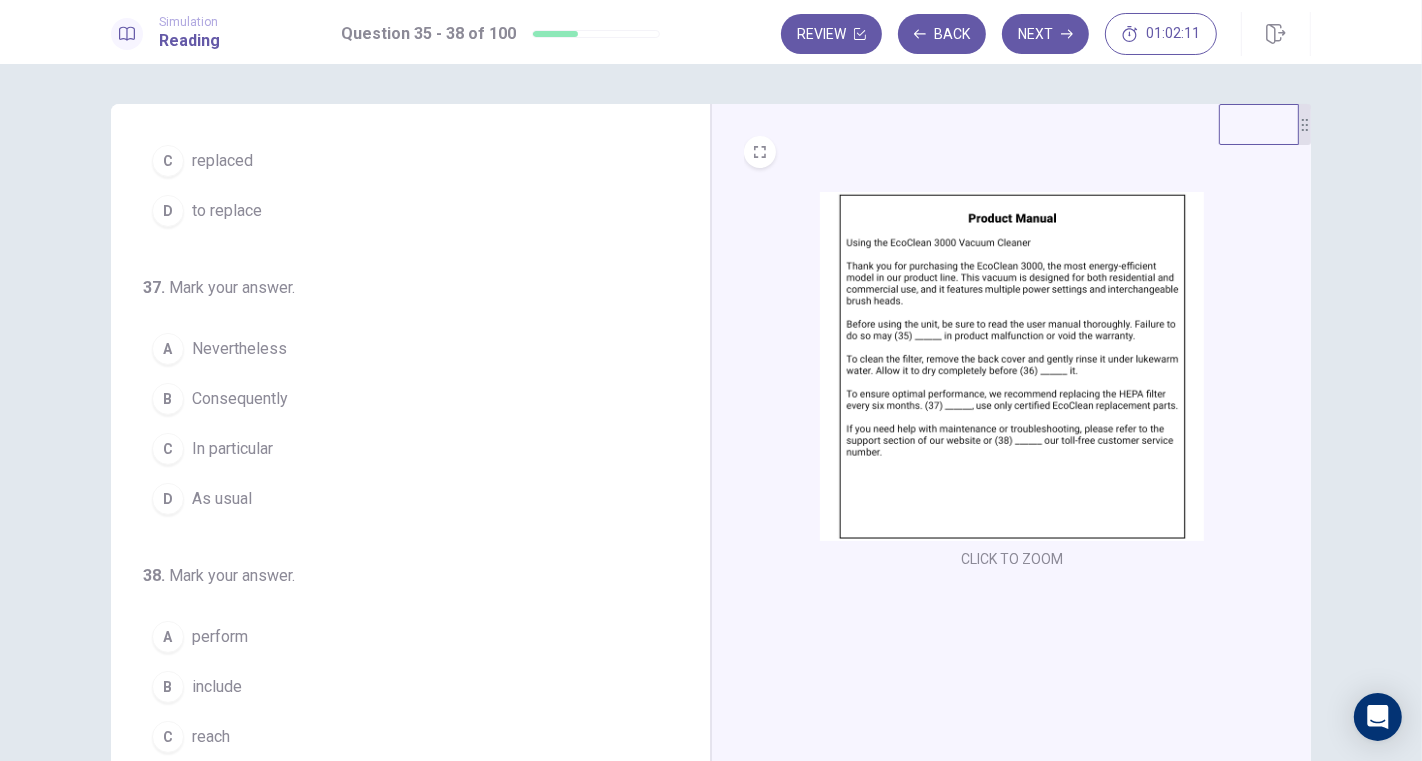 click on "Nevertheless" at bounding box center [239, 349] 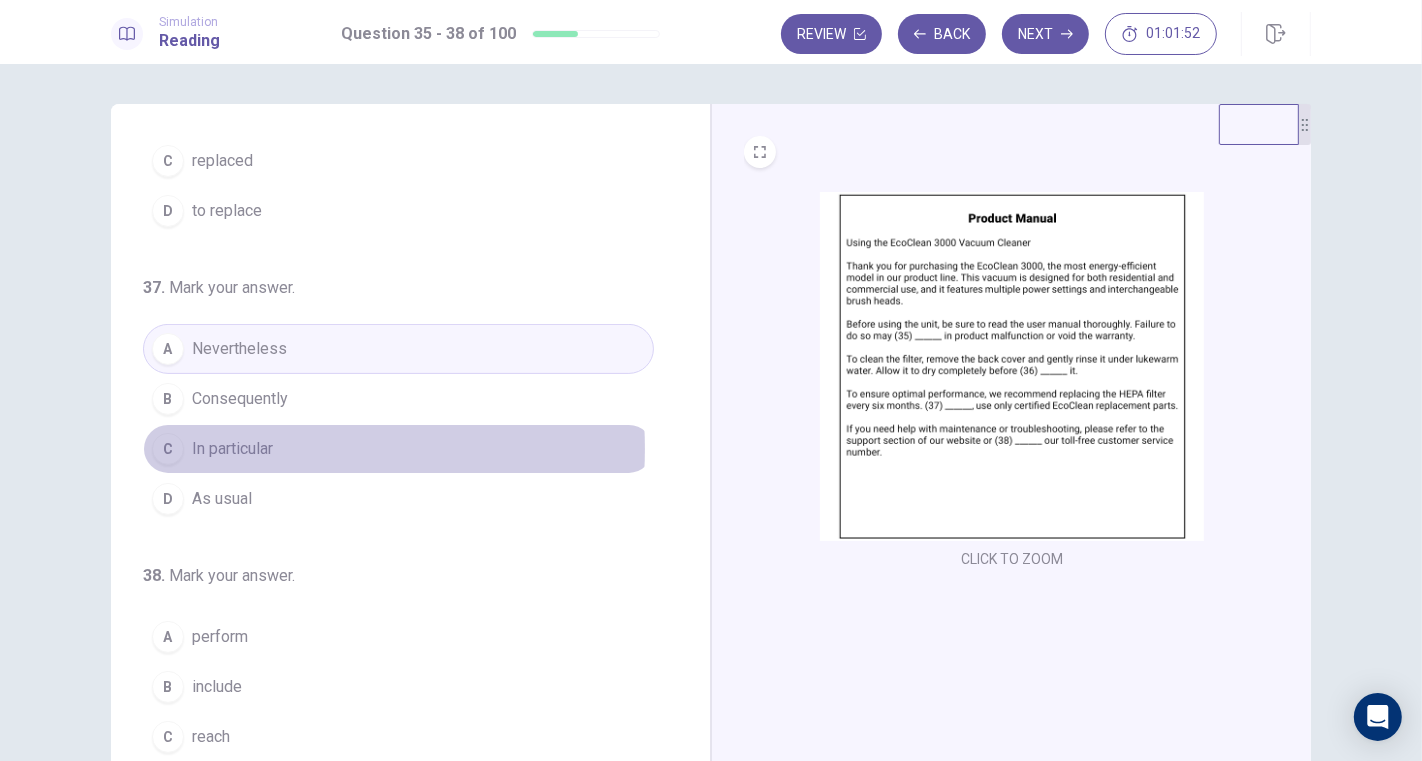 click on "In particular" at bounding box center [232, 449] 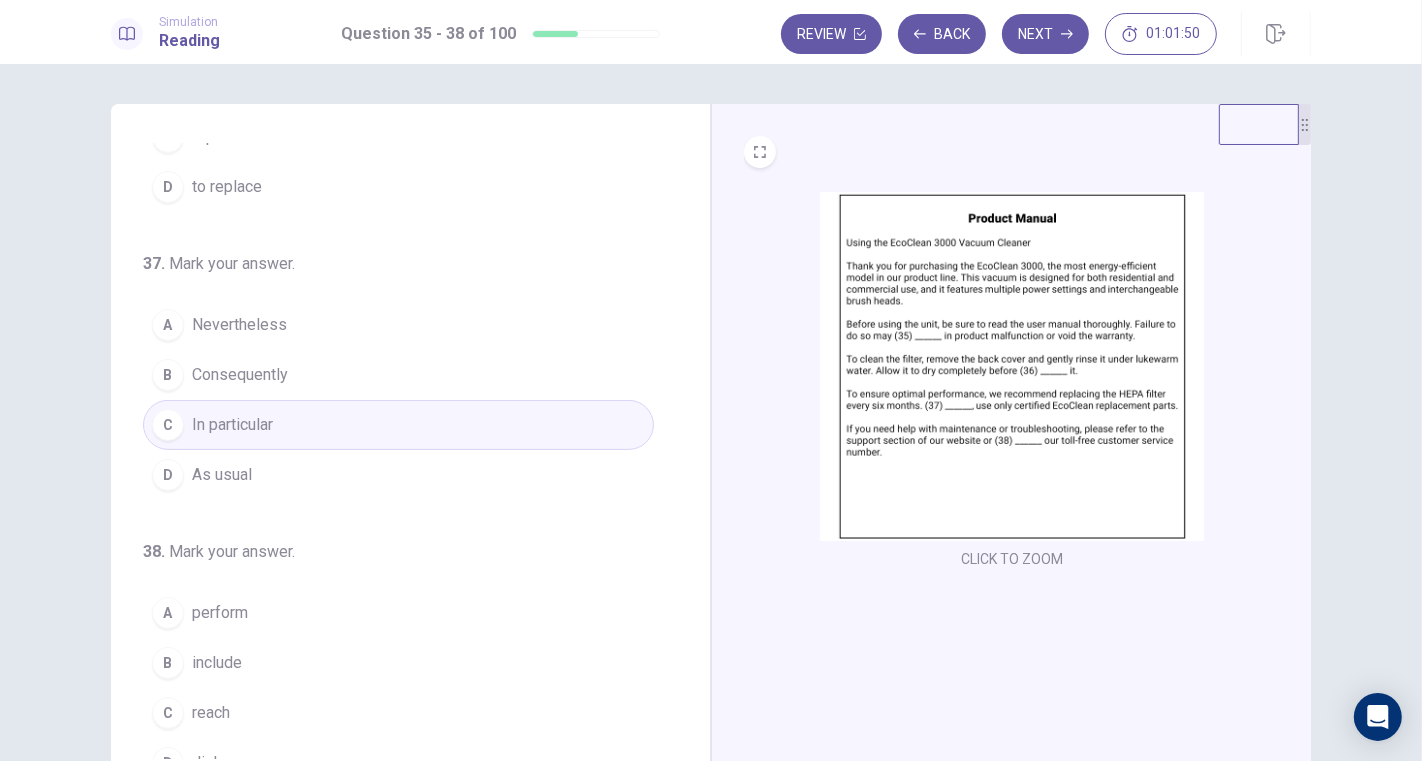 scroll, scrollTop: 488, scrollLeft: 0, axis: vertical 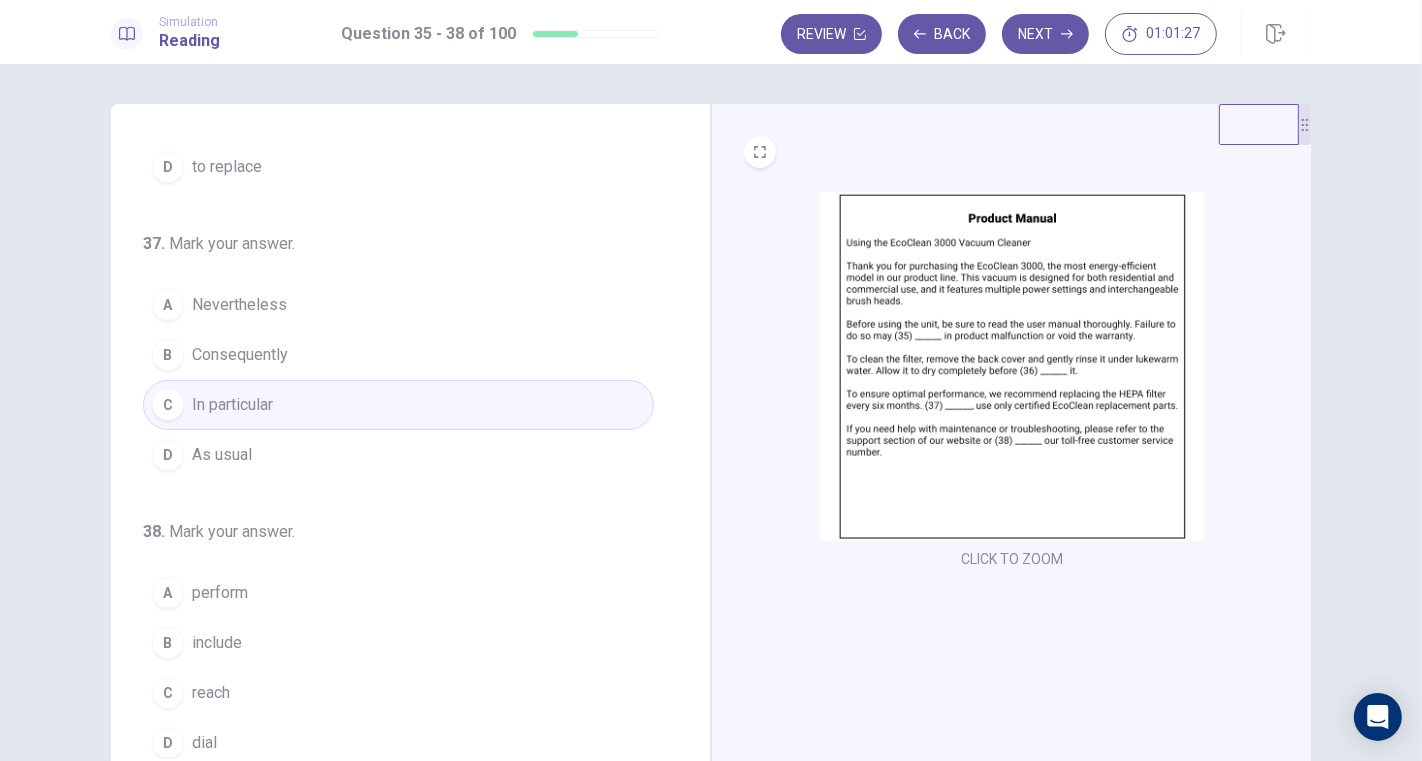 click on "D As usual" at bounding box center (398, 455) 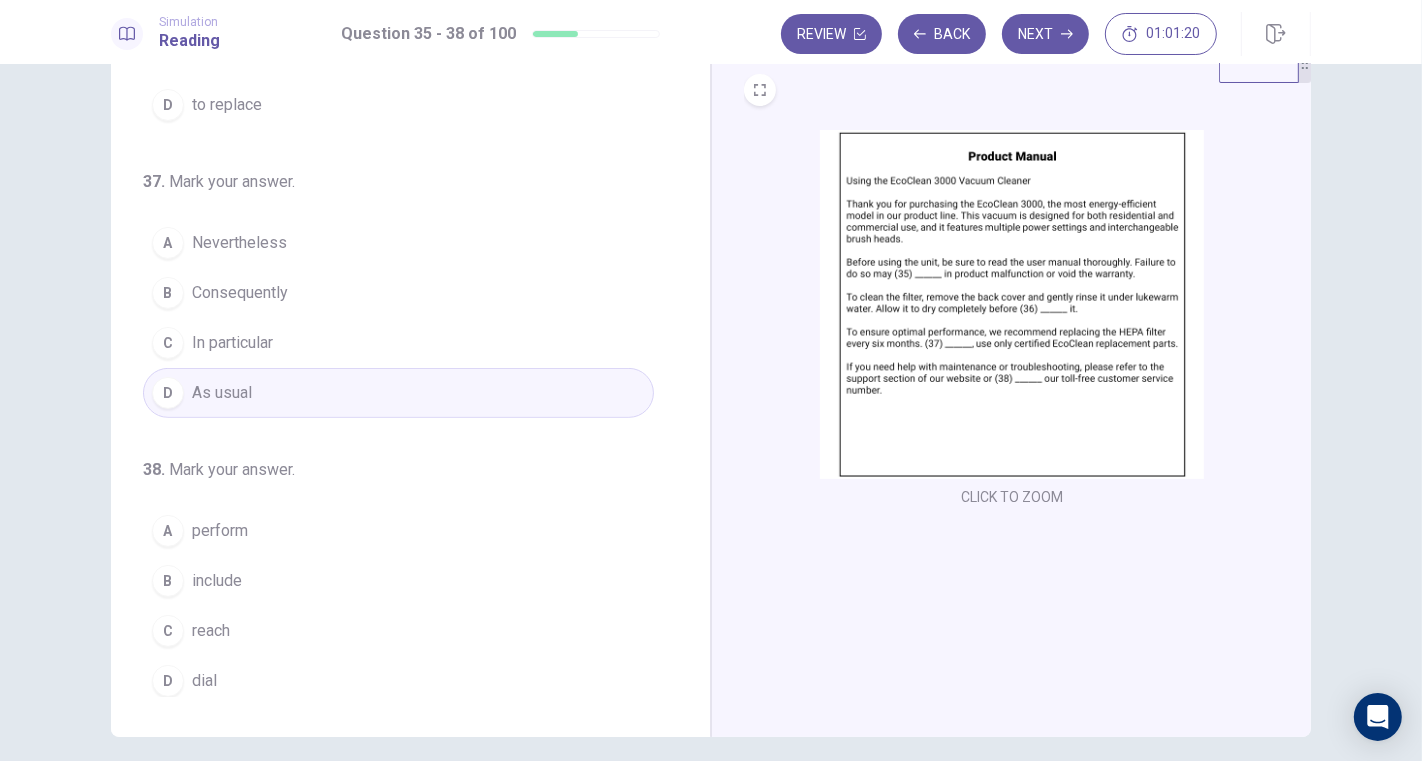 scroll, scrollTop: 111, scrollLeft: 0, axis: vertical 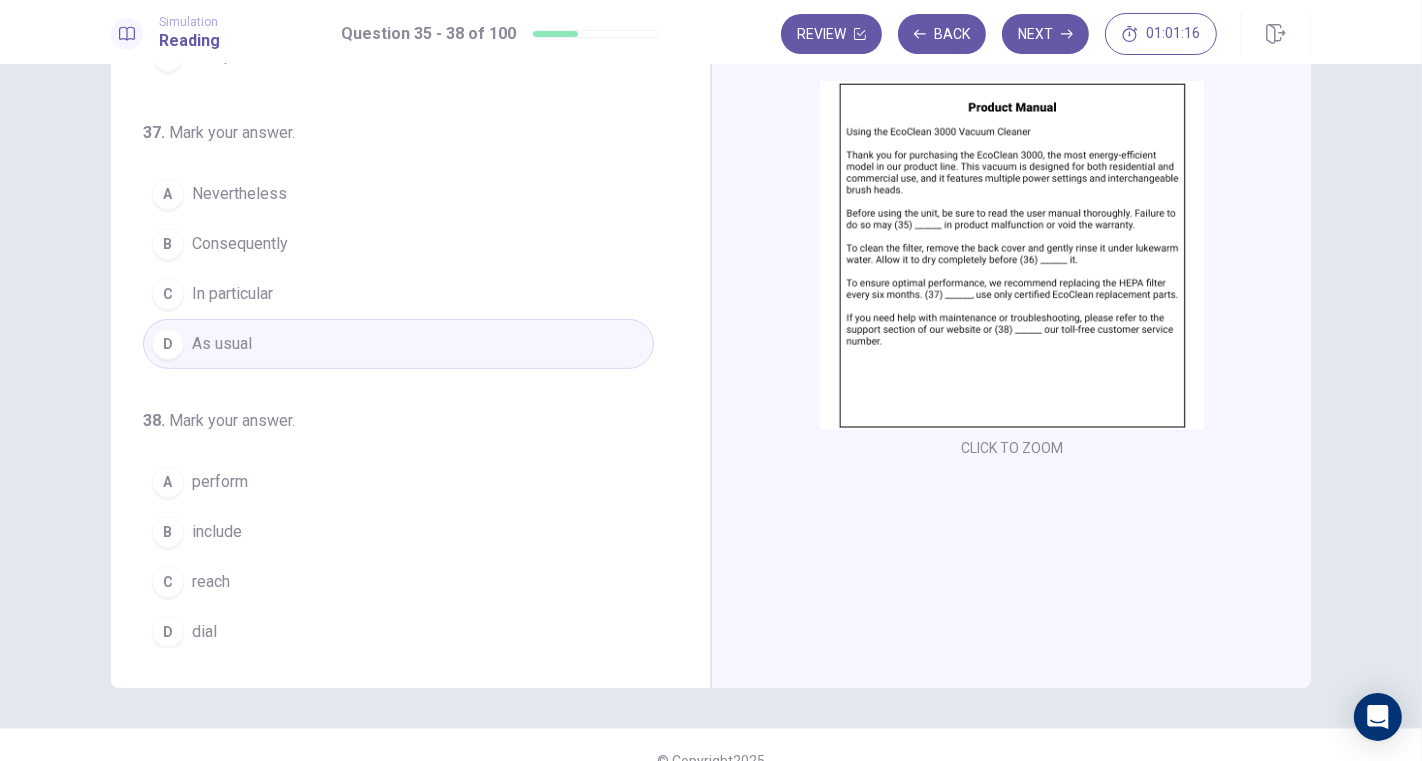 click on "C reach" at bounding box center (398, 582) 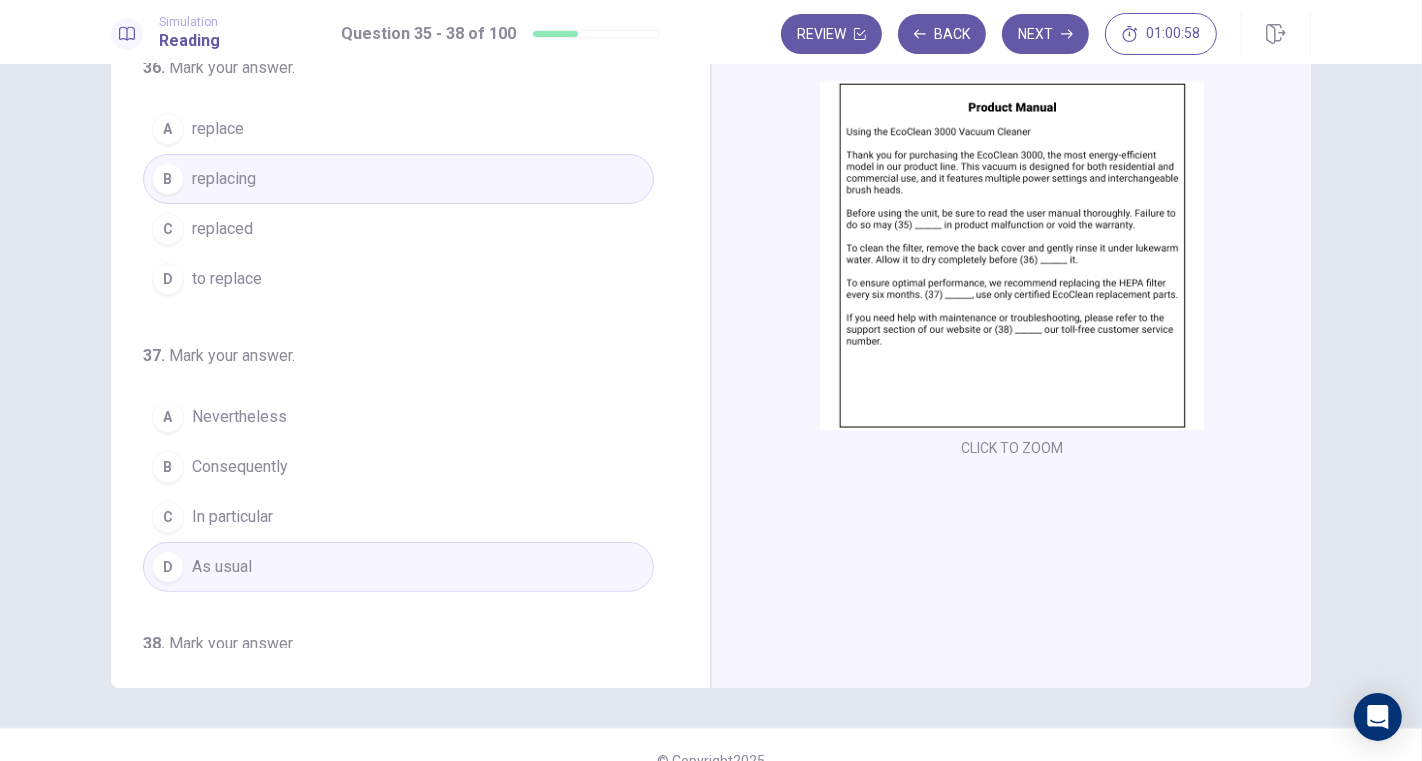 scroll, scrollTop: 0, scrollLeft: 0, axis: both 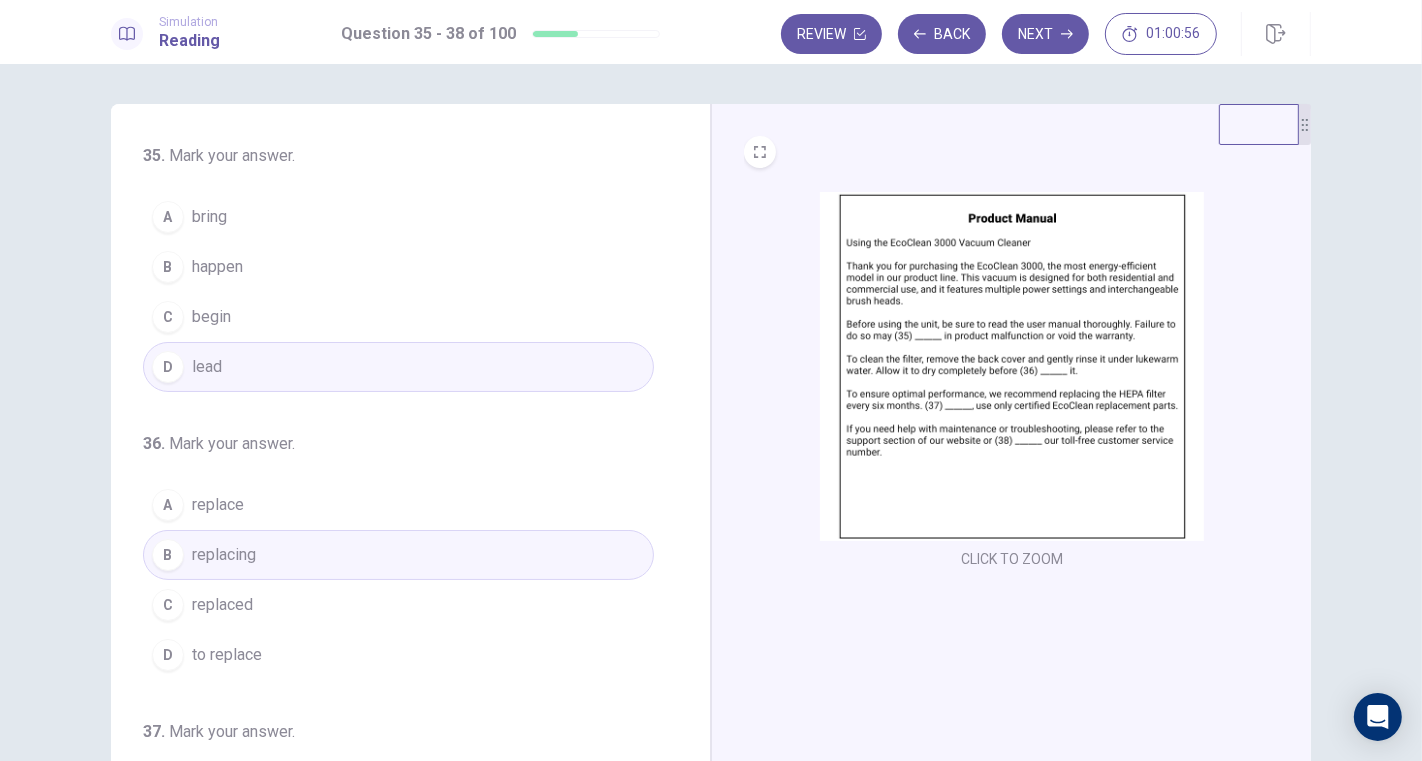click on "Next" at bounding box center (1045, 34) 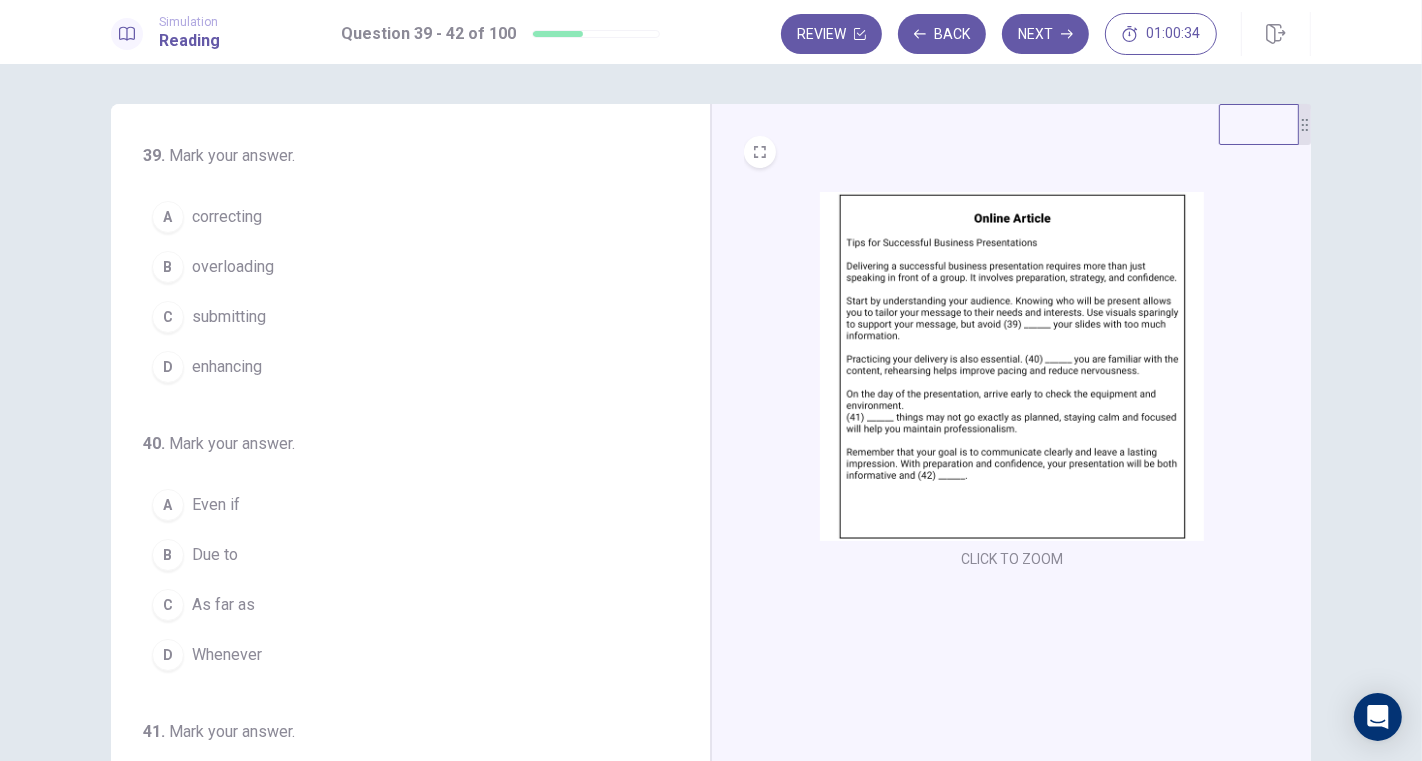click on "B overloading" at bounding box center (398, 267) 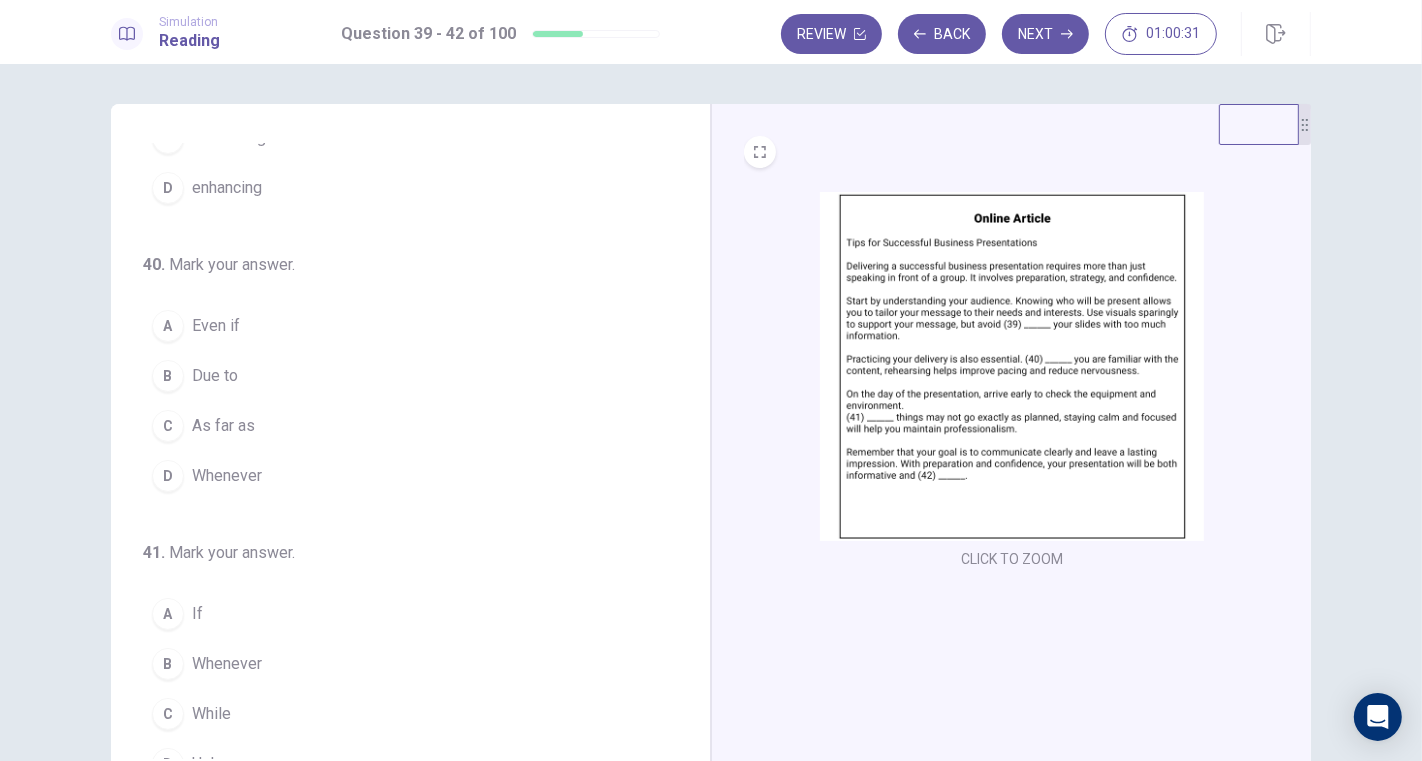 scroll, scrollTop: 222, scrollLeft: 0, axis: vertical 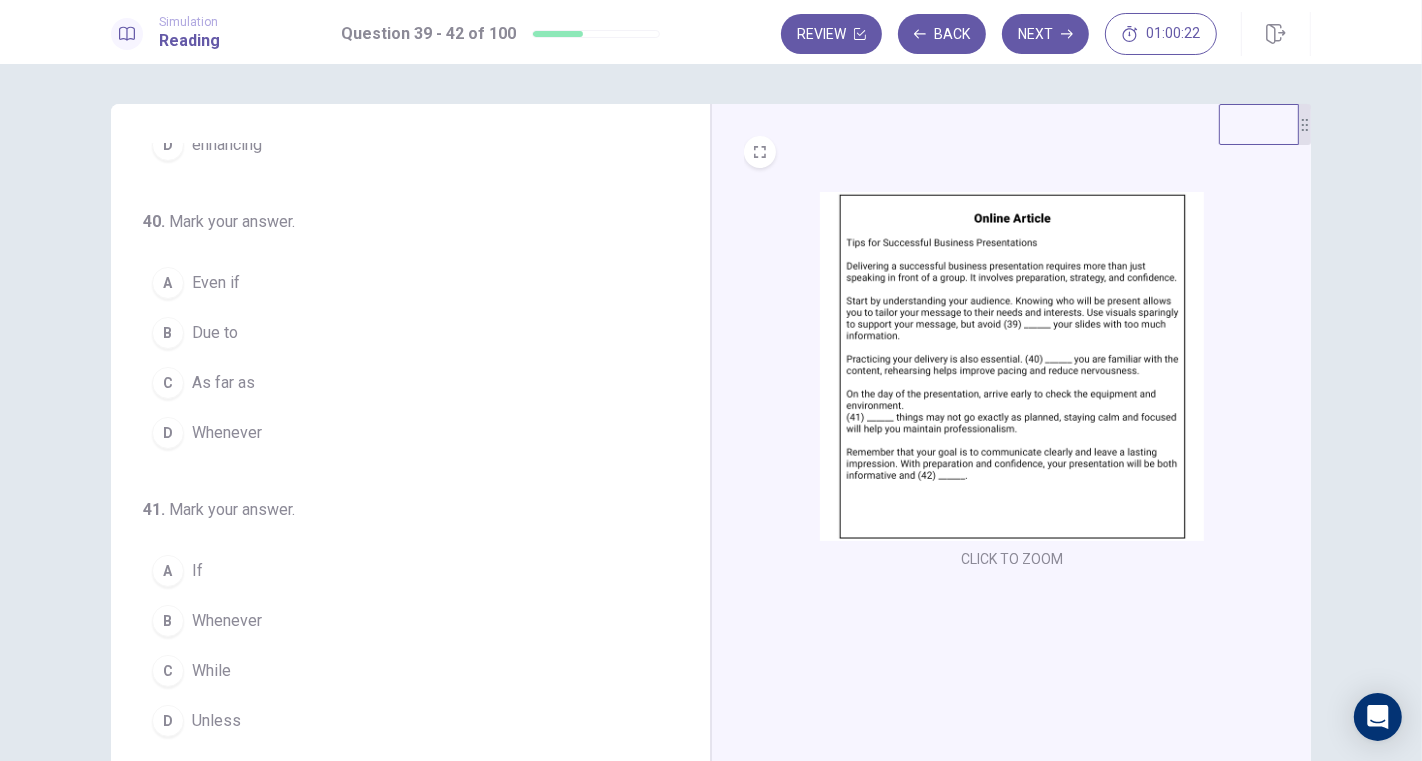 click on "As far as" at bounding box center [223, 383] 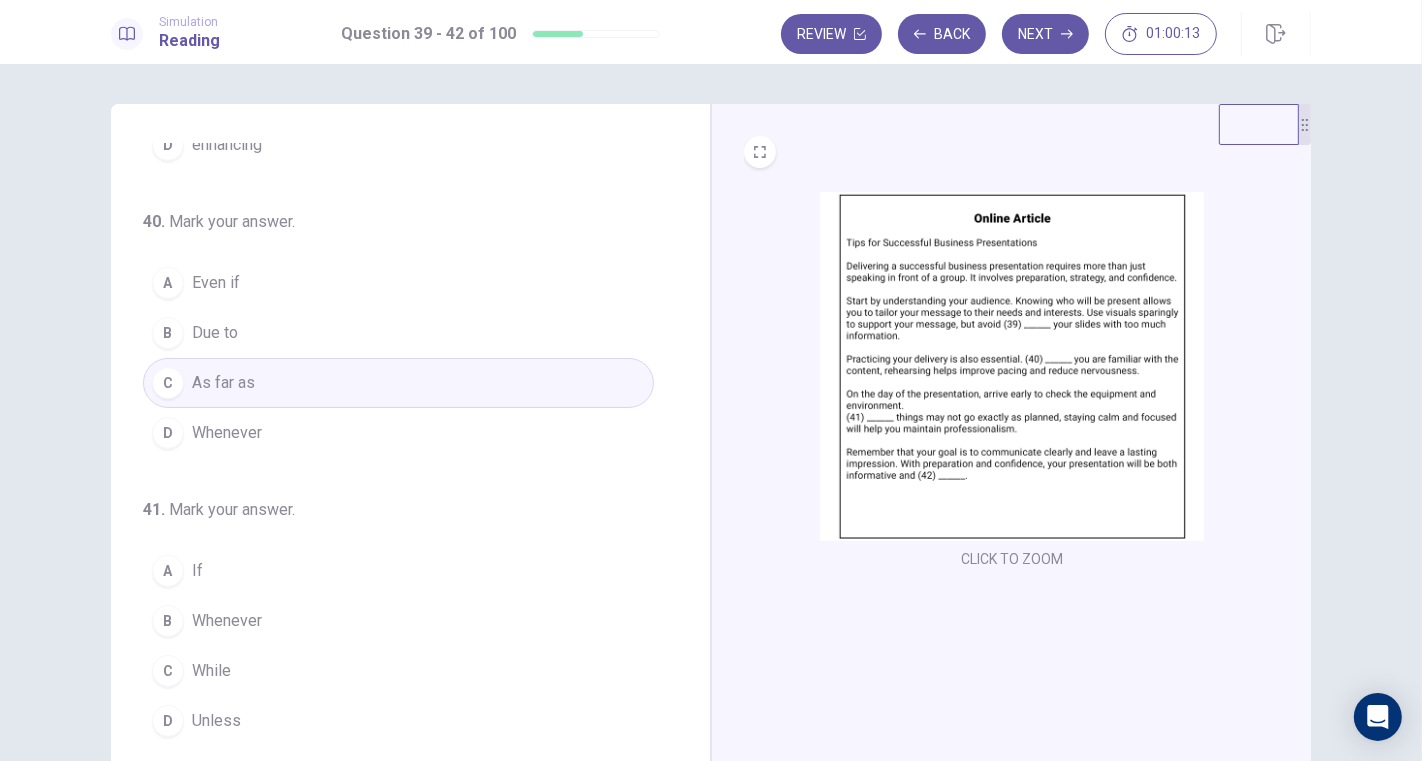 click on "A Even if" at bounding box center [398, 283] 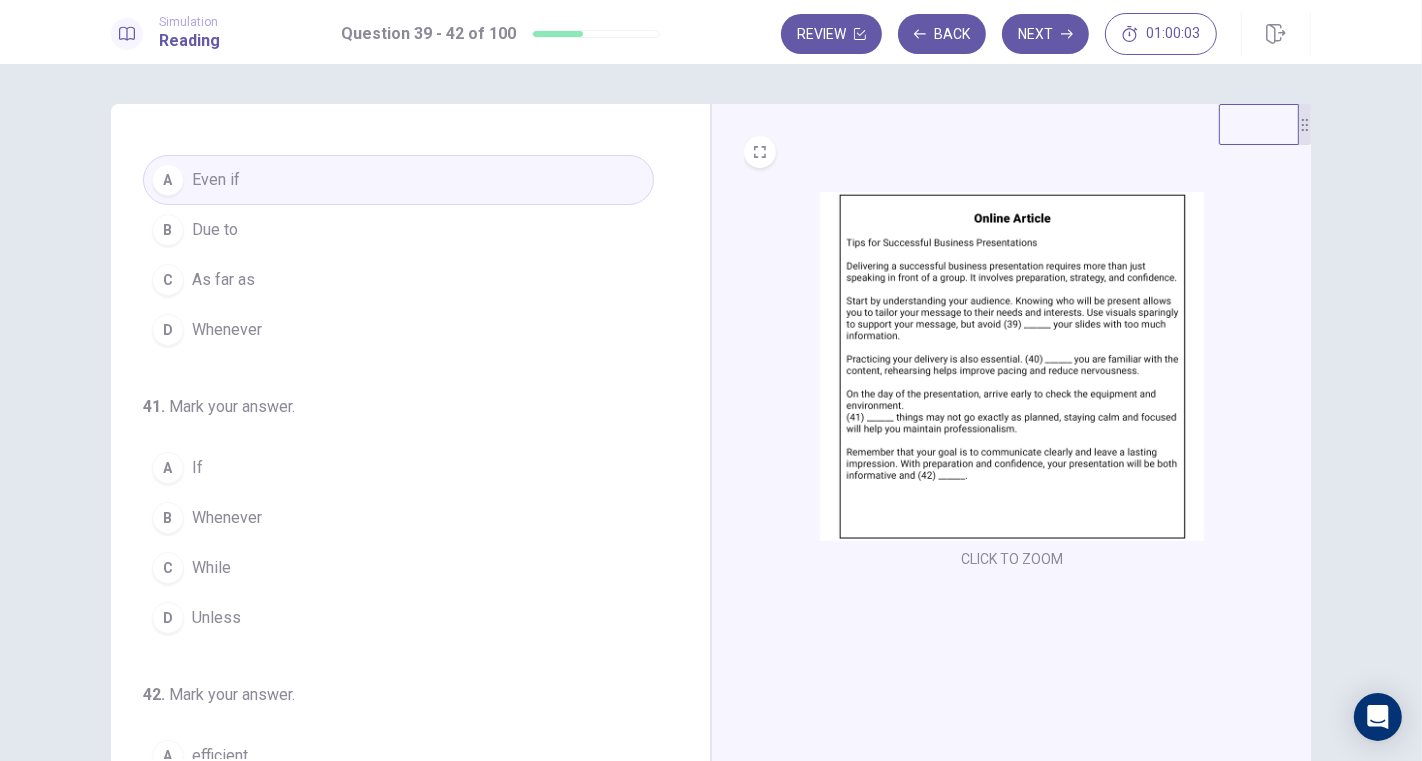 scroll, scrollTop: 444, scrollLeft: 0, axis: vertical 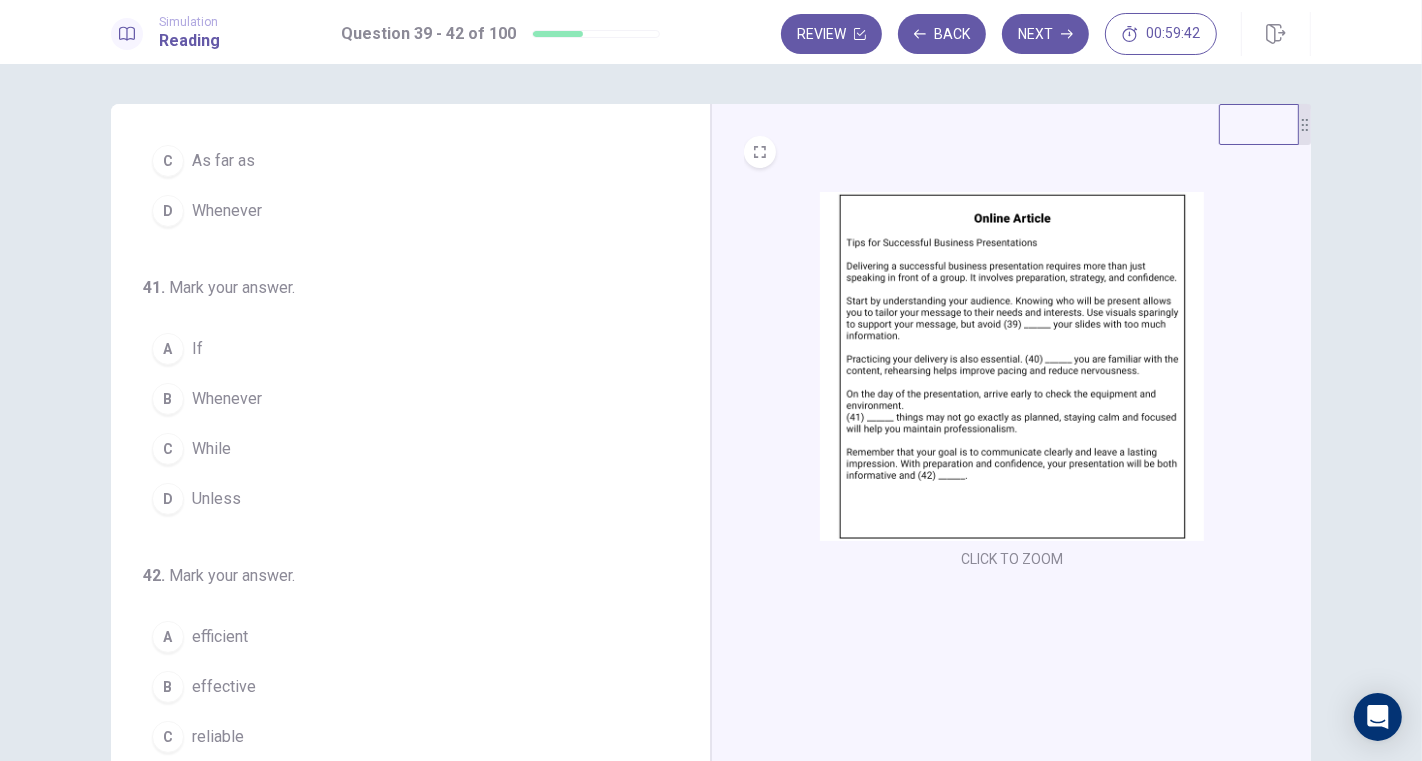 click on "B Whenever" at bounding box center [398, 399] 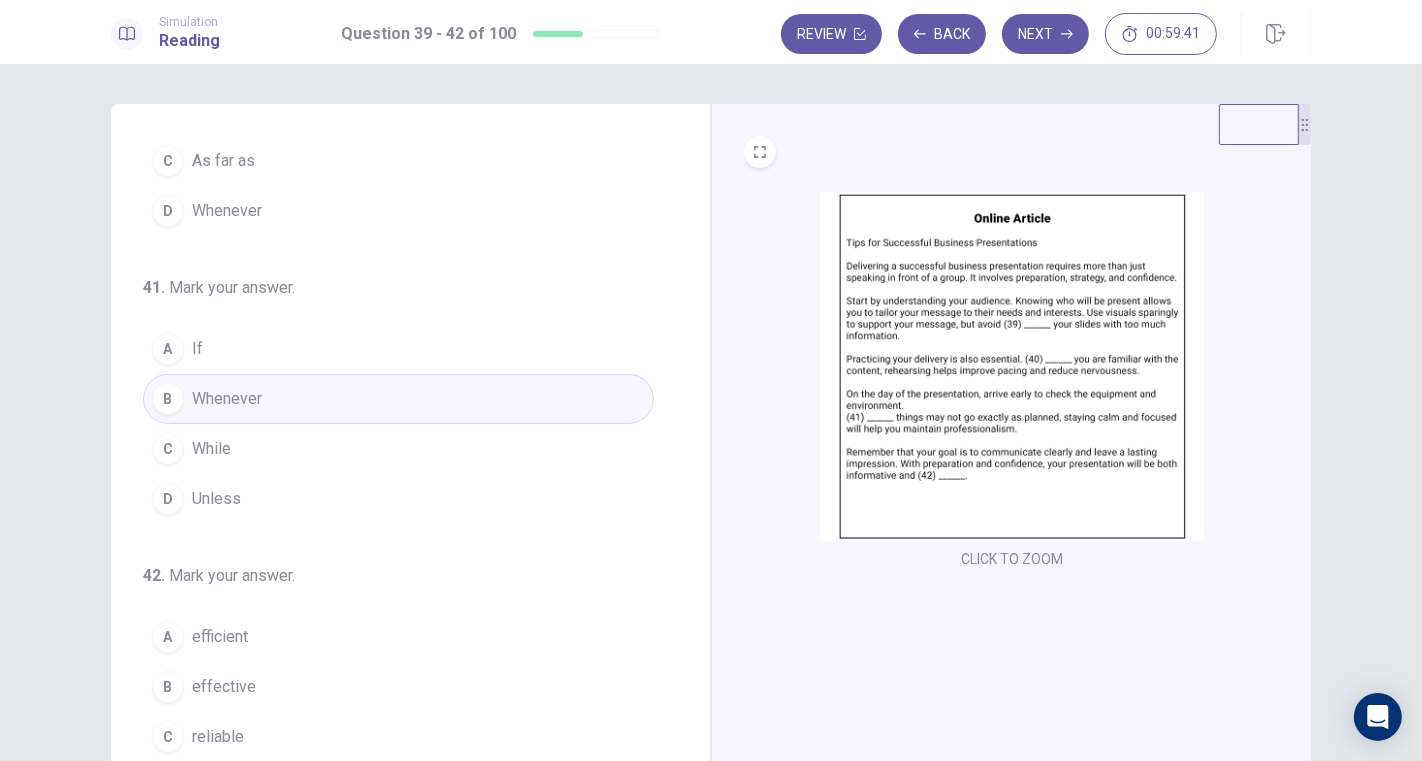 scroll, scrollTop: 488, scrollLeft: 0, axis: vertical 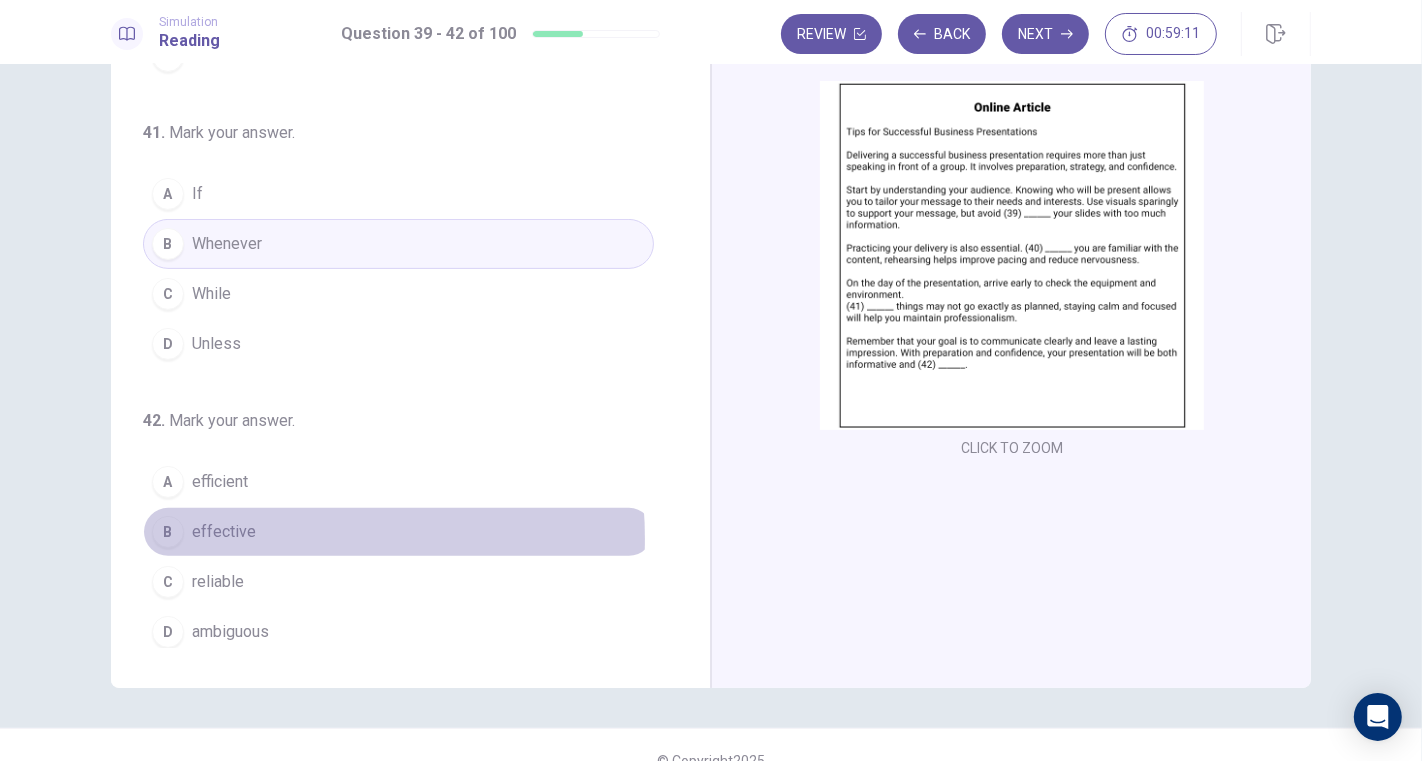 click on "effective" at bounding box center [224, 532] 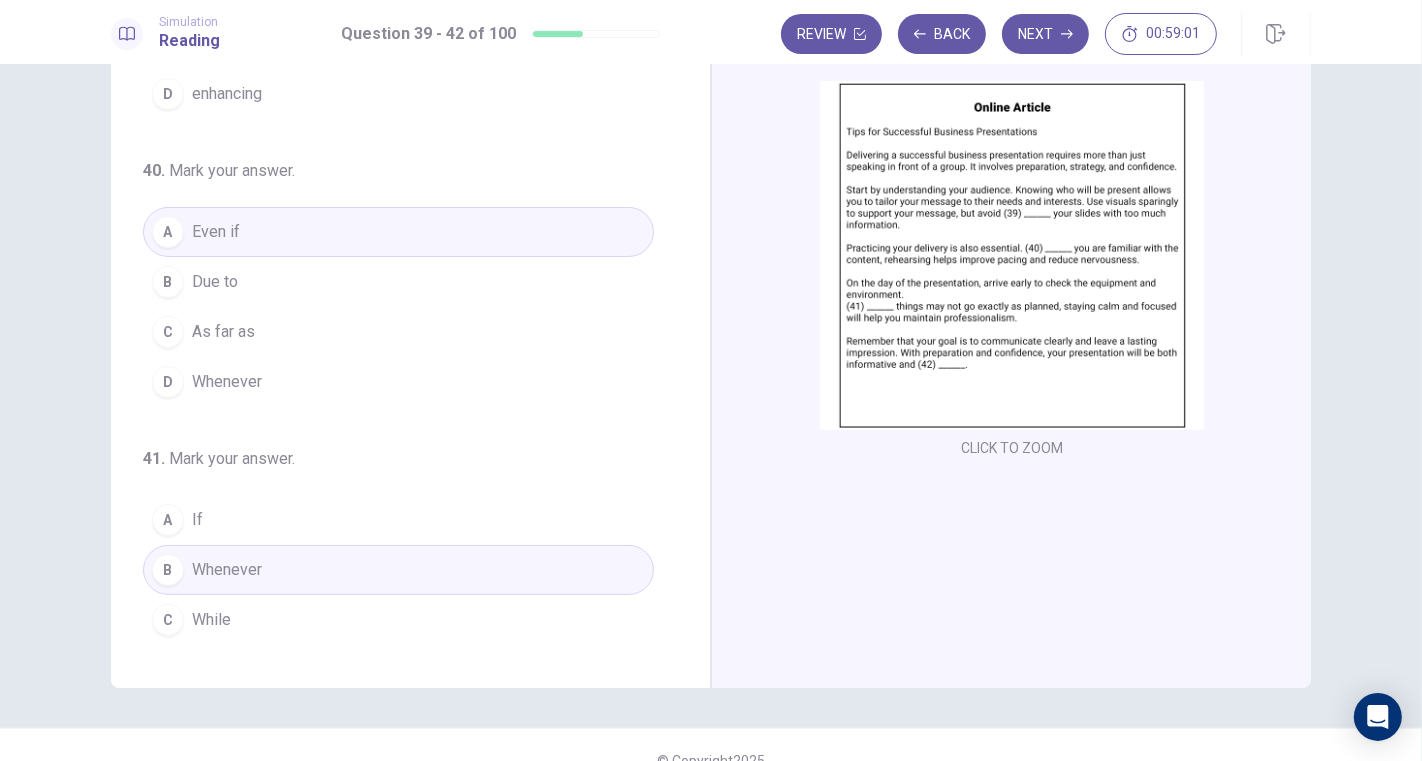 scroll, scrollTop: 0, scrollLeft: 0, axis: both 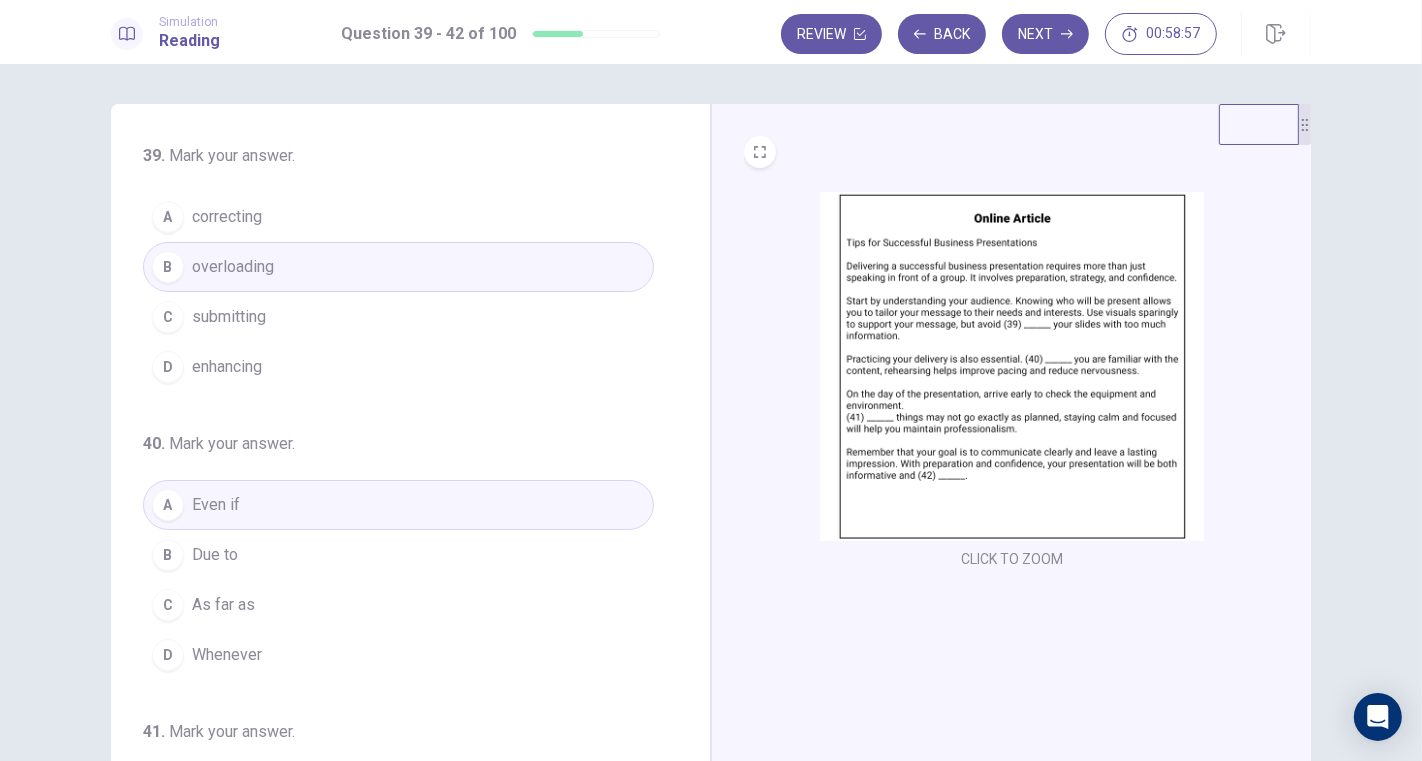click on "Next" at bounding box center [1045, 34] 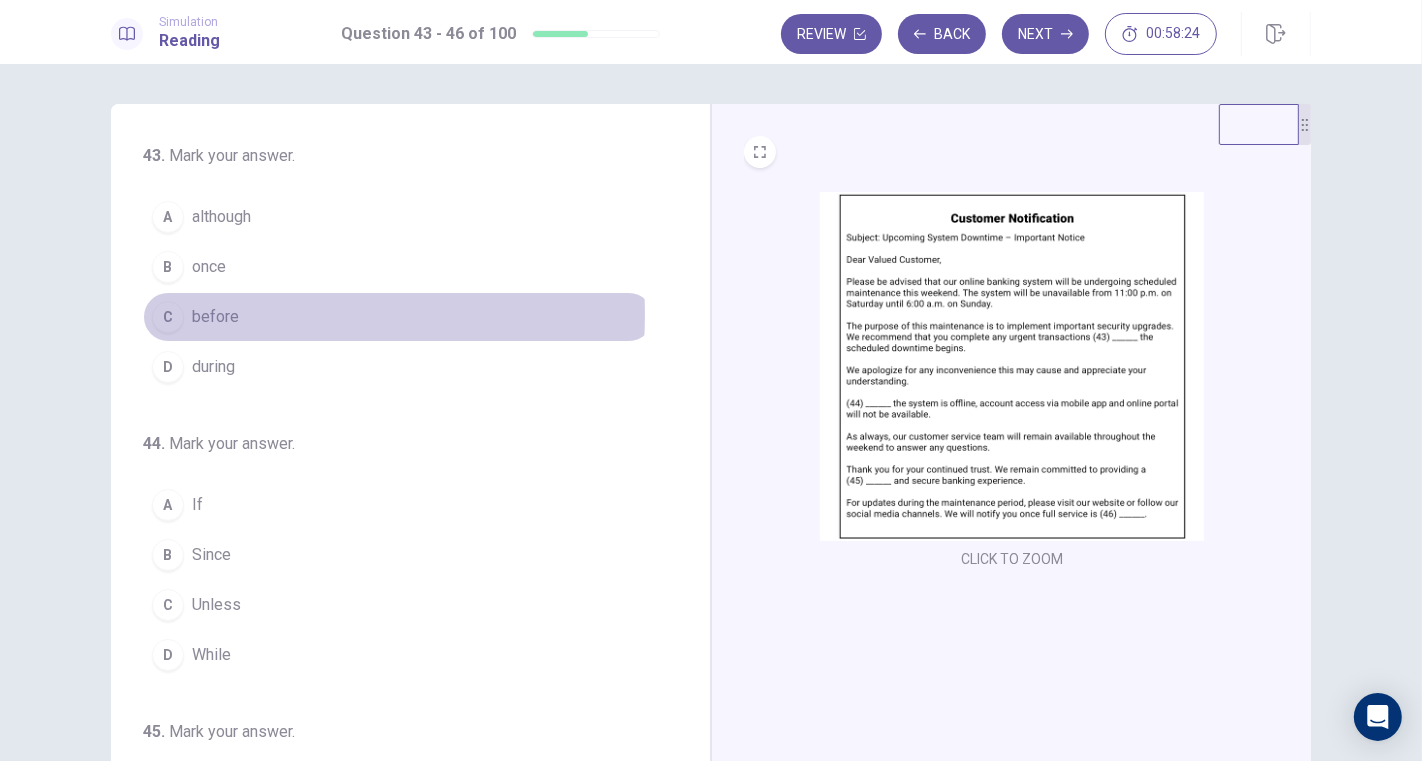 click on "before" at bounding box center [215, 317] 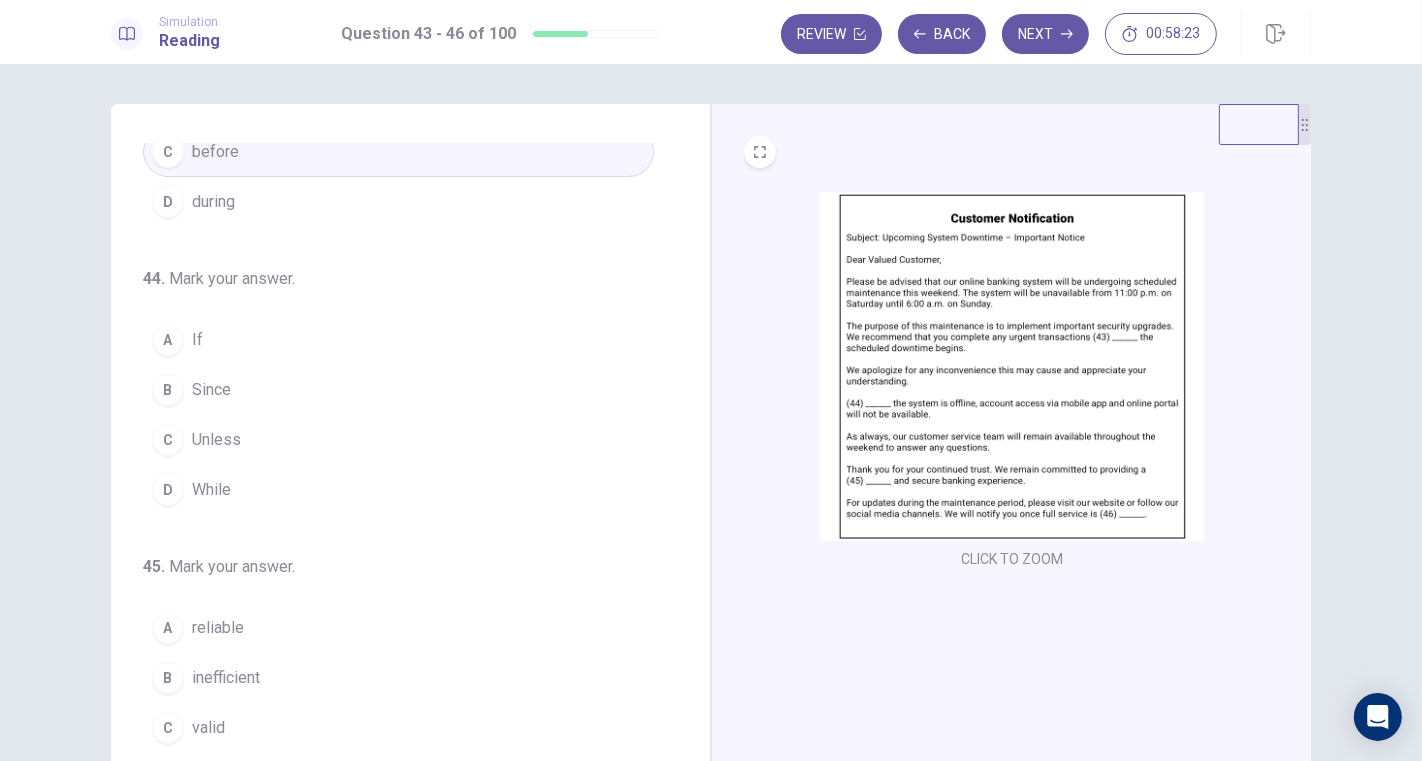 scroll, scrollTop: 111, scrollLeft: 0, axis: vertical 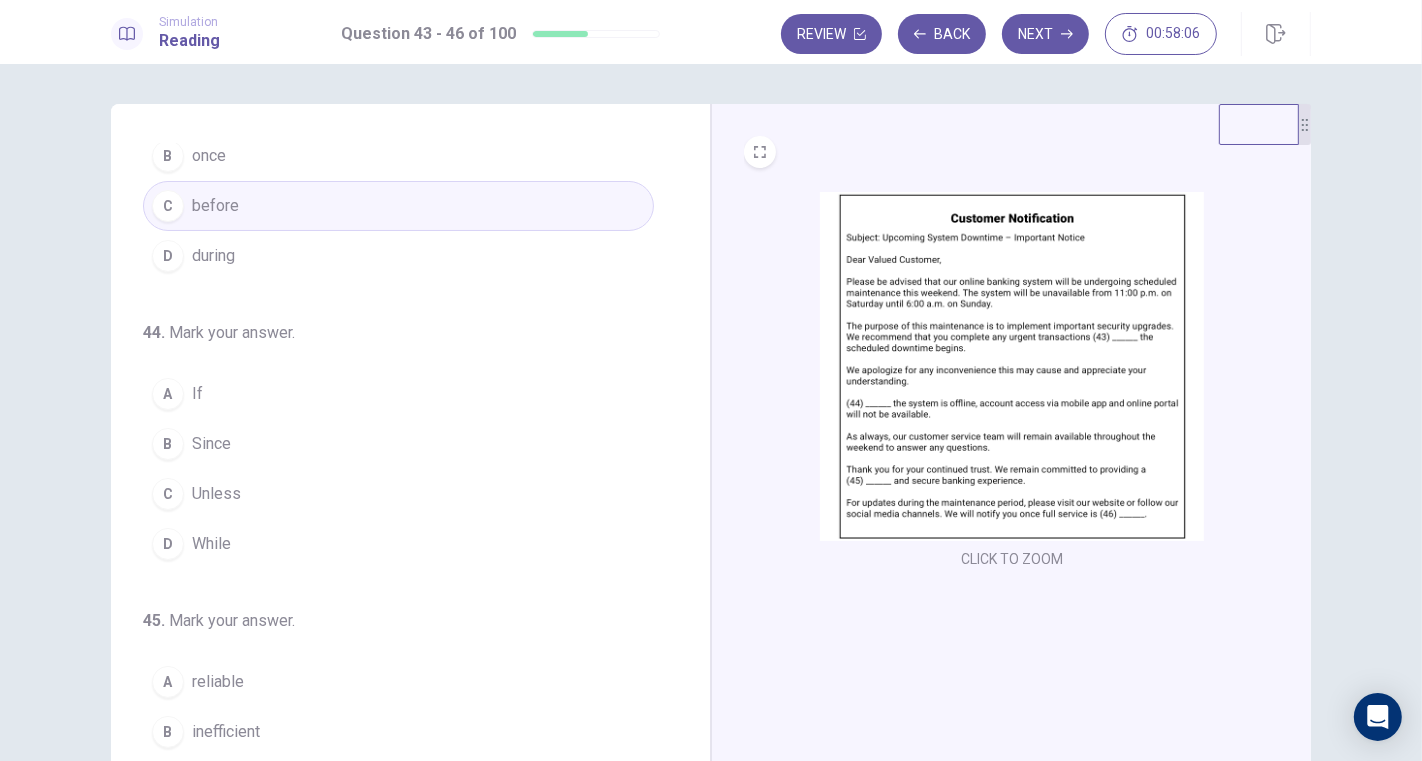 click on "While" at bounding box center (211, 544) 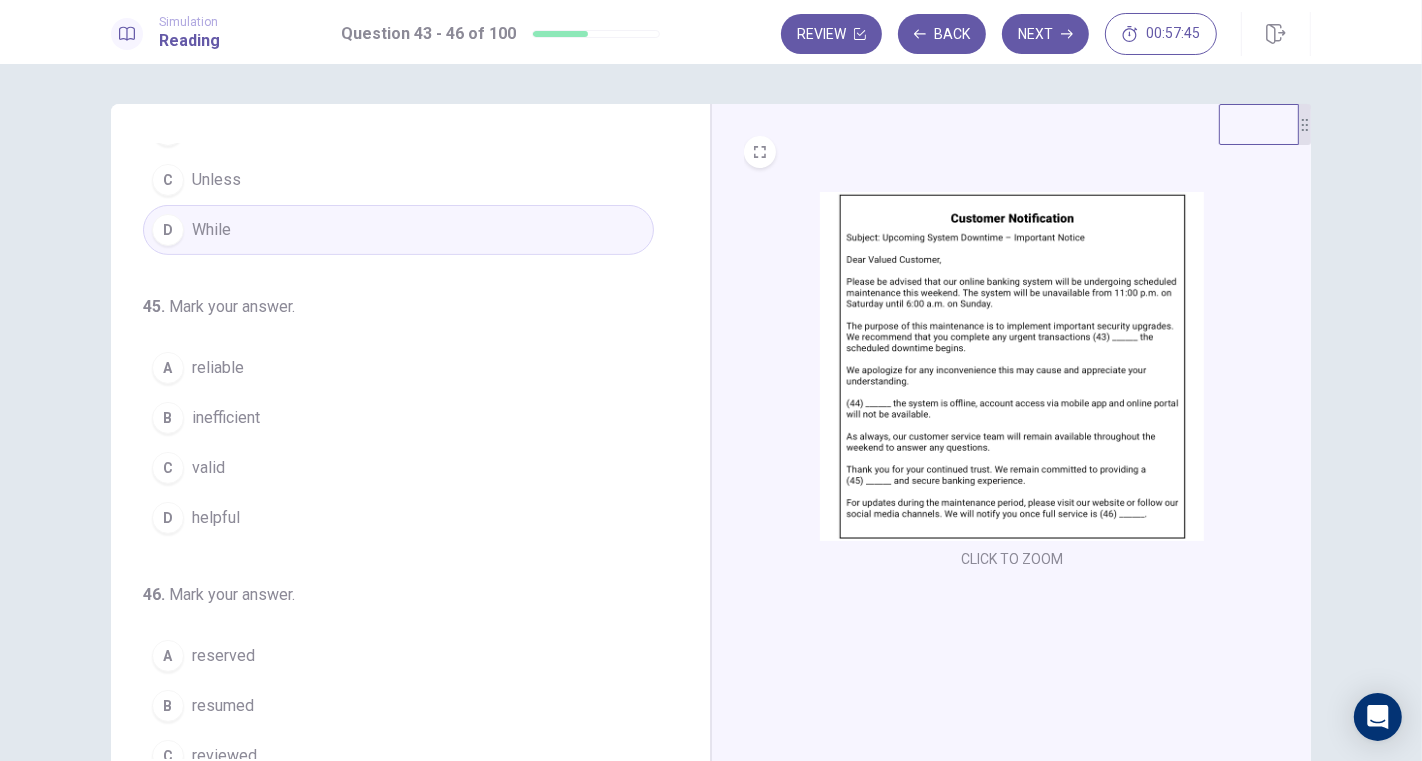 scroll, scrollTop: 377, scrollLeft: 0, axis: vertical 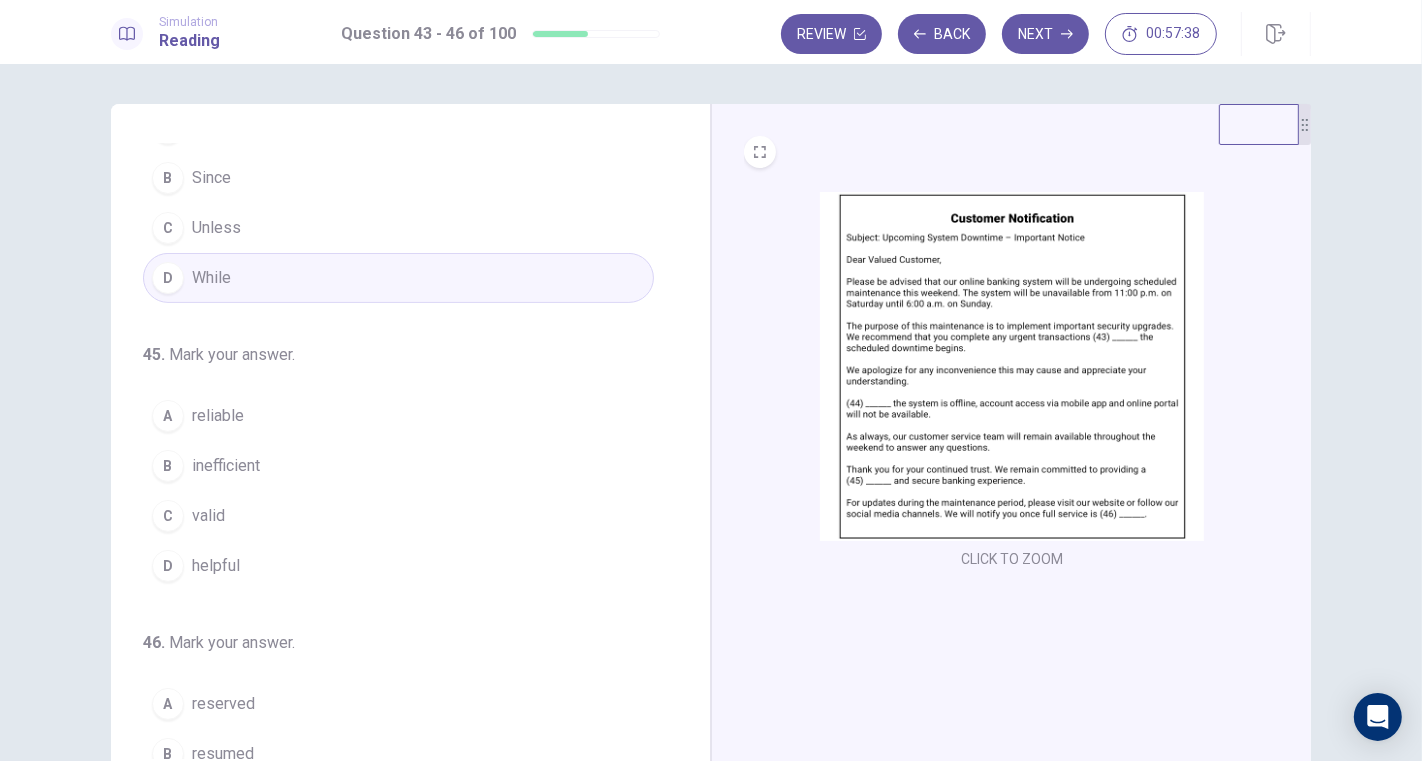 click on "reliable" at bounding box center [218, 416] 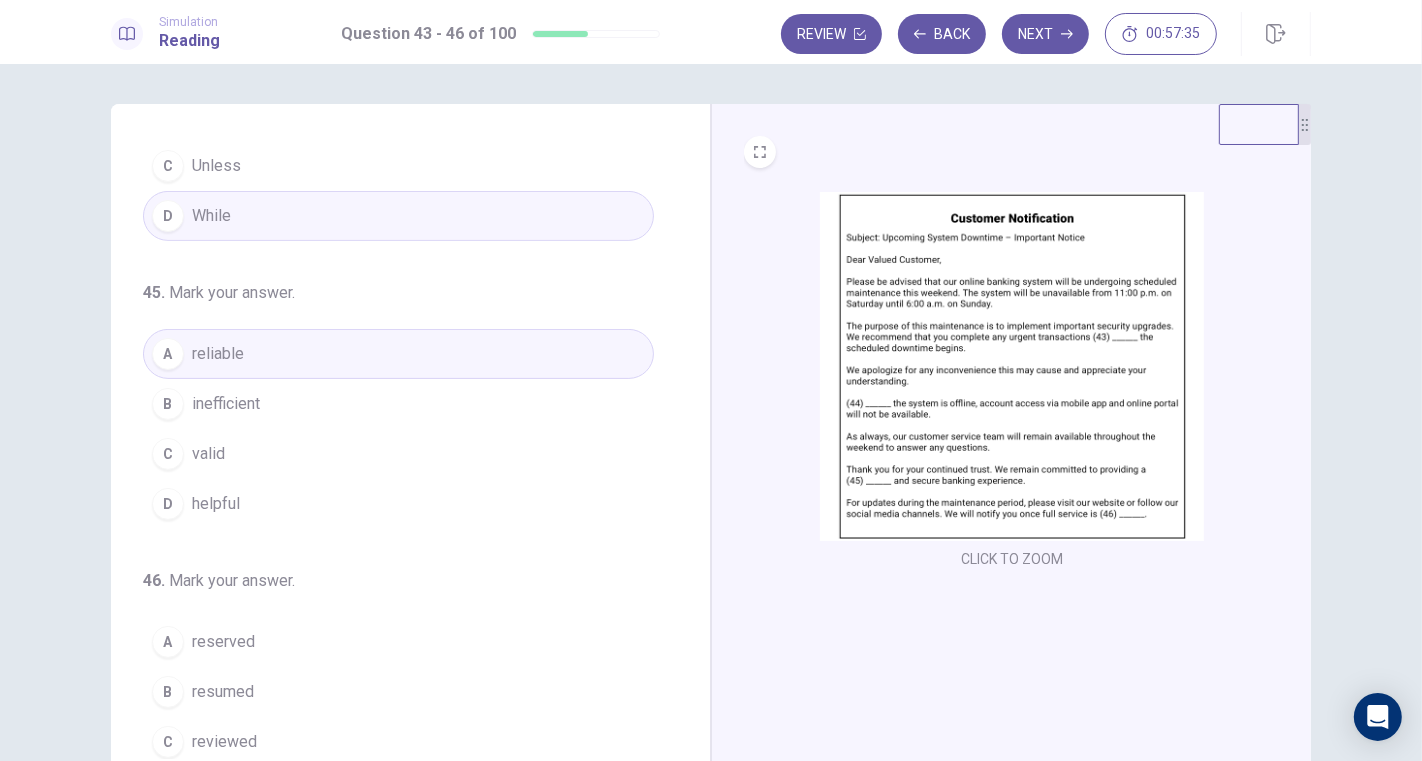 scroll, scrollTop: 488, scrollLeft: 0, axis: vertical 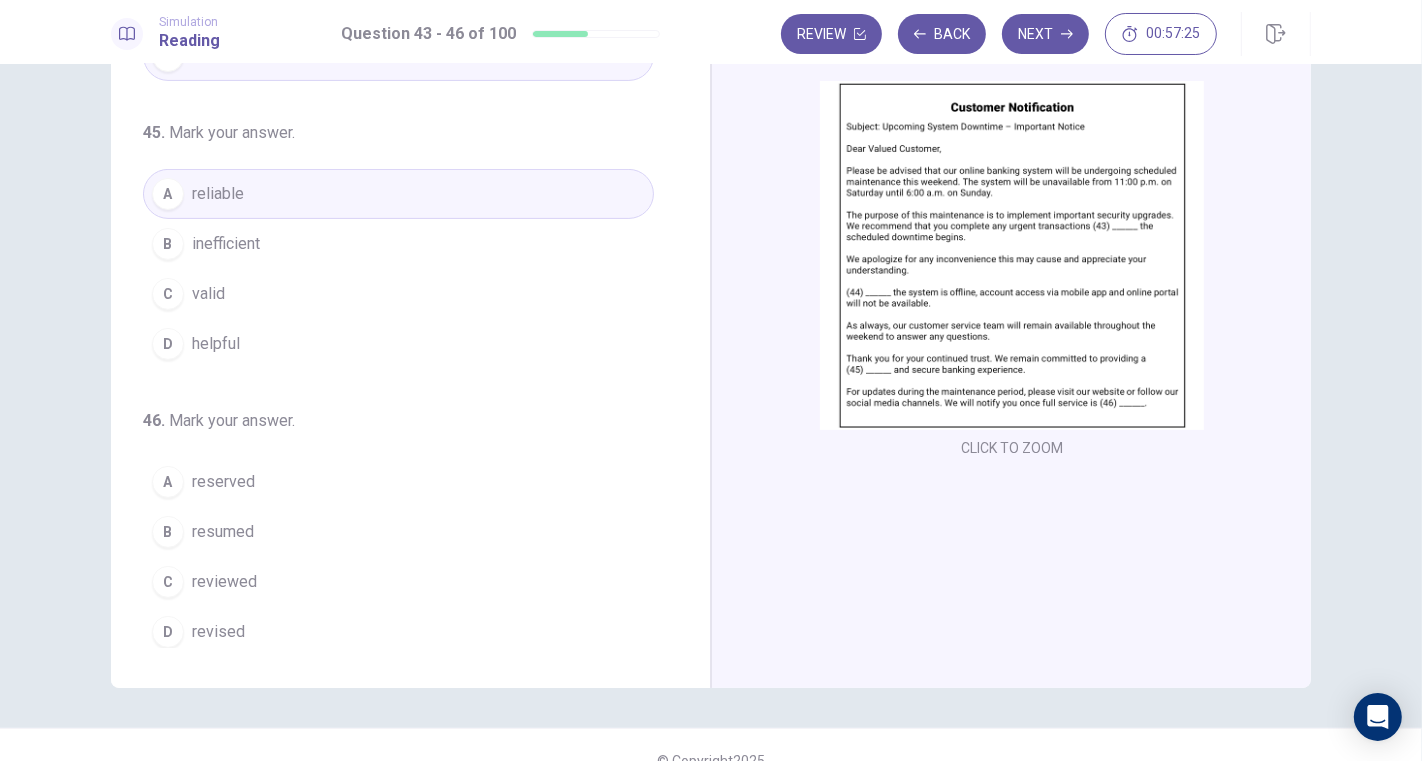 click on "resumed" at bounding box center [223, 532] 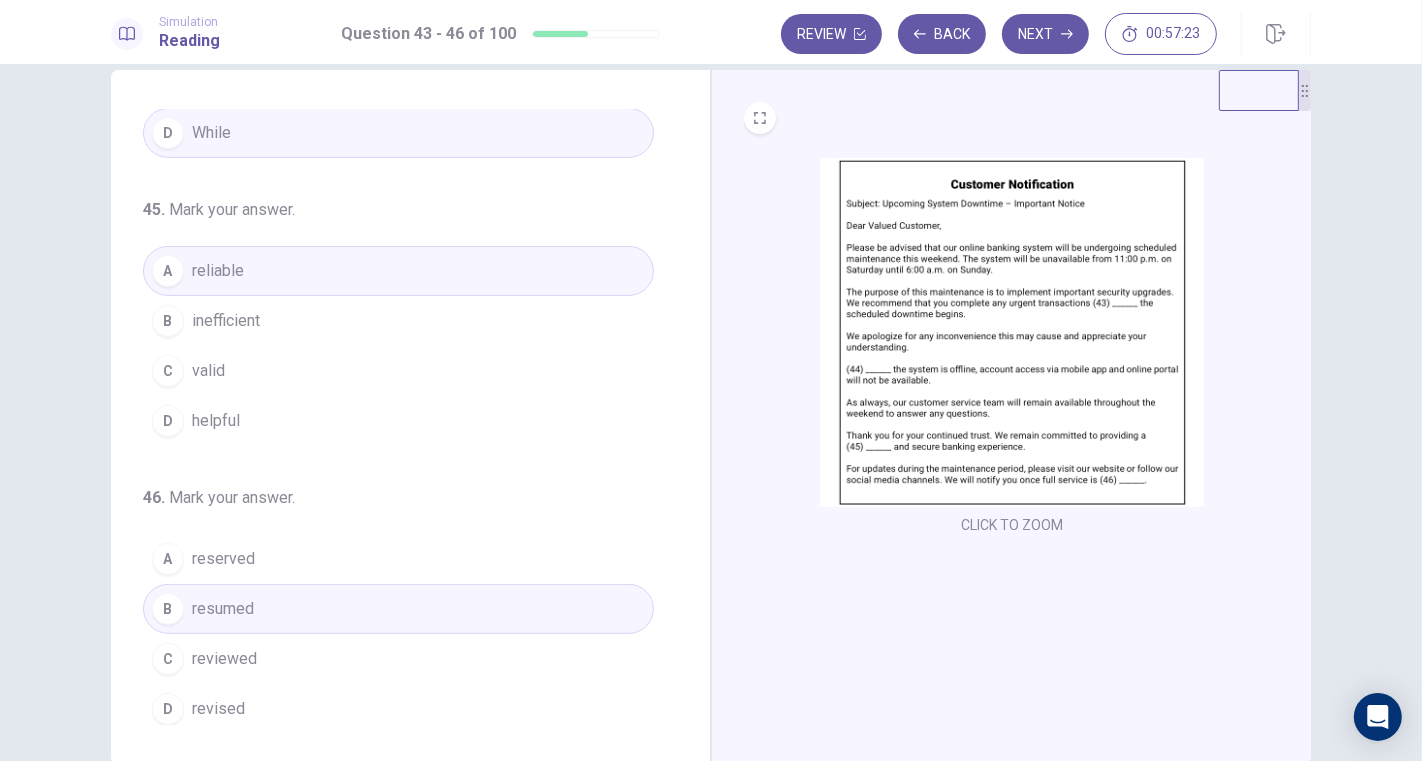 scroll, scrollTop: 0, scrollLeft: 0, axis: both 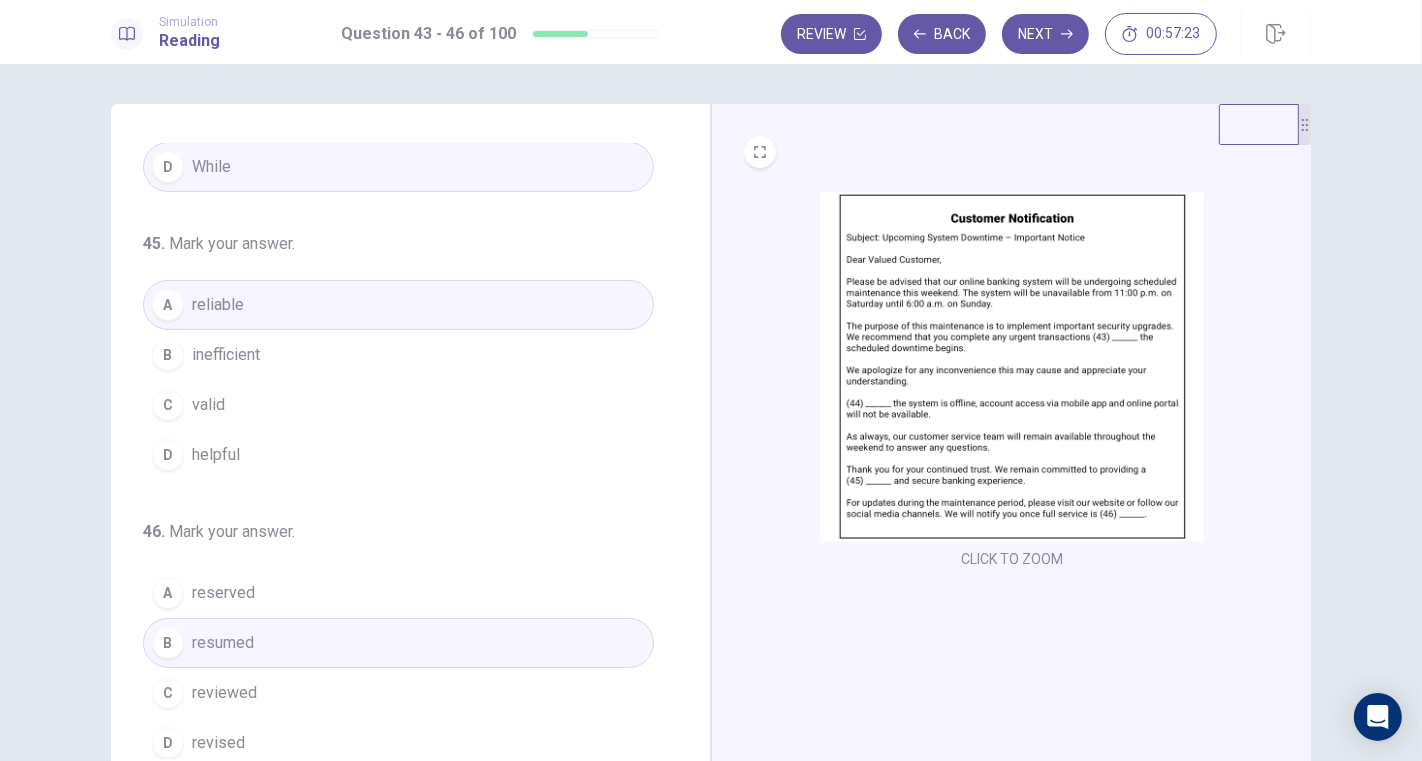 click on "Next" at bounding box center (1045, 34) 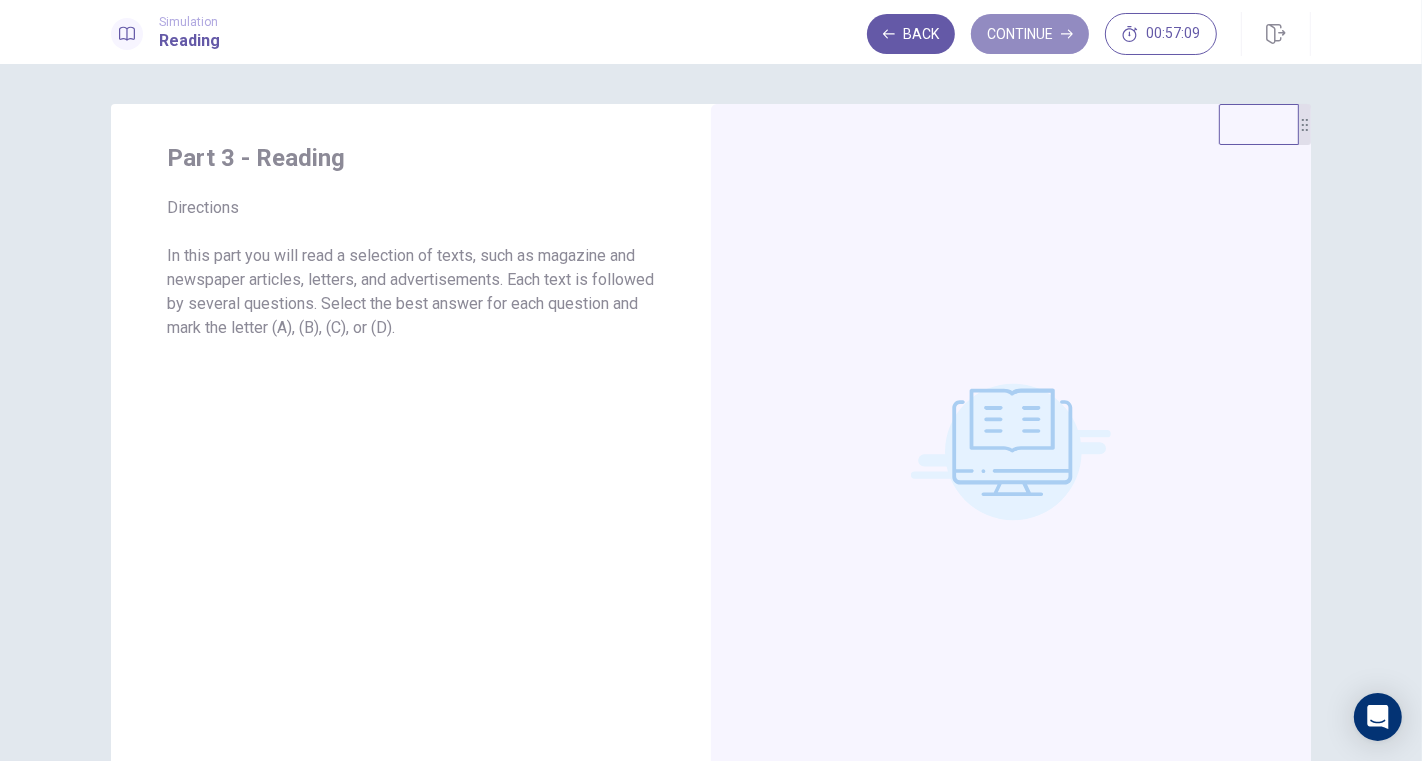 click on "Continue" at bounding box center (1030, 34) 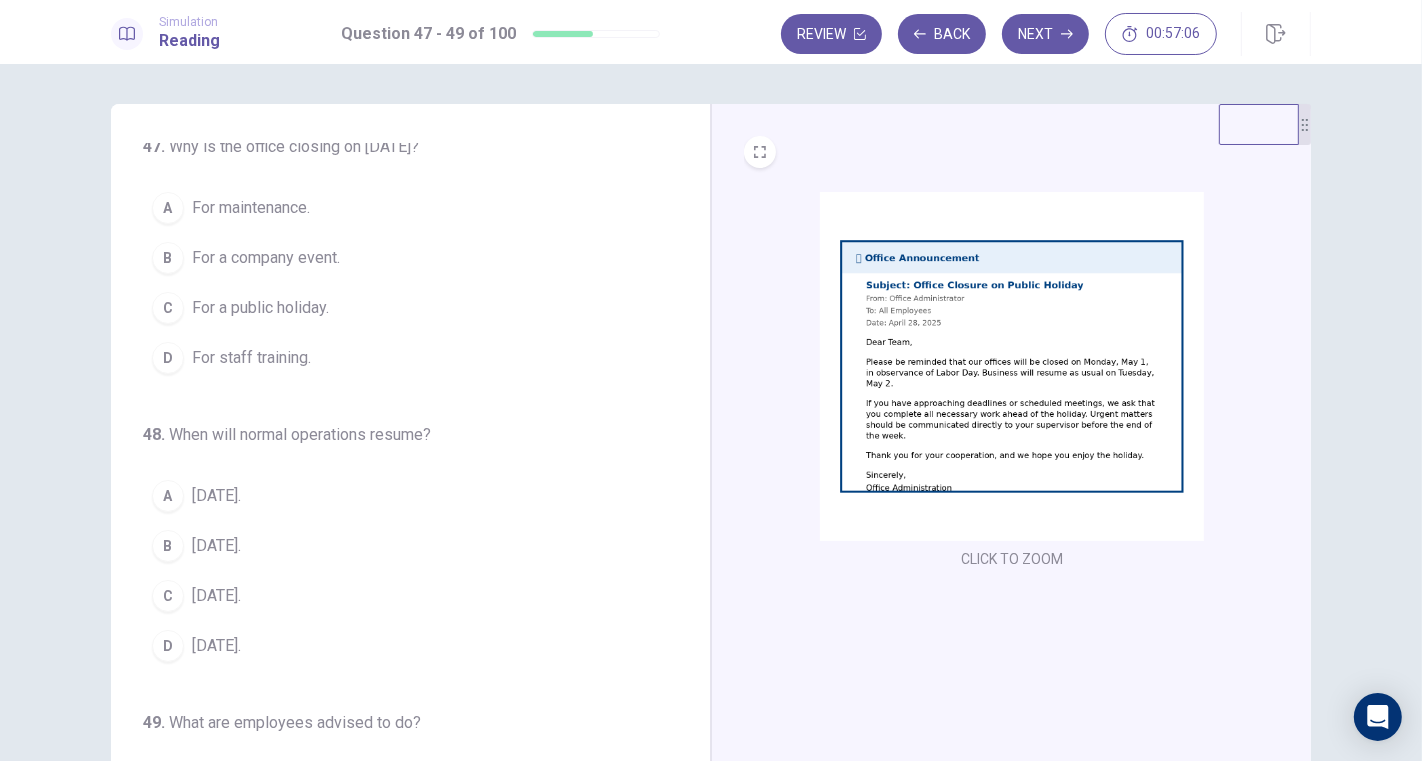 scroll, scrollTop: 0, scrollLeft: 0, axis: both 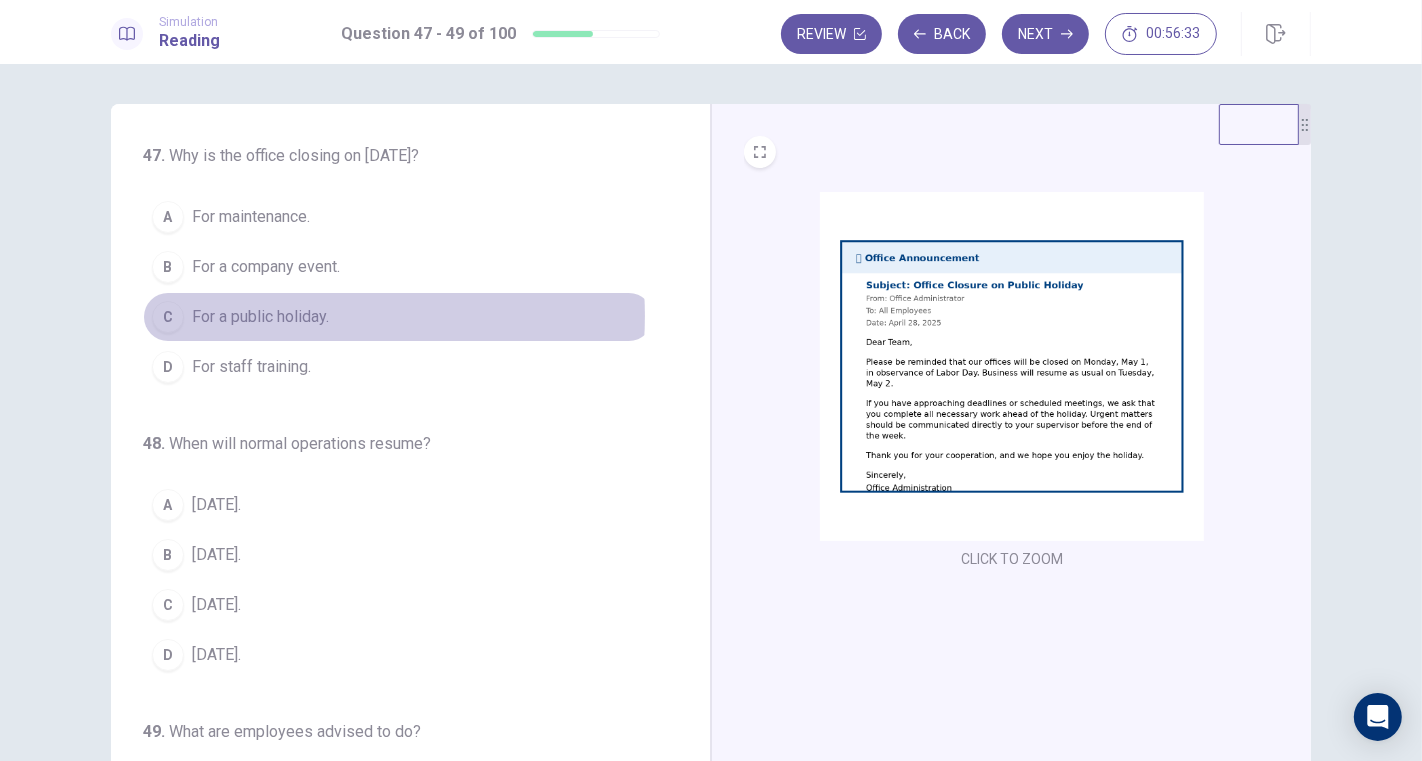 click on "For a public holiday." at bounding box center (260, 317) 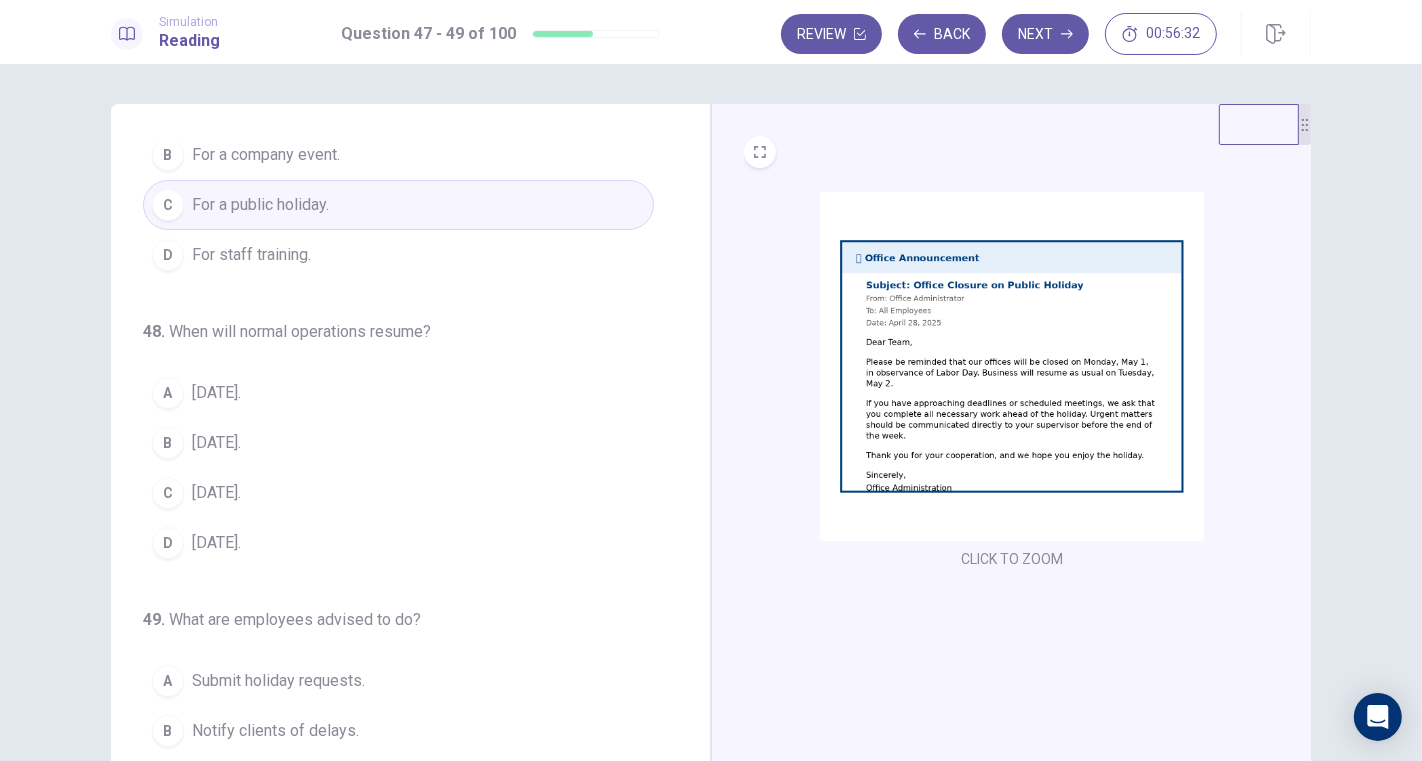 scroll, scrollTop: 202, scrollLeft: 0, axis: vertical 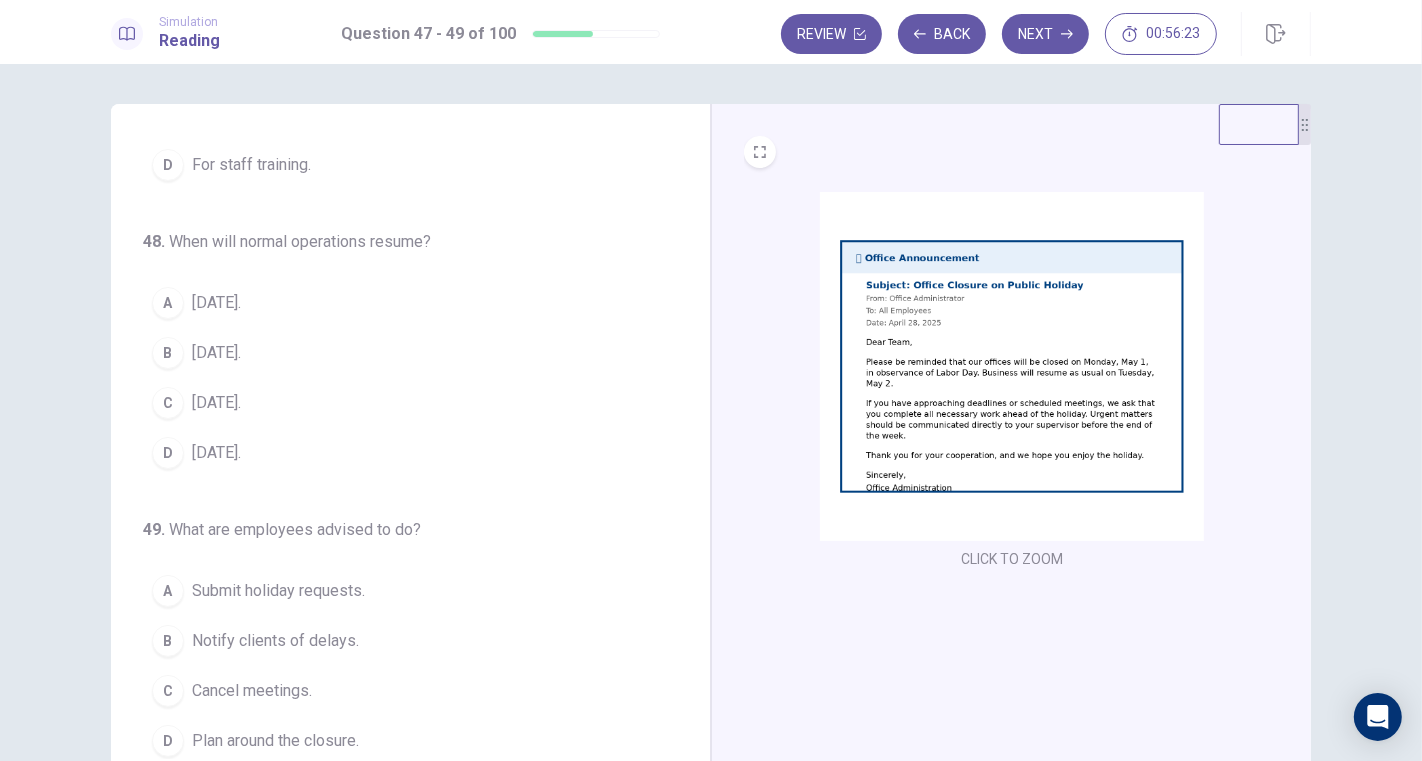 click on "May 2." at bounding box center (216, 303) 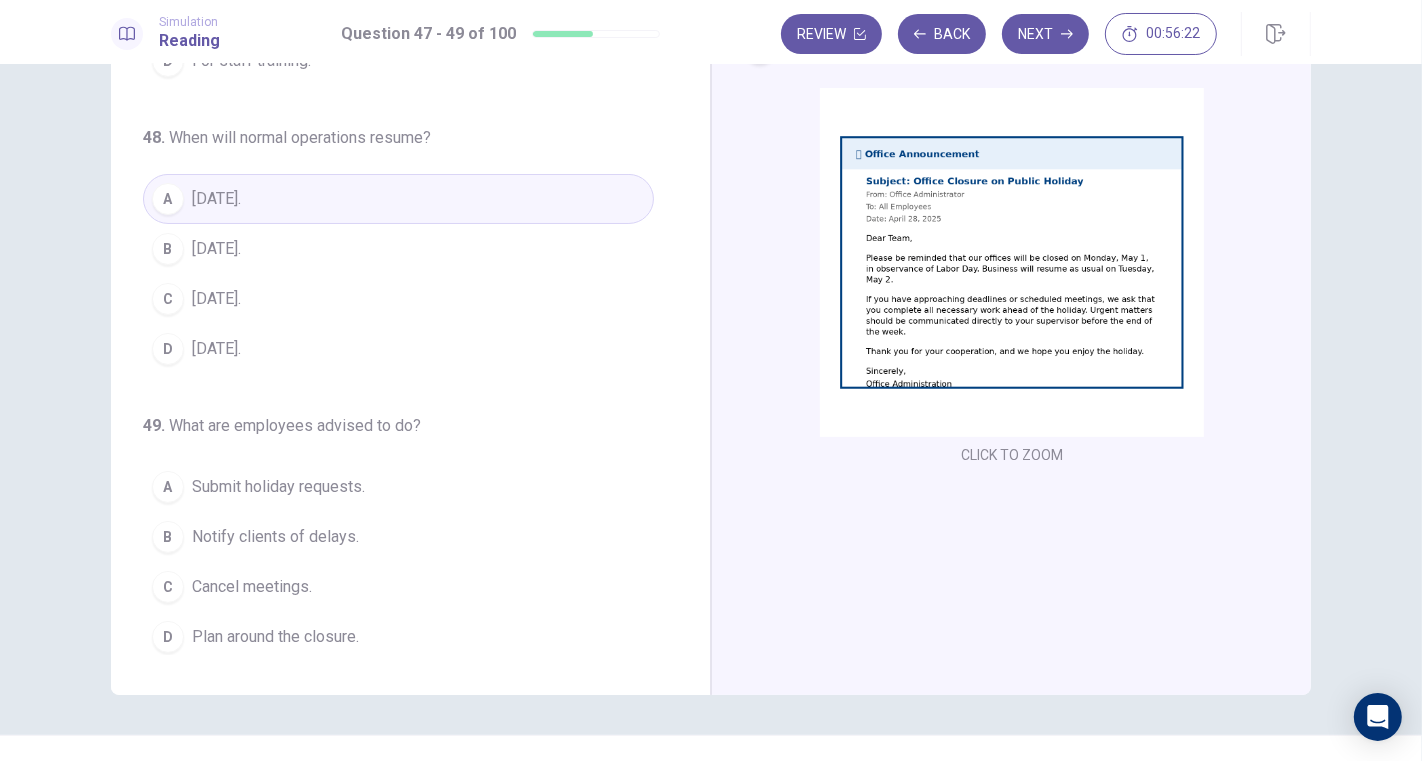 scroll, scrollTop: 141, scrollLeft: 0, axis: vertical 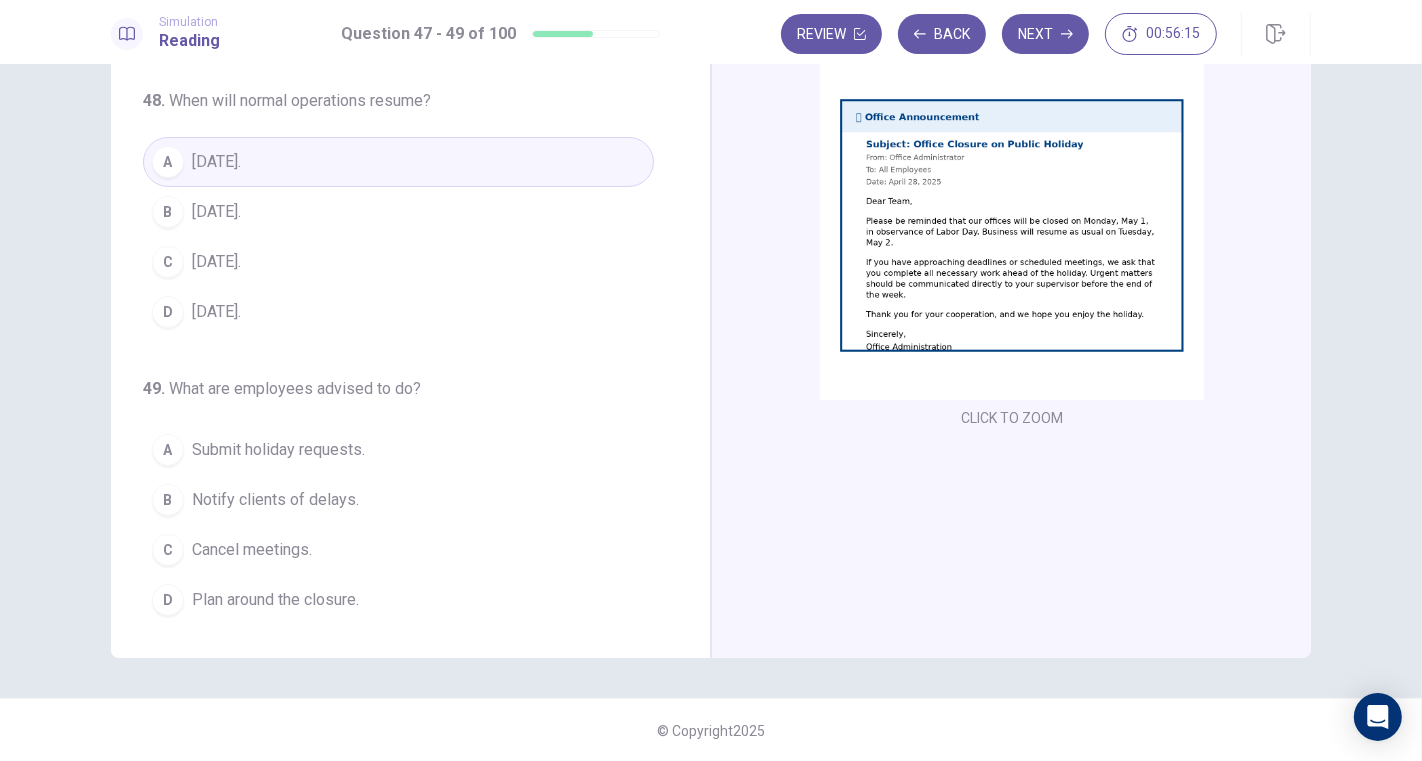 click on "Plan around the closure." at bounding box center [275, 600] 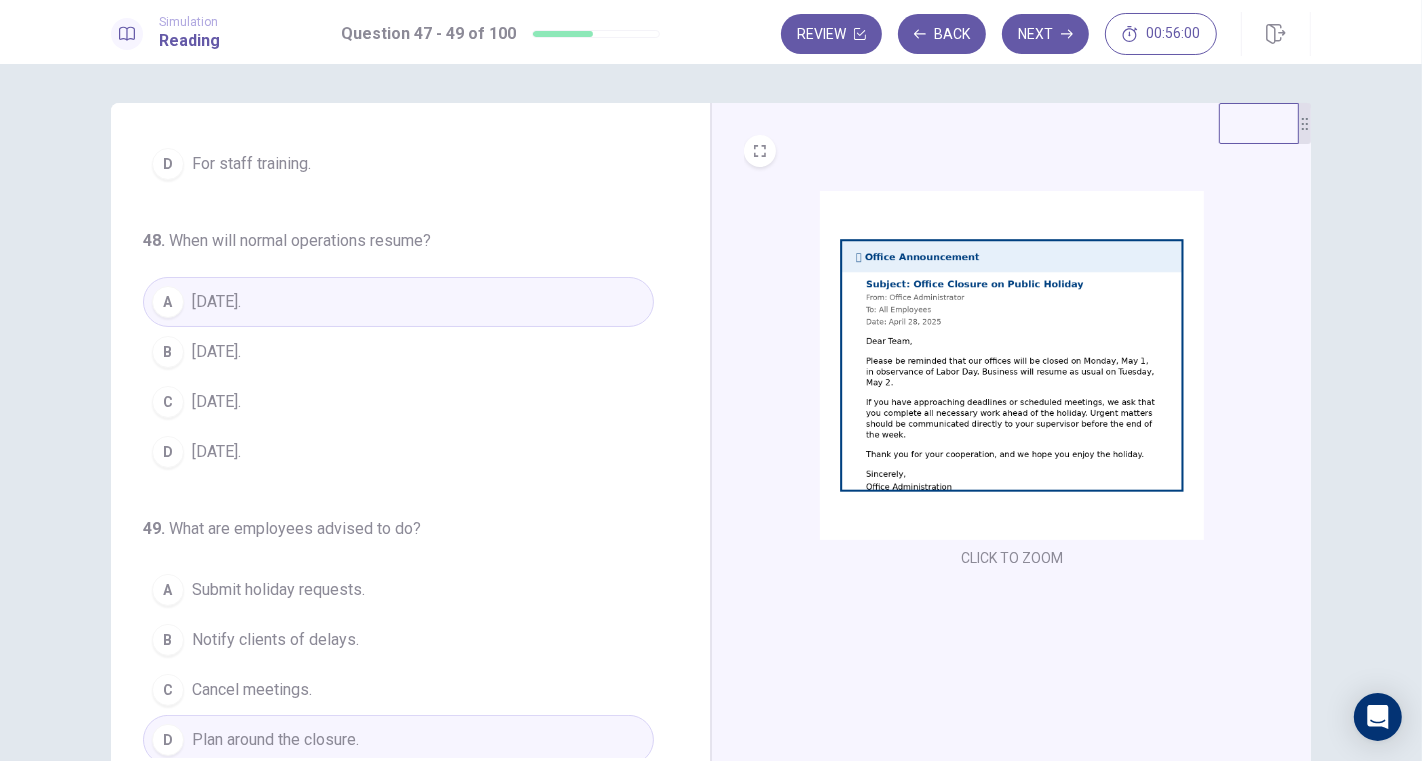 scroll, scrollTop: 0, scrollLeft: 0, axis: both 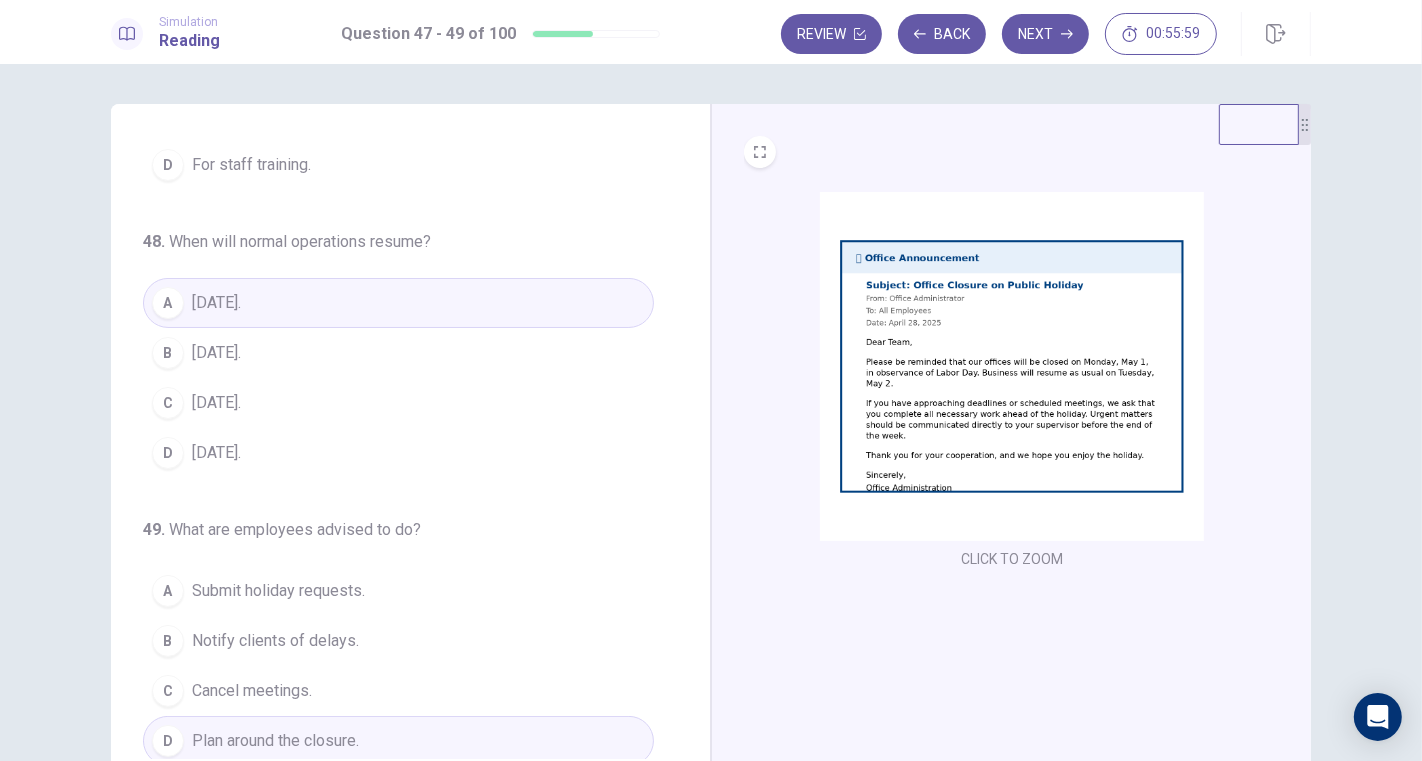 click 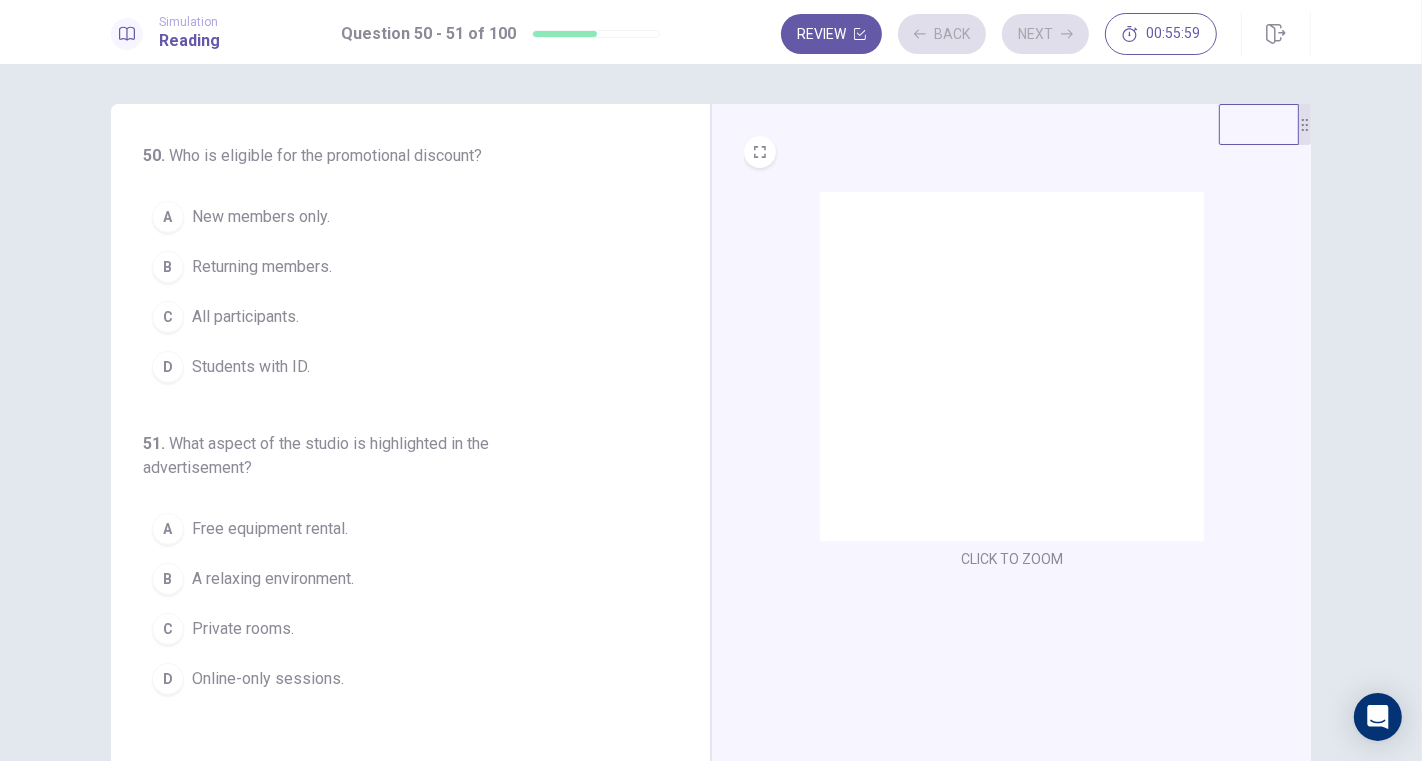 scroll, scrollTop: 0, scrollLeft: 0, axis: both 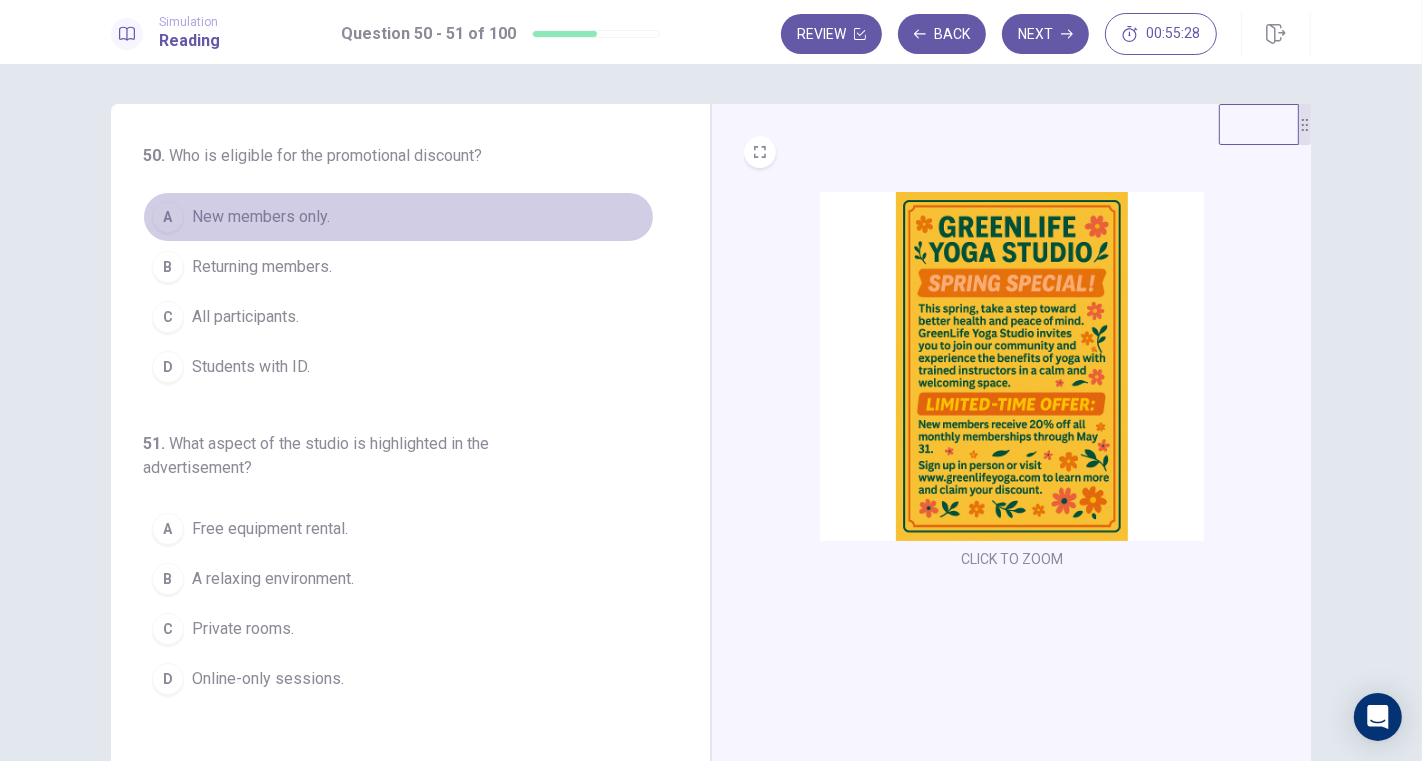 click on "New members only." at bounding box center (261, 217) 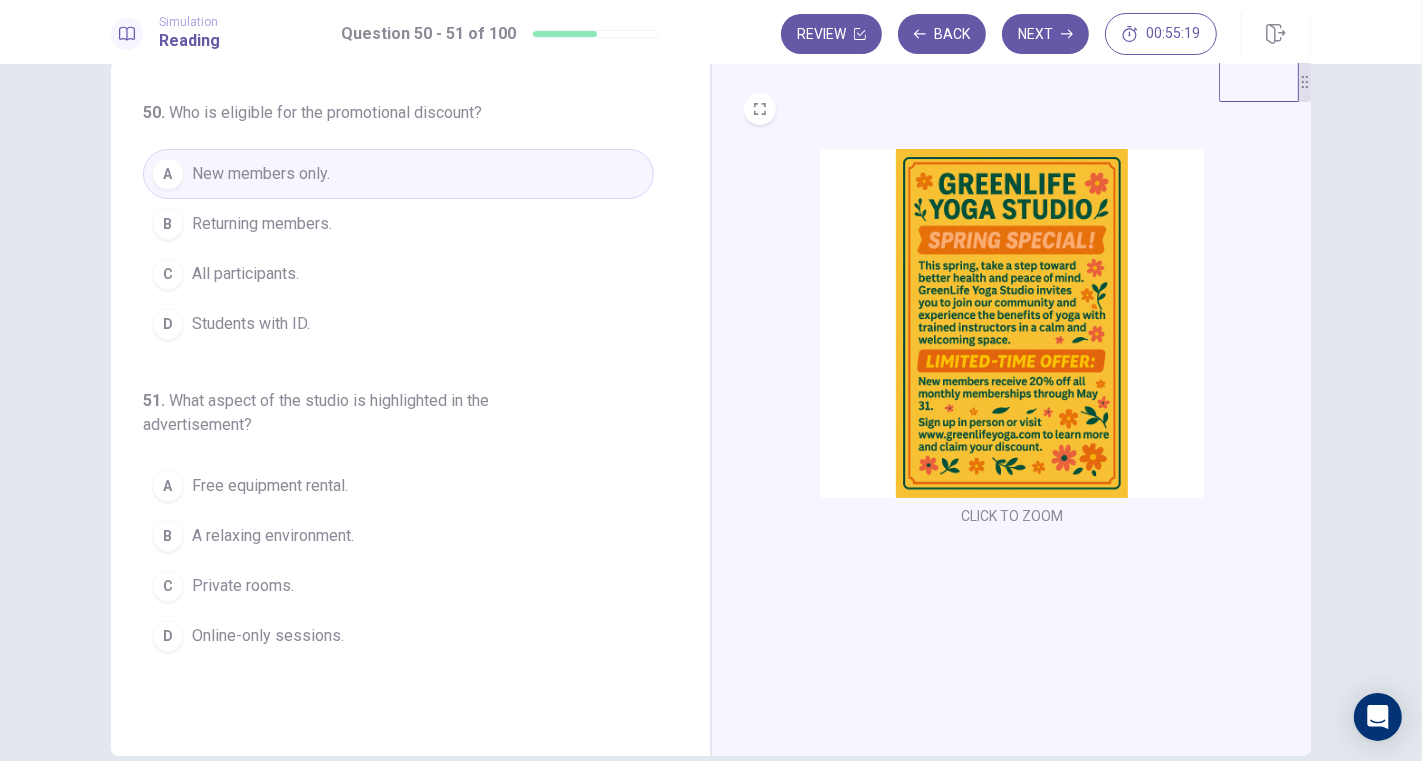 scroll, scrollTop: 111, scrollLeft: 0, axis: vertical 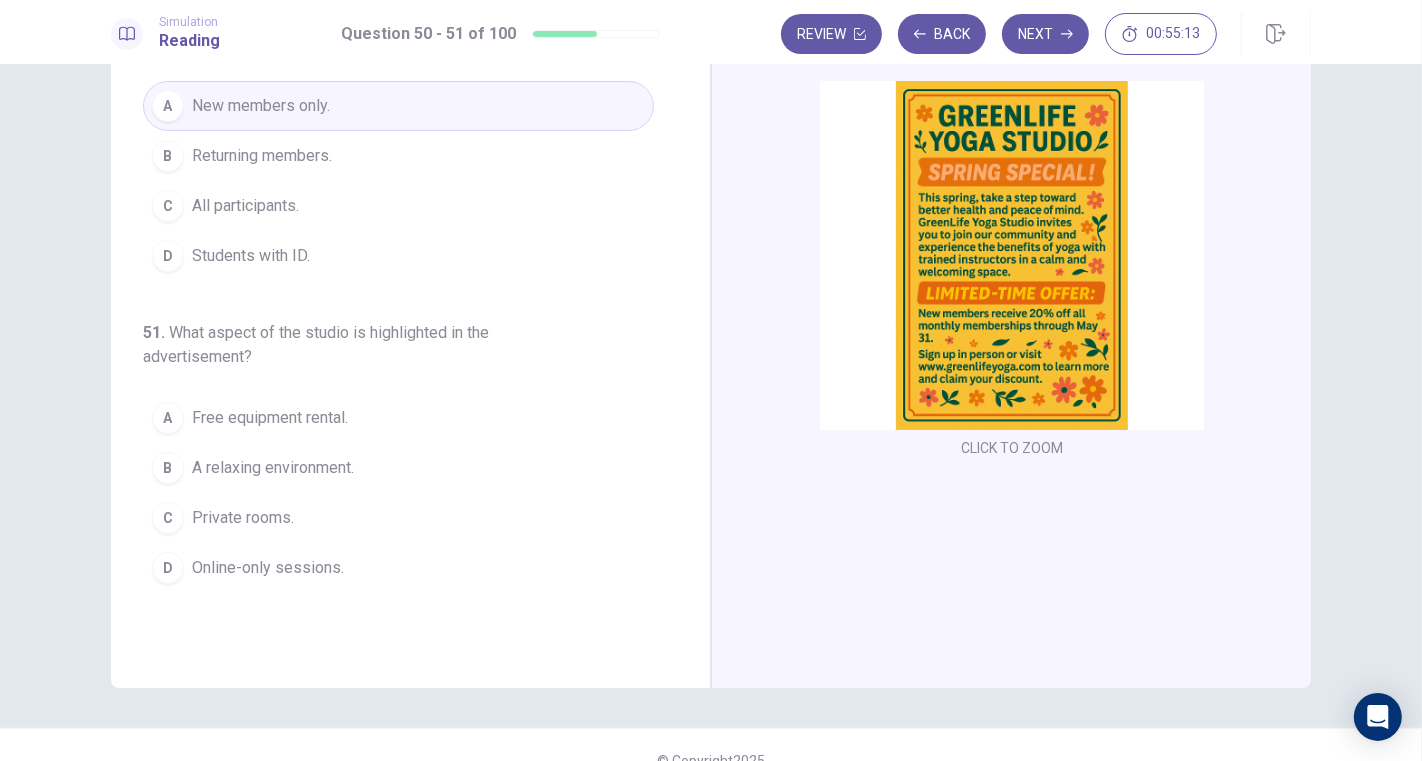 click on "A relaxing environment." at bounding box center (273, 468) 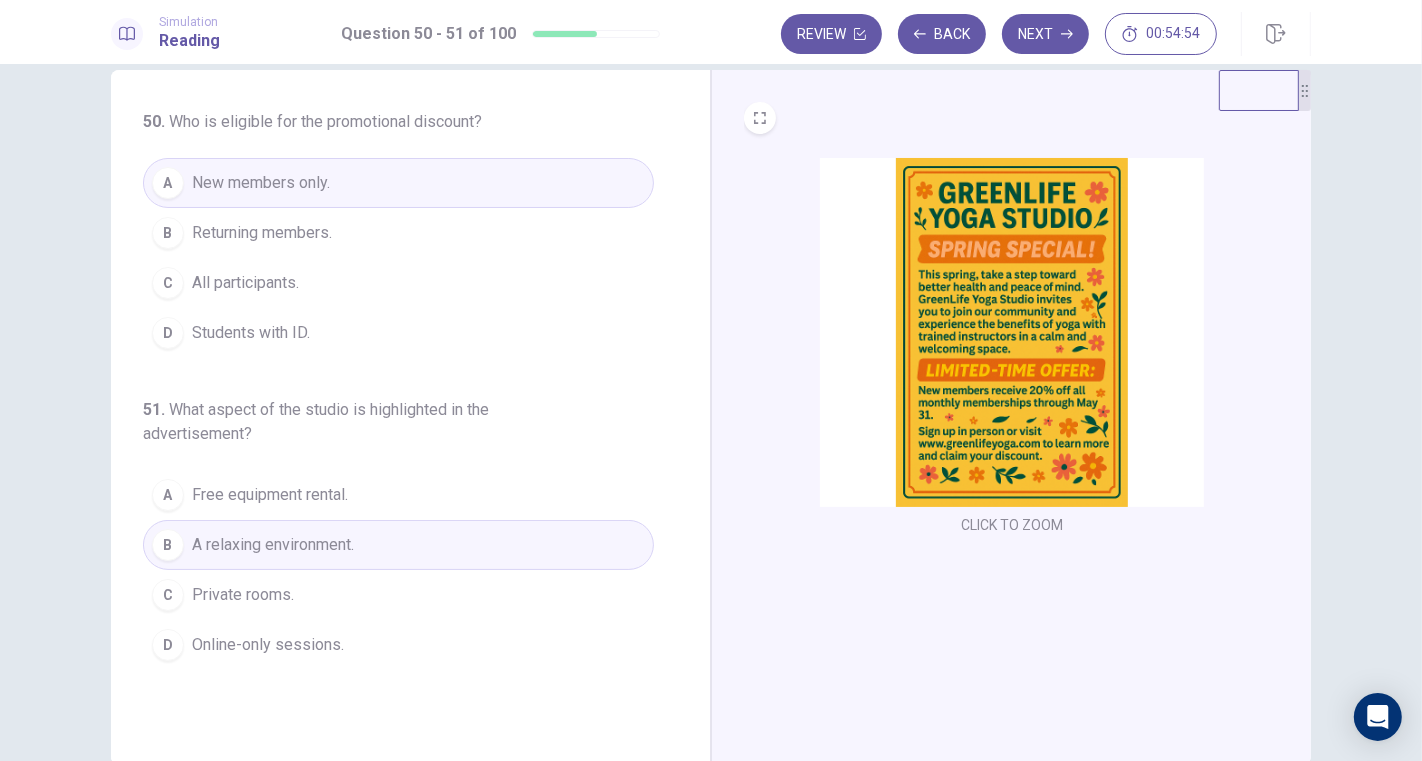 scroll, scrollTop: 0, scrollLeft: 0, axis: both 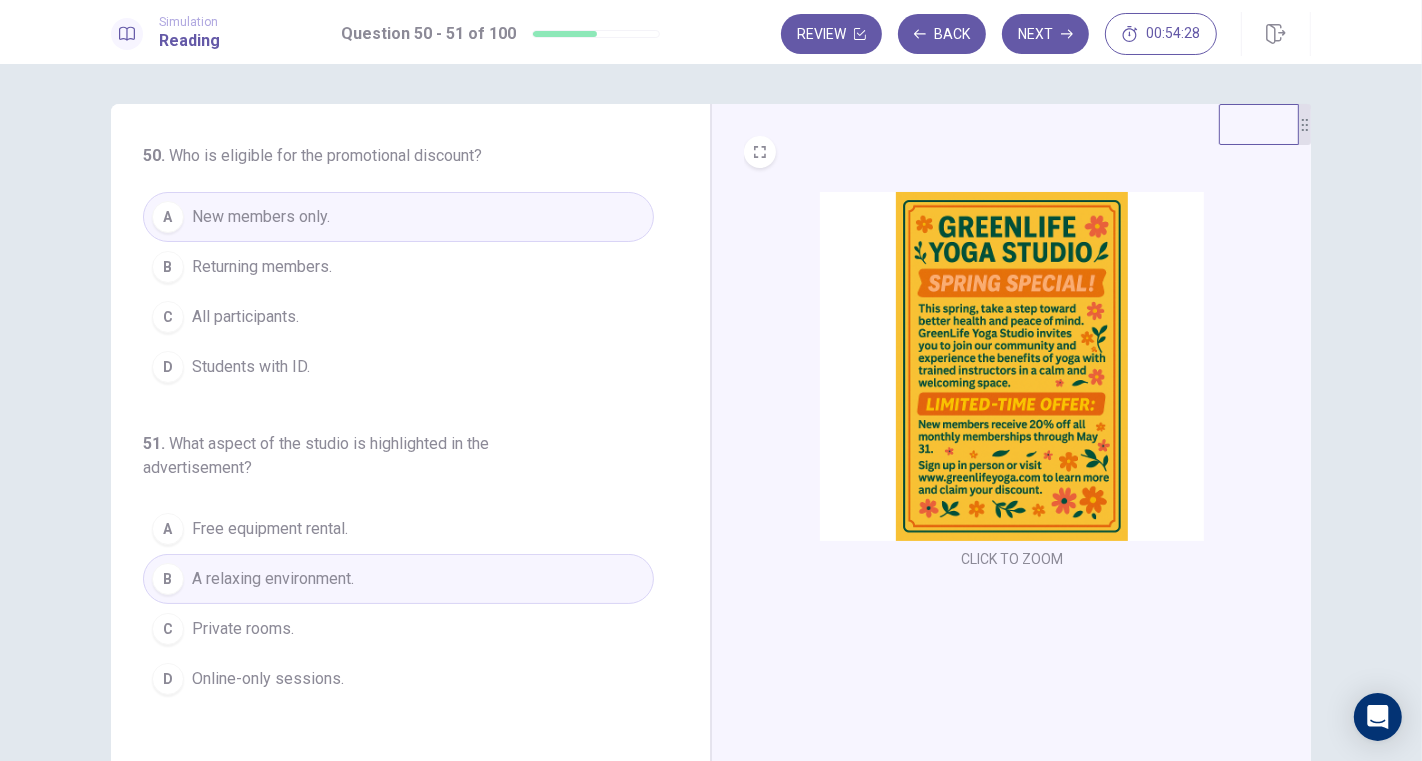 click on "Next" at bounding box center (1045, 34) 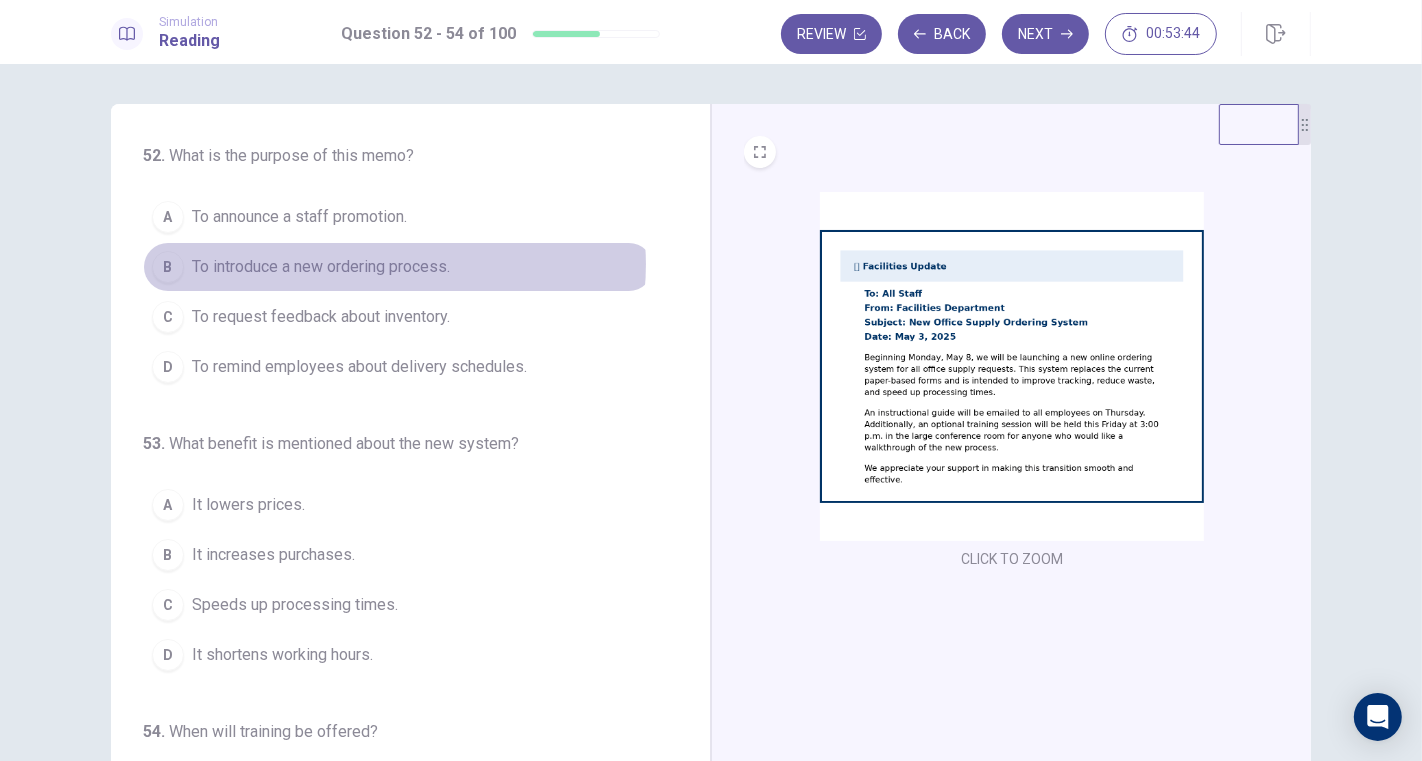 click on "To introduce a new ordering process." at bounding box center (321, 267) 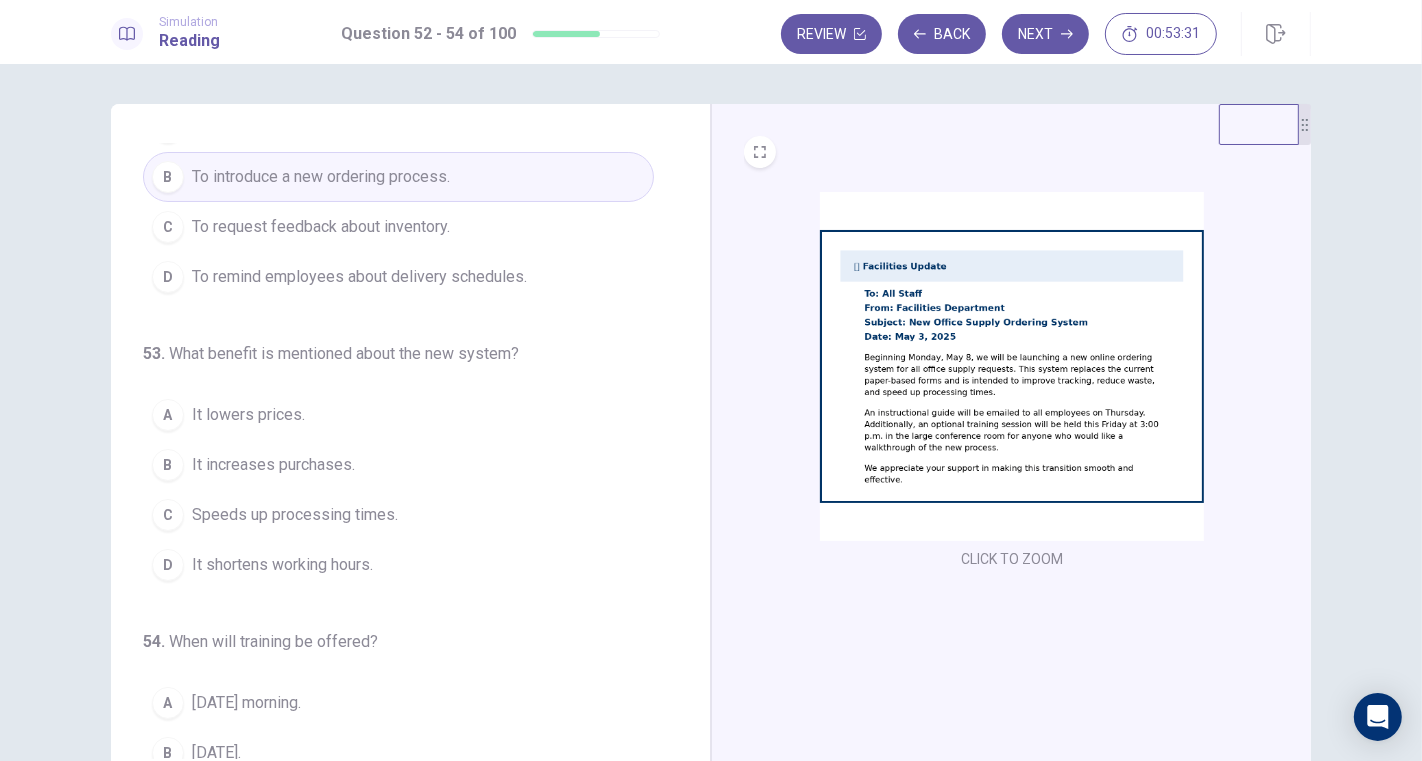 scroll, scrollTop: 111, scrollLeft: 0, axis: vertical 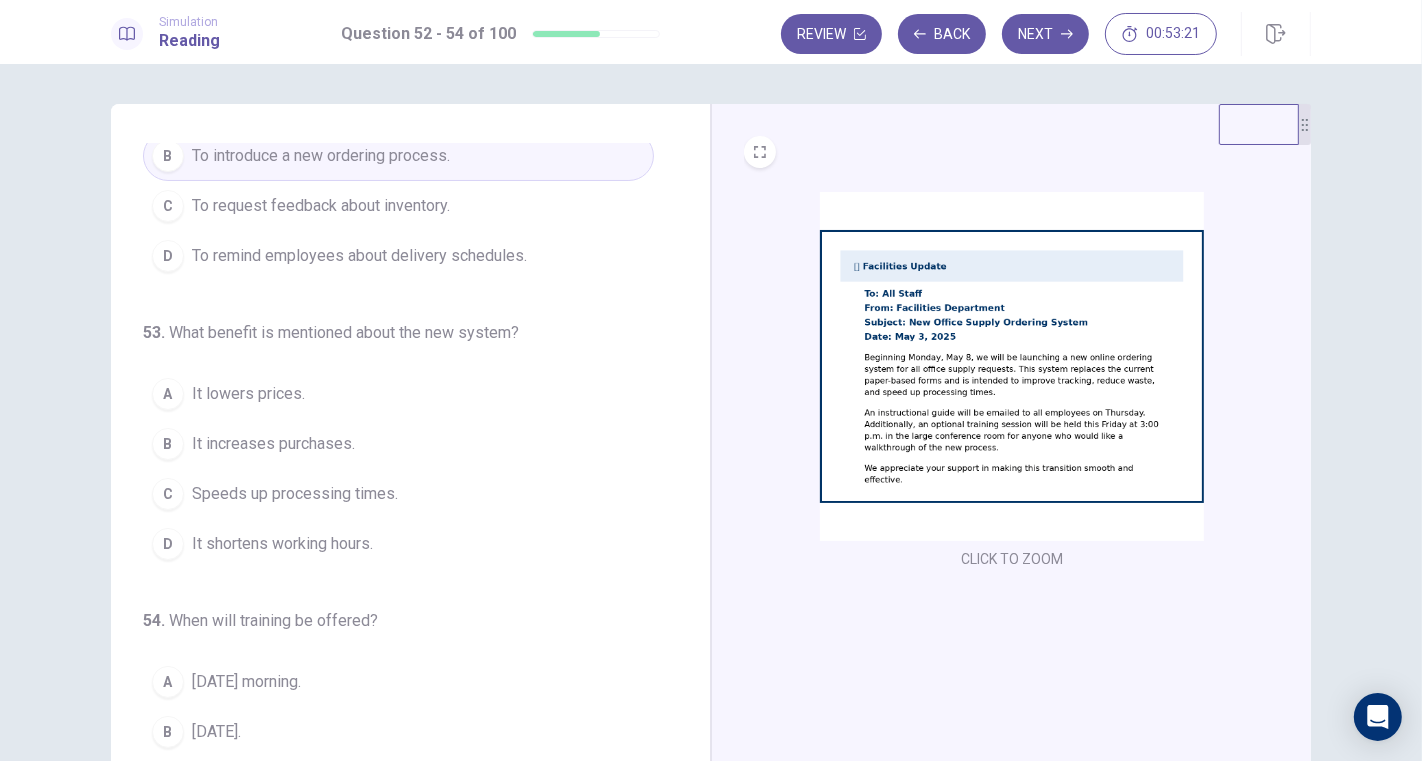 click on "Speeds up processing times." at bounding box center (295, 494) 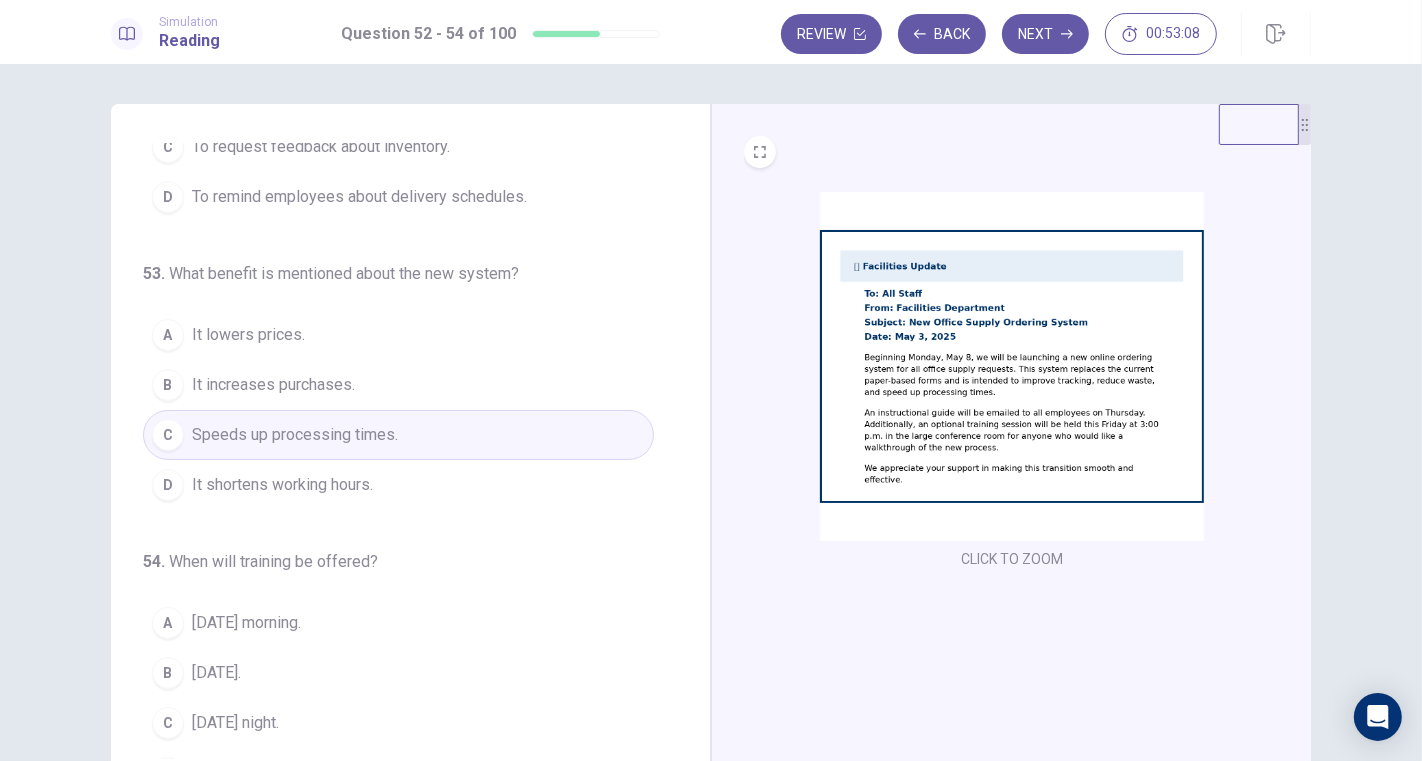 scroll, scrollTop: 202, scrollLeft: 0, axis: vertical 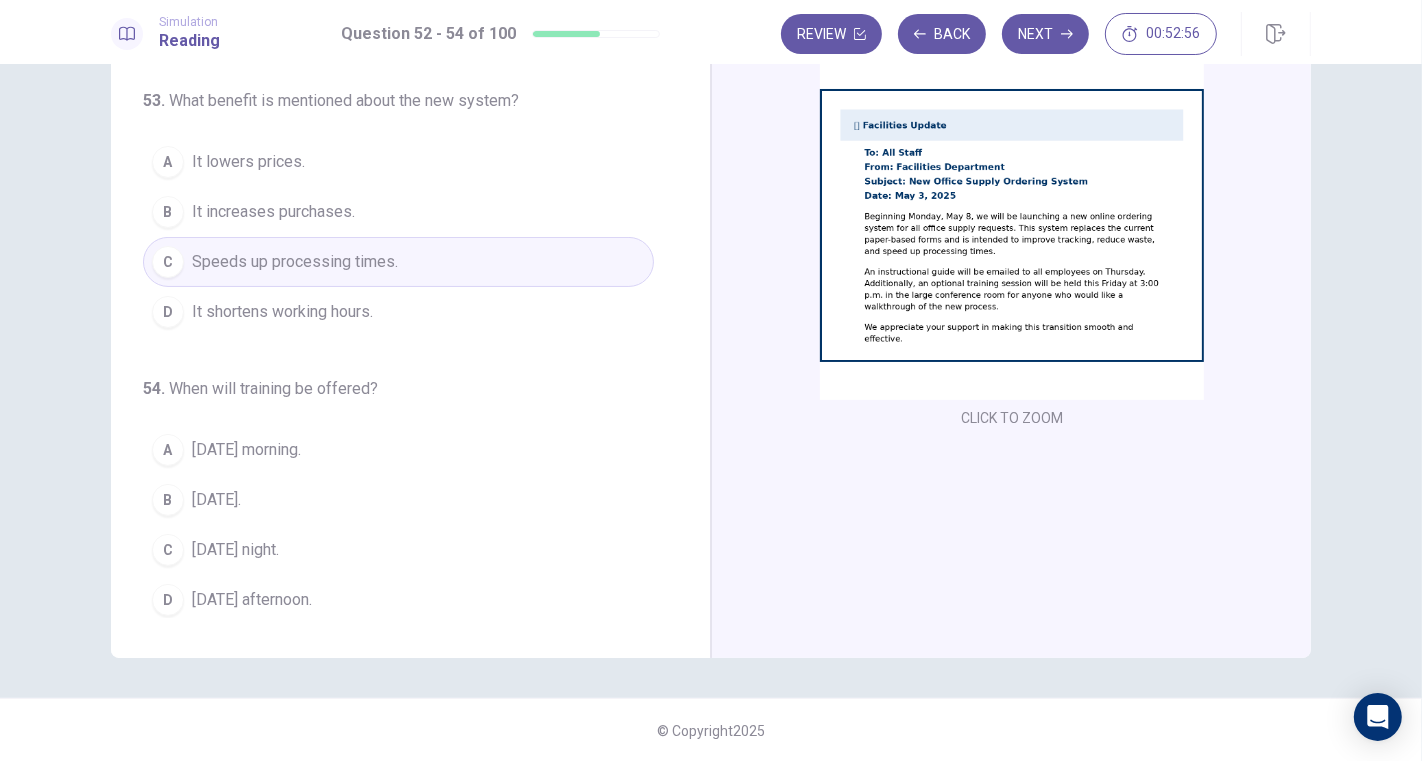 click on "Friday night." at bounding box center (235, 550) 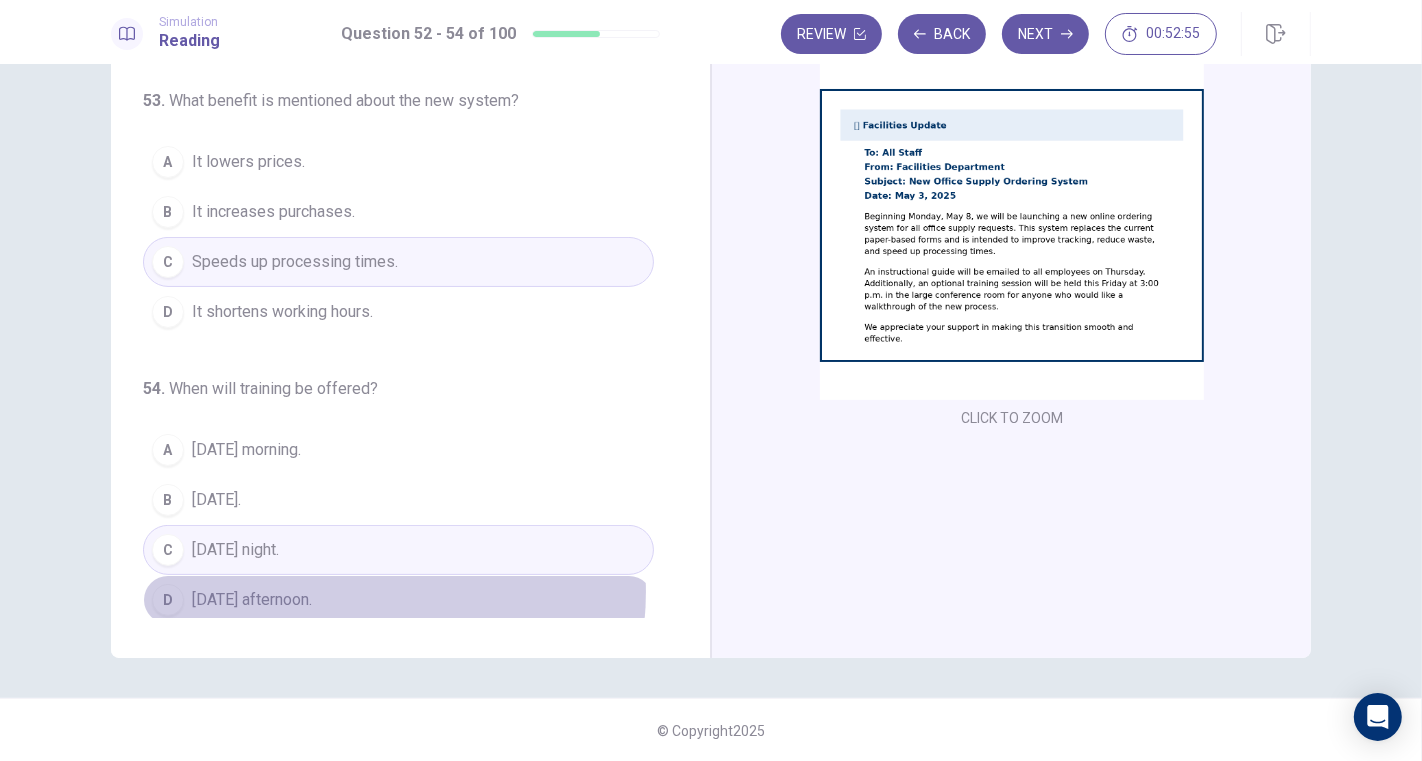 click on "D Friday afternoon." at bounding box center [398, 600] 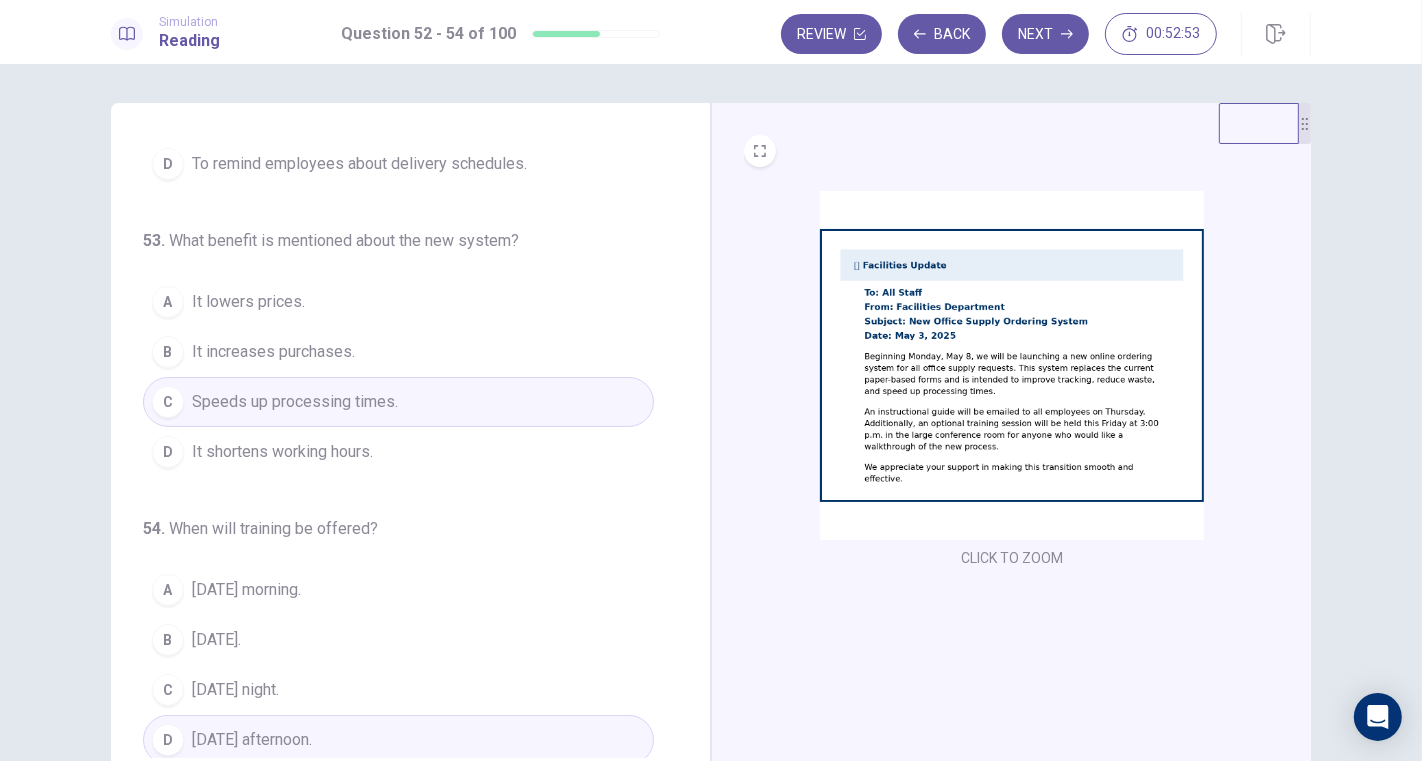 scroll, scrollTop: 0, scrollLeft: 0, axis: both 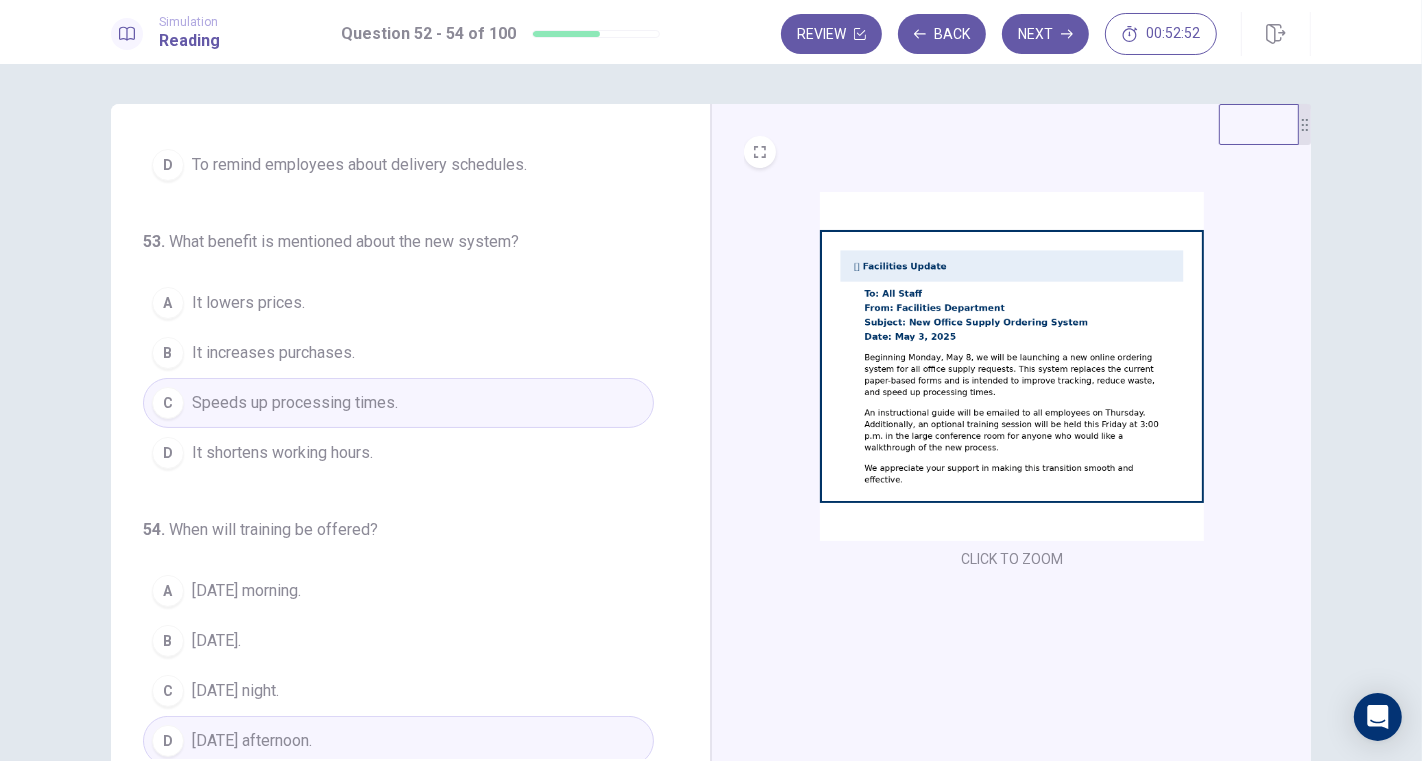 click on "Next" at bounding box center (1045, 34) 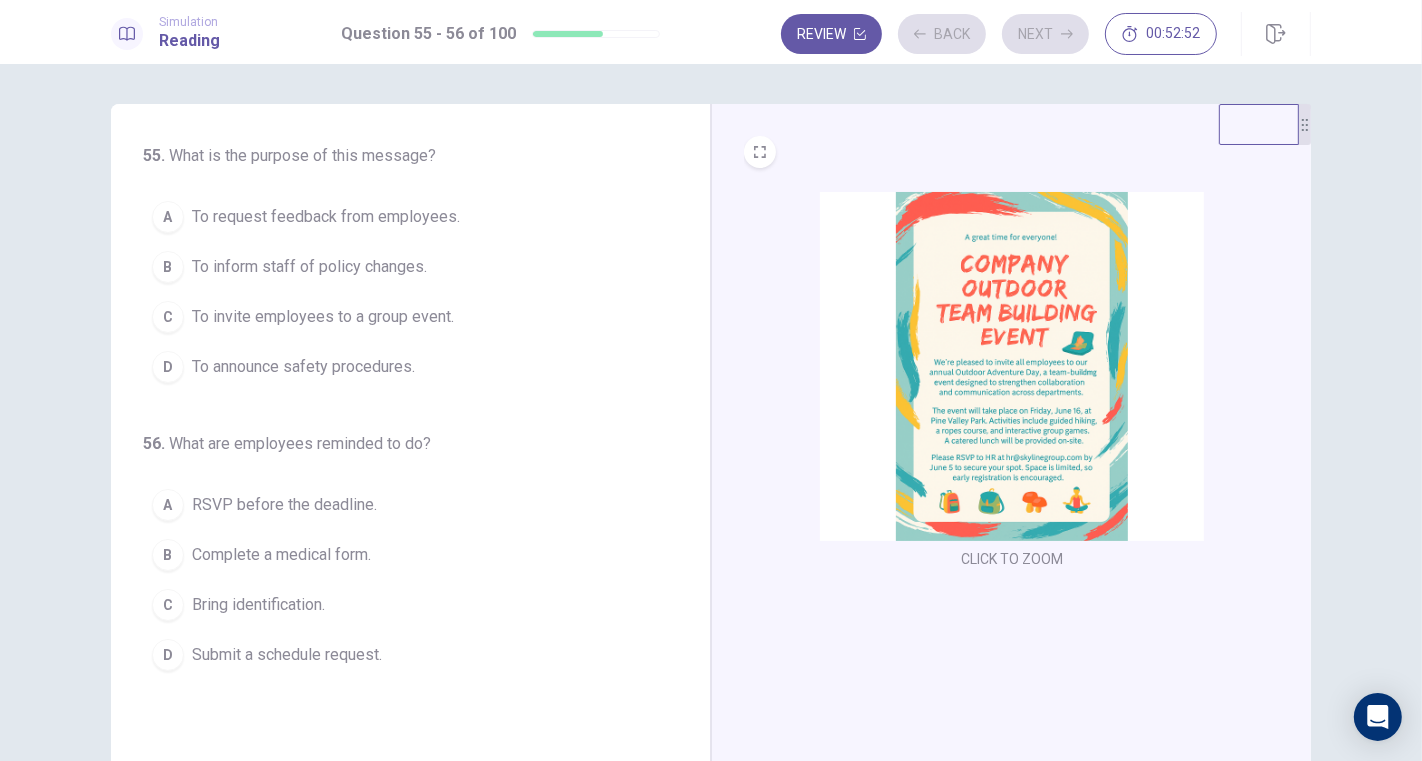 scroll, scrollTop: 0, scrollLeft: 0, axis: both 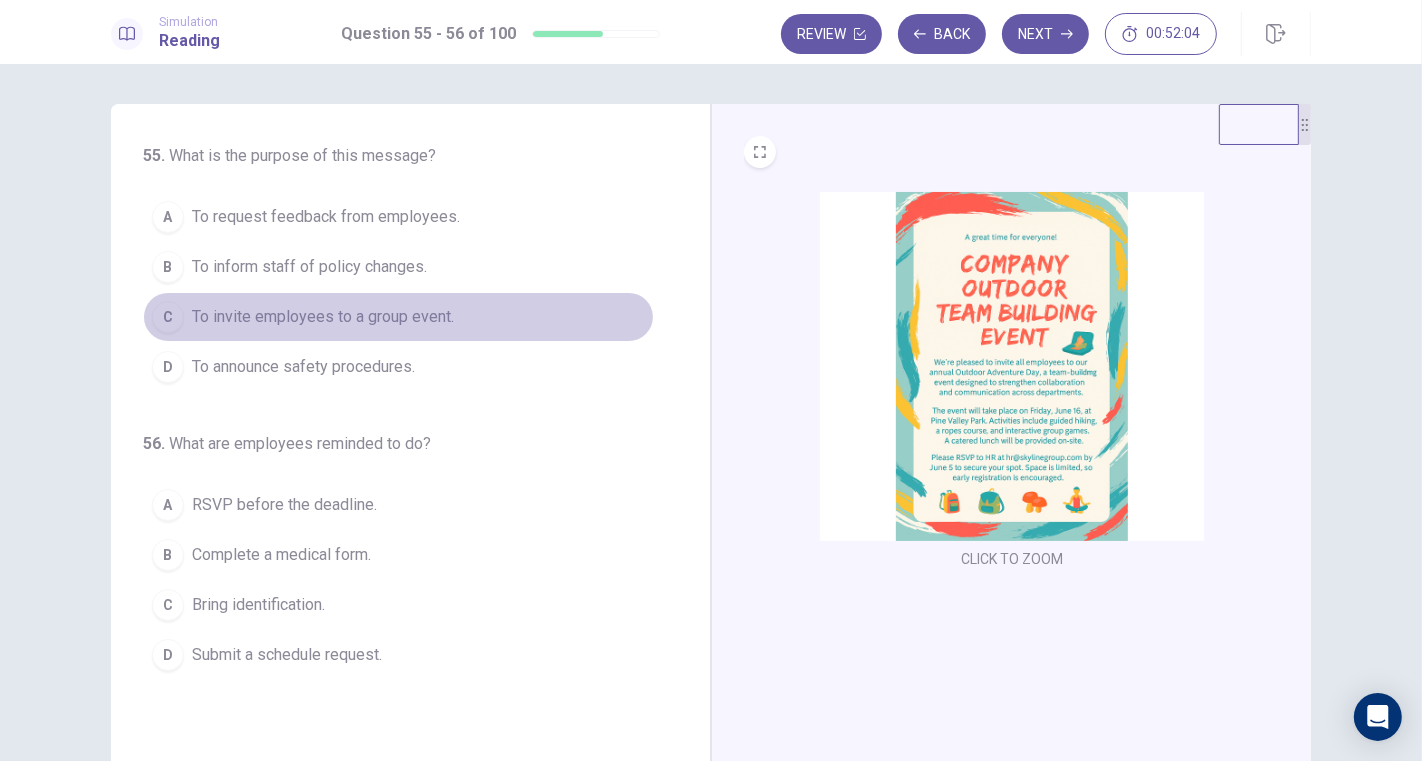 click on "To invite employees to a group event." at bounding box center (323, 317) 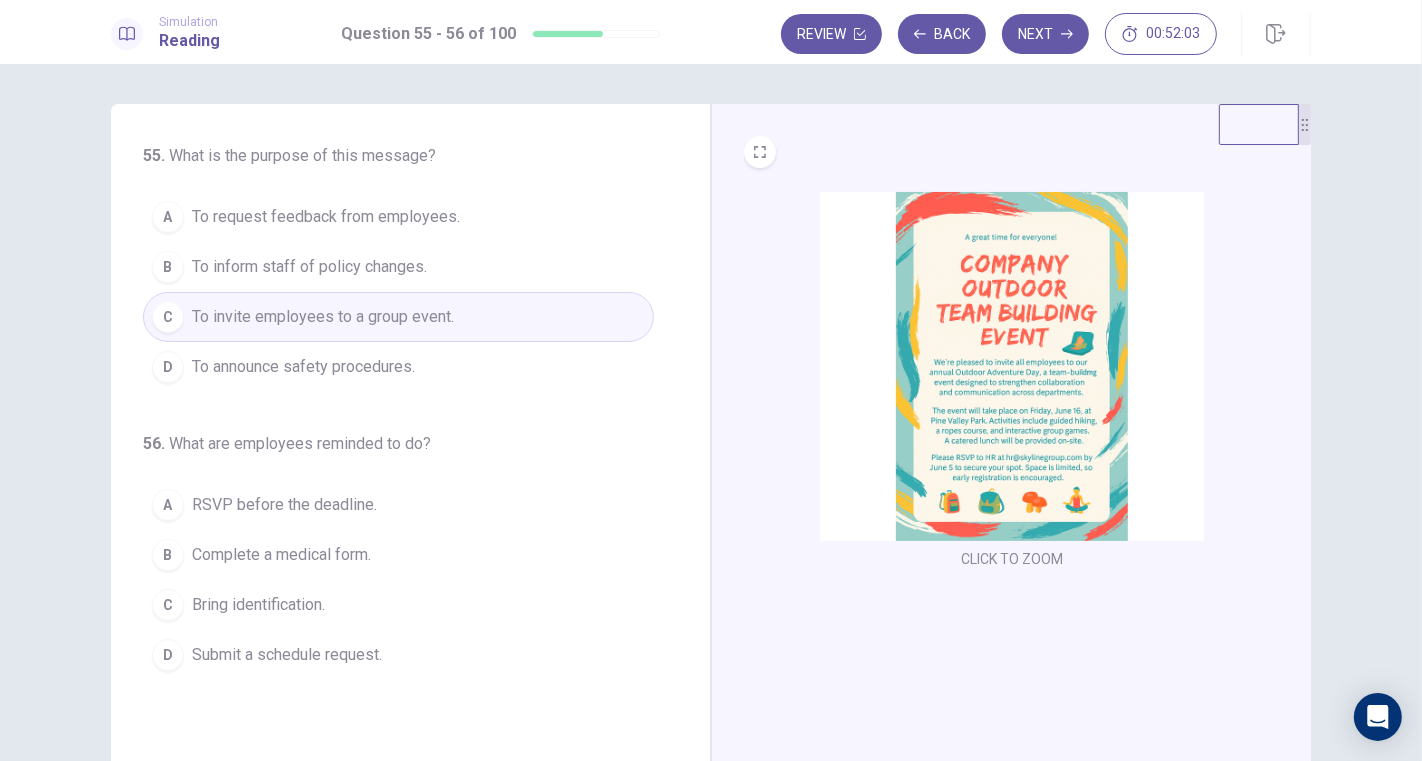 scroll, scrollTop: 111, scrollLeft: 0, axis: vertical 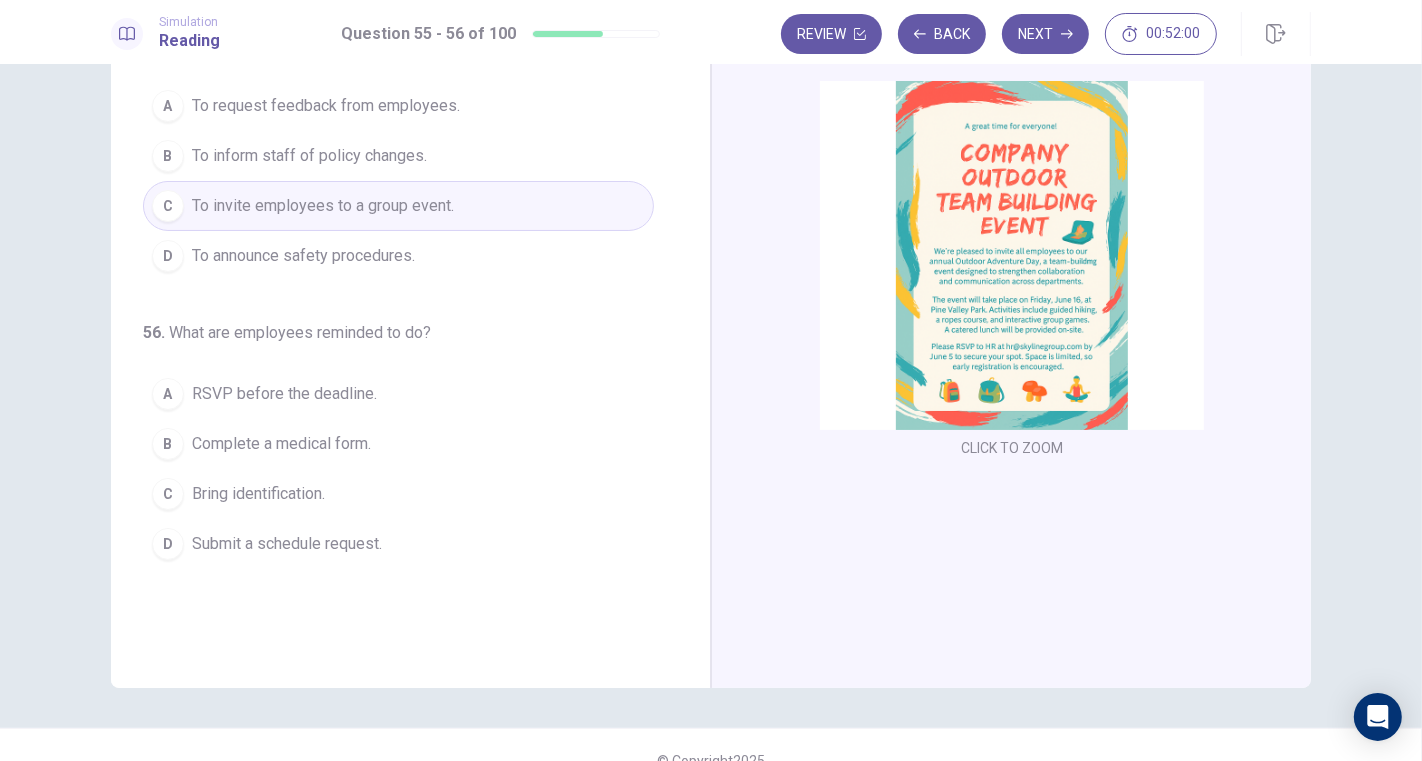 click on "RSVP before the deadline." at bounding box center [284, 394] 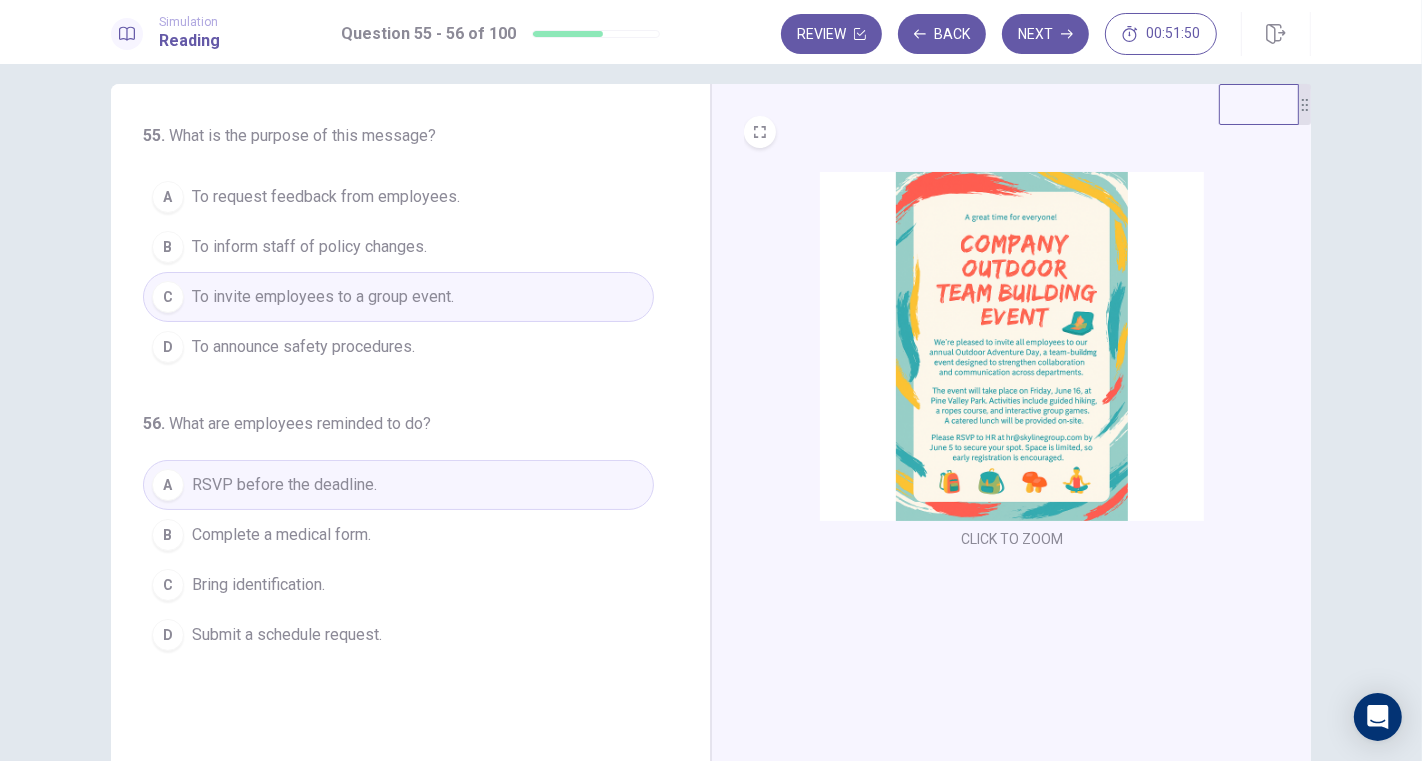 scroll, scrollTop: 0, scrollLeft: 0, axis: both 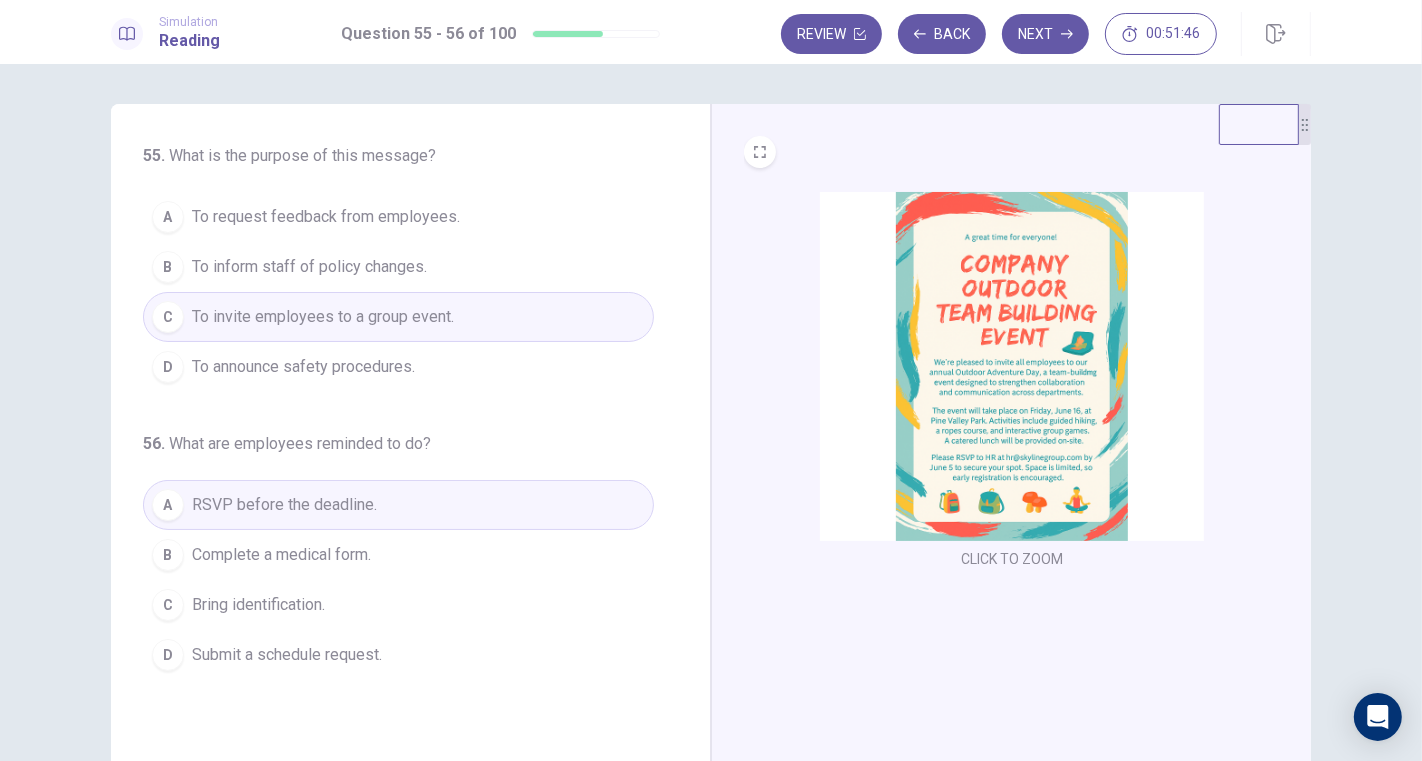 click on "Next" at bounding box center [1045, 34] 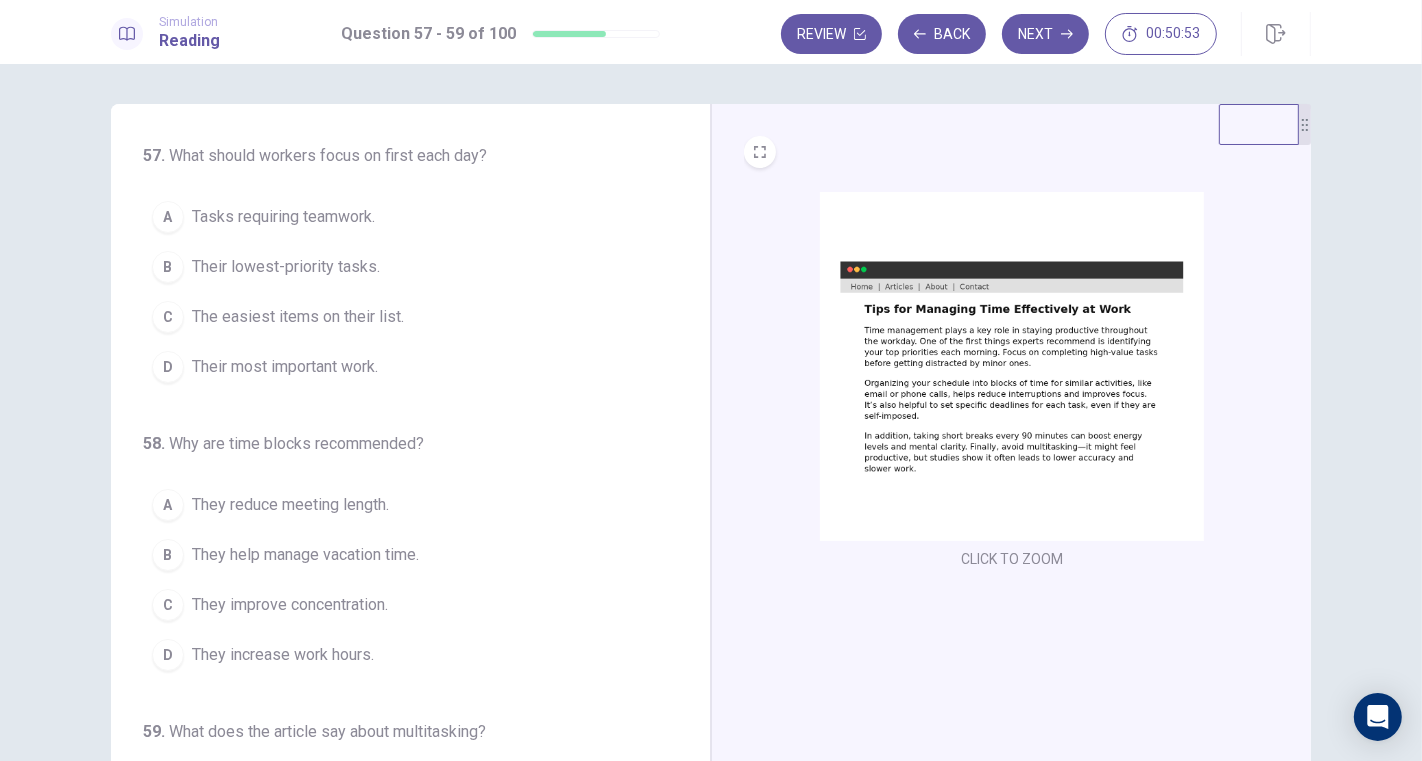 click on "Their most important work." at bounding box center (285, 367) 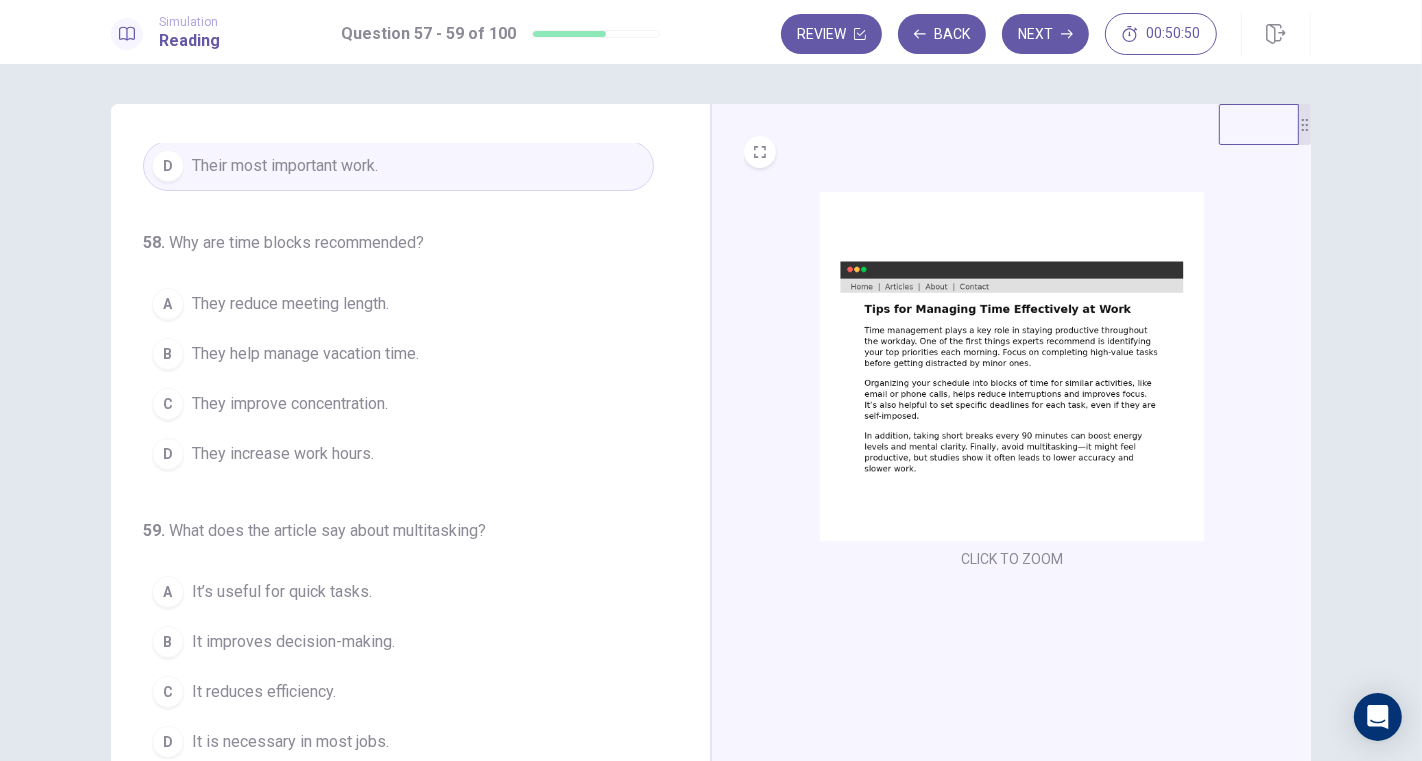scroll, scrollTop: 202, scrollLeft: 0, axis: vertical 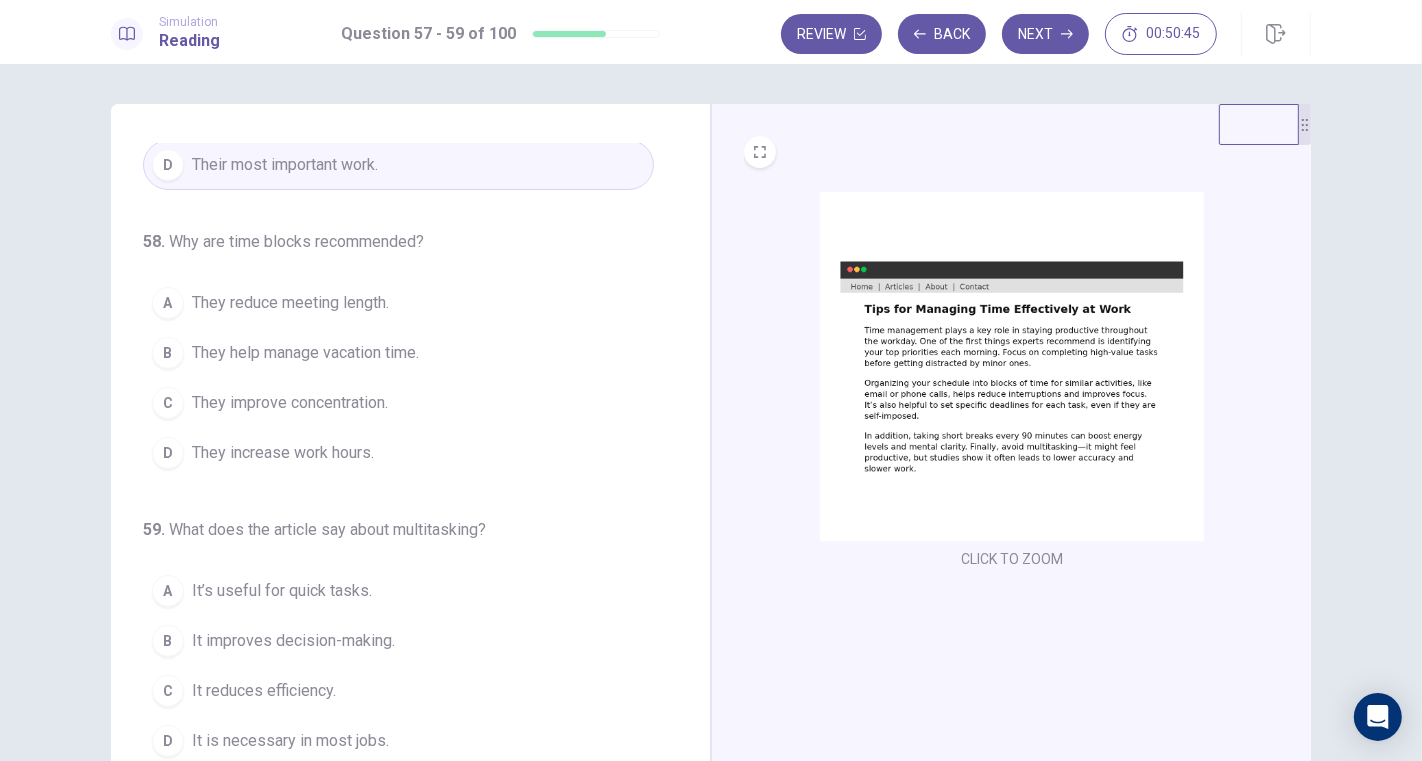 click on "They improve concentration." at bounding box center [290, 403] 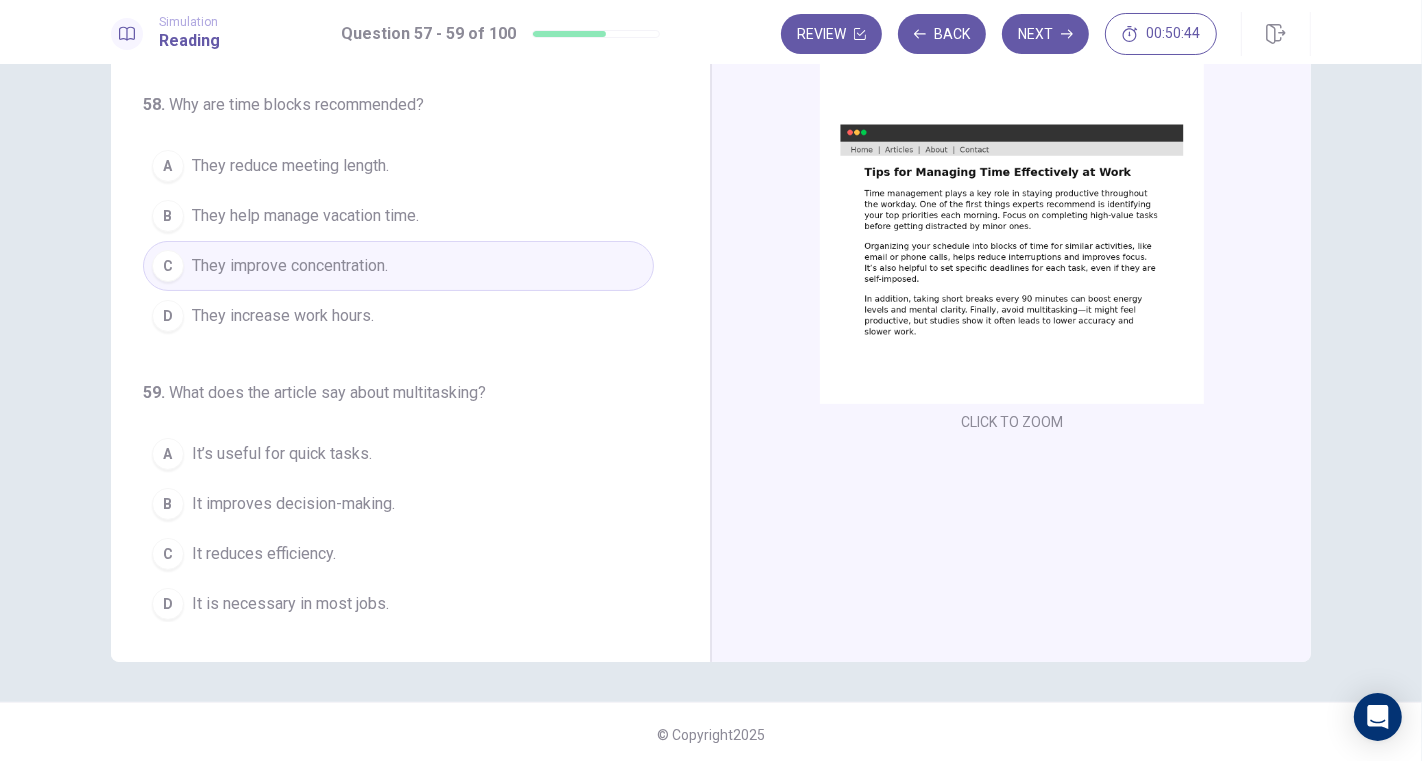 scroll, scrollTop: 141, scrollLeft: 0, axis: vertical 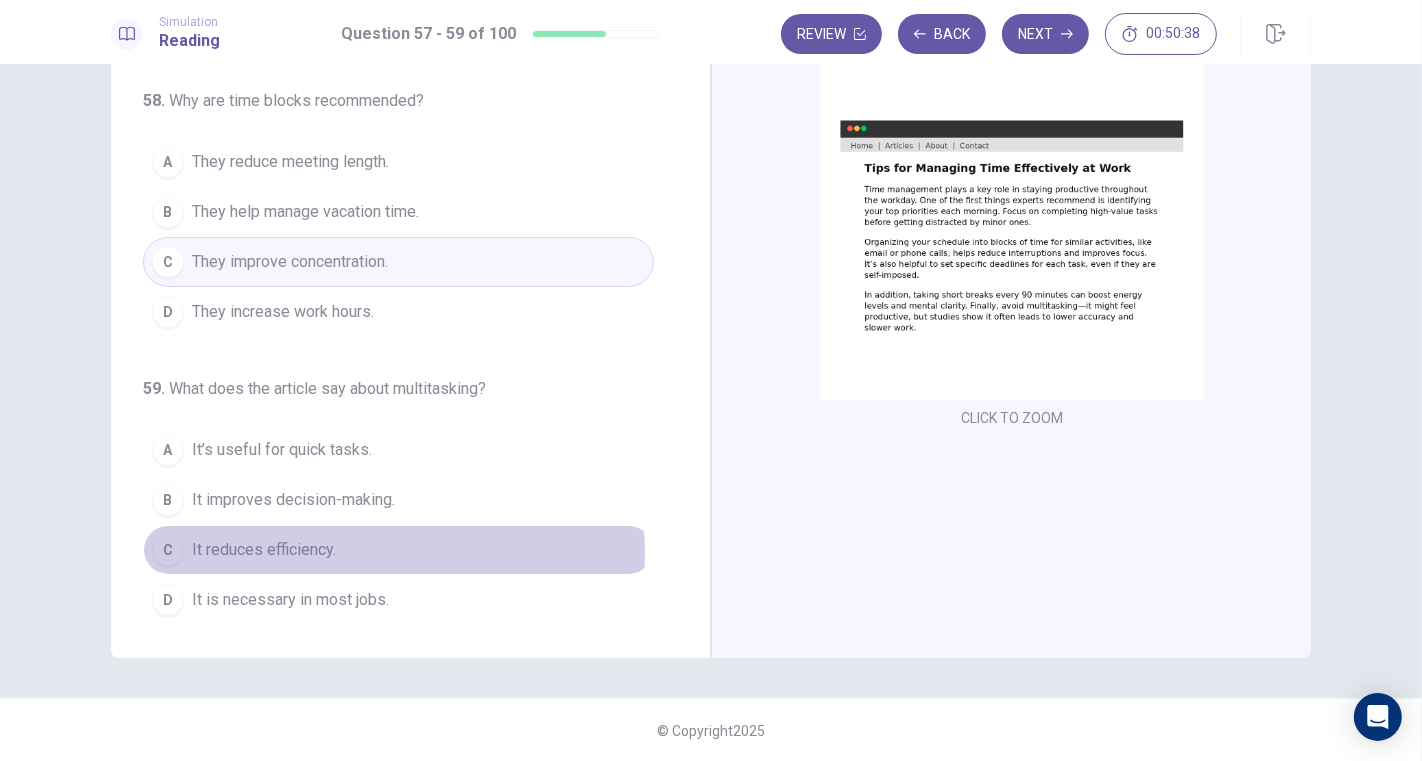 click on "It reduces efficiency." at bounding box center (264, 550) 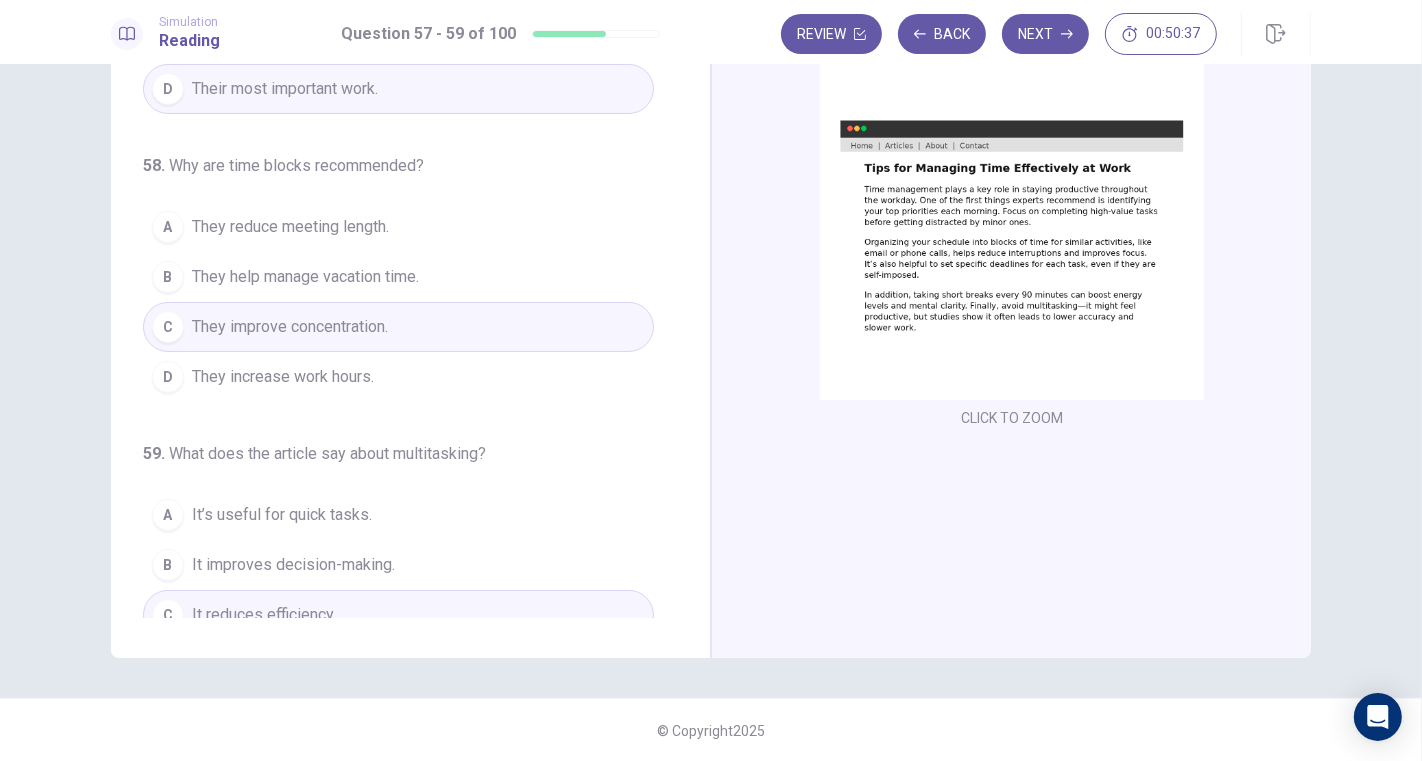 scroll, scrollTop: 91, scrollLeft: 0, axis: vertical 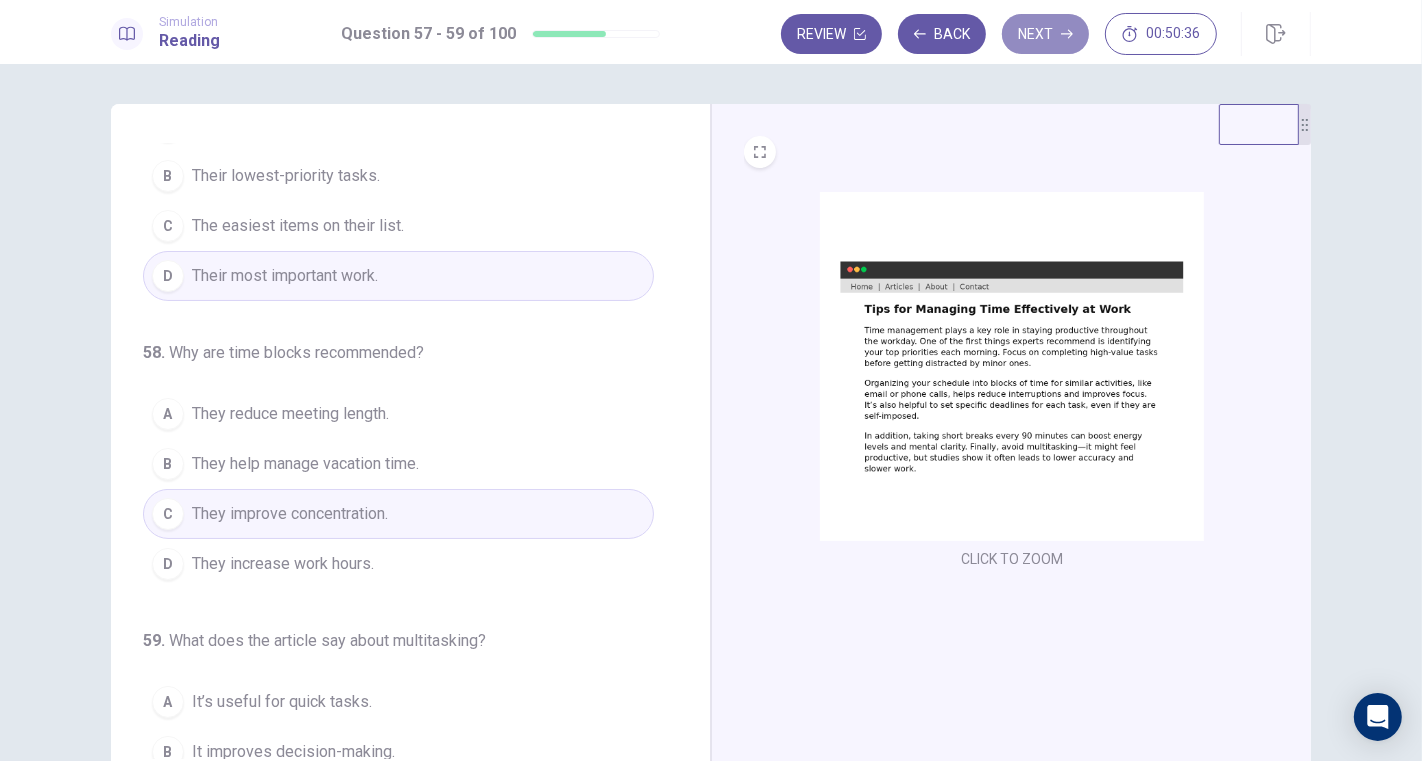 click on "Next" at bounding box center (1045, 34) 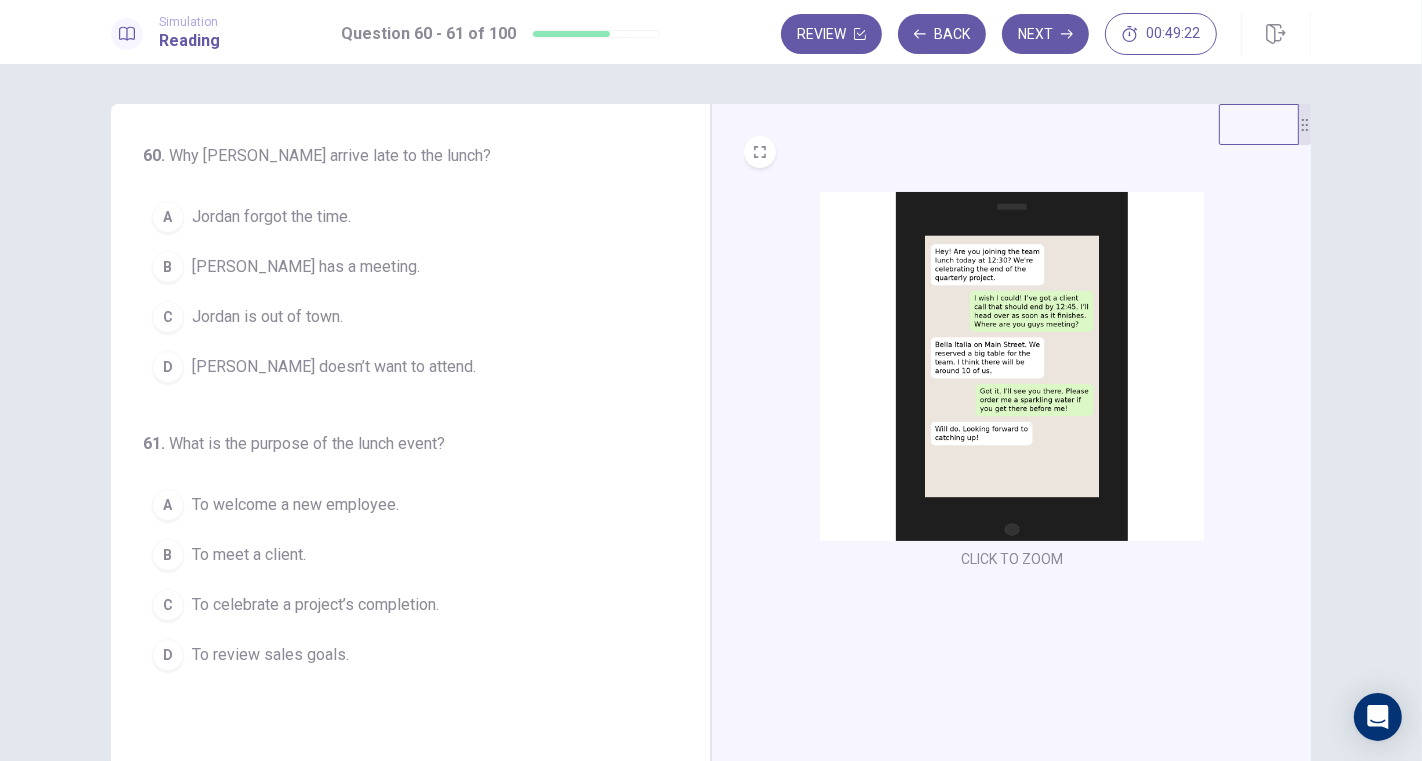 click on "Jordan has a meeting." at bounding box center (306, 267) 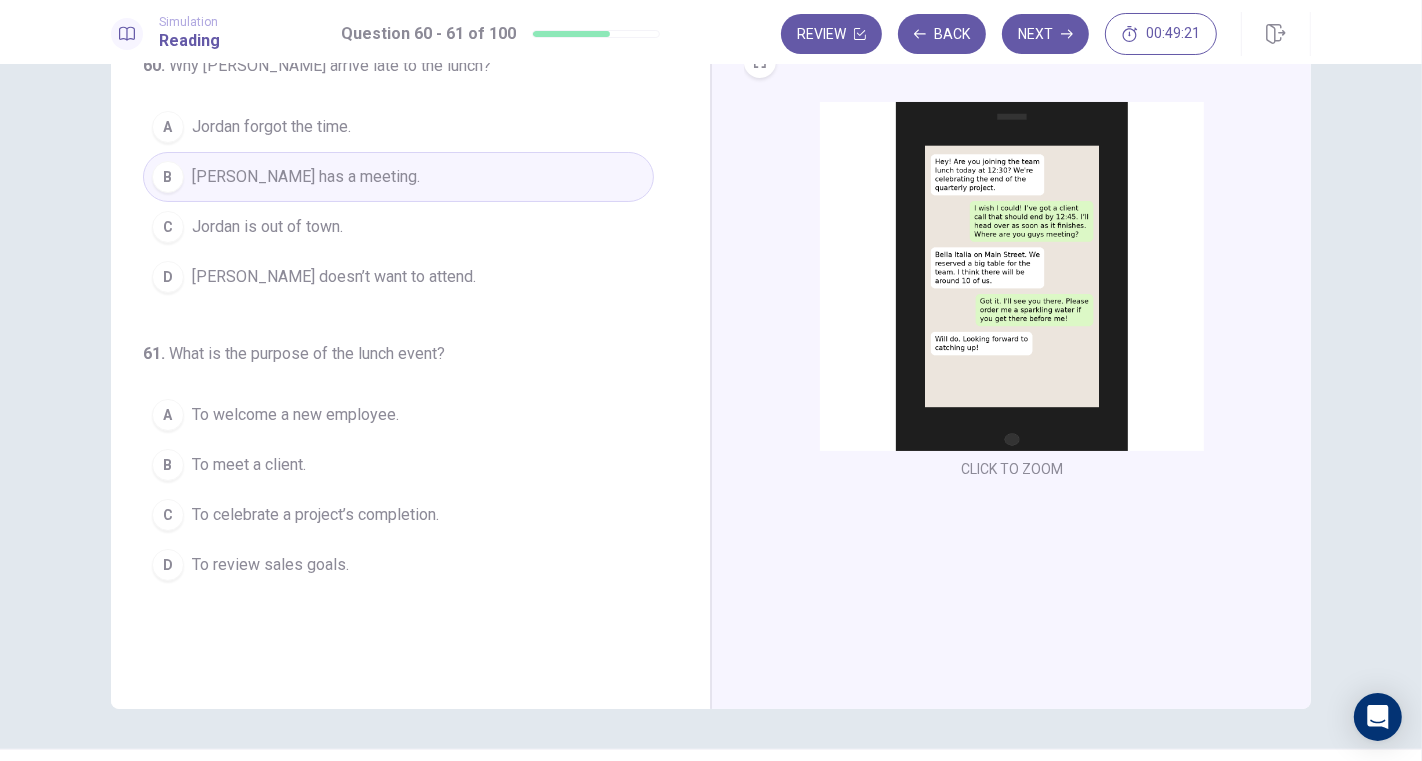 scroll, scrollTop: 111, scrollLeft: 0, axis: vertical 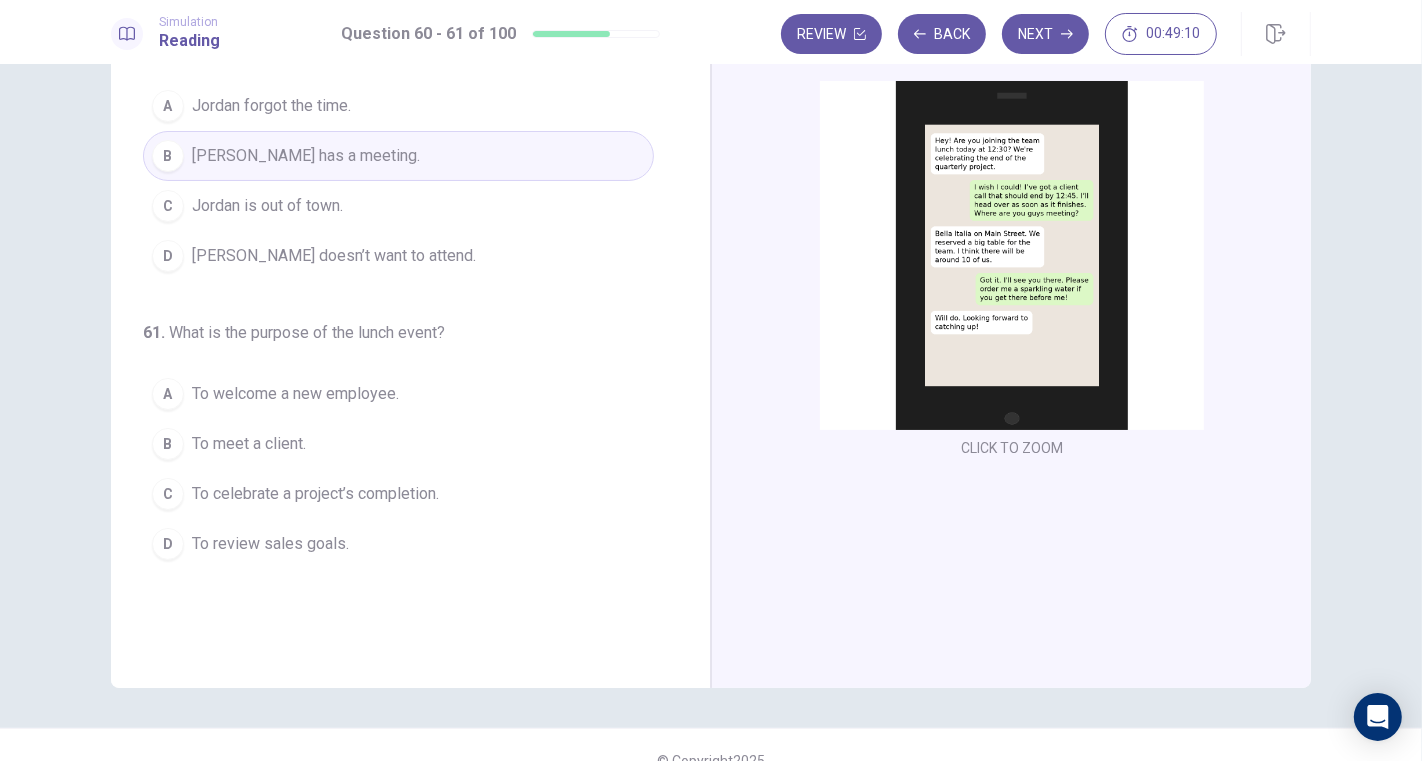 click on "C To celebrate a project’s completion." at bounding box center (398, 494) 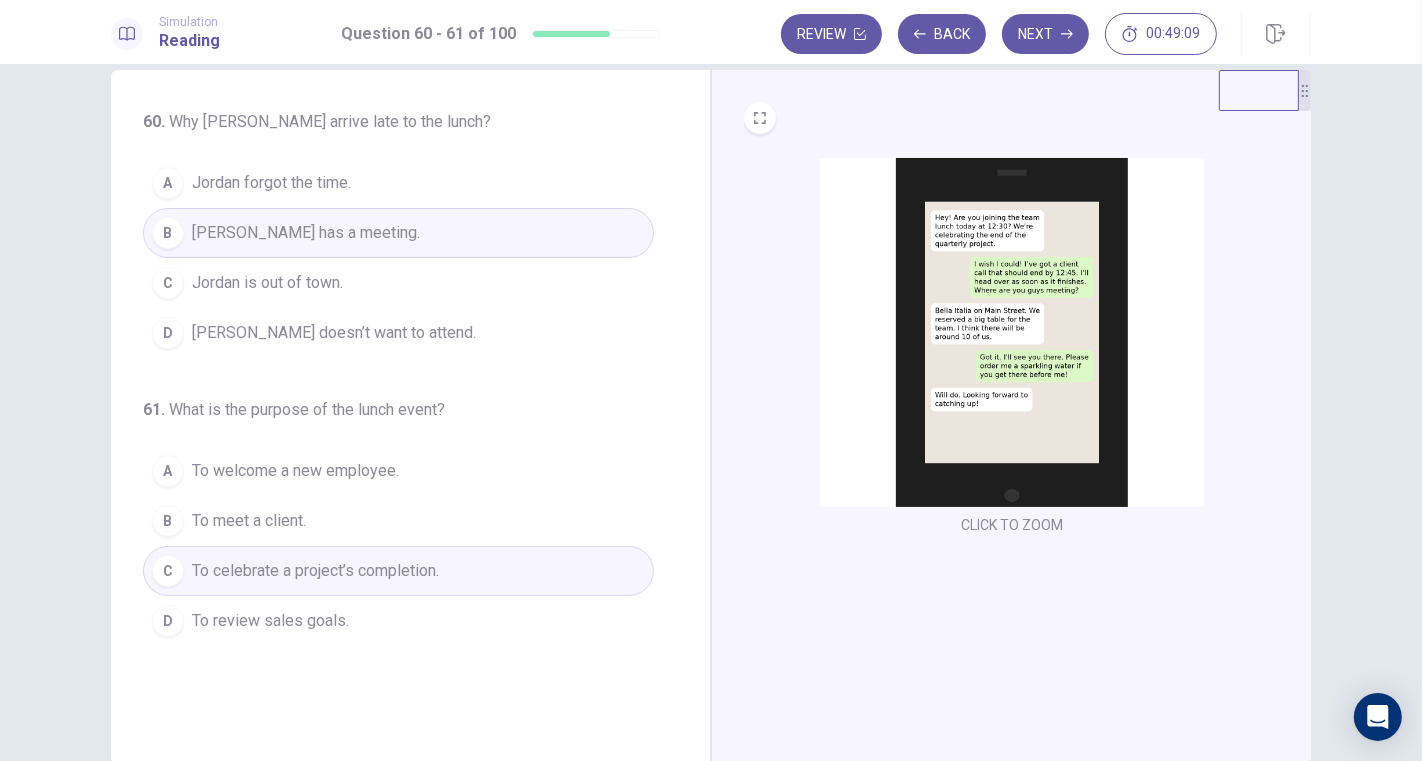 scroll, scrollTop: 0, scrollLeft: 0, axis: both 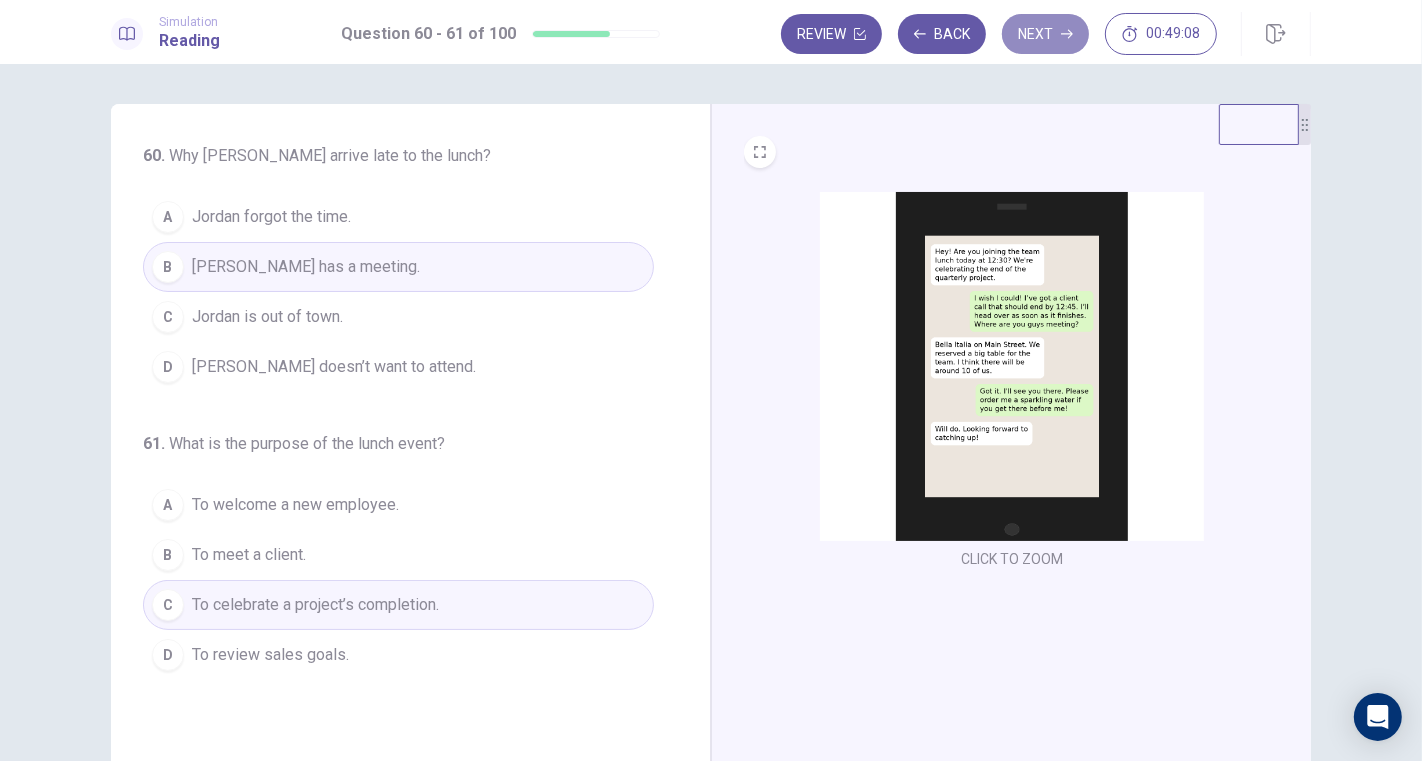 click on "Next" at bounding box center [1045, 34] 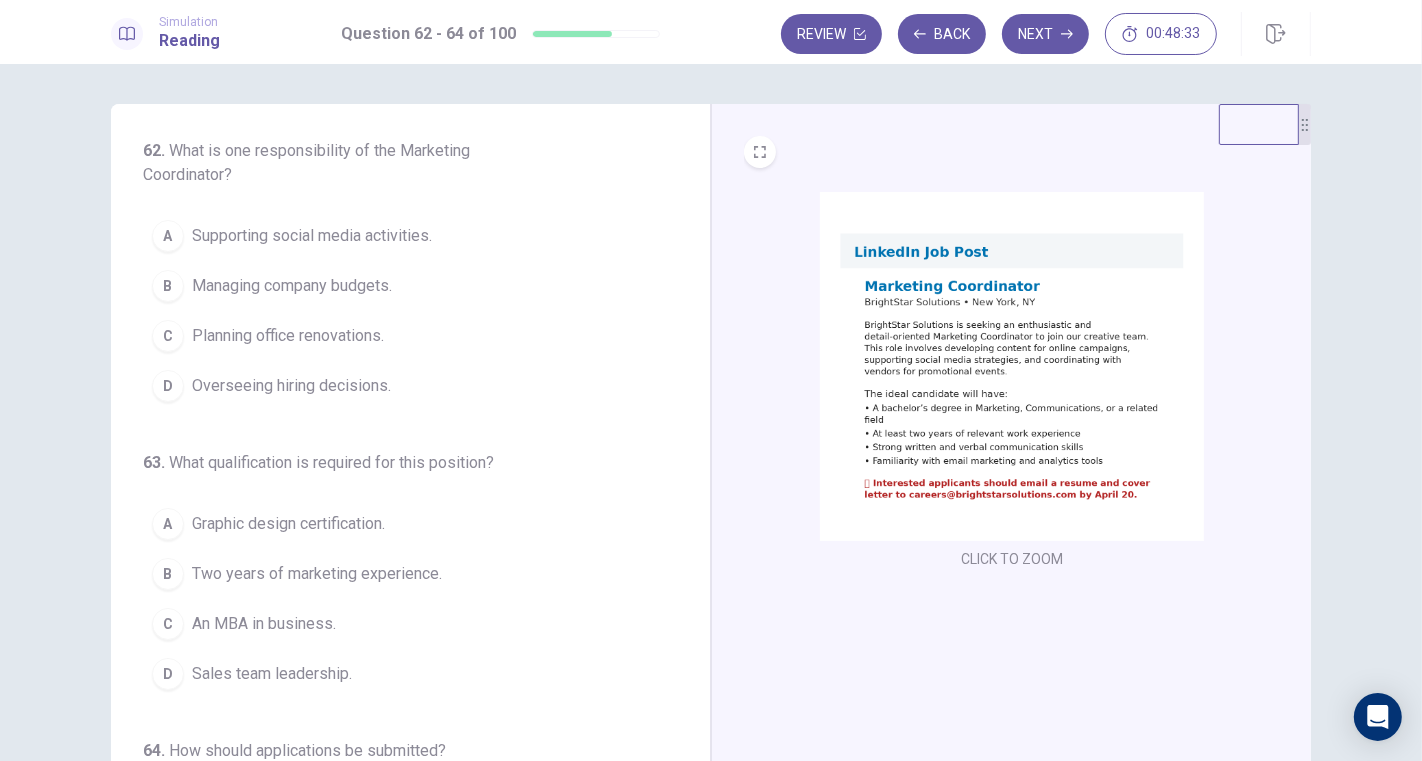 scroll, scrollTop: 0, scrollLeft: 0, axis: both 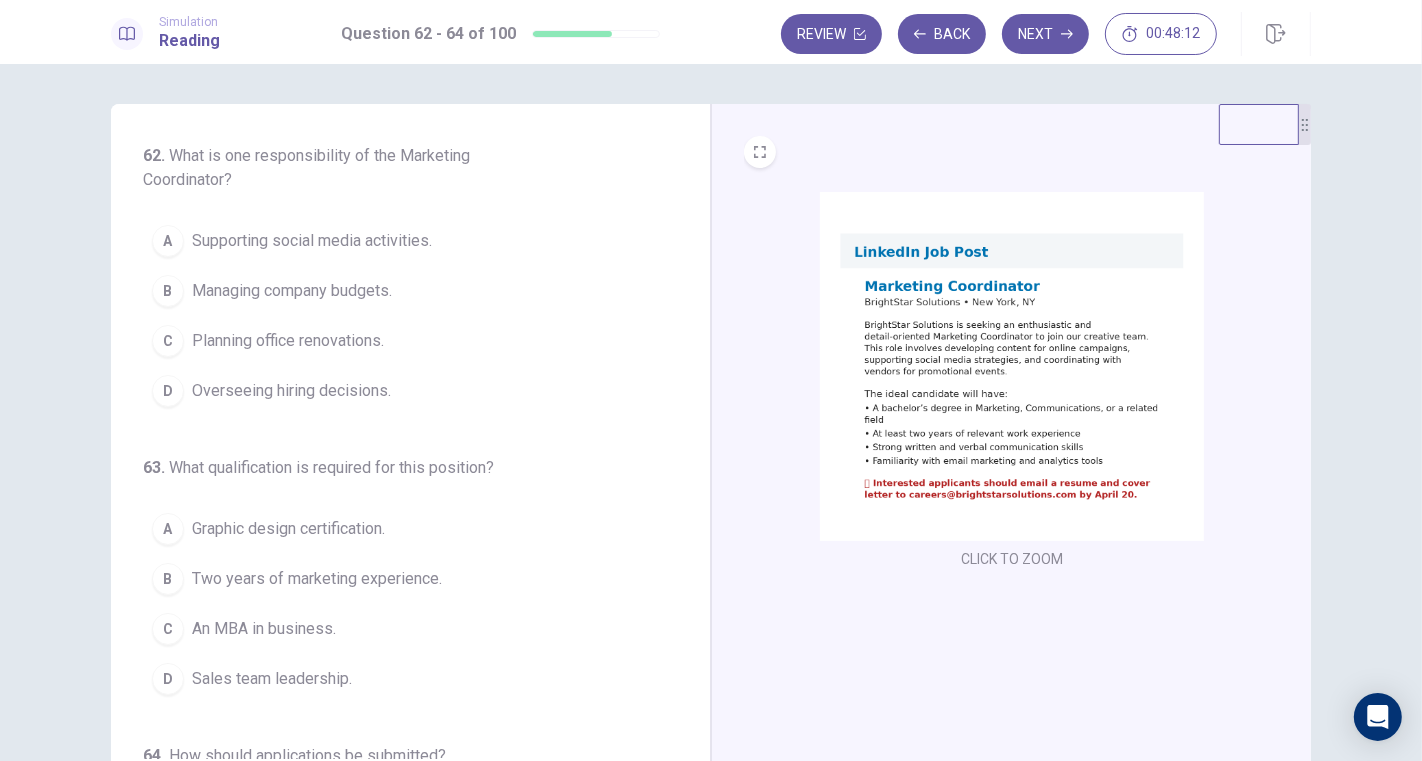 click on "Supporting social media activities." at bounding box center [312, 241] 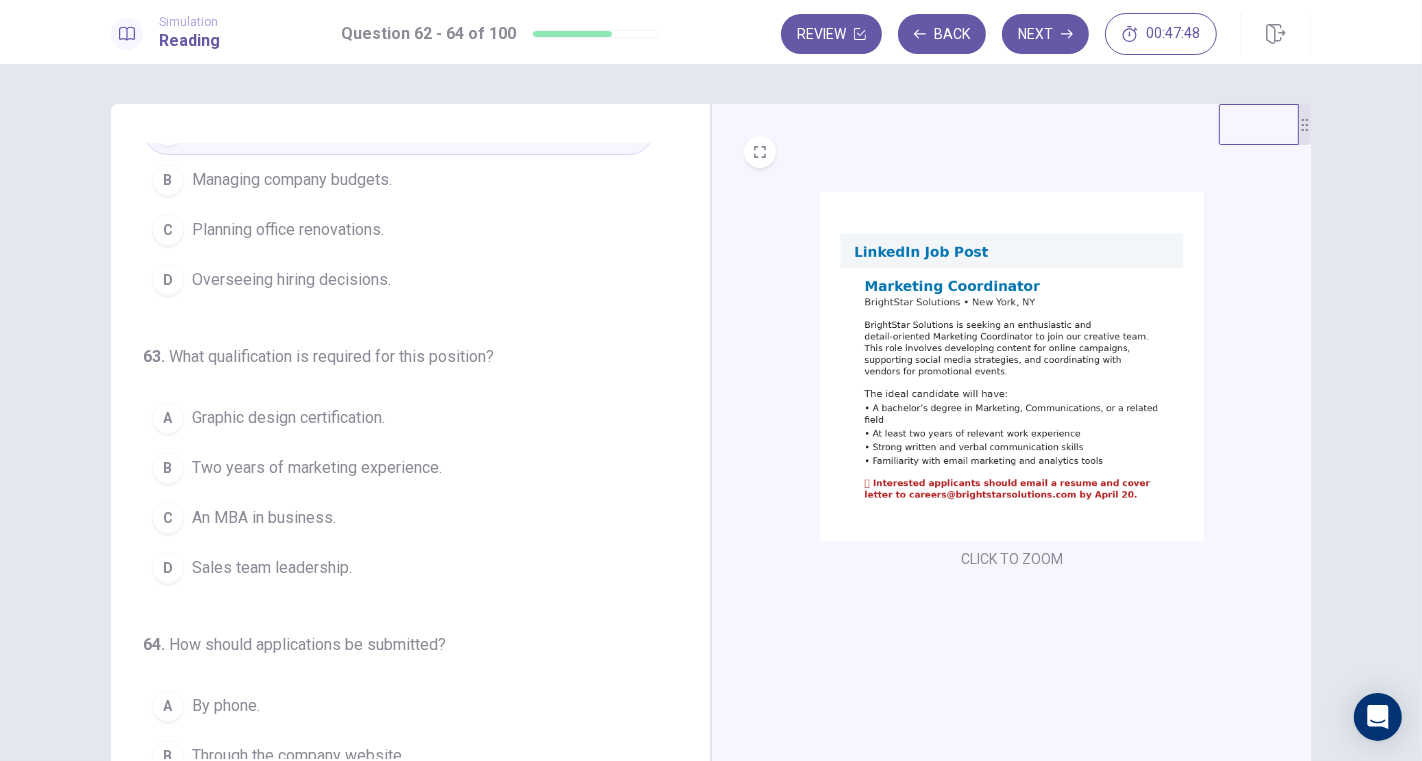 scroll, scrollTop: 222, scrollLeft: 0, axis: vertical 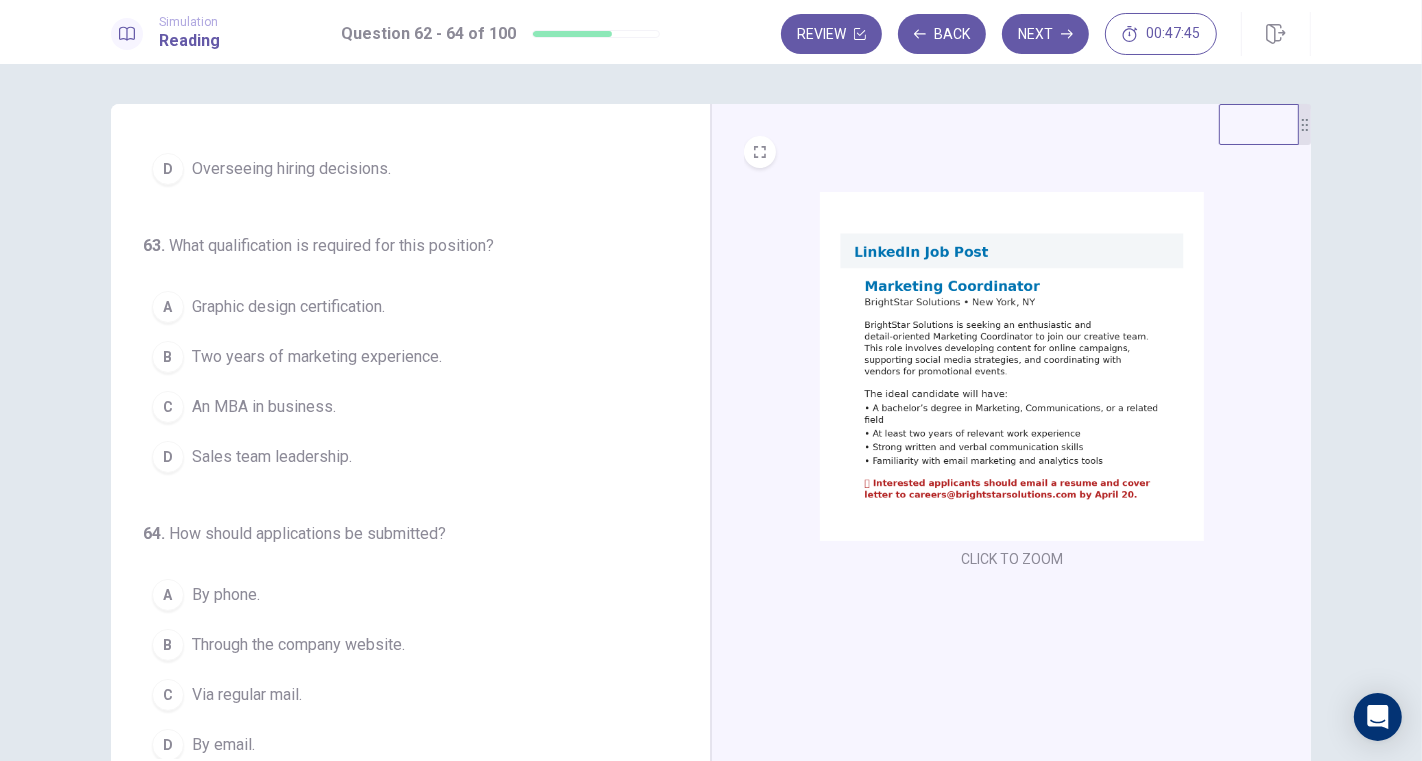 click on "Two years of marketing experience." at bounding box center [317, 357] 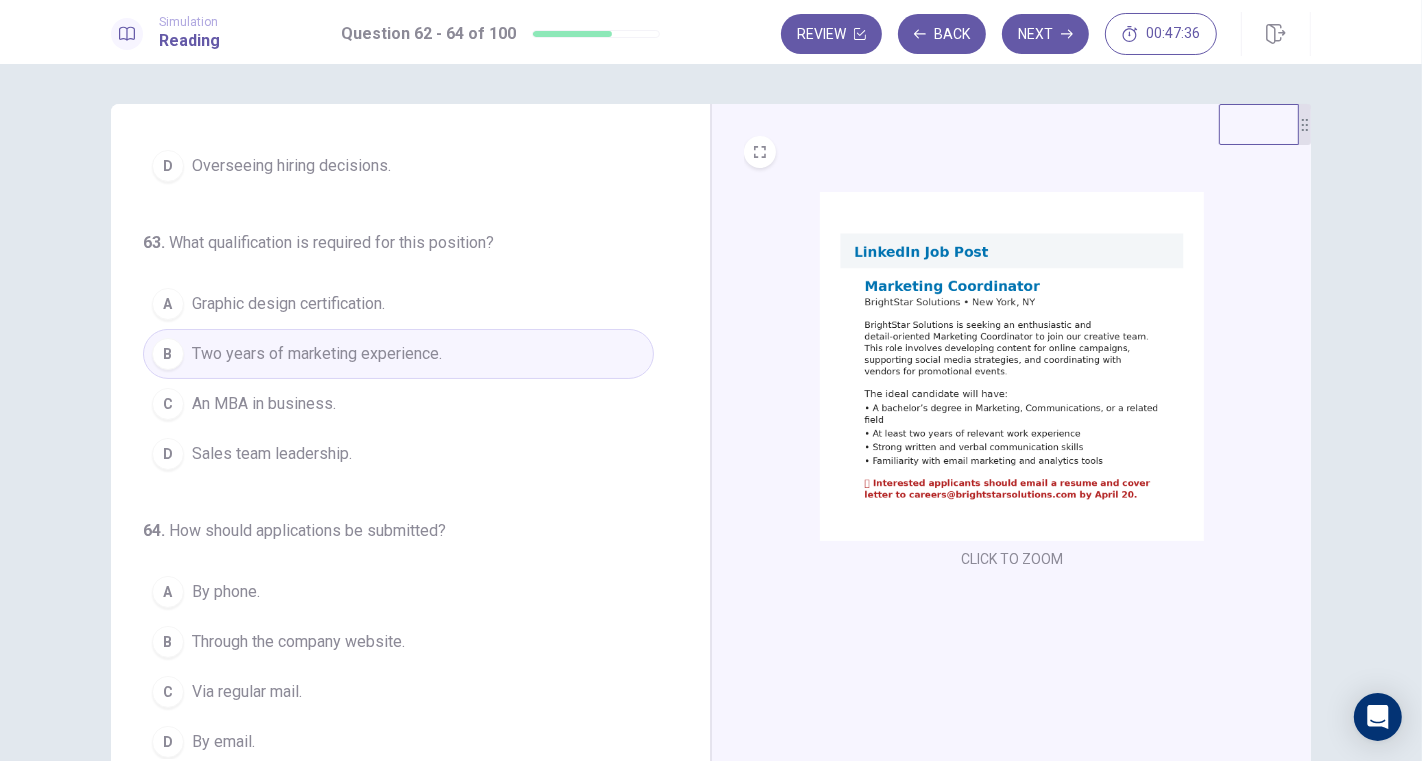 scroll, scrollTop: 226, scrollLeft: 0, axis: vertical 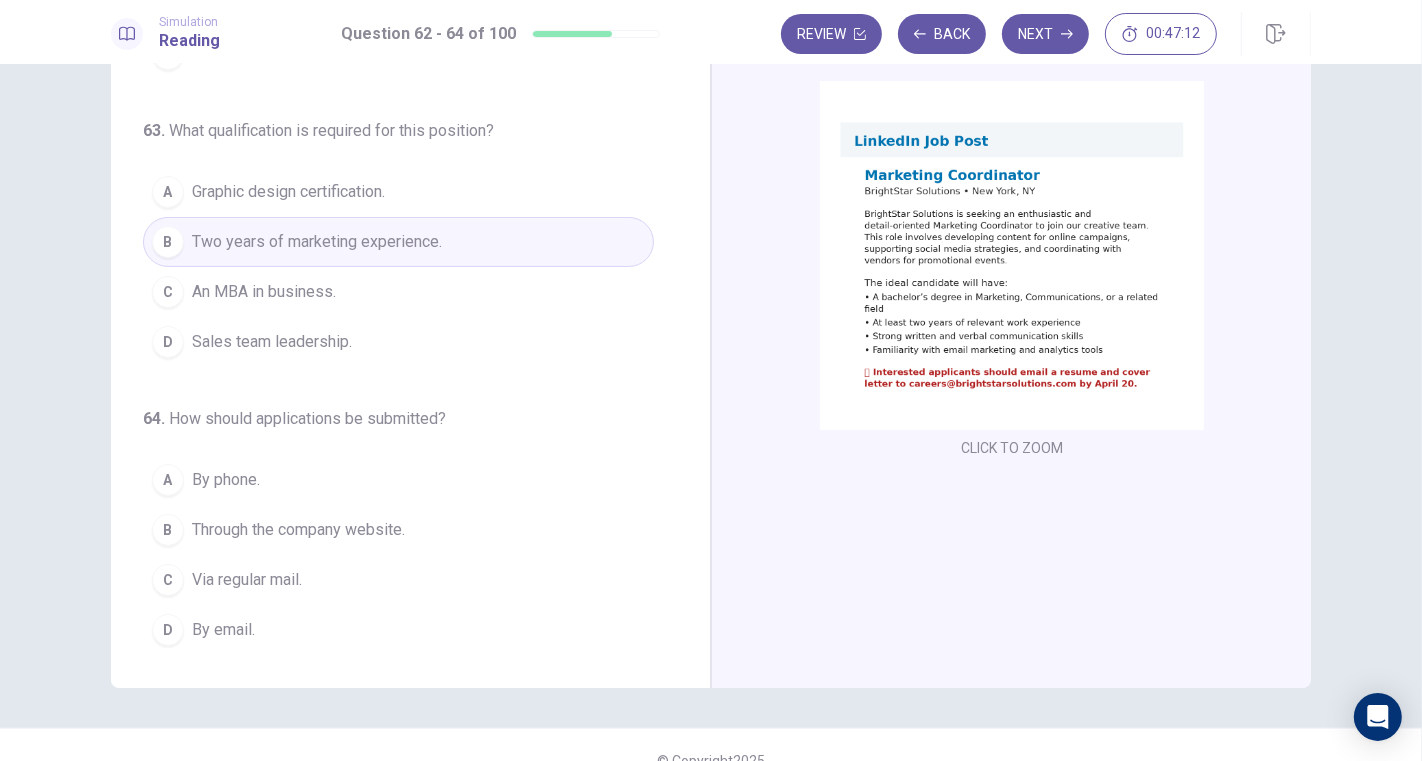 click on "By email." at bounding box center (223, 630) 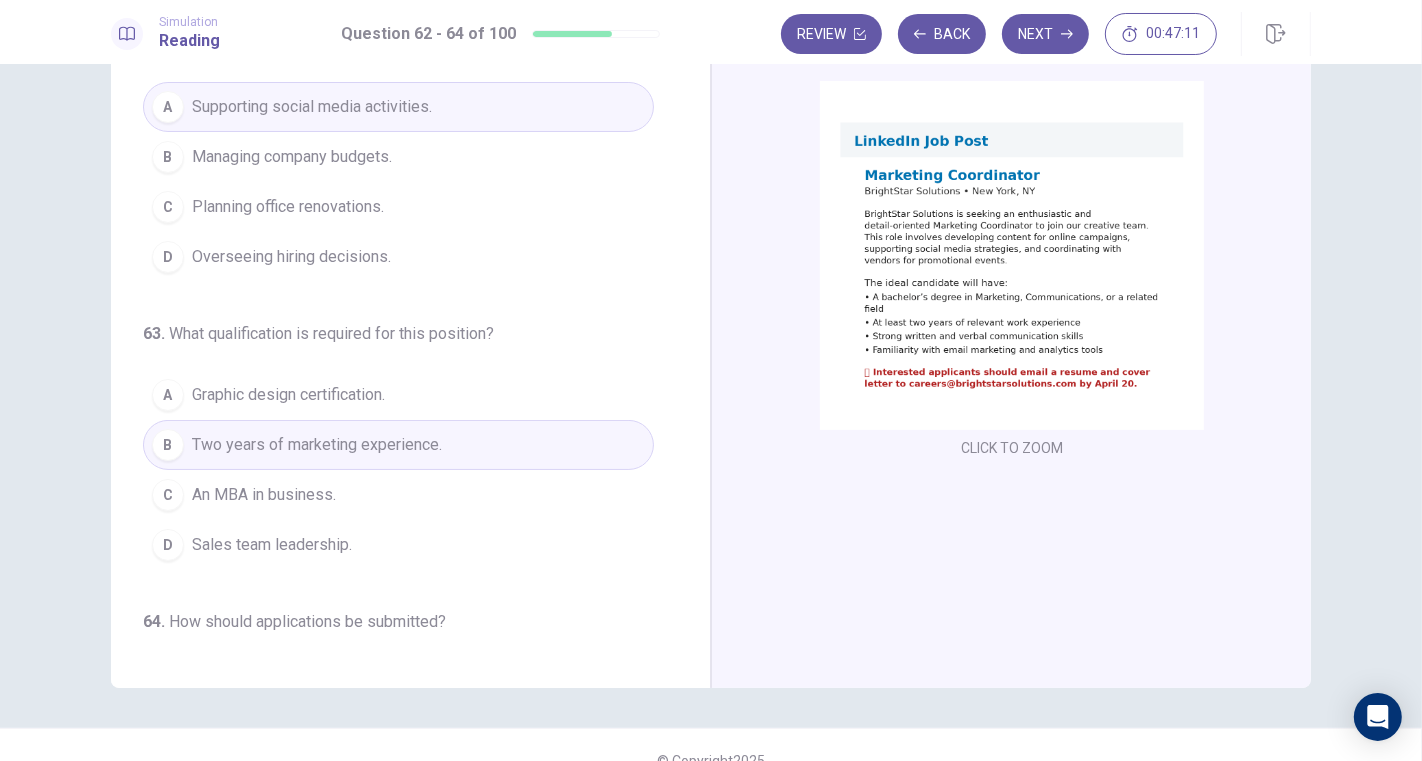 scroll, scrollTop: 0, scrollLeft: 0, axis: both 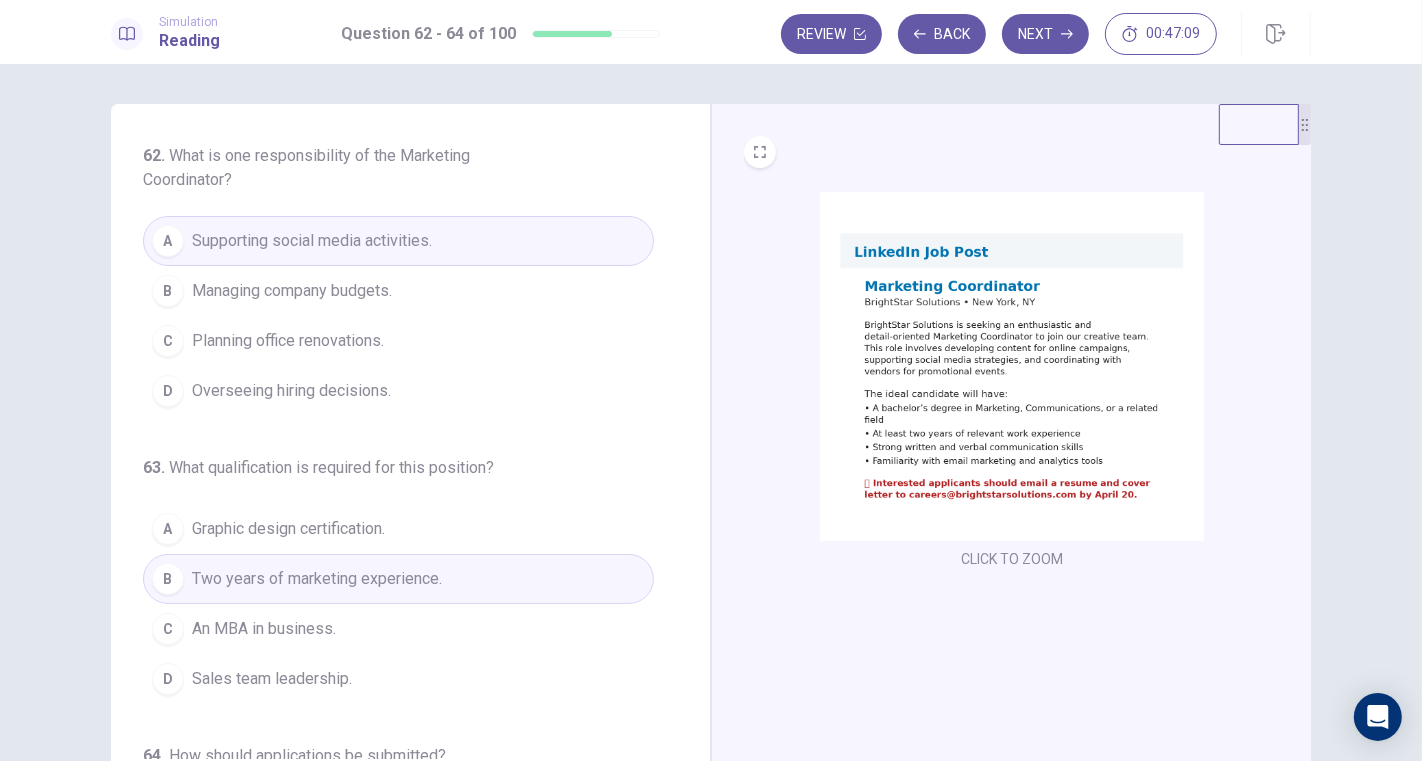 click on "Next" at bounding box center [1045, 34] 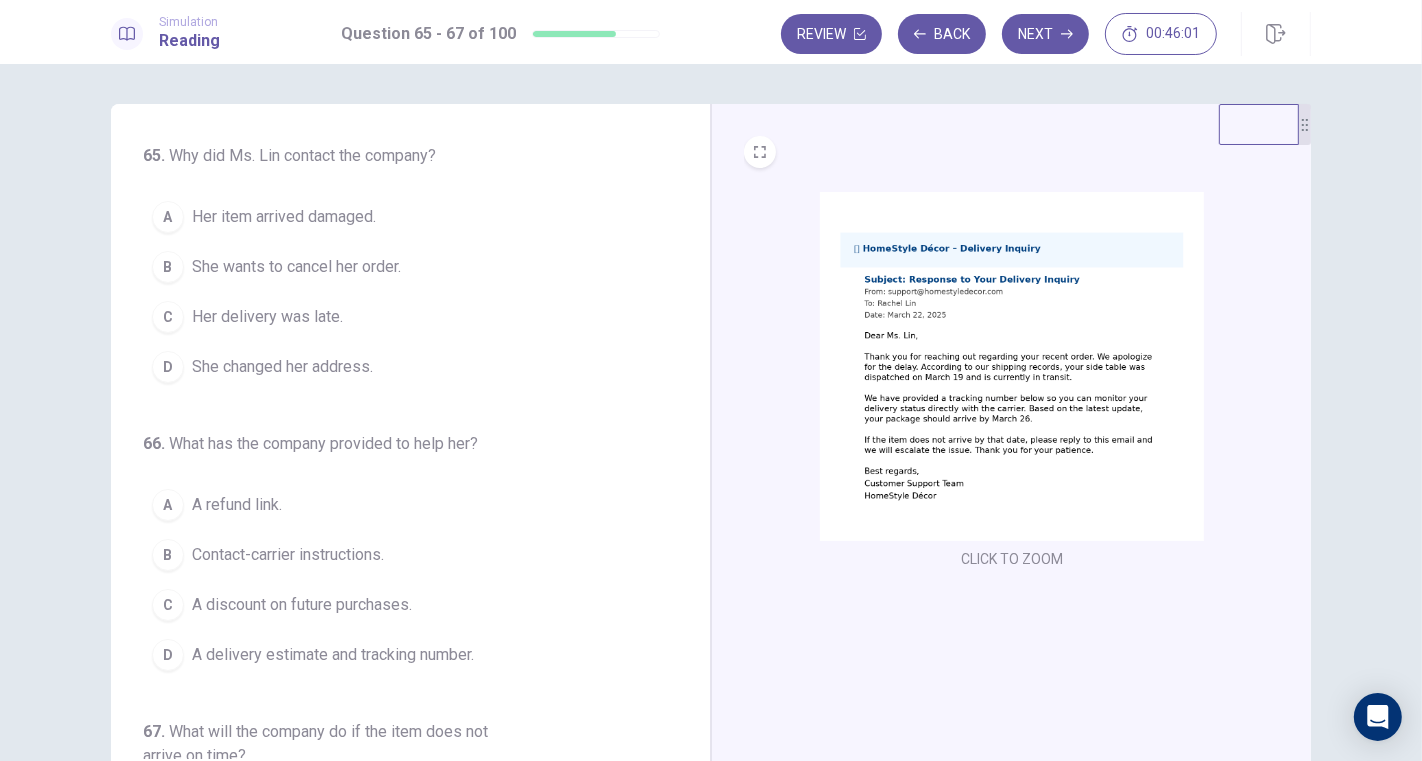 click on "Her delivery was late." at bounding box center (267, 317) 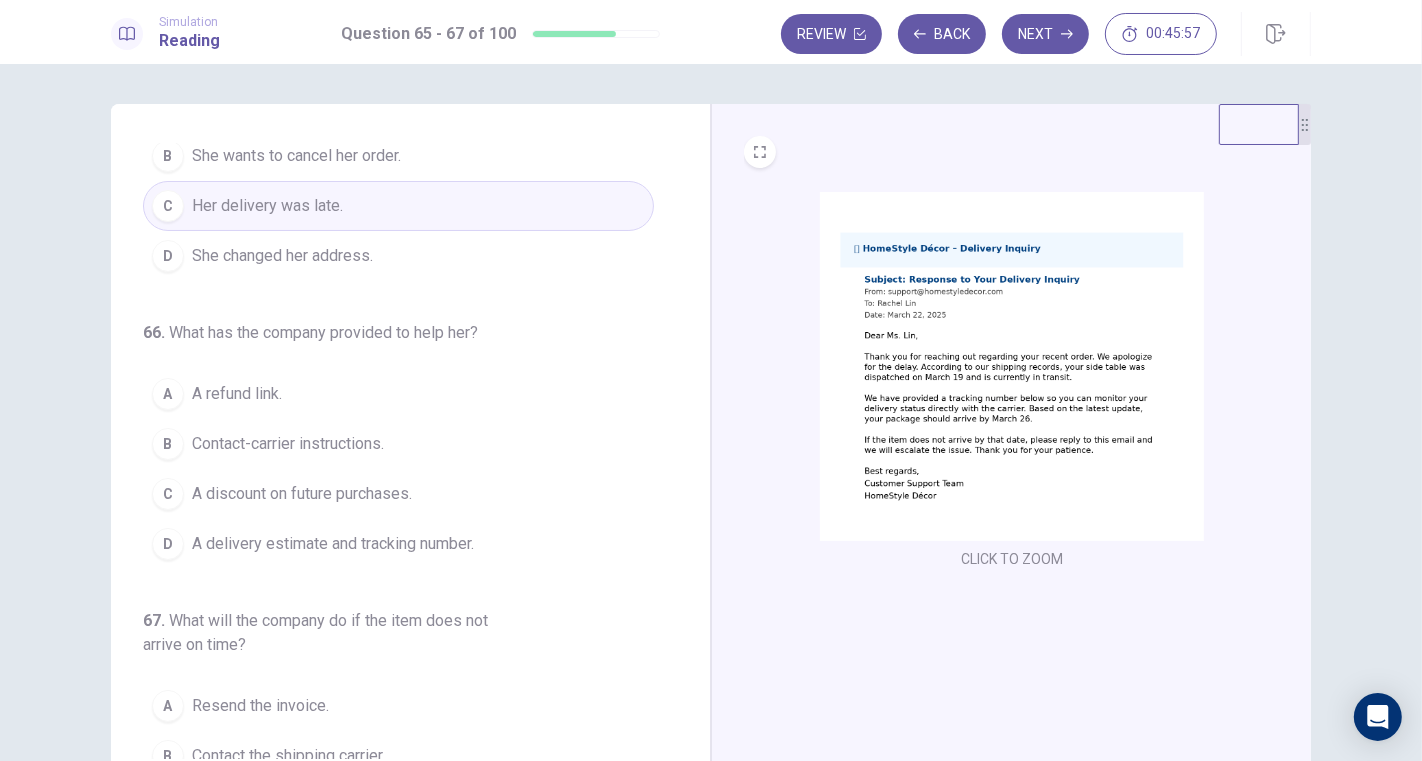 scroll, scrollTop: 222, scrollLeft: 0, axis: vertical 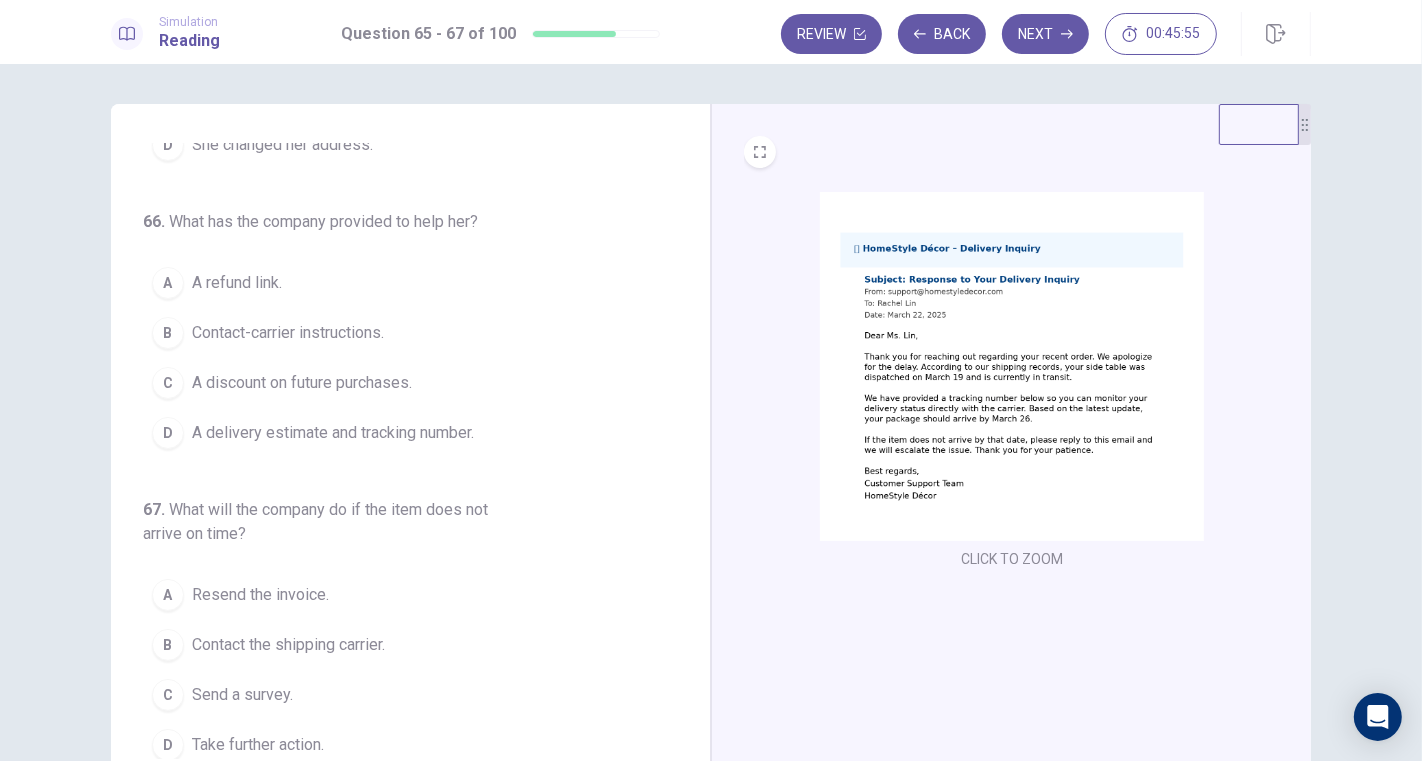 click on "A delivery estimate and tracking number." at bounding box center (333, 433) 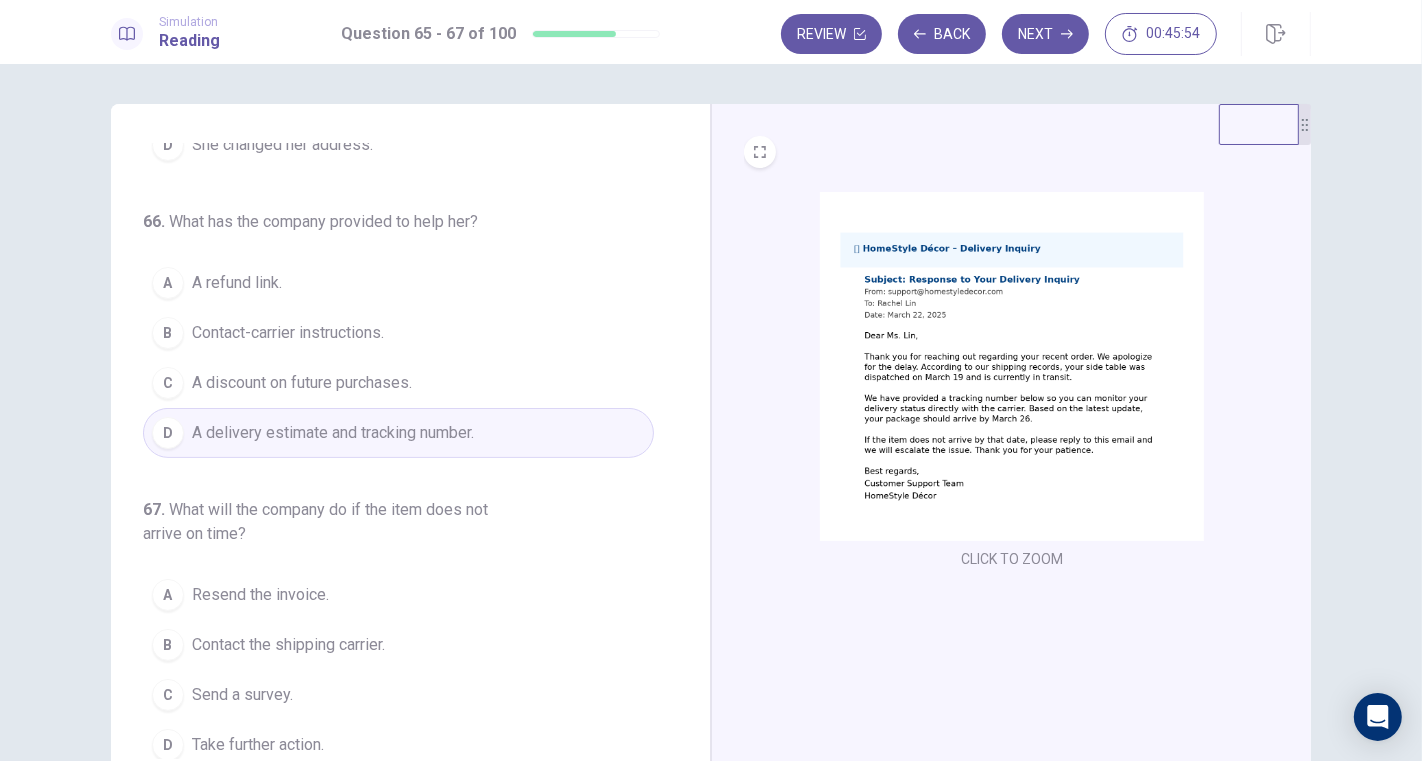 scroll, scrollTop: 226, scrollLeft: 0, axis: vertical 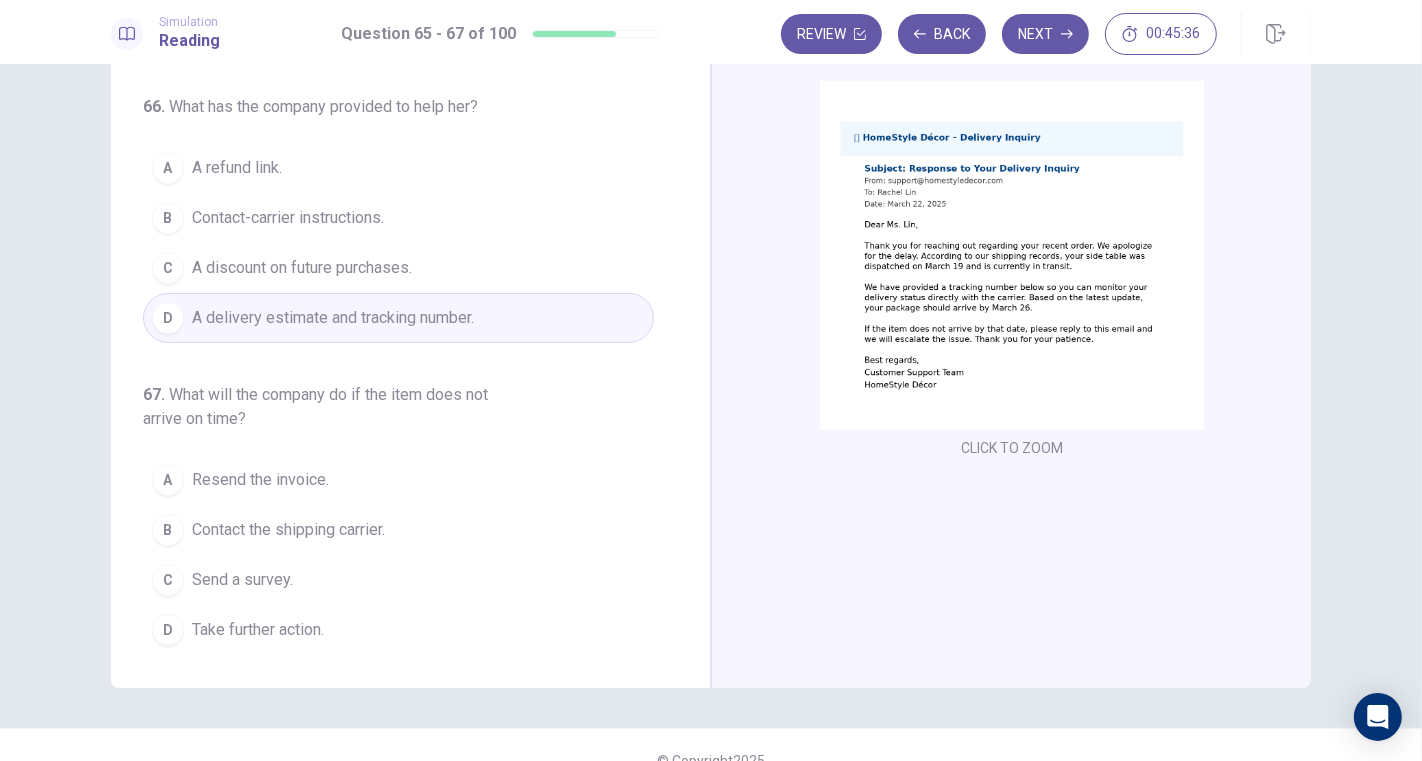 click on "Take further action." at bounding box center [258, 630] 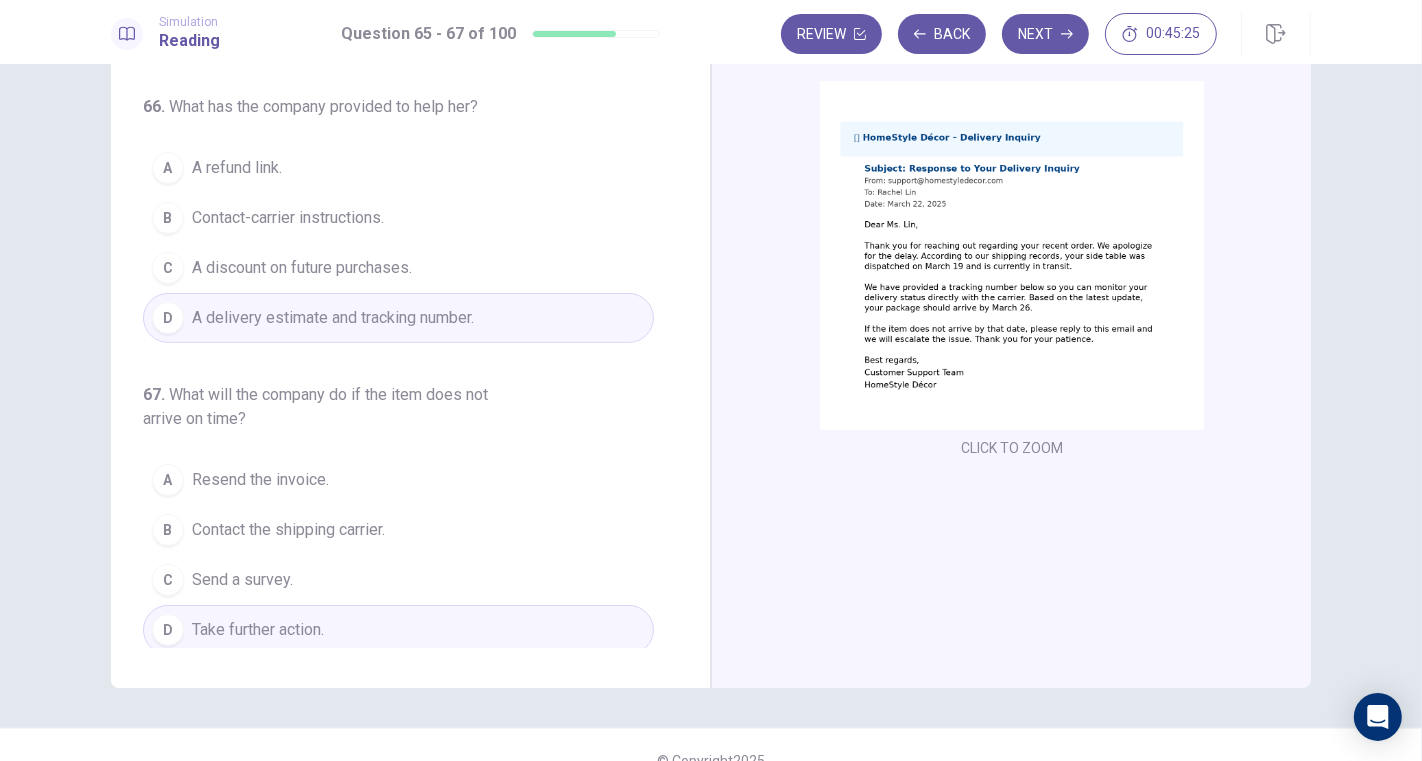 scroll, scrollTop: 0, scrollLeft: 0, axis: both 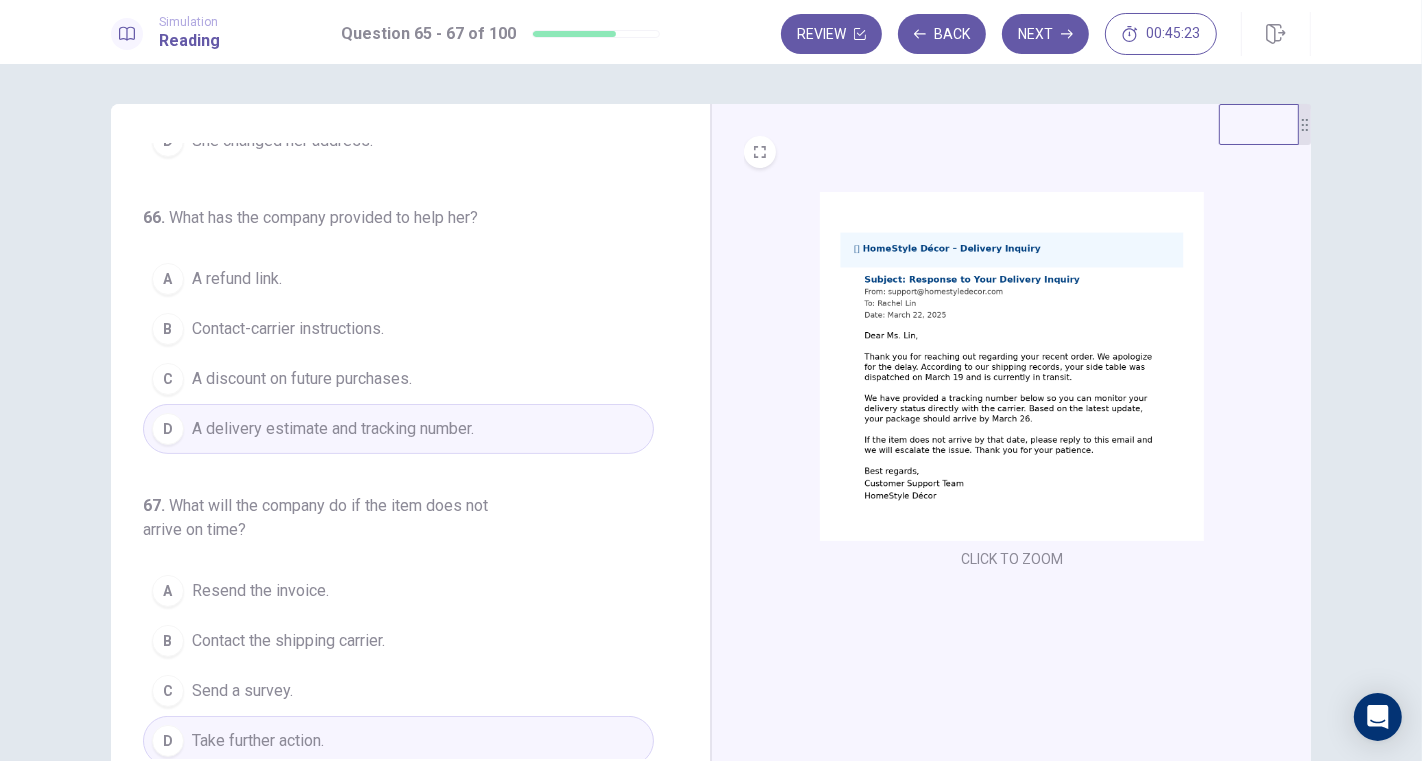 click on "Next" at bounding box center [1045, 34] 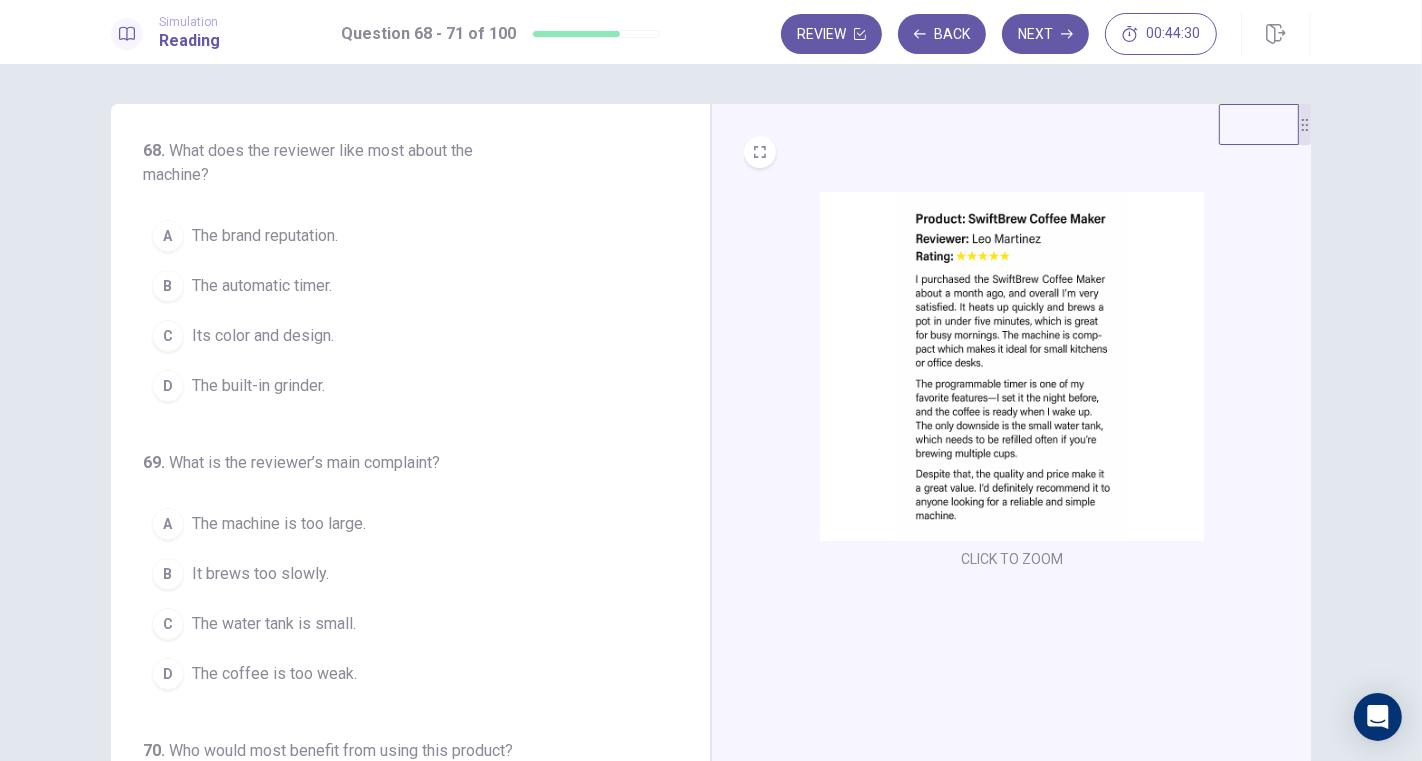 scroll, scrollTop: 0, scrollLeft: 0, axis: both 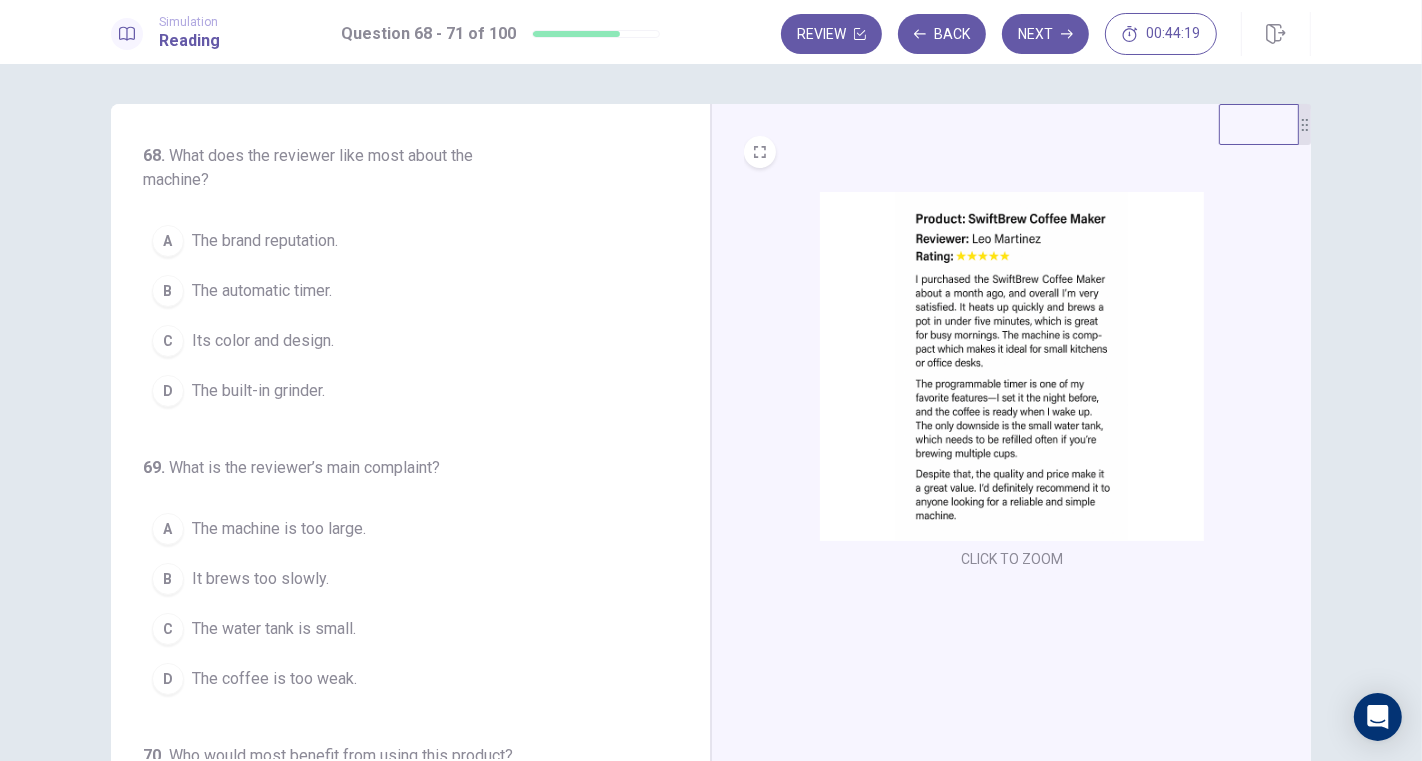 click on "The automatic timer." at bounding box center (262, 291) 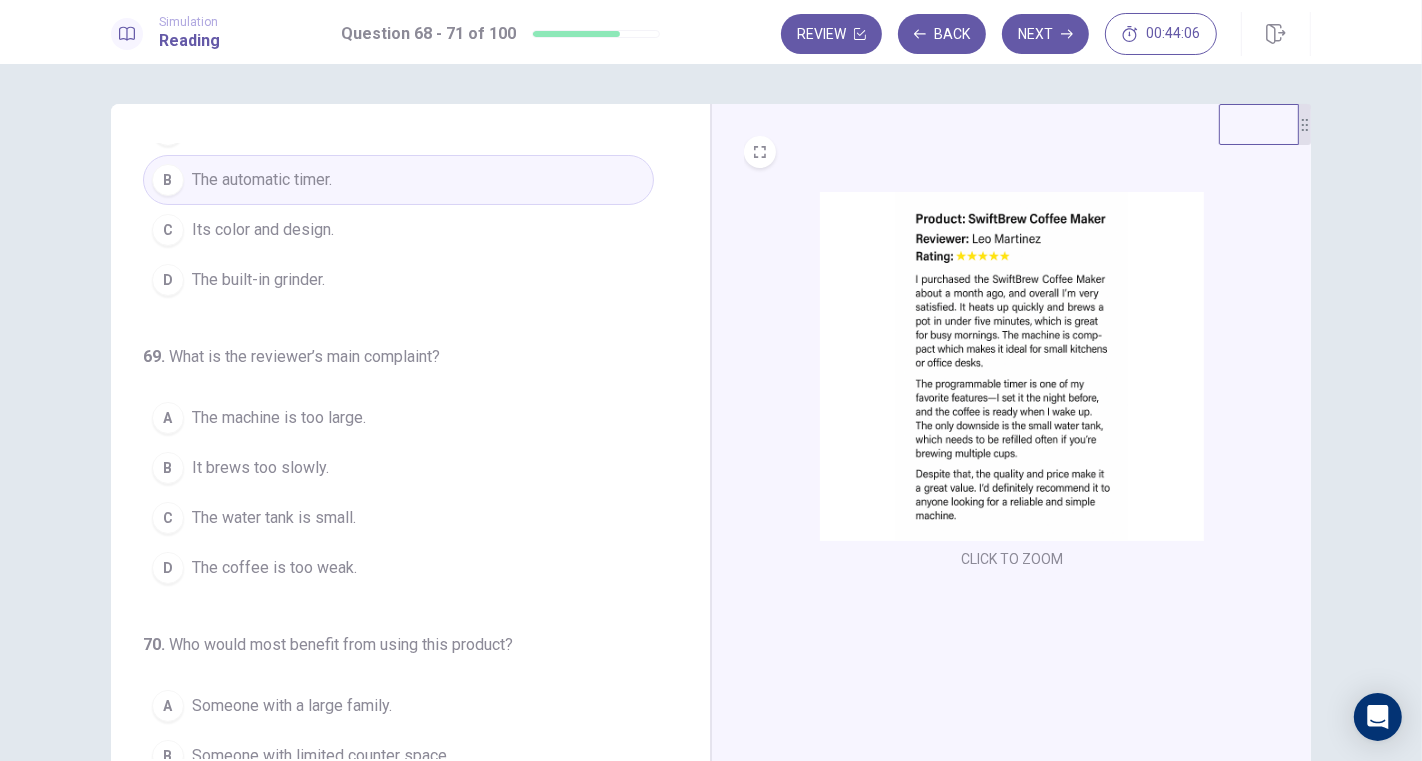 scroll, scrollTop: 222, scrollLeft: 0, axis: vertical 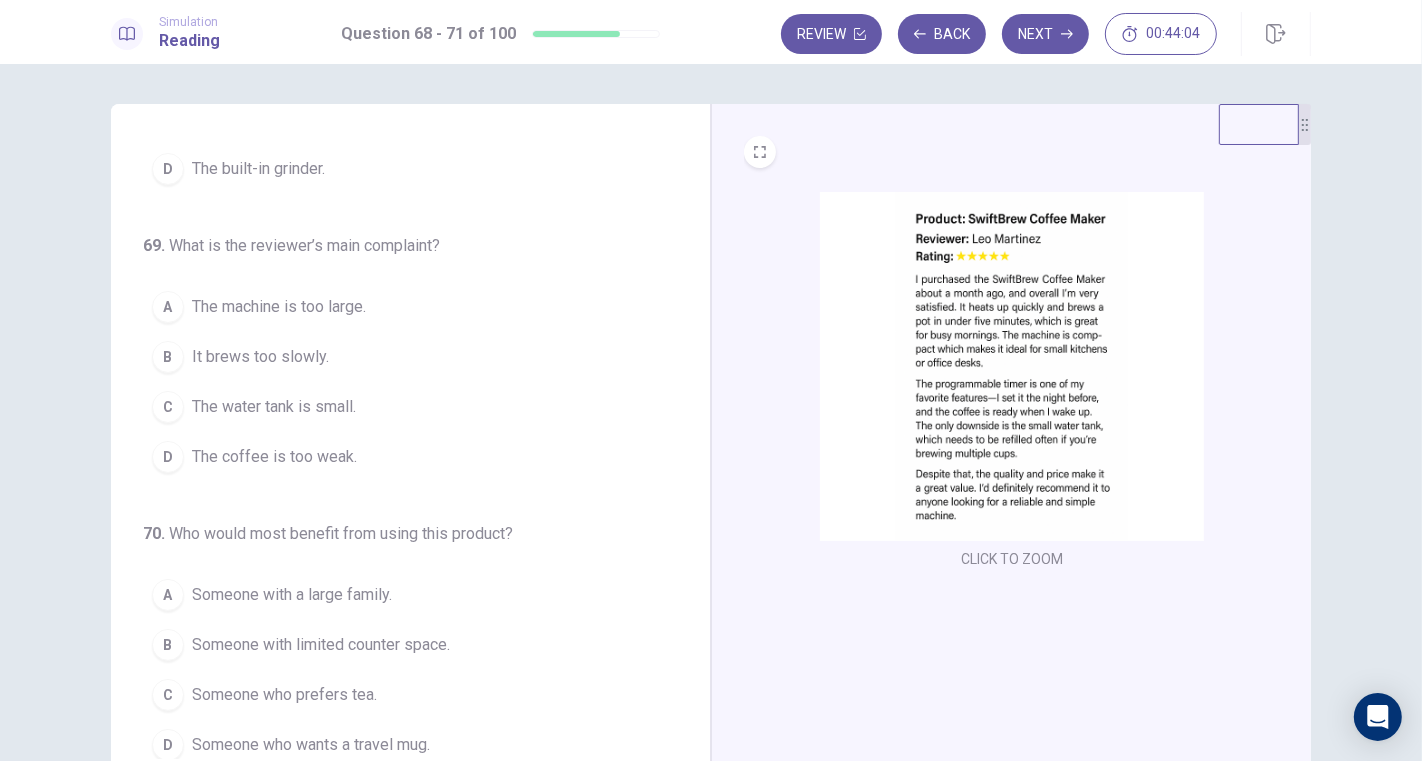 click on "The water tank is small." at bounding box center [274, 407] 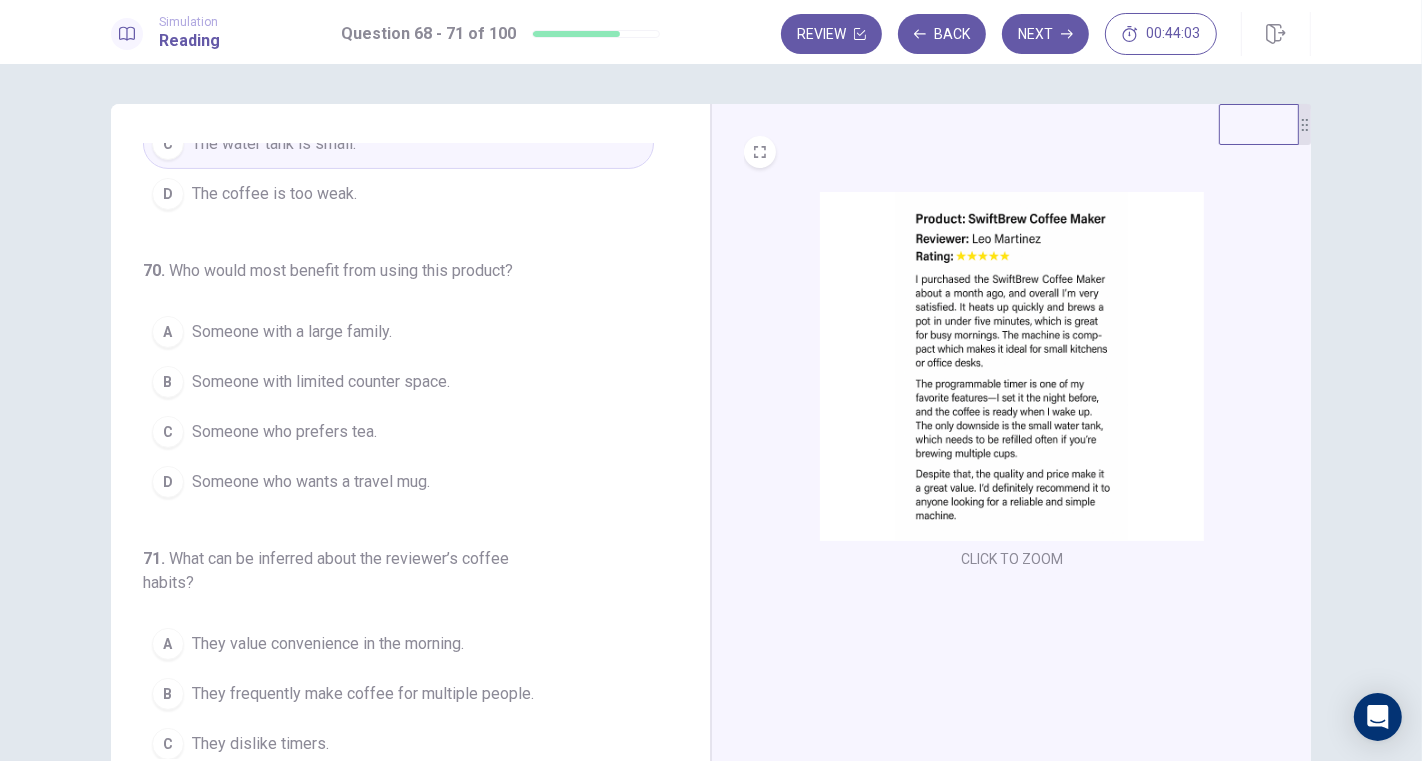 scroll, scrollTop: 536, scrollLeft: 0, axis: vertical 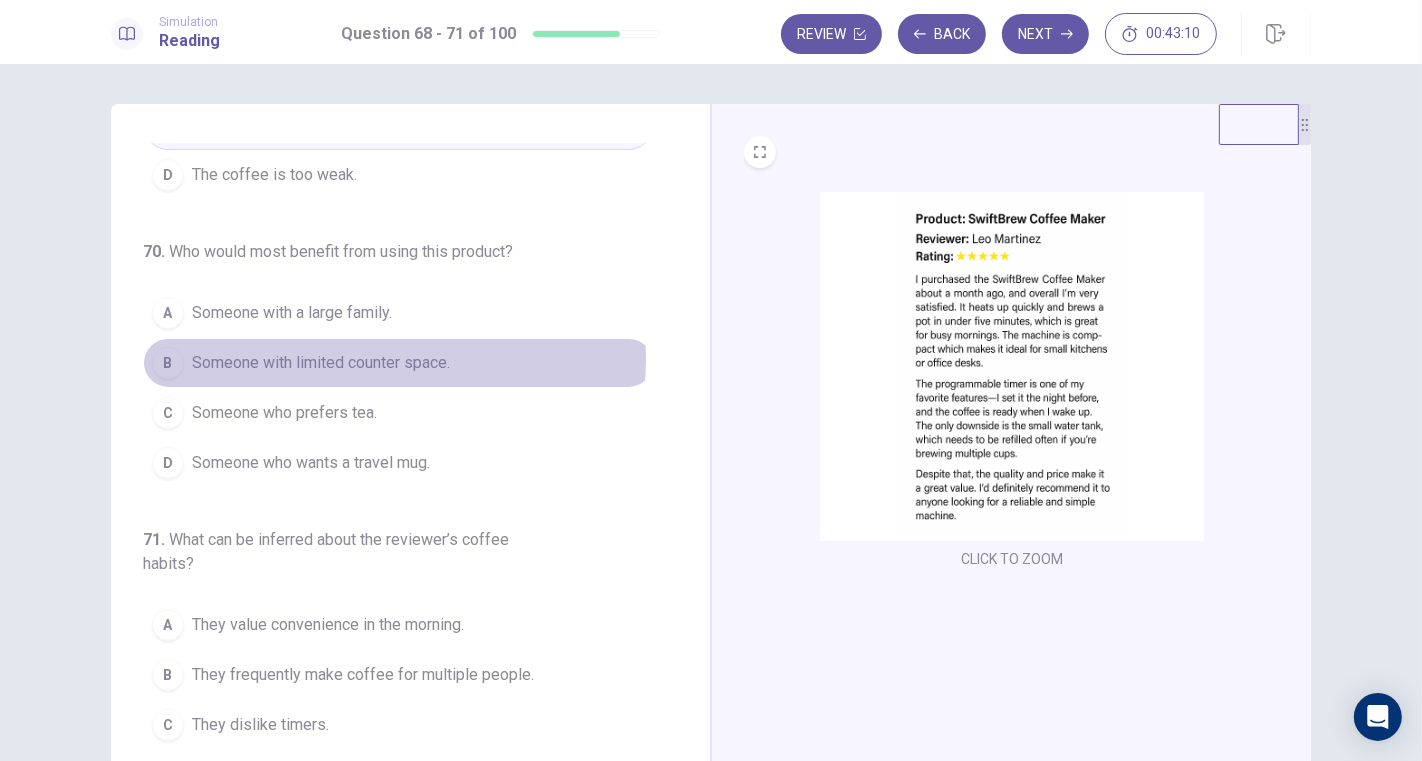 click on "Someone with limited counter space." at bounding box center (321, 363) 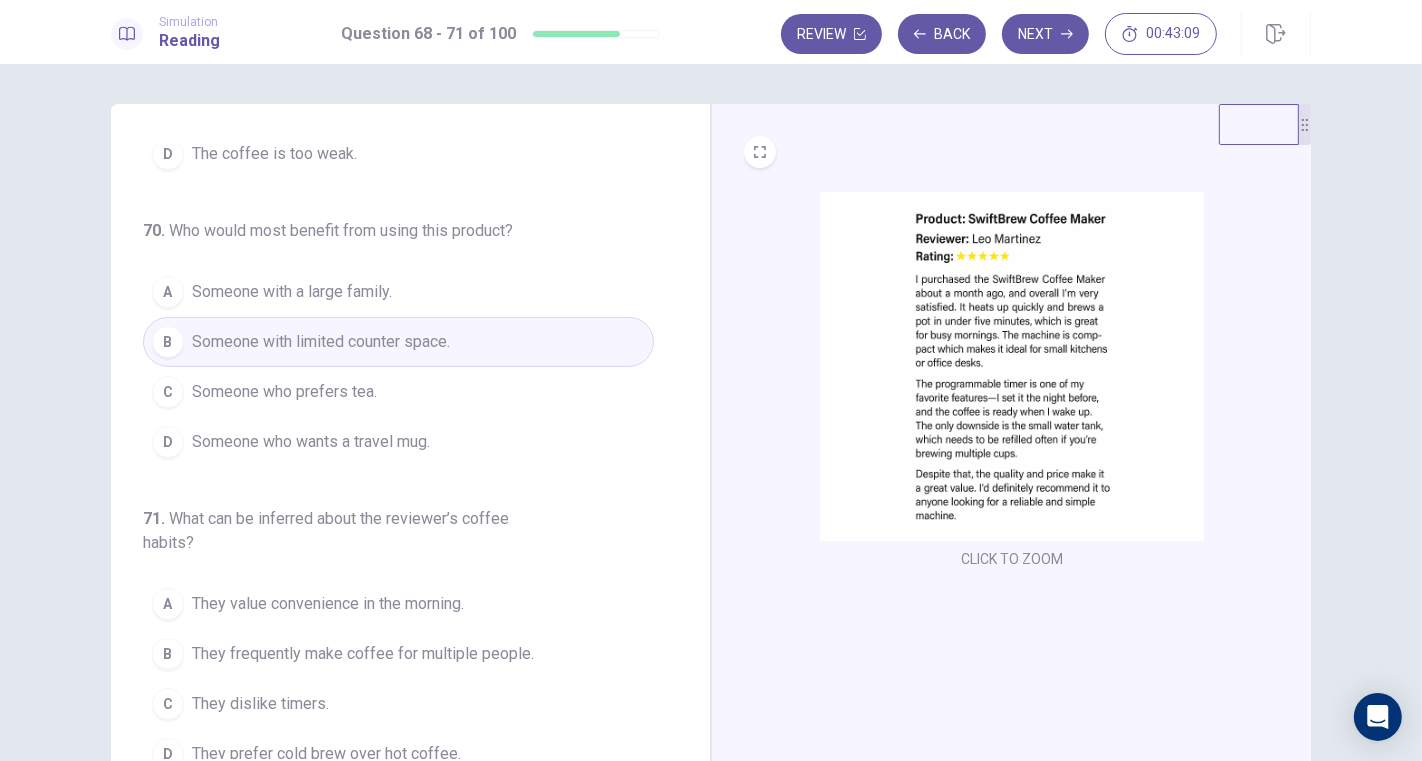 scroll, scrollTop: 536, scrollLeft: 0, axis: vertical 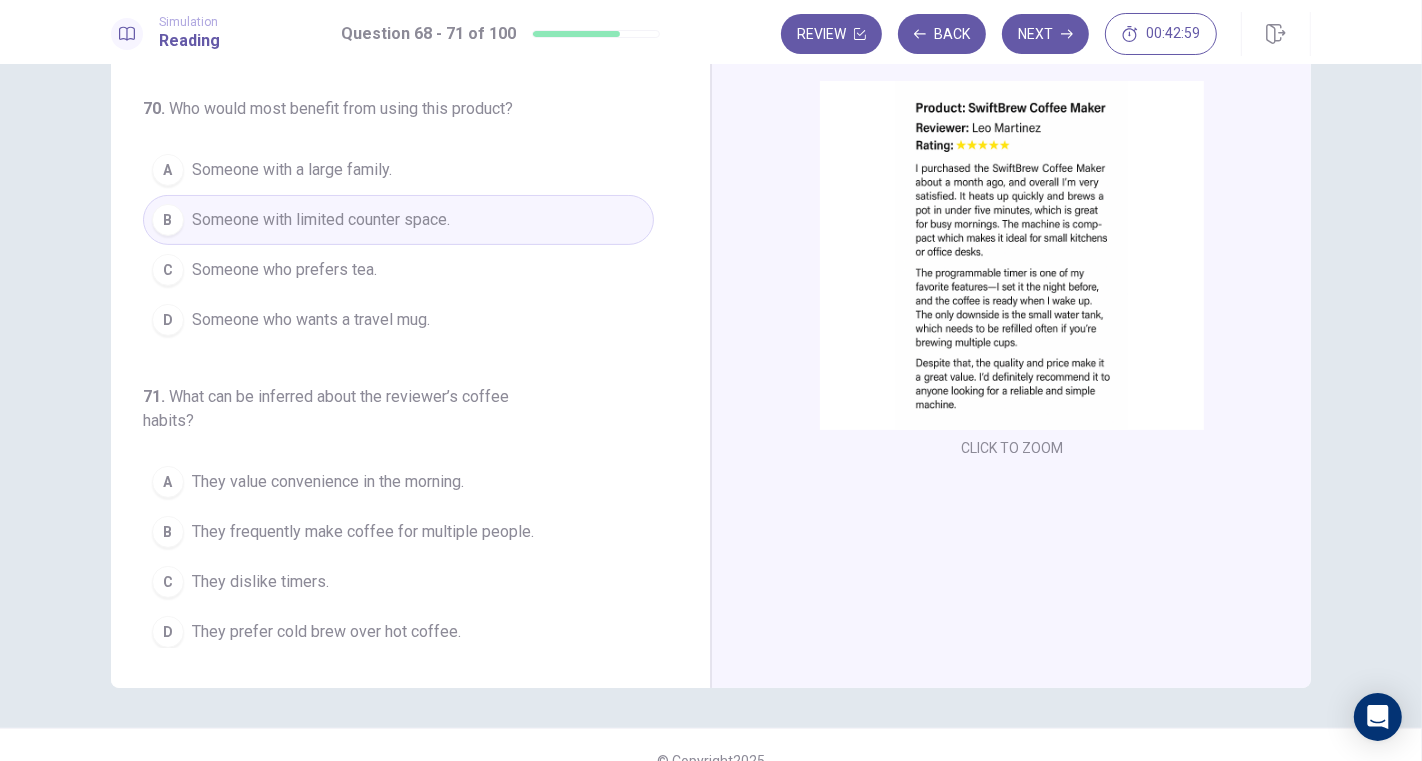 click on "A  They value convenience in the morning." at bounding box center [398, 482] 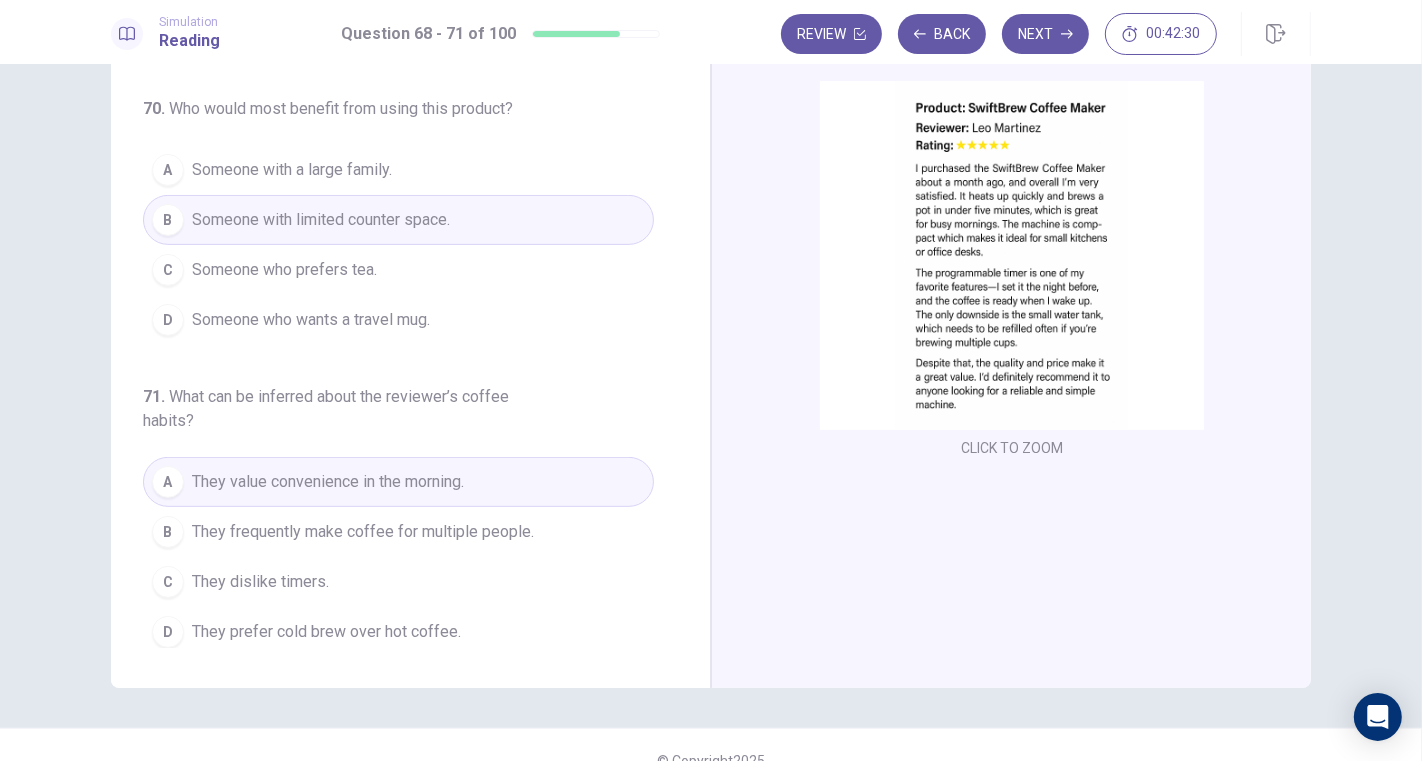 scroll, scrollTop: 0, scrollLeft: 0, axis: both 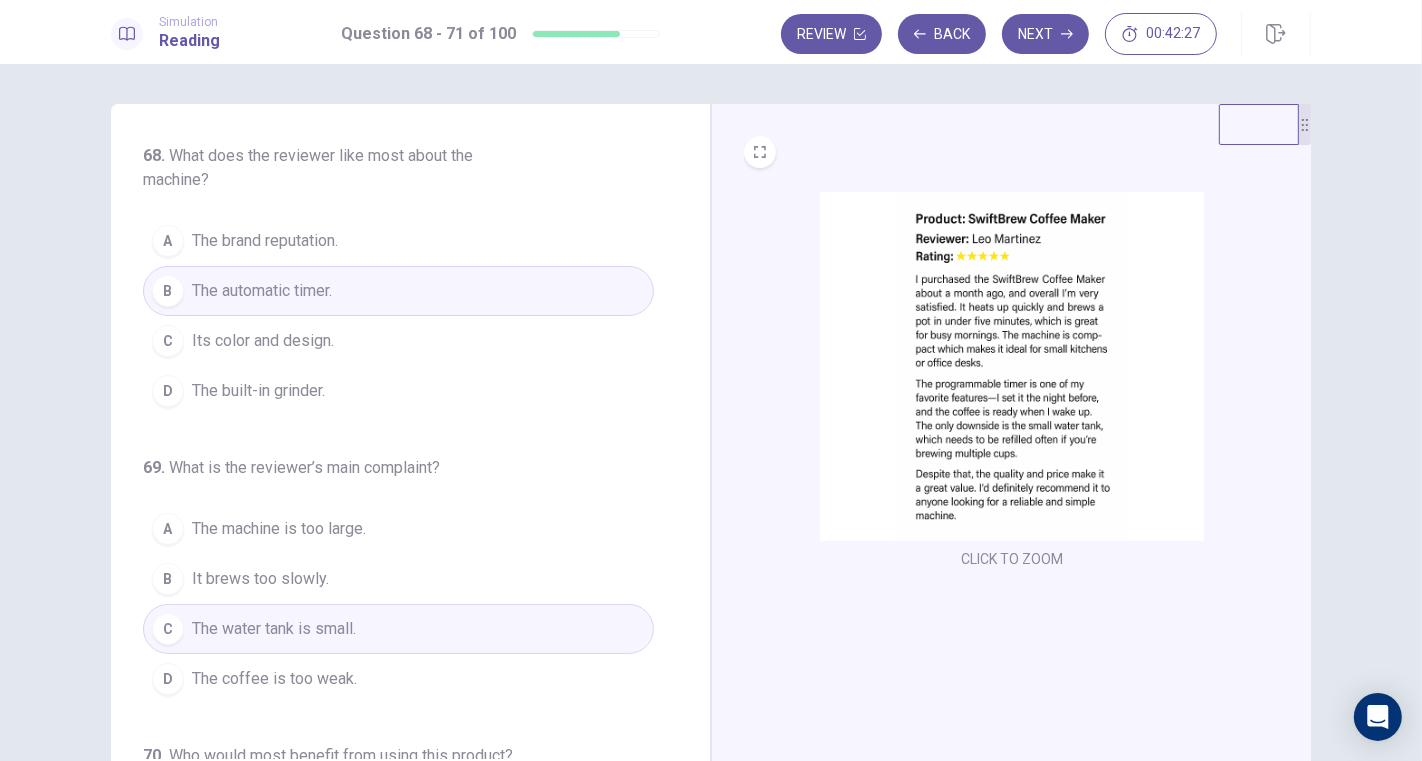 click on "Next" at bounding box center [1045, 34] 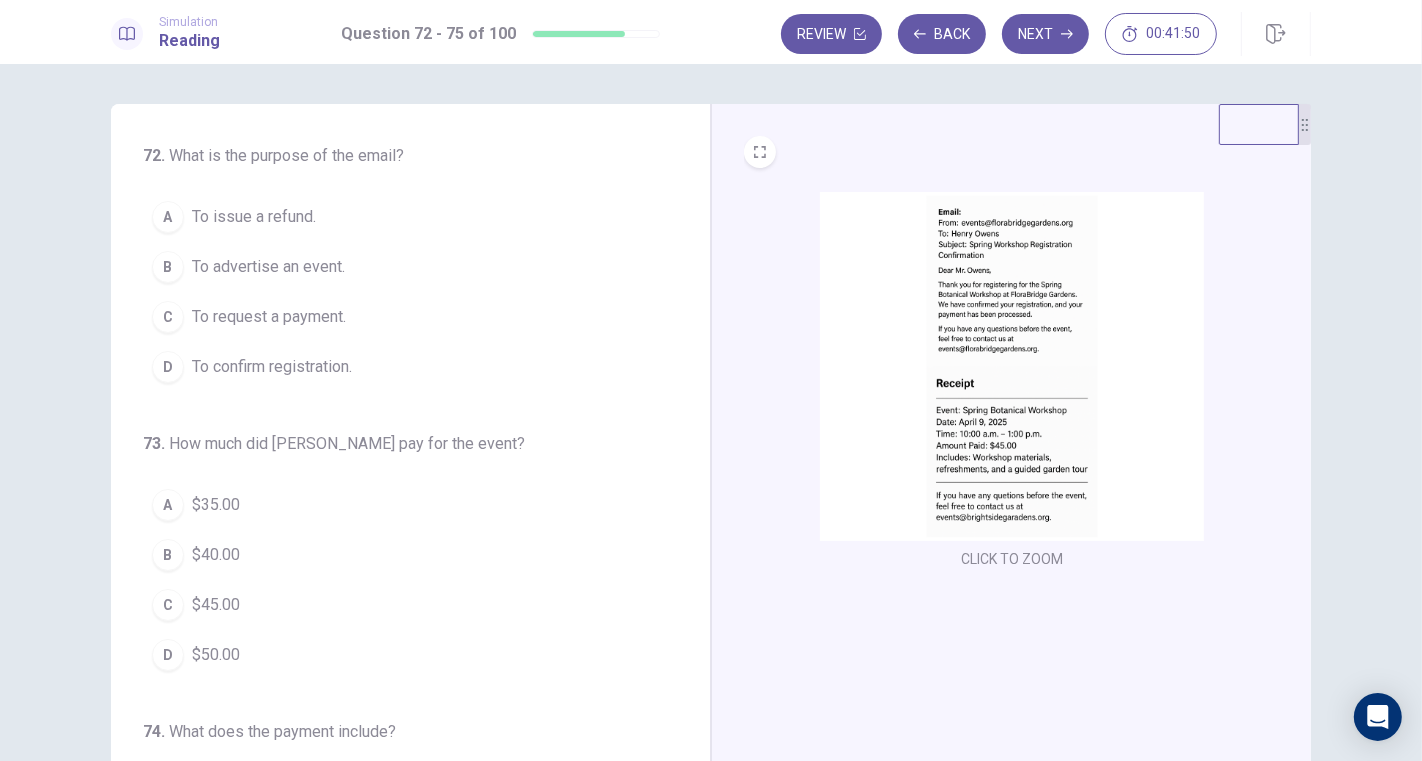 click on "To confirm registration." at bounding box center (272, 367) 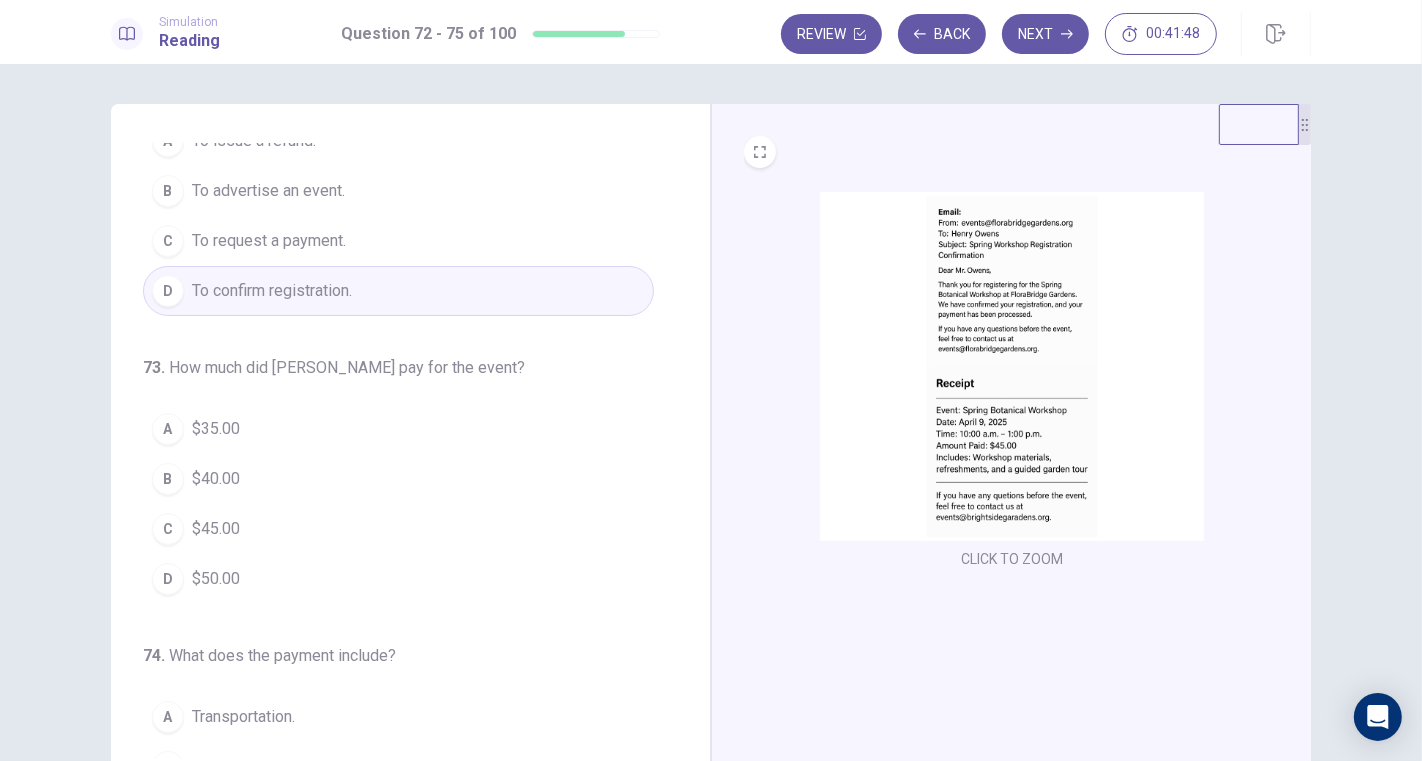 scroll, scrollTop: 111, scrollLeft: 0, axis: vertical 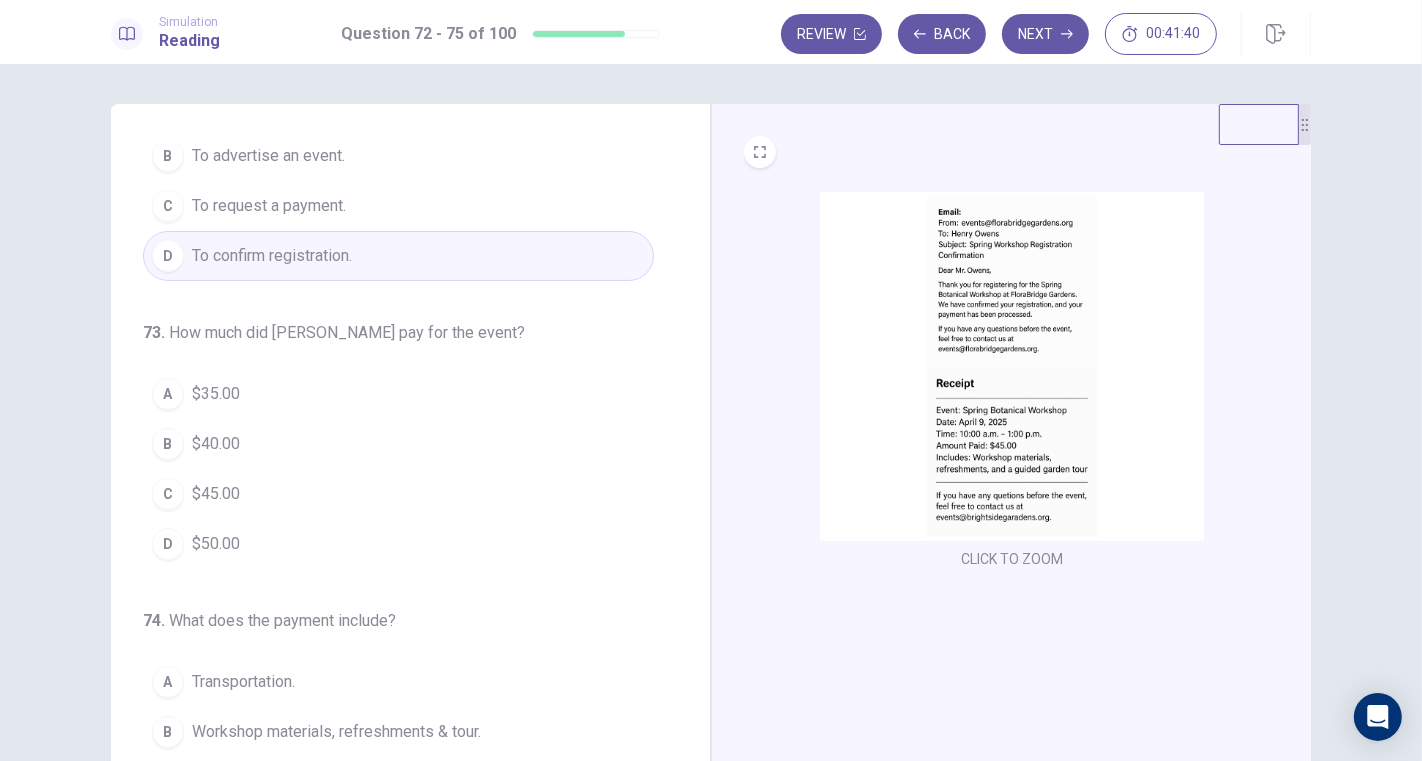 click on "$45.00" at bounding box center [216, 494] 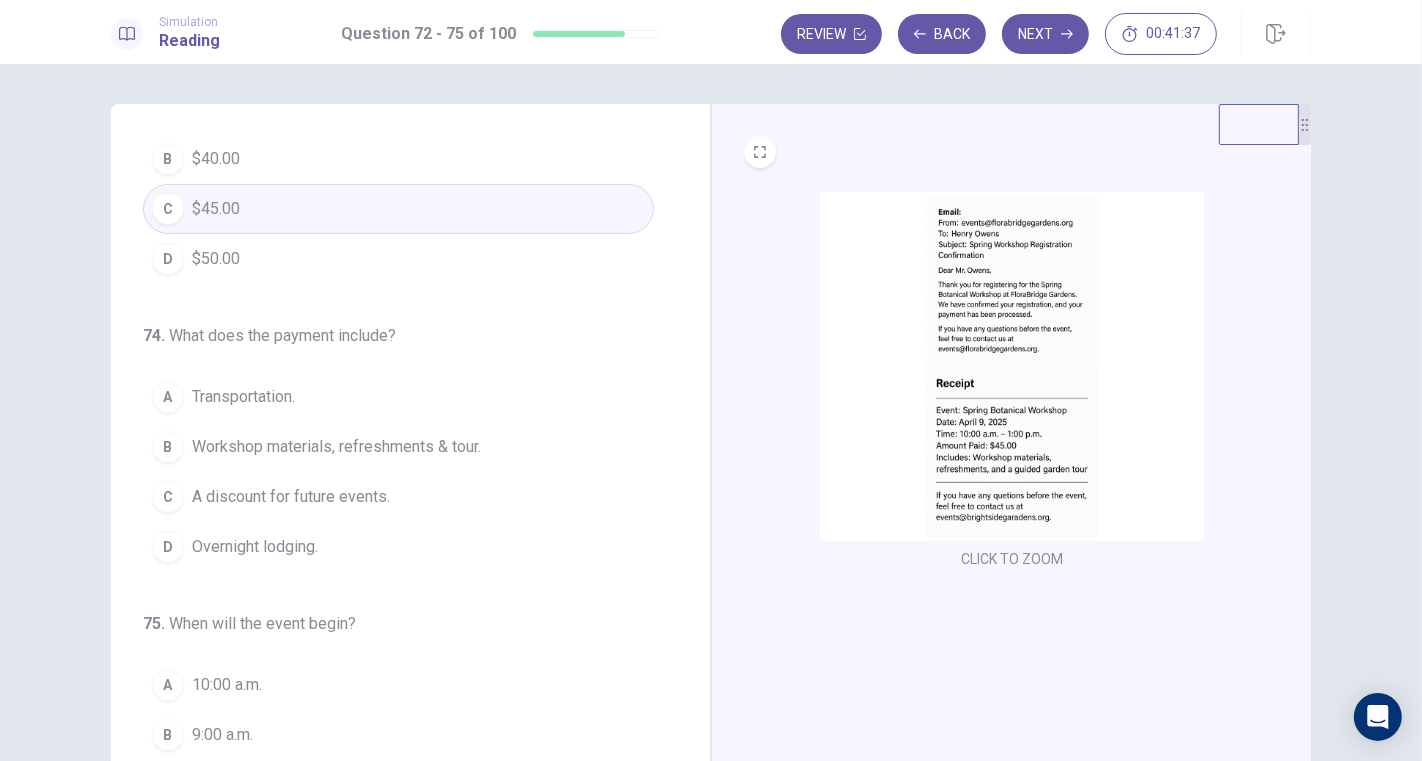 scroll, scrollTop: 444, scrollLeft: 0, axis: vertical 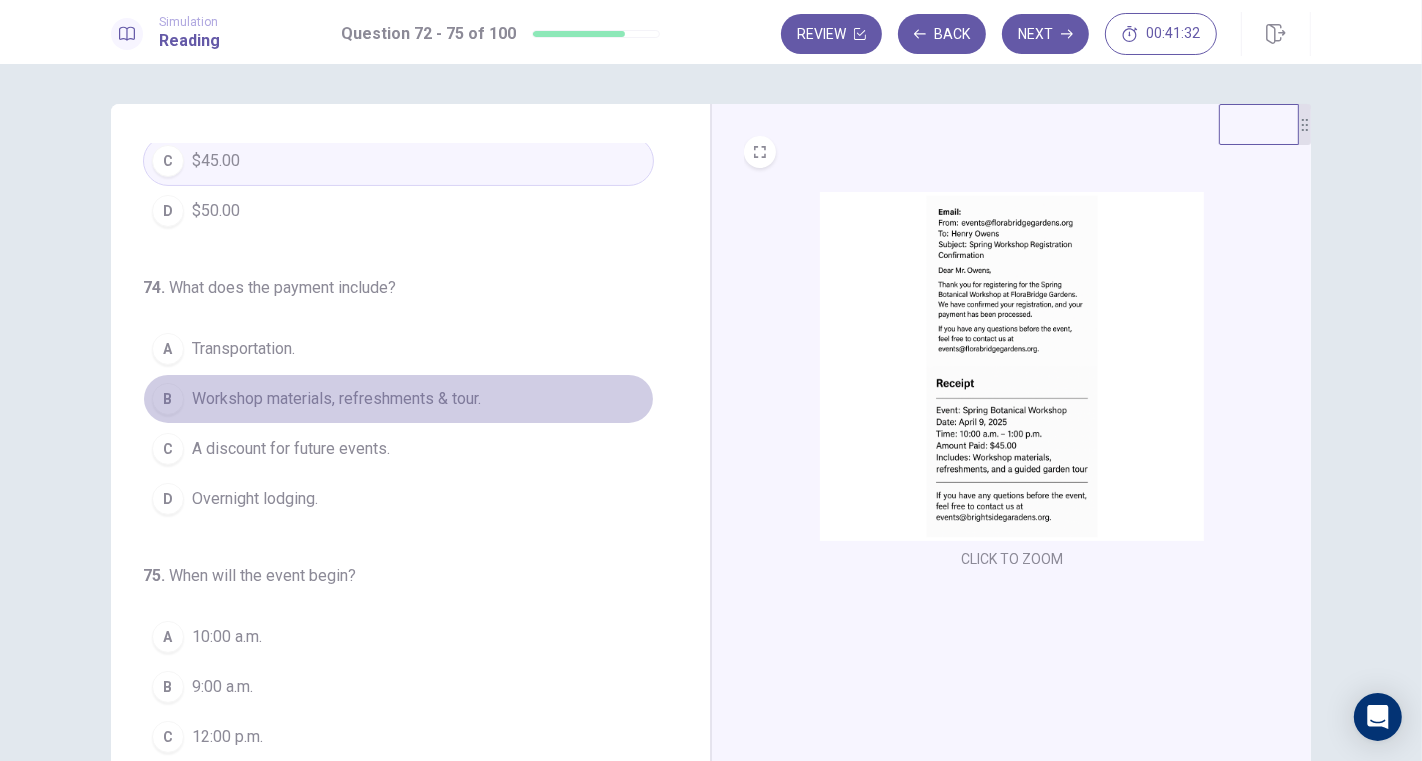 click on "Workshop materials, refreshments & tour." at bounding box center [336, 399] 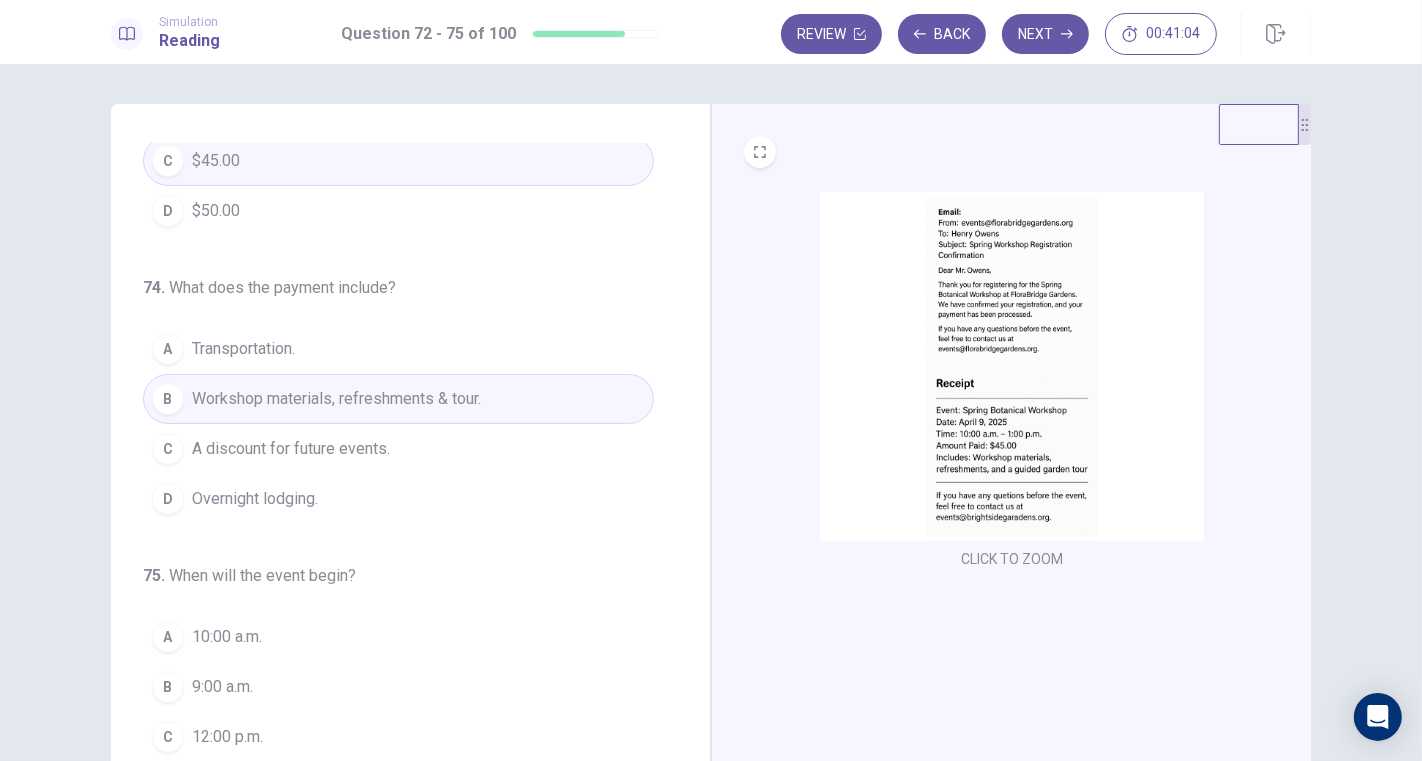 scroll, scrollTop: 488, scrollLeft: 0, axis: vertical 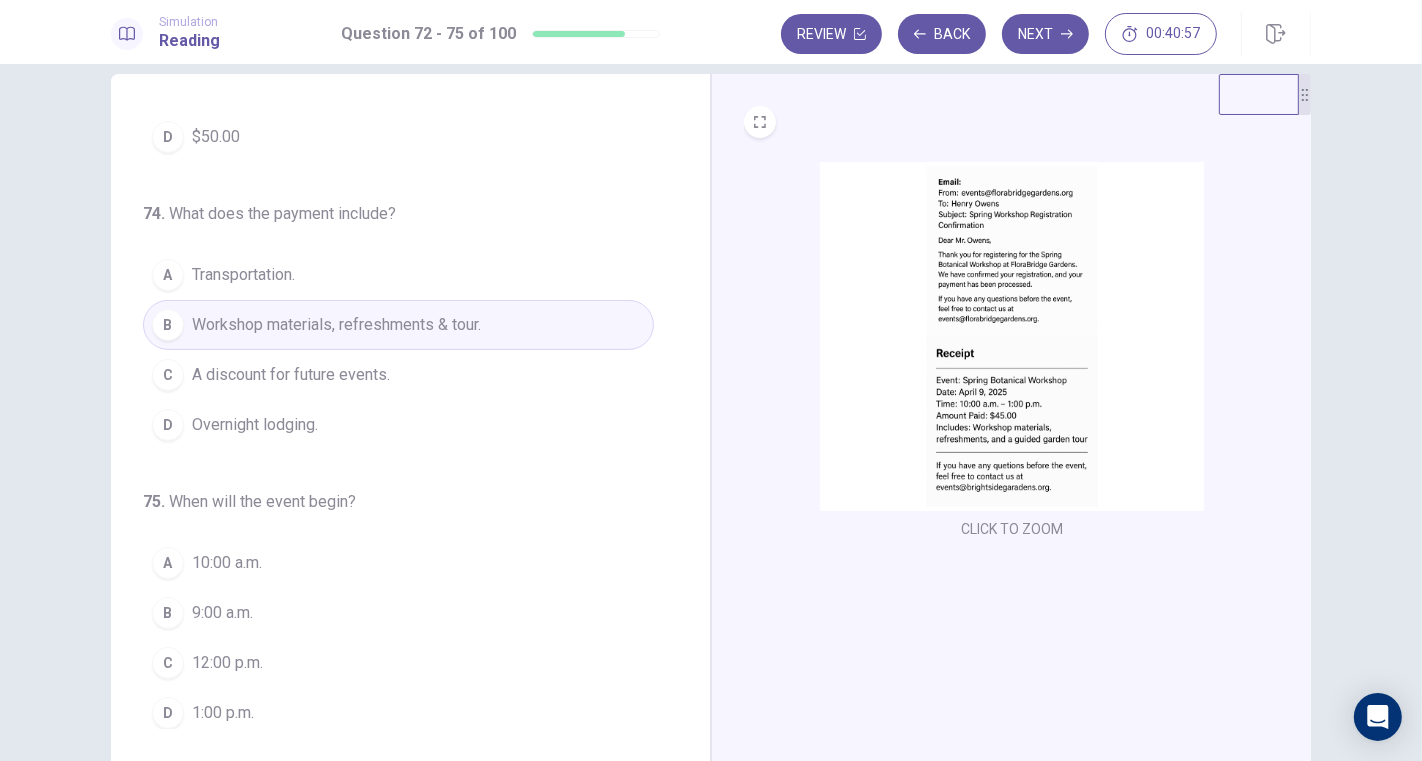 click on "10:00 a.m." at bounding box center (227, 563) 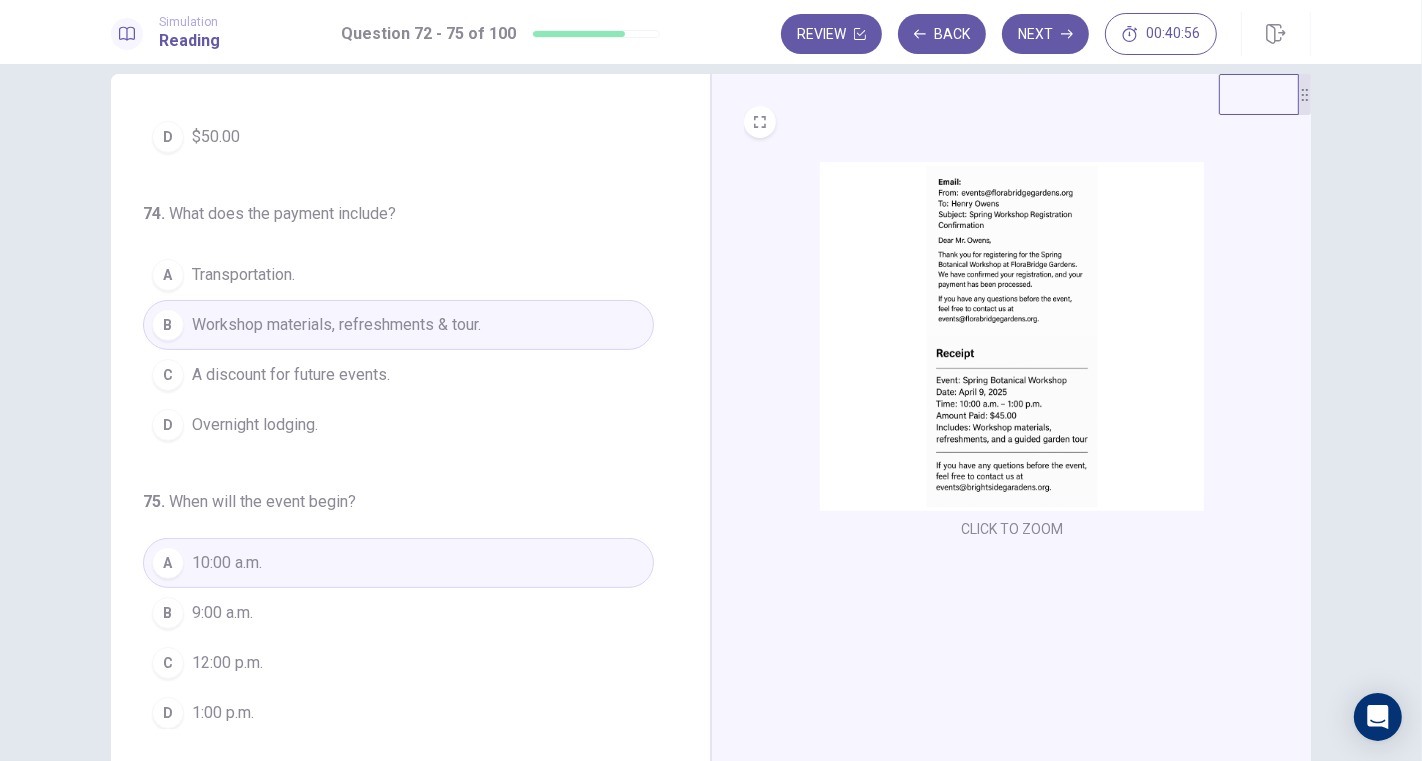scroll, scrollTop: 0, scrollLeft: 0, axis: both 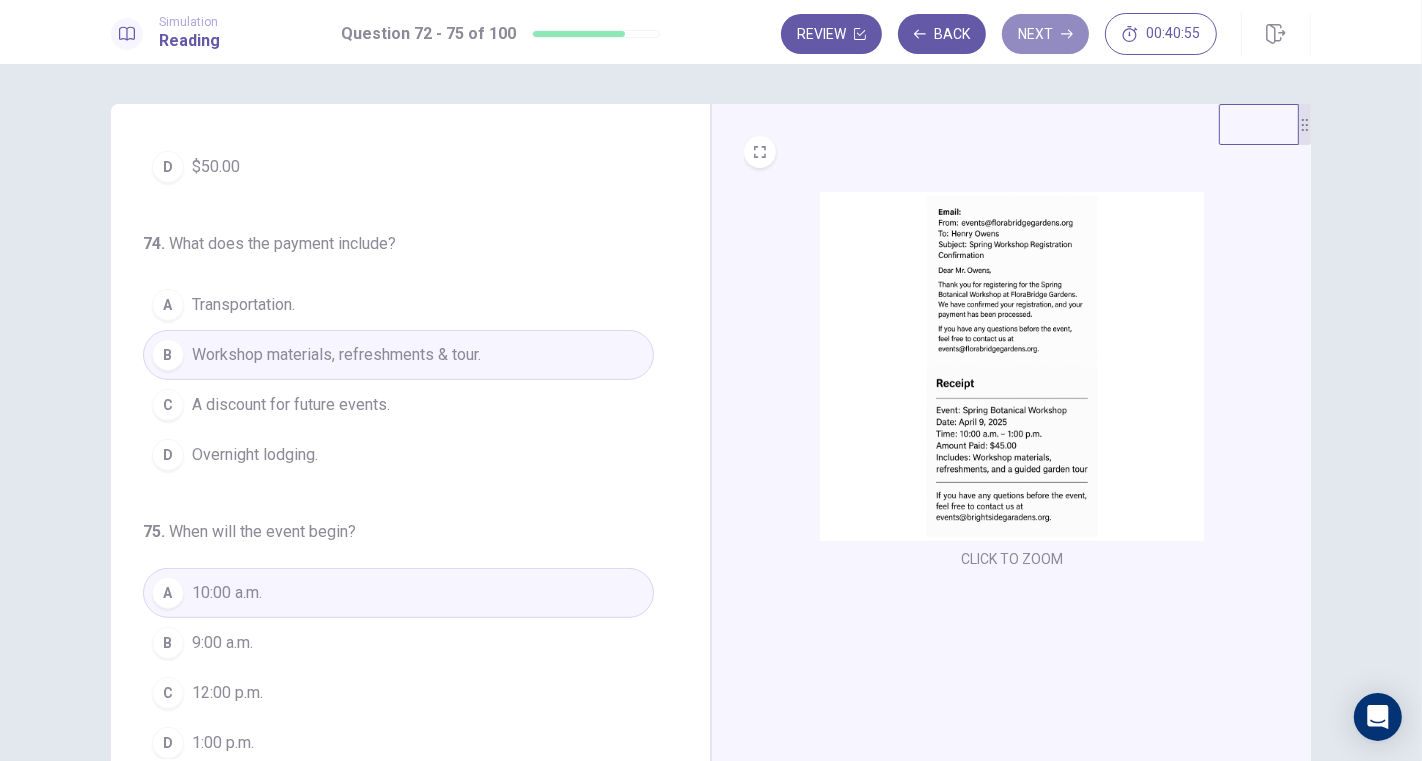 click on "Next" at bounding box center (1045, 34) 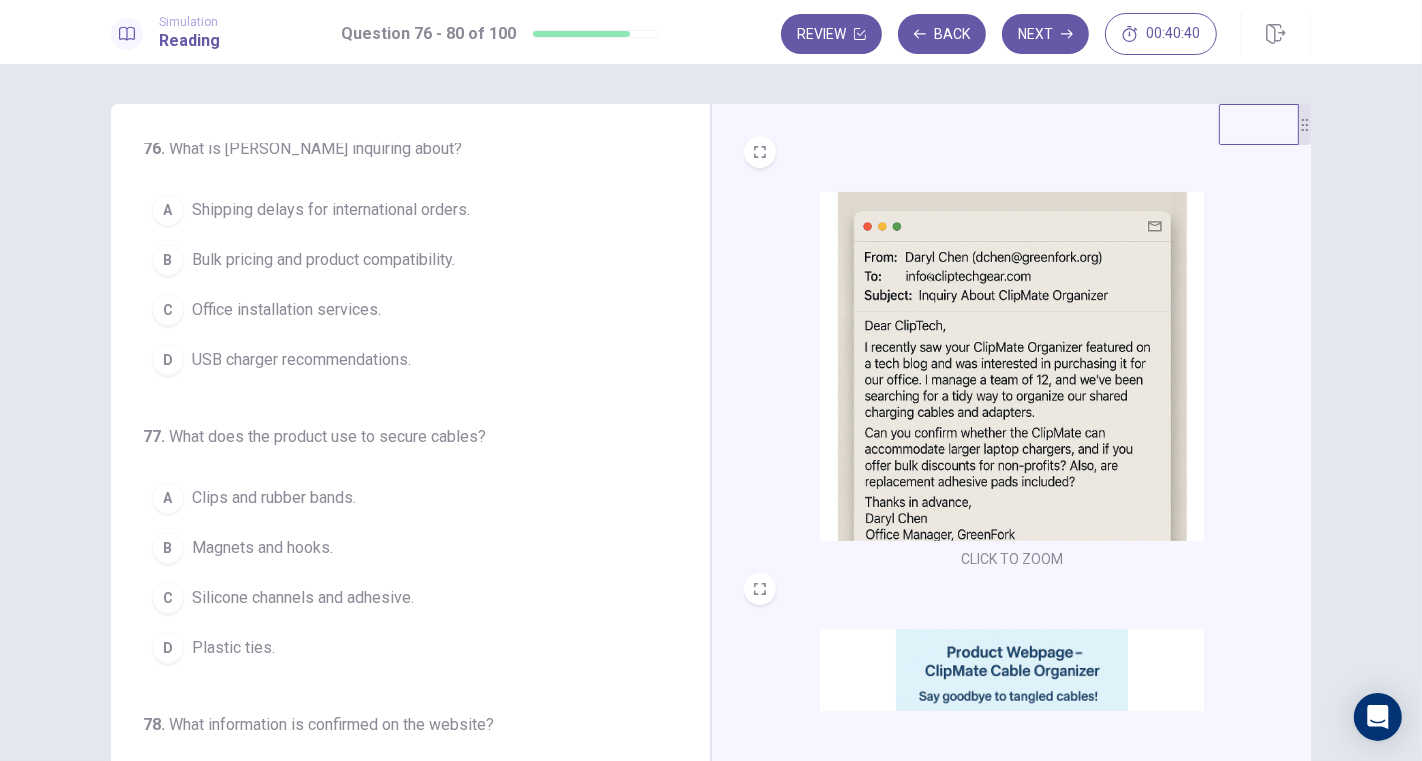 scroll, scrollTop: 0, scrollLeft: 0, axis: both 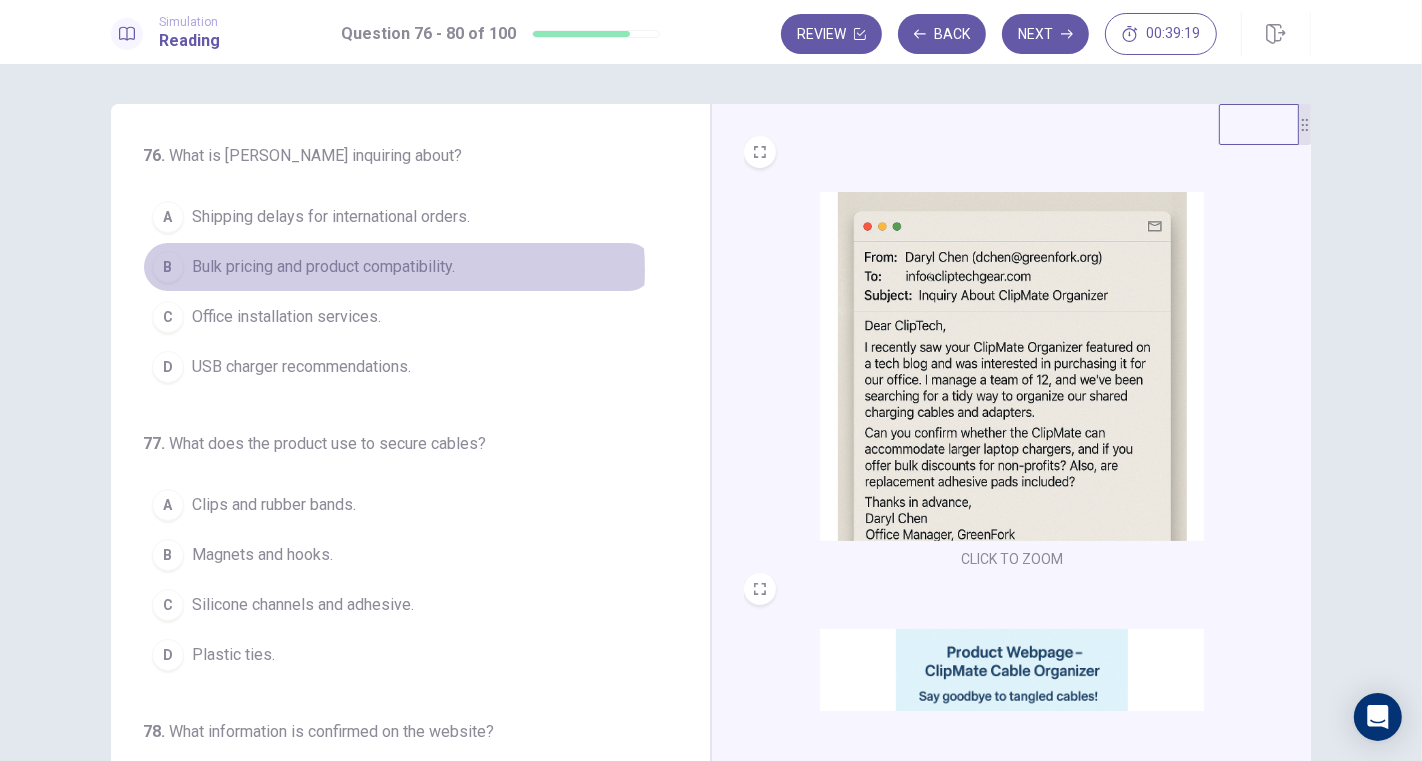 click on "Bulk pricing and product compatibility." at bounding box center (323, 267) 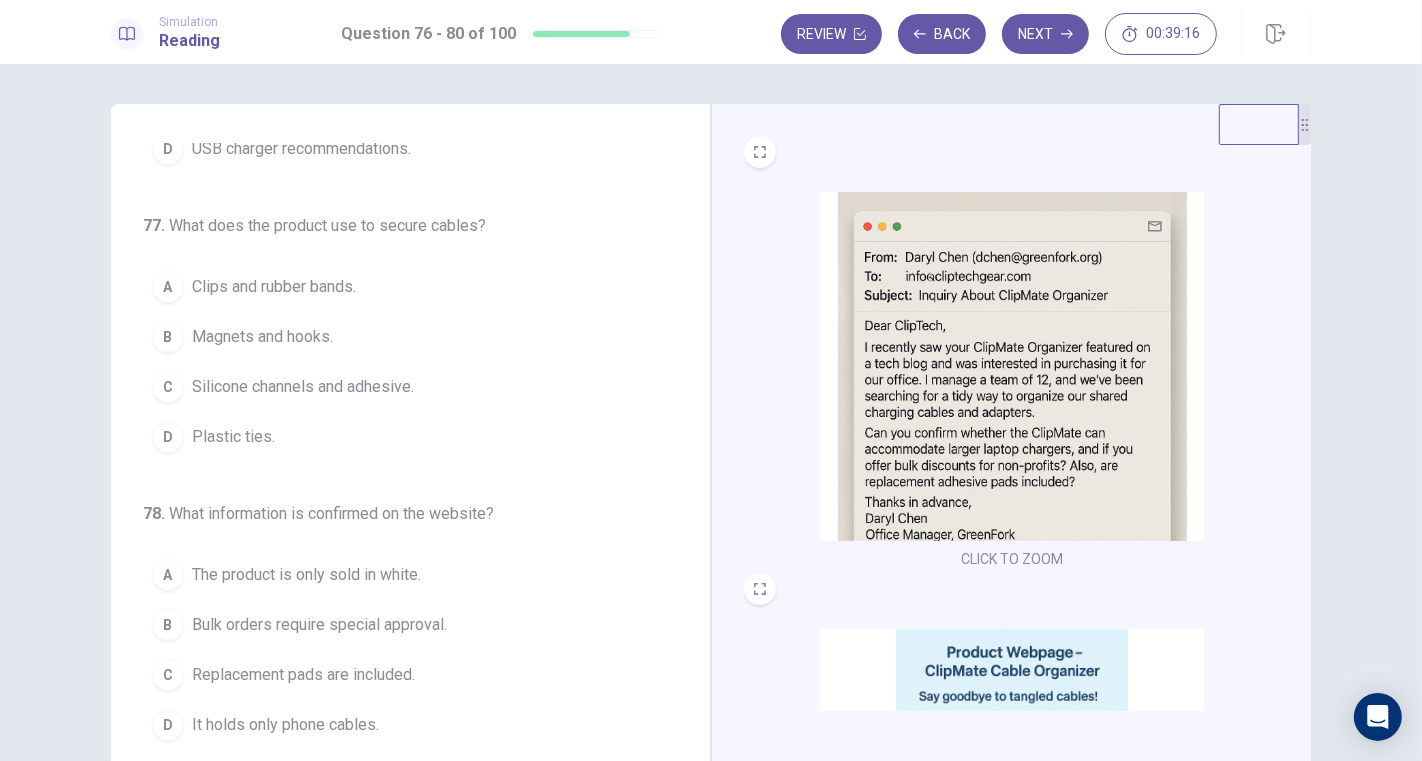 scroll, scrollTop: 222, scrollLeft: 0, axis: vertical 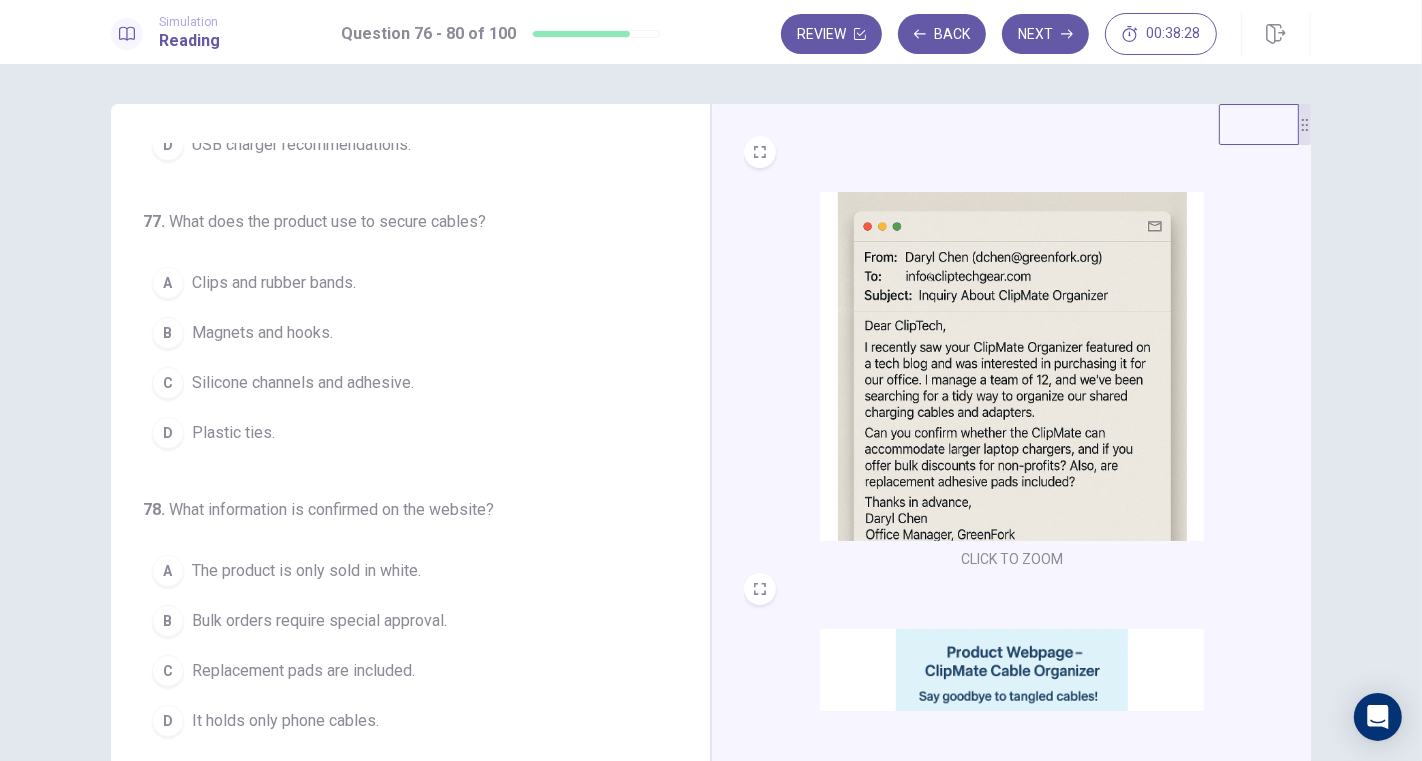 click on "Silicone channels and adhesive." at bounding box center (303, 383) 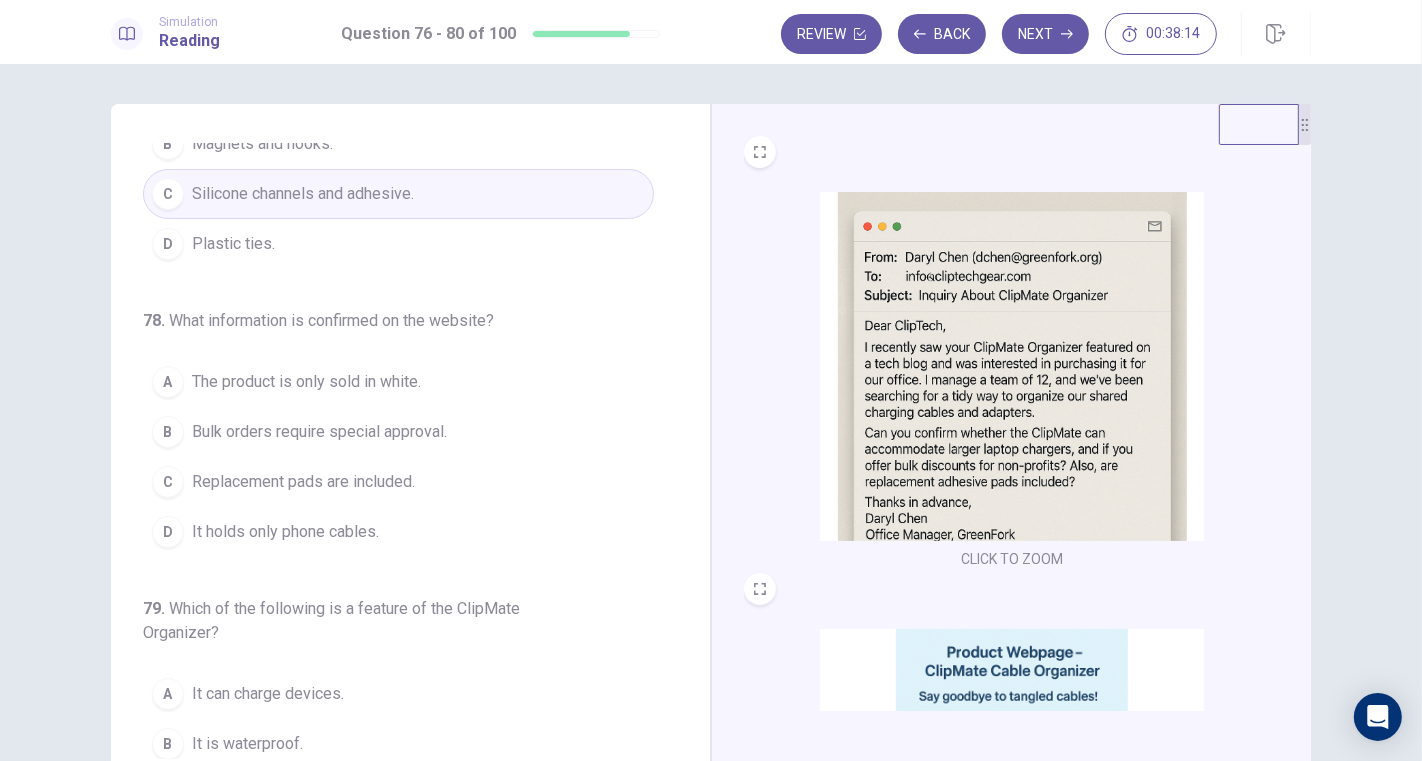 scroll, scrollTop: 444, scrollLeft: 0, axis: vertical 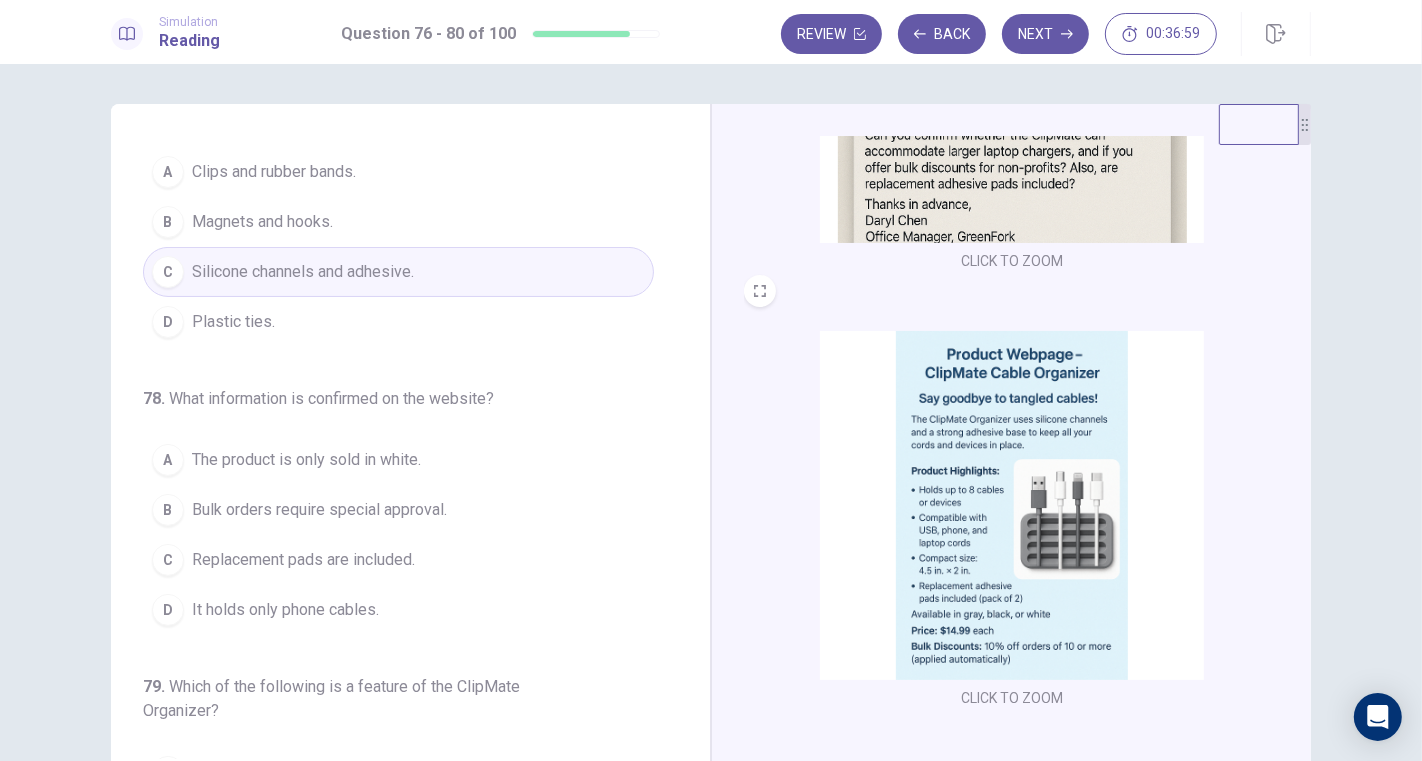 click on "Replacement pads are included." at bounding box center (303, 560) 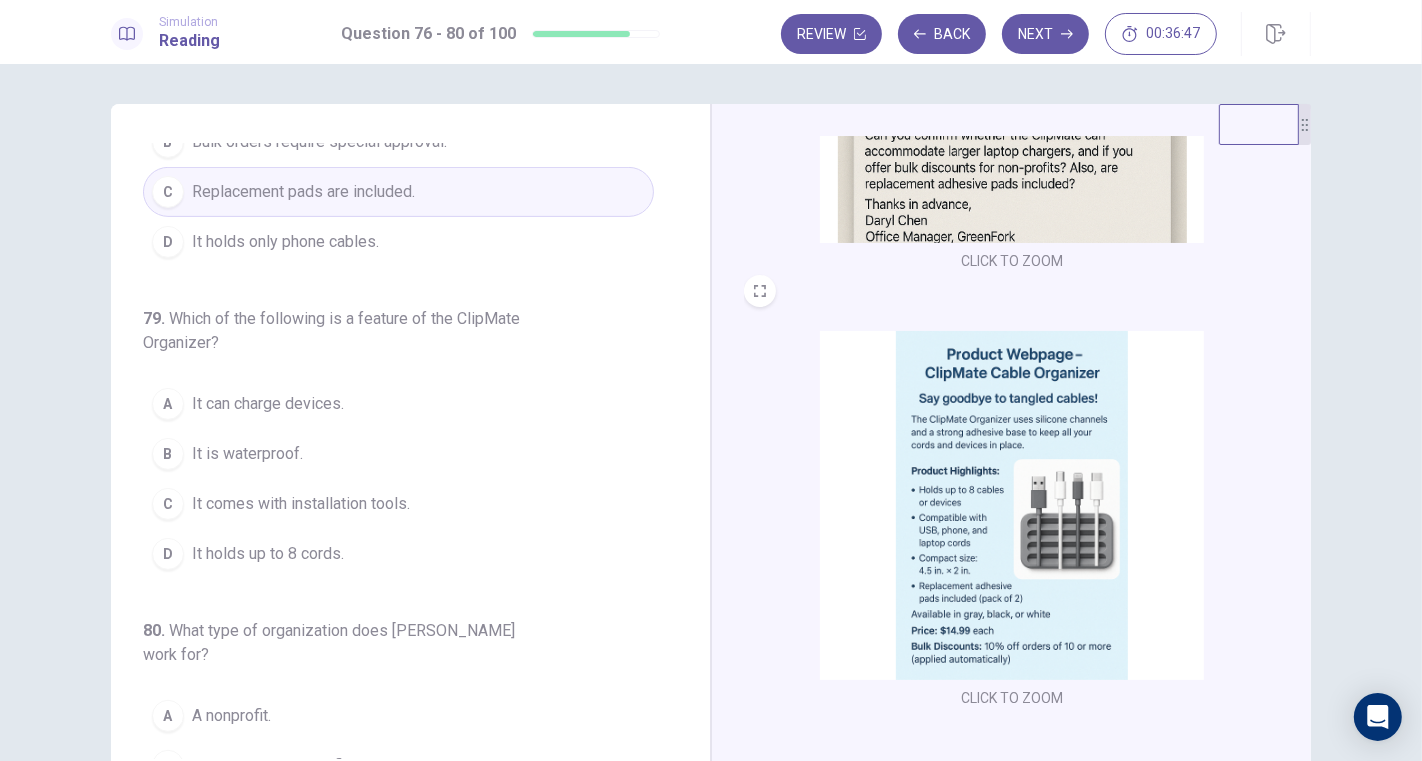 scroll, scrollTop: 666, scrollLeft: 0, axis: vertical 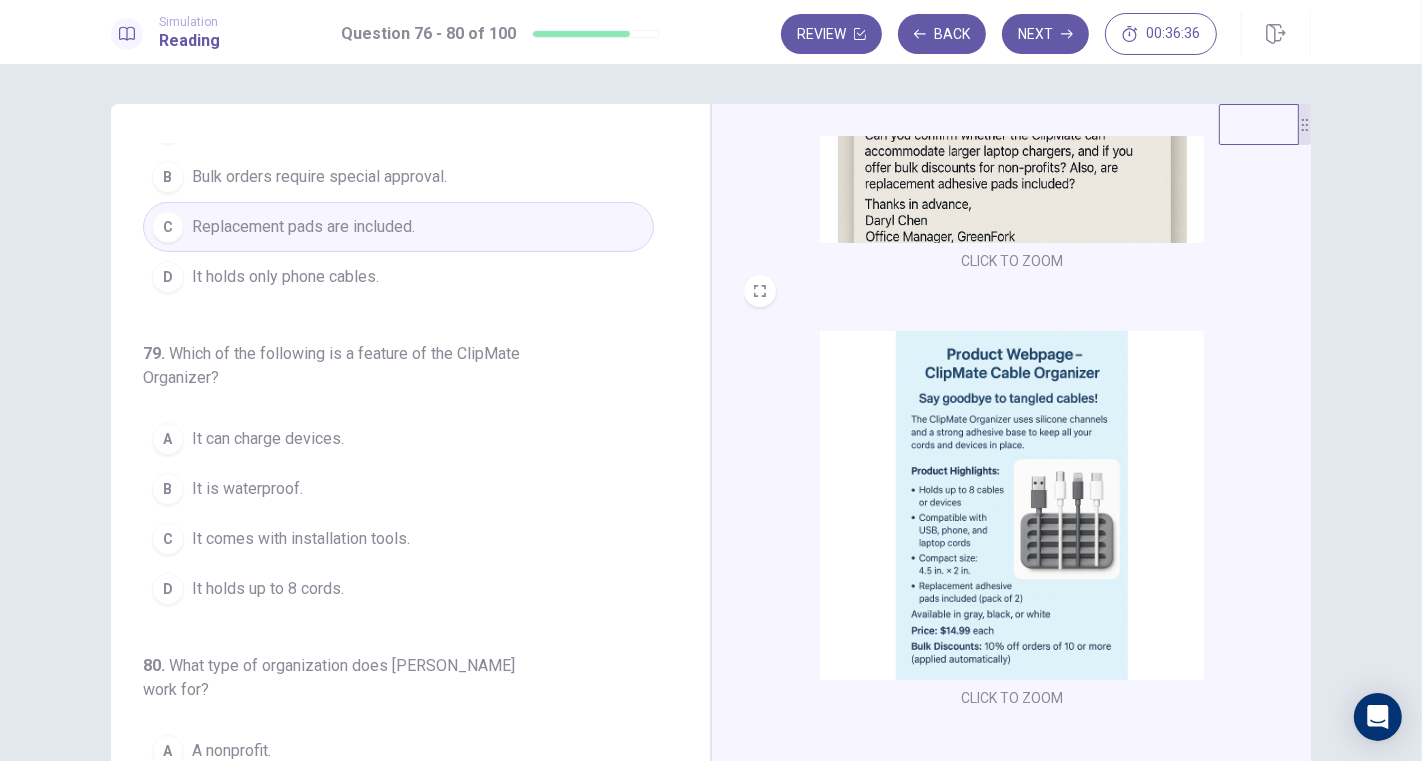 click on "It holds up to 8 cords." at bounding box center [268, 589] 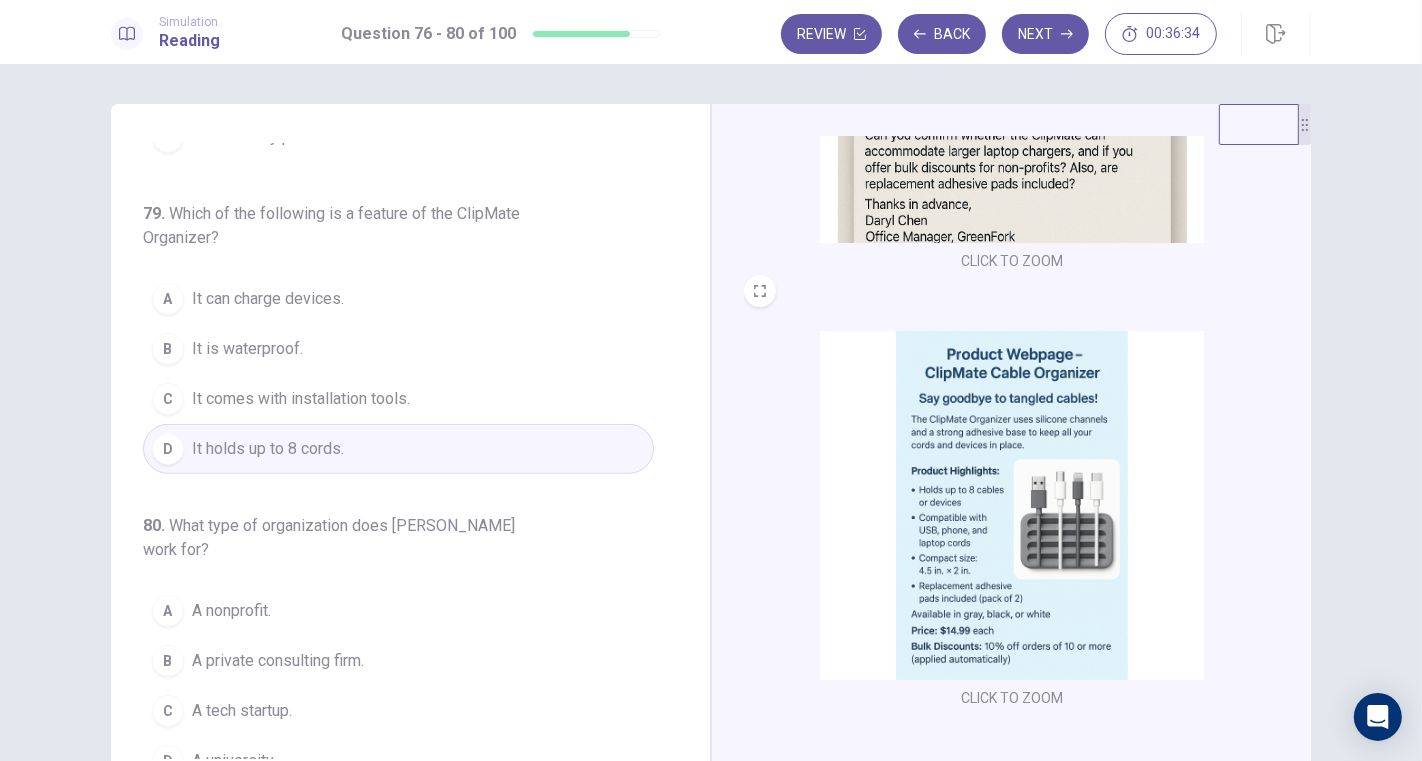 scroll, scrollTop: 822, scrollLeft: 0, axis: vertical 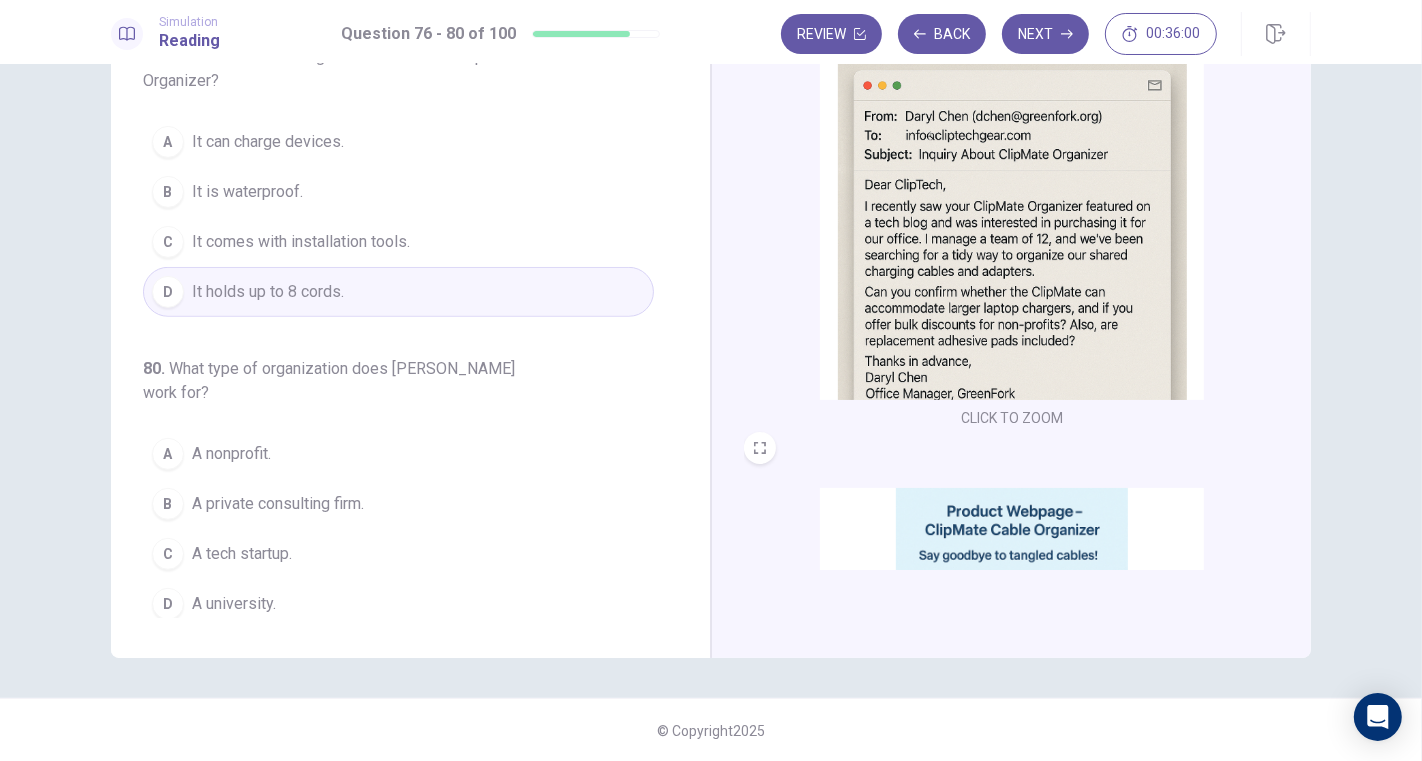 click on "A tech startup." at bounding box center (242, 554) 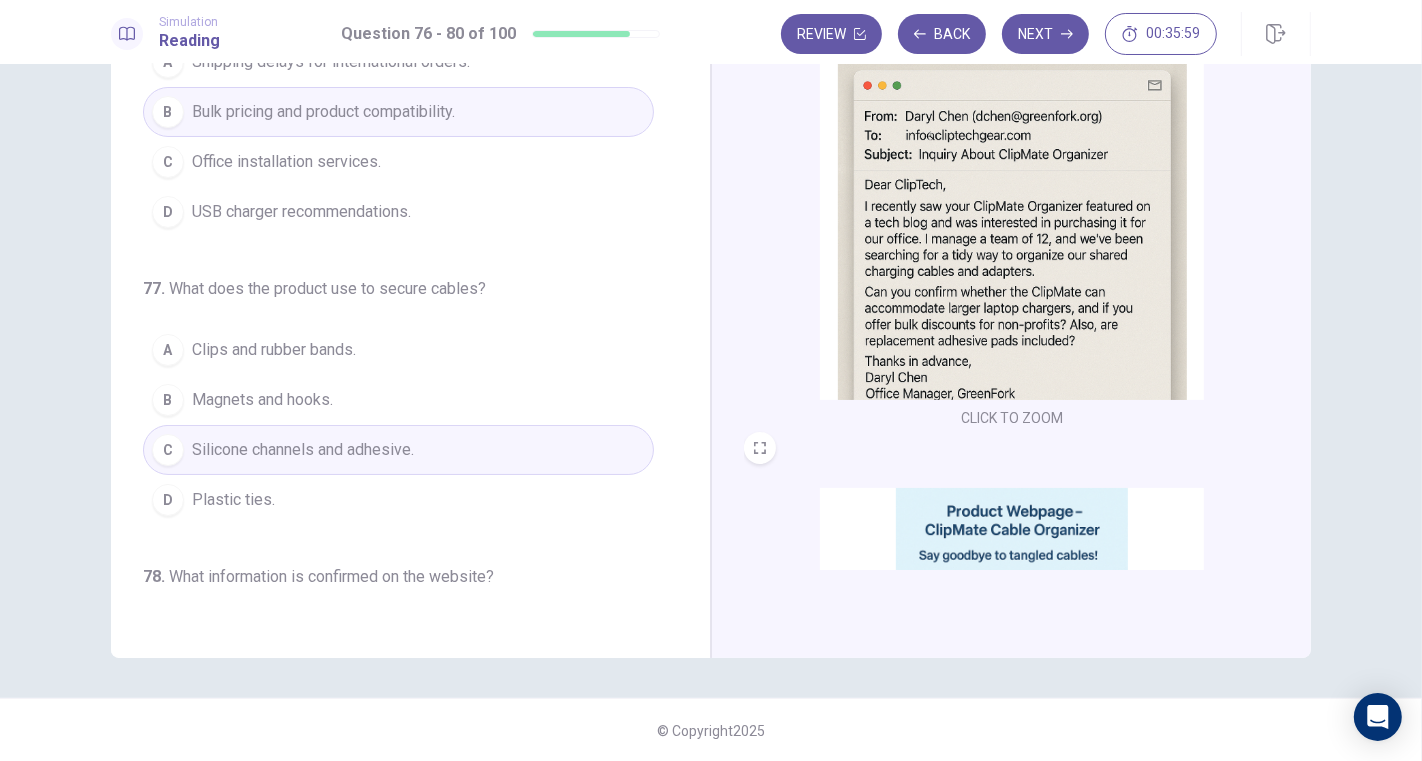 scroll, scrollTop: 0, scrollLeft: 0, axis: both 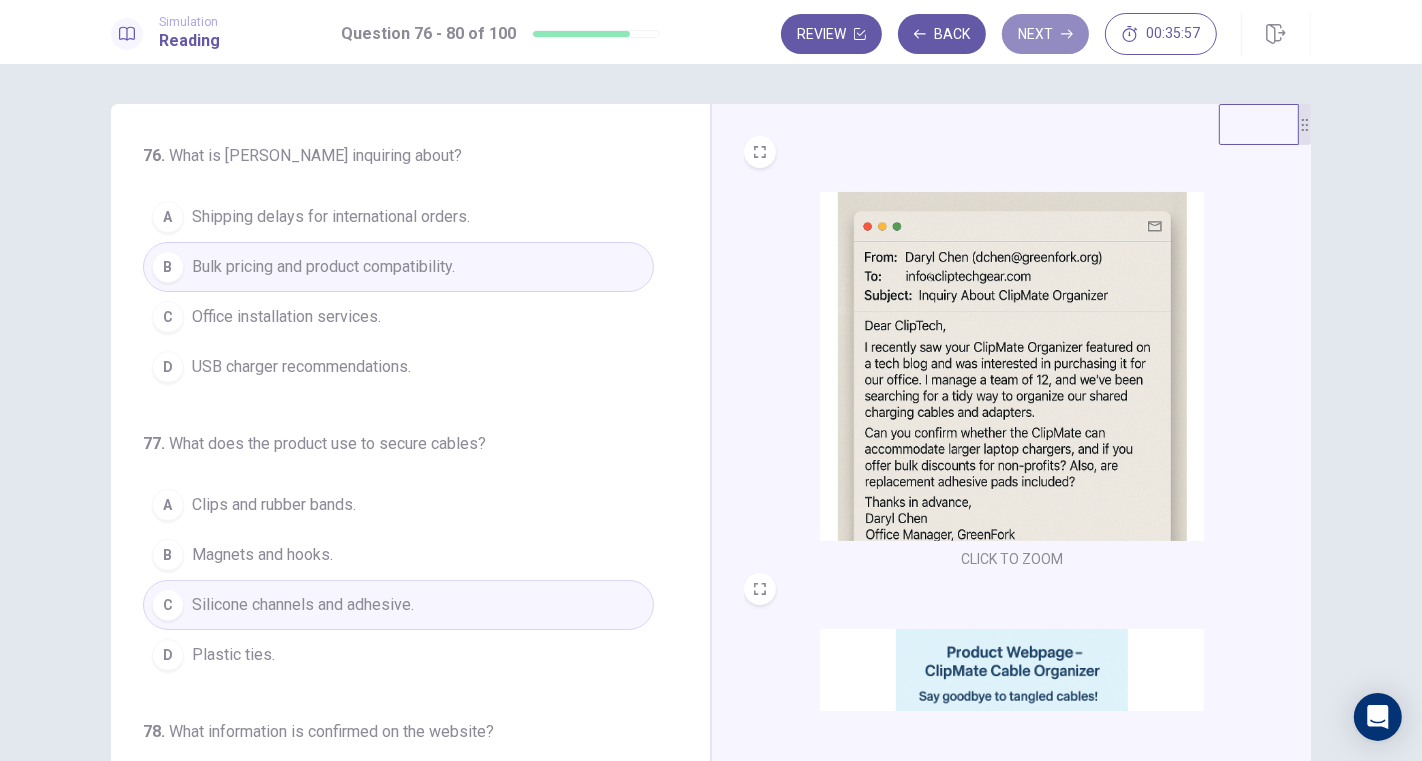 click on "Next" at bounding box center [1045, 34] 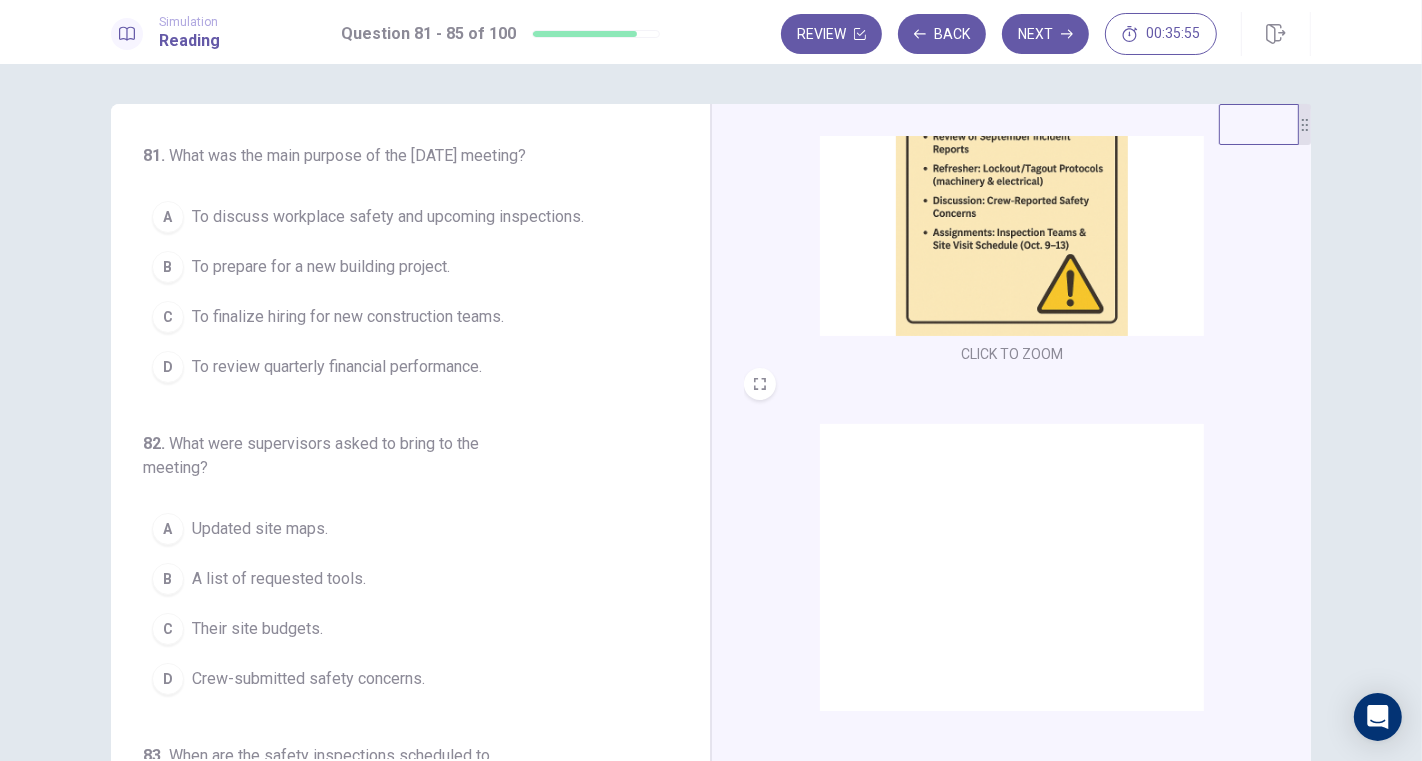 scroll, scrollTop: 735, scrollLeft: 0, axis: vertical 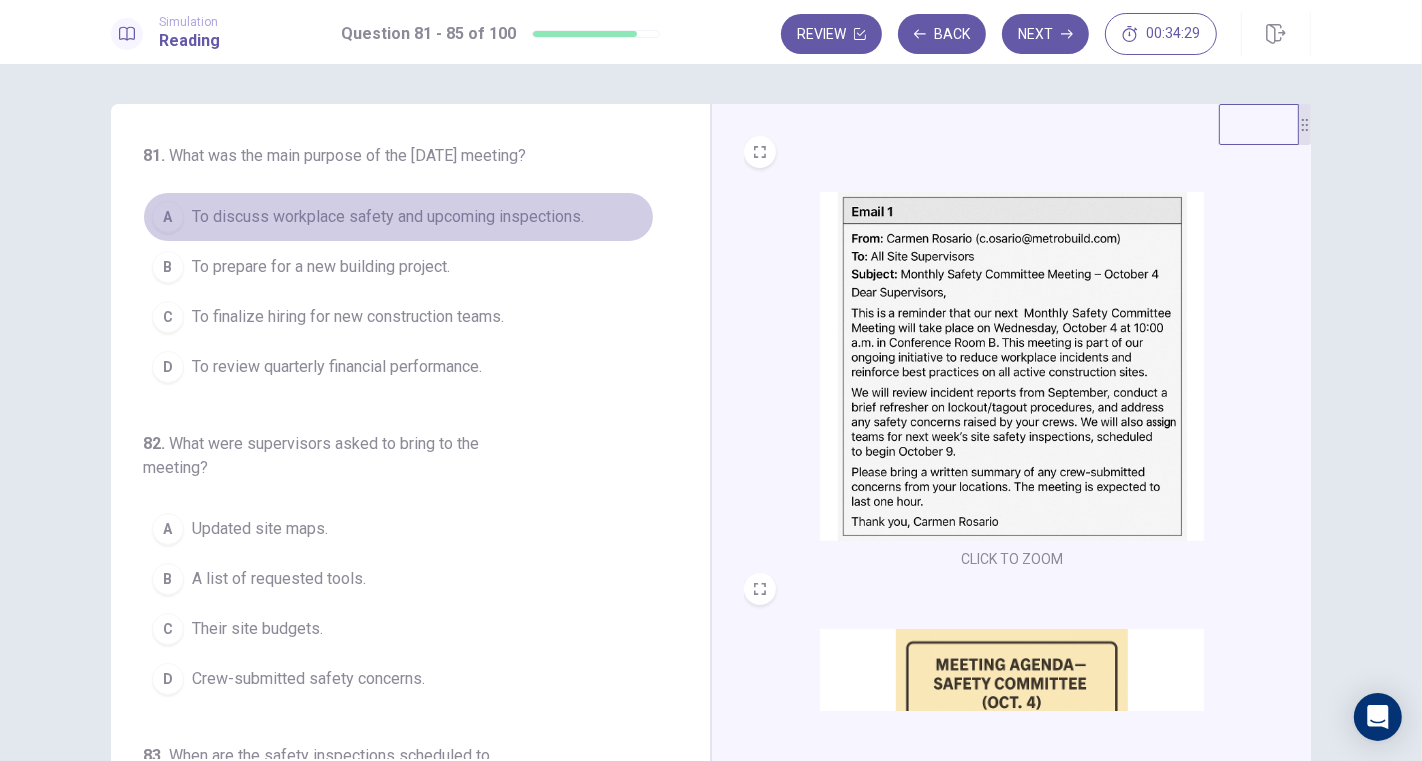 click on "To discuss workplace safety and upcoming inspections." at bounding box center [388, 217] 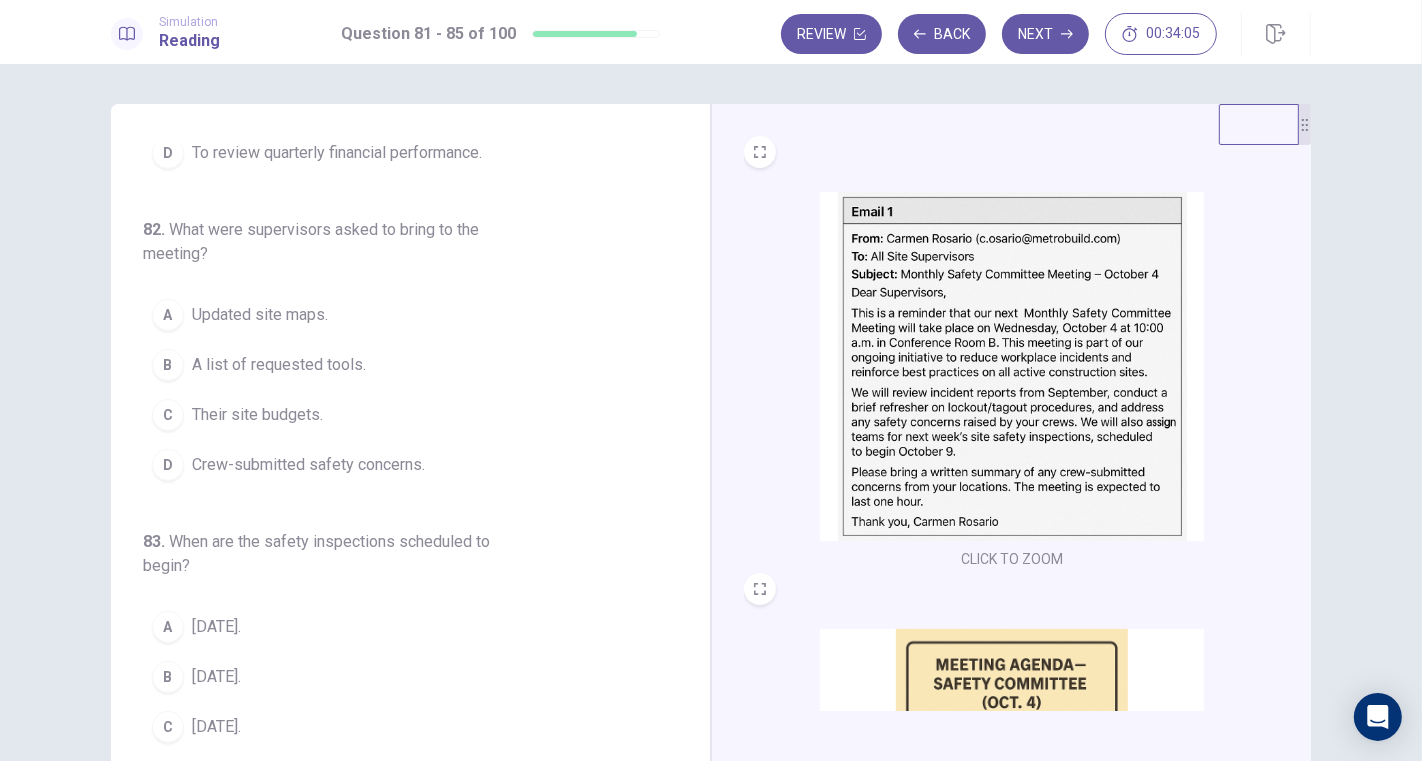 scroll, scrollTop: 222, scrollLeft: 0, axis: vertical 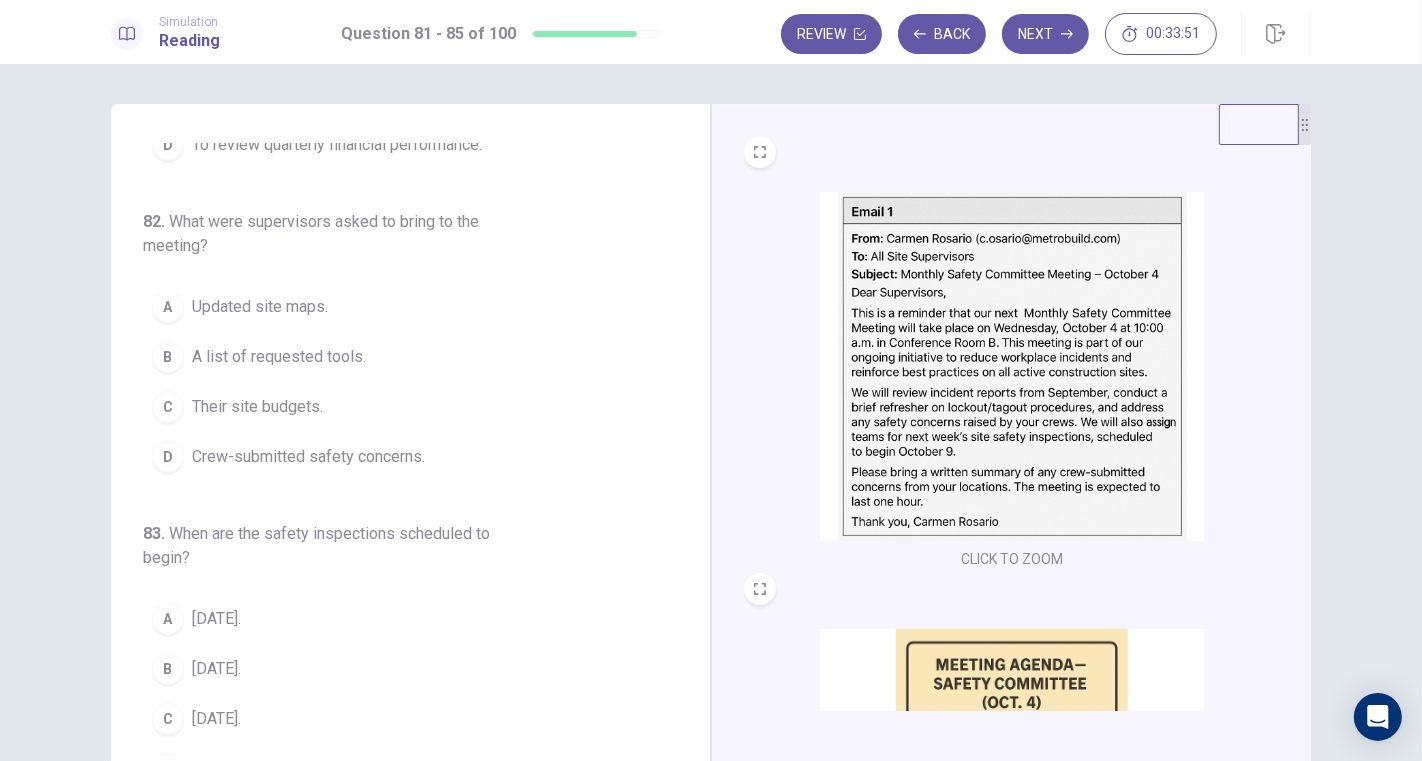 click on "Crew-submitted safety concerns." at bounding box center (308, 457) 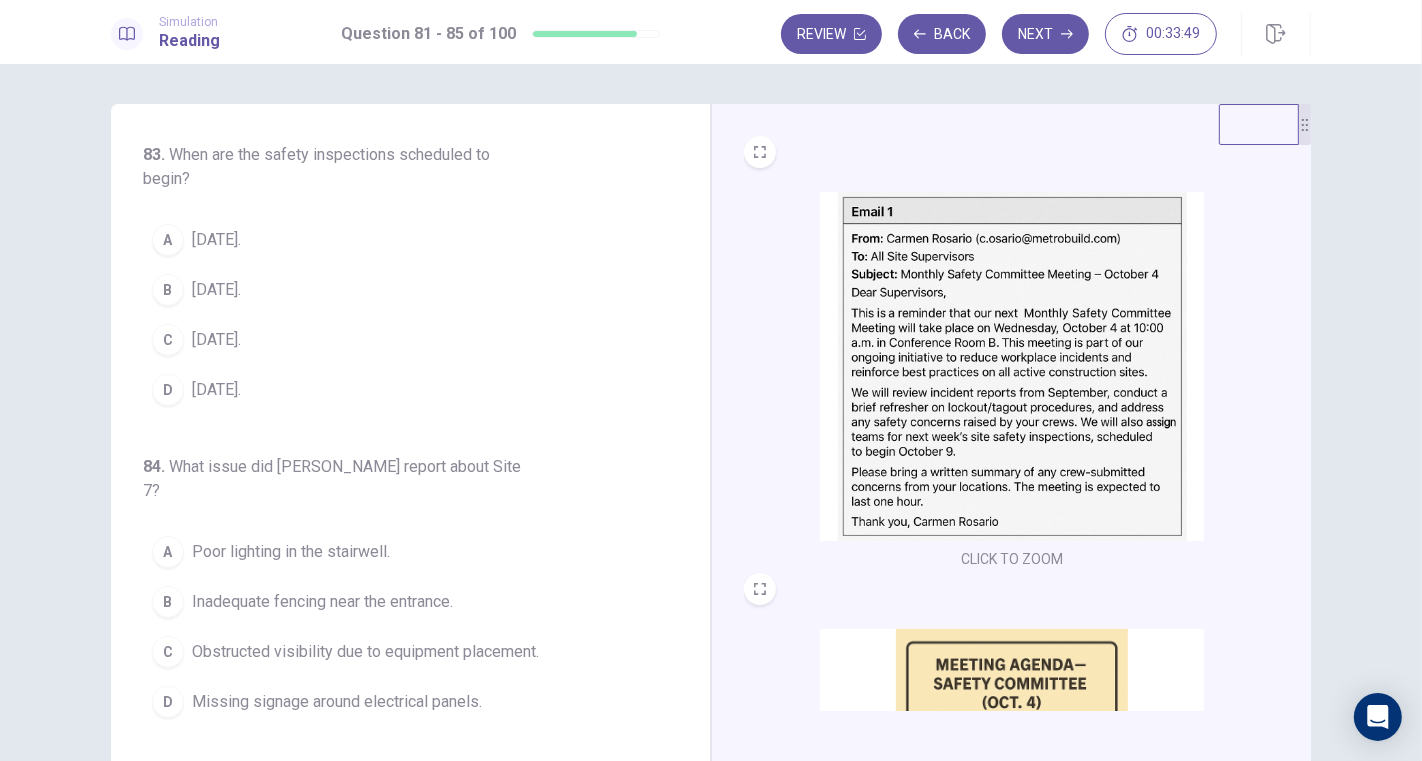 scroll, scrollTop: 555, scrollLeft: 0, axis: vertical 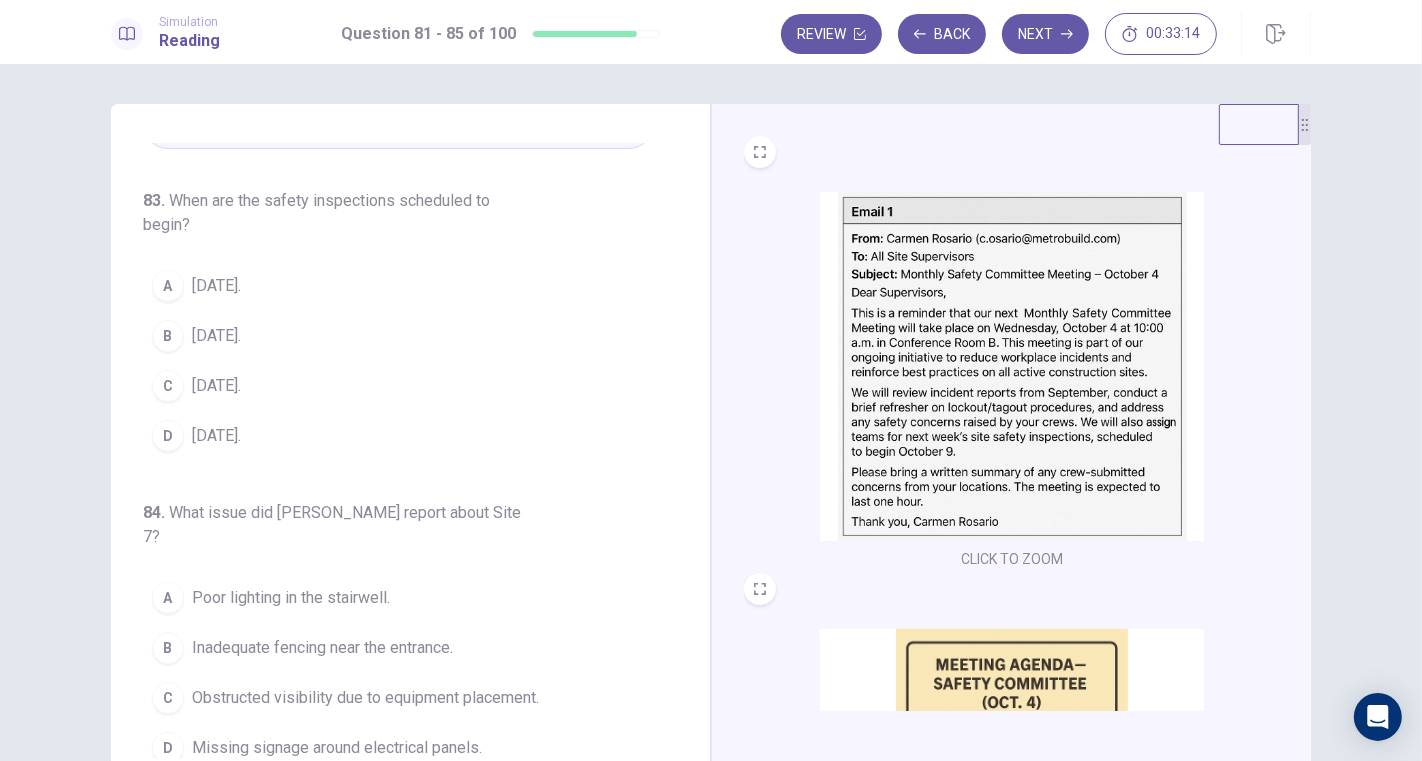 click on "C October 9." at bounding box center (398, 386) 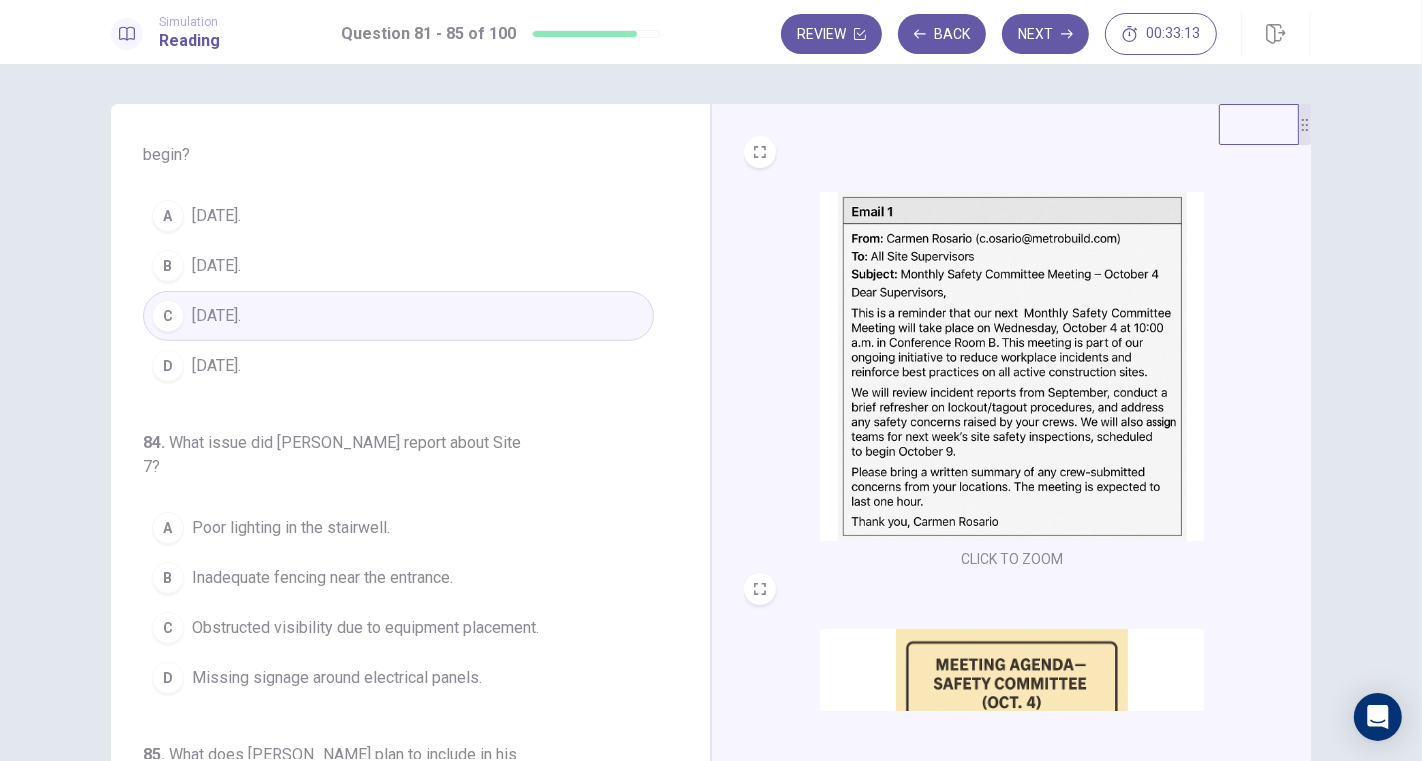 scroll, scrollTop: 845, scrollLeft: 0, axis: vertical 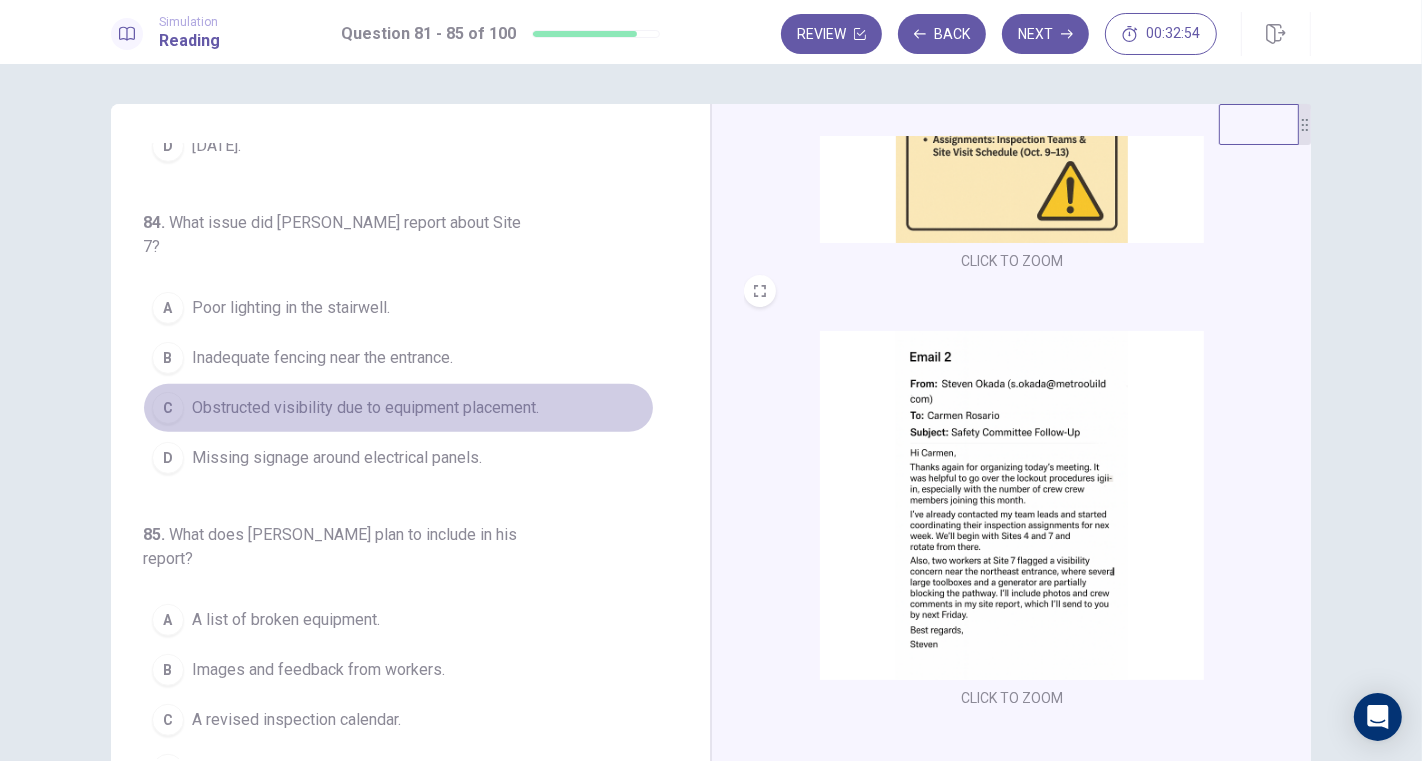 click on "Obstructed visibility due to equipment placement." at bounding box center (365, 408) 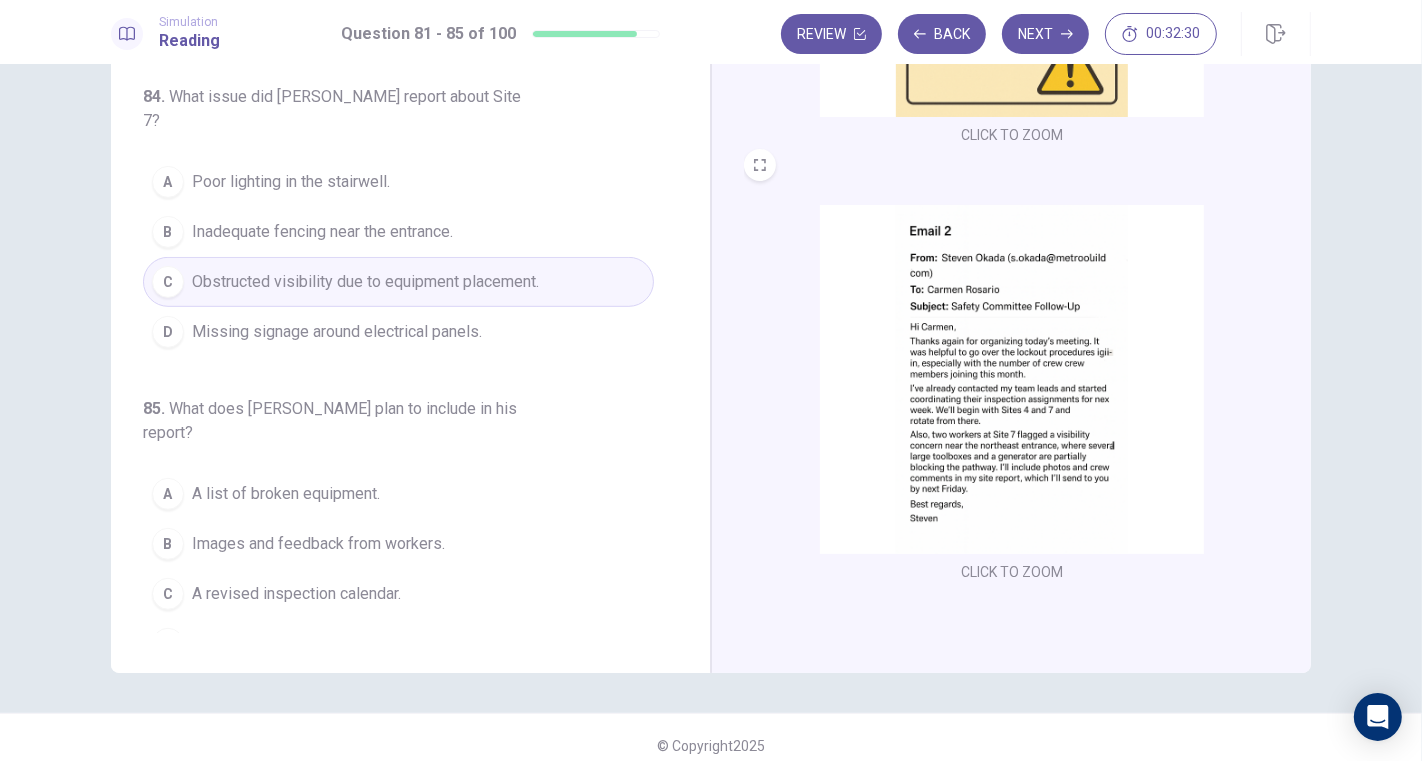 scroll, scrollTop: 141, scrollLeft: 0, axis: vertical 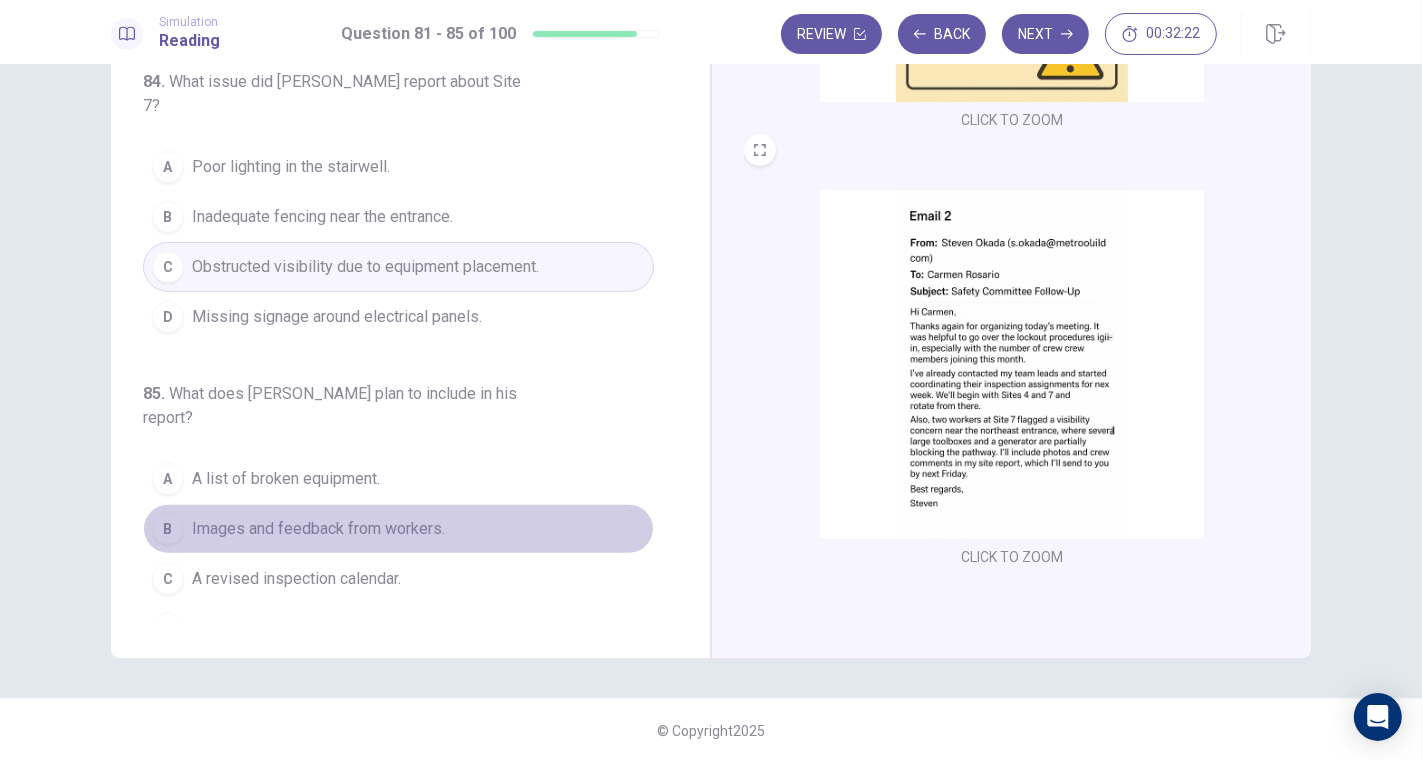 click on "Images and feedback from workers." at bounding box center (318, 529) 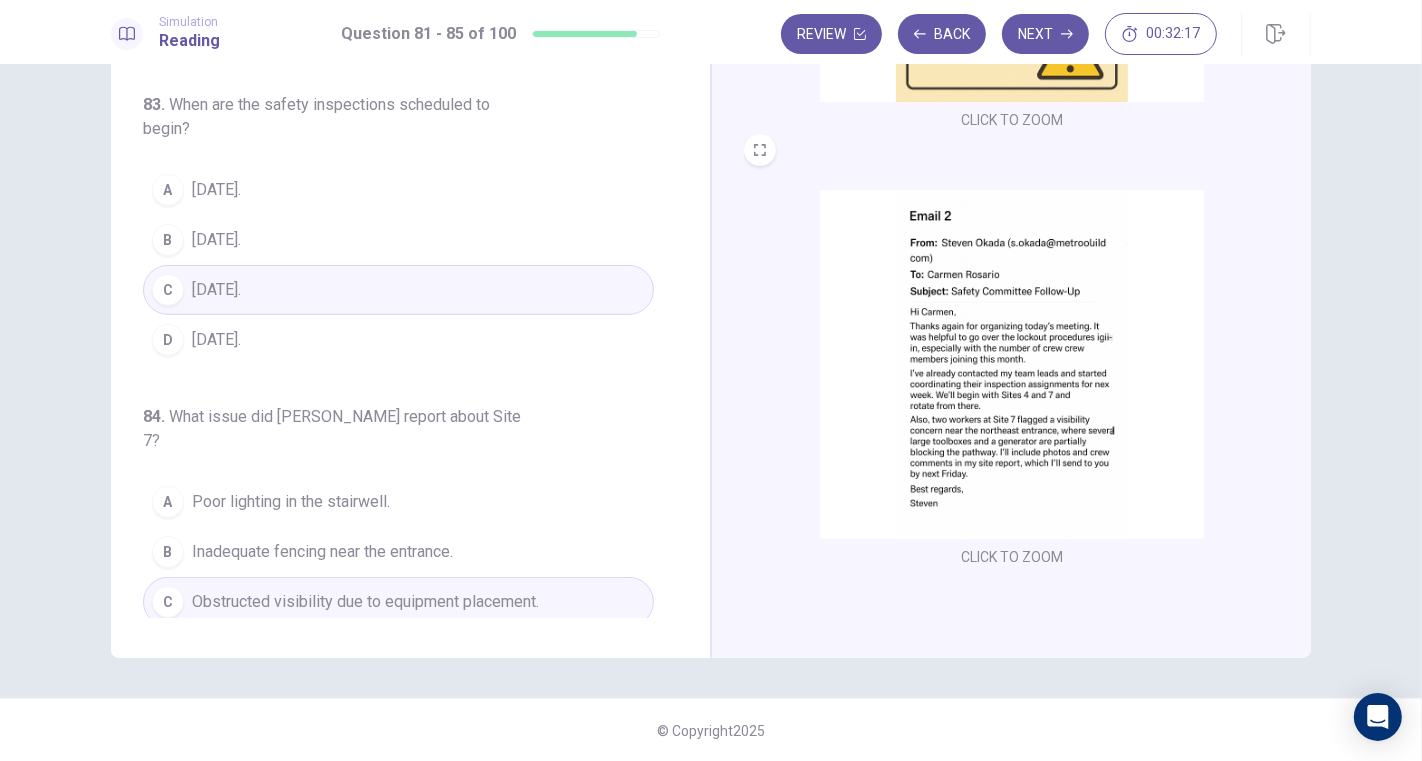 scroll, scrollTop: 0, scrollLeft: 0, axis: both 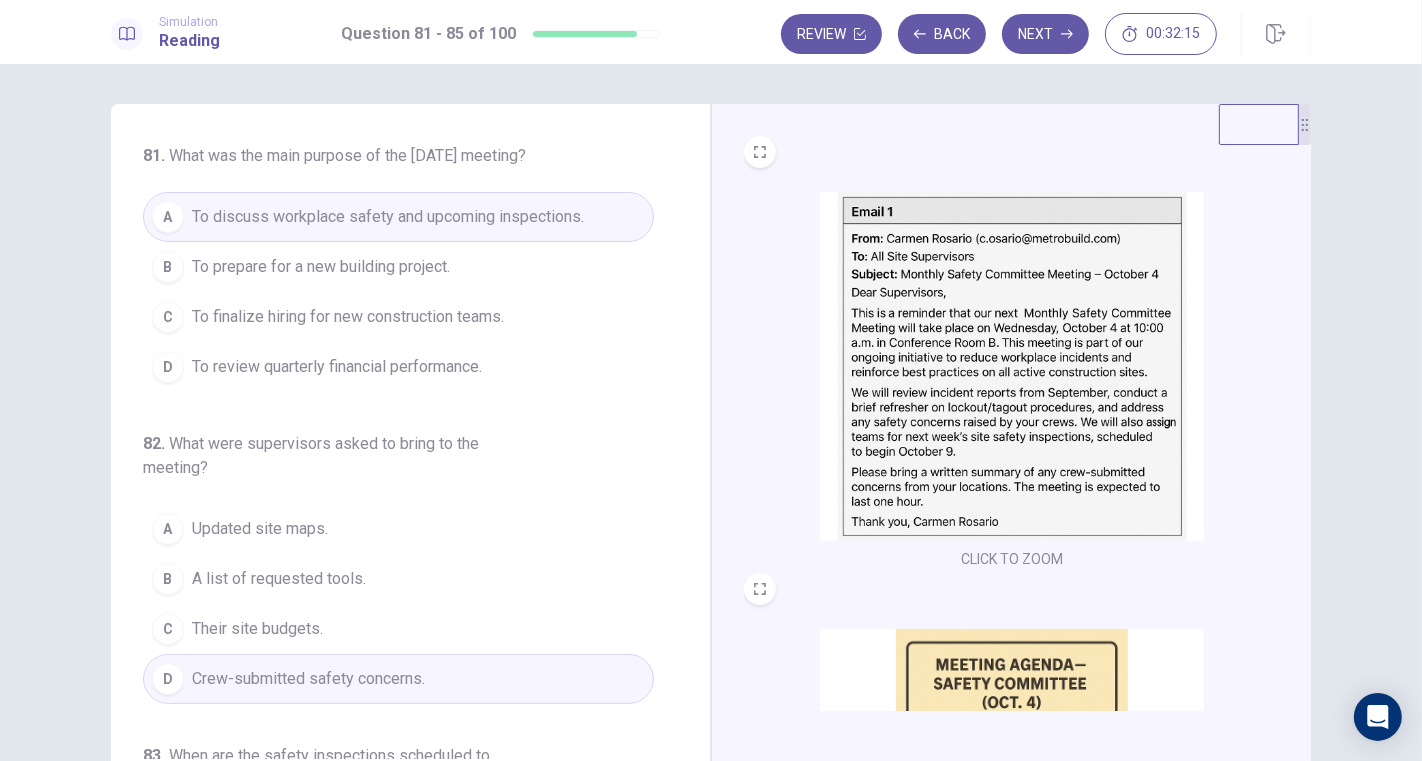 click on "Next" at bounding box center [1045, 34] 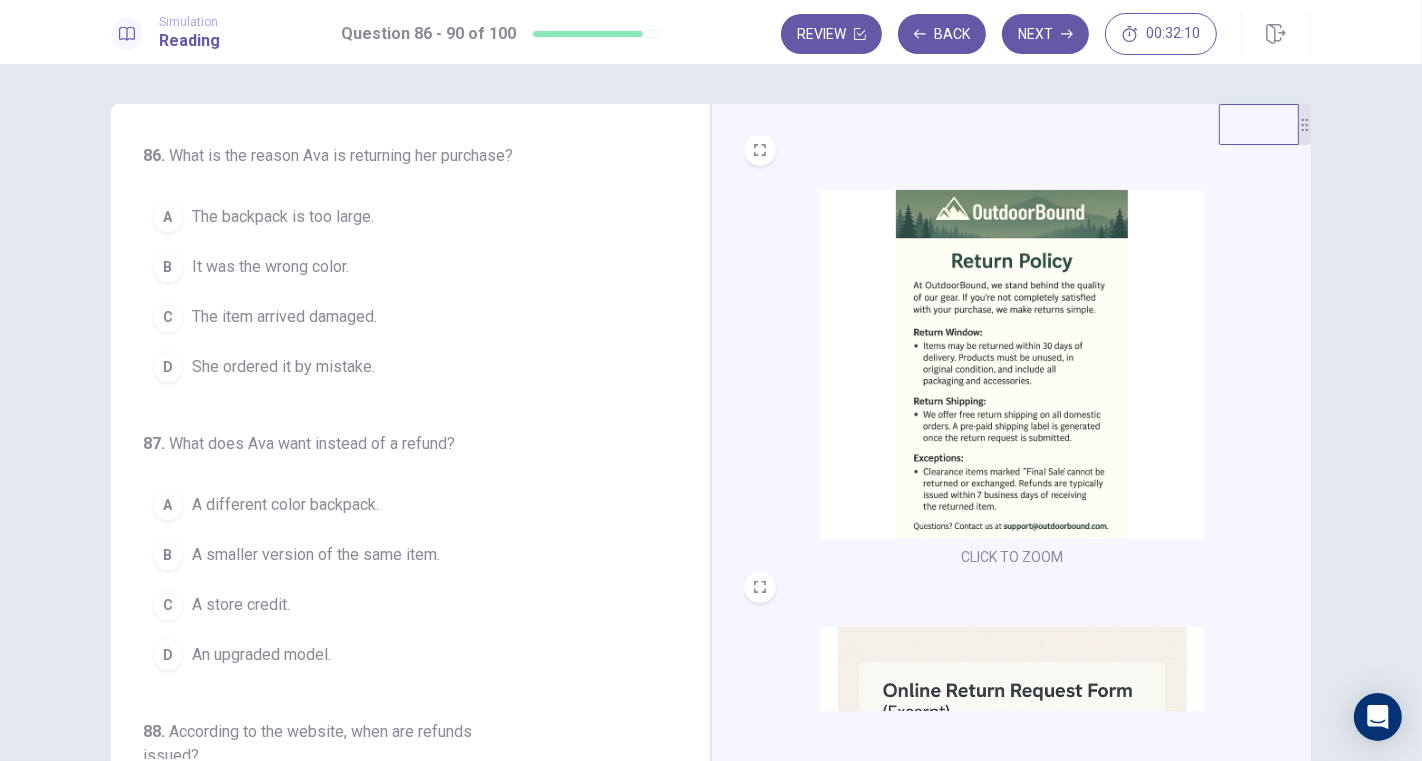 scroll, scrollTop: 0, scrollLeft: 0, axis: both 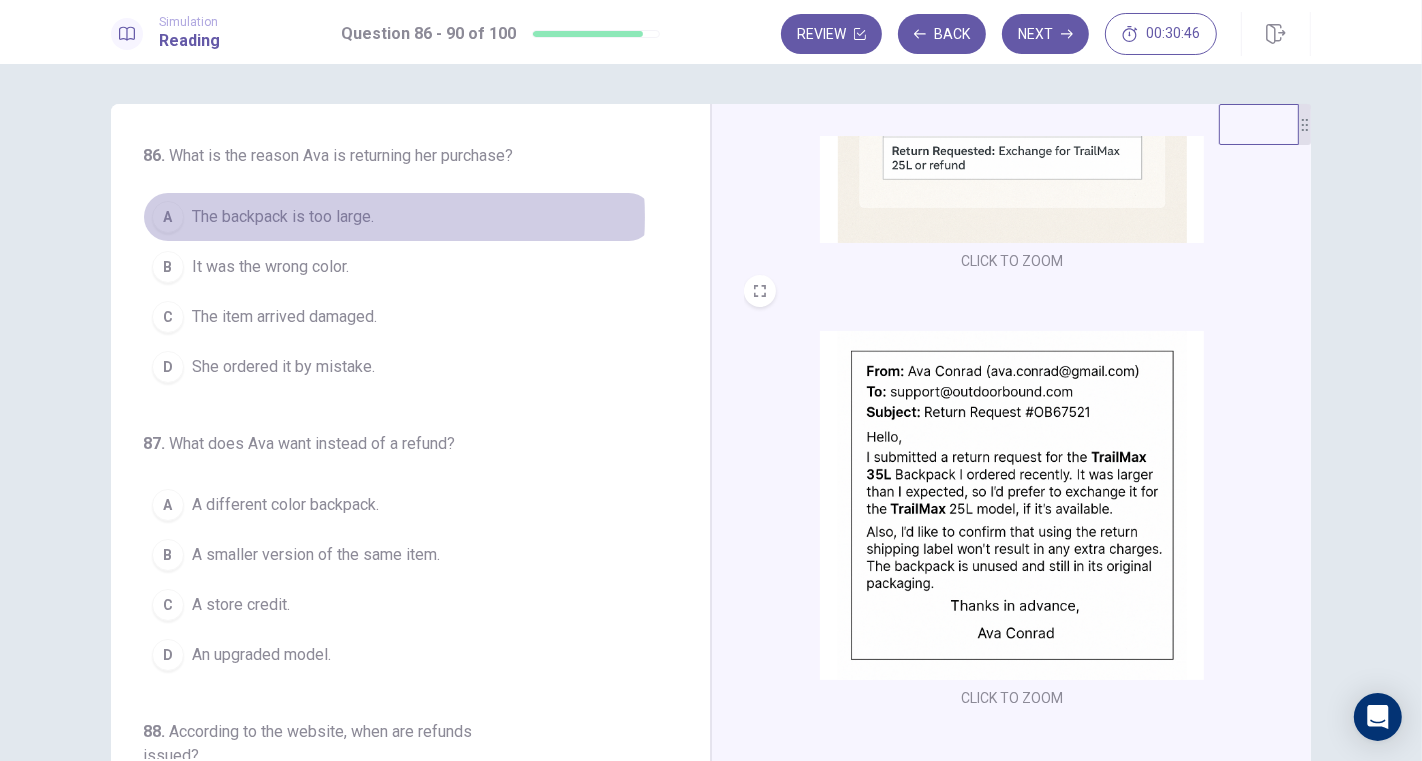 click on "The backpack is too large." at bounding box center [283, 217] 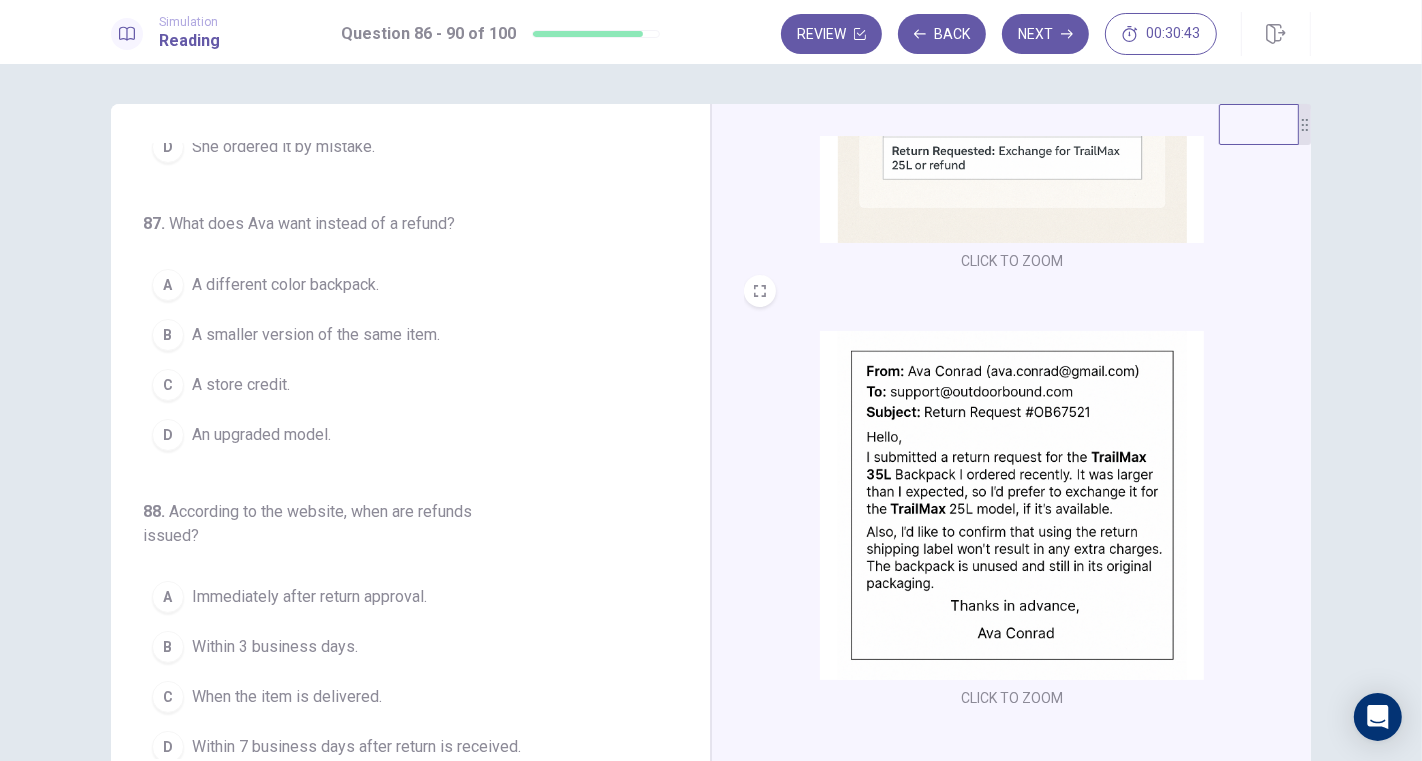 scroll, scrollTop: 222, scrollLeft: 0, axis: vertical 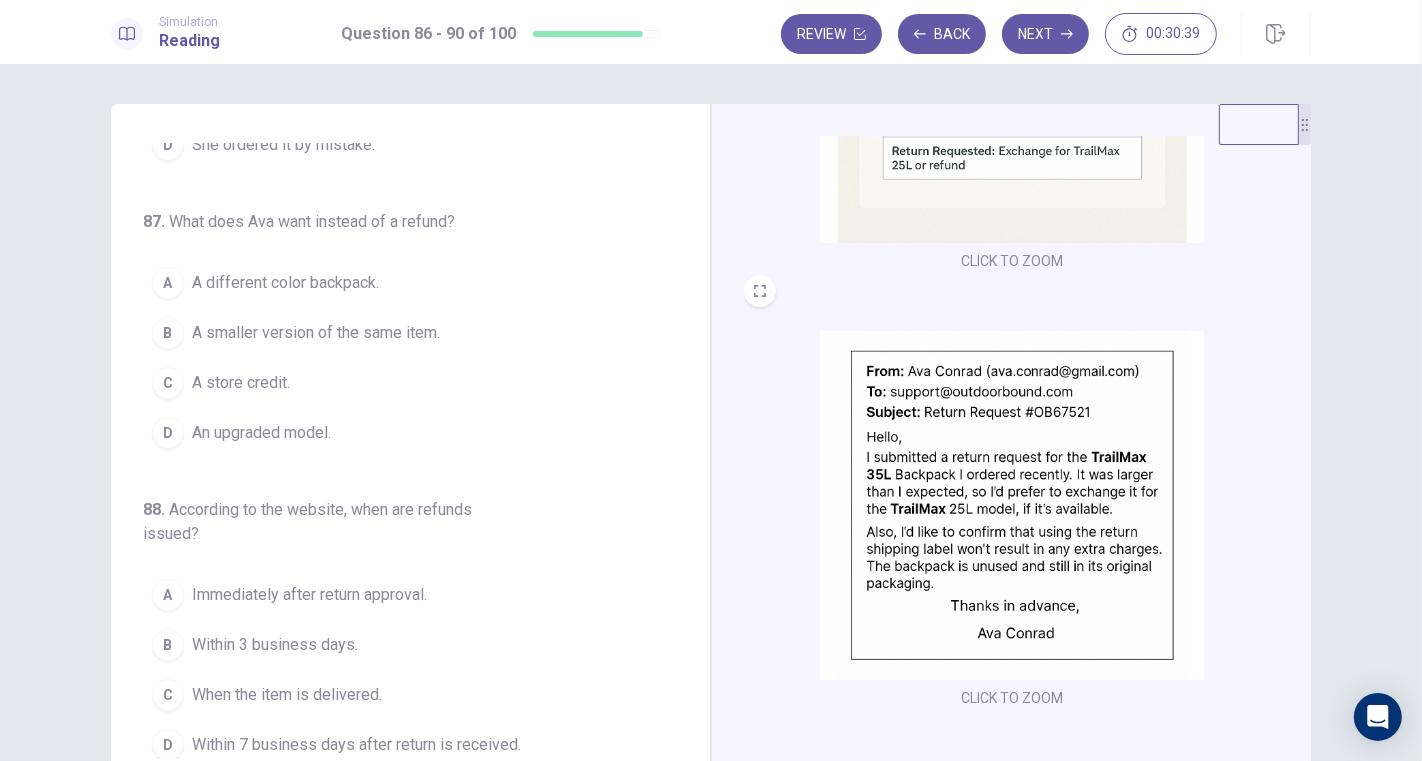 click on "A smaller version of the same item." at bounding box center [316, 333] 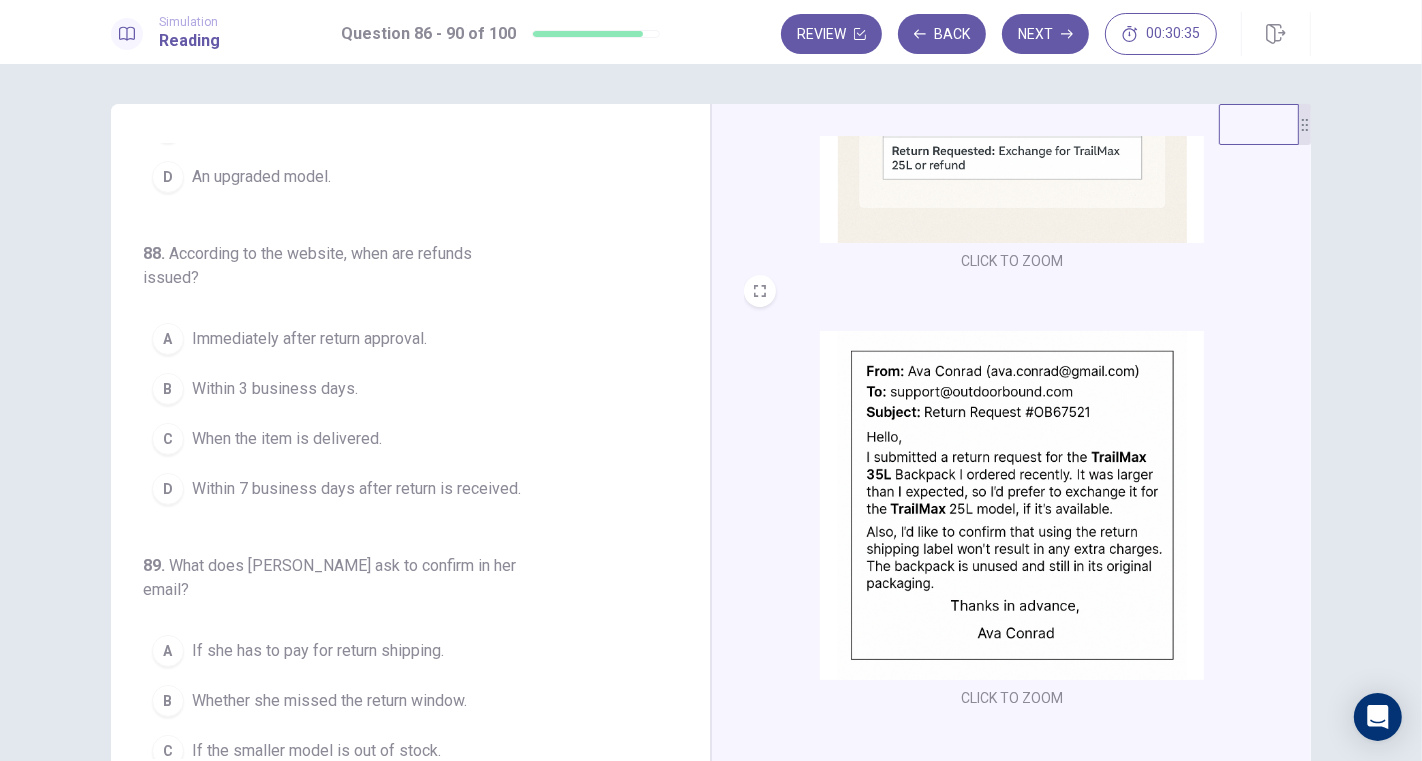 scroll, scrollTop: 444, scrollLeft: 0, axis: vertical 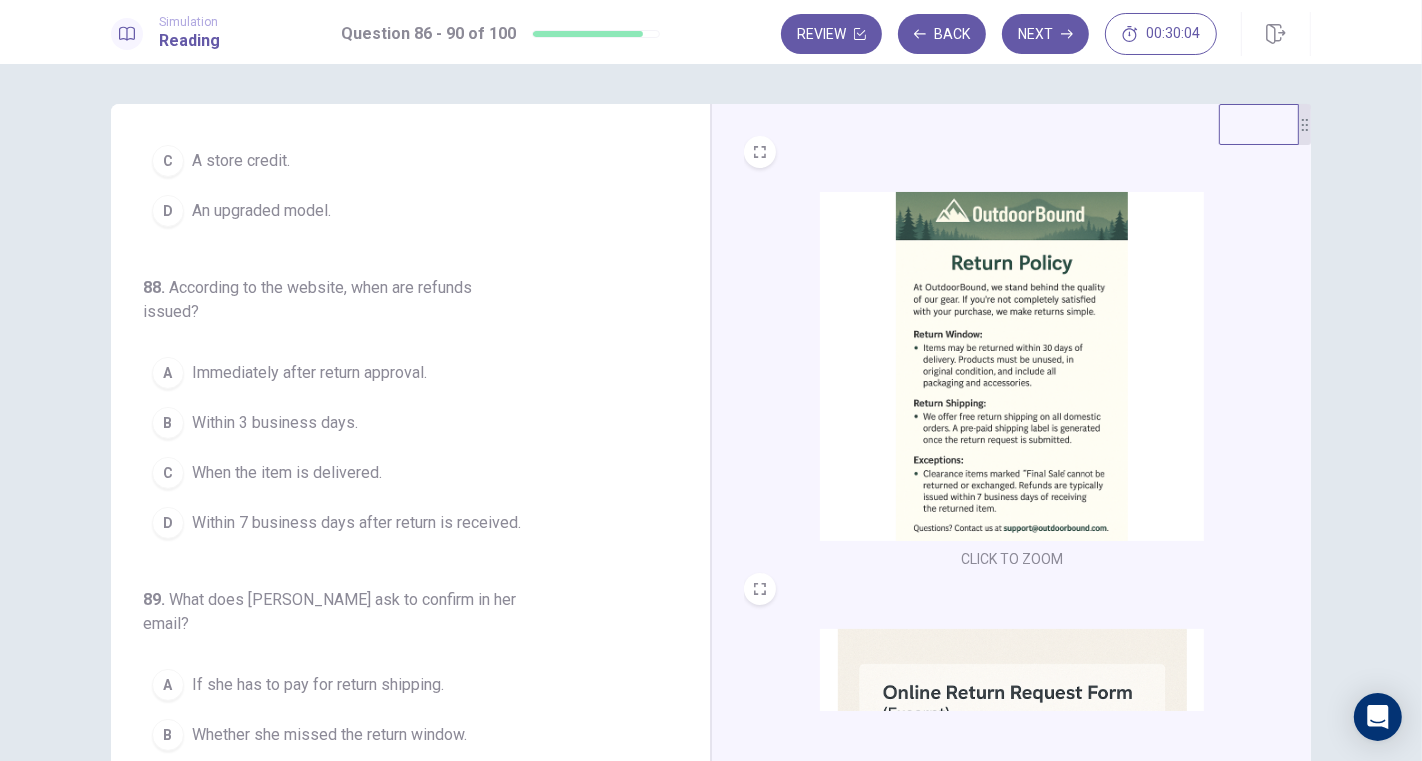 click on "Within 7 business days after return is received." at bounding box center (356, 523) 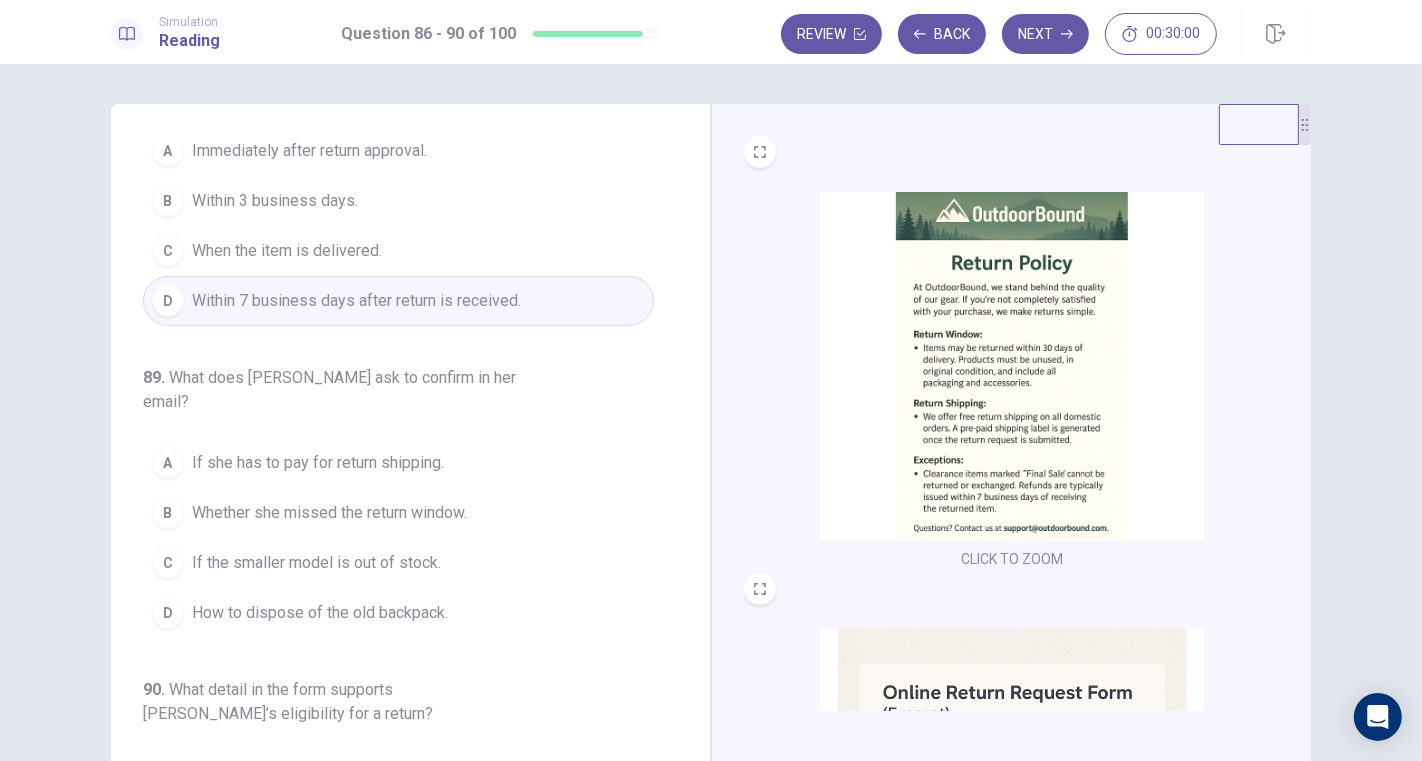 scroll, scrollTop: 777, scrollLeft: 0, axis: vertical 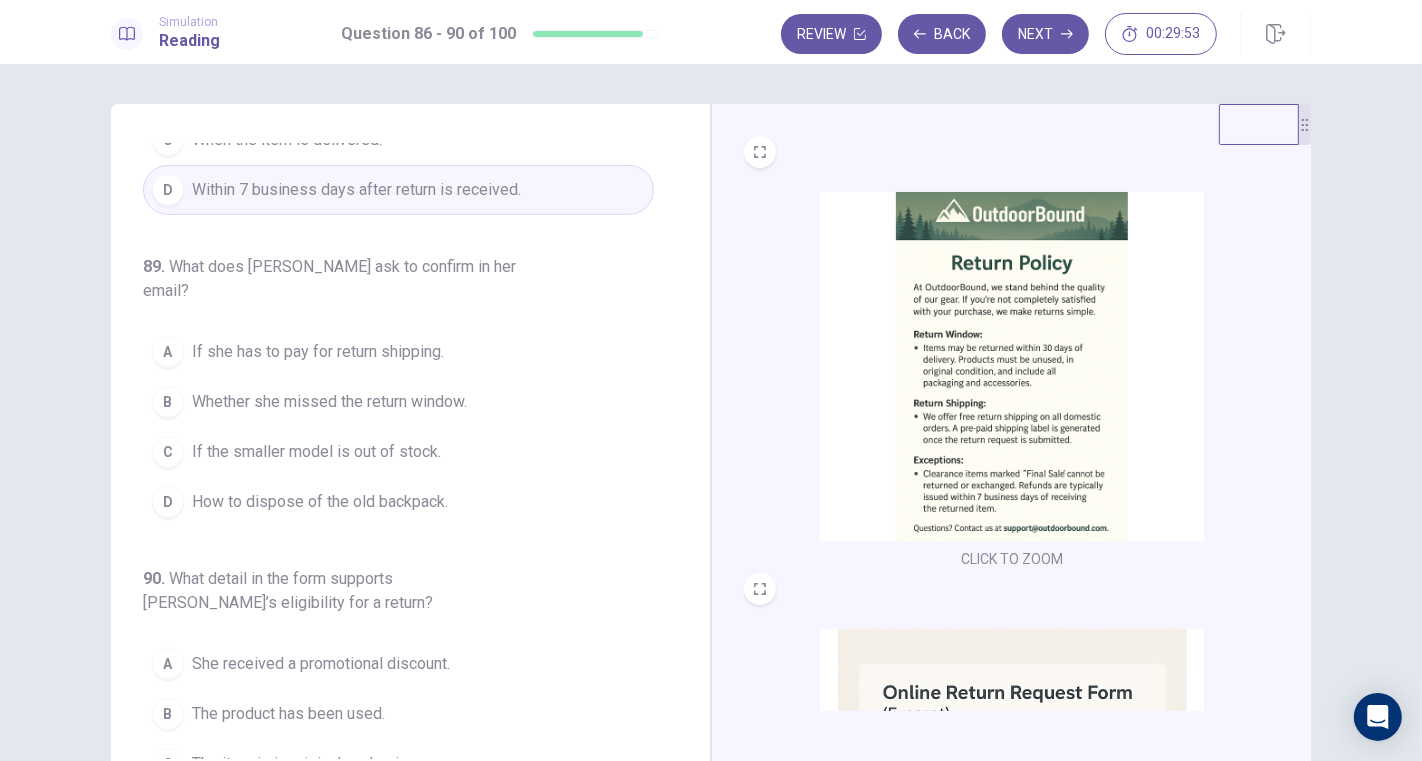 click on "If she has to pay for return shipping." at bounding box center [318, 352] 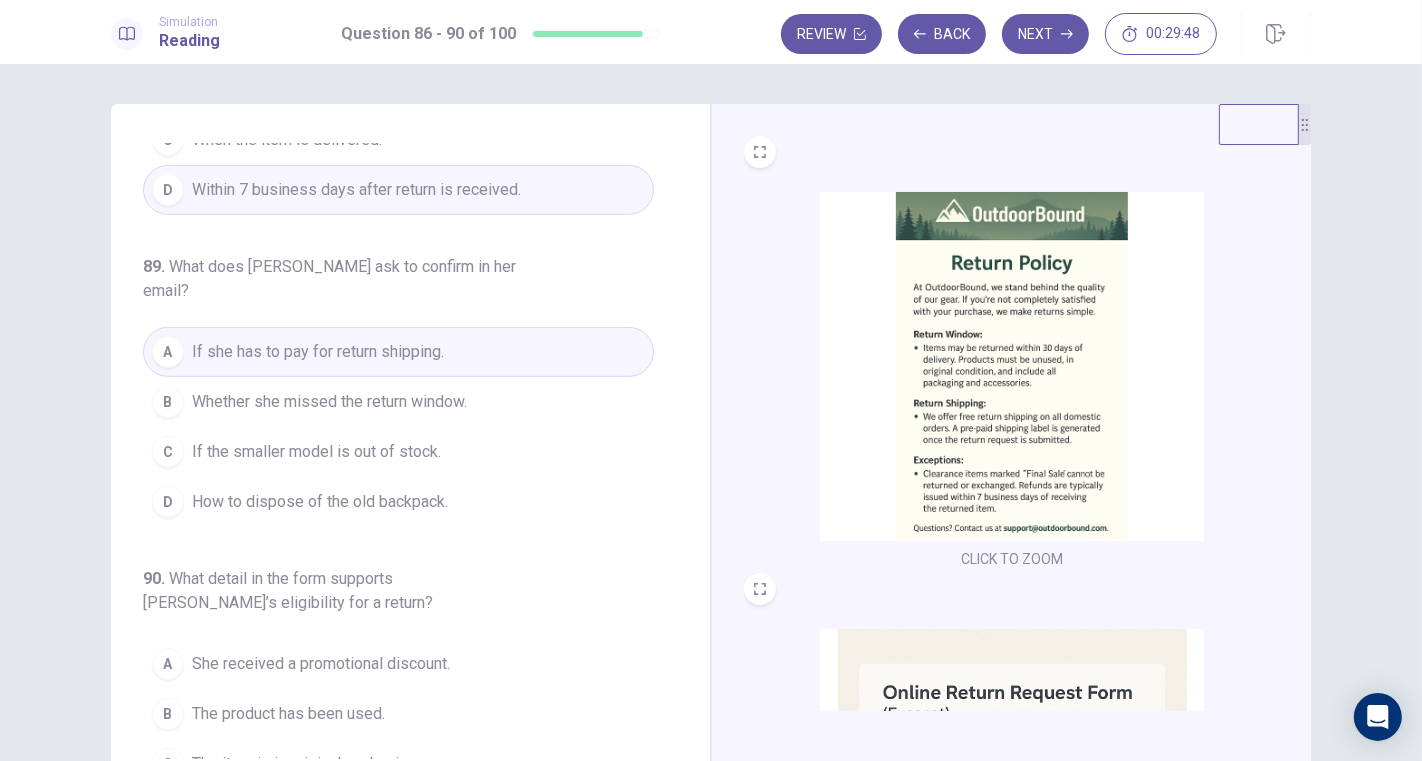 scroll, scrollTop: 822, scrollLeft: 0, axis: vertical 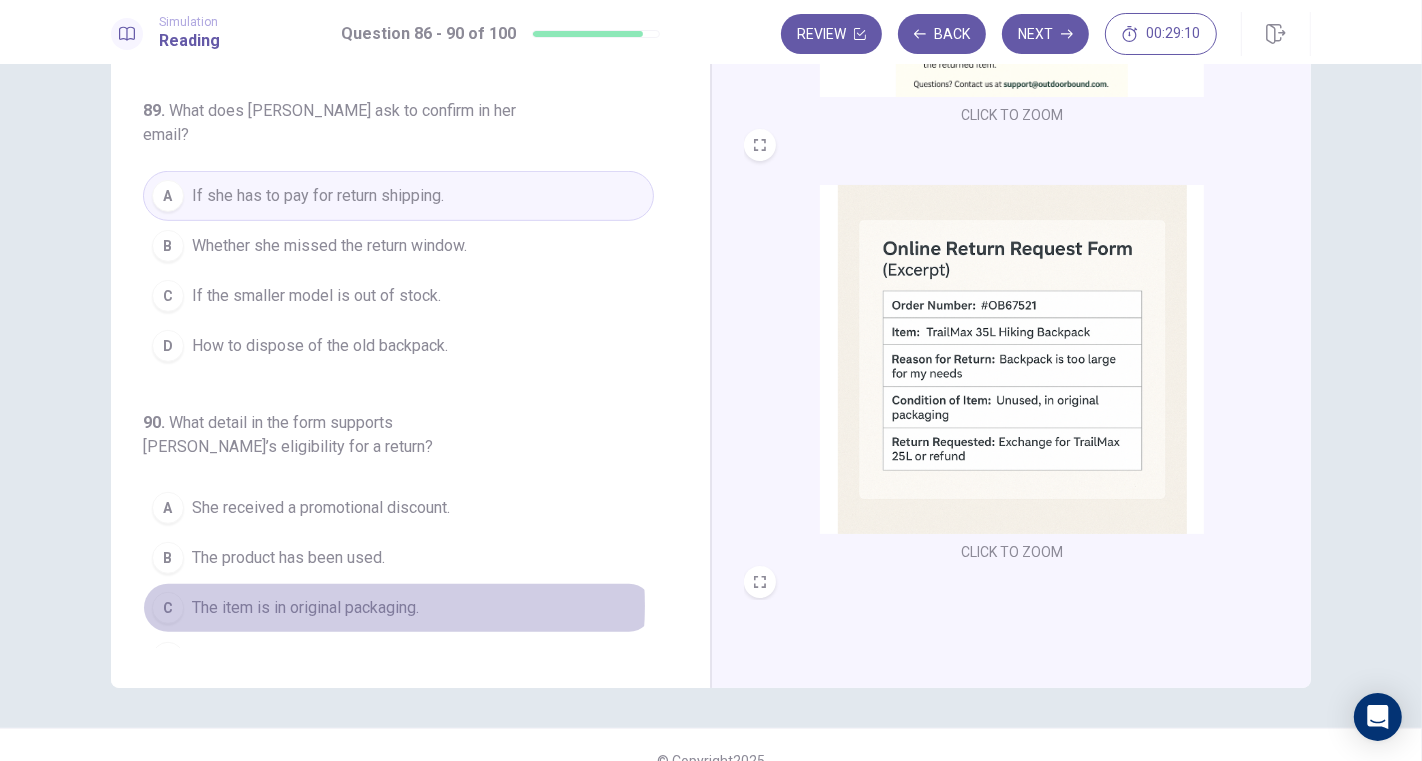 click on "The item is in original packaging." at bounding box center [305, 608] 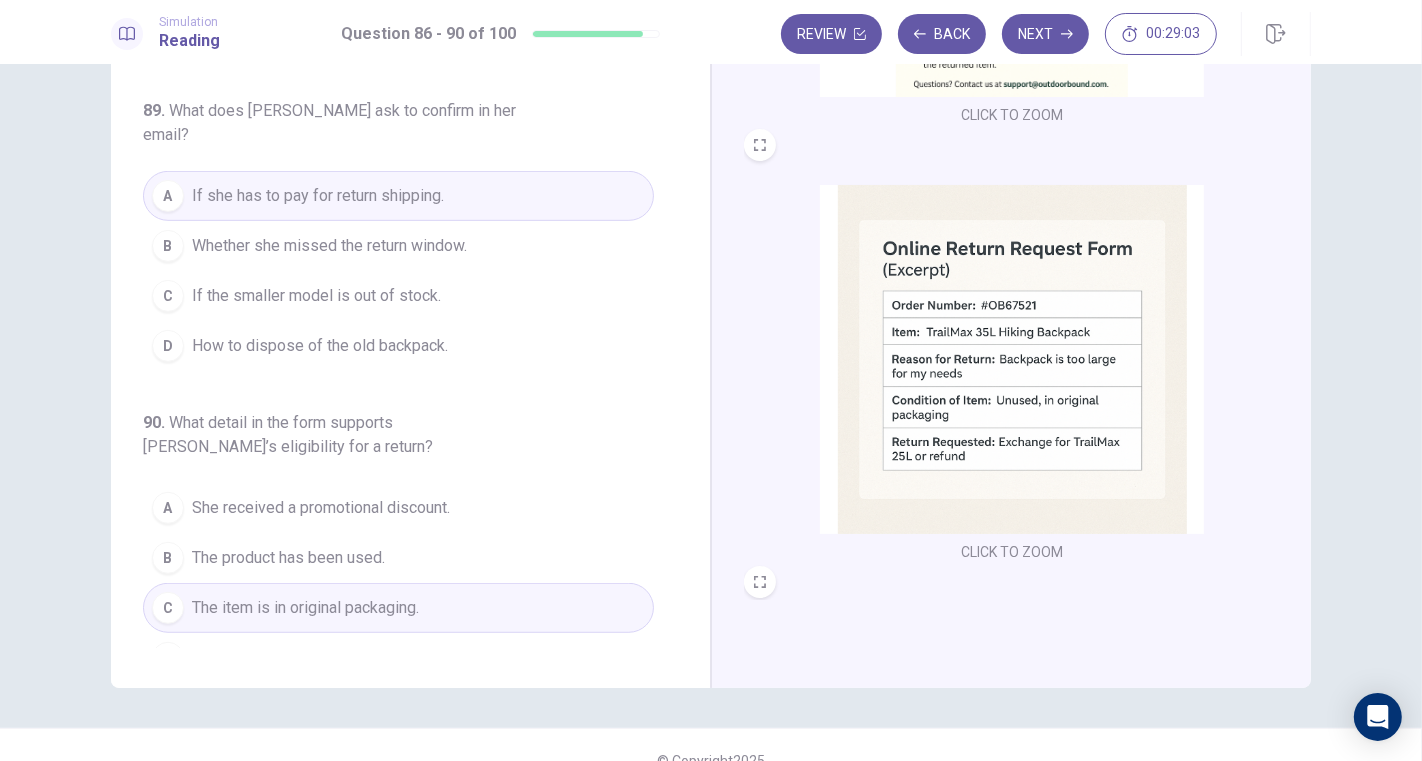 click on "Next" at bounding box center (1045, 34) 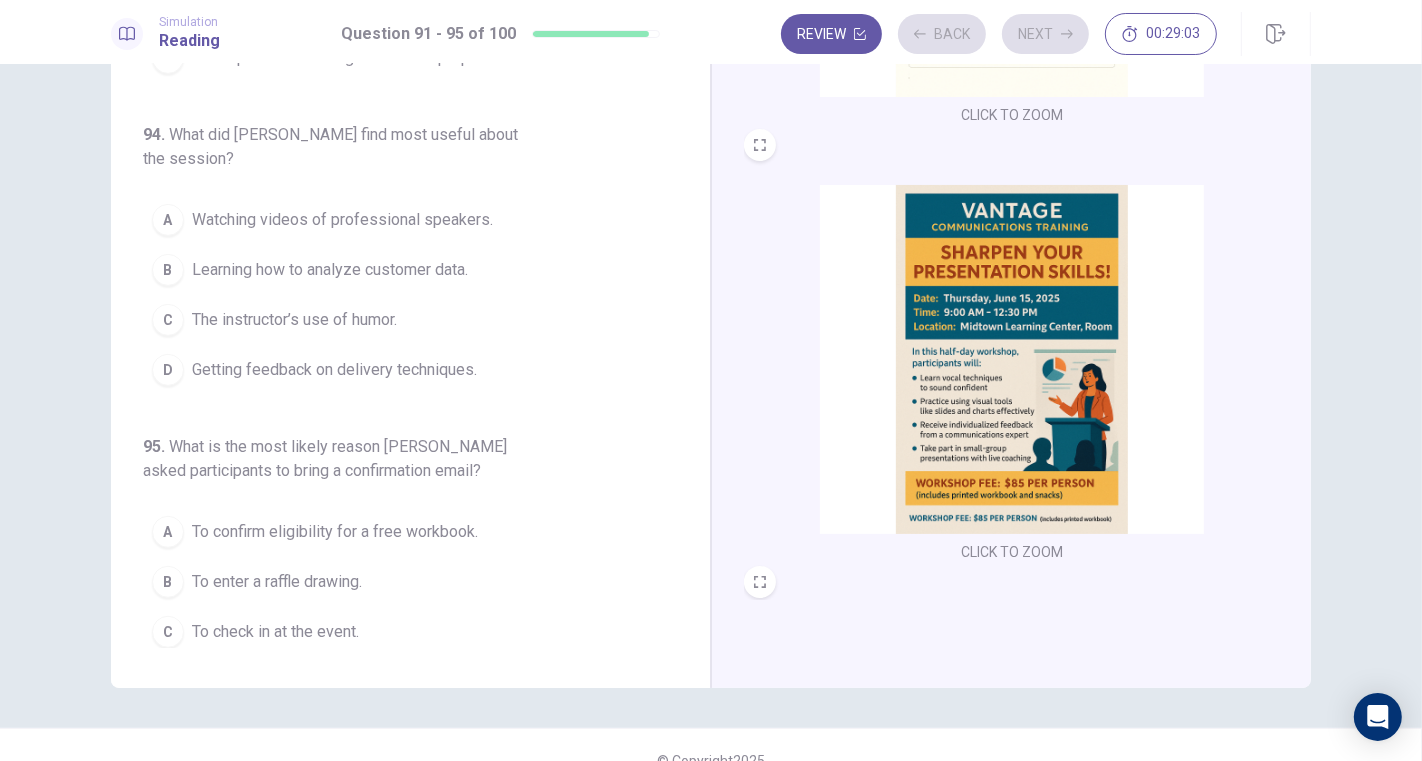 scroll, scrollTop: 111, scrollLeft: 0, axis: vertical 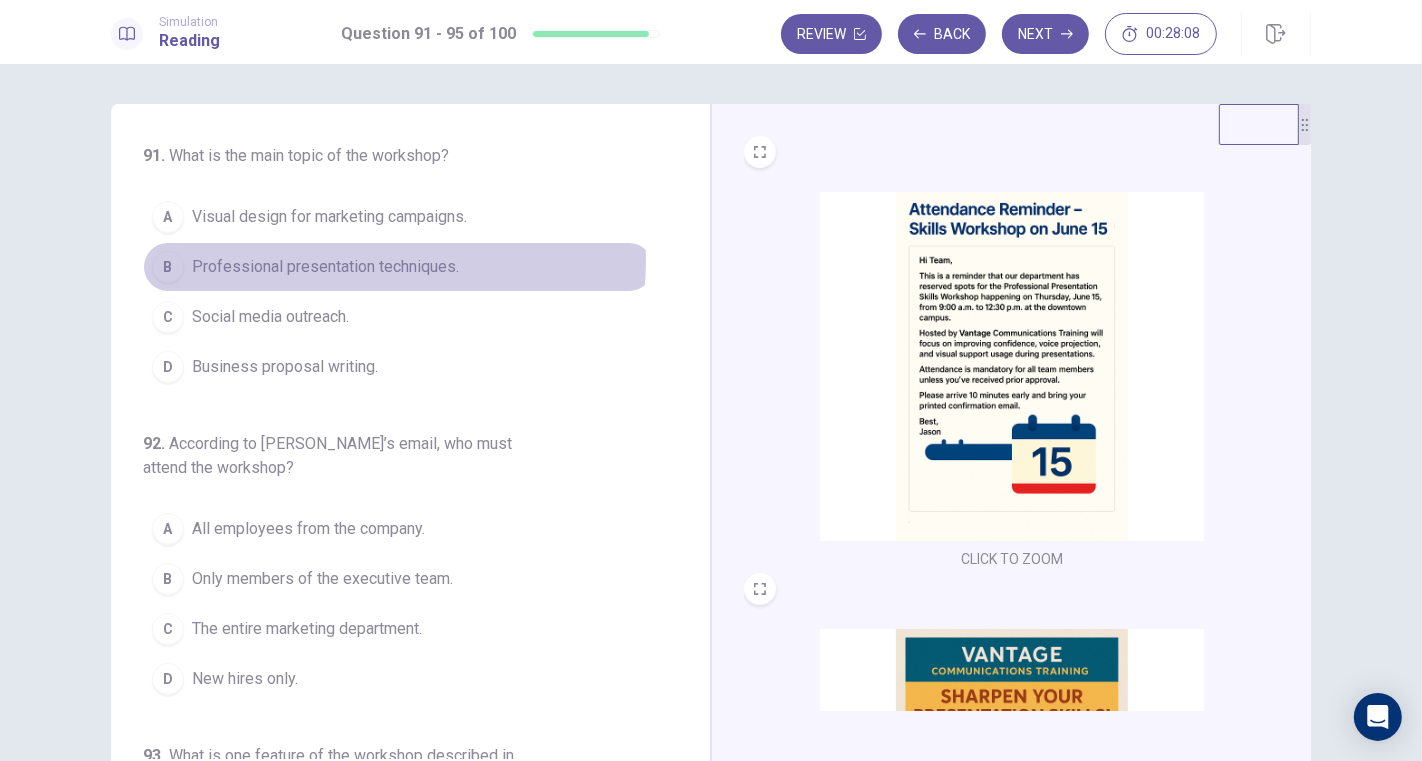 click on "Professional presentation techniques." at bounding box center [325, 267] 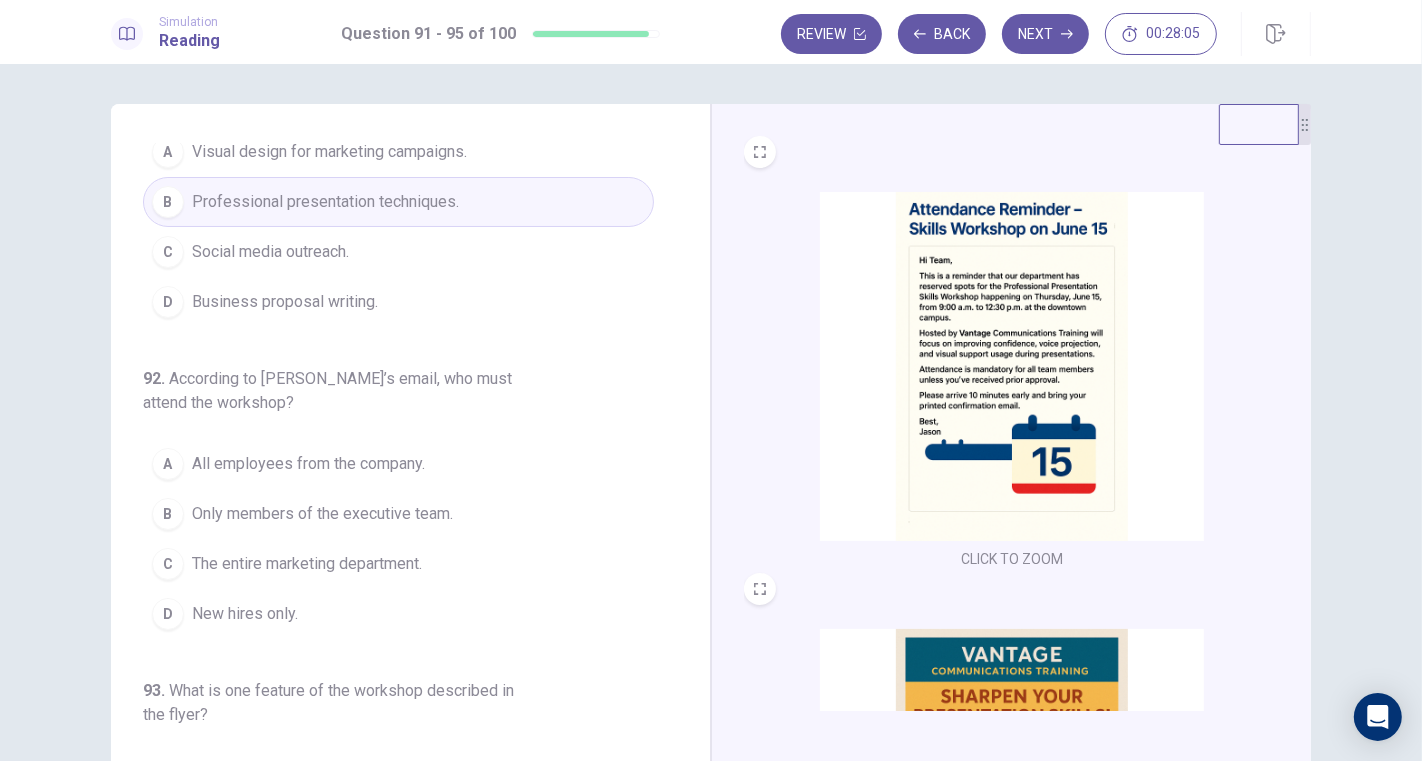 scroll, scrollTop: 111, scrollLeft: 0, axis: vertical 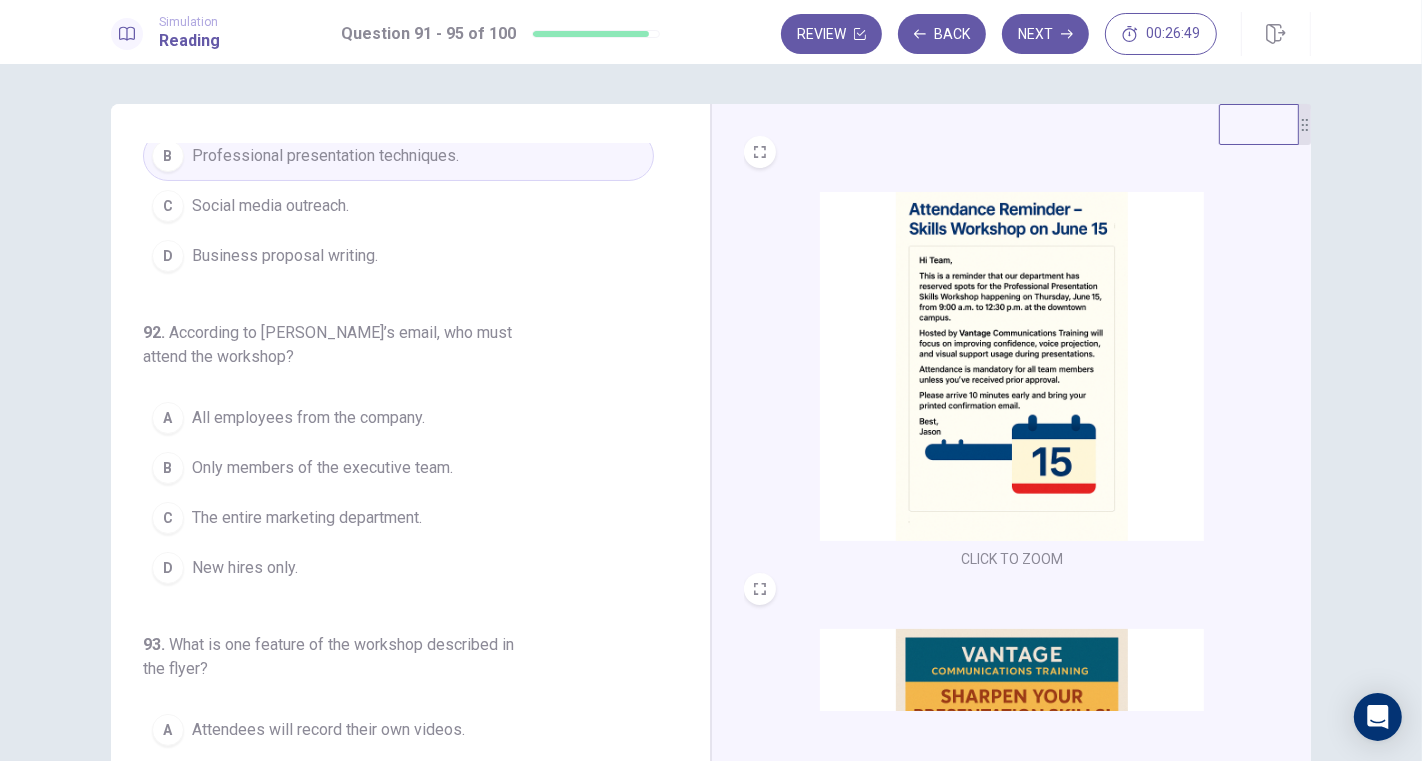 click on "The entire marketing department." at bounding box center (307, 518) 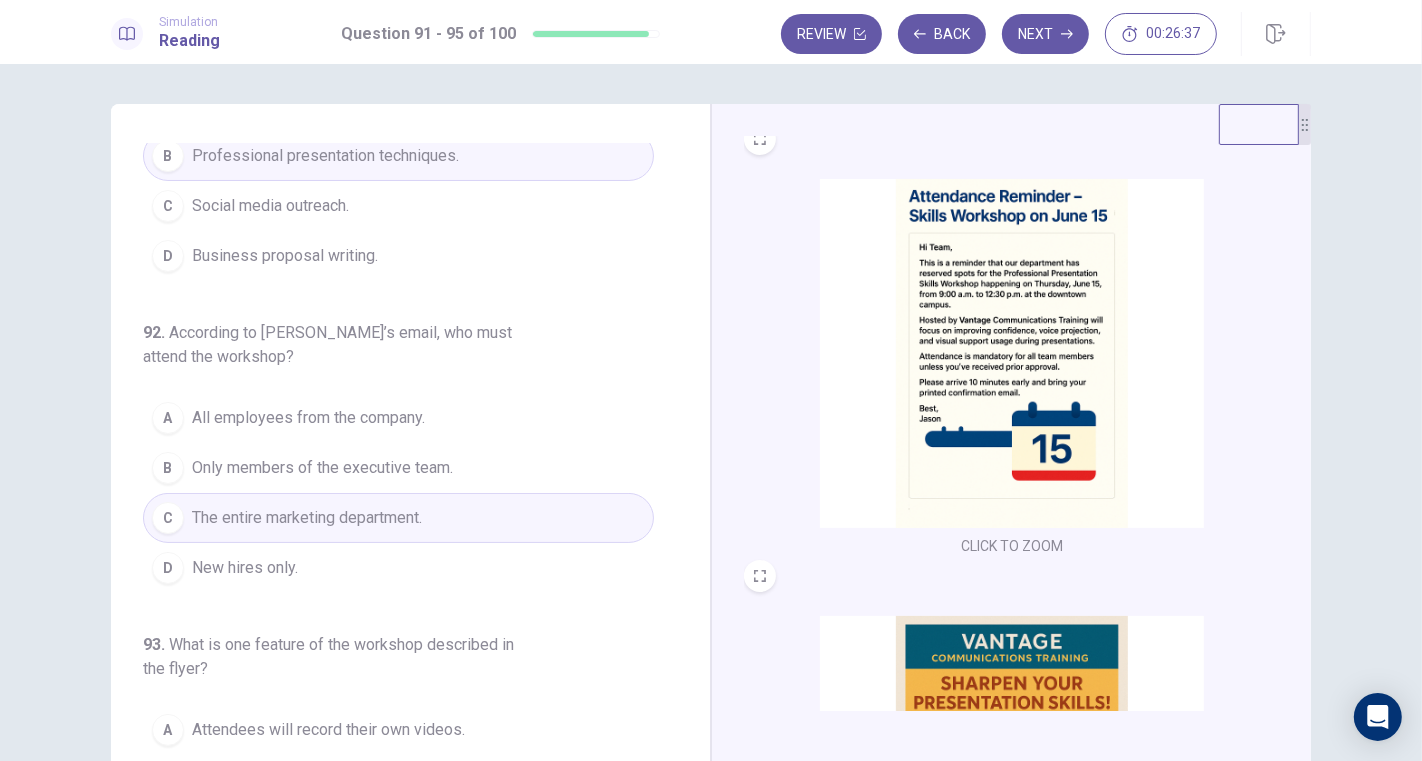 scroll, scrollTop: 0, scrollLeft: 0, axis: both 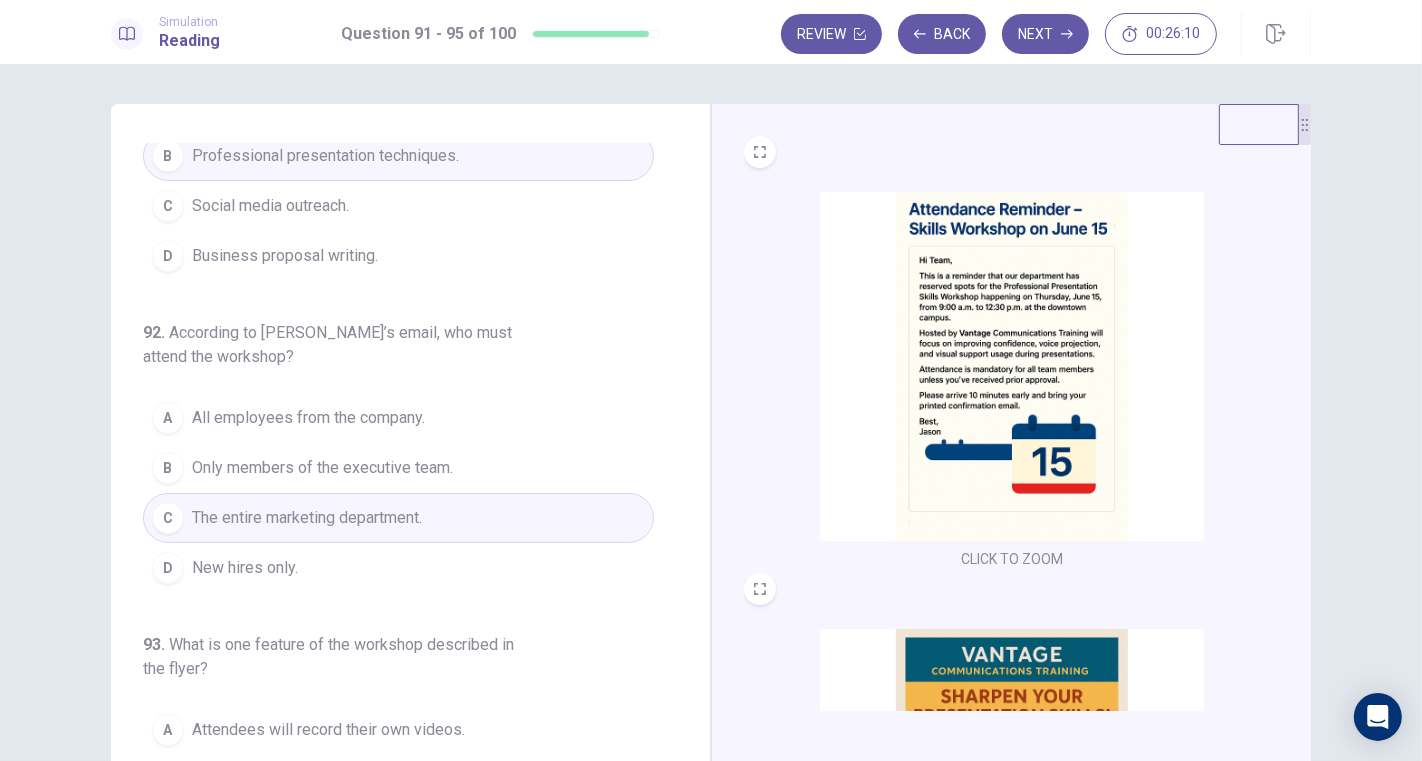click on "Only members of the executive team." at bounding box center (322, 468) 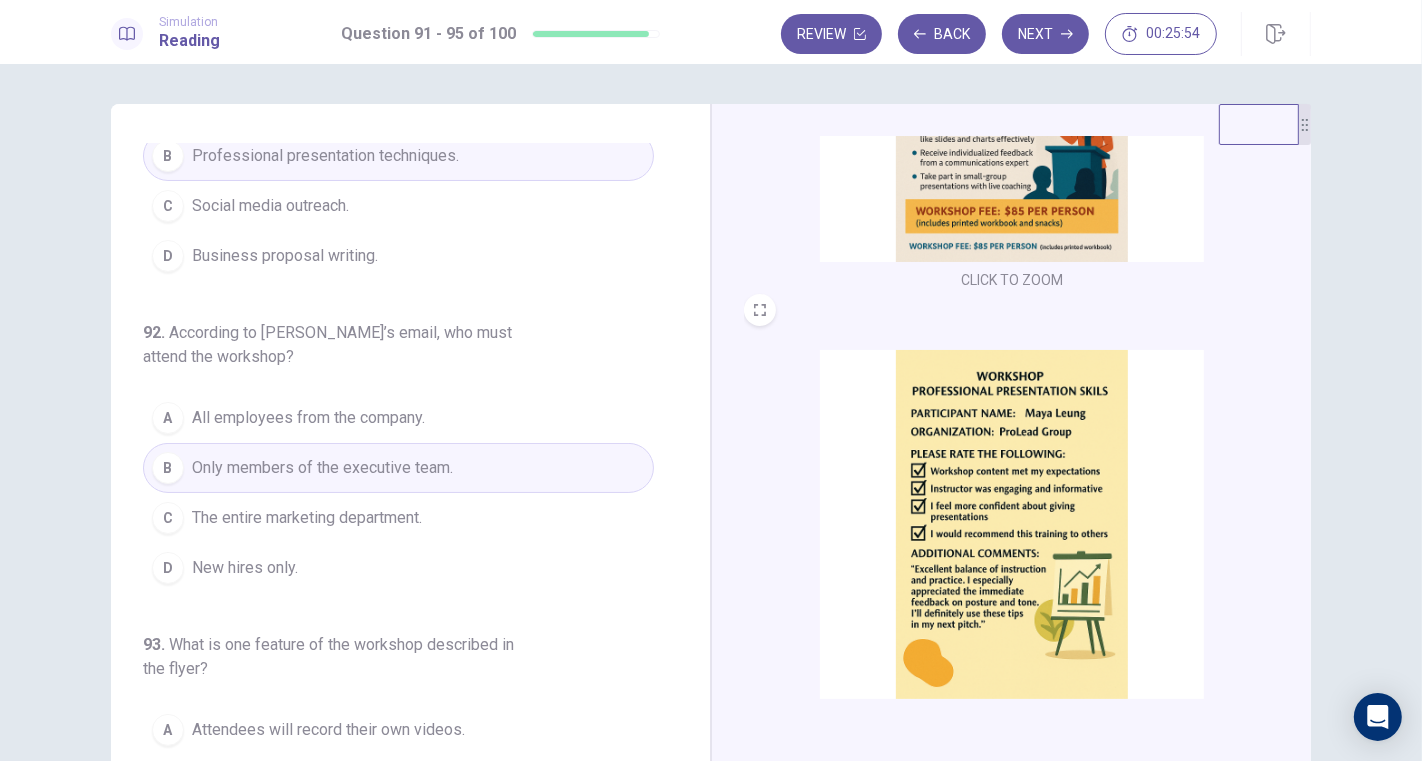 scroll, scrollTop: 735, scrollLeft: 0, axis: vertical 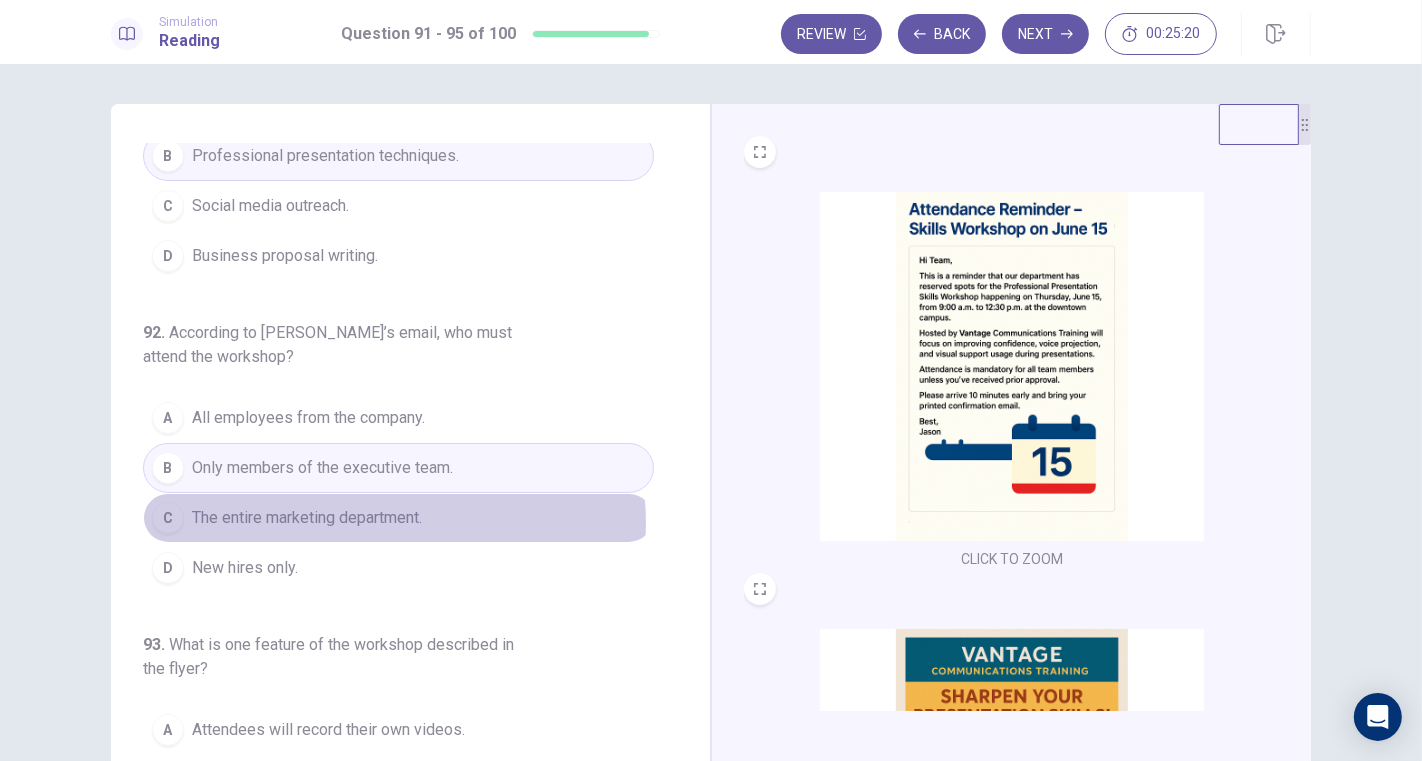 click on "The entire marketing department." at bounding box center (307, 518) 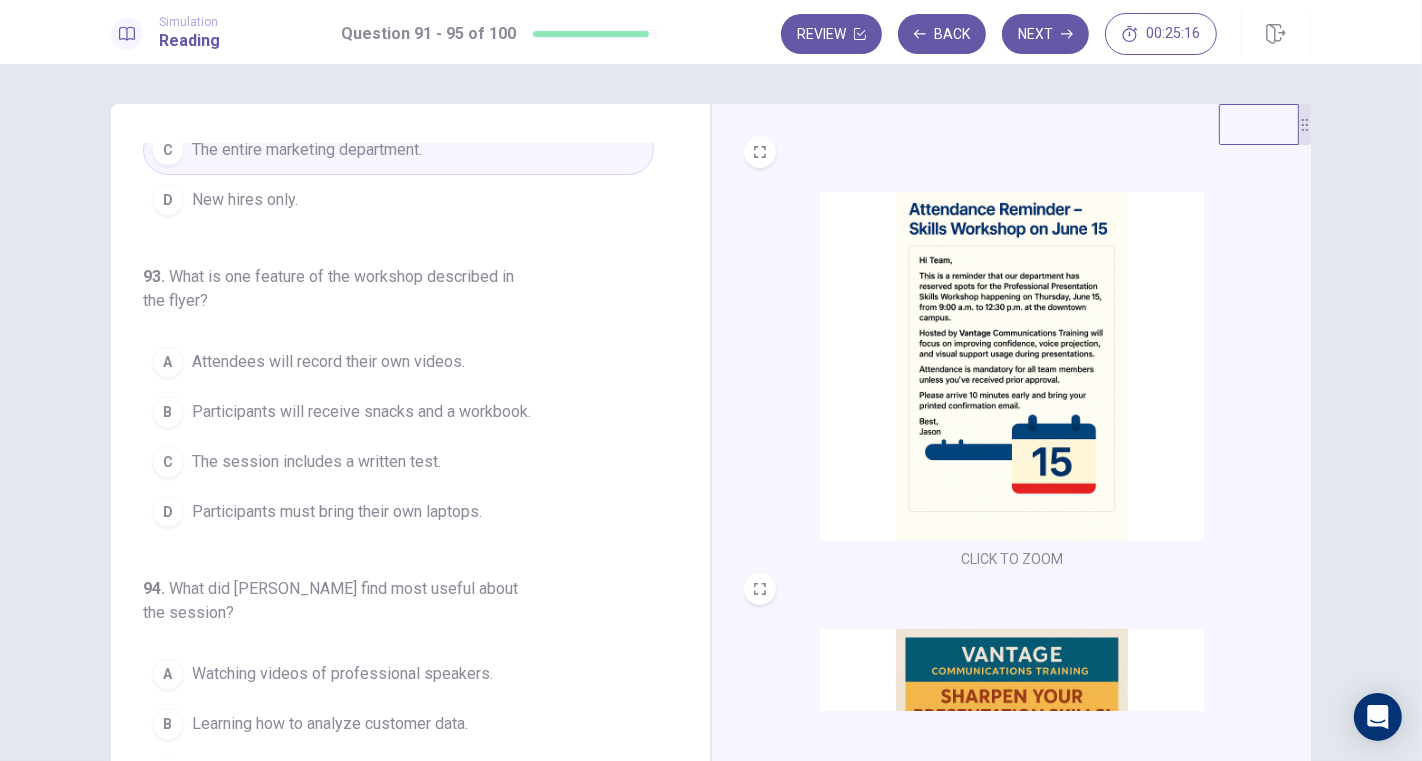 scroll, scrollTop: 444, scrollLeft: 0, axis: vertical 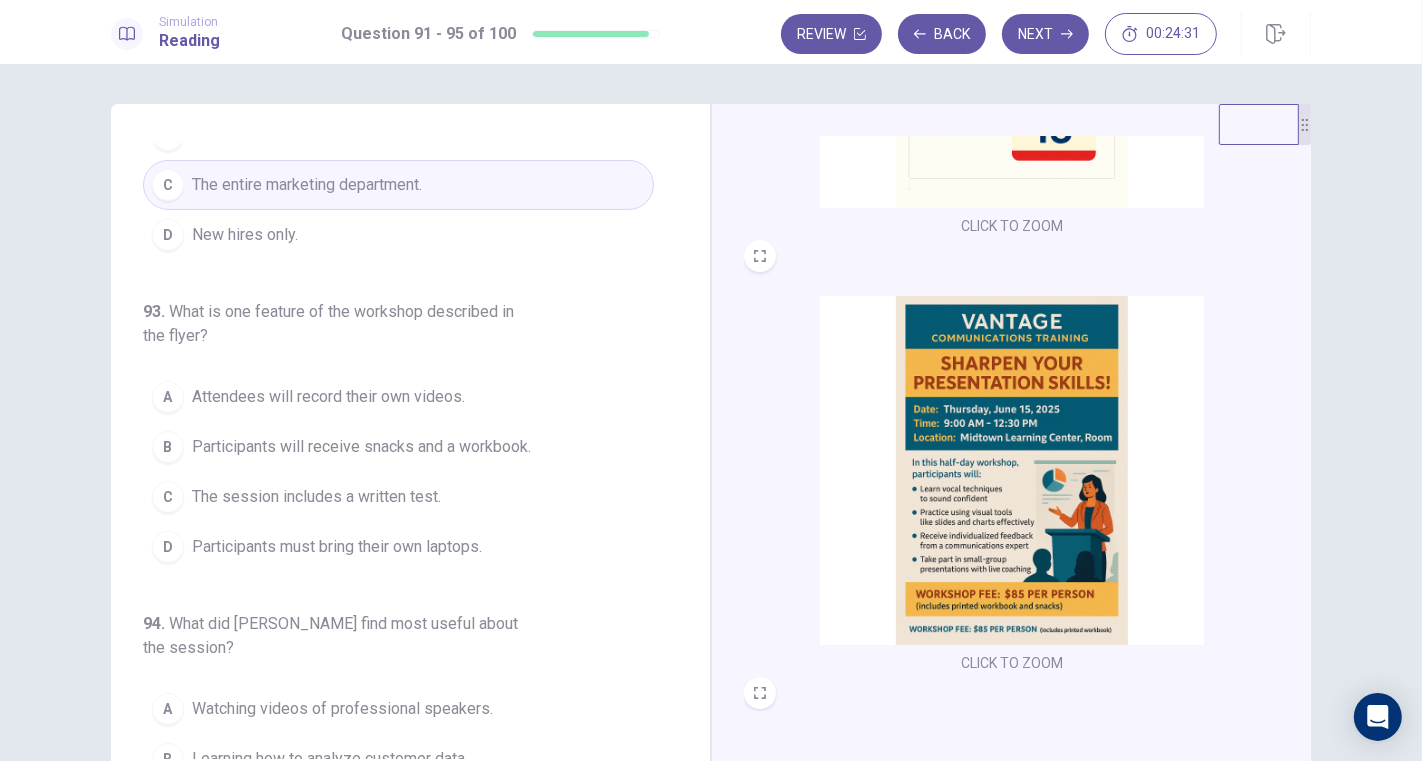 click on "Participants will receive snacks and a workbook." at bounding box center (361, 447) 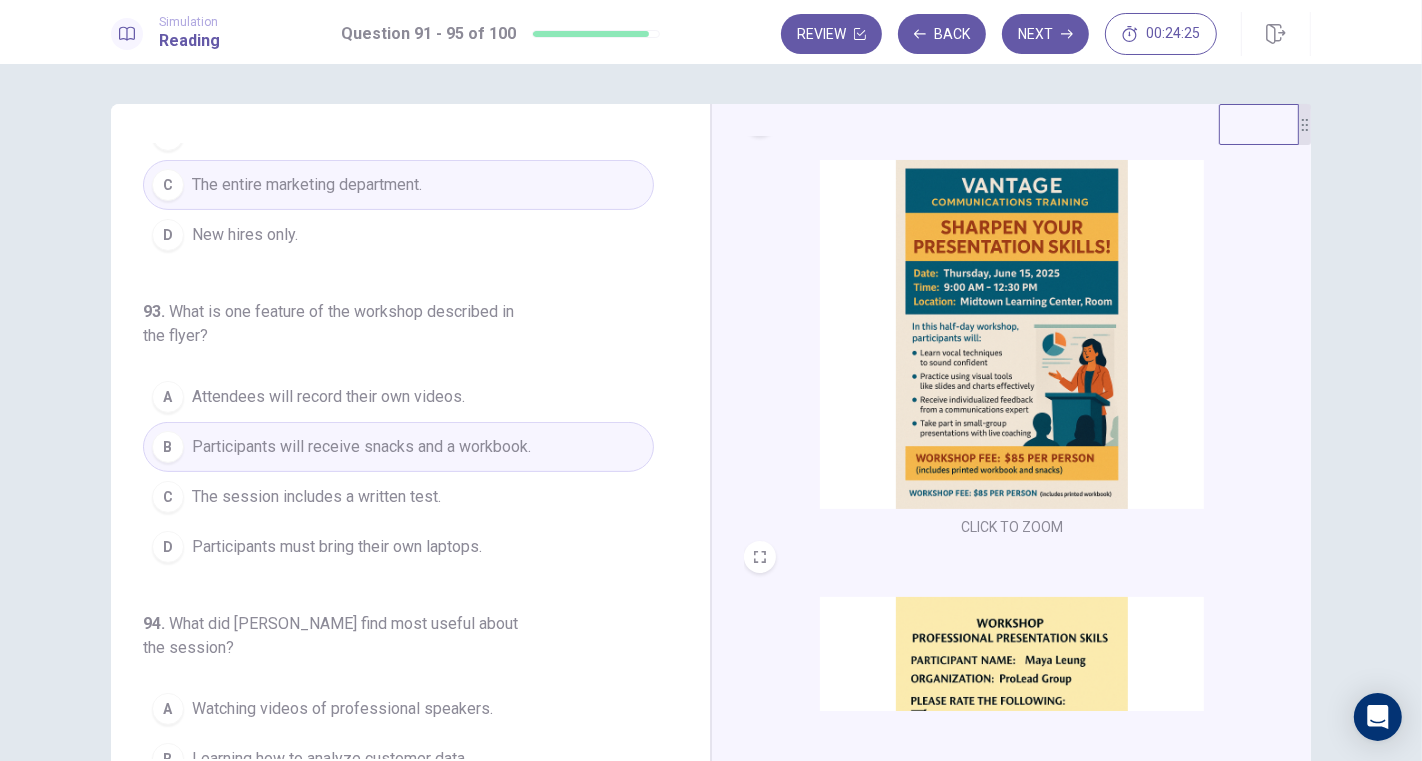 scroll, scrollTop: 555, scrollLeft: 0, axis: vertical 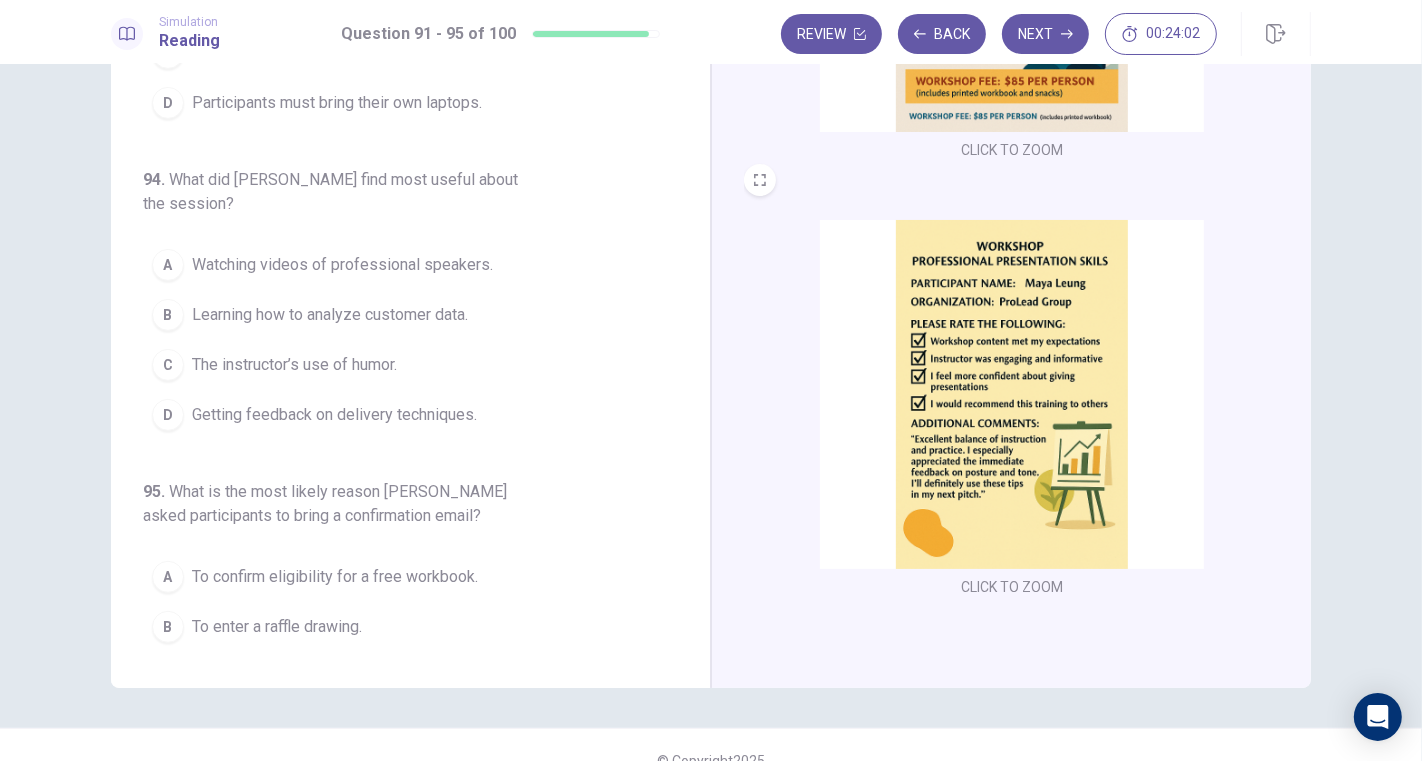 click on "Getting feedback on delivery techniques." at bounding box center [334, 415] 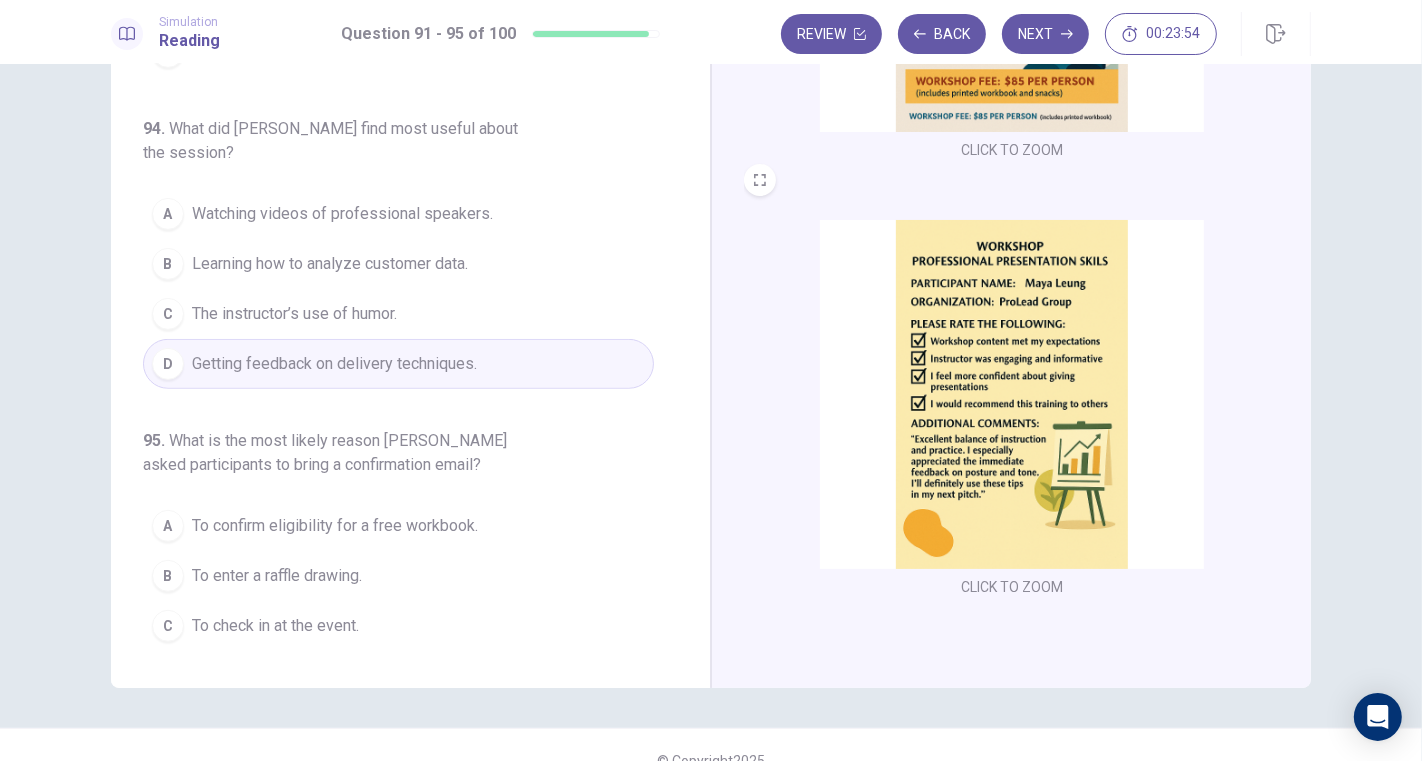 scroll, scrollTop: 870, scrollLeft: 0, axis: vertical 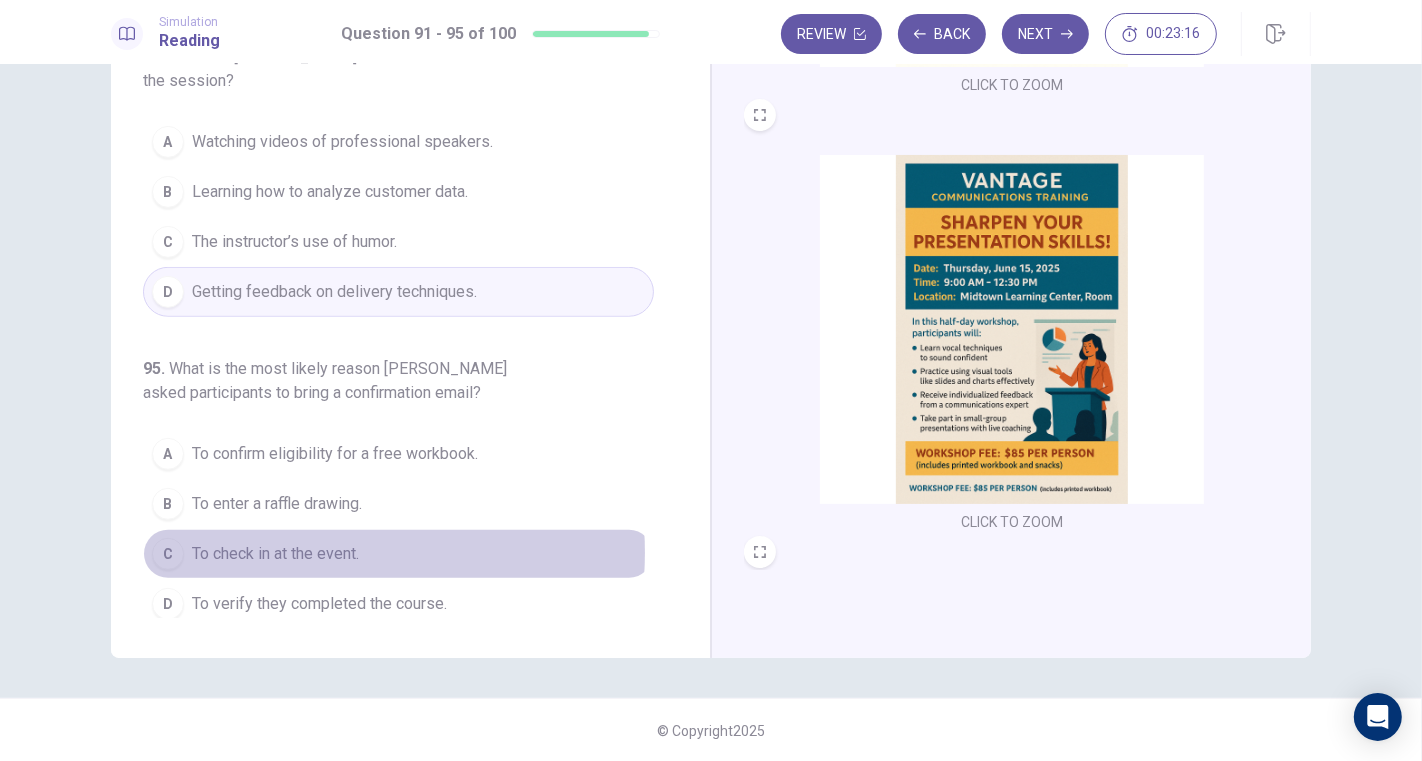 click on "To check in at the event." at bounding box center [275, 554] 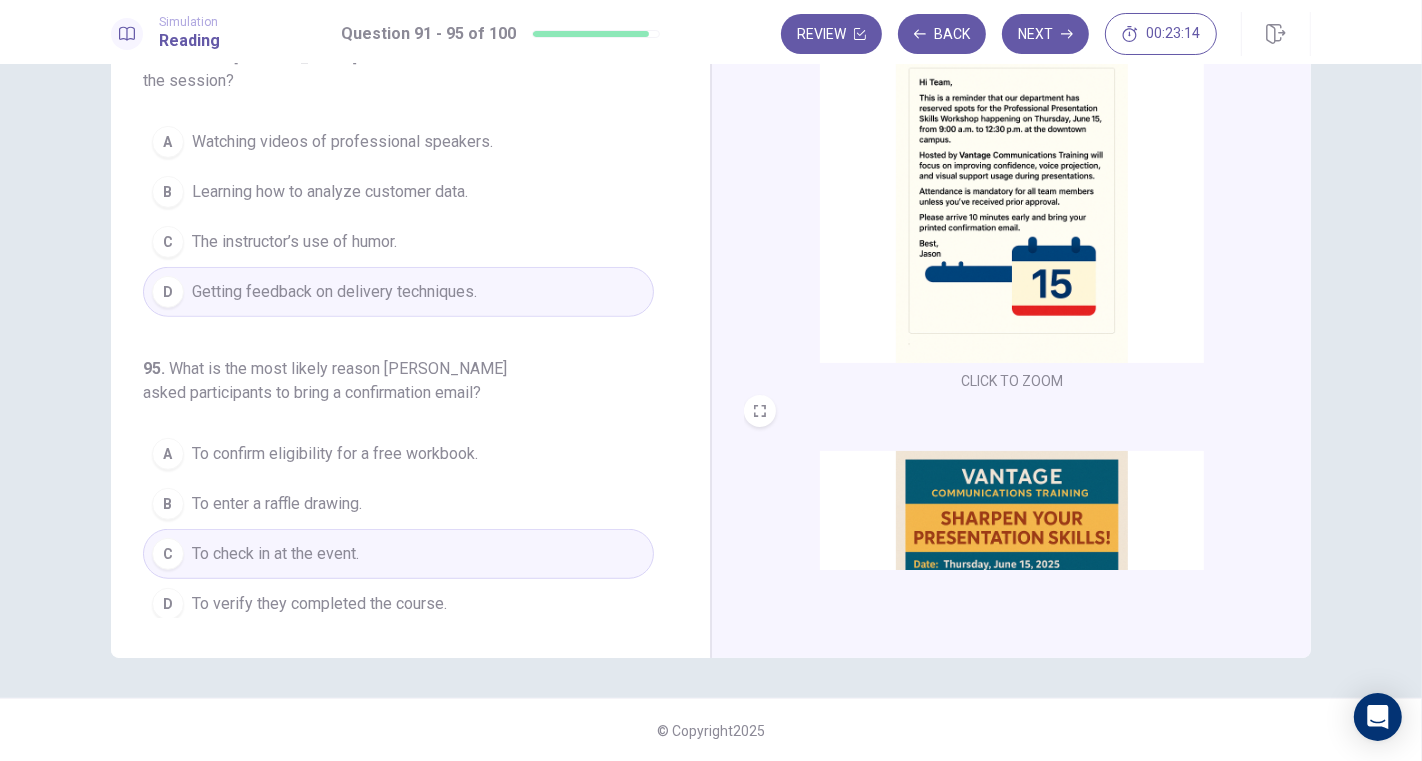 scroll, scrollTop: 0, scrollLeft: 0, axis: both 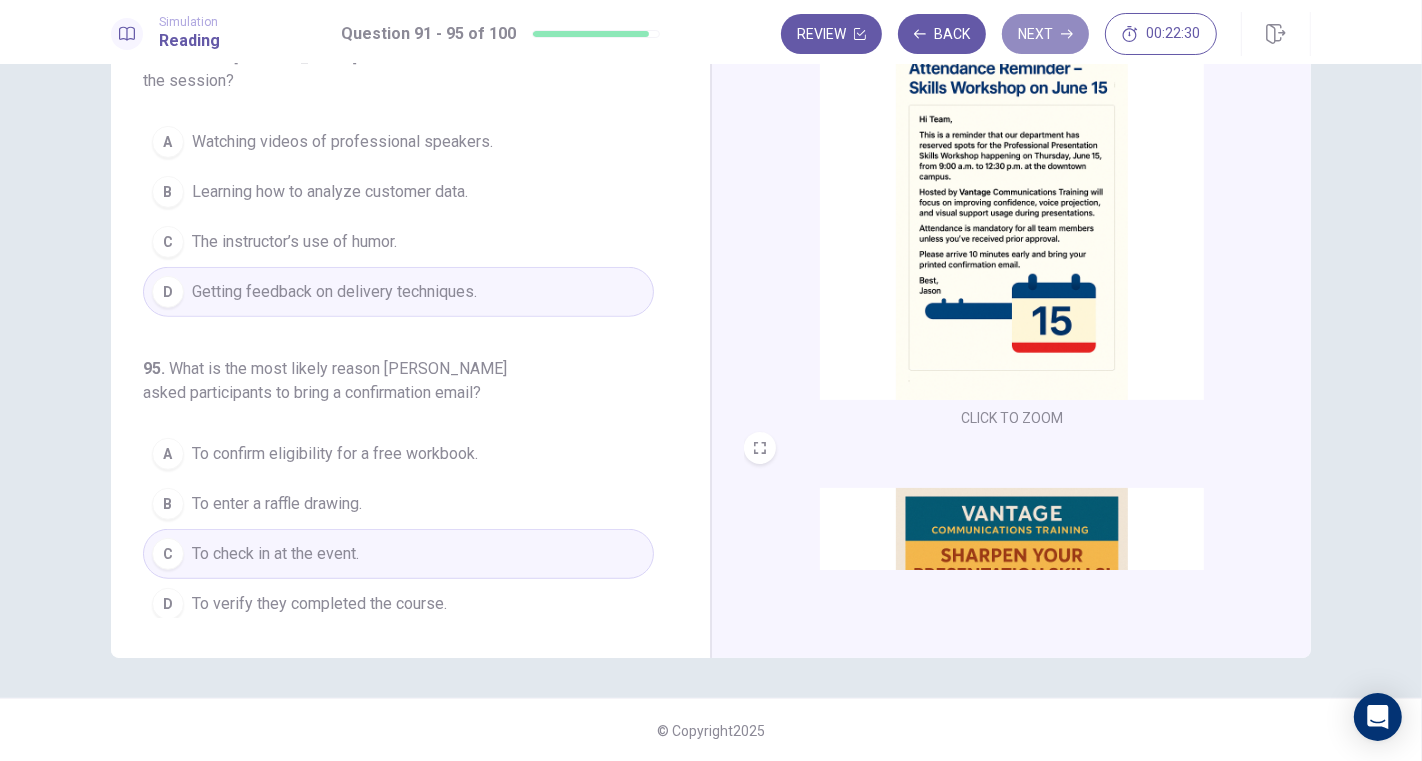 click on "Next" at bounding box center (1045, 34) 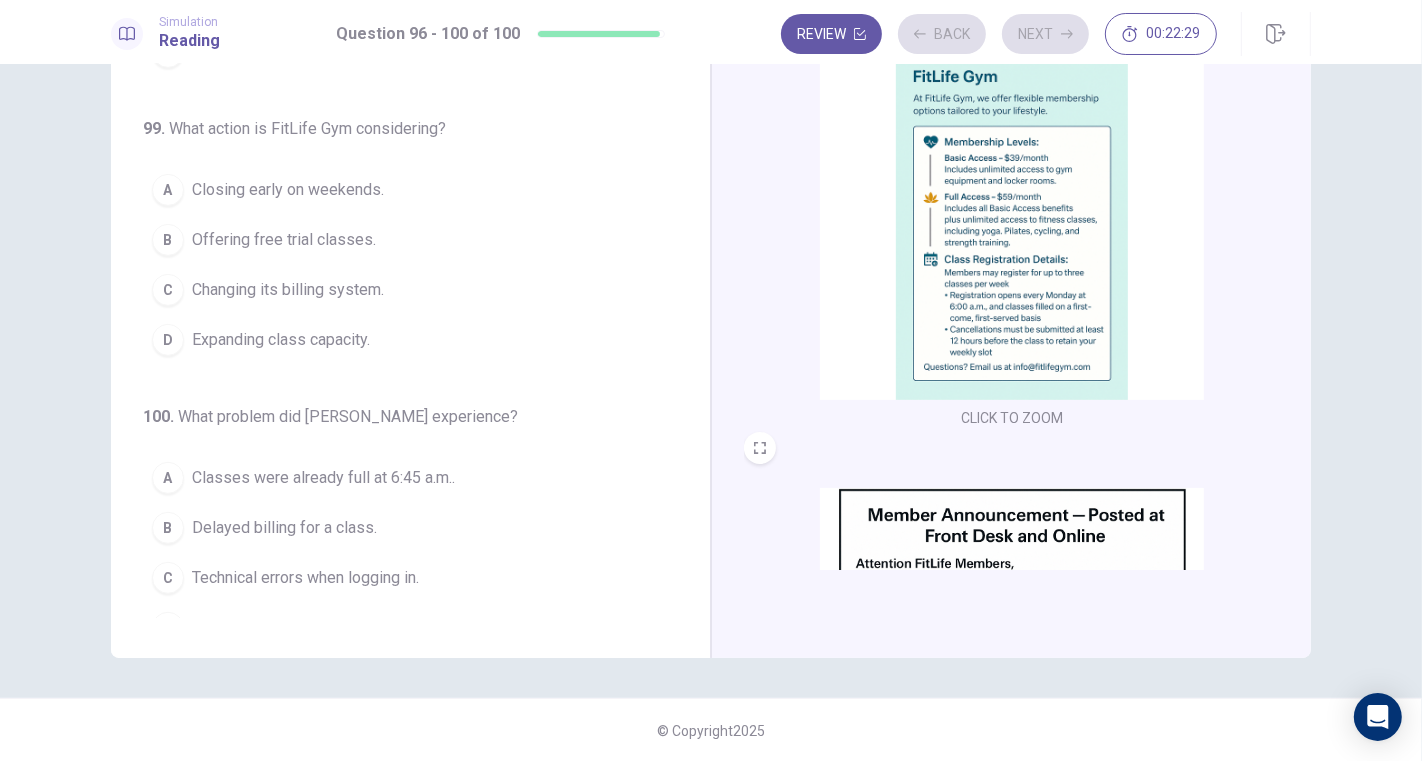scroll, scrollTop: 0, scrollLeft: 0, axis: both 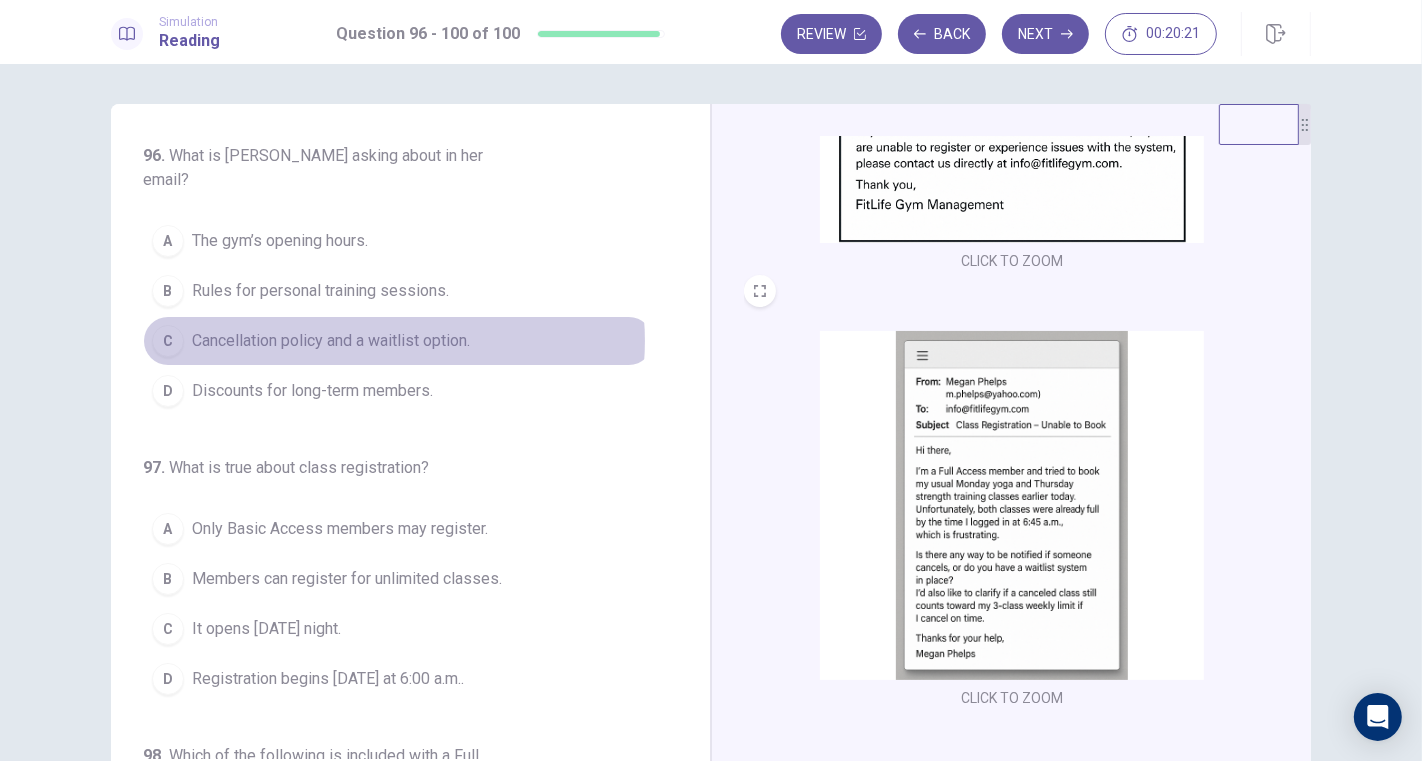 click on "Cancellation policy and a waitlist option." at bounding box center [331, 341] 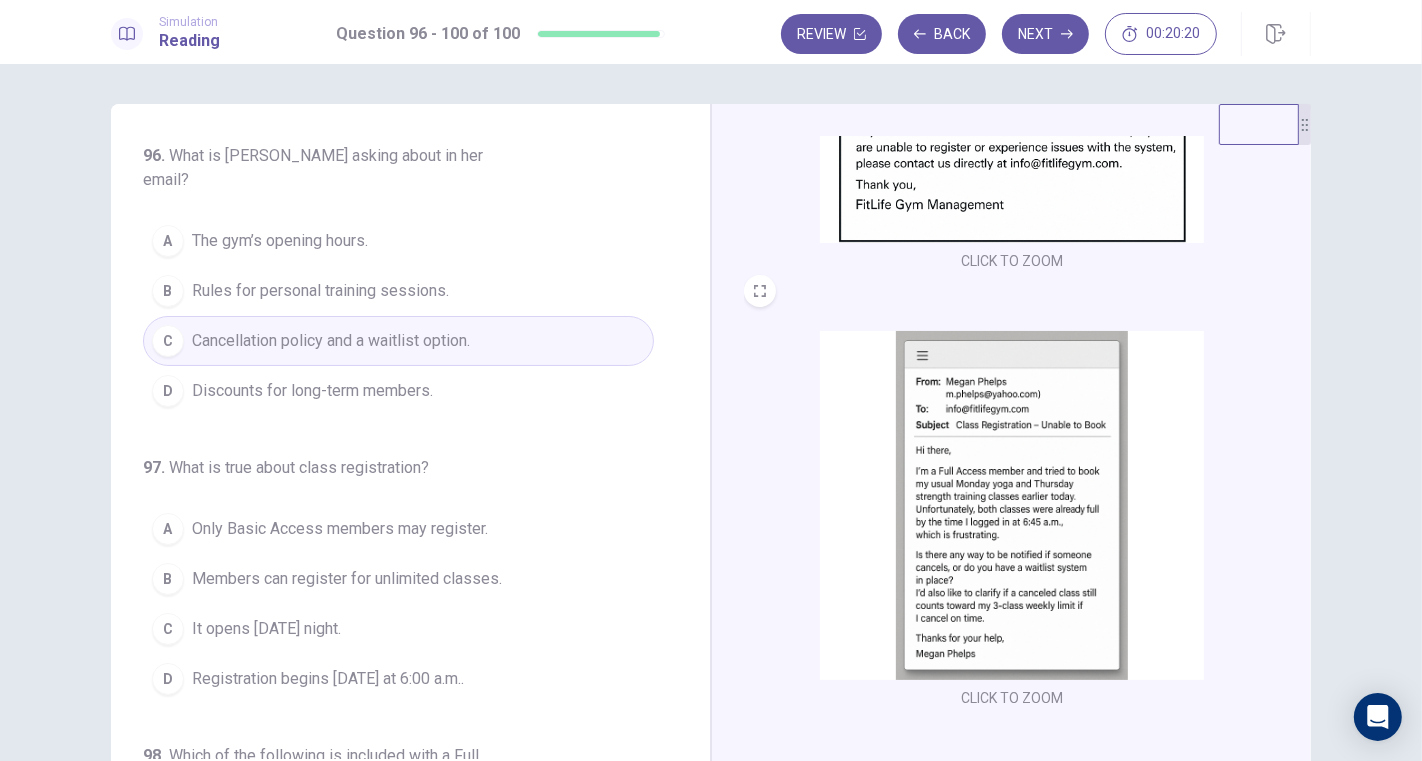 scroll, scrollTop: 111, scrollLeft: 0, axis: vertical 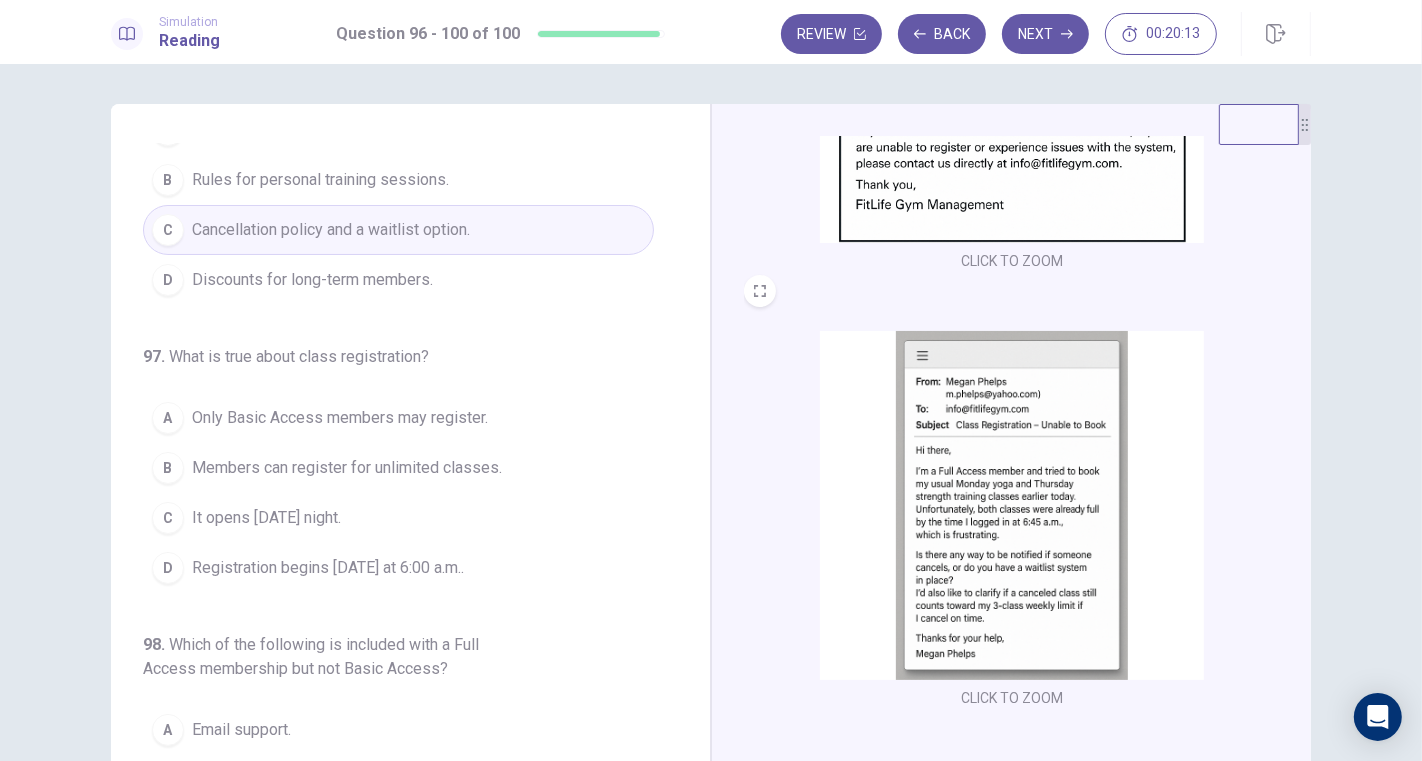 click on "Registration begins on Monday at 6:00 a.m.." at bounding box center (328, 568) 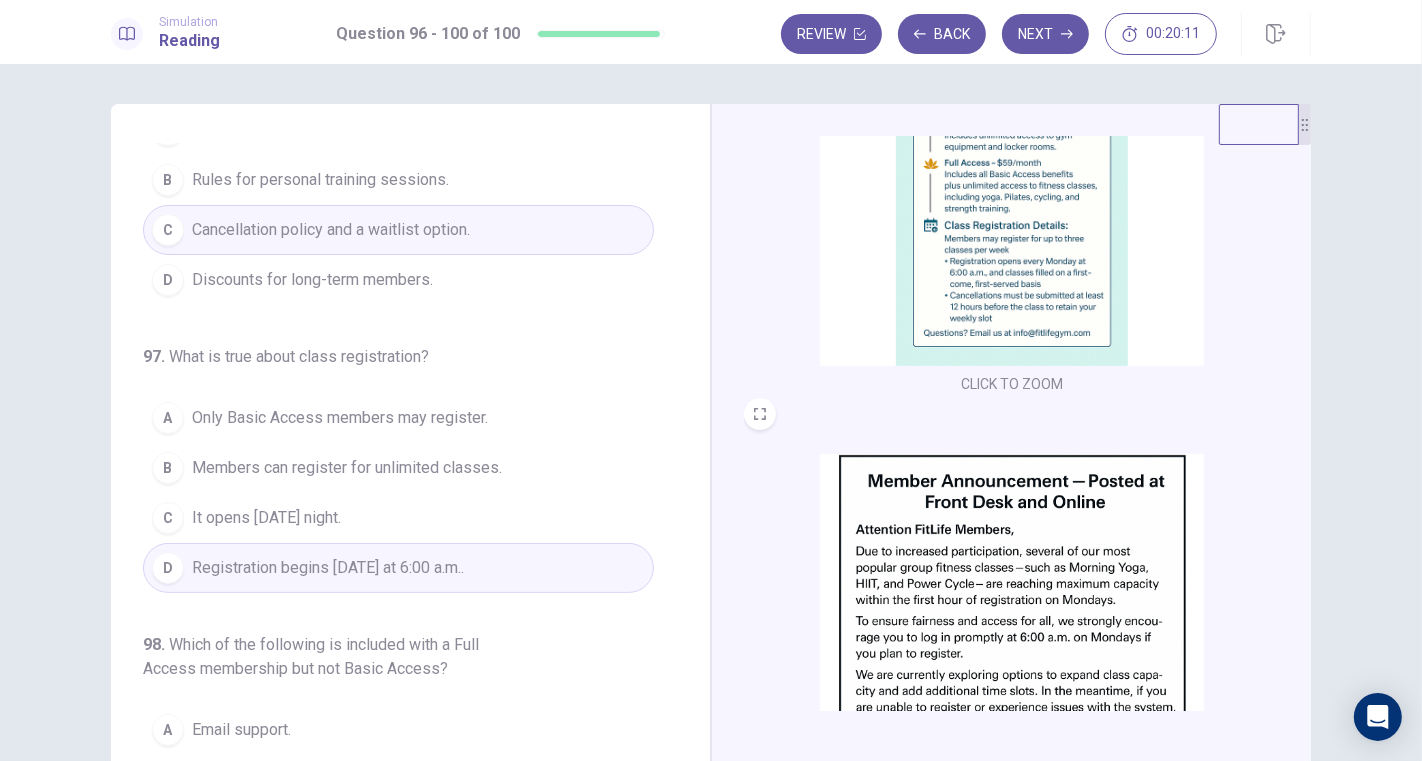 scroll, scrollTop: 333, scrollLeft: 0, axis: vertical 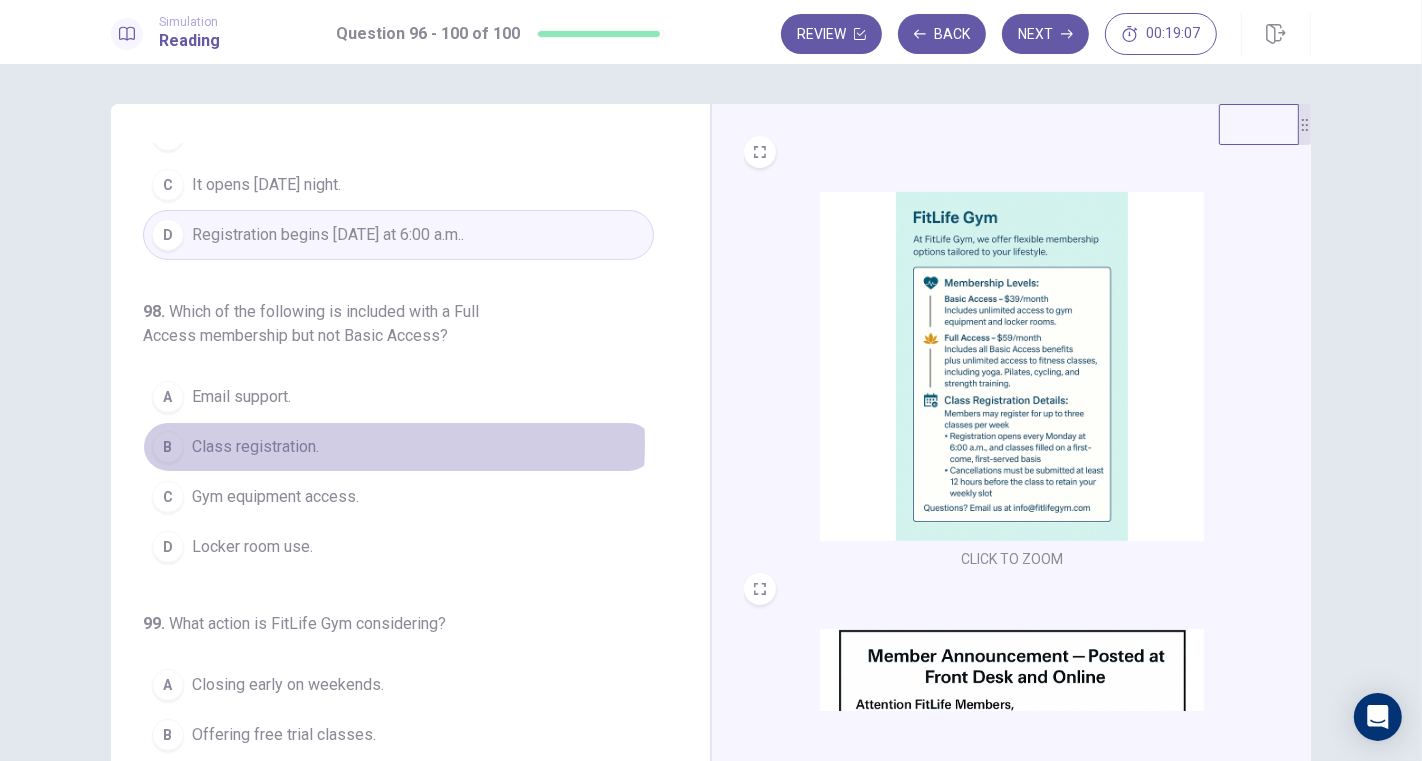 click on "Class registration." at bounding box center (255, 447) 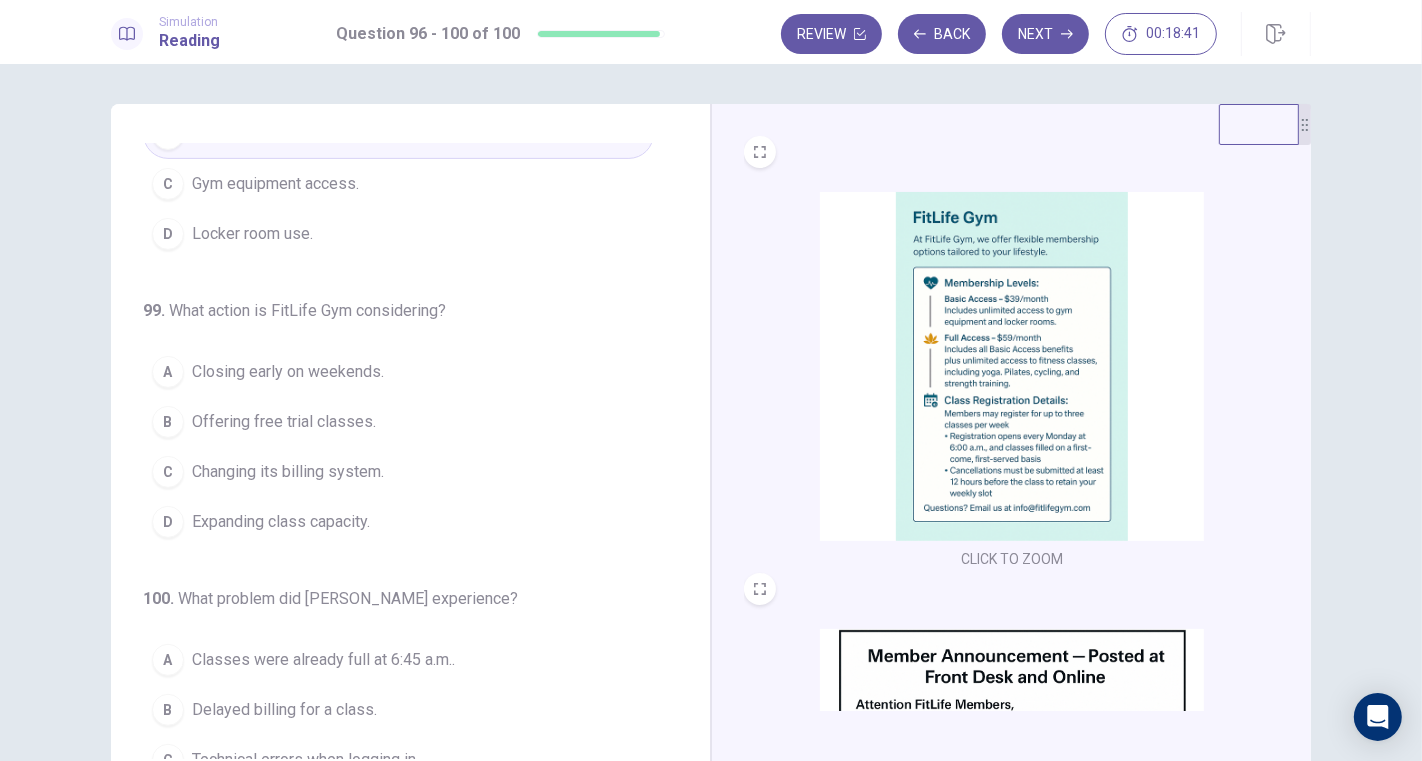 scroll, scrollTop: 777, scrollLeft: 0, axis: vertical 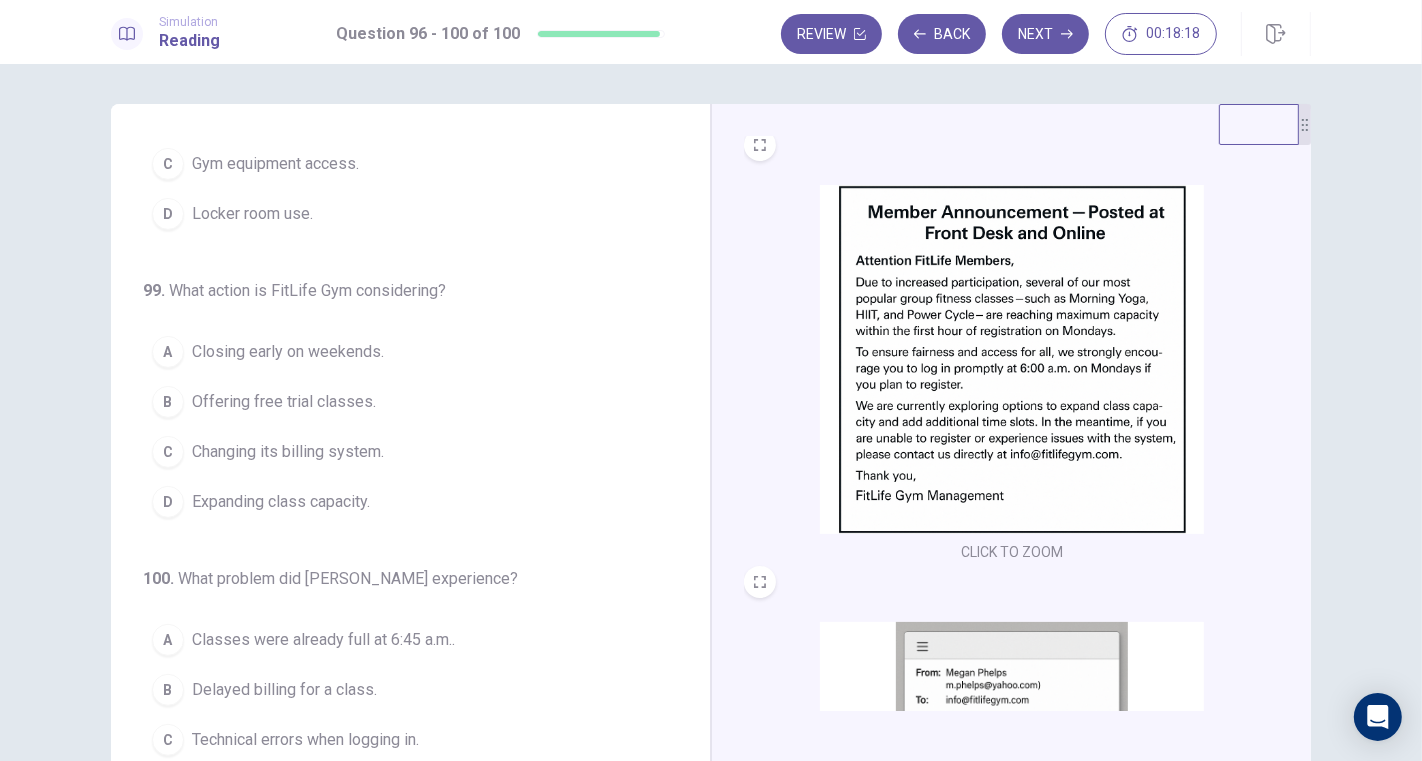 click on "Expanding class capacity." at bounding box center [281, 502] 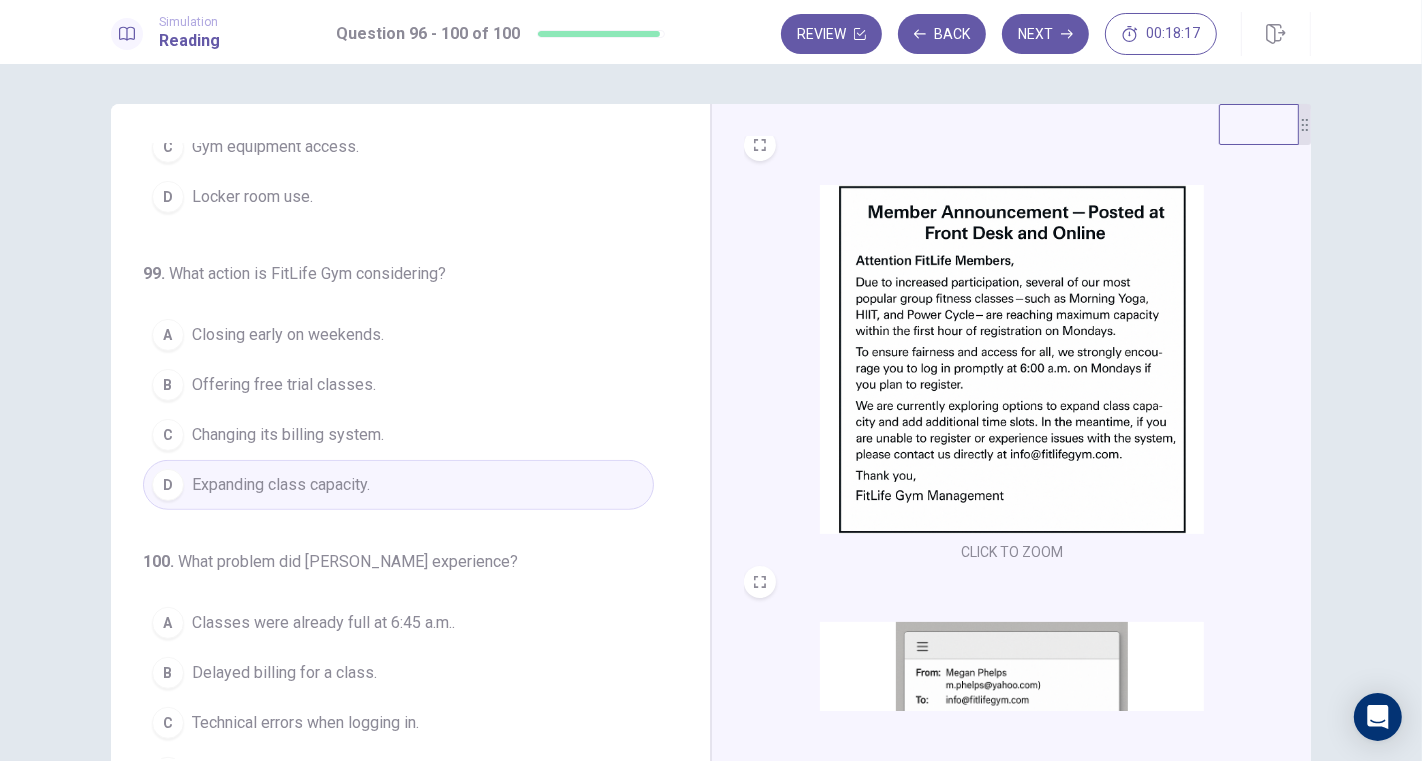 scroll, scrollTop: 797, scrollLeft: 0, axis: vertical 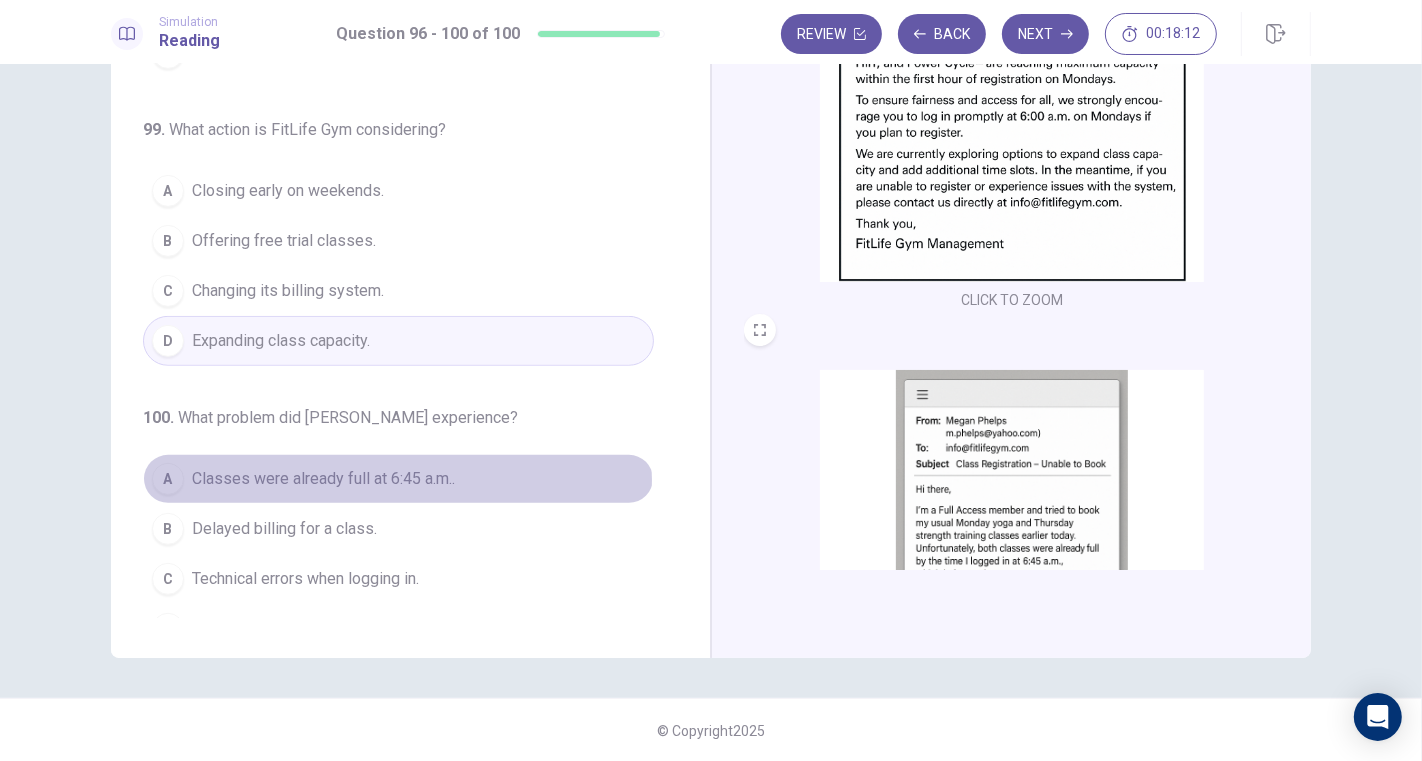 click on "Classes were already full at 6:45 a.m.." at bounding box center (323, 479) 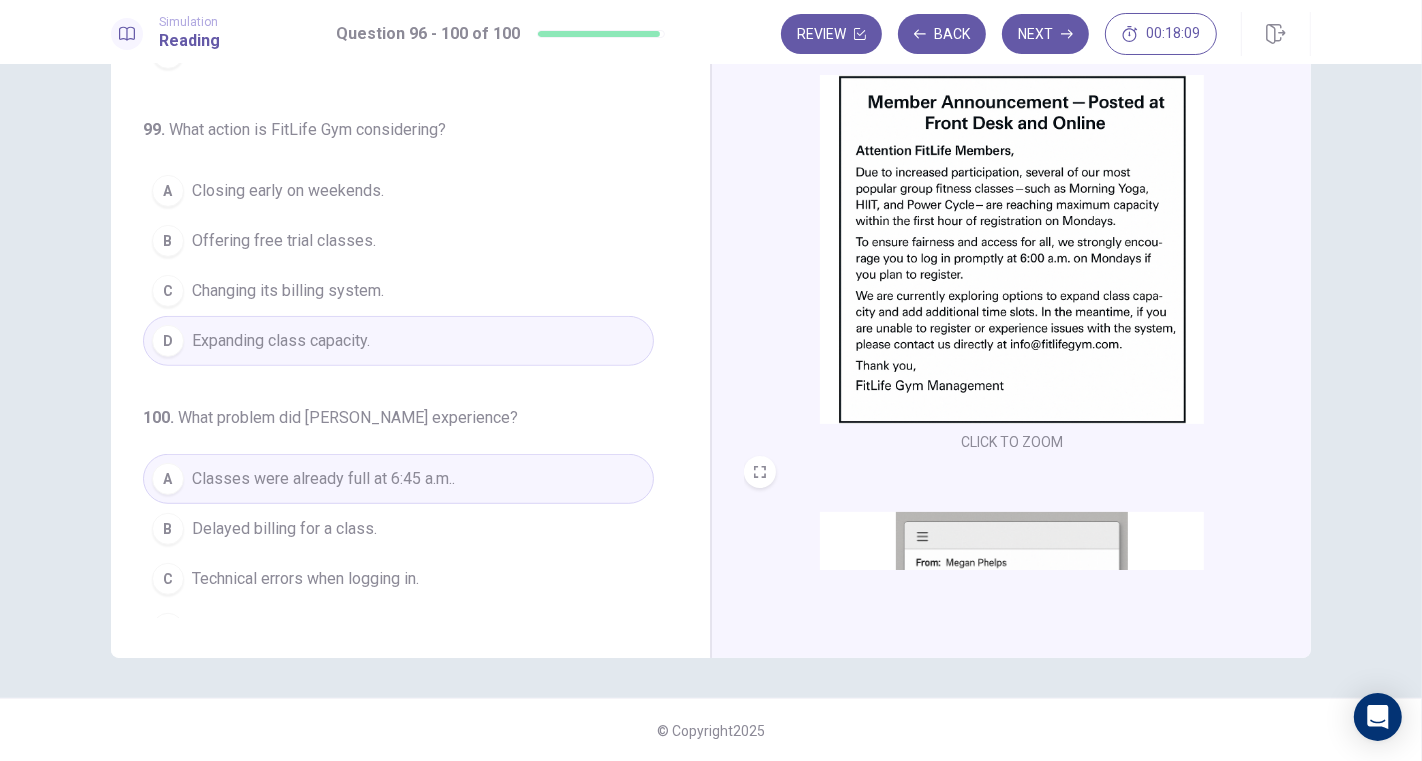 scroll, scrollTop: 0, scrollLeft: 0, axis: both 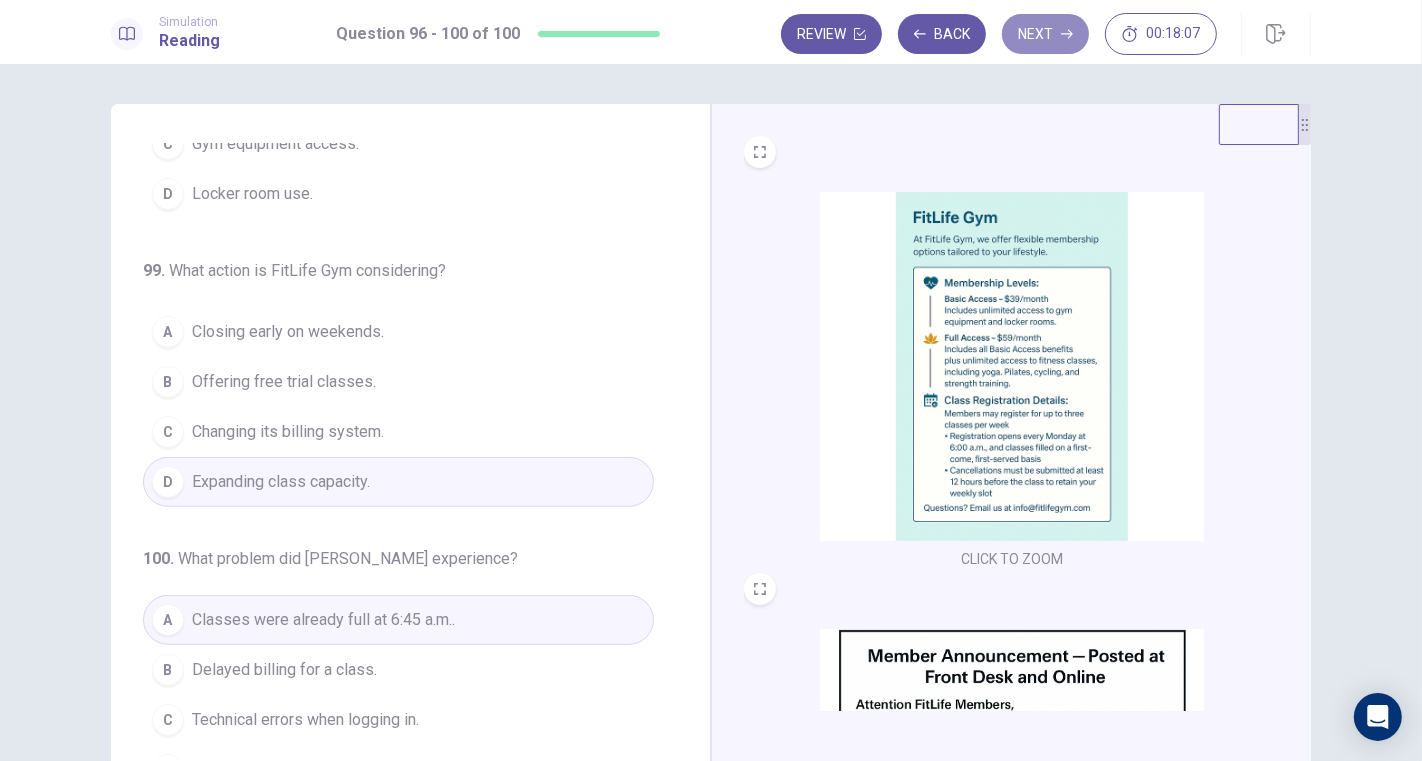 click on "Next" at bounding box center (1045, 34) 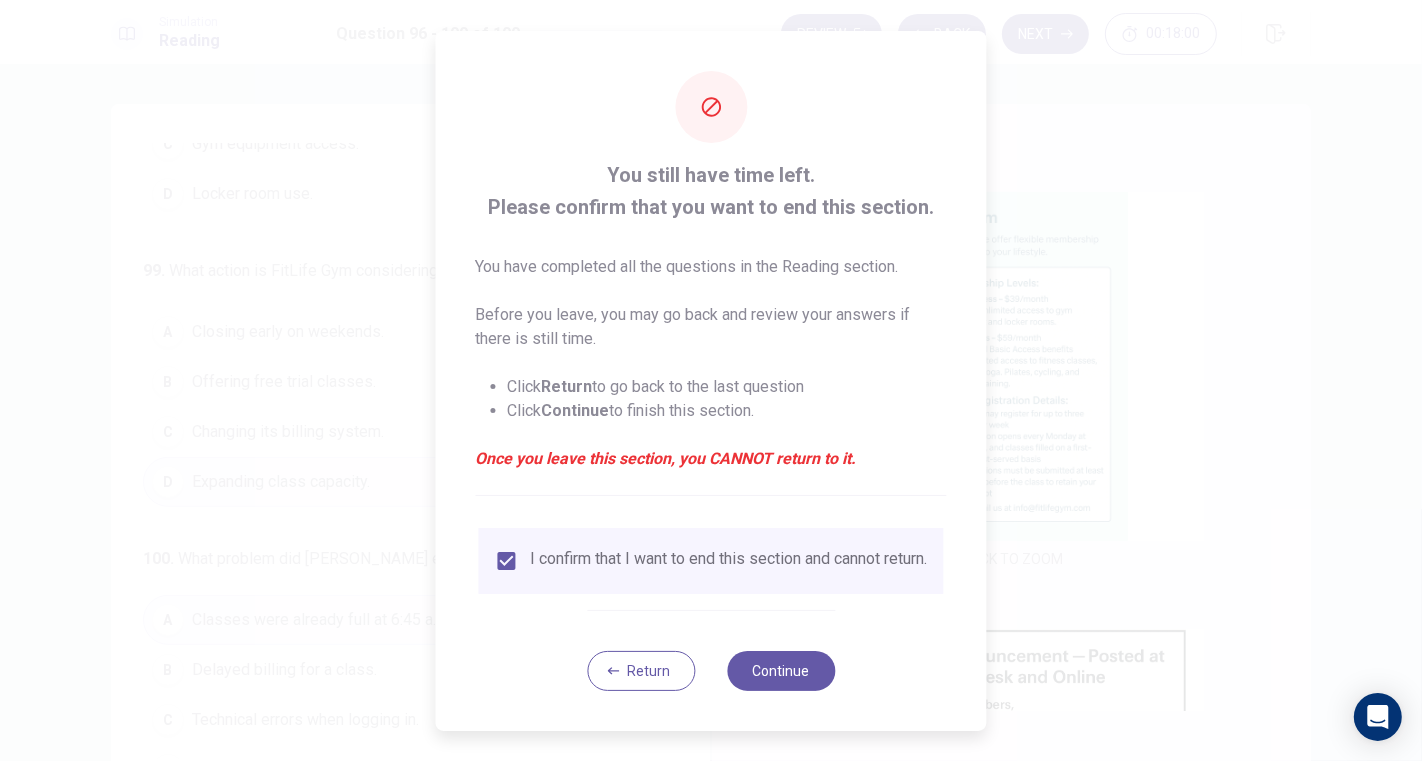 click on "Continue" at bounding box center (781, 671) 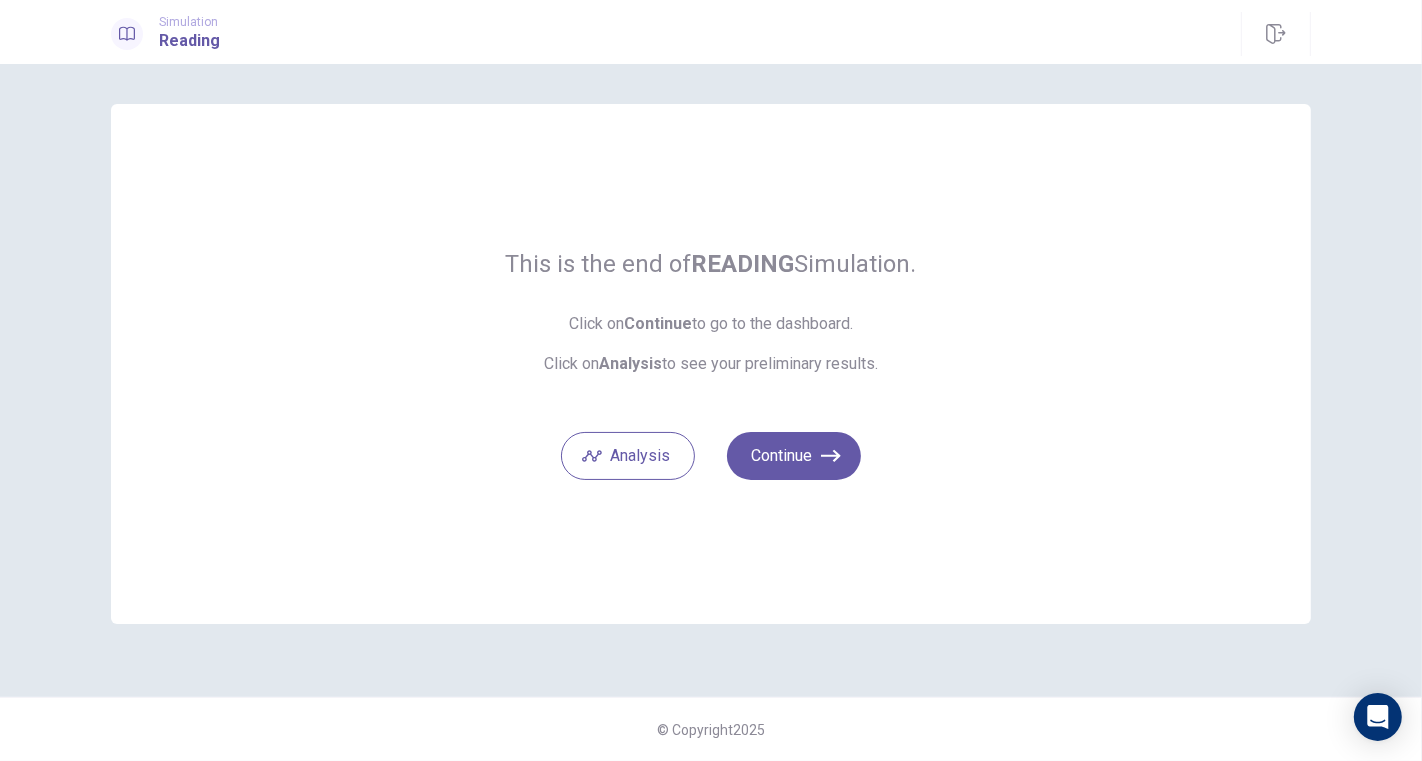 click on "Continue" at bounding box center [794, 456] 